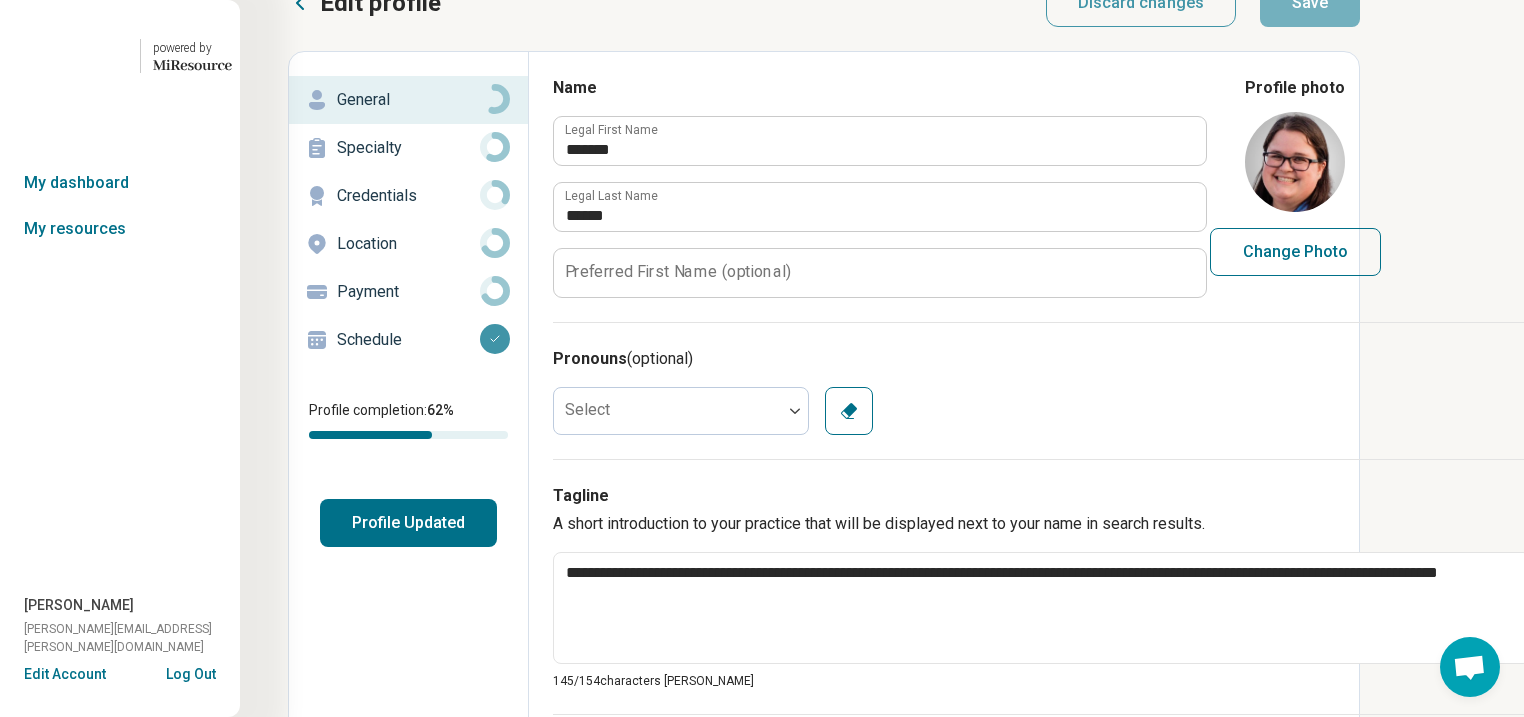 scroll, scrollTop: 0, scrollLeft: 0, axis: both 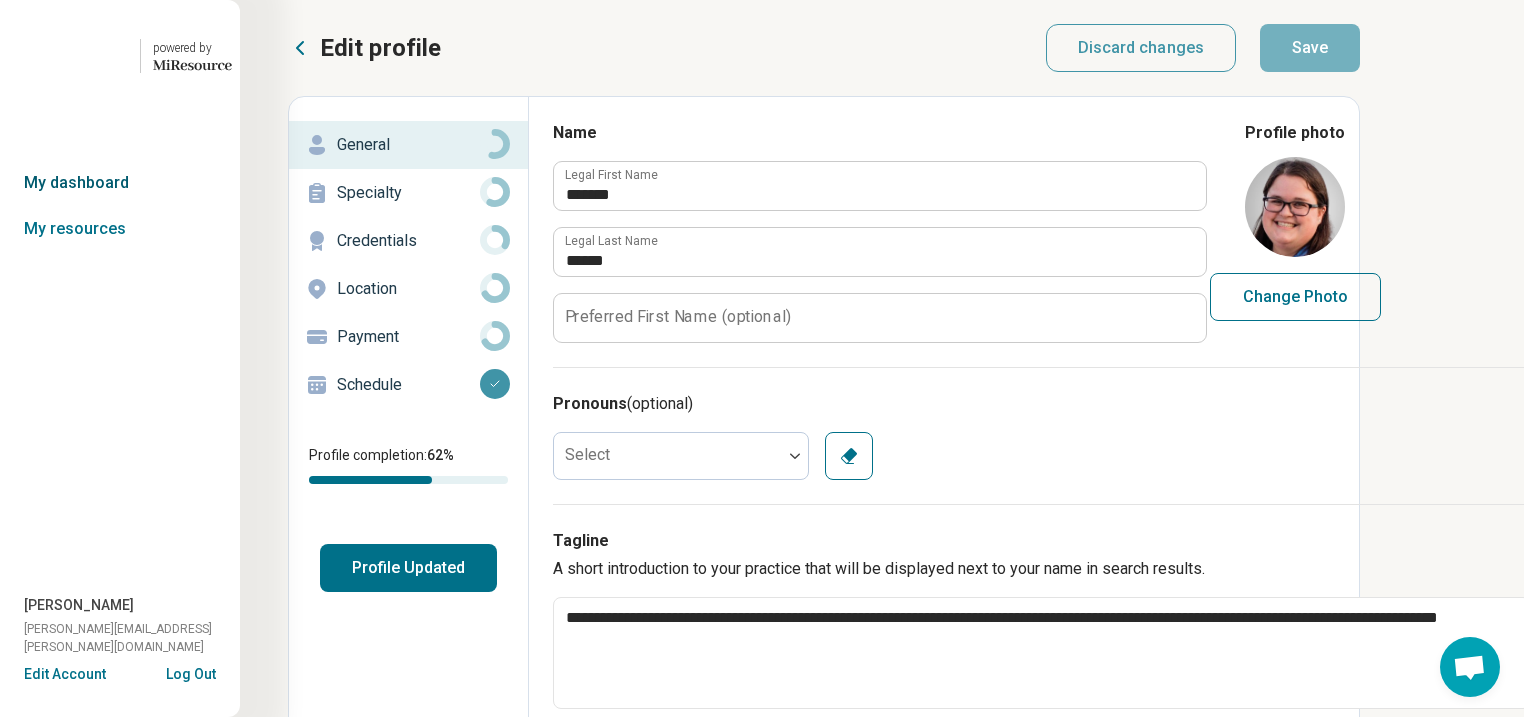 click on "My dashboard" at bounding box center [120, 183] 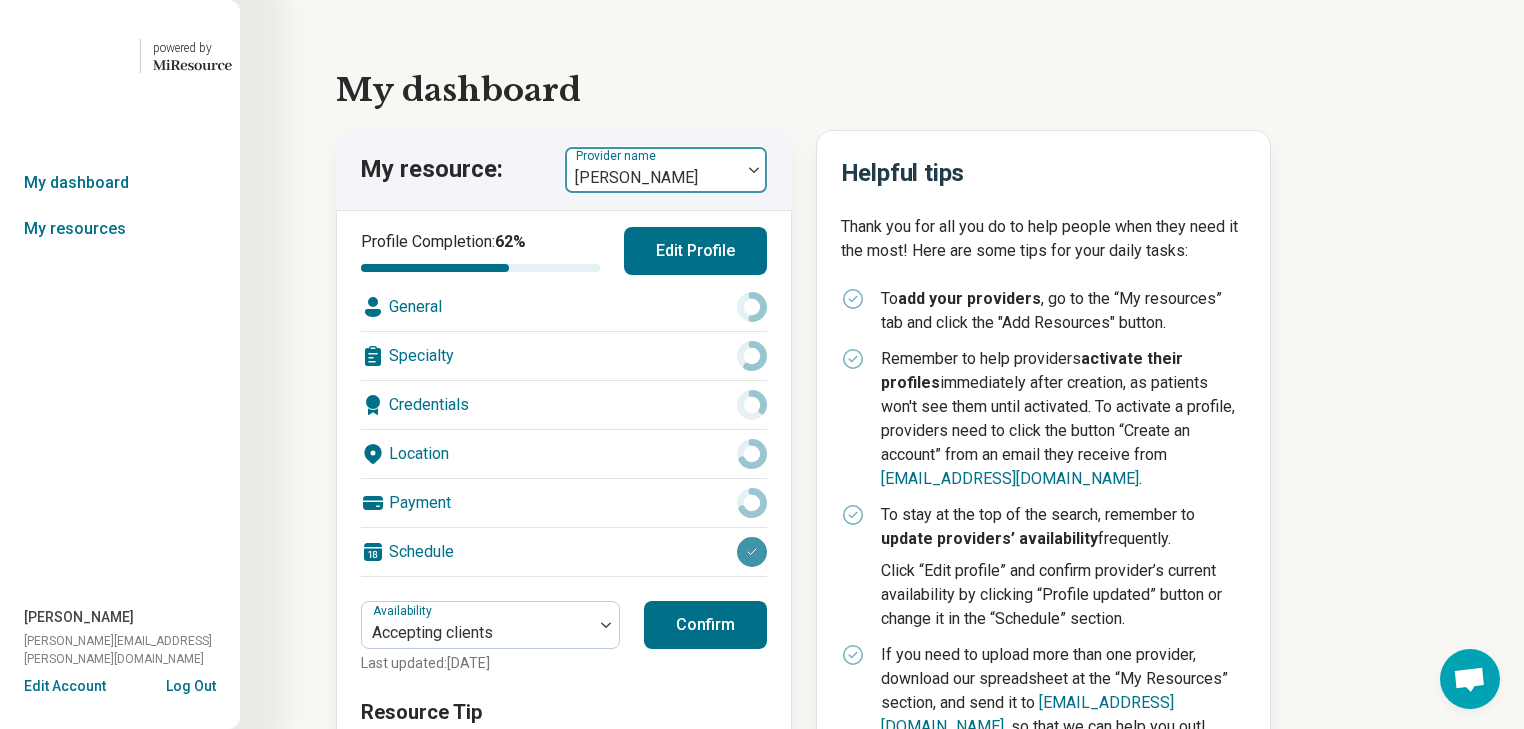 click at bounding box center (653, 178) 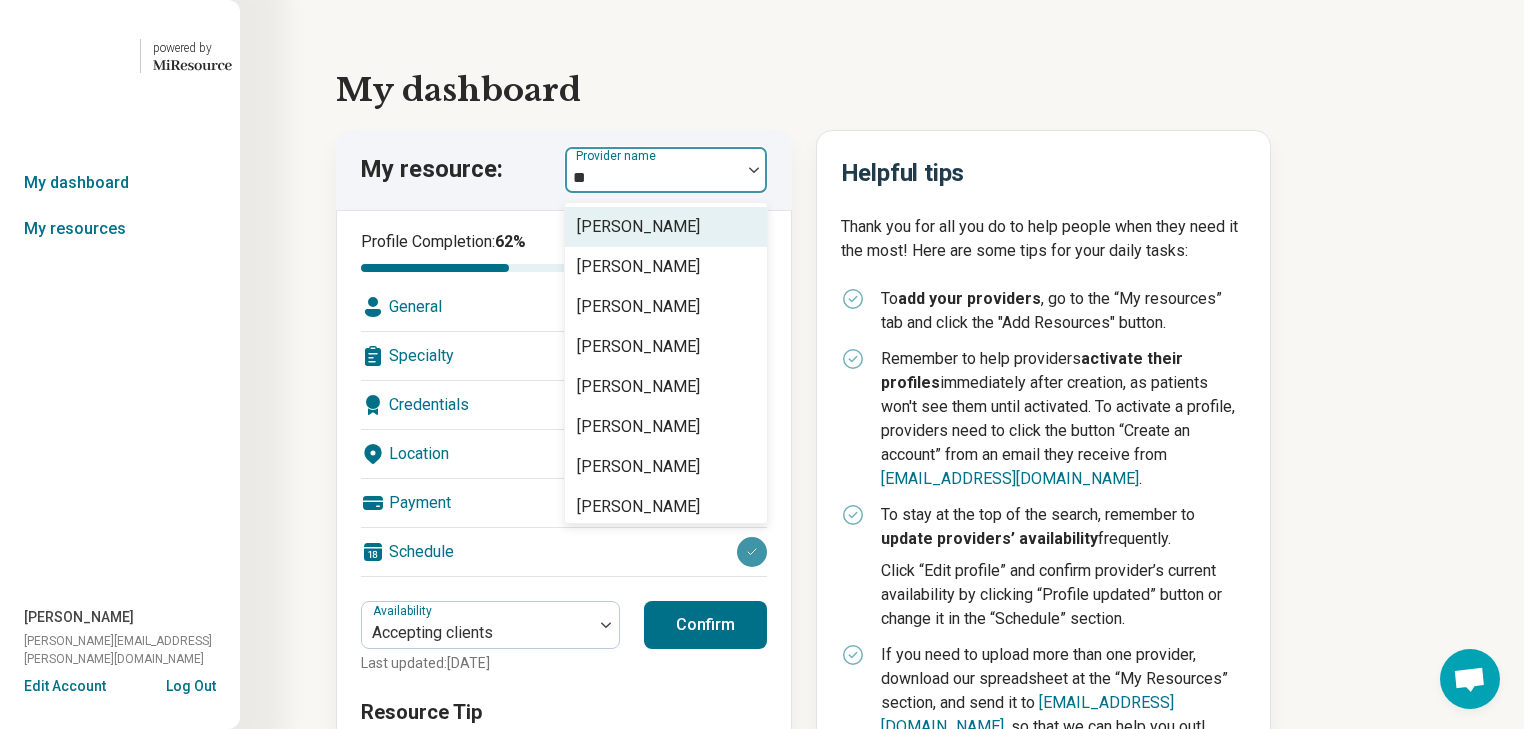 type on "***" 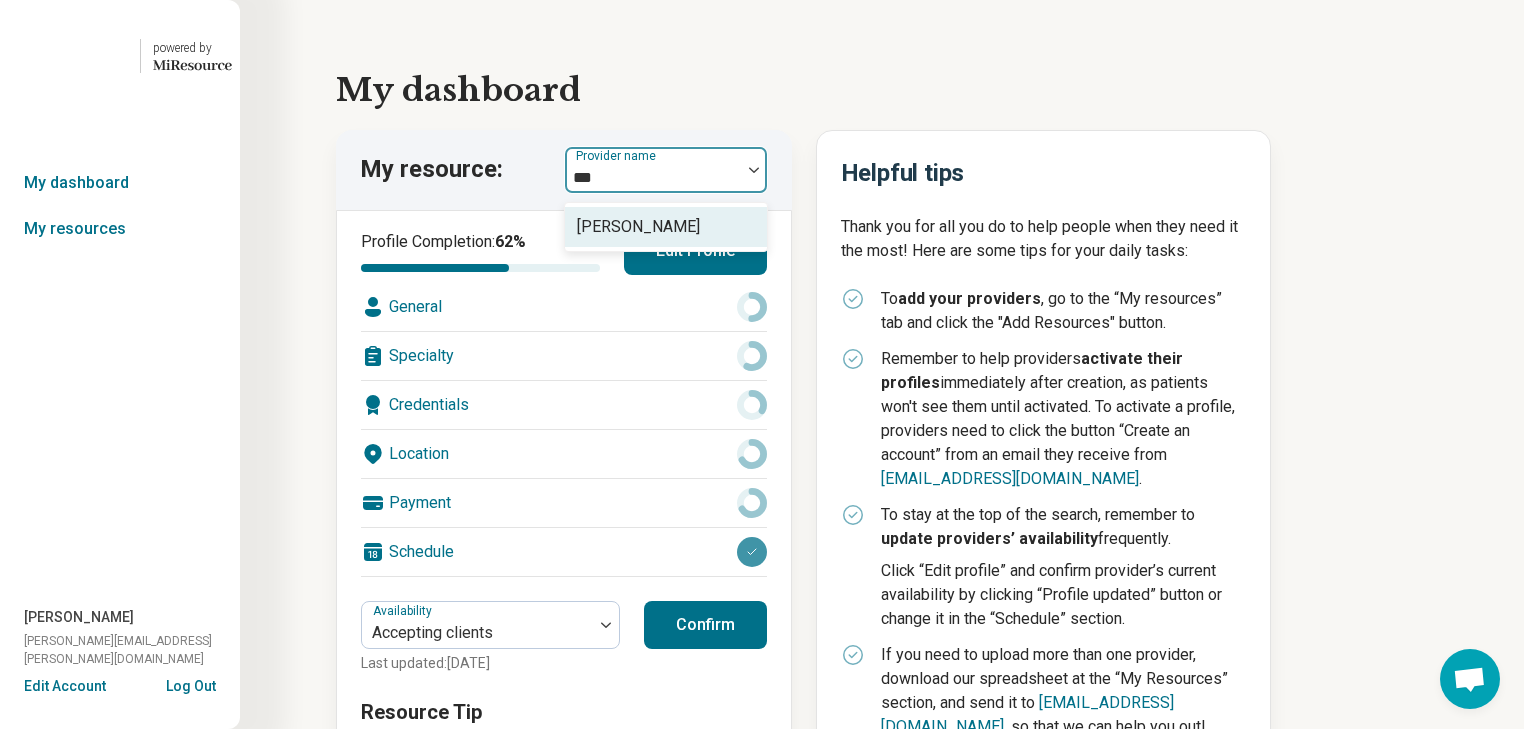 click on "[PERSON_NAME]" at bounding box center [638, 227] 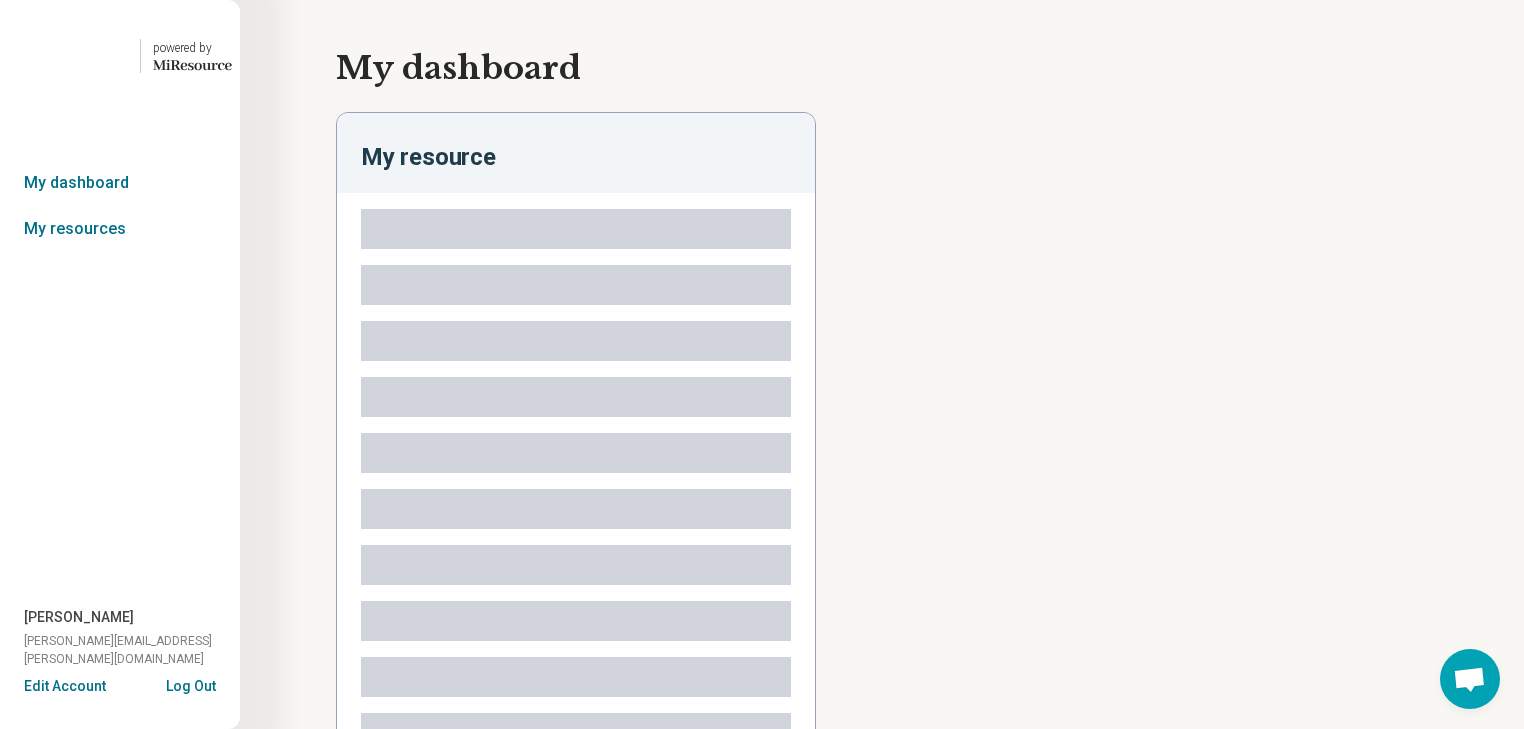 type 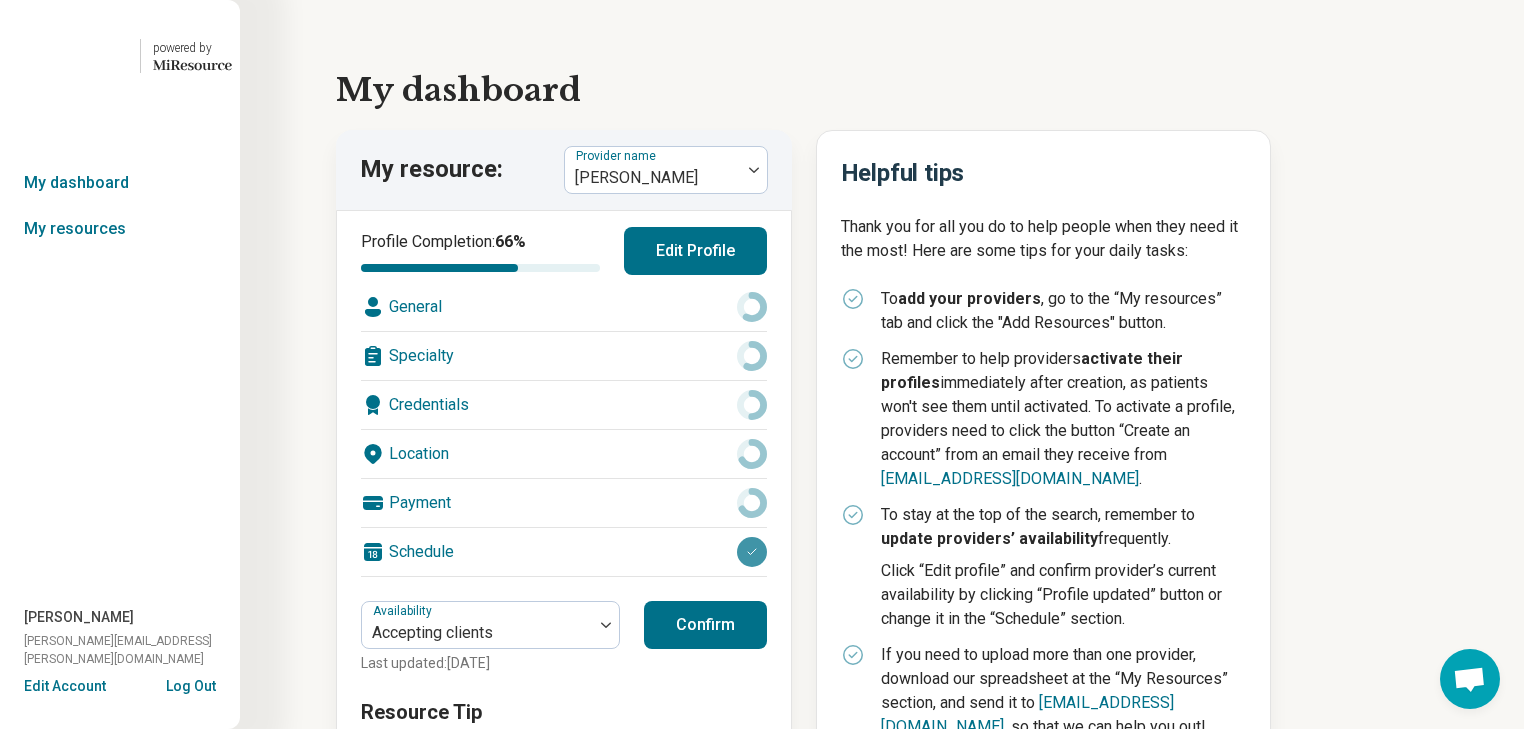 click on "Edit Profile" at bounding box center [695, 251] 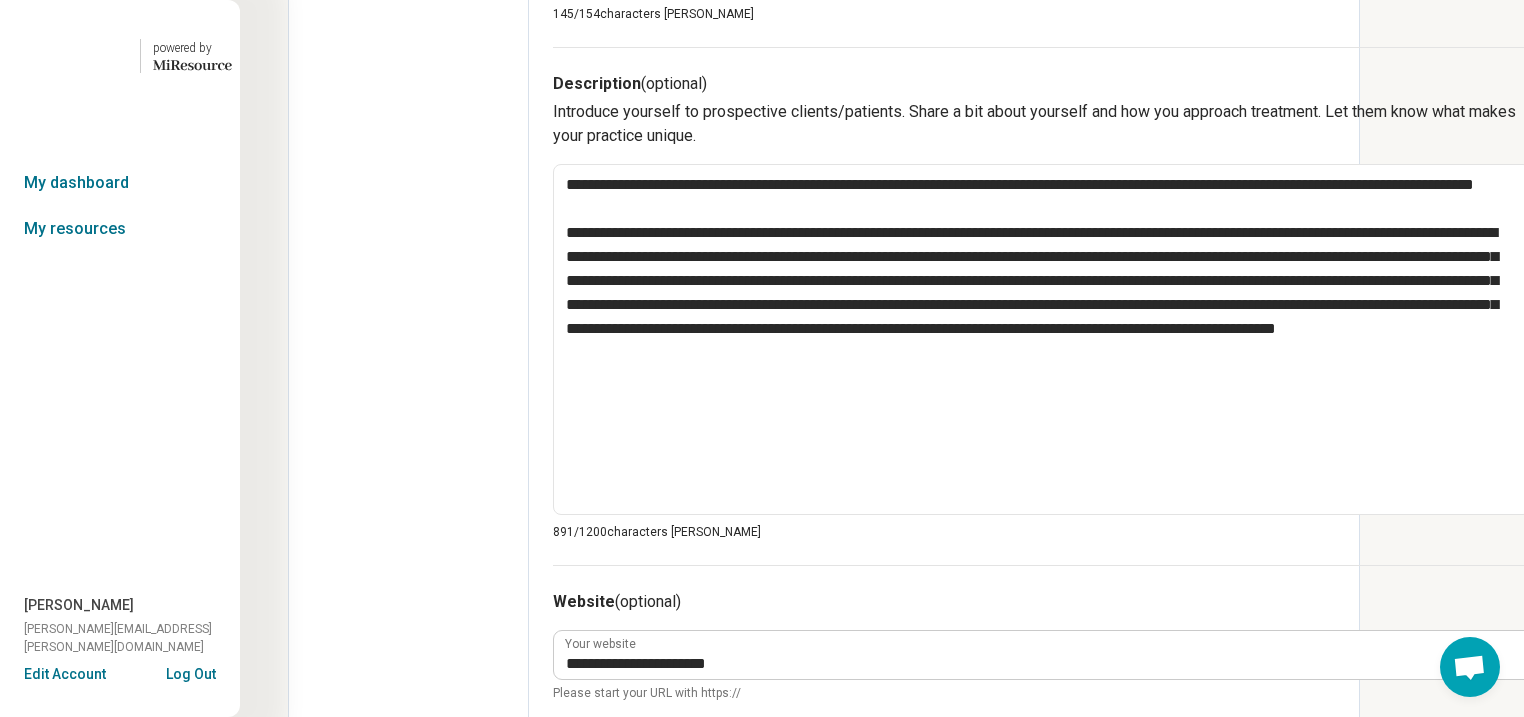 scroll, scrollTop: 800, scrollLeft: 0, axis: vertical 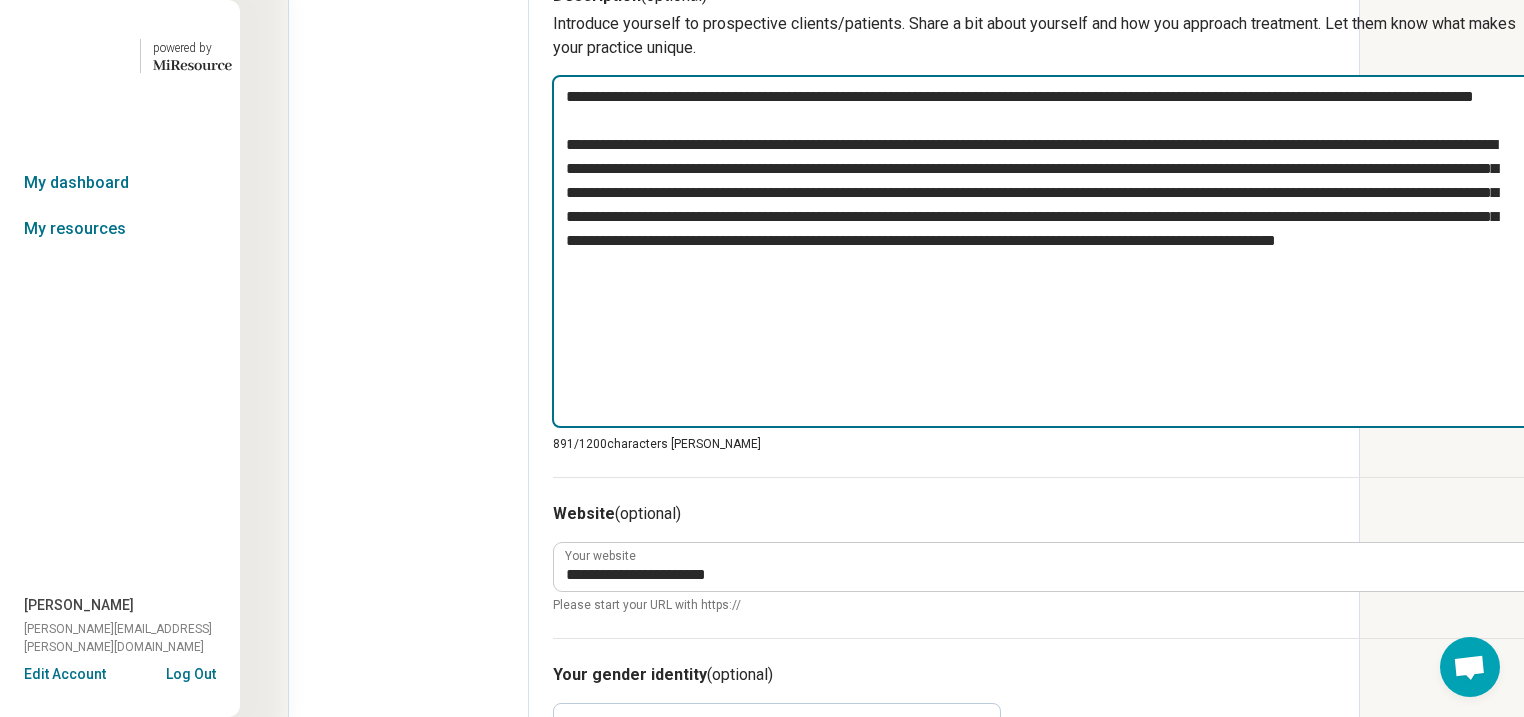 drag, startPoint x: 863, startPoint y: 589, endPoint x: 628, endPoint y: 296, distance: 375.59818 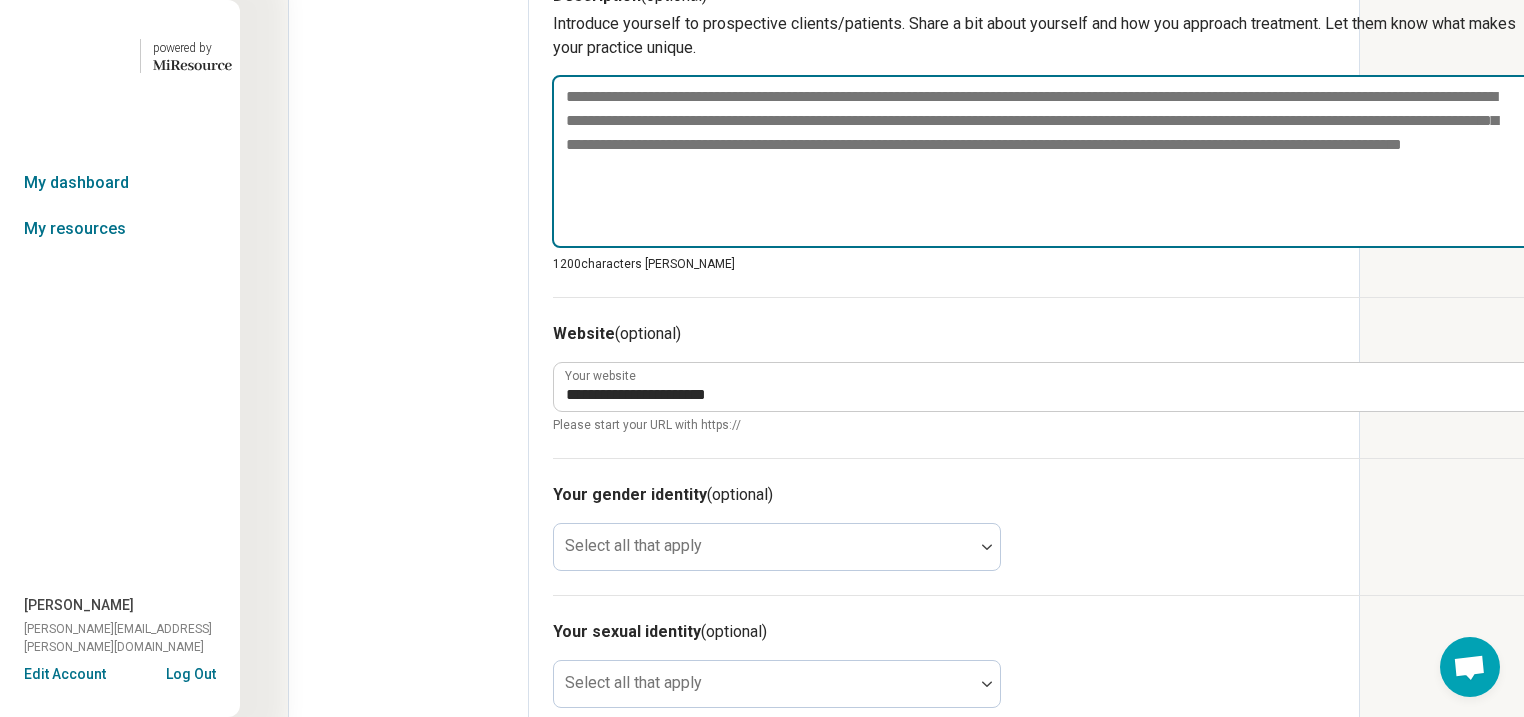 type 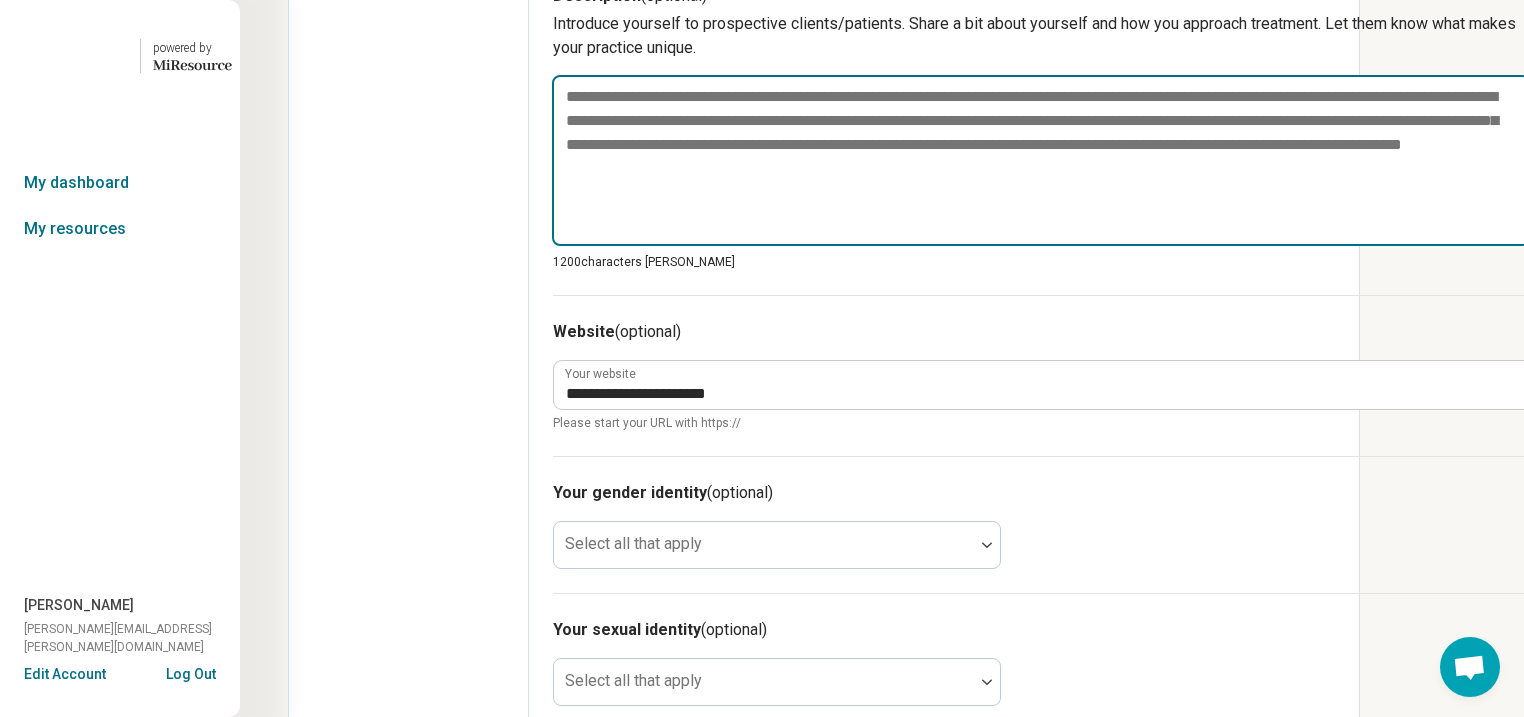 click at bounding box center (1041, 161) 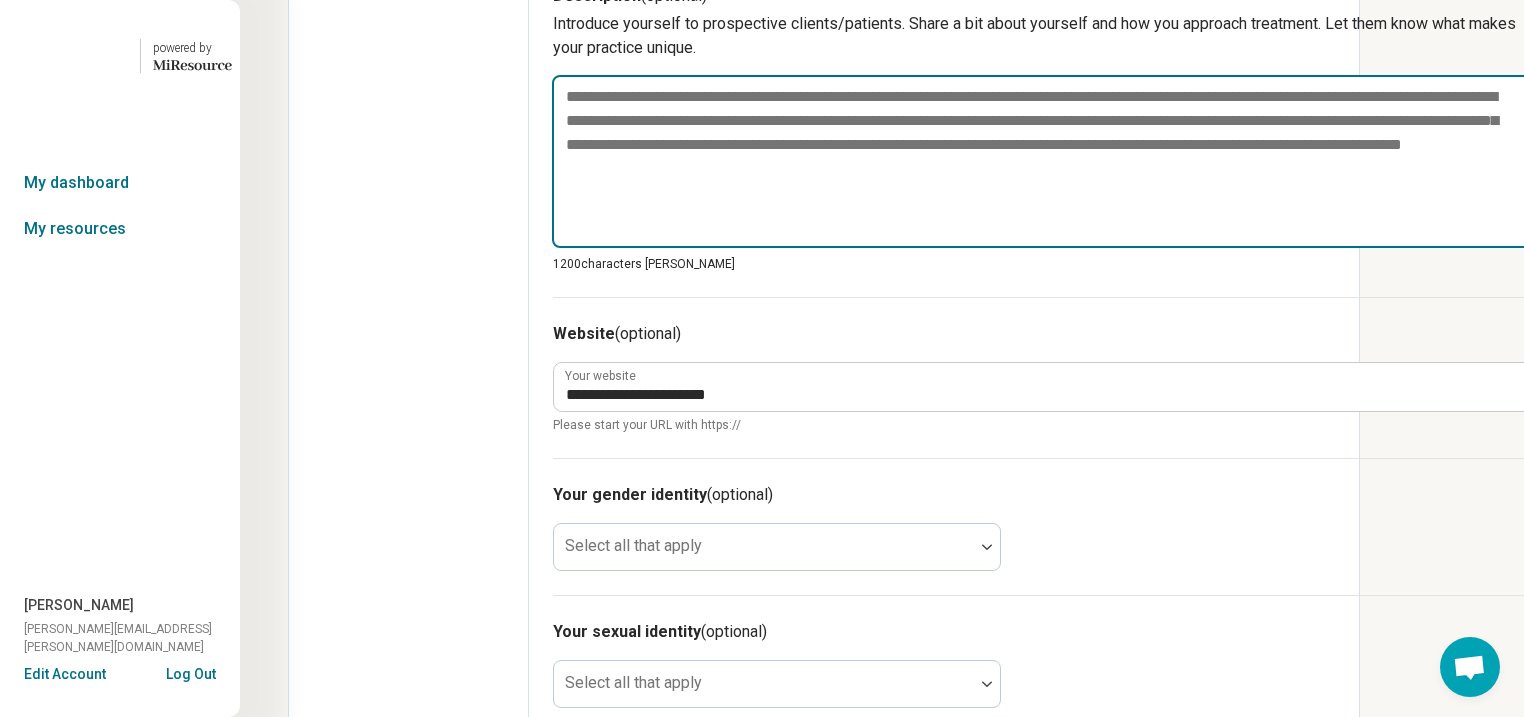 paste on "**********" 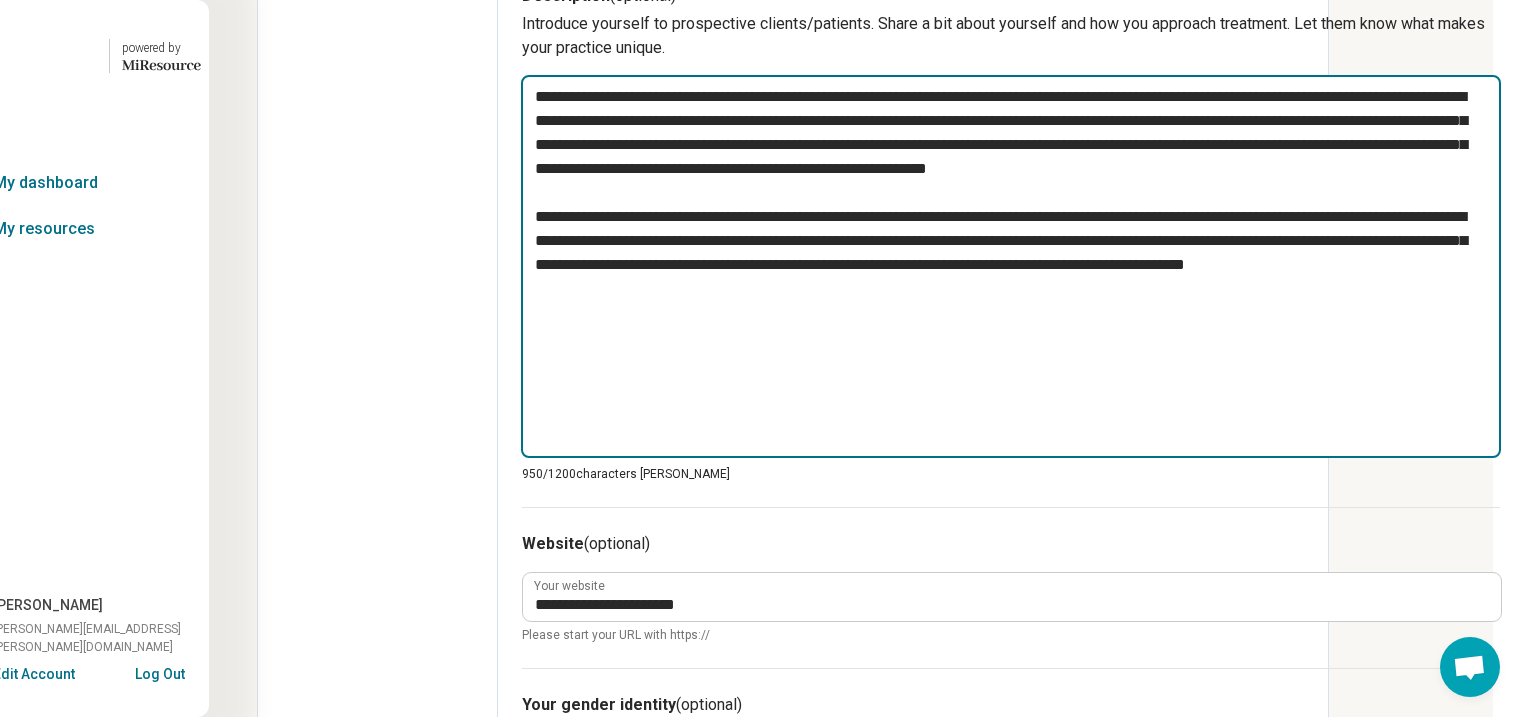 scroll, scrollTop: 800, scrollLeft: 239, axis: both 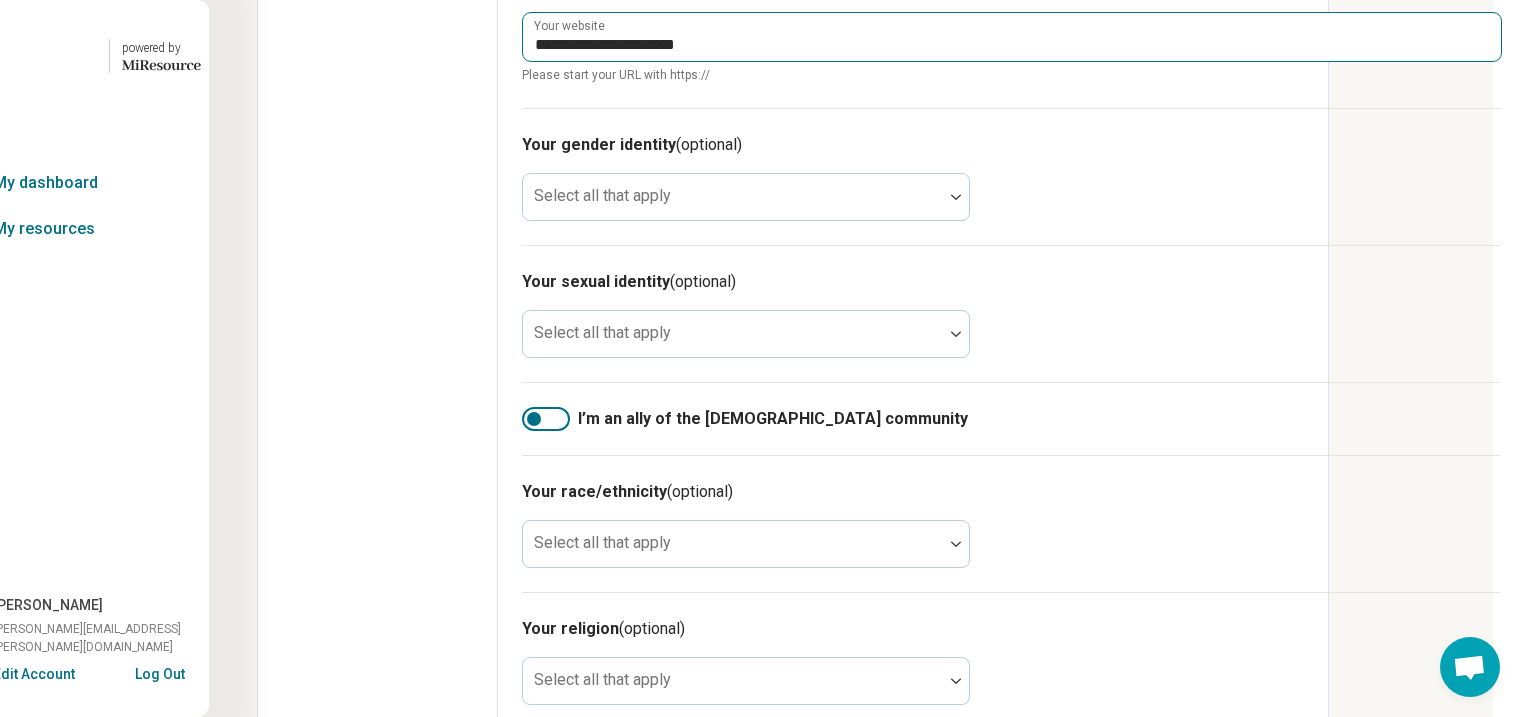 type on "**********" 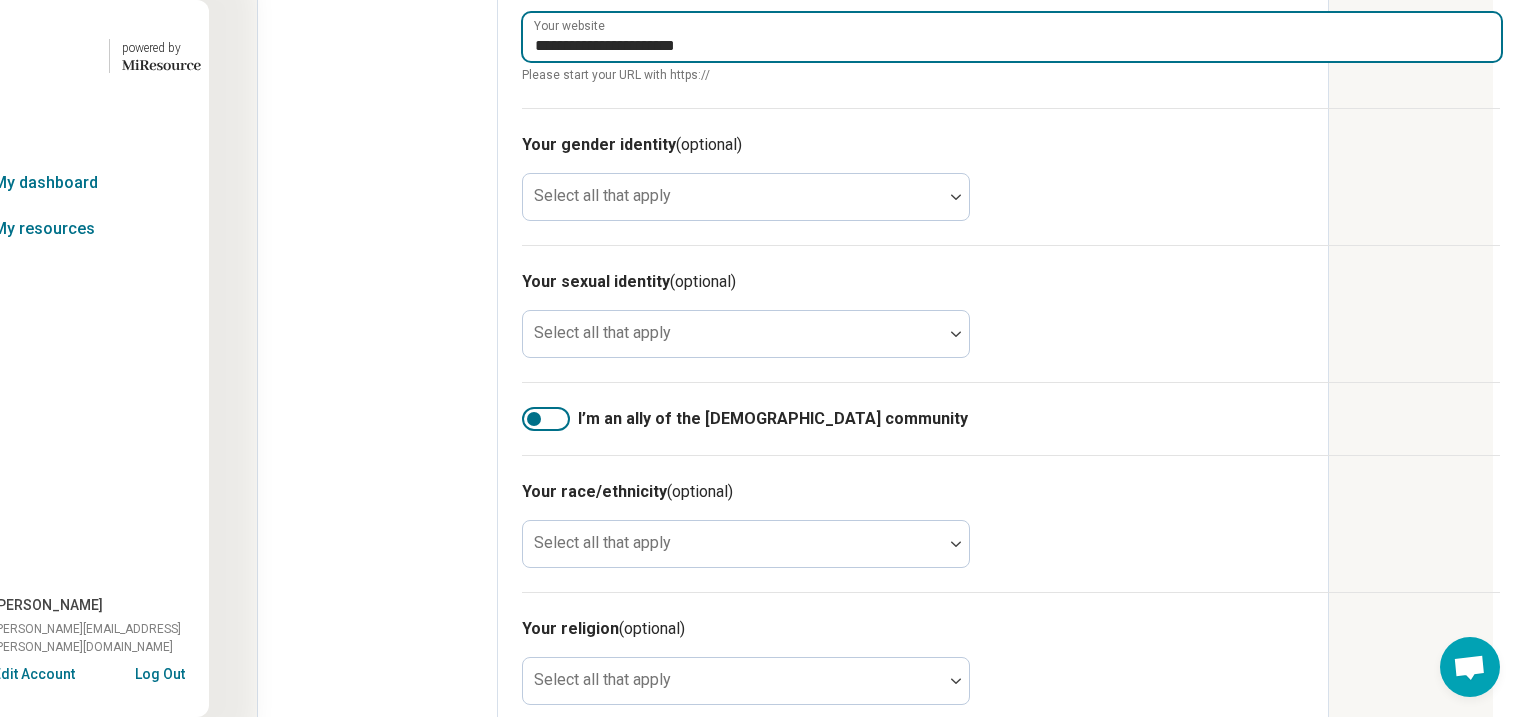 click on "**********" at bounding box center [1012, 37] 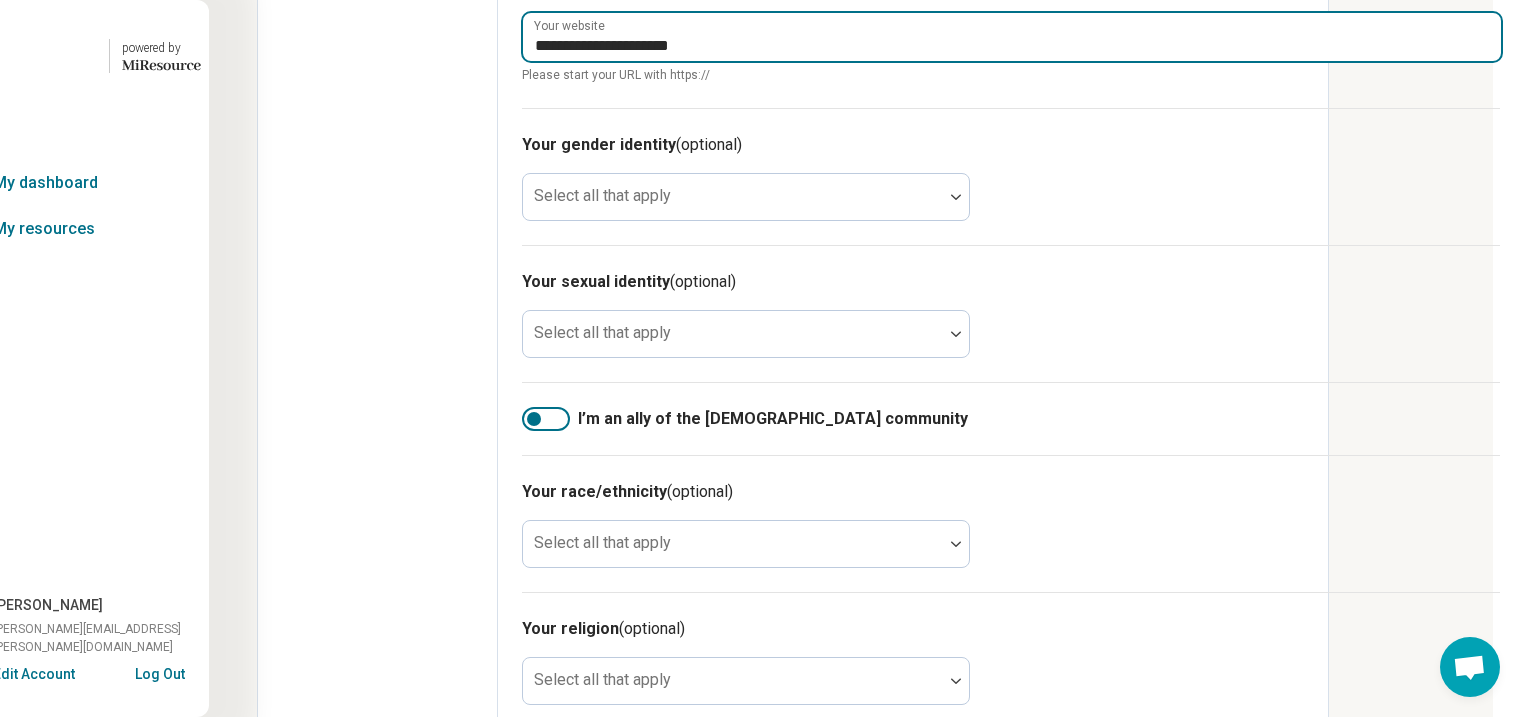 type on "**********" 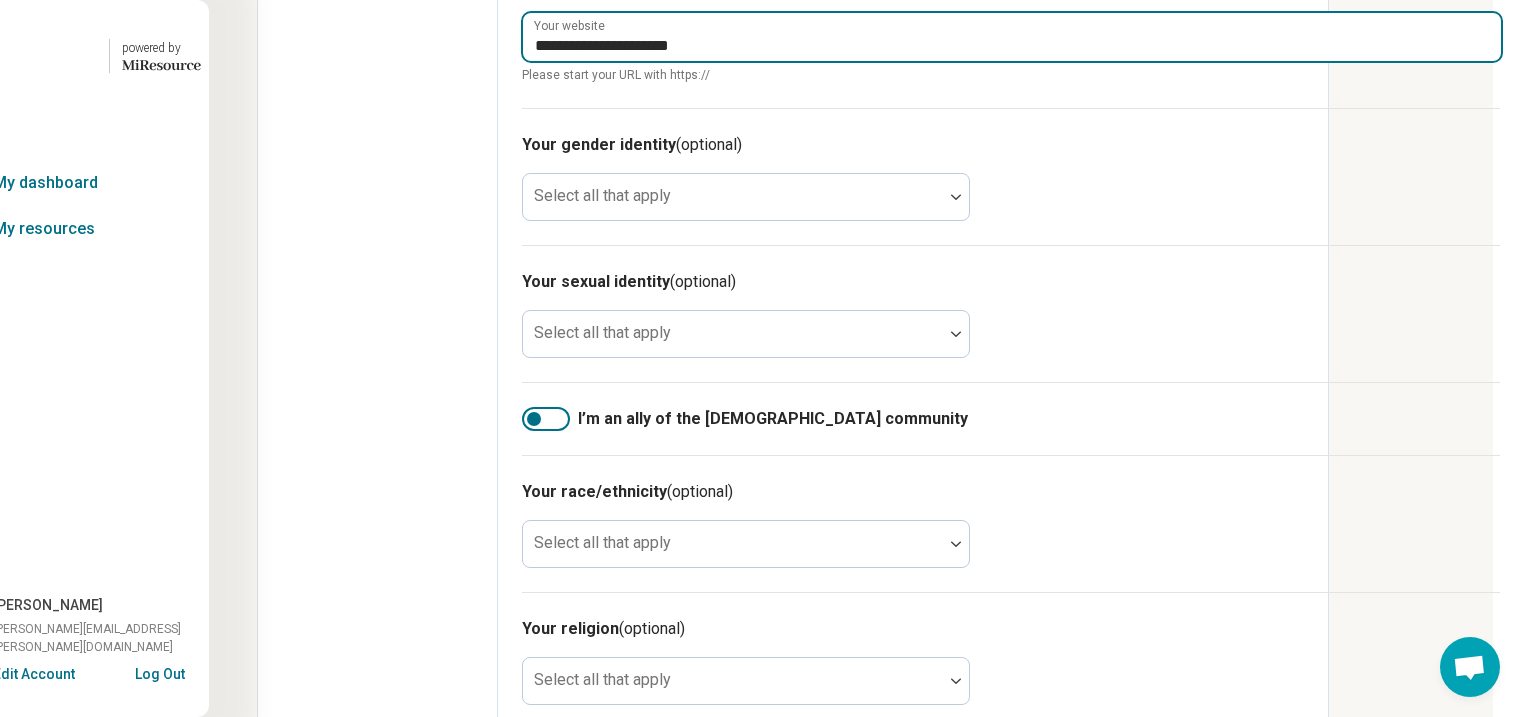 drag, startPoint x: 687, startPoint y: 276, endPoint x: 390, endPoint y: 261, distance: 297.37854 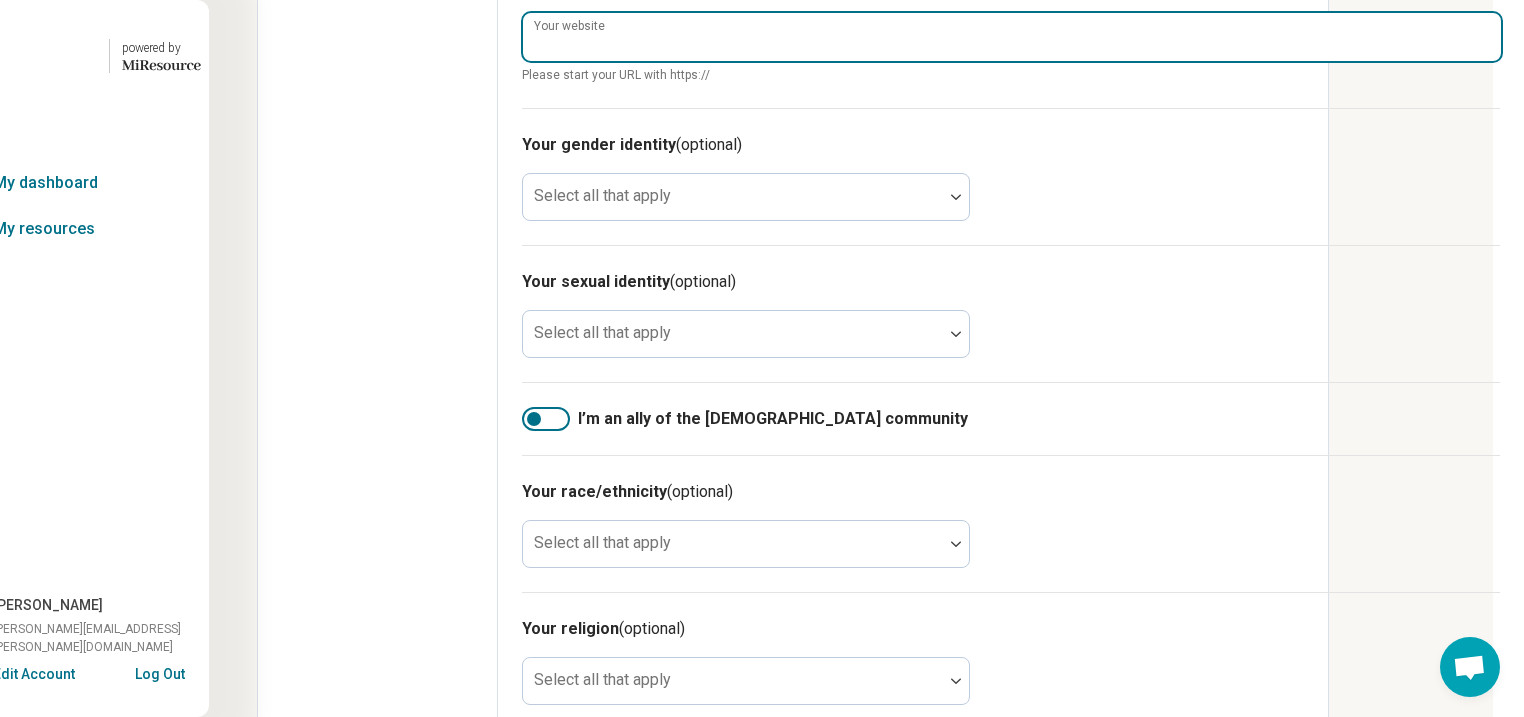 paste on "**********" 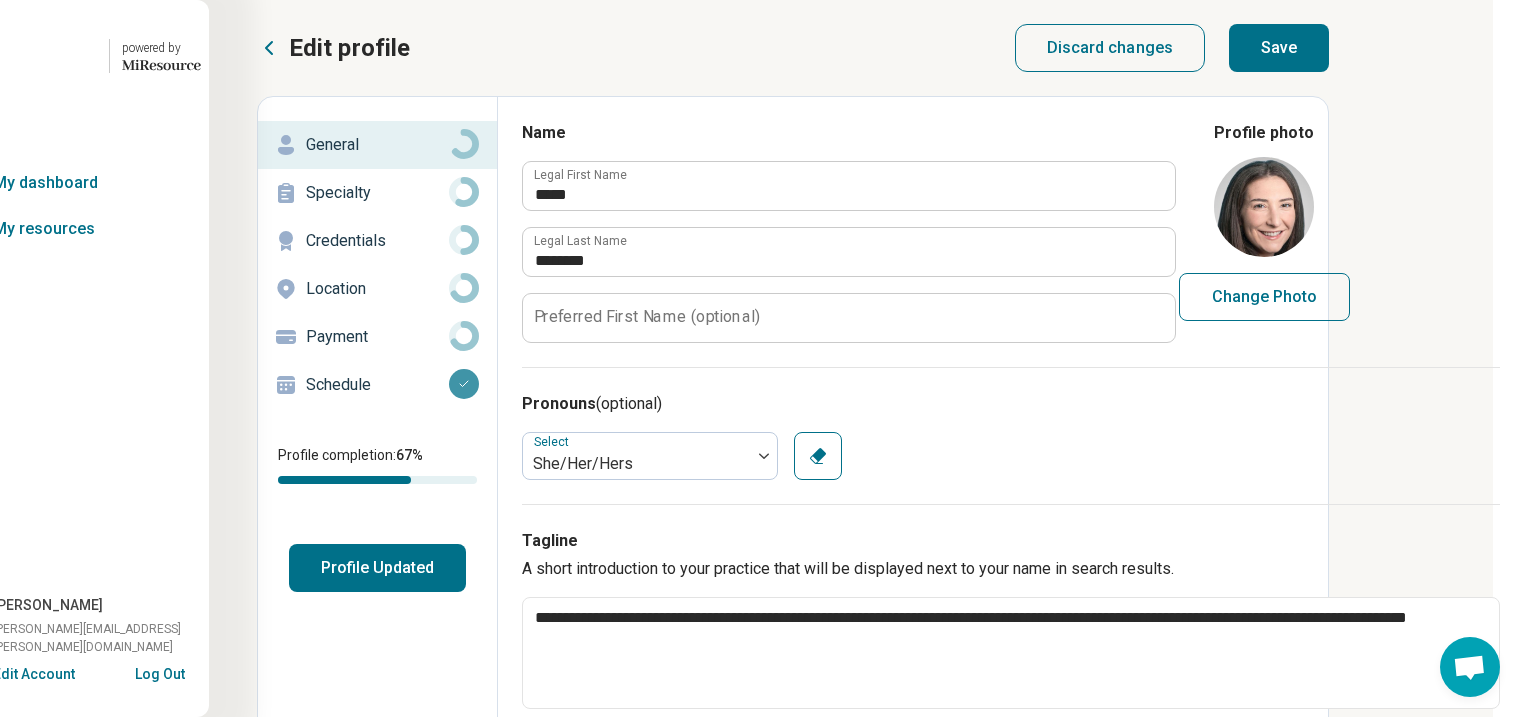 scroll, scrollTop: 0, scrollLeft: 239, axis: horizontal 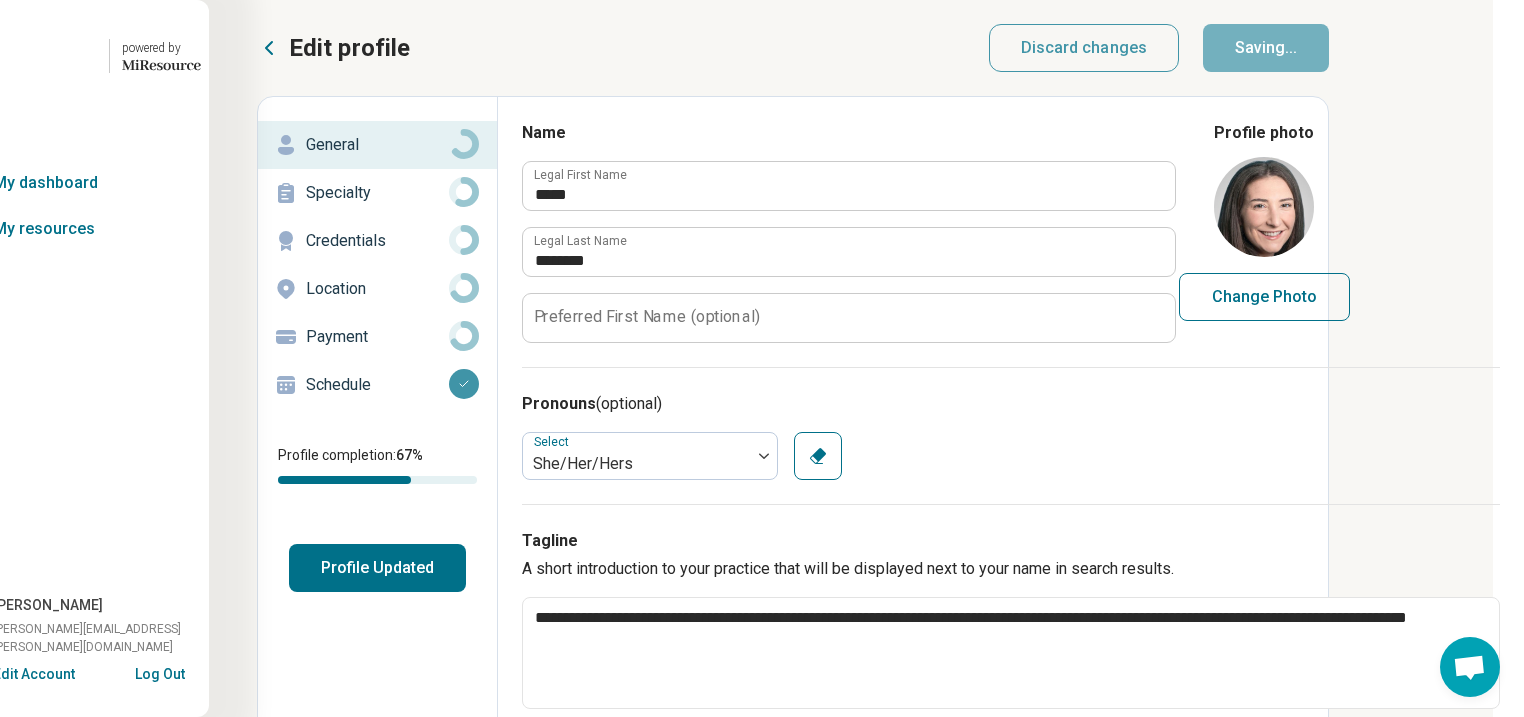 type on "*" 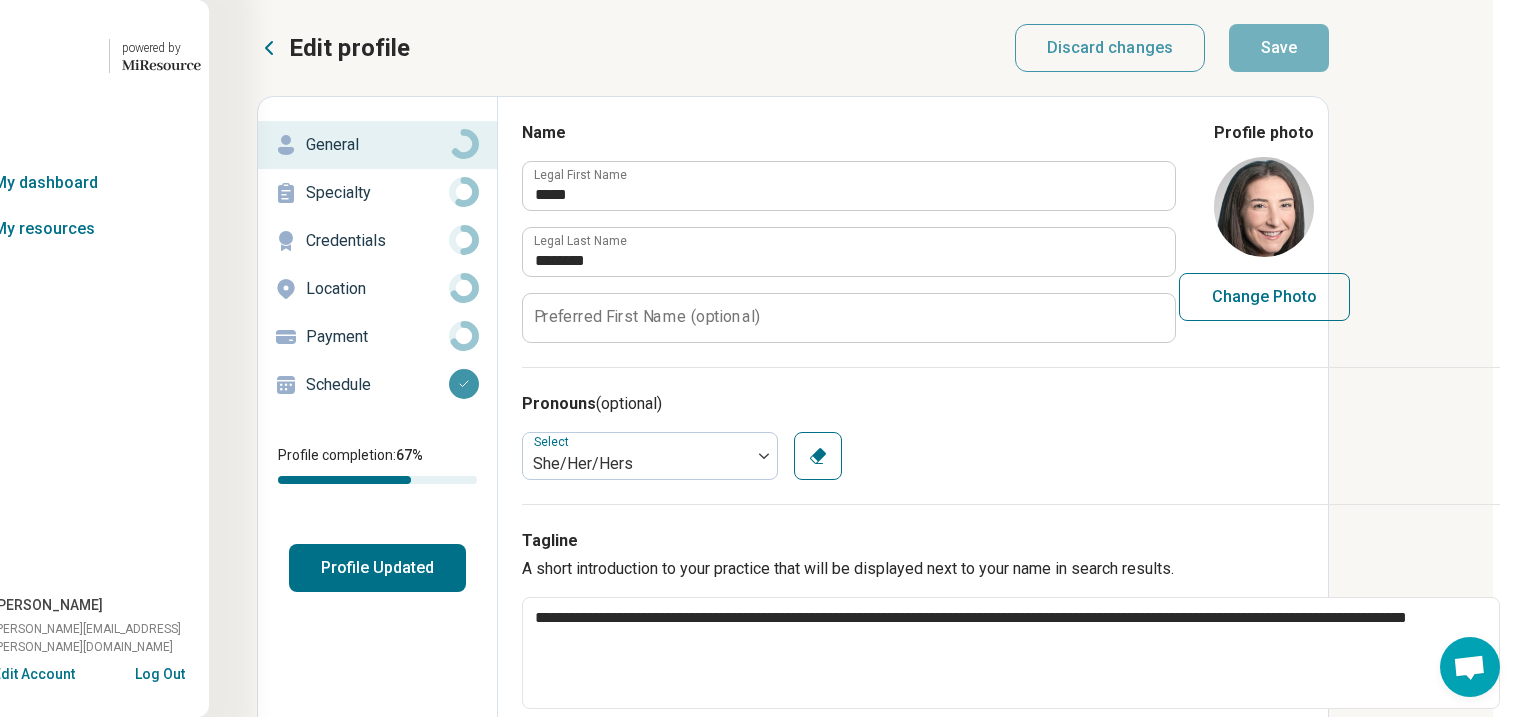 click on "Profile Updated" at bounding box center [377, 568] 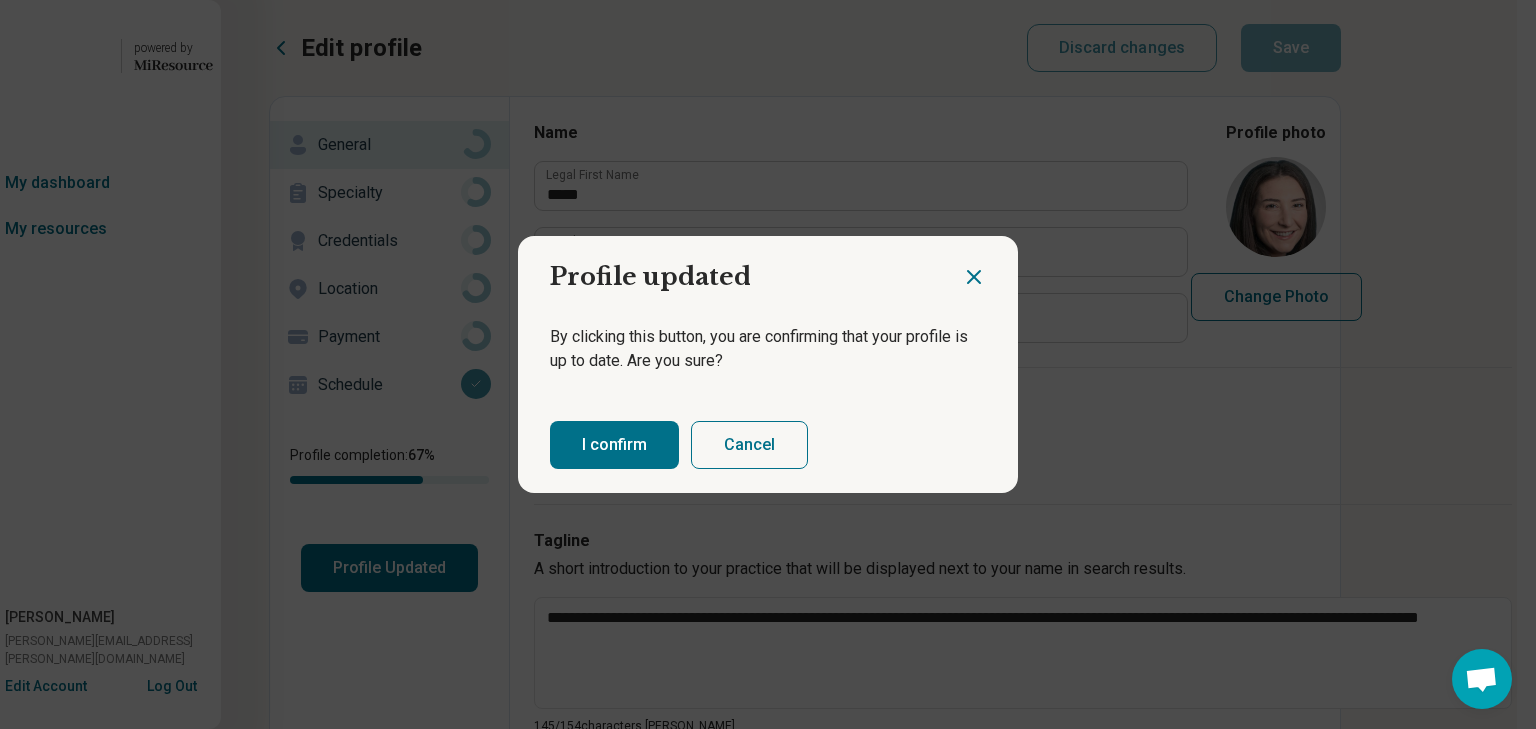 click on "I confirm" at bounding box center (614, 445) 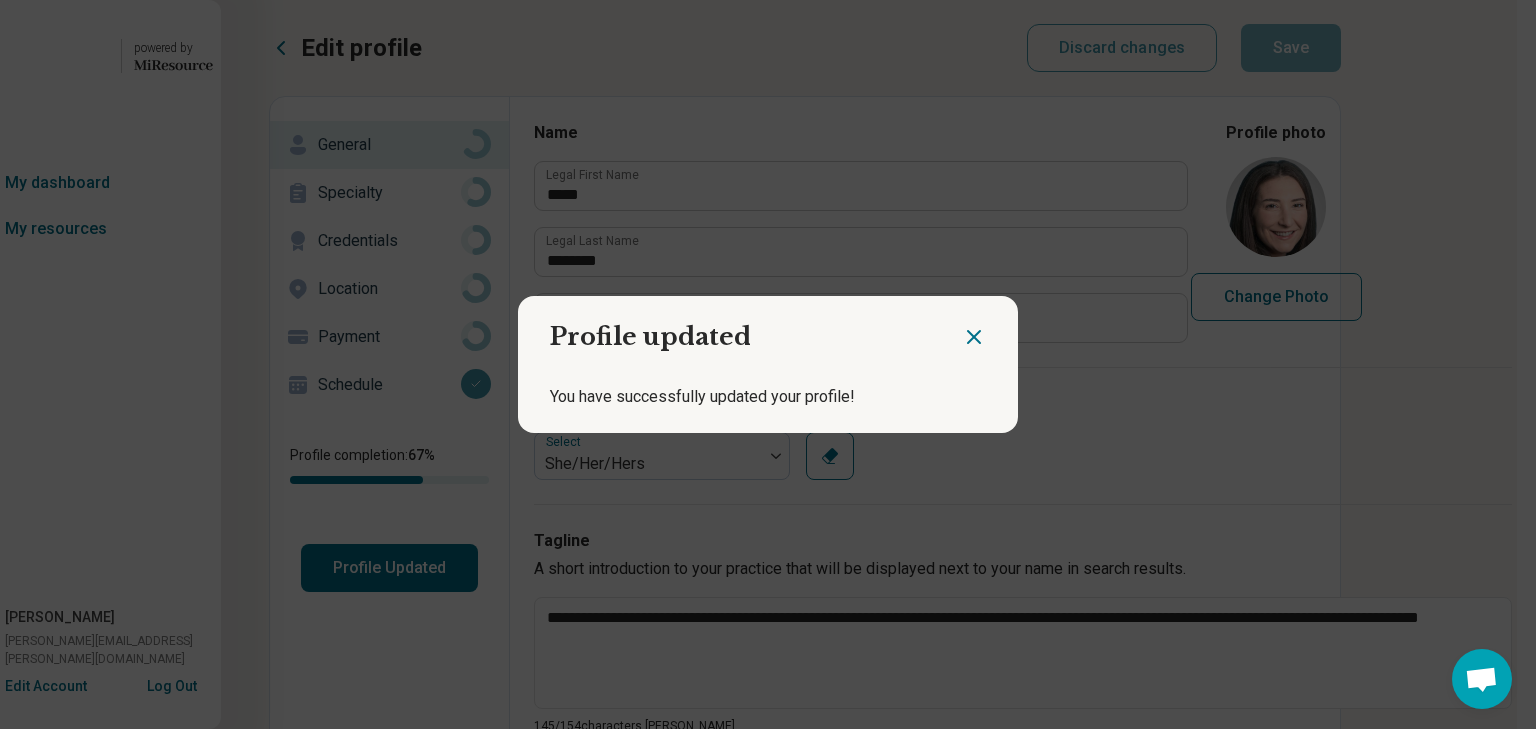 click 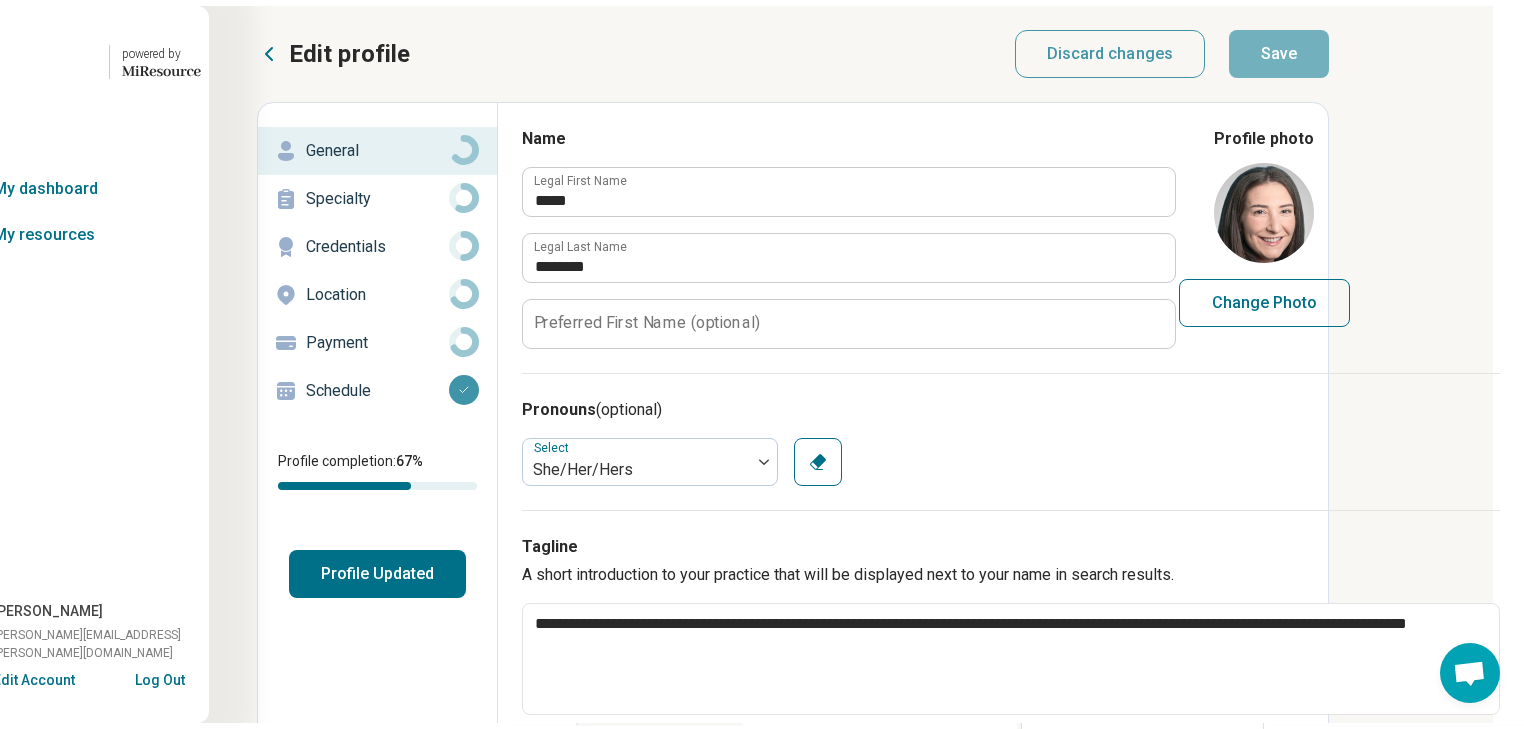 scroll, scrollTop: 0, scrollLeft: 0, axis: both 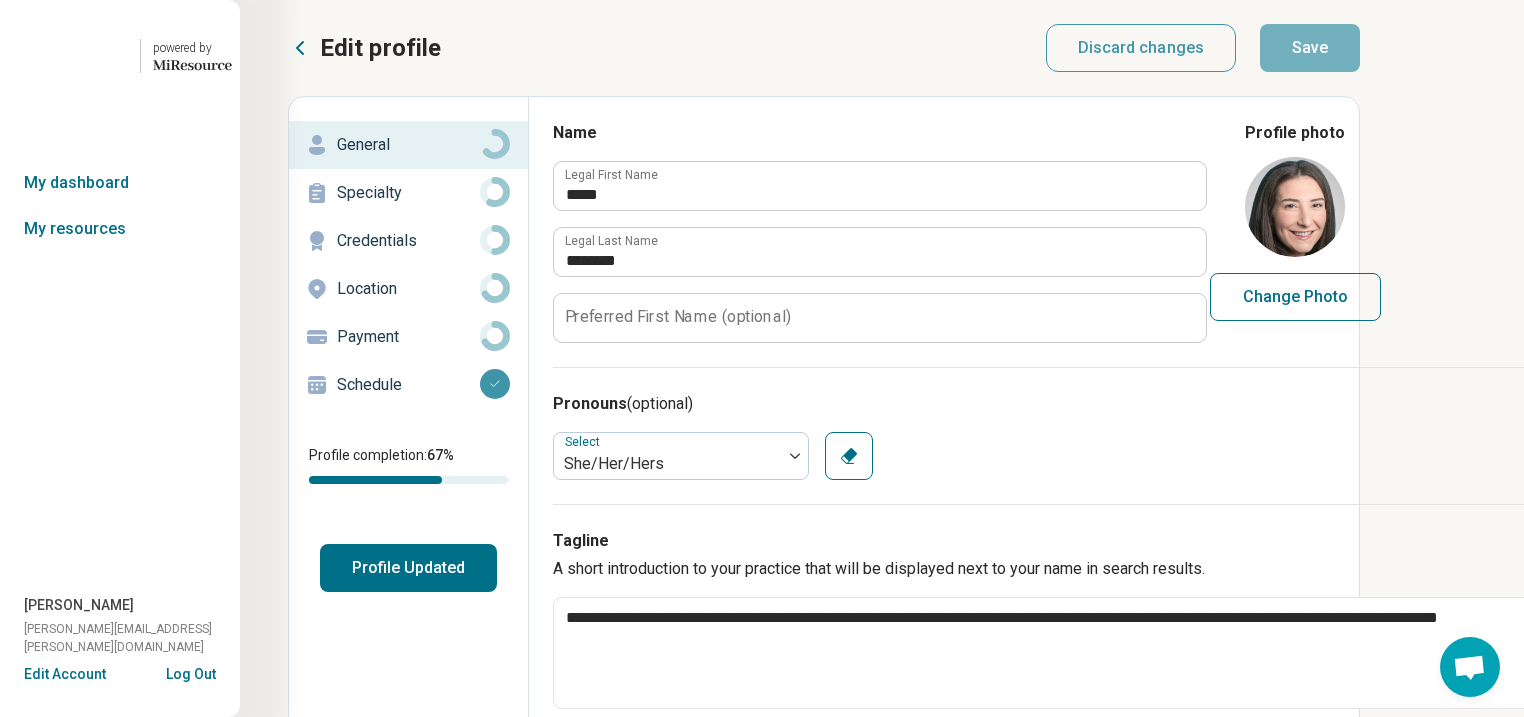 click on "Profile Updated" at bounding box center [408, 568] 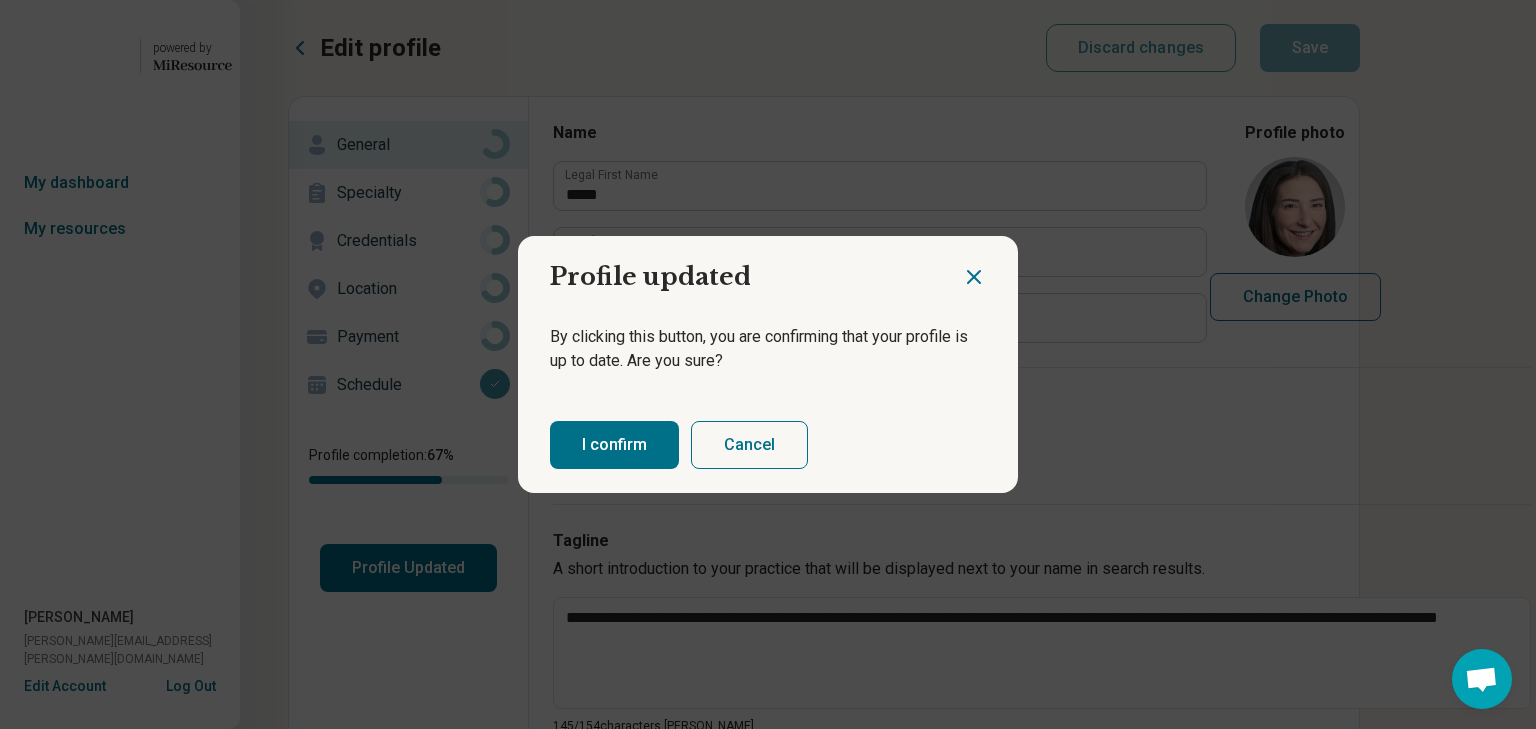 click on "I confirm" at bounding box center (614, 445) 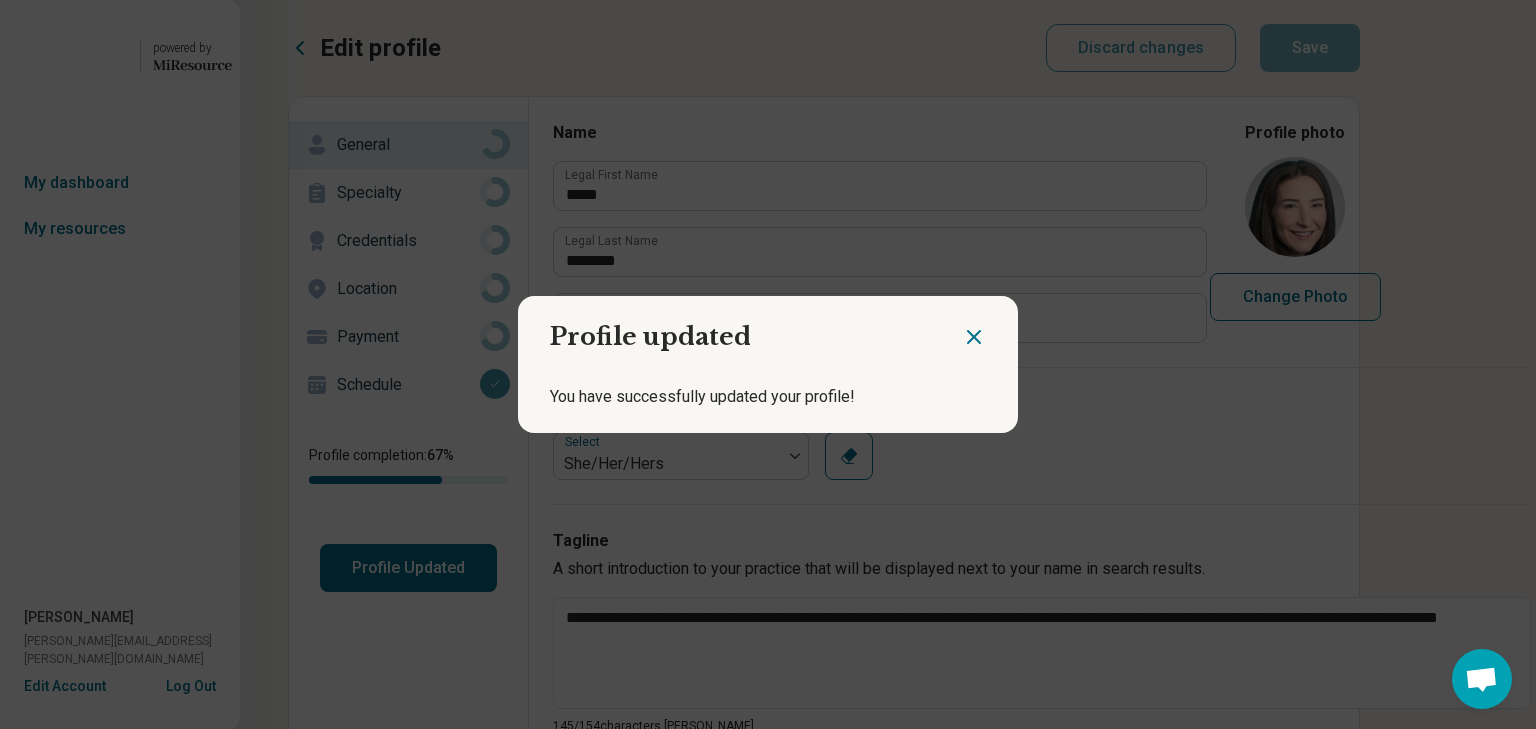 click 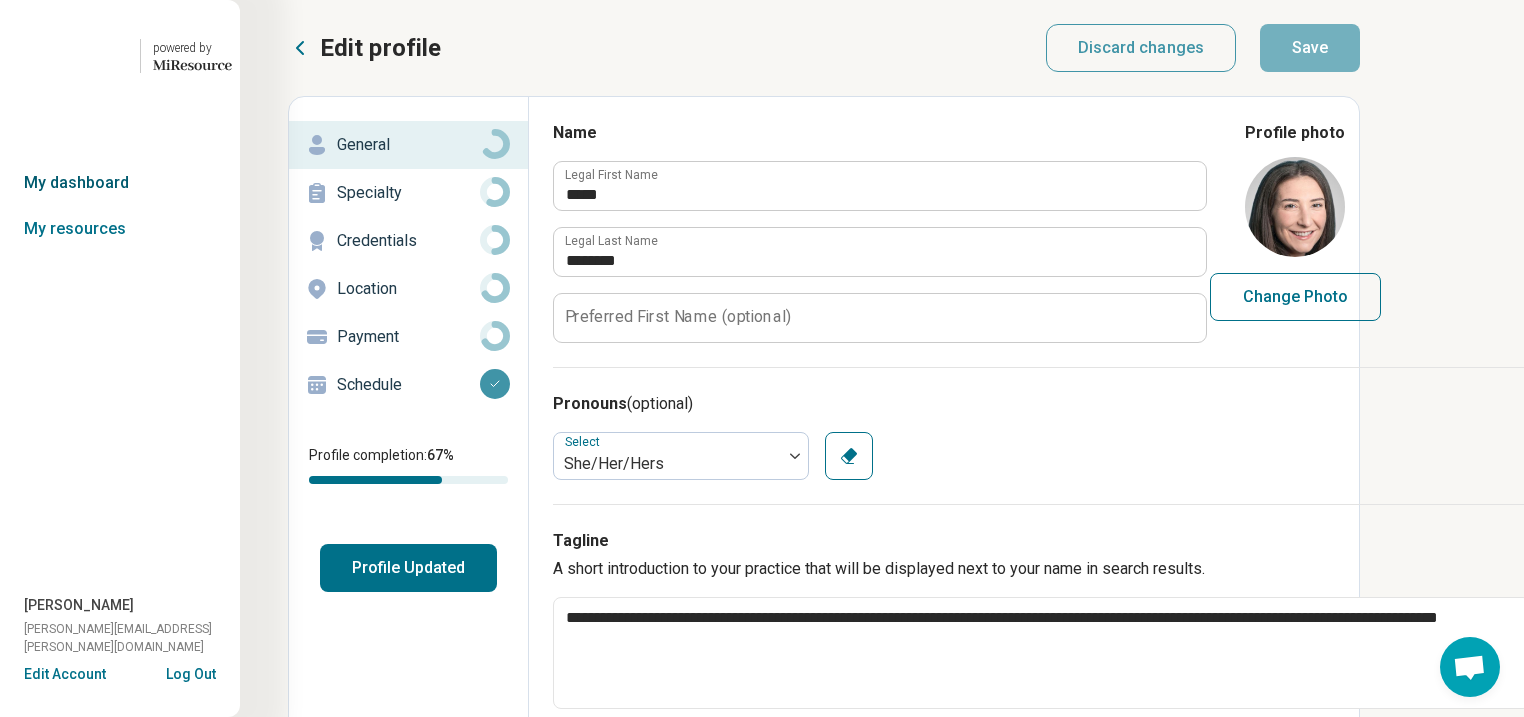 click on "My dashboard" at bounding box center [120, 183] 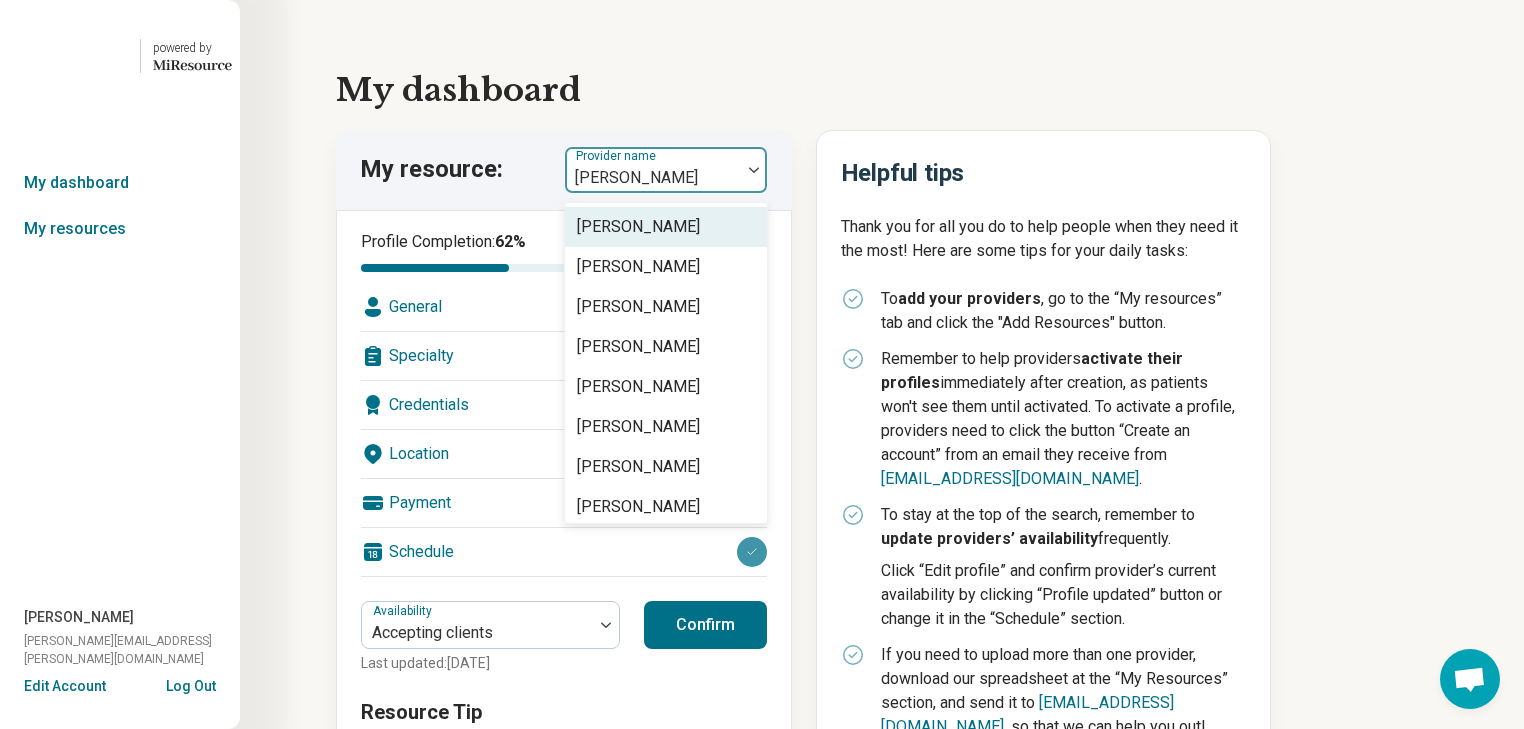 click at bounding box center [754, 170] 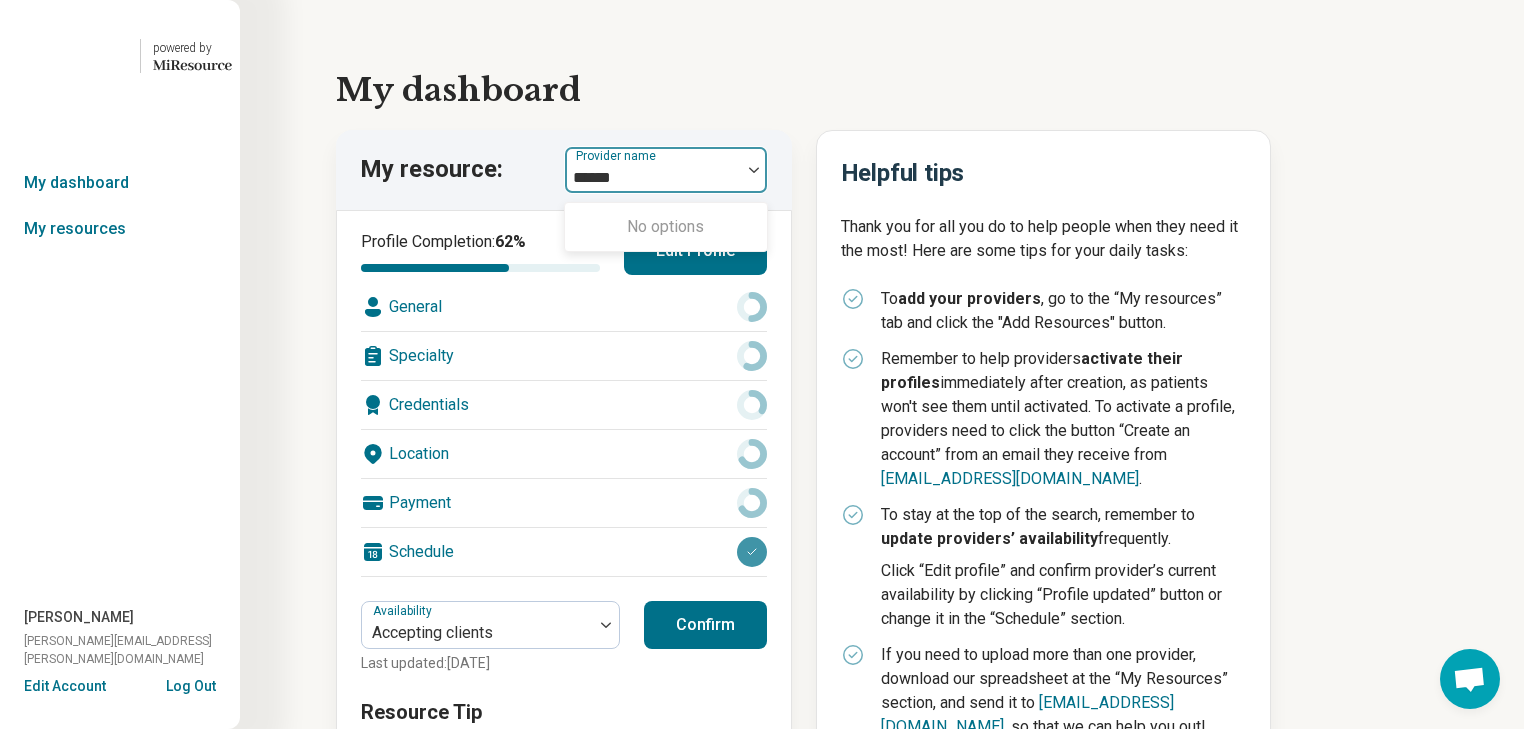 type on "*******" 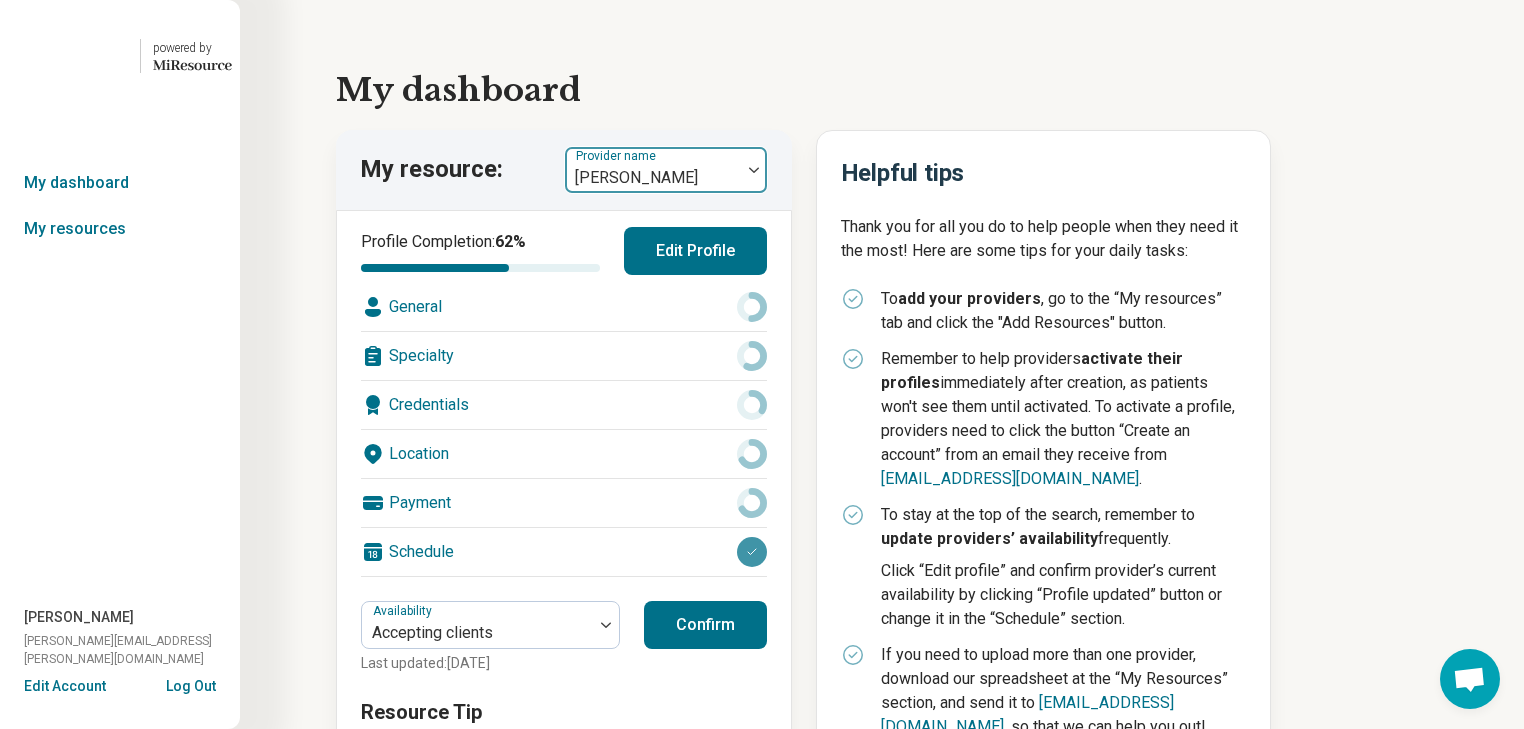 click at bounding box center (754, 170) 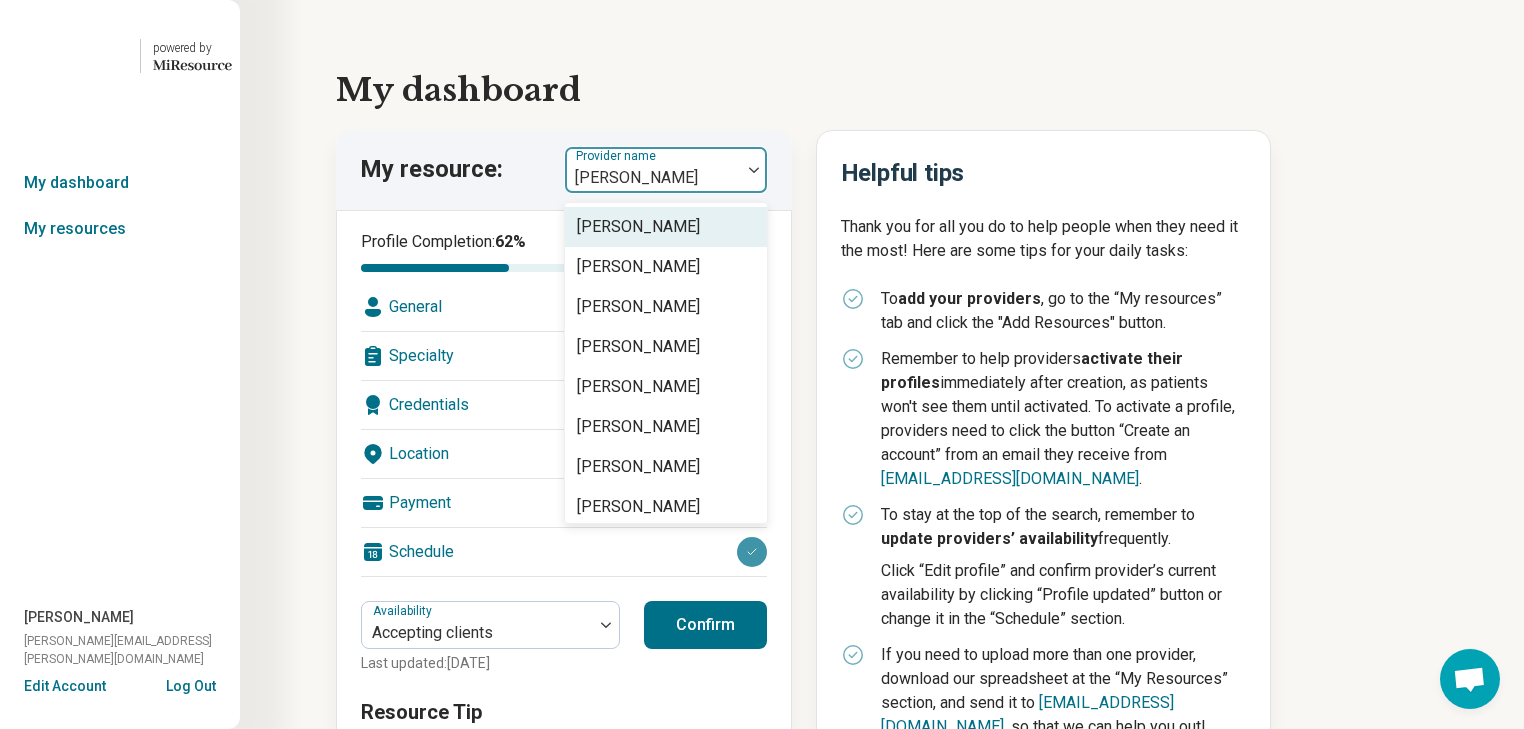 click at bounding box center (653, 178) 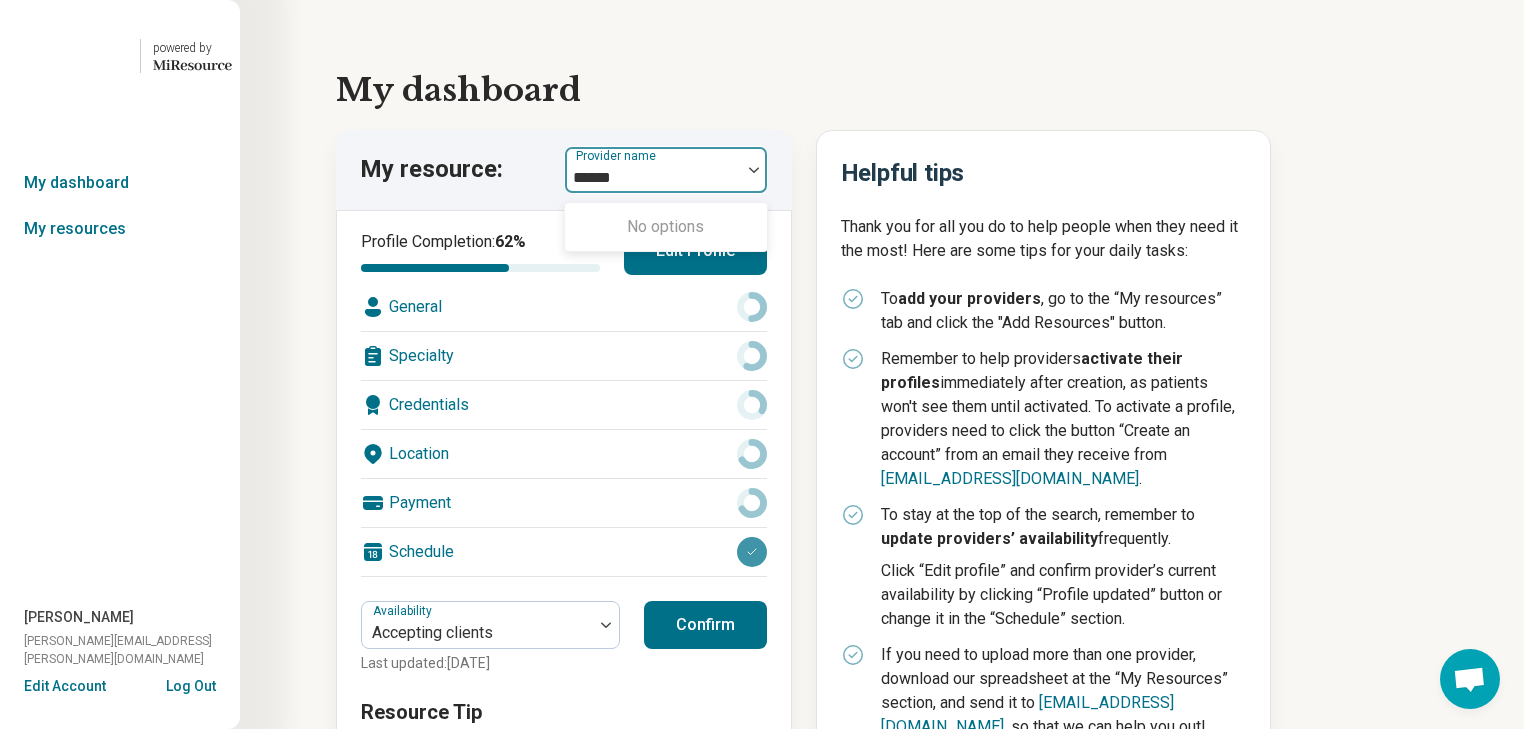 type on "*******" 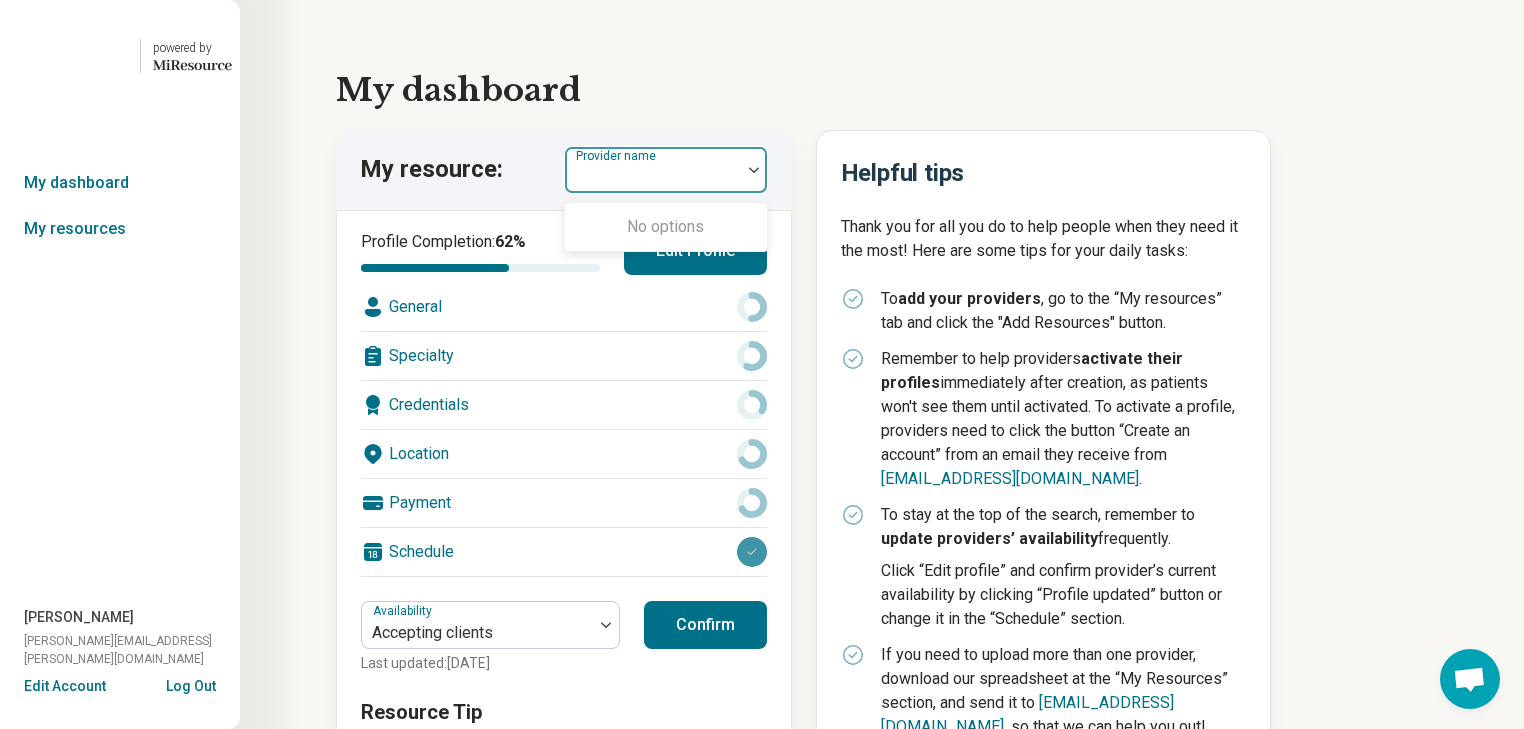 click at bounding box center (653, 178) 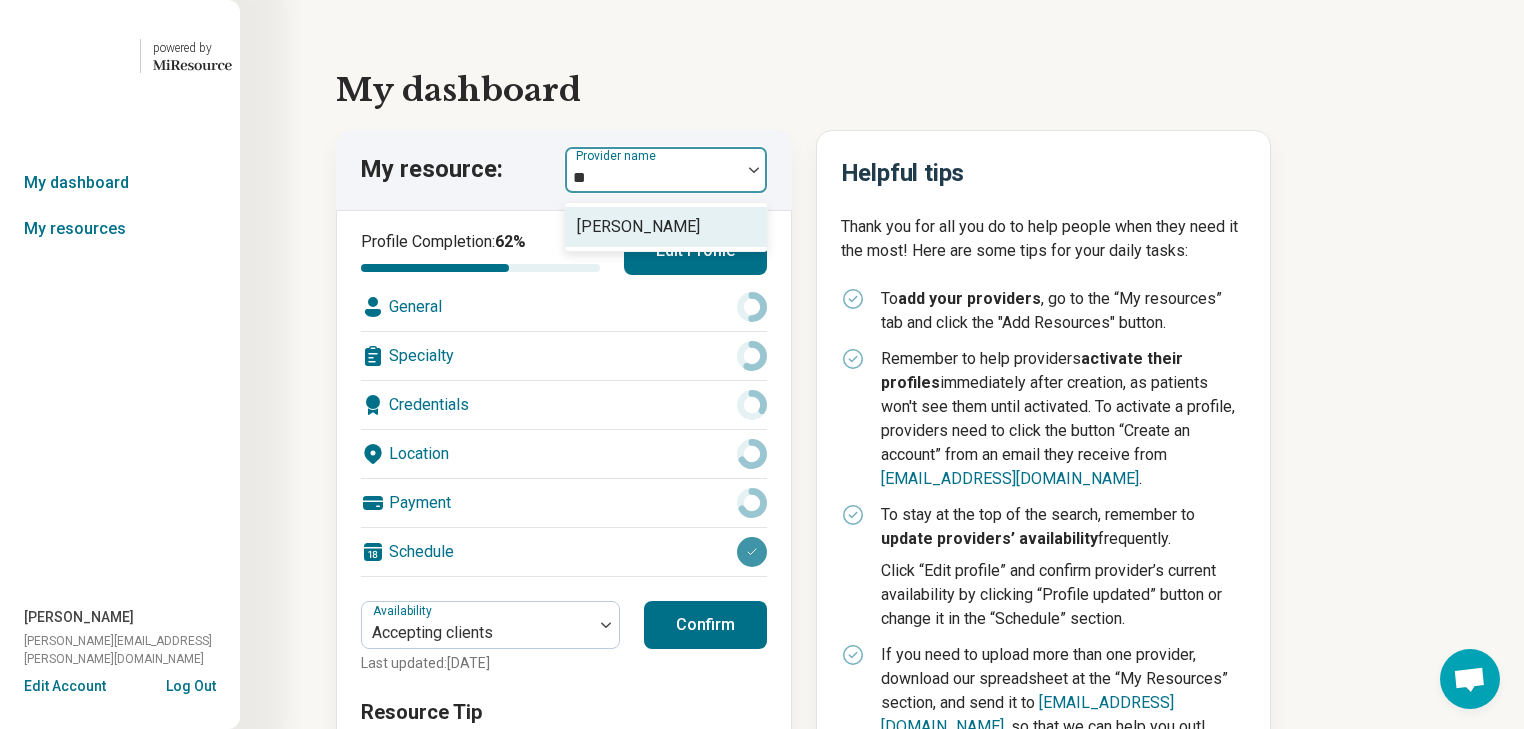 type on "*" 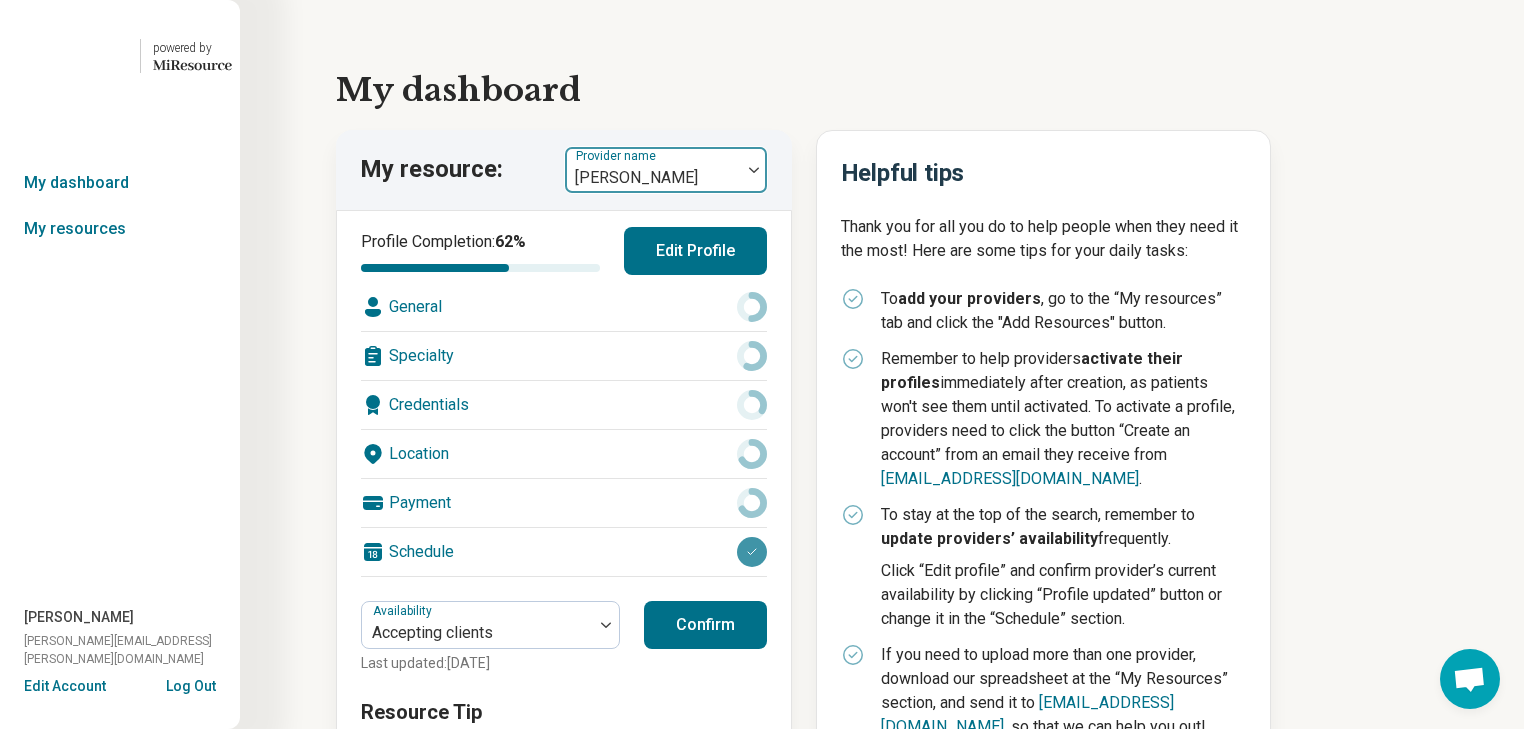 click on "Provider name" at bounding box center (618, 156) 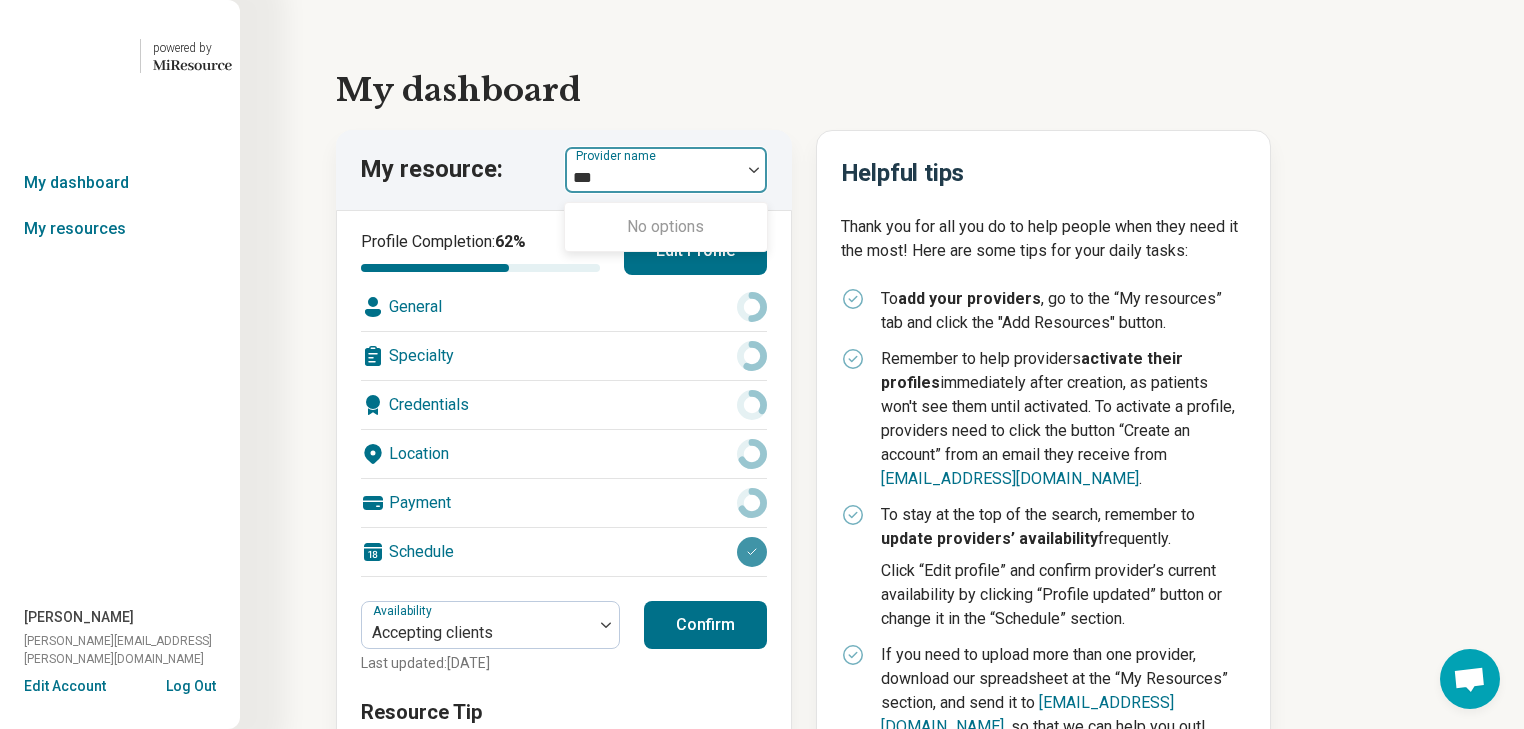 type on "***" 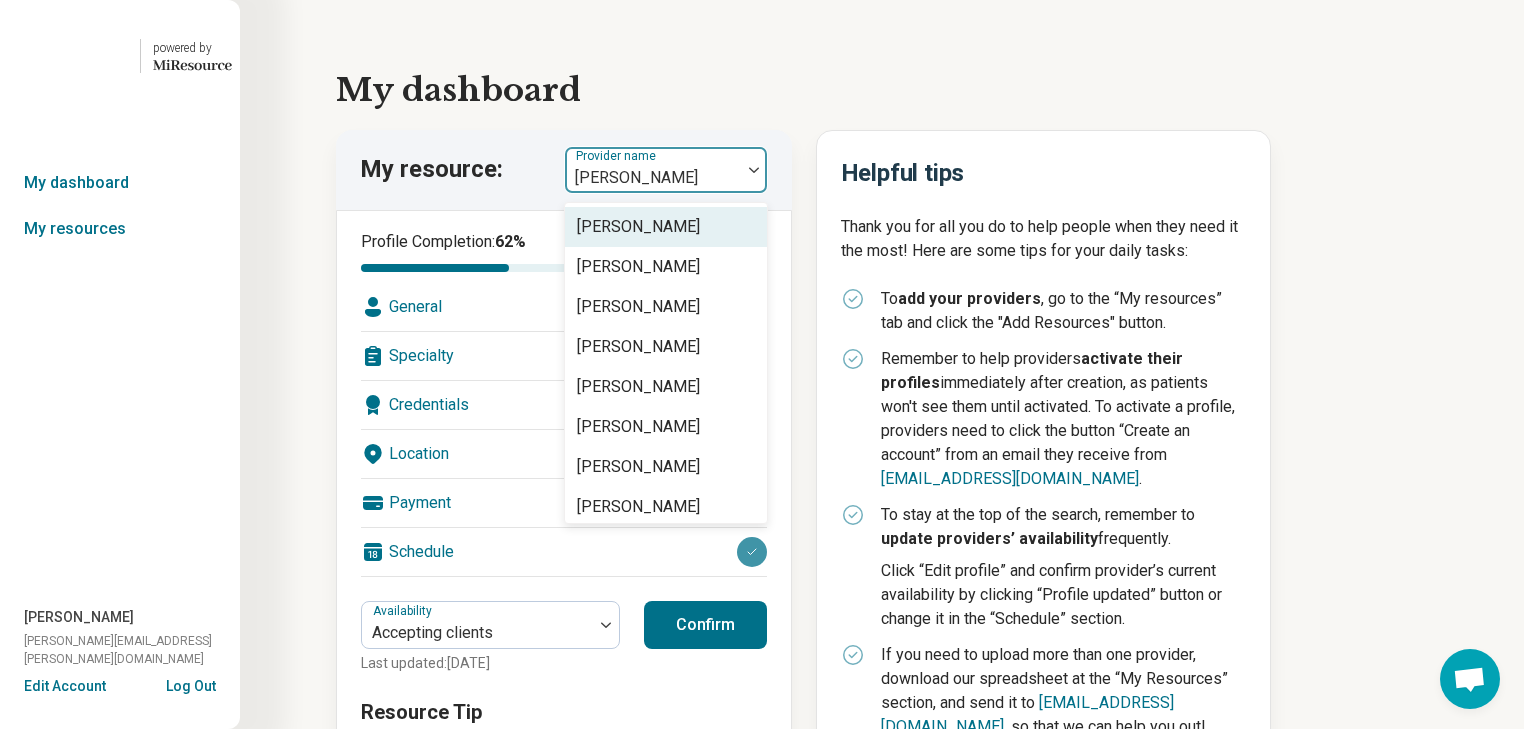 click at bounding box center [653, 178] 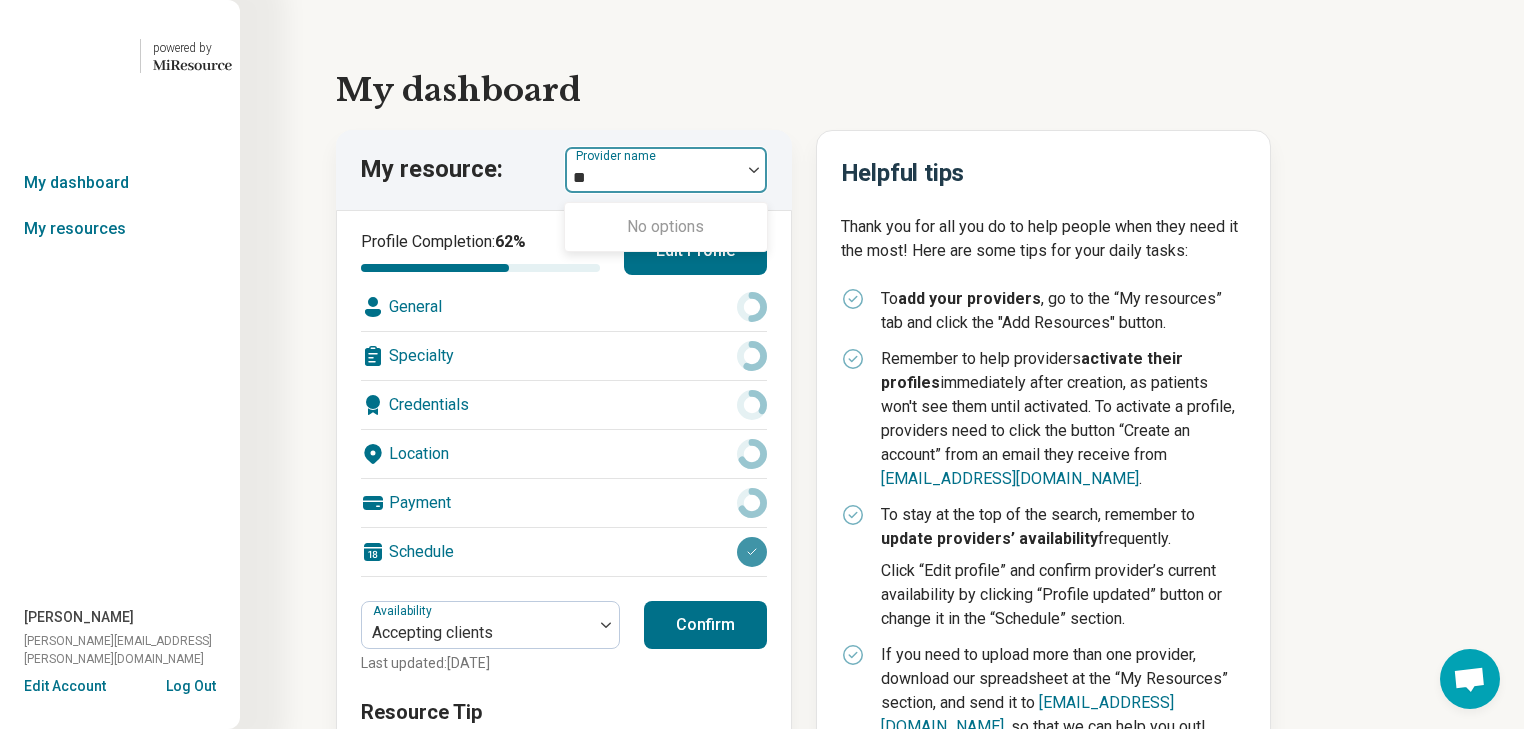 type on "*" 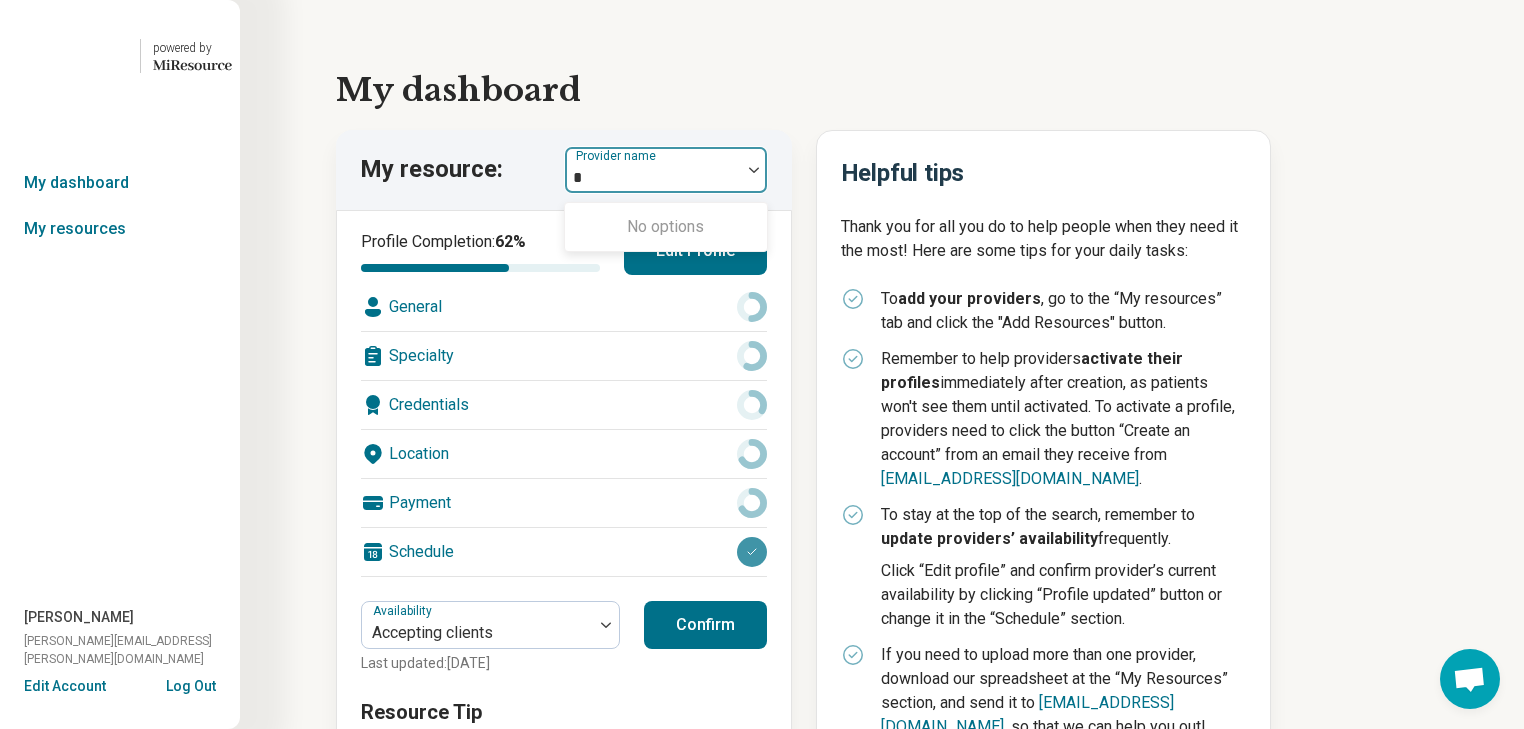 type 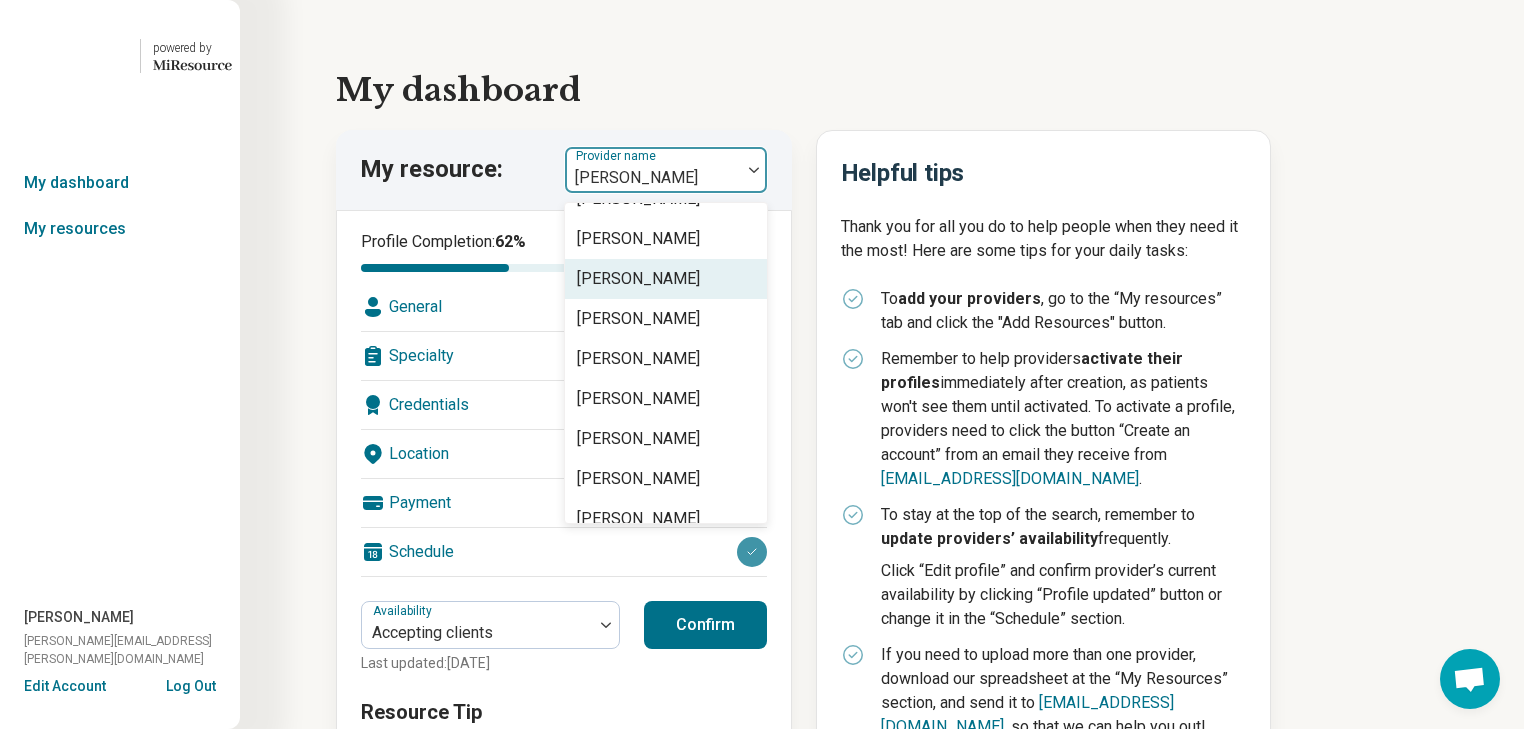 scroll, scrollTop: 0, scrollLeft: 0, axis: both 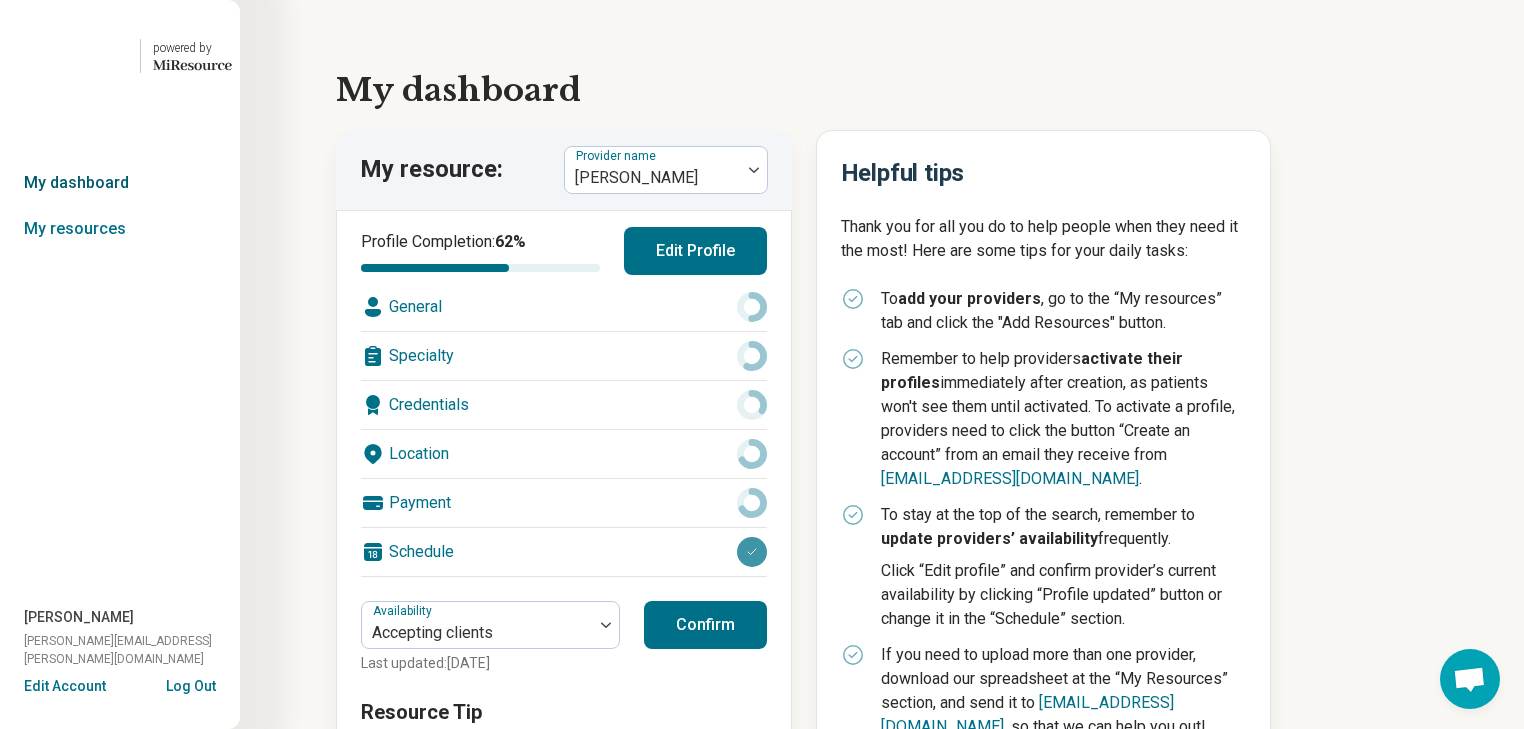 click on "My dashboard" at bounding box center [120, 183] 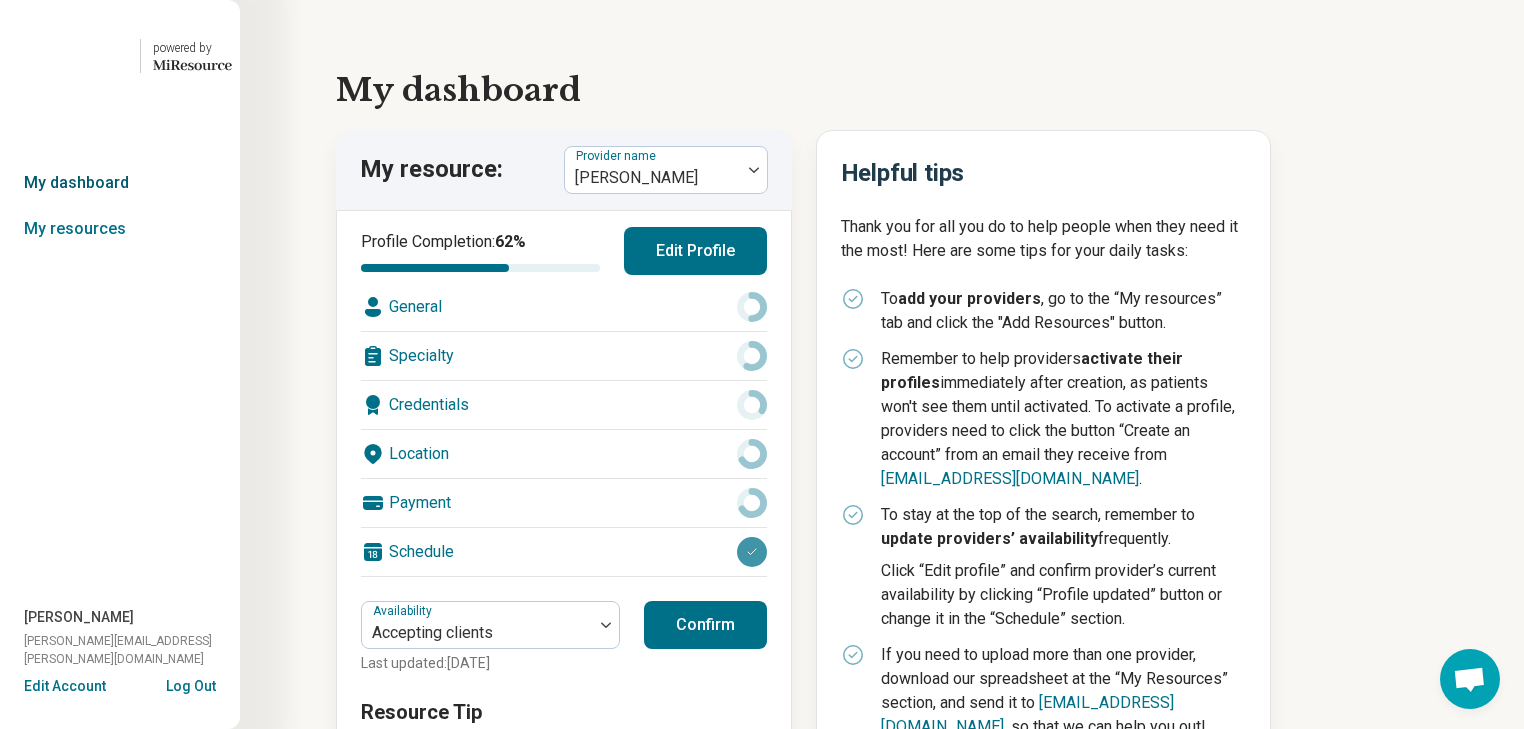 click on "My dashboard" at bounding box center [120, 183] 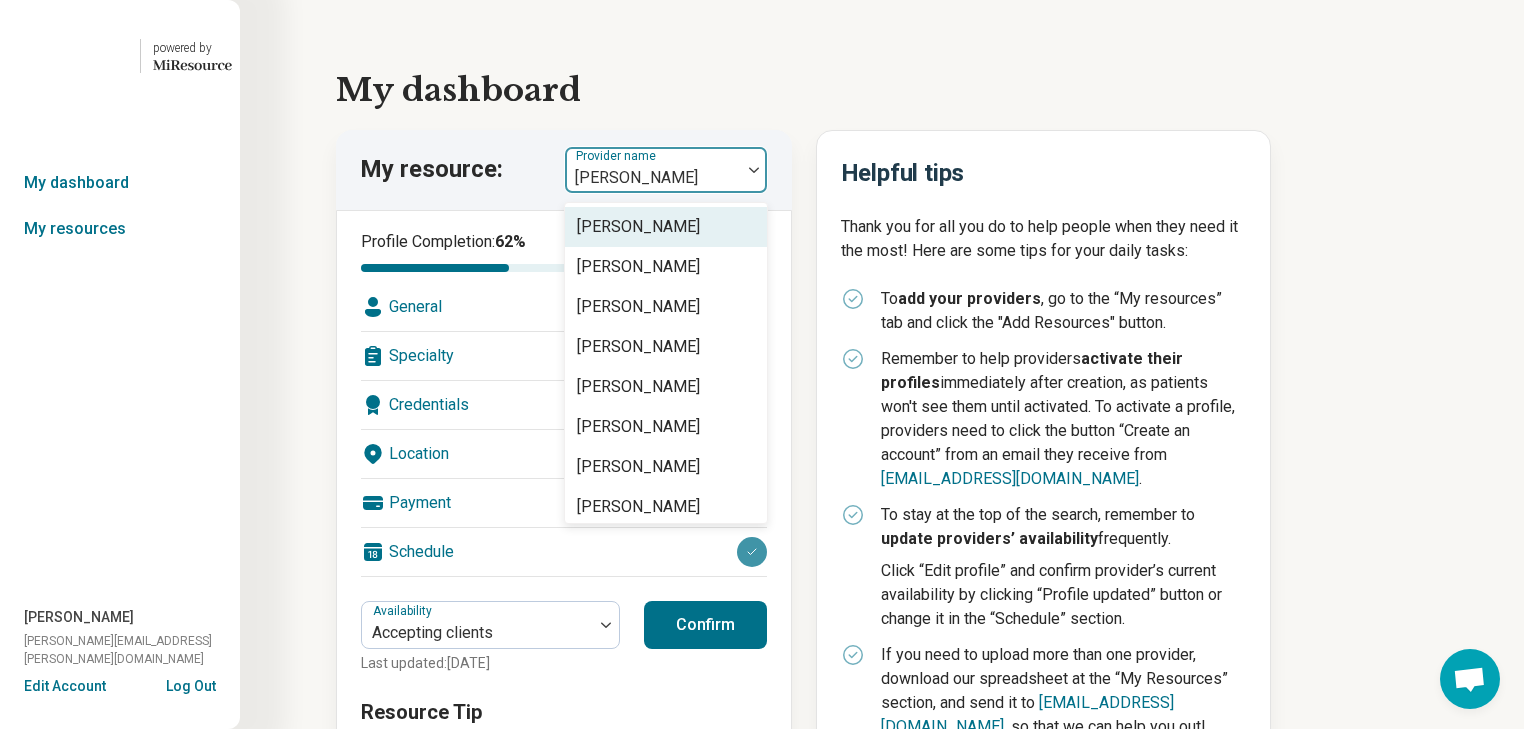 click at bounding box center [754, 170] 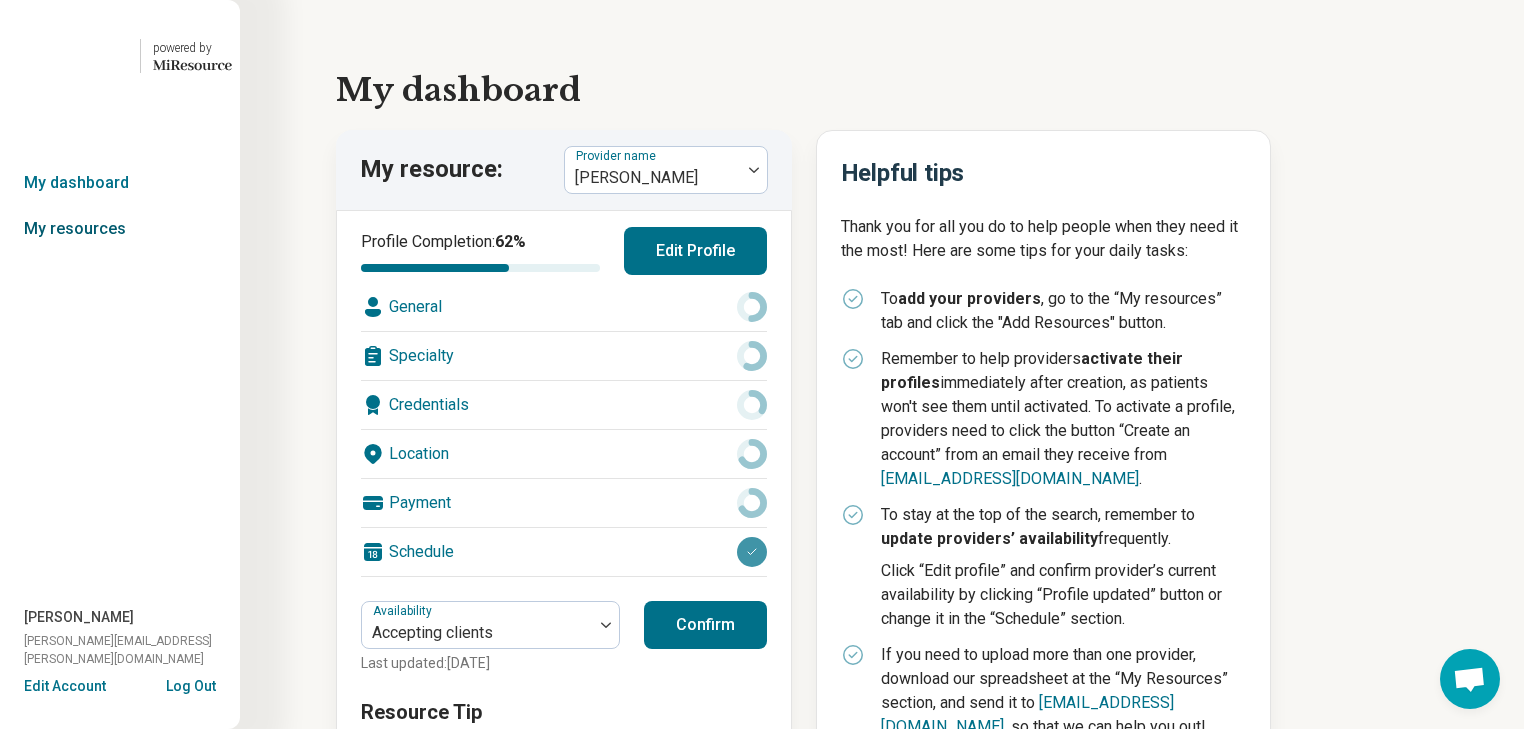 click on "My resources" at bounding box center (120, 229) 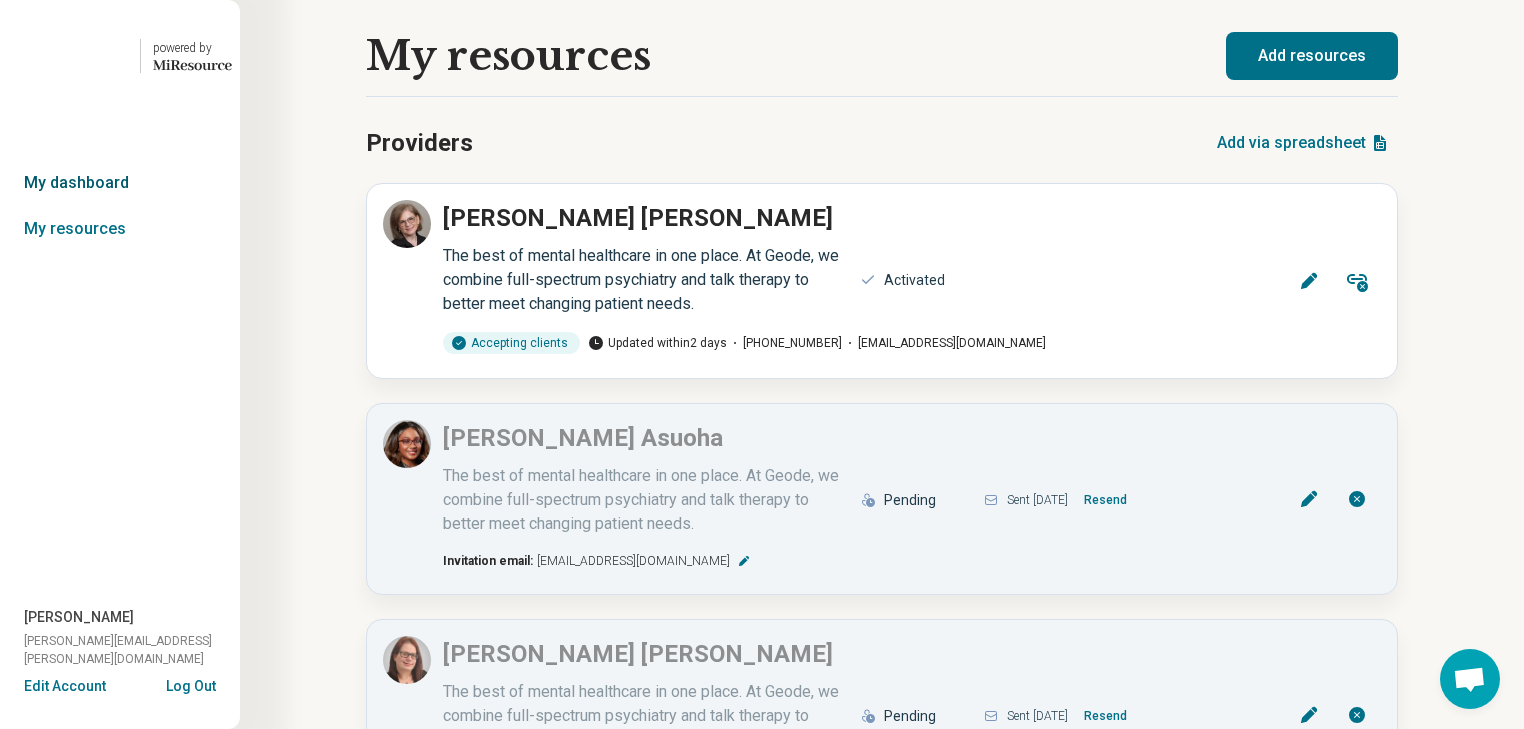 click on "My dashboard" at bounding box center [120, 183] 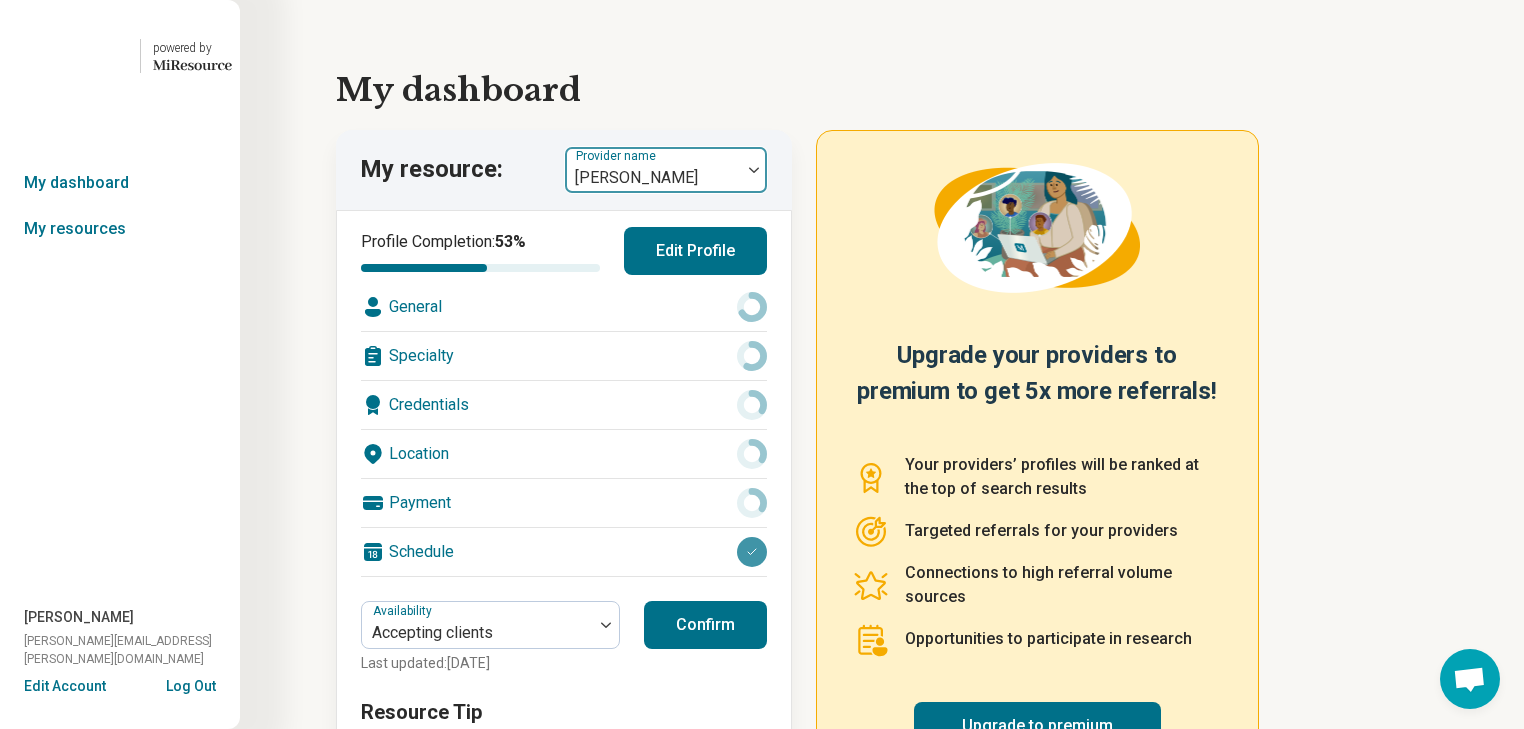 click at bounding box center [754, 170] 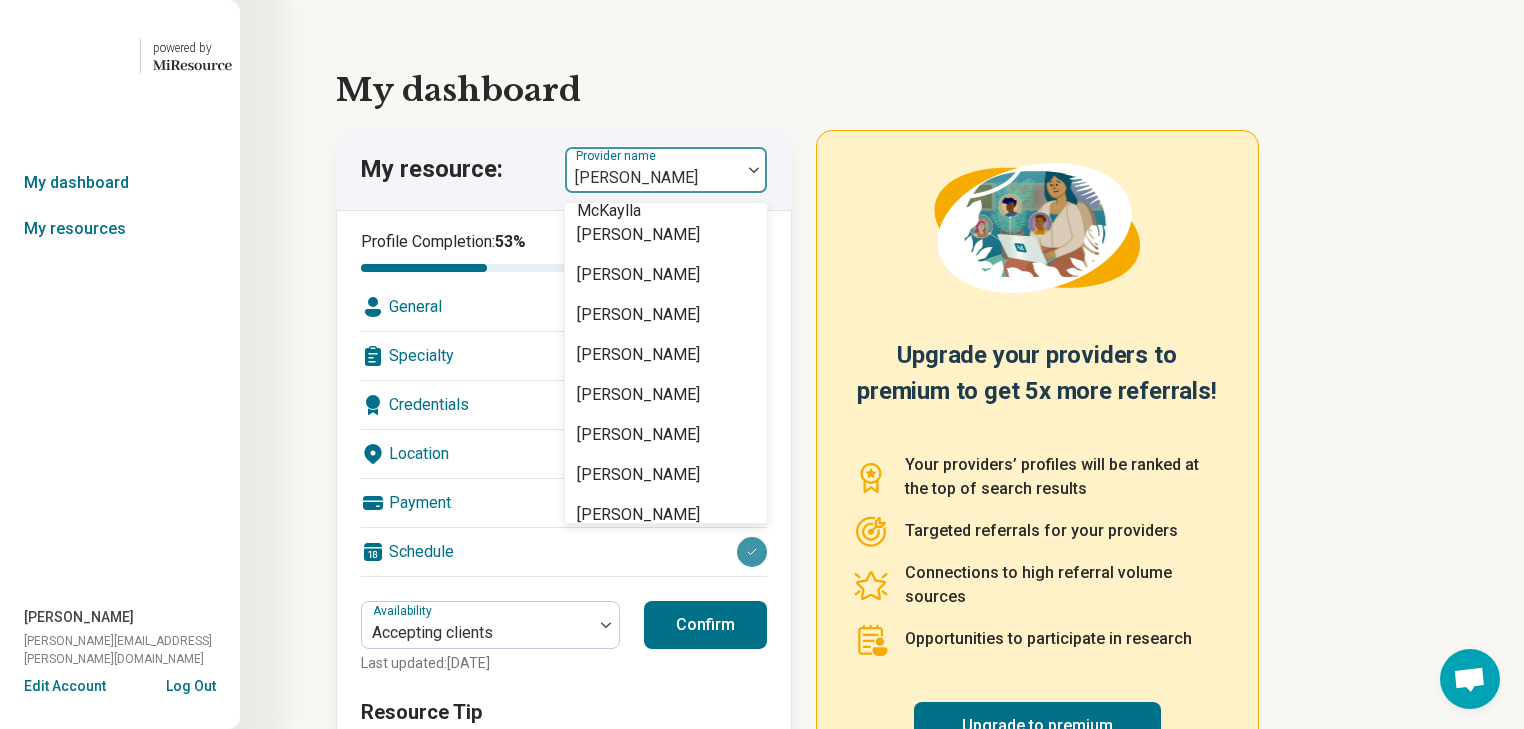 scroll, scrollTop: 2080, scrollLeft: 0, axis: vertical 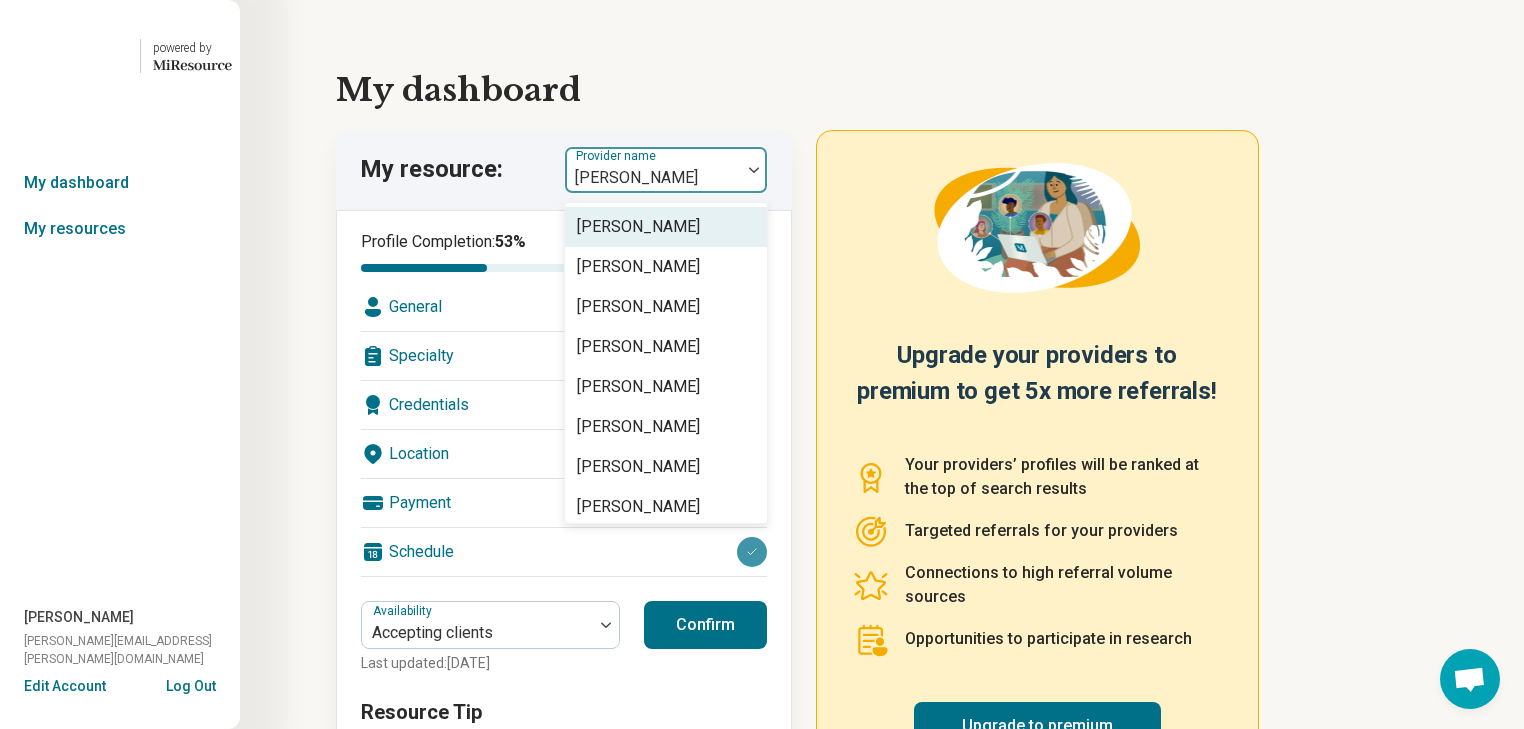click on "[PERSON_NAME]" at bounding box center (653, 170) 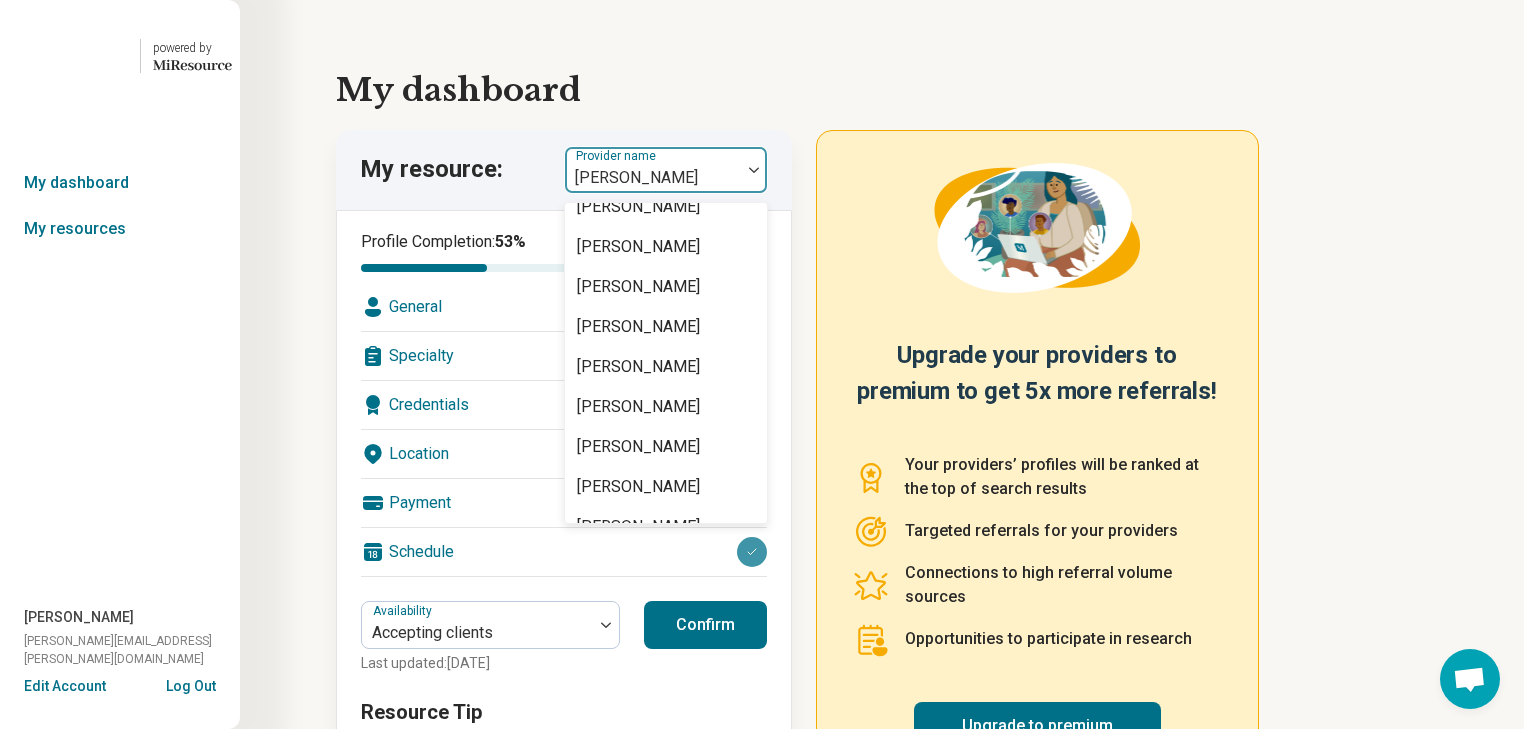 scroll, scrollTop: 3068, scrollLeft: 0, axis: vertical 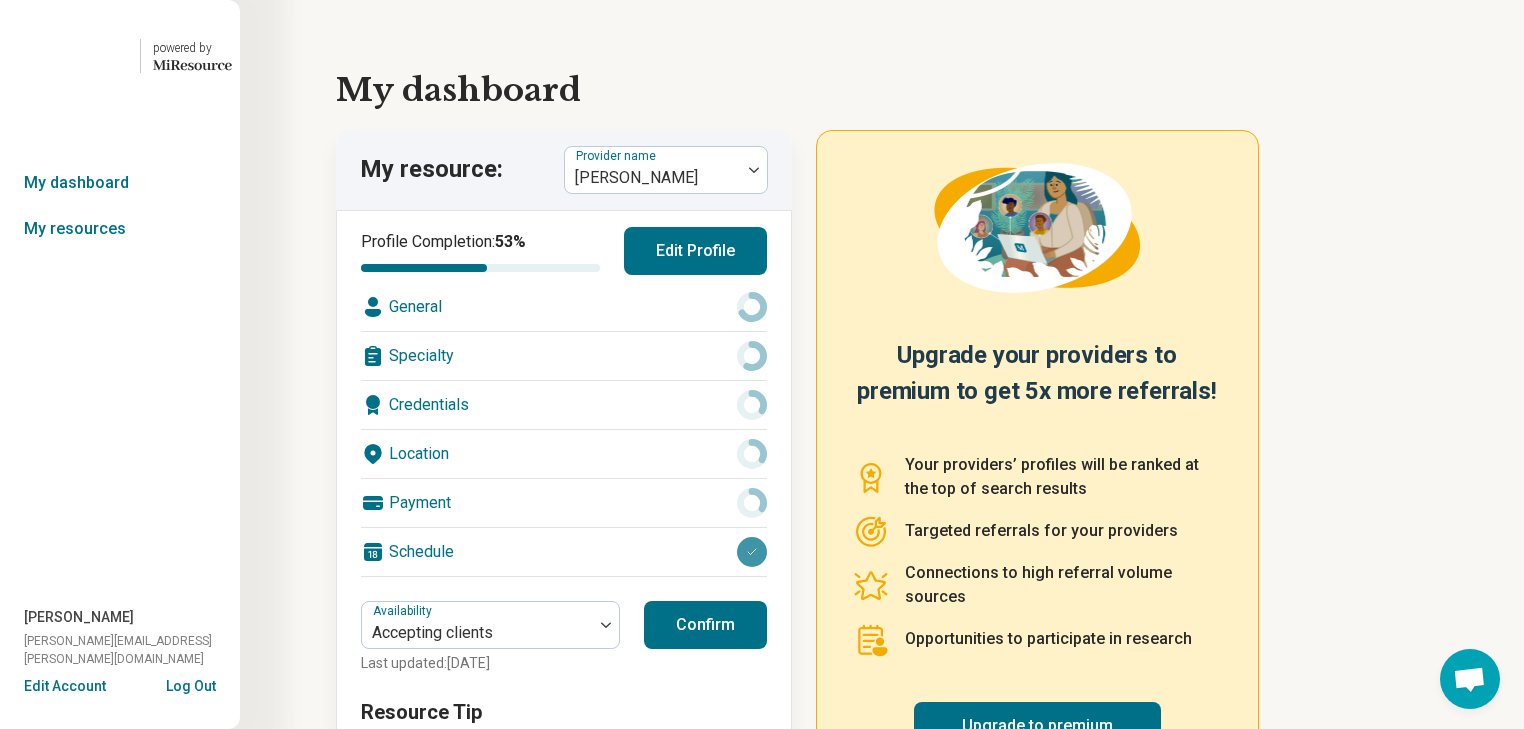 click on "Edit Profile" at bounding box center [695, 251] 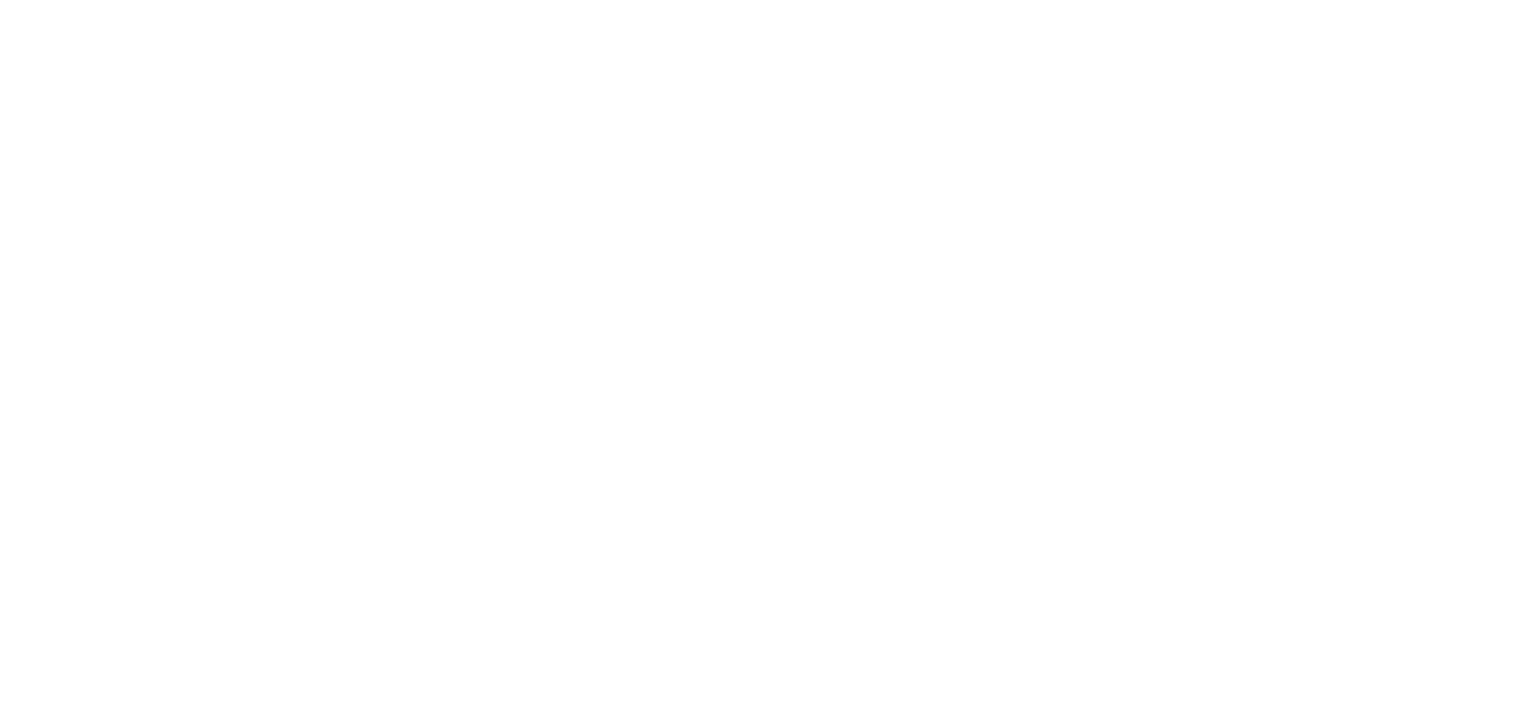 scroll, scrollTop: 0, scrollLeft: 0, axis: both 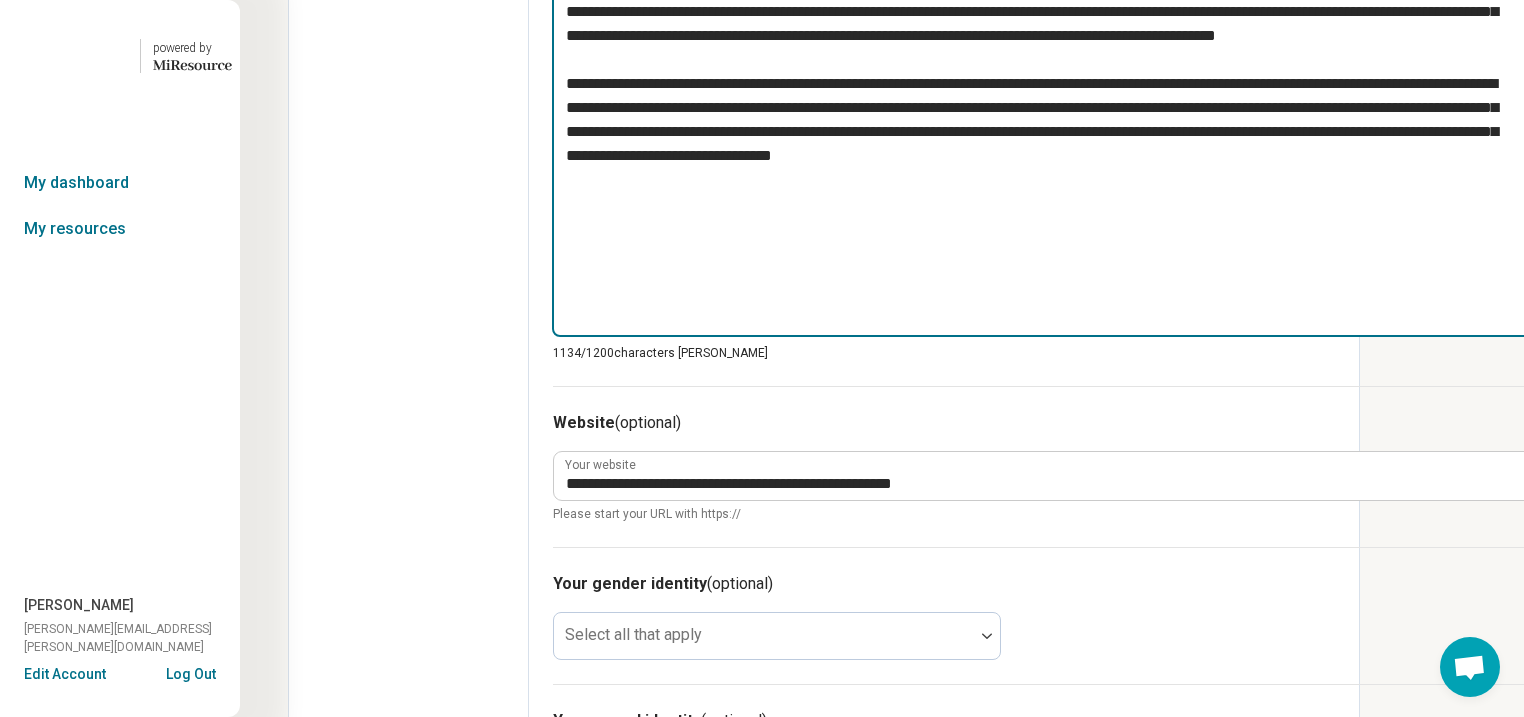 drag, startPoint x: 1212, startPoint y: 538, endPoint x: 634, endPoint y: 121, distance: 712.7222 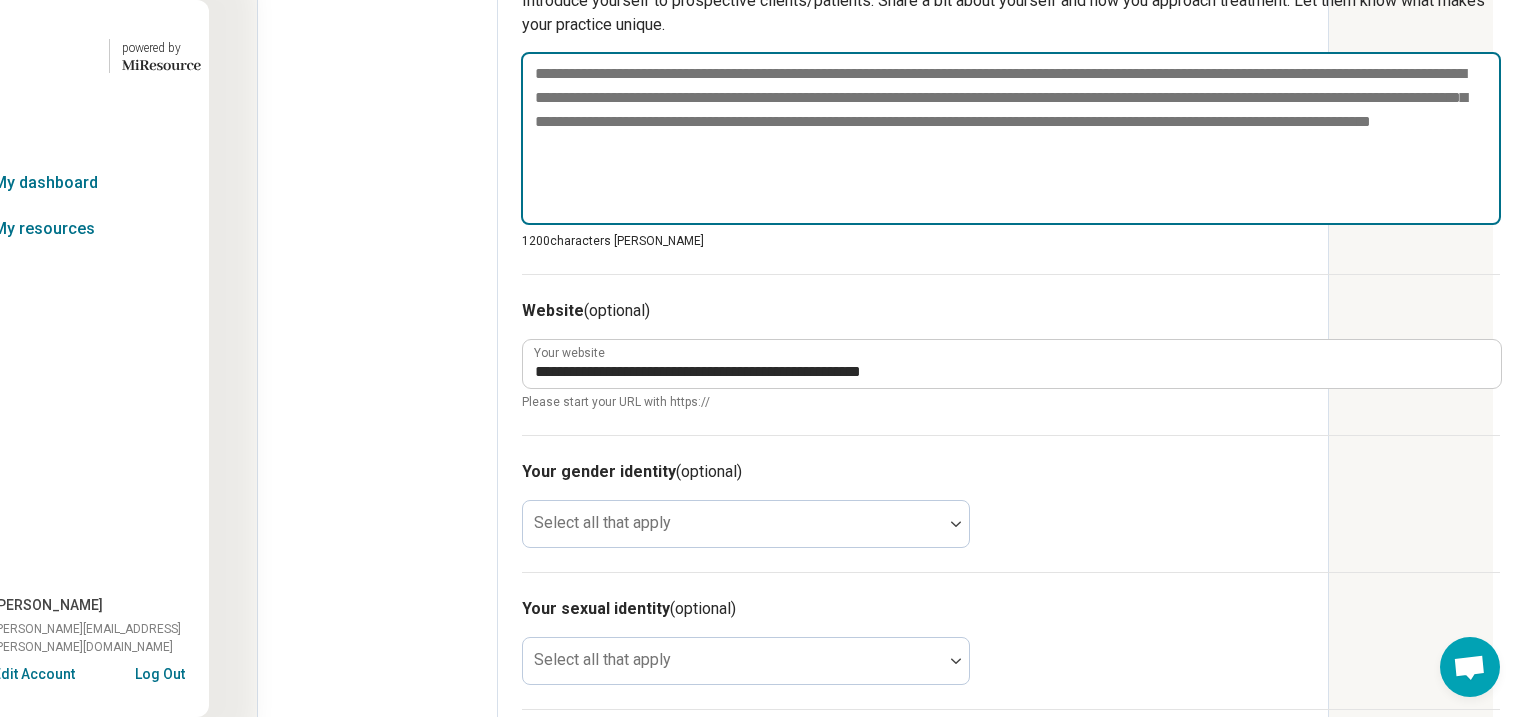 scroll, scrollTop: 960, scrollLeft: 239, axis: both 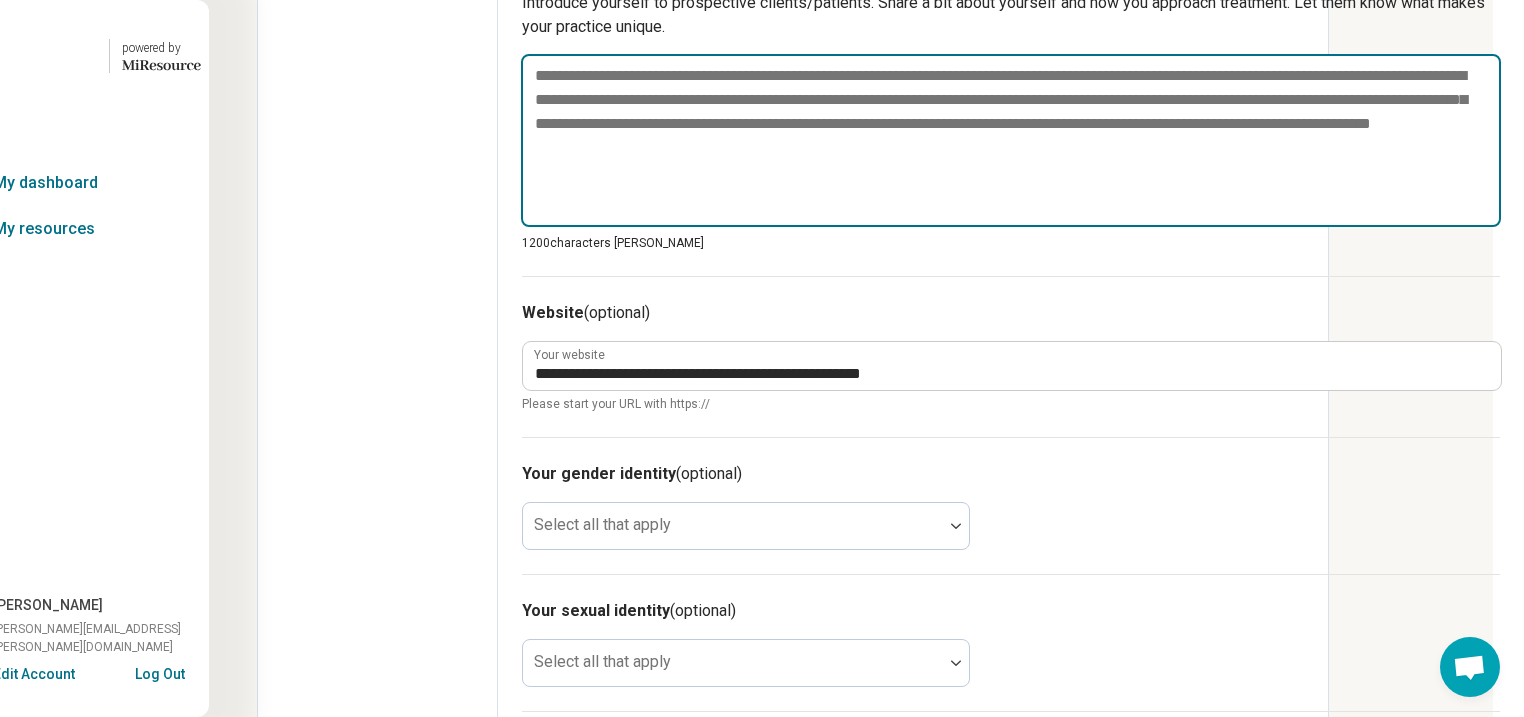 type 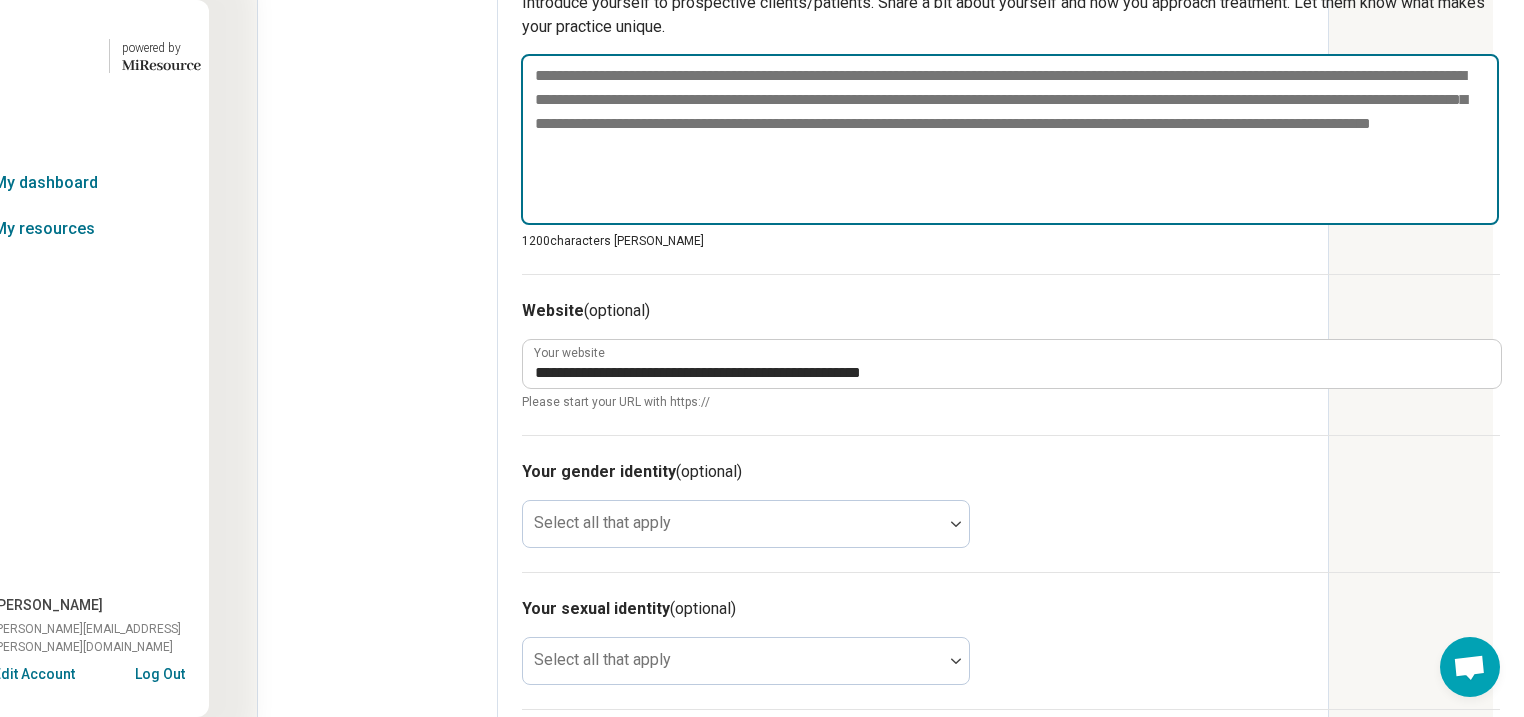 click at bounding box center [1010, 140] 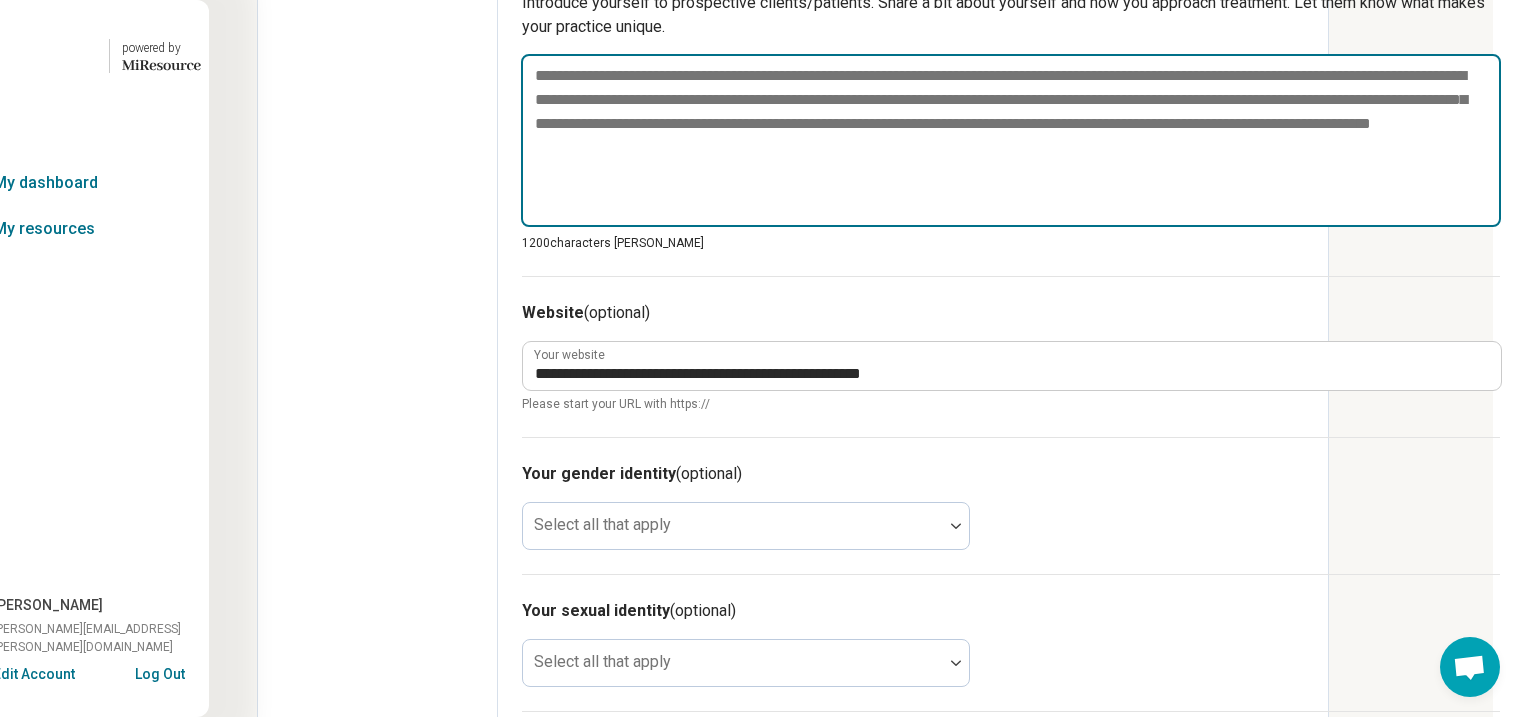 paste on "**********" 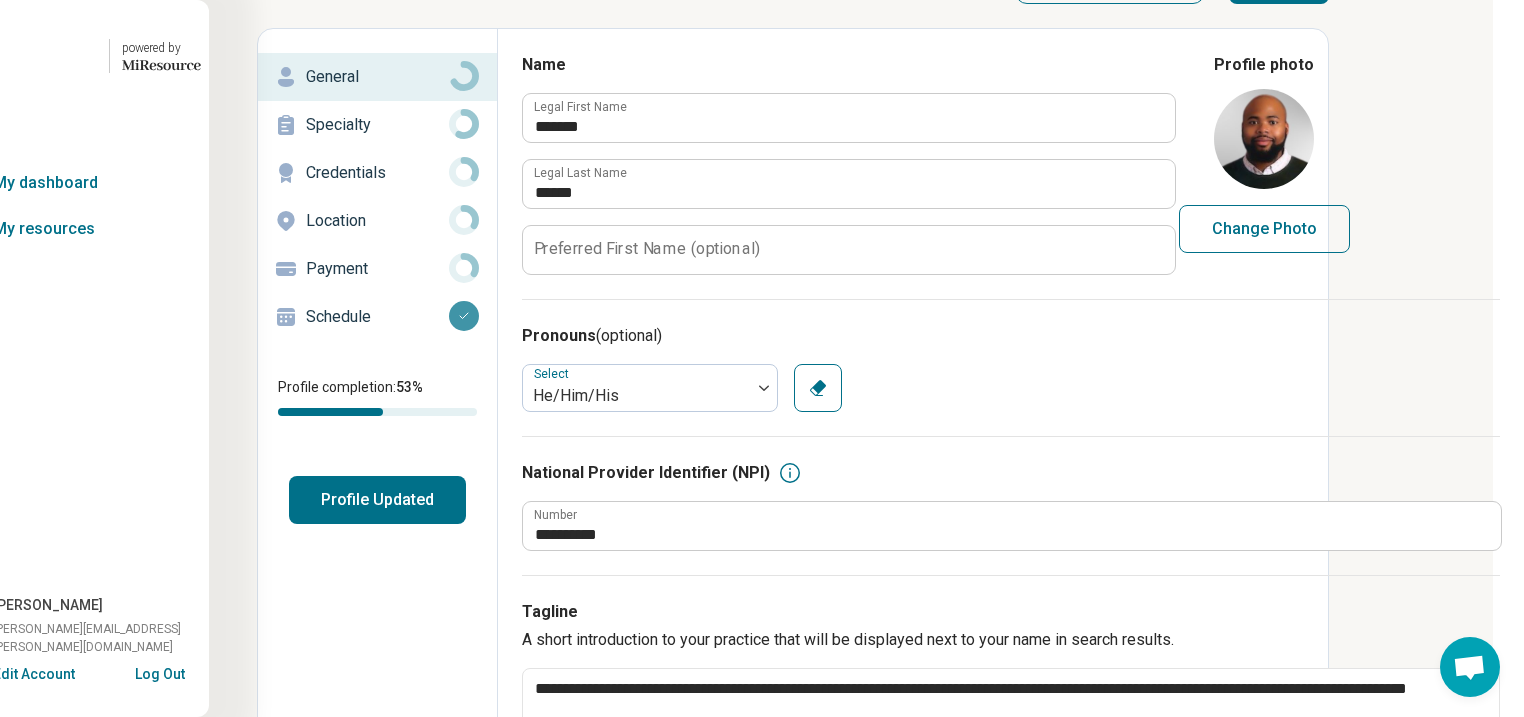 scroll, scrollTop: 0, scrollLeft: 239, axis: horizontal 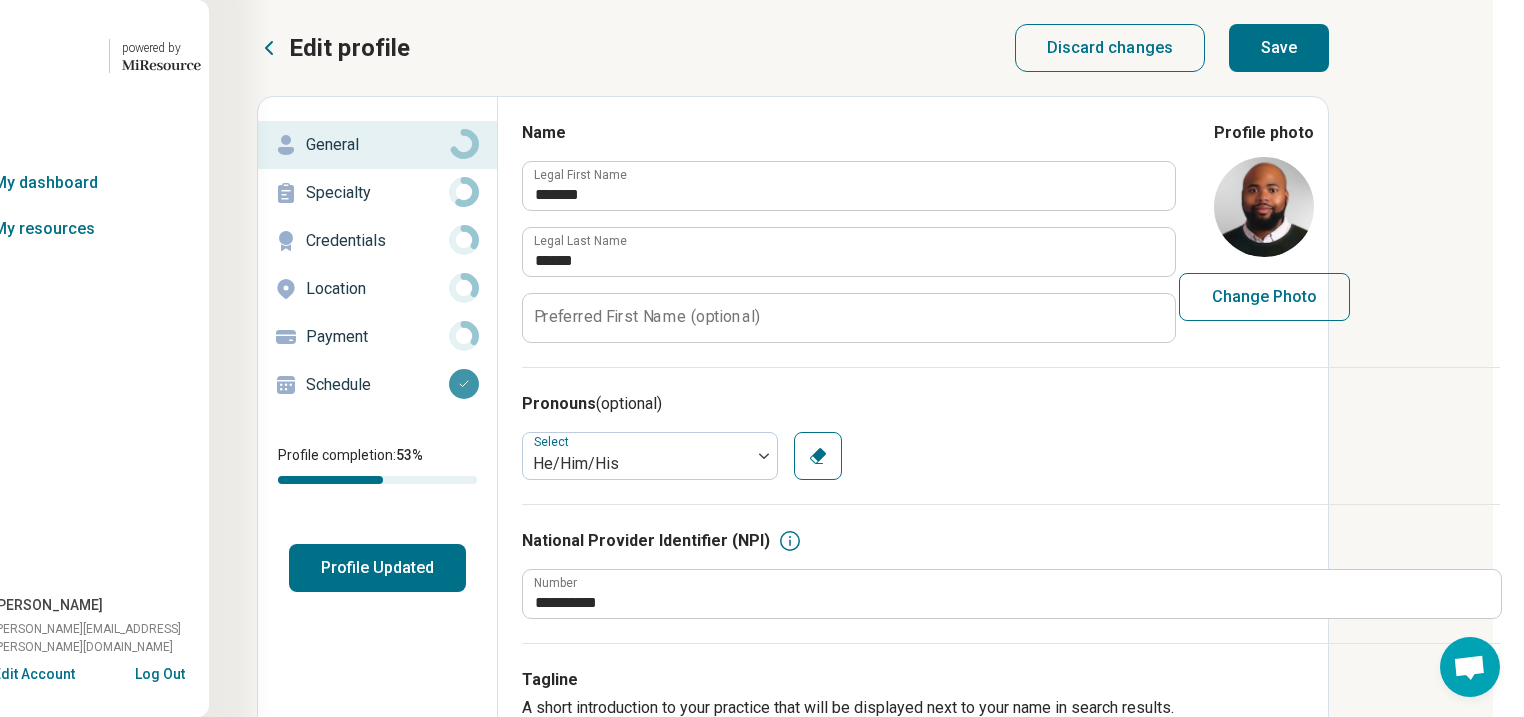 type on "**********" 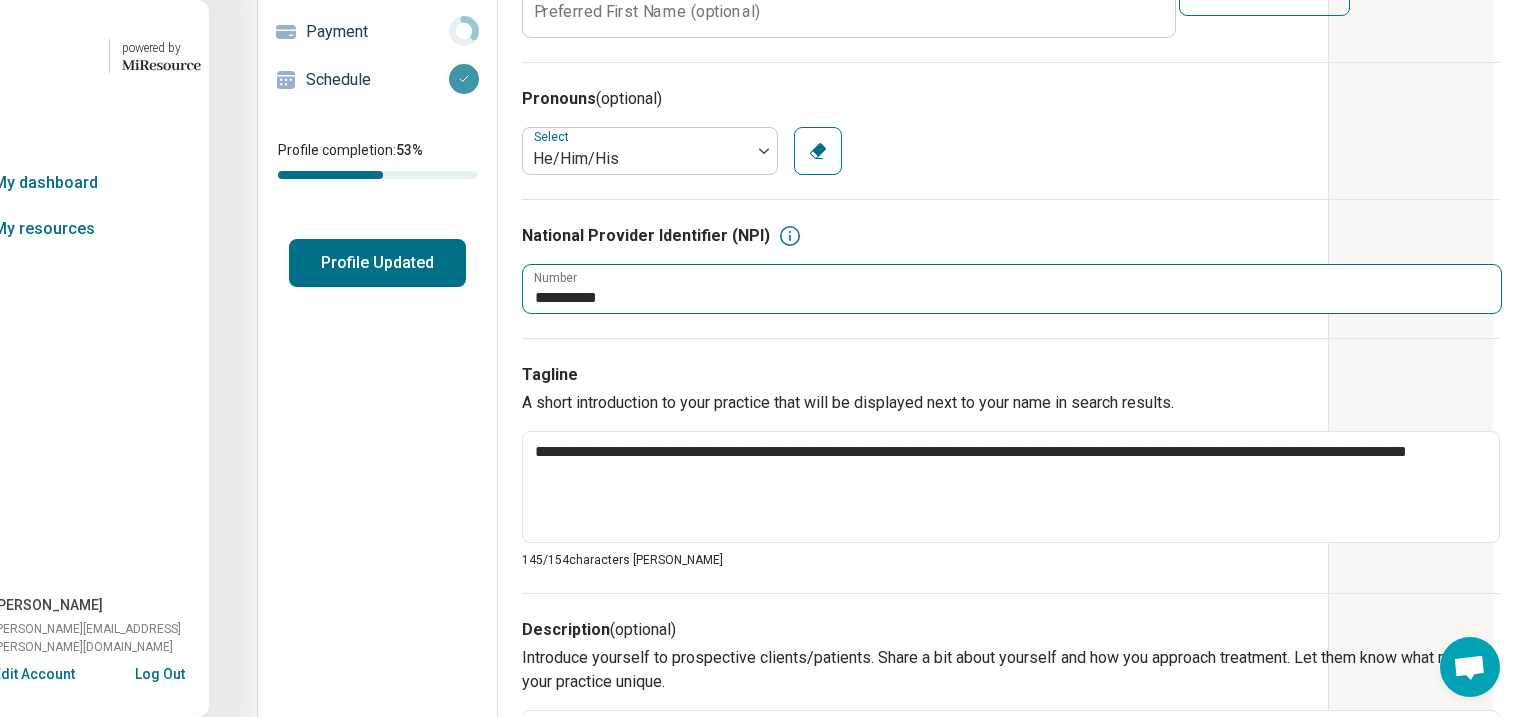 scroll, scrollTop: 240, scrollLeft: 239, axis: both 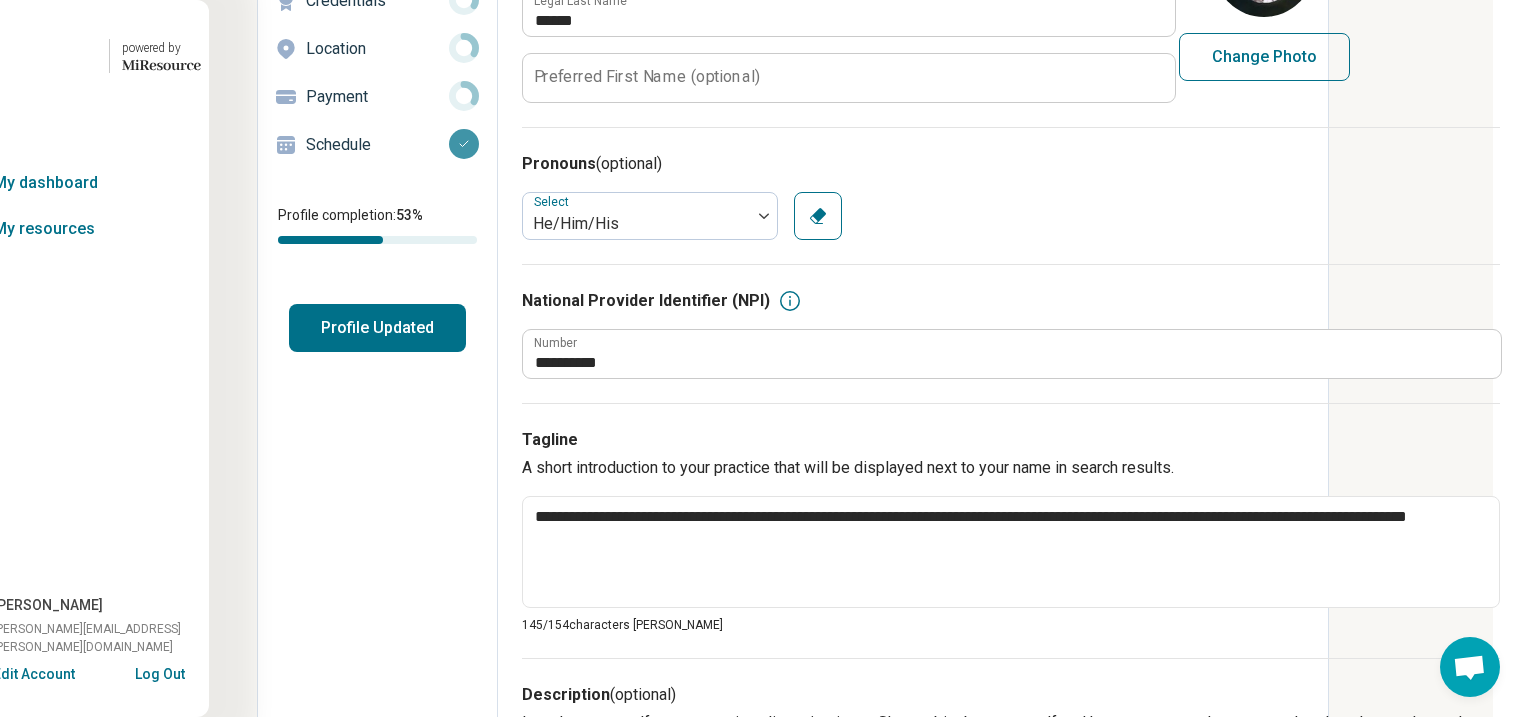 click on "Profile Updated" at bounding box center (377, 328) 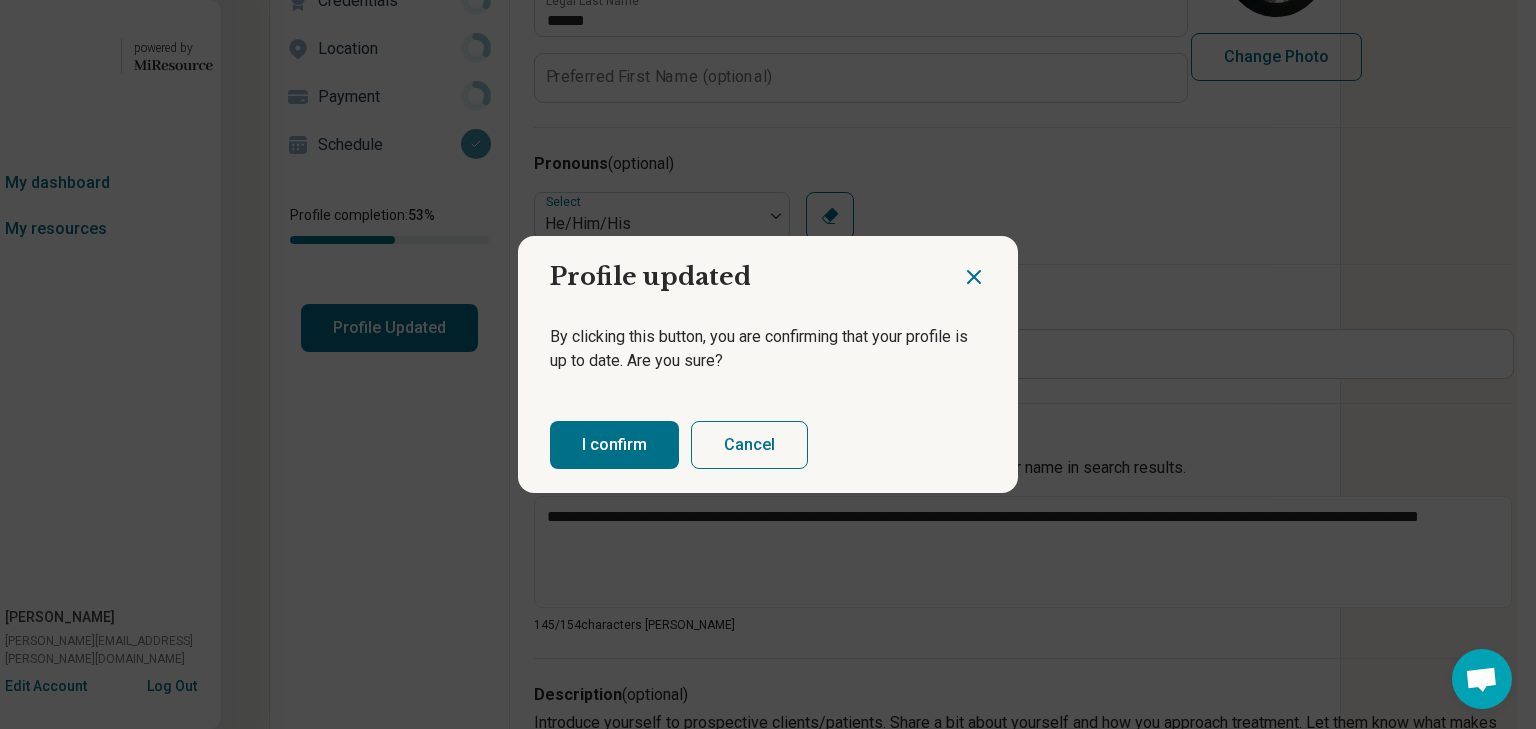 click on "I confirm" at bounding box center (614, 445) 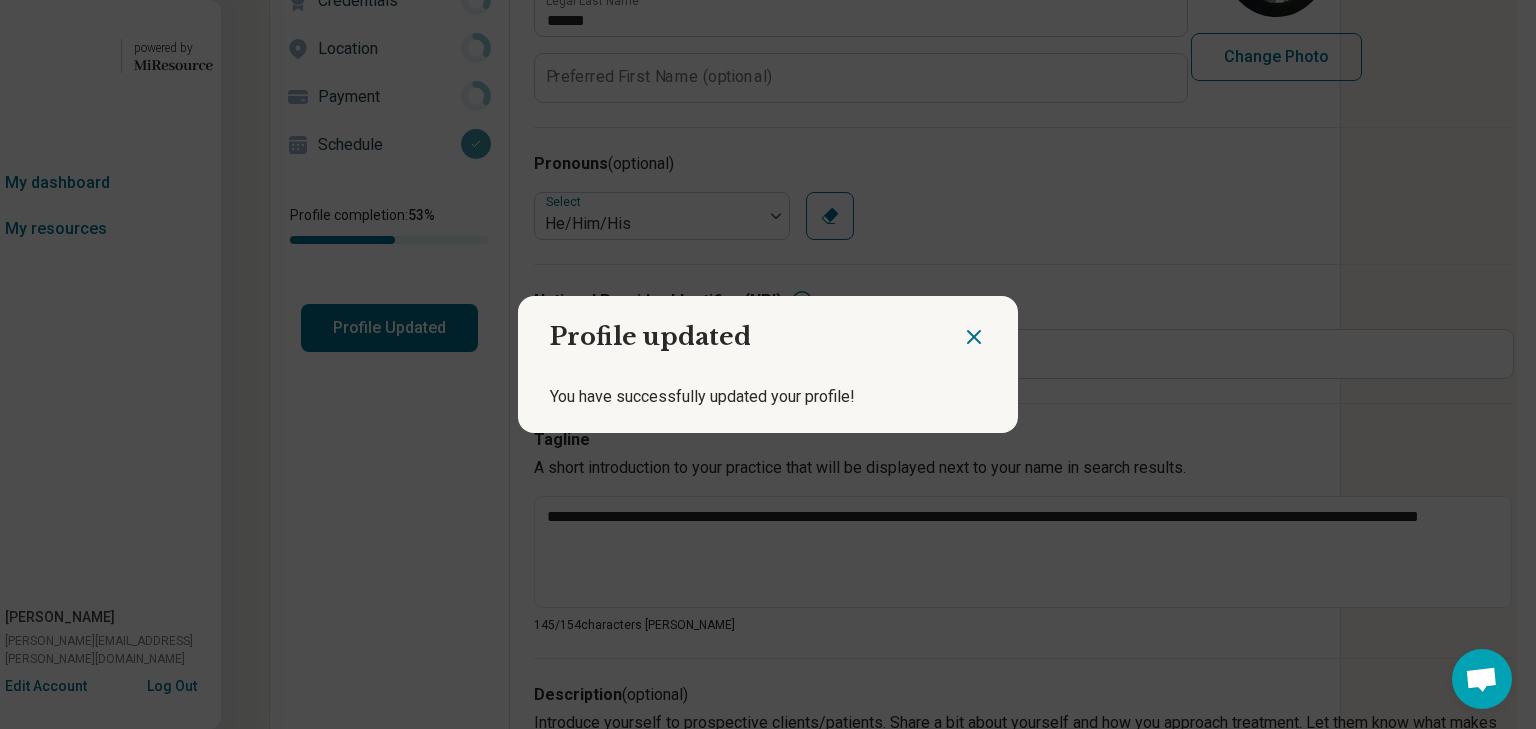 click 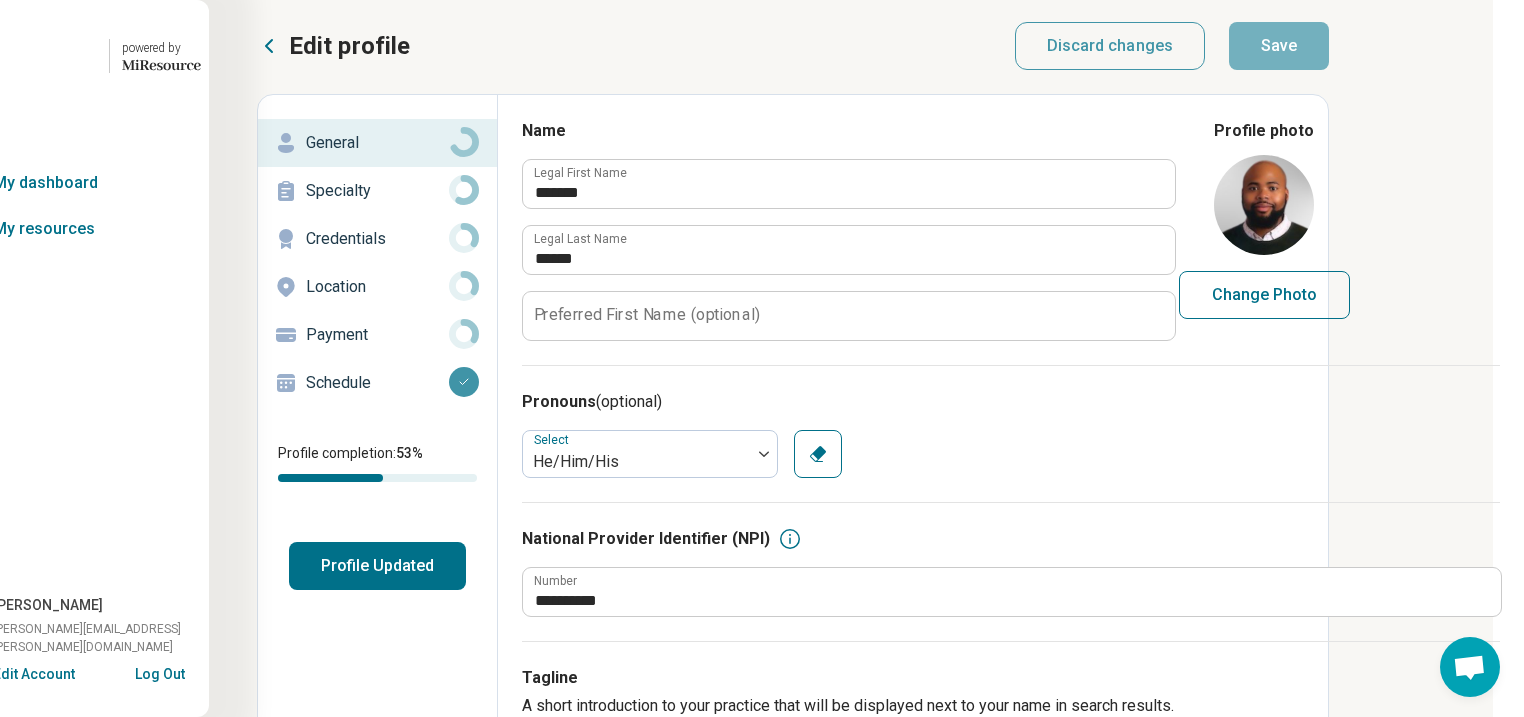 scroll, scrollTop: 0, scrollLeft: 239, axis: horizontal 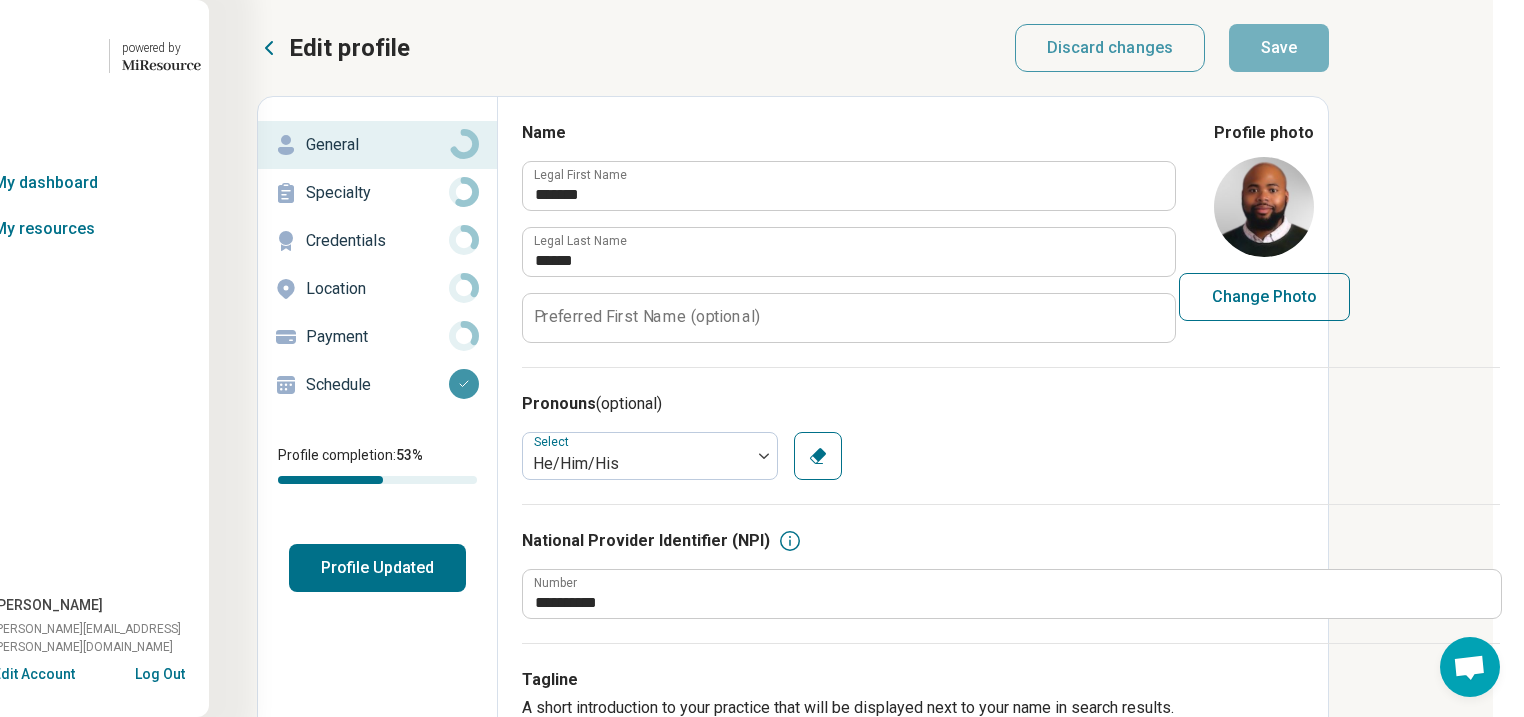 click 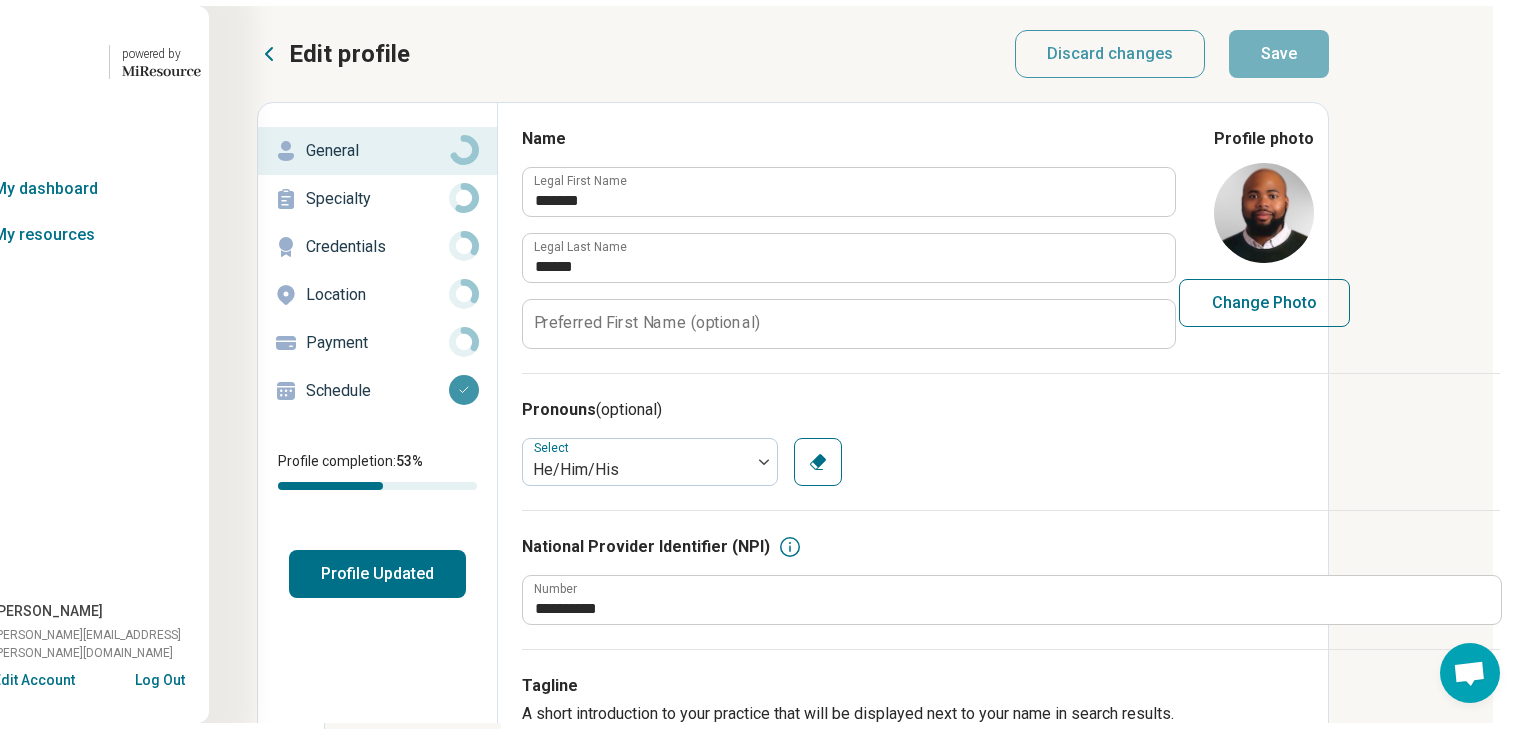 scroll, scrollTop: 0, scrollLeft: 0, axis: both 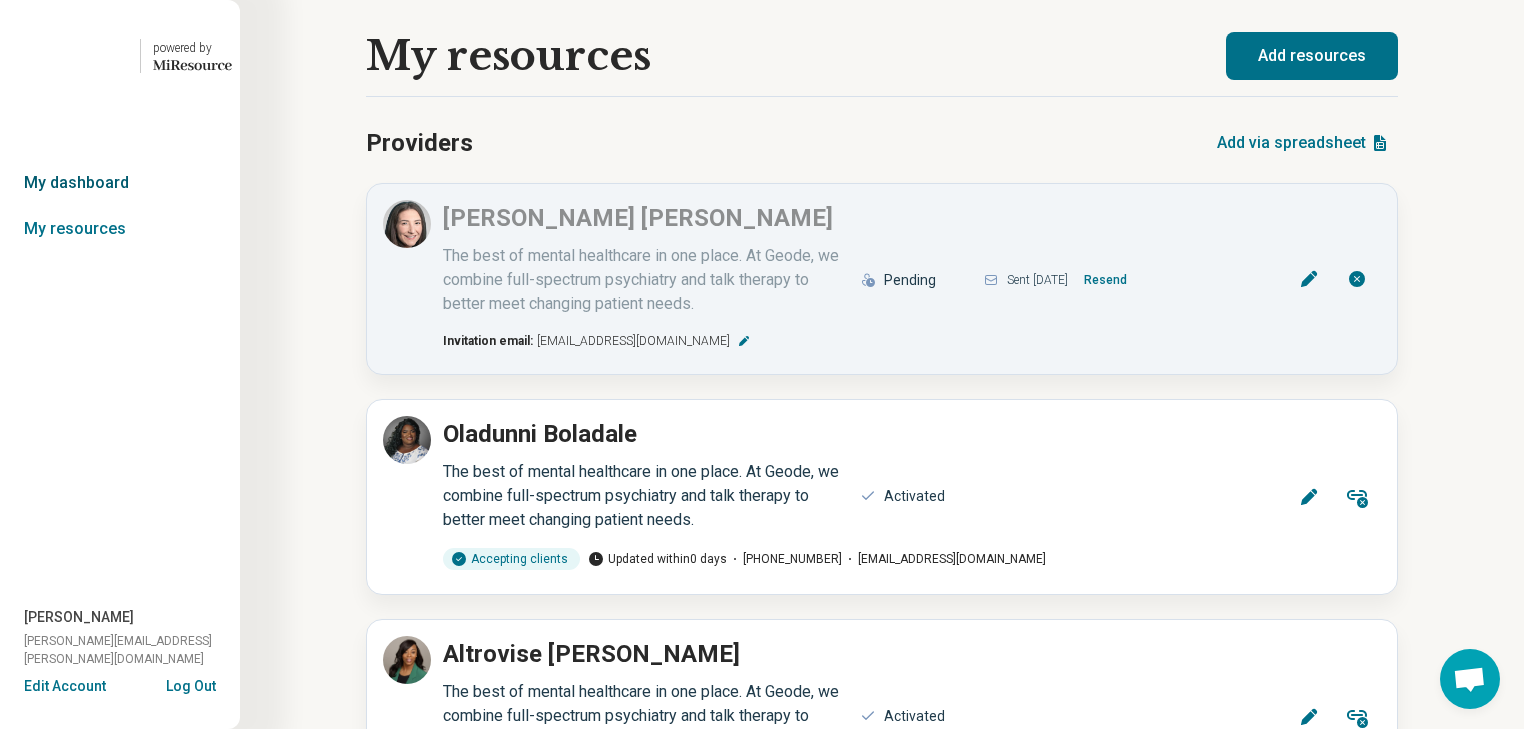 click on "My dashboard" at bounding box center [120, 183] 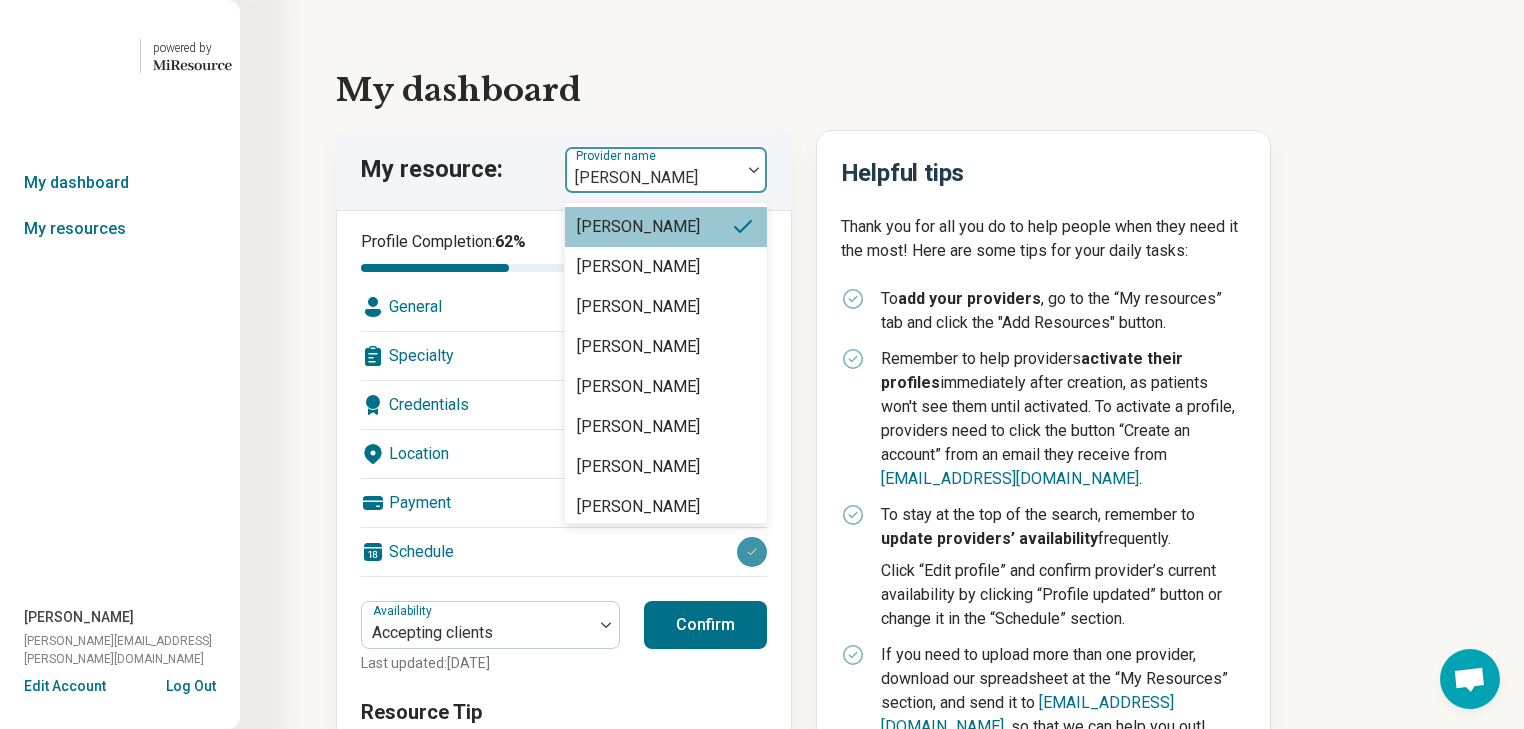 click at bounding box center [754, 170] 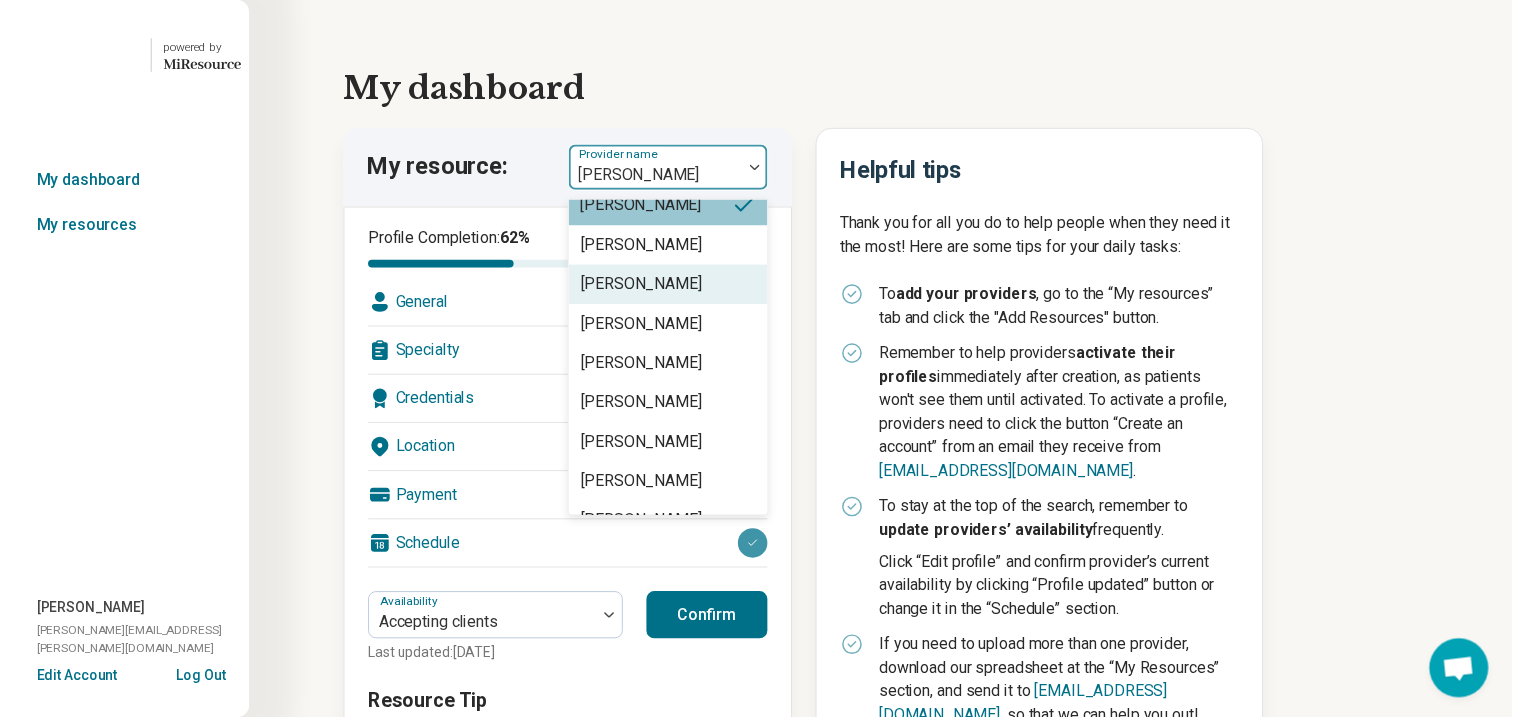 scroll, scrollTop: 0, scrollLeft: 0, axis: both 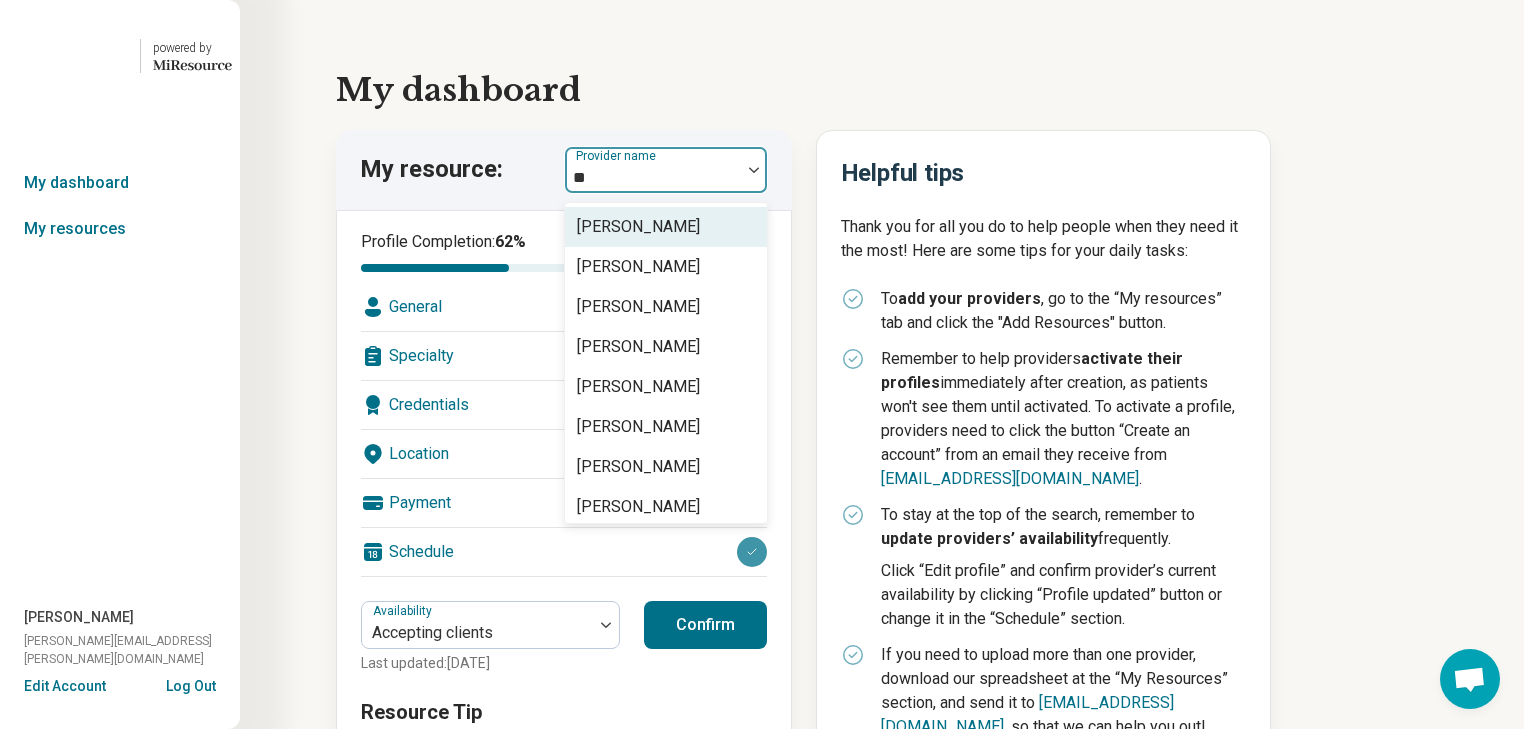 type on "***" 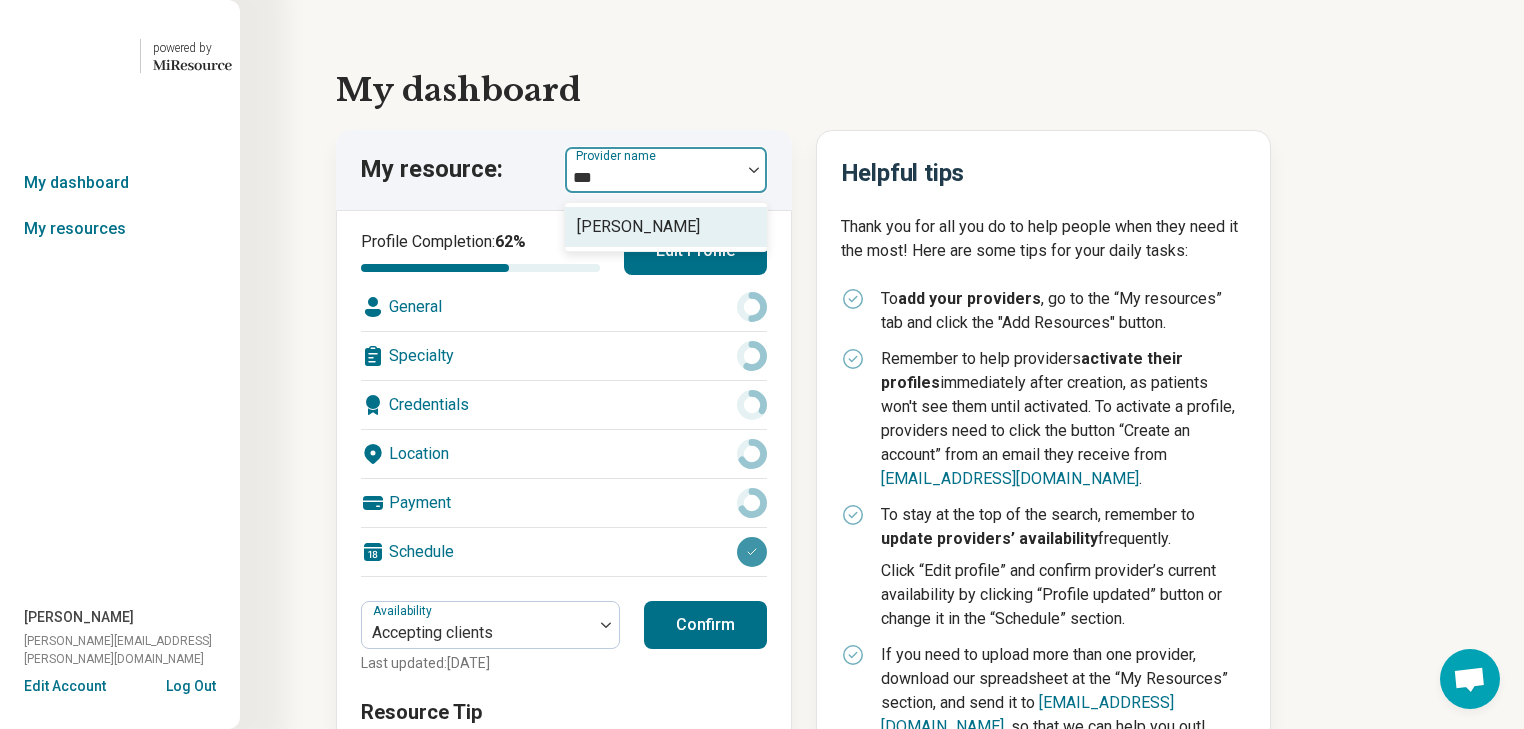 click on "[PERSON_NAME]" at bounding box center [638, 227] 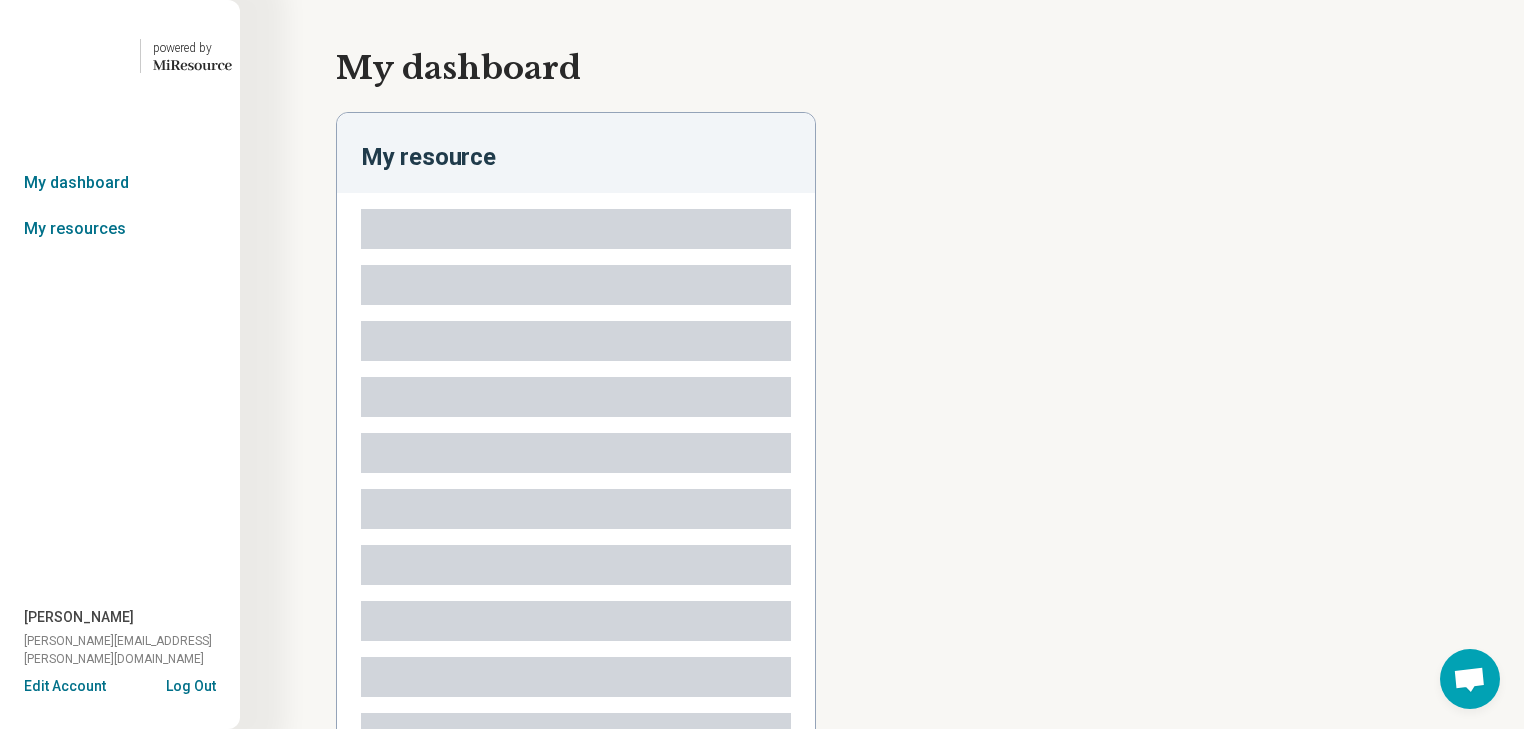 type 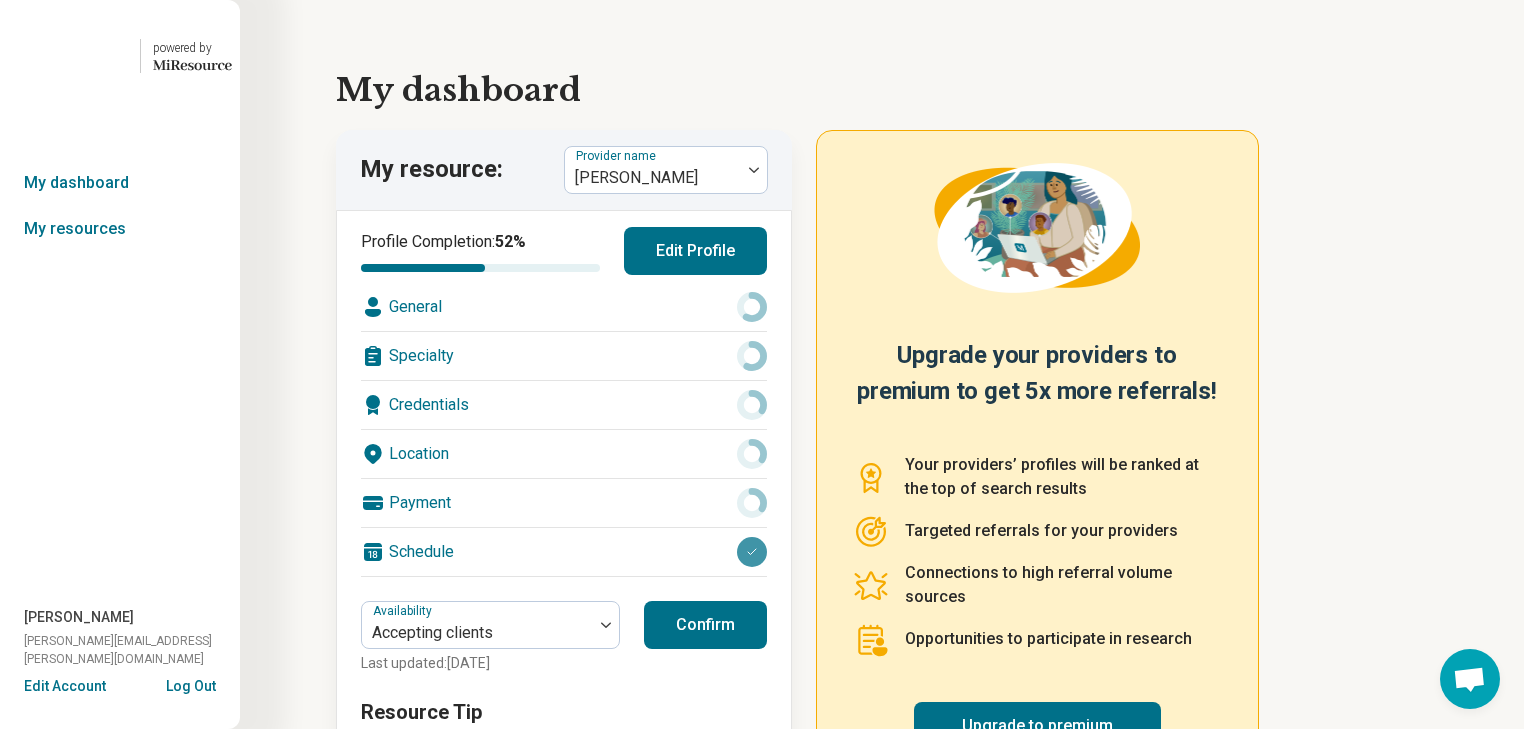 click on "Edit Profile" at bounding box center (695, 251) 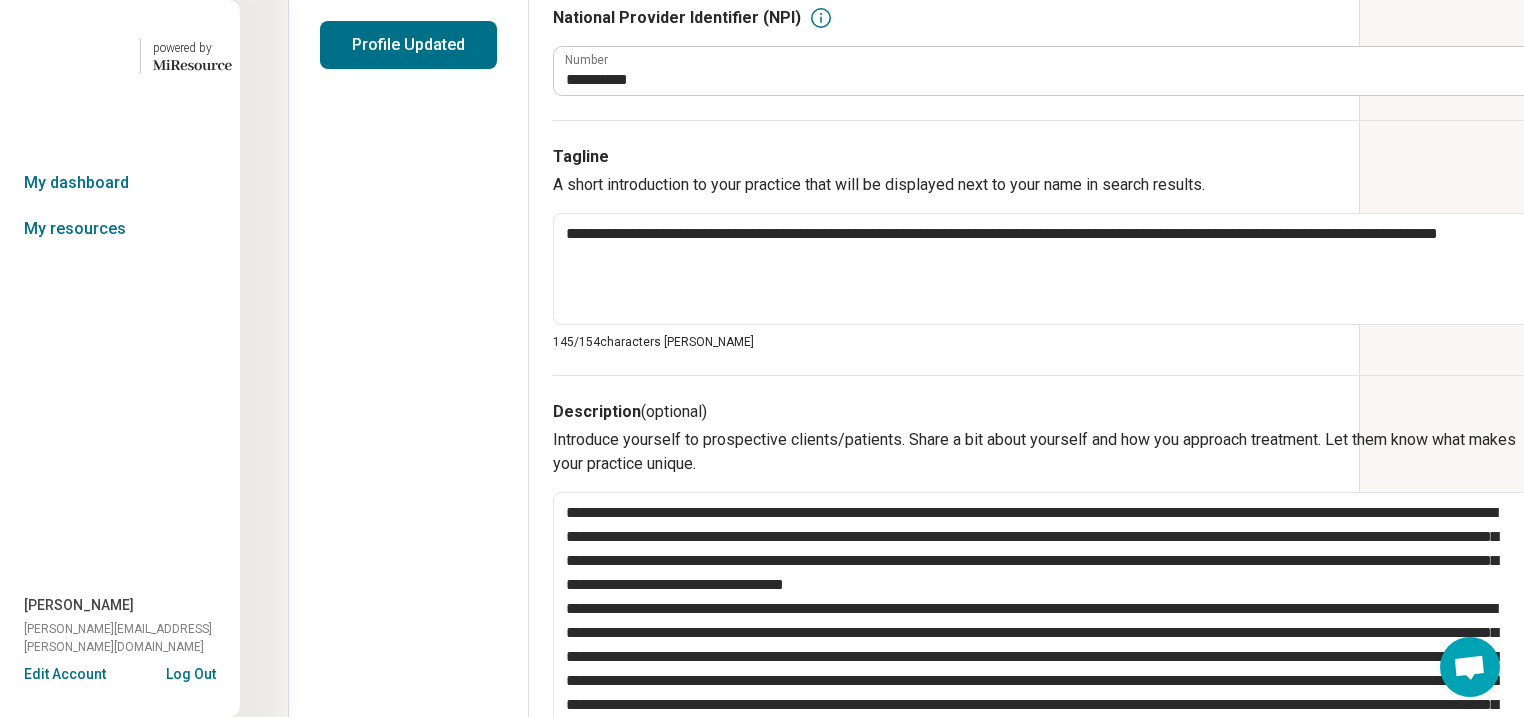 scroll, scrollTop: 640, scrollLeft: 0, axis: vertical 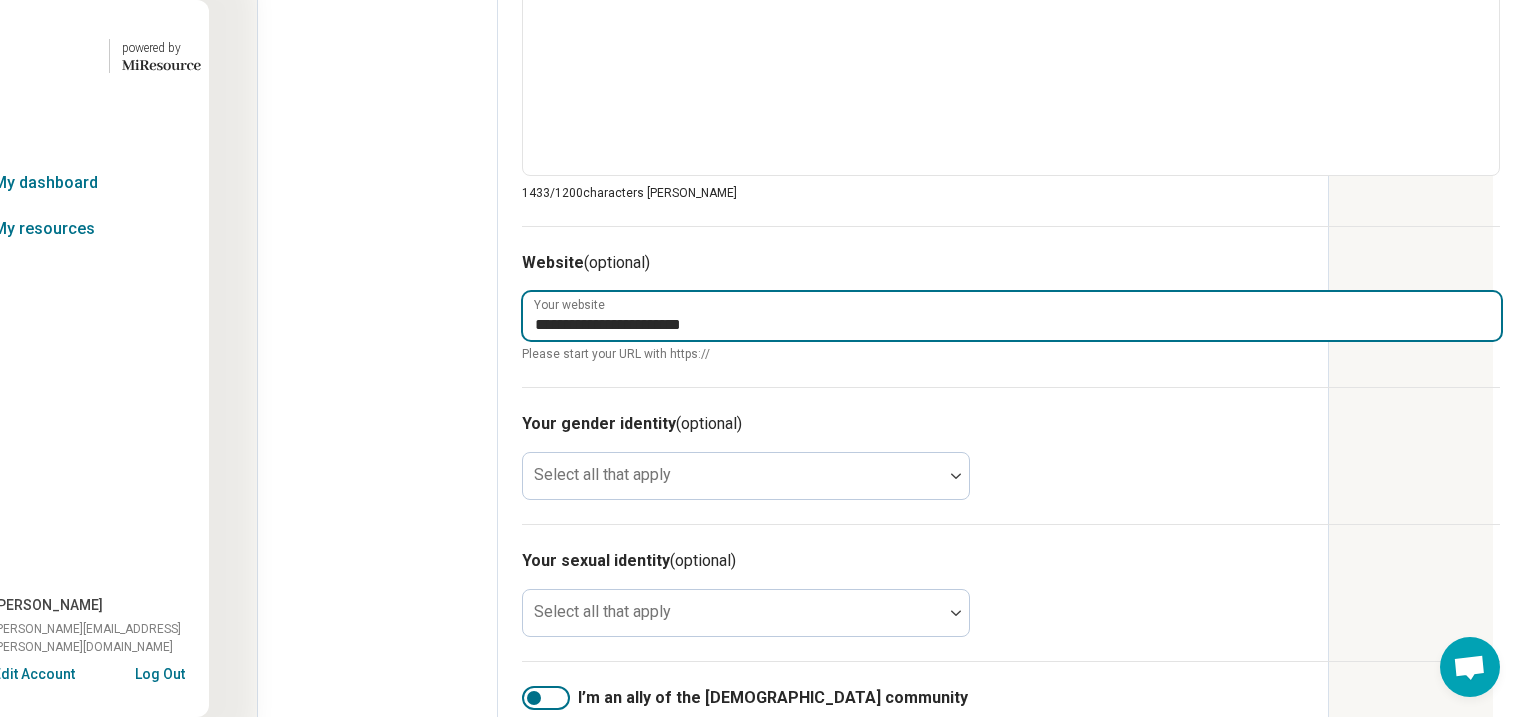 click on "**********" at bounding box center (1012, 316) 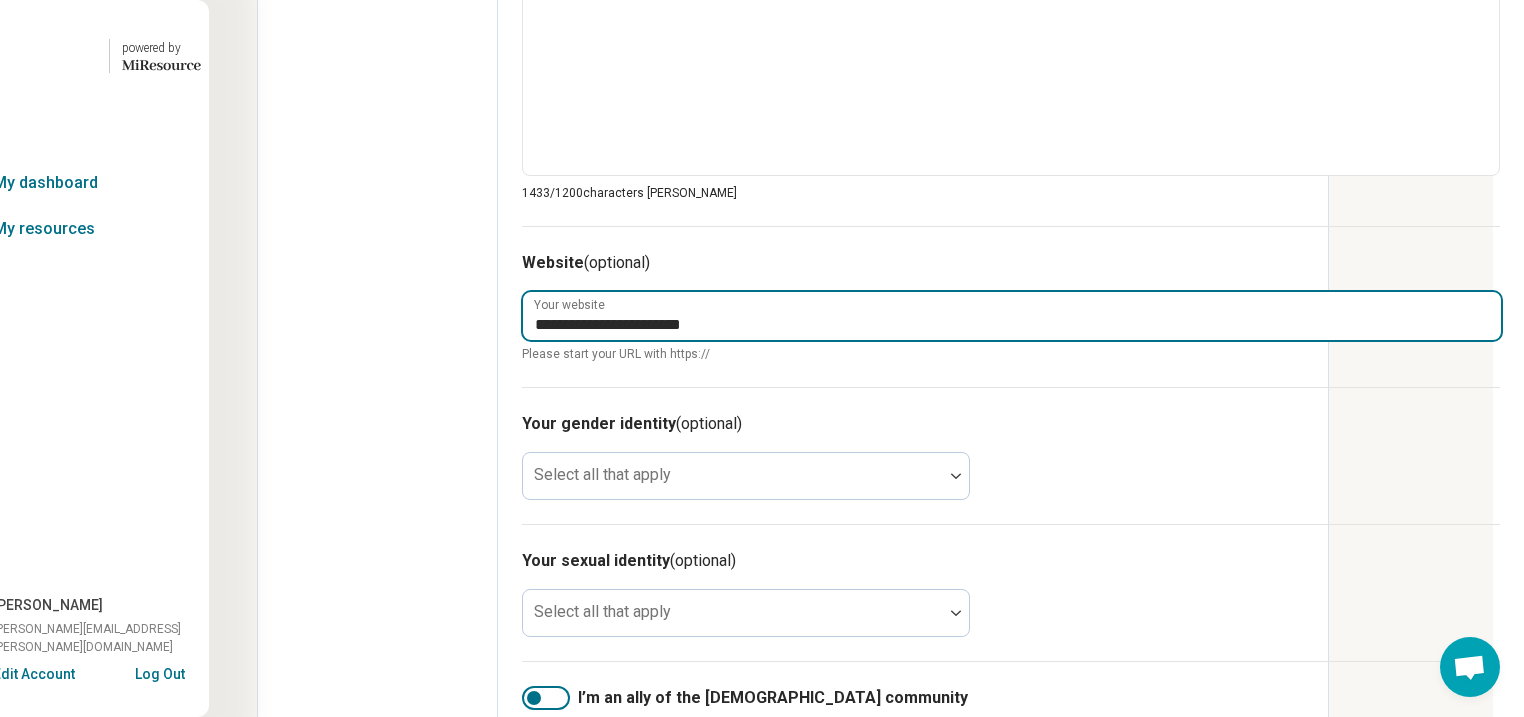 paste on "**********" 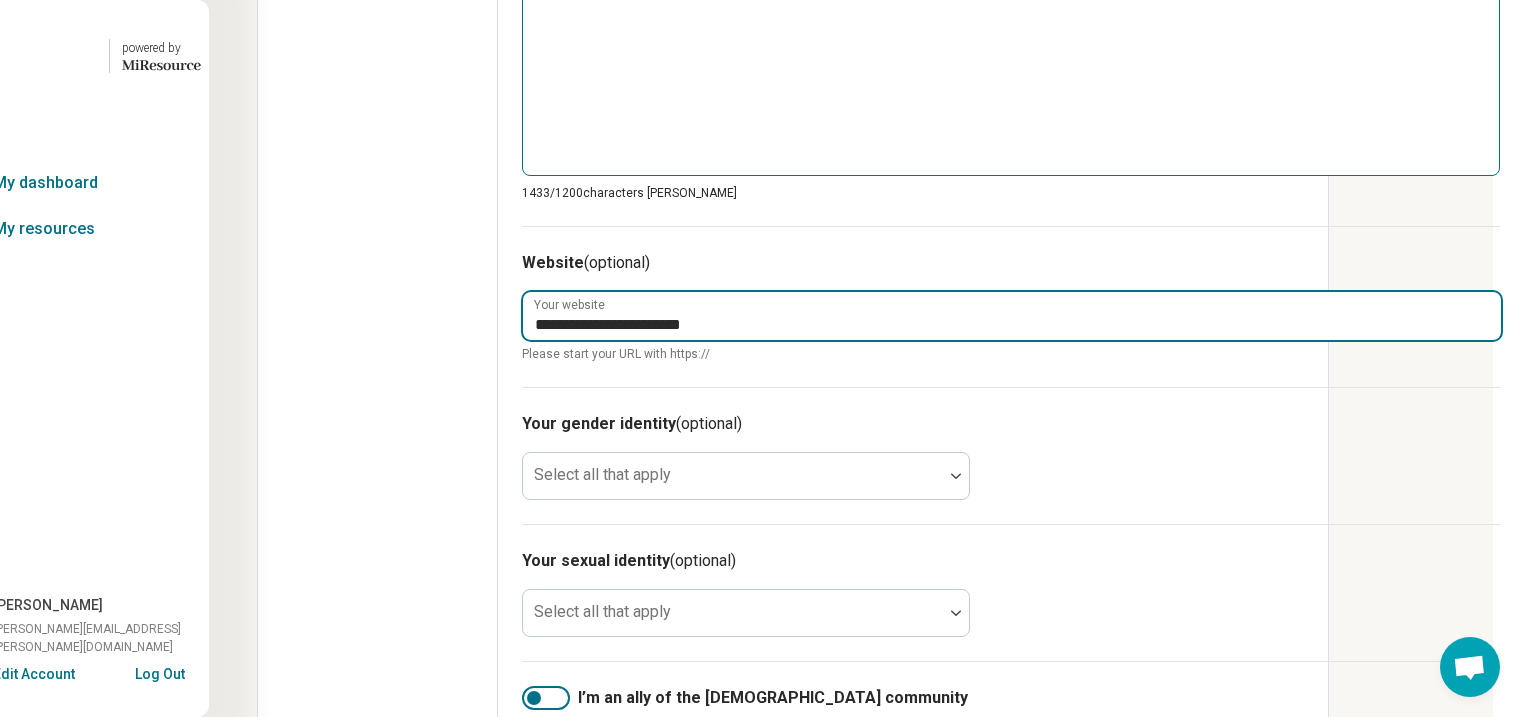 type on "*" 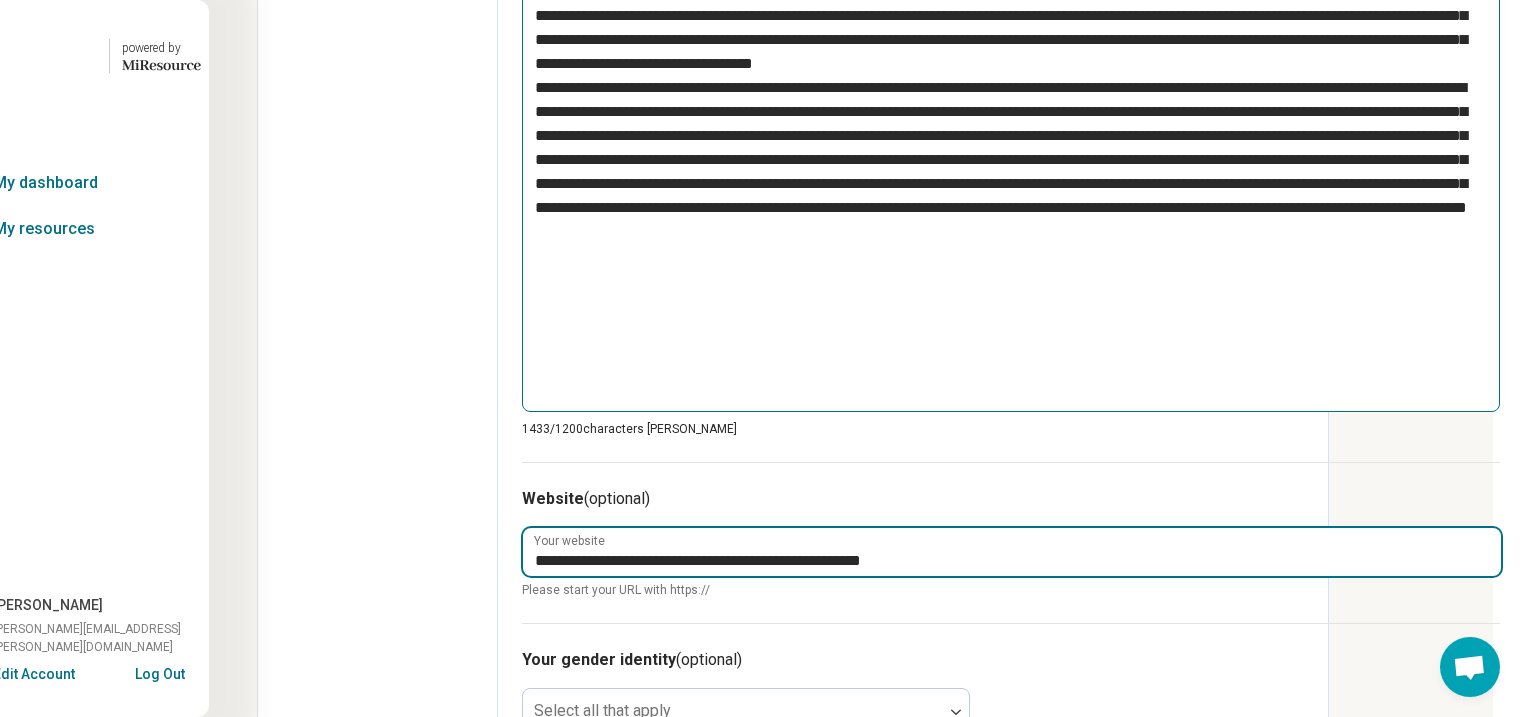 scroll, scrollTop: 1040, scrollLeft: 171, axis: both 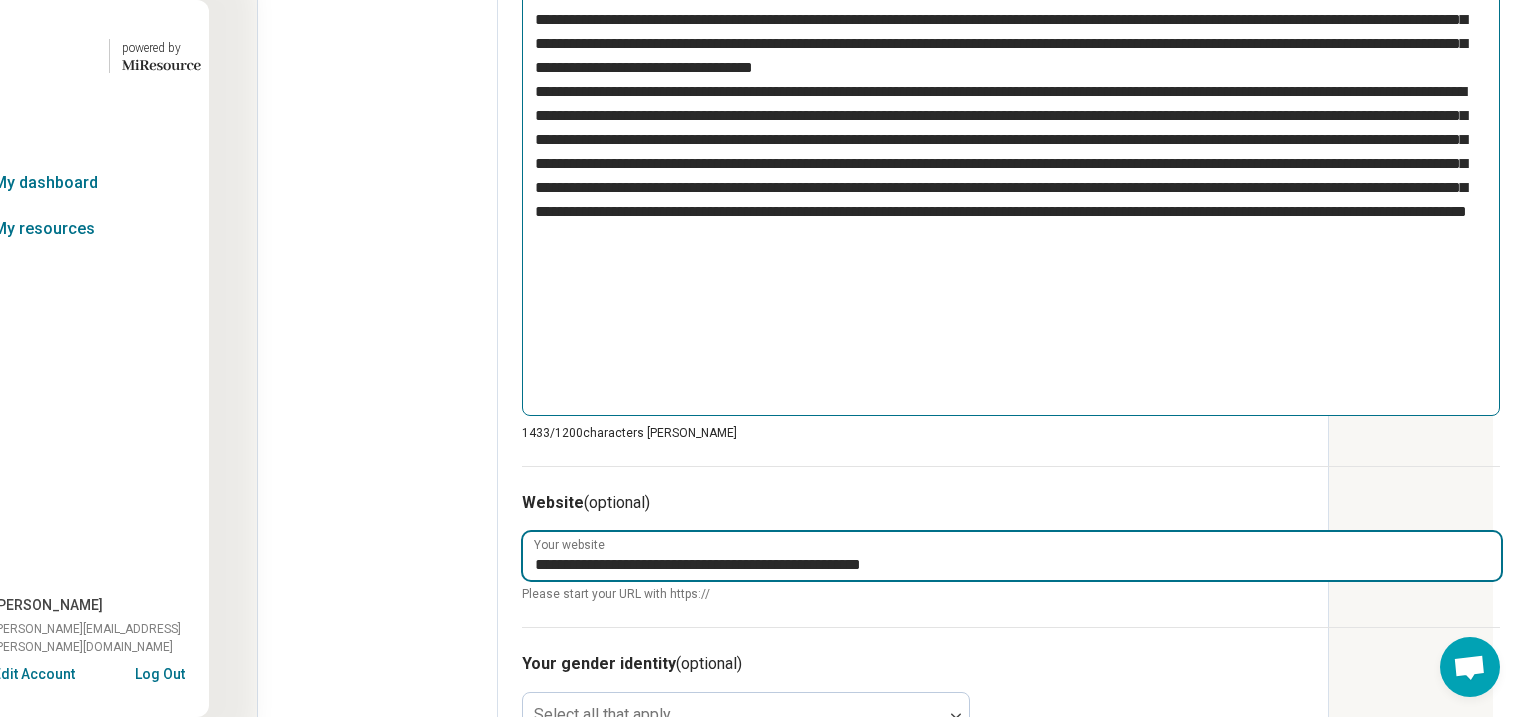 type on "**********" 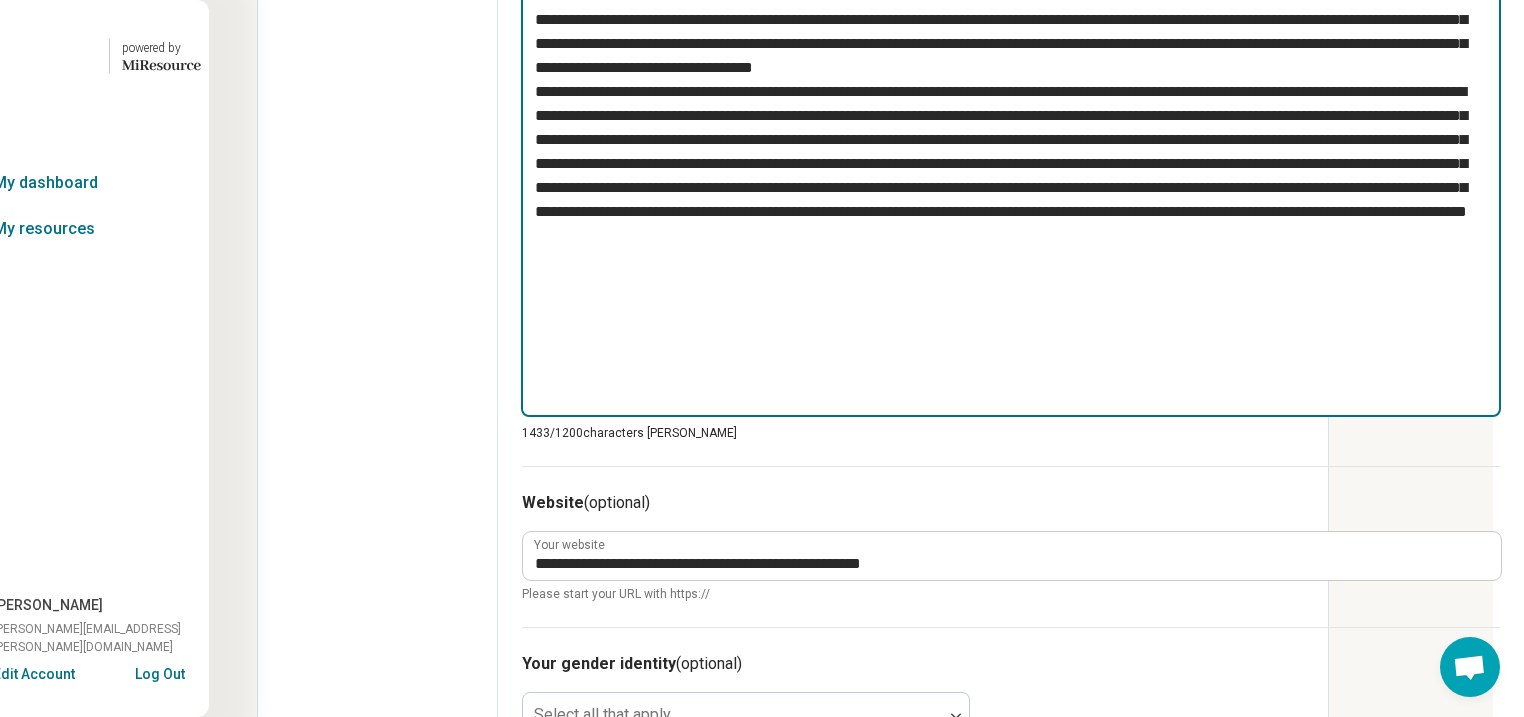 drag, startPoint x: 1294, startPoint y: 620, endPoint x: 468, endPoint y: 213, distance: 920.8284 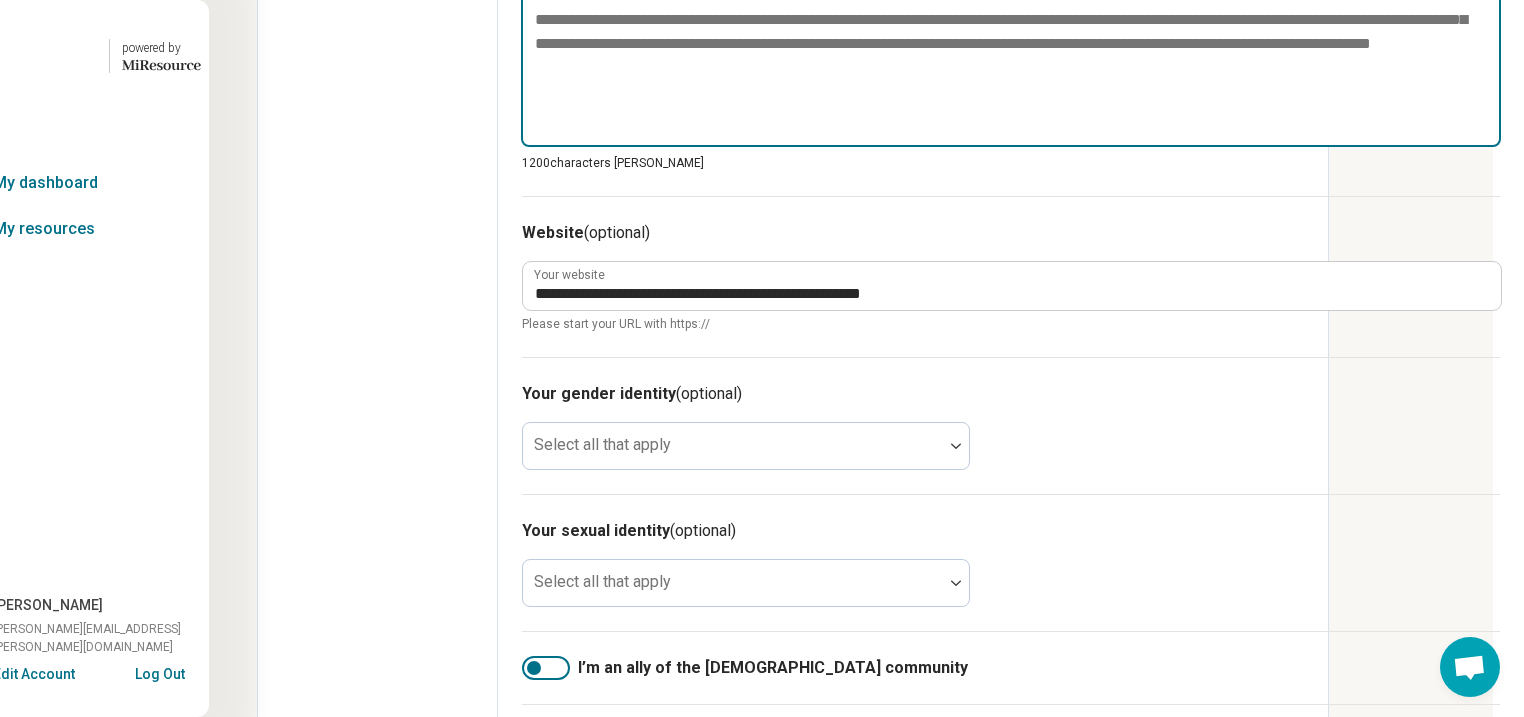 type 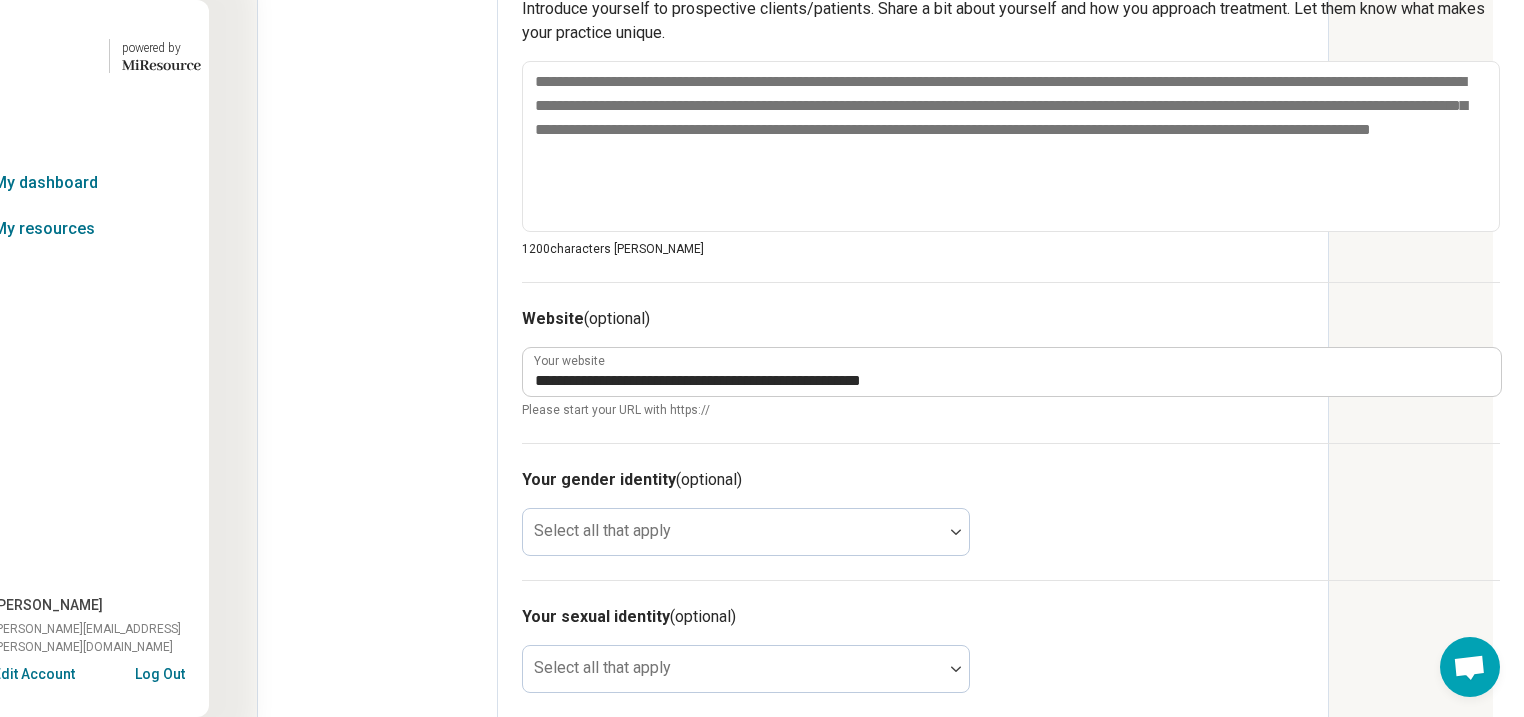 scroll, scrollTop: 960, scrollLeft: 171, axis: both 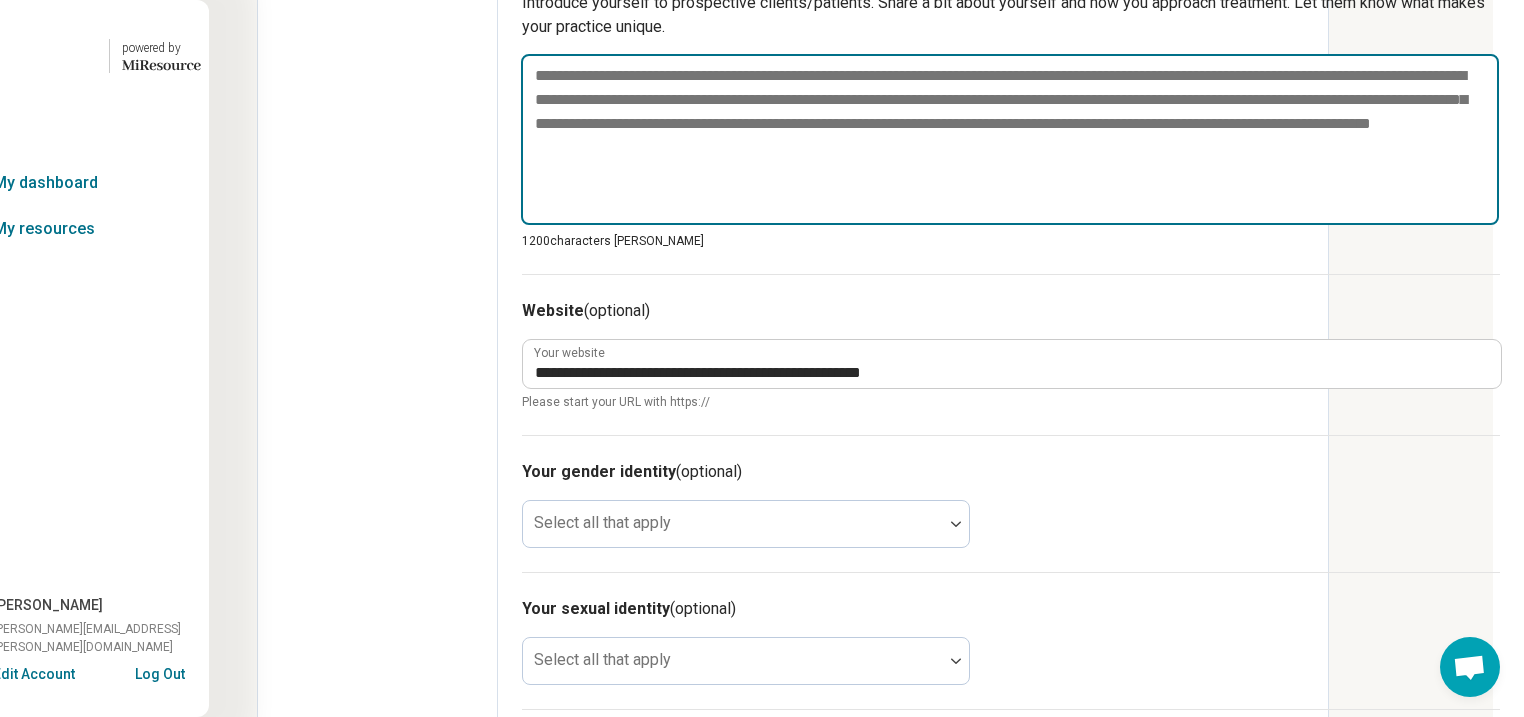 click at bounding box center [1010, 140] 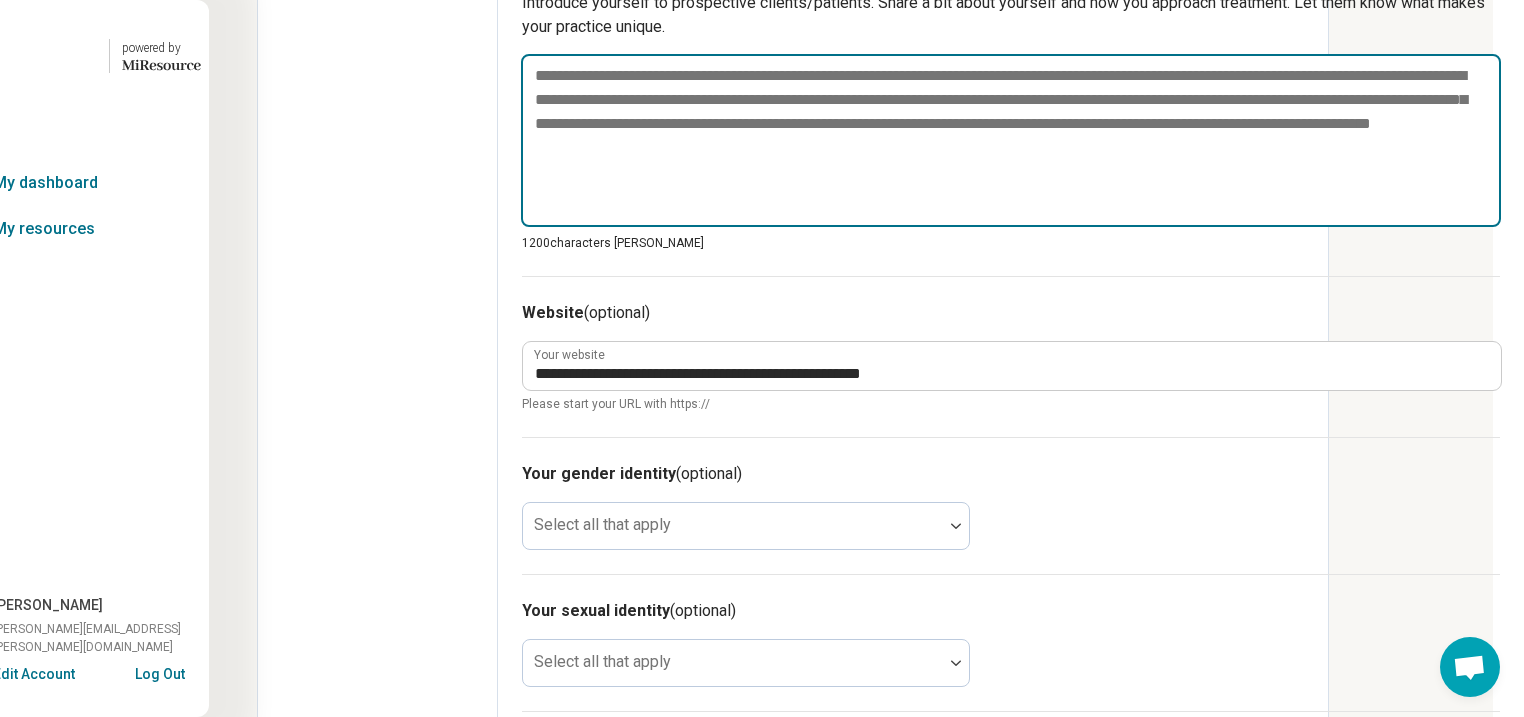paste on "**********" 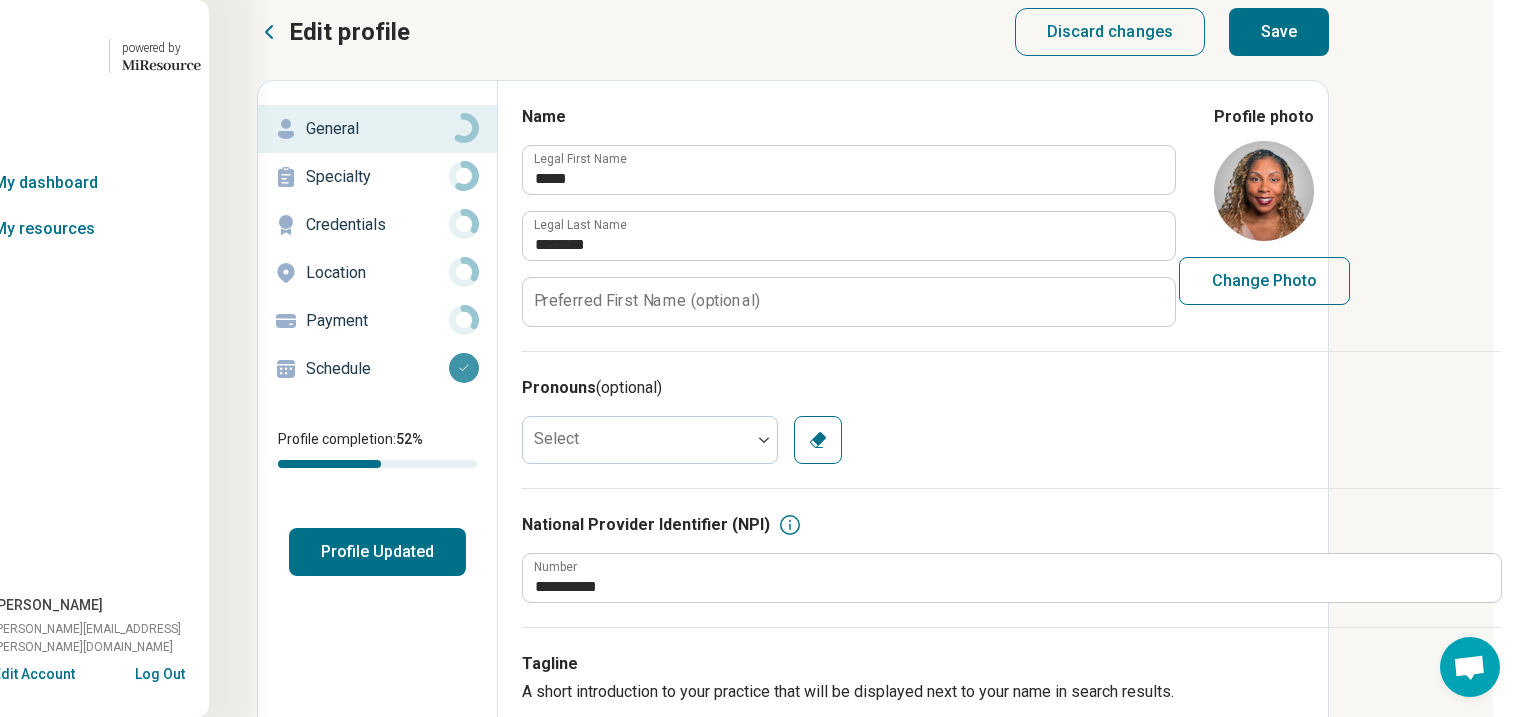 scroll, scrollTop: 0, scrollLeft: 171, axis: horizontal 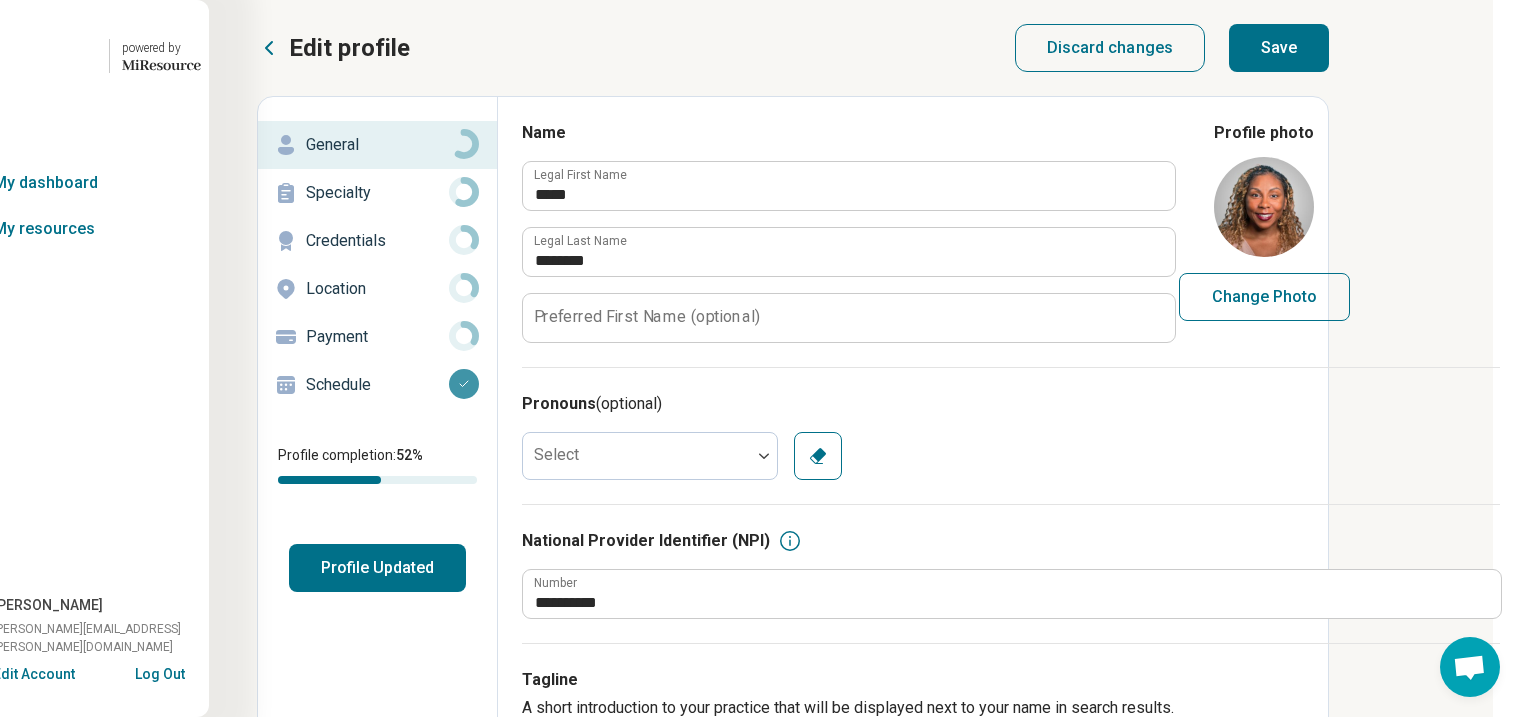 type on "**********" 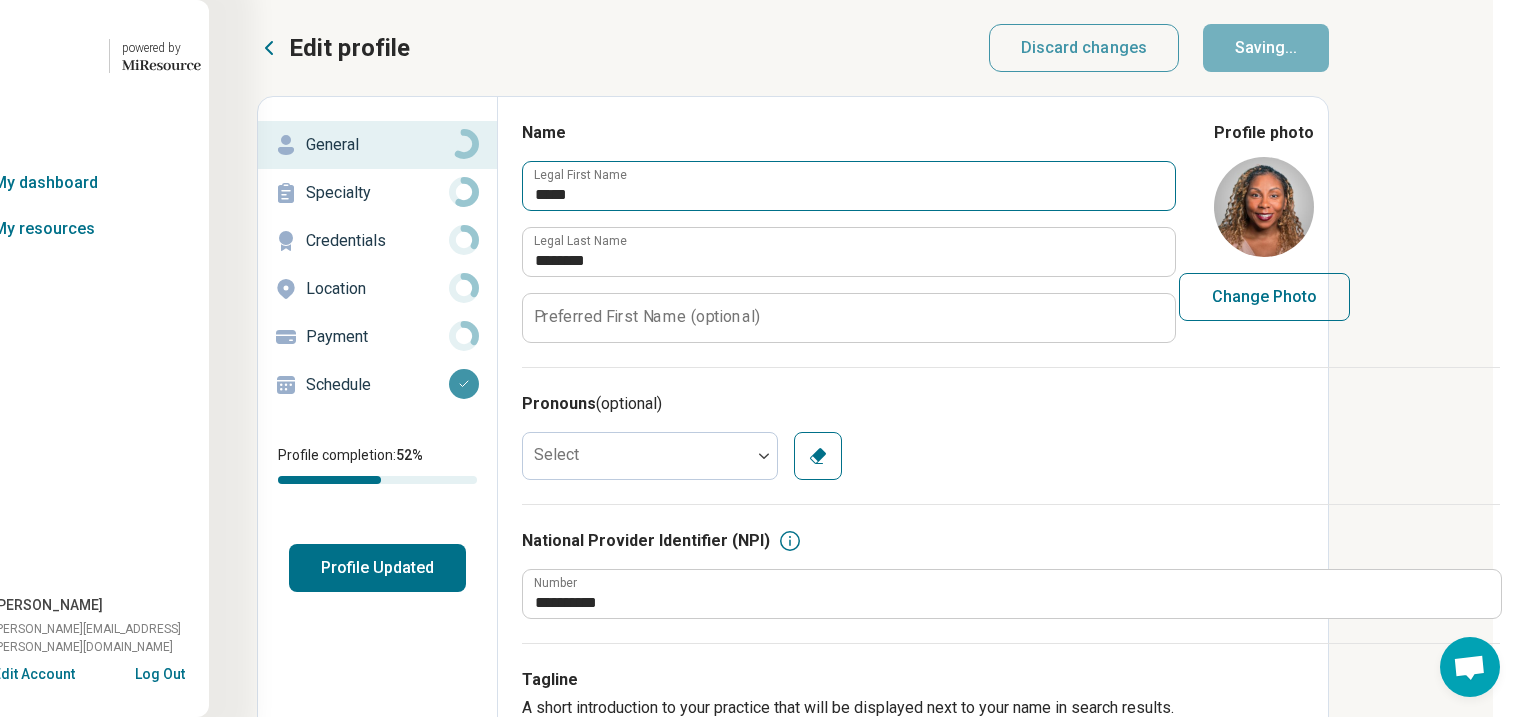 type on "*" 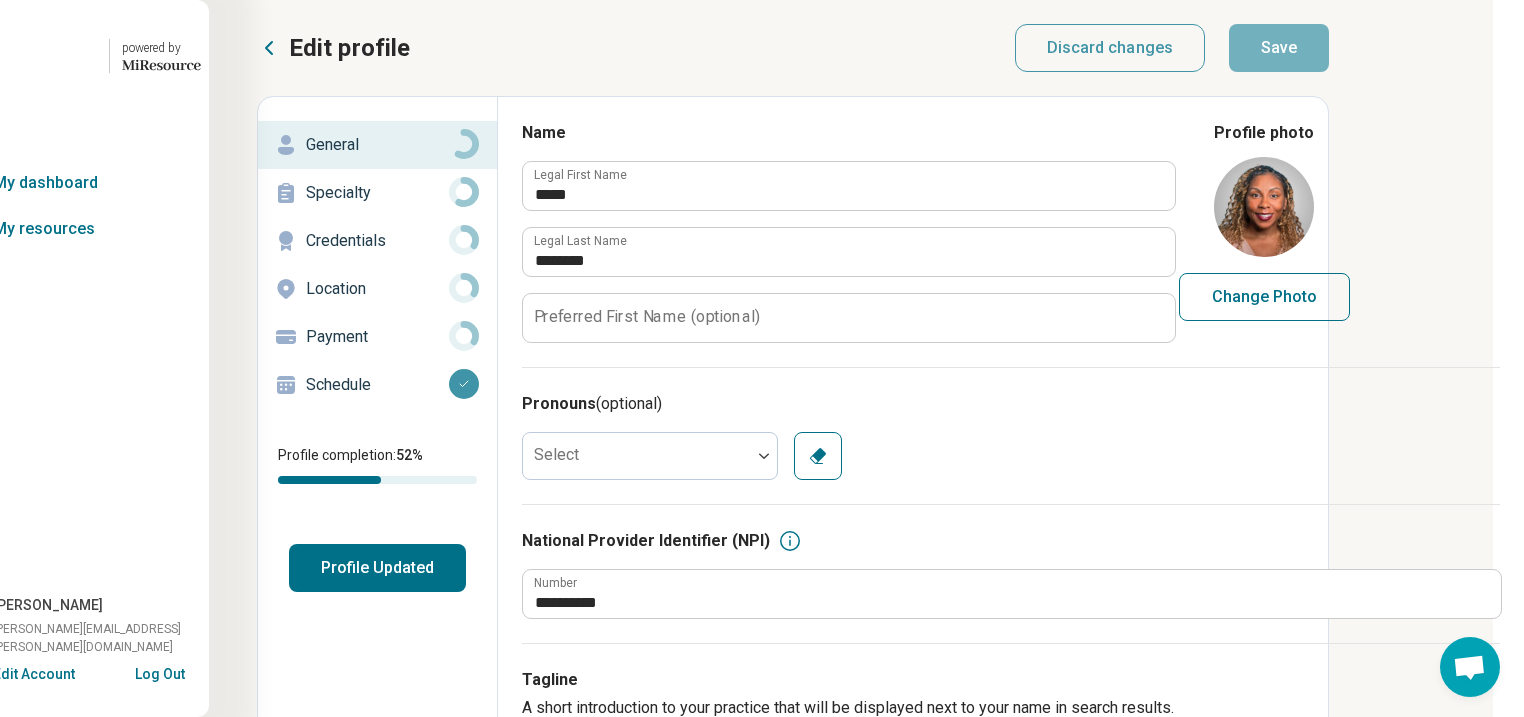 click on "Profile Updated" at bounding box center [377, 568] 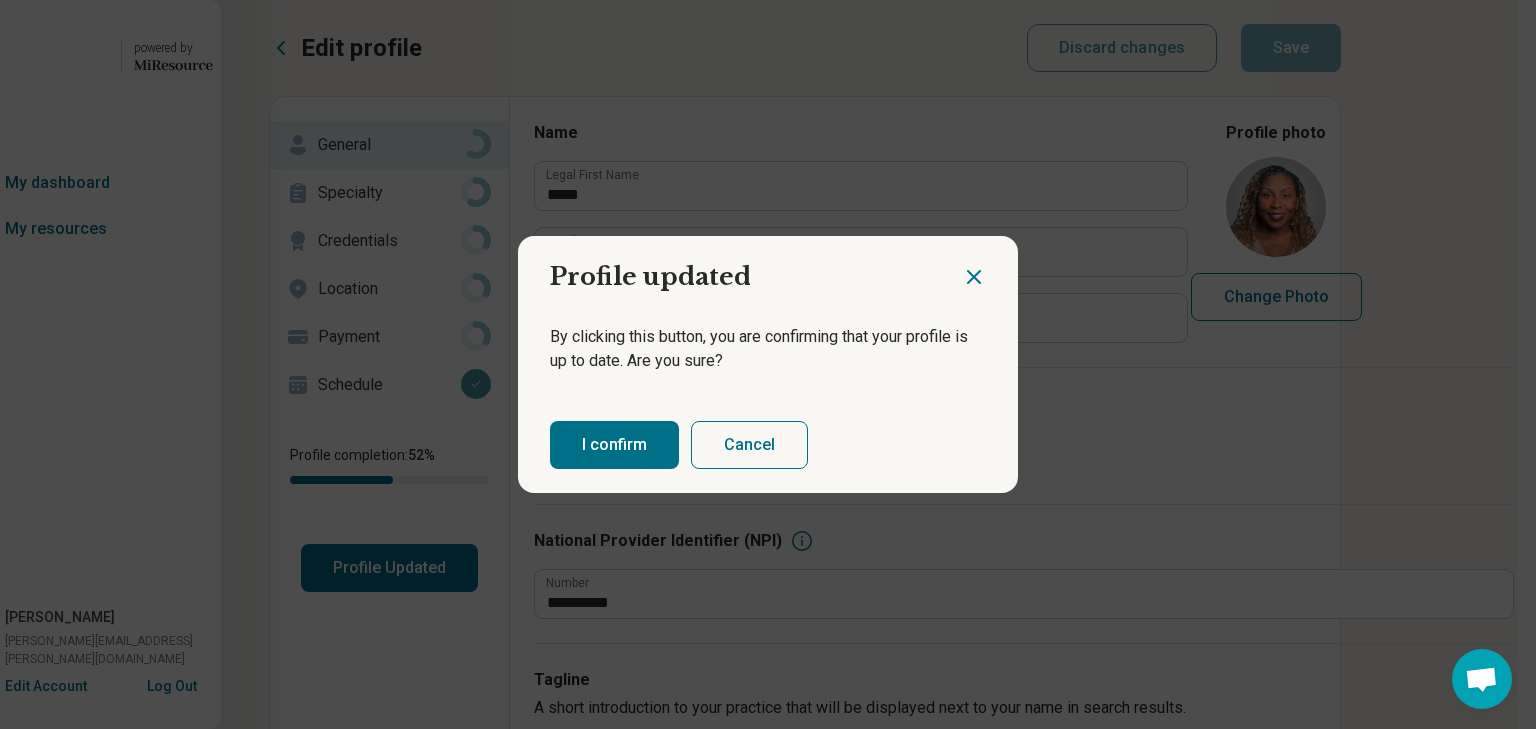 click on "I confirm" at bounding box center [614, 445] 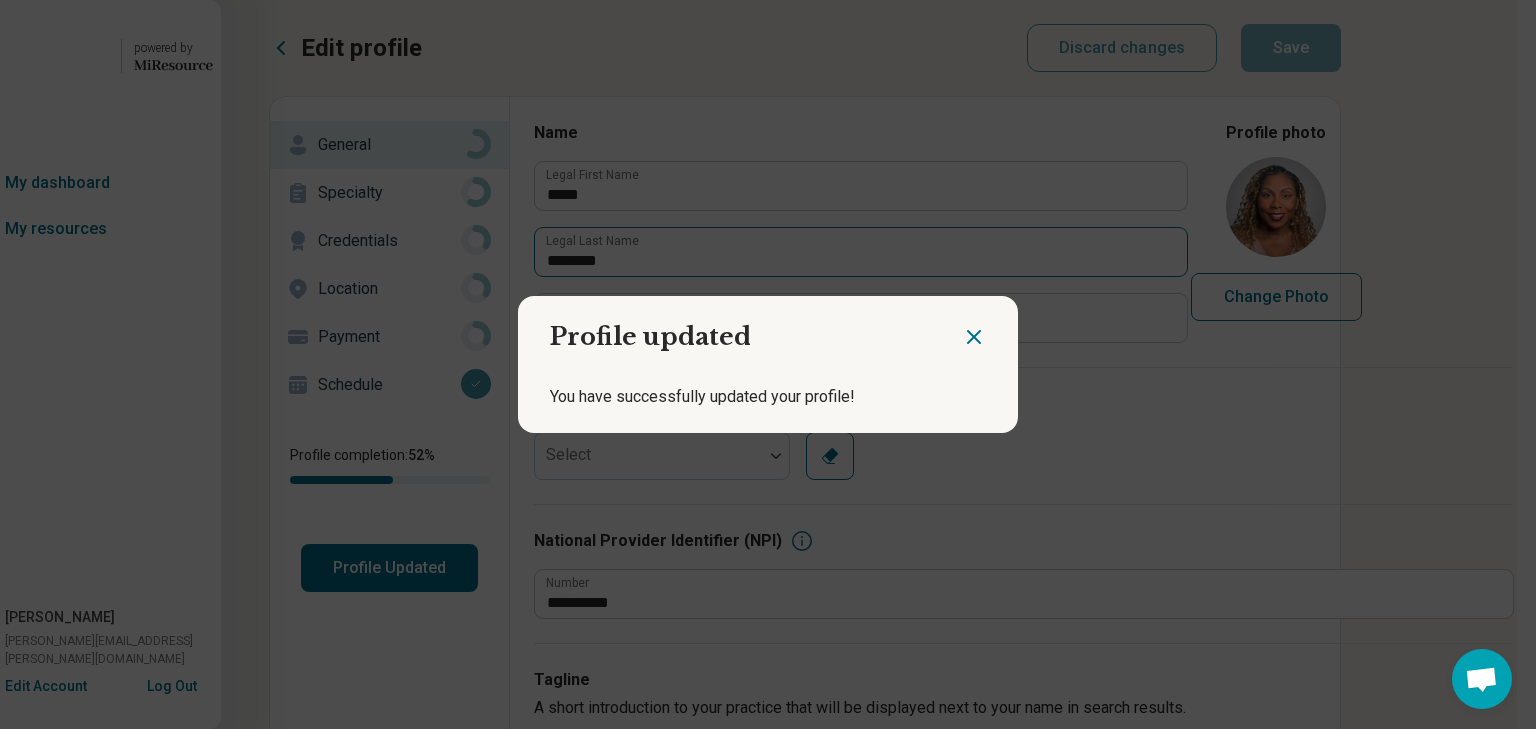 click 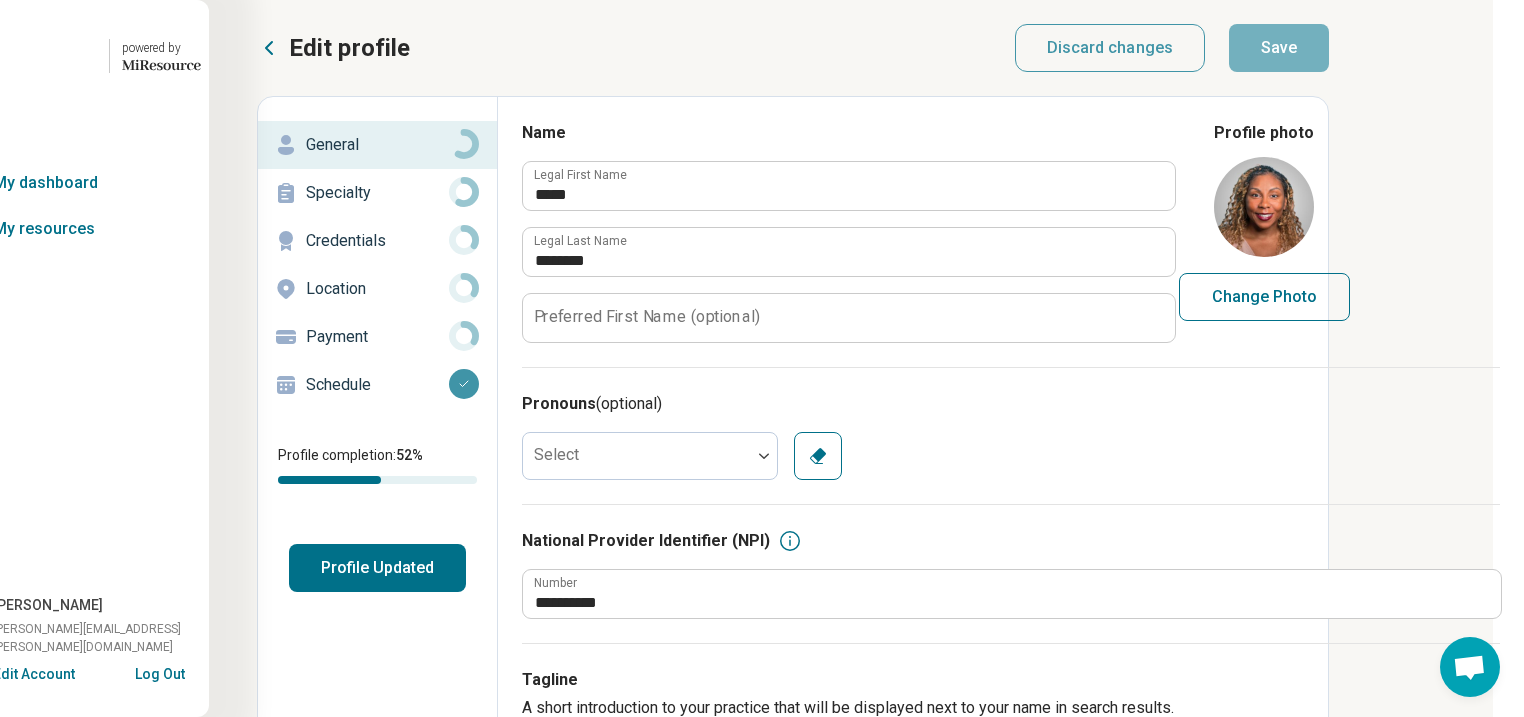 click 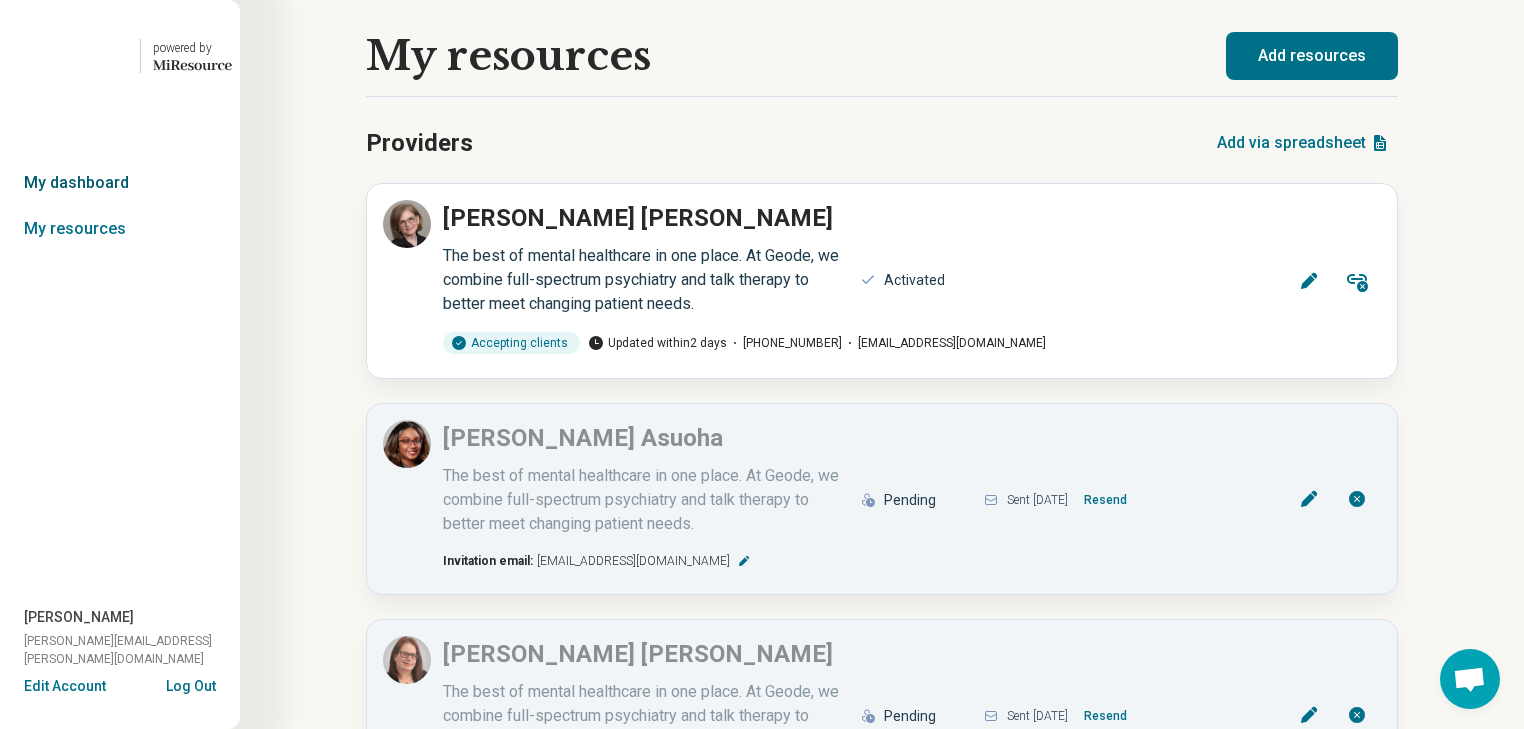 click on "My dashboard" at bounding box center [120, 183] 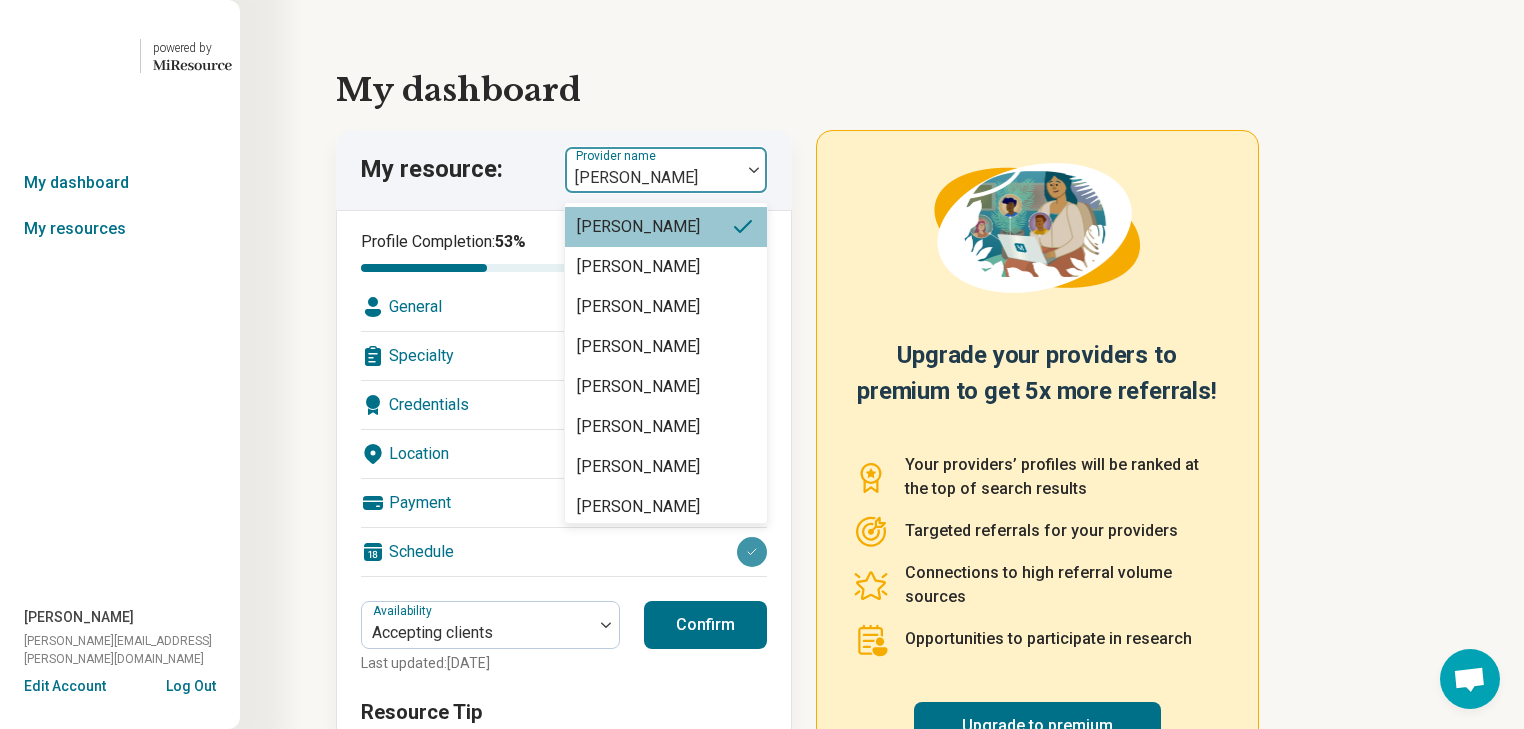 click at bounding box center (653, 178) 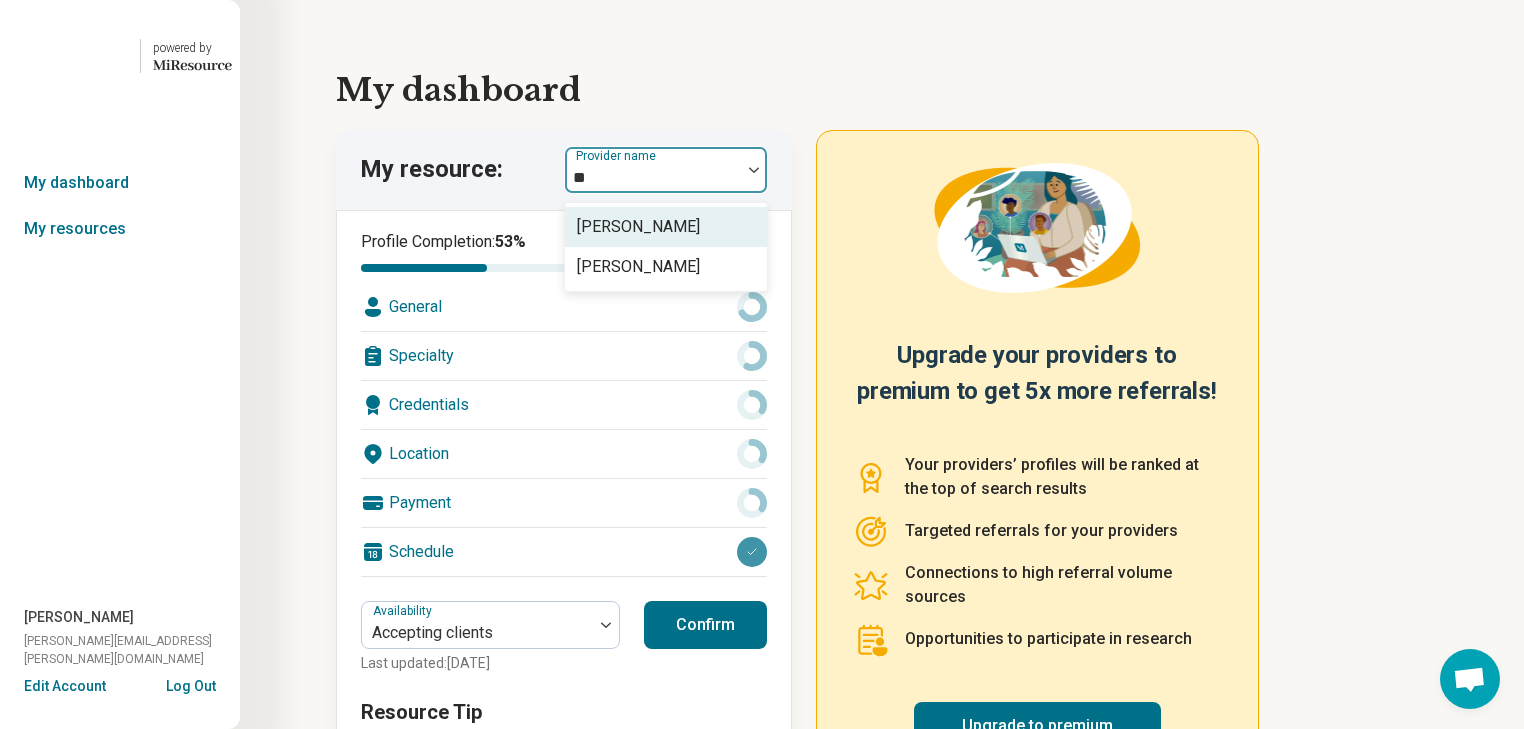 type on "***" 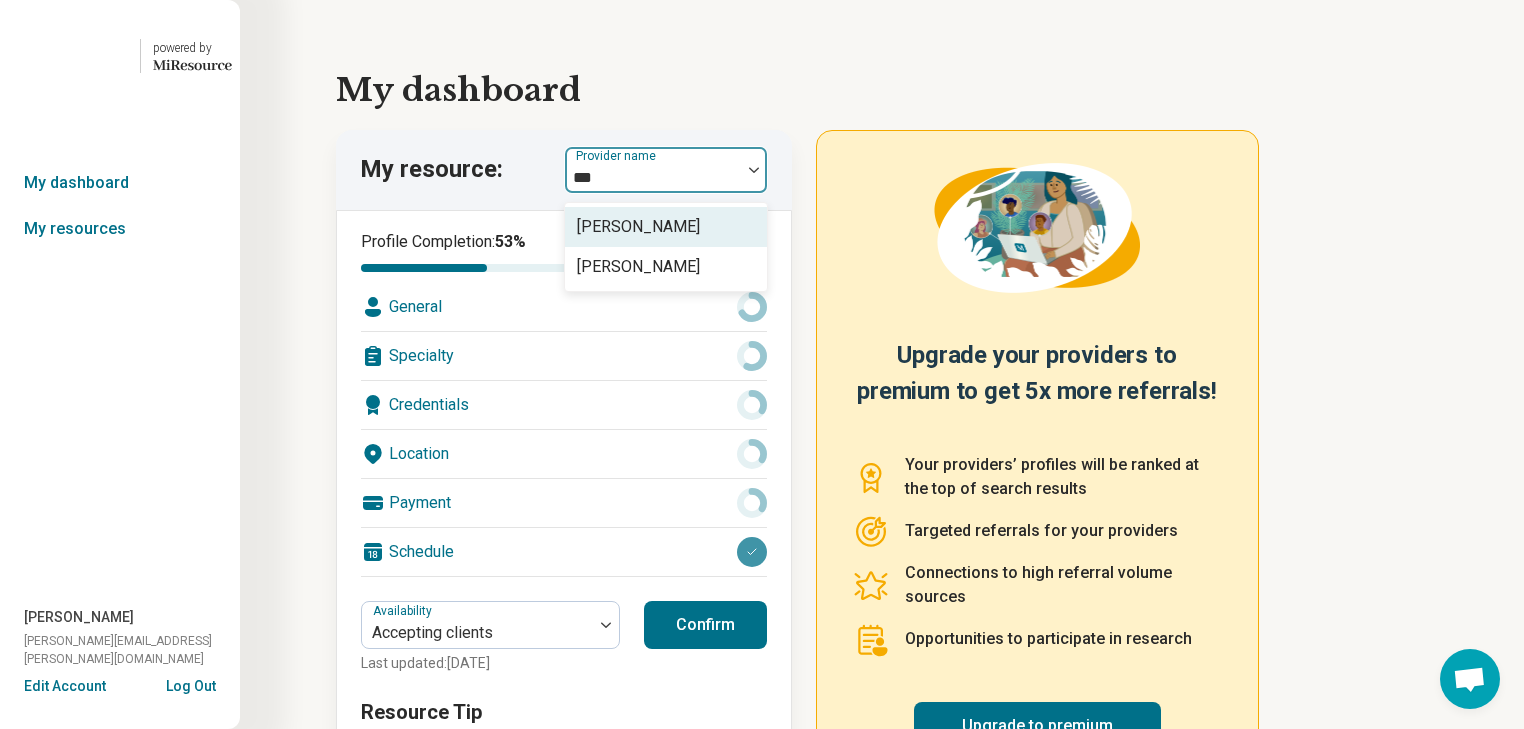 click on "[PERSON_NAME]" at bounding box center (638, 227) 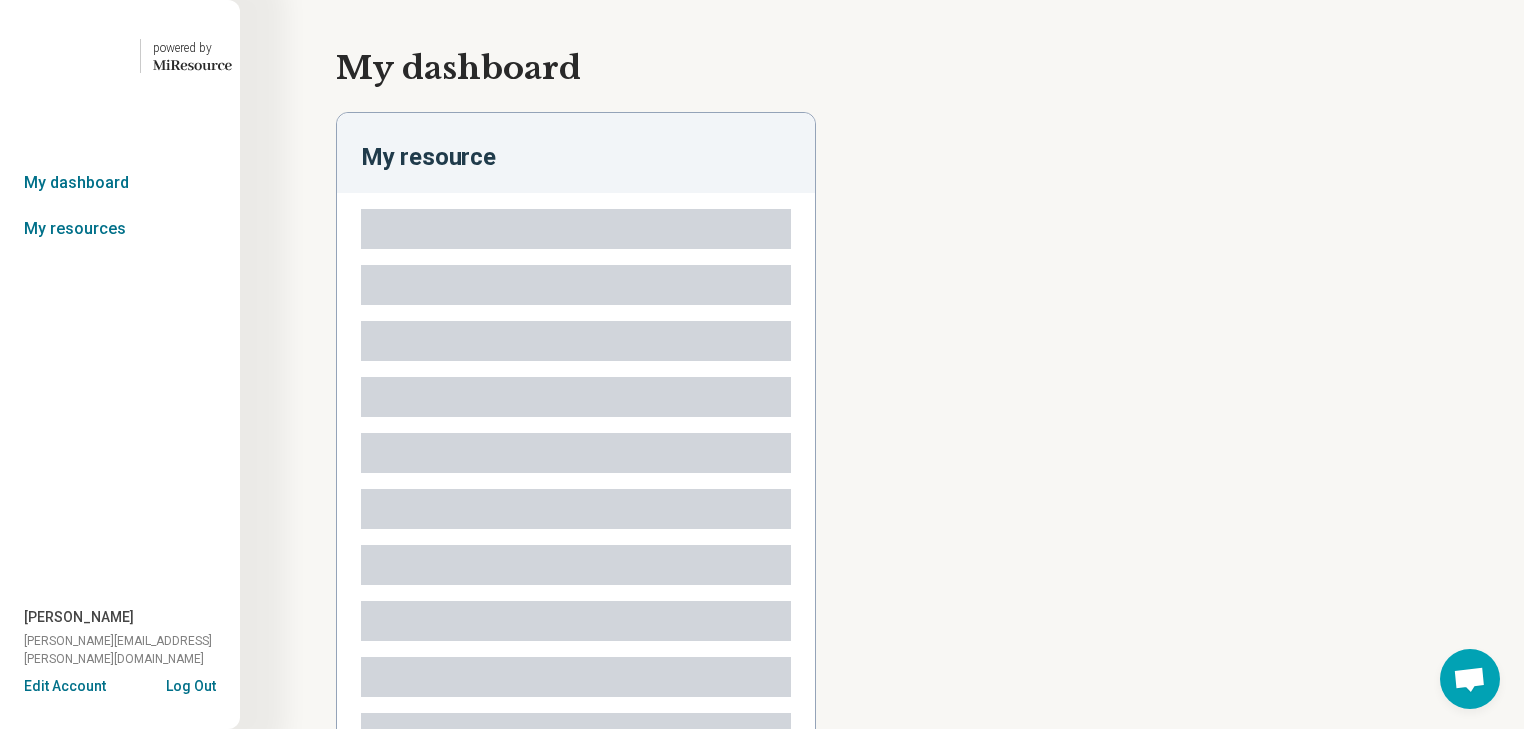 type 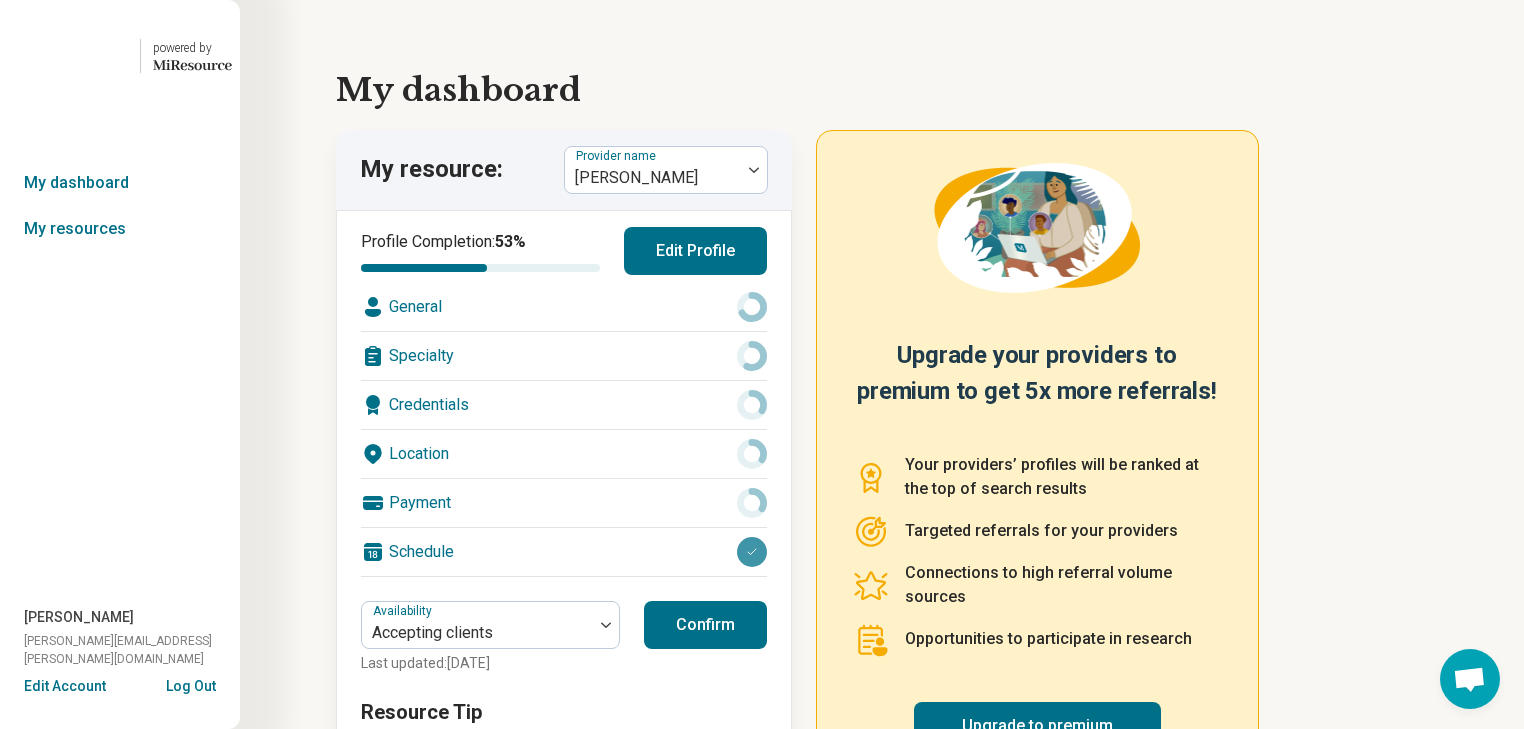 click on "Edit Profile" at bounding box center [695, 251] 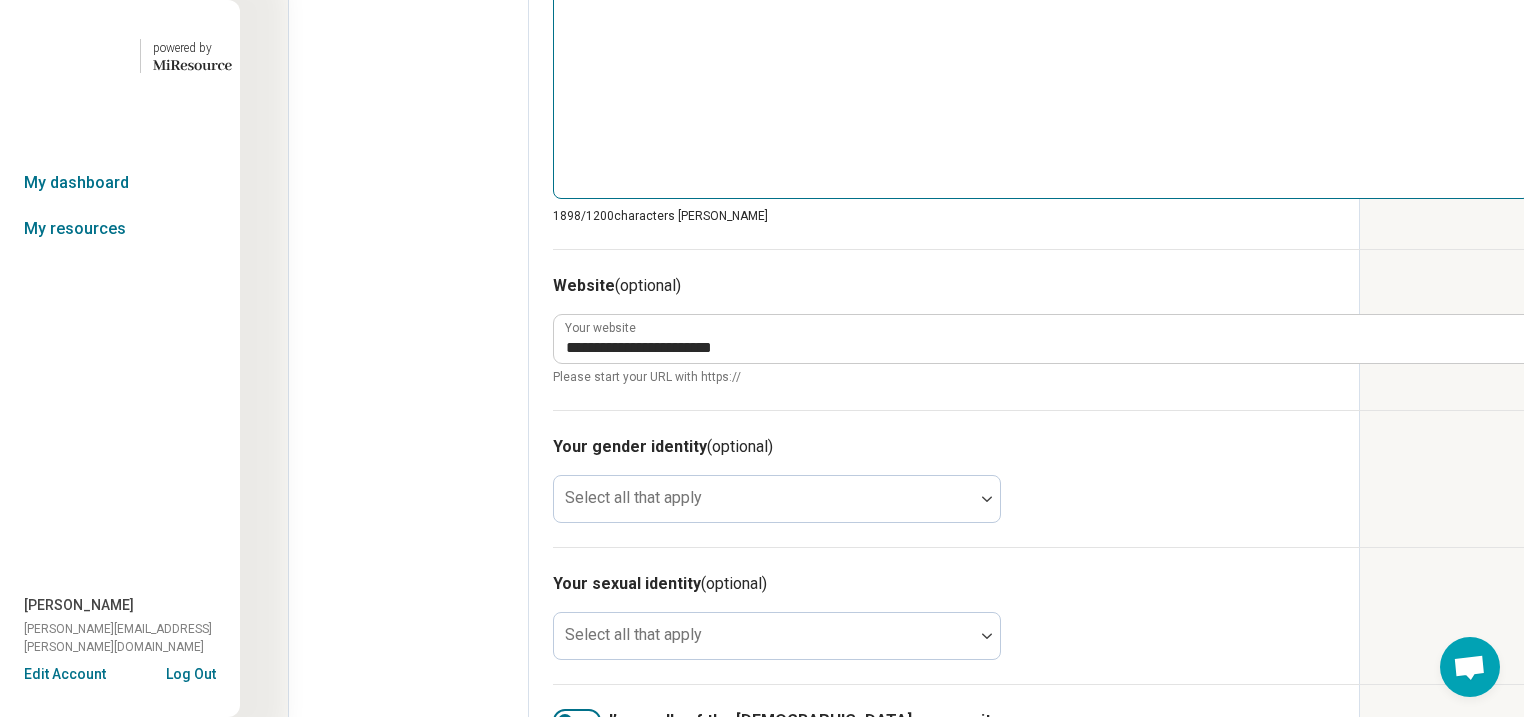 scroll, scrollTop: 1600, scrollLeft: 0, axis: vertical 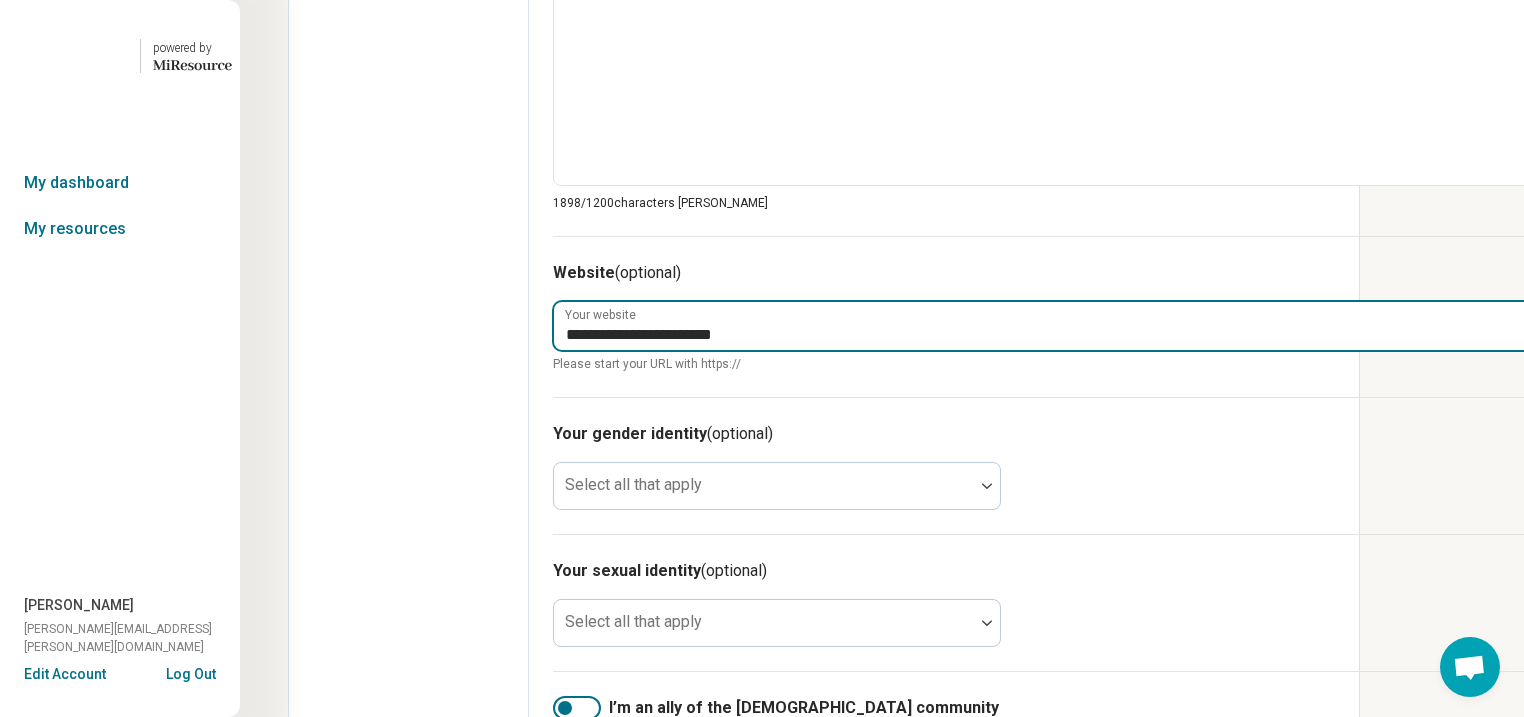 click on "**********" at bounding box center [1043, 326] 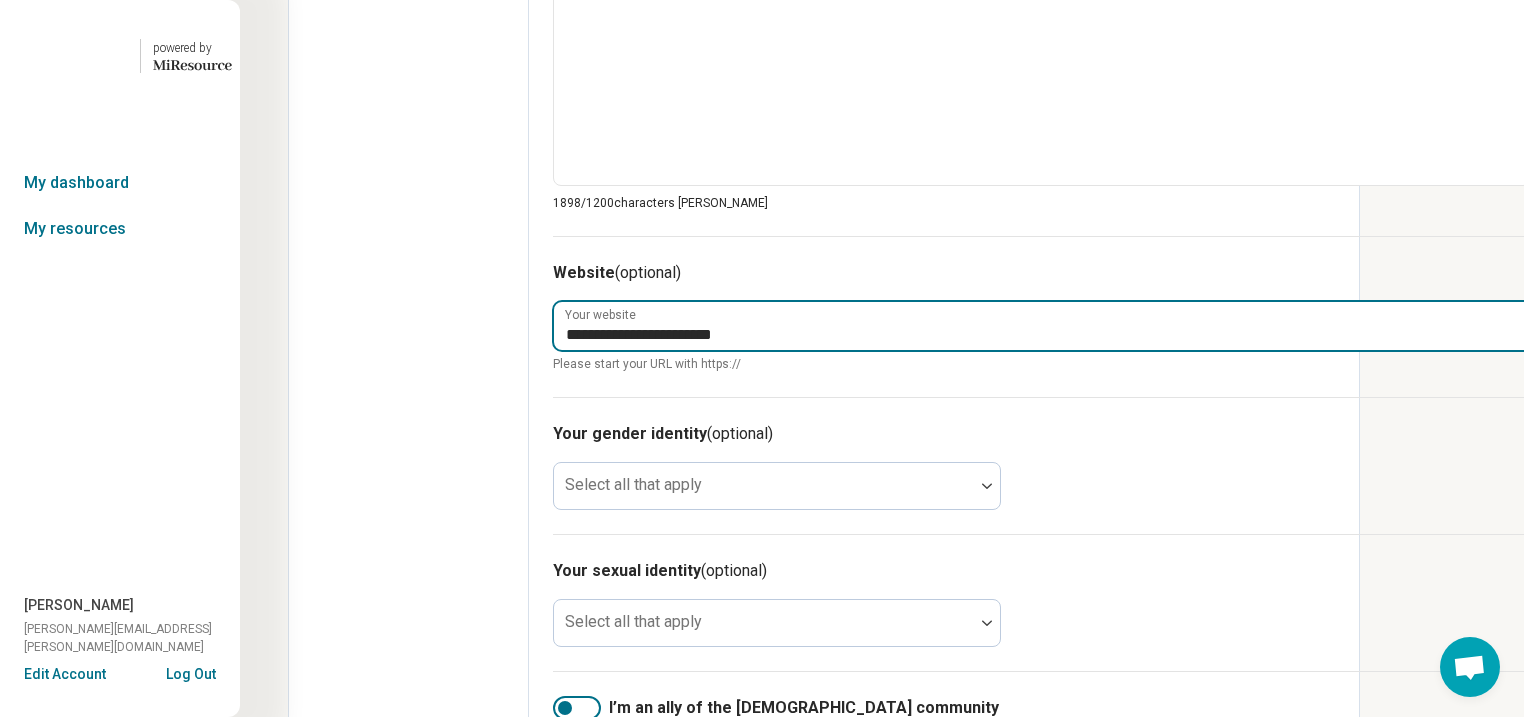 type on "*" 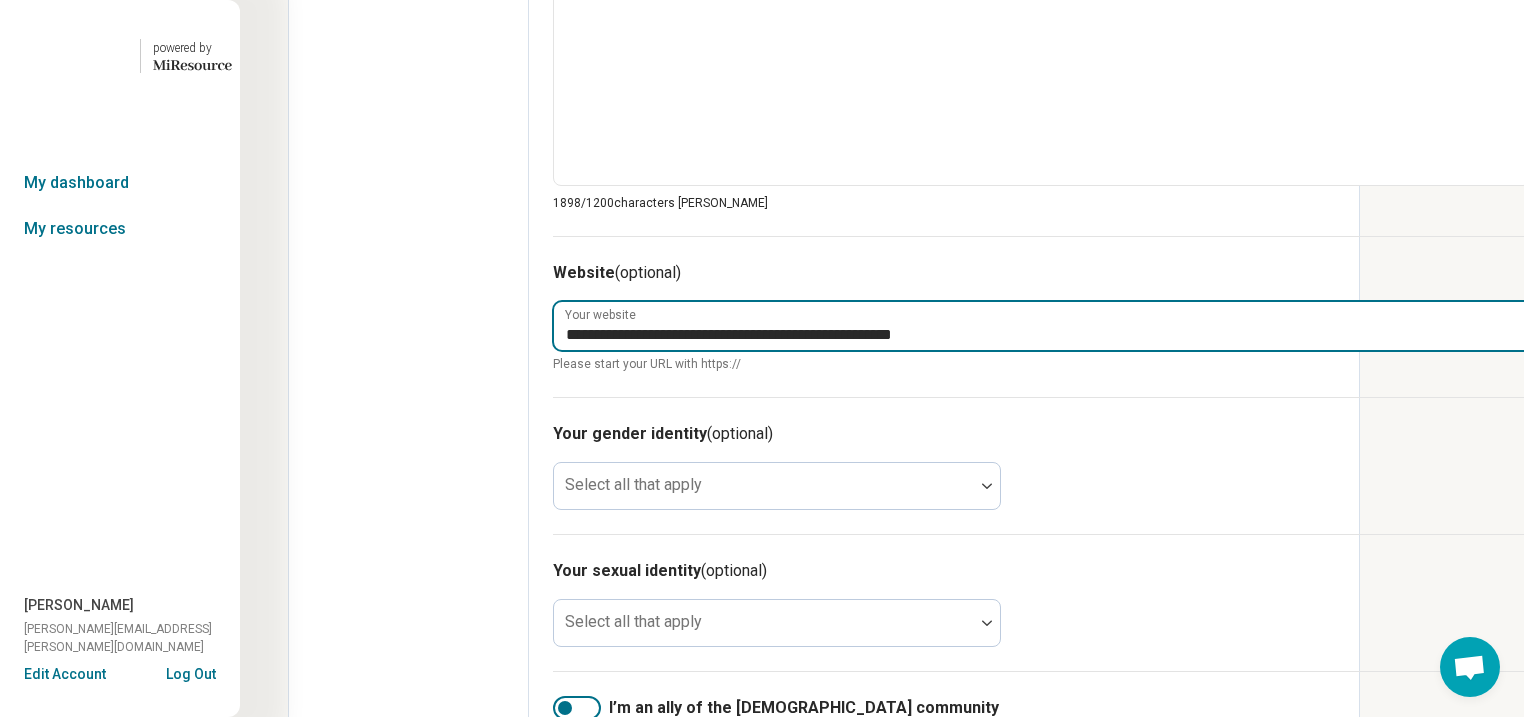 type on "**********" 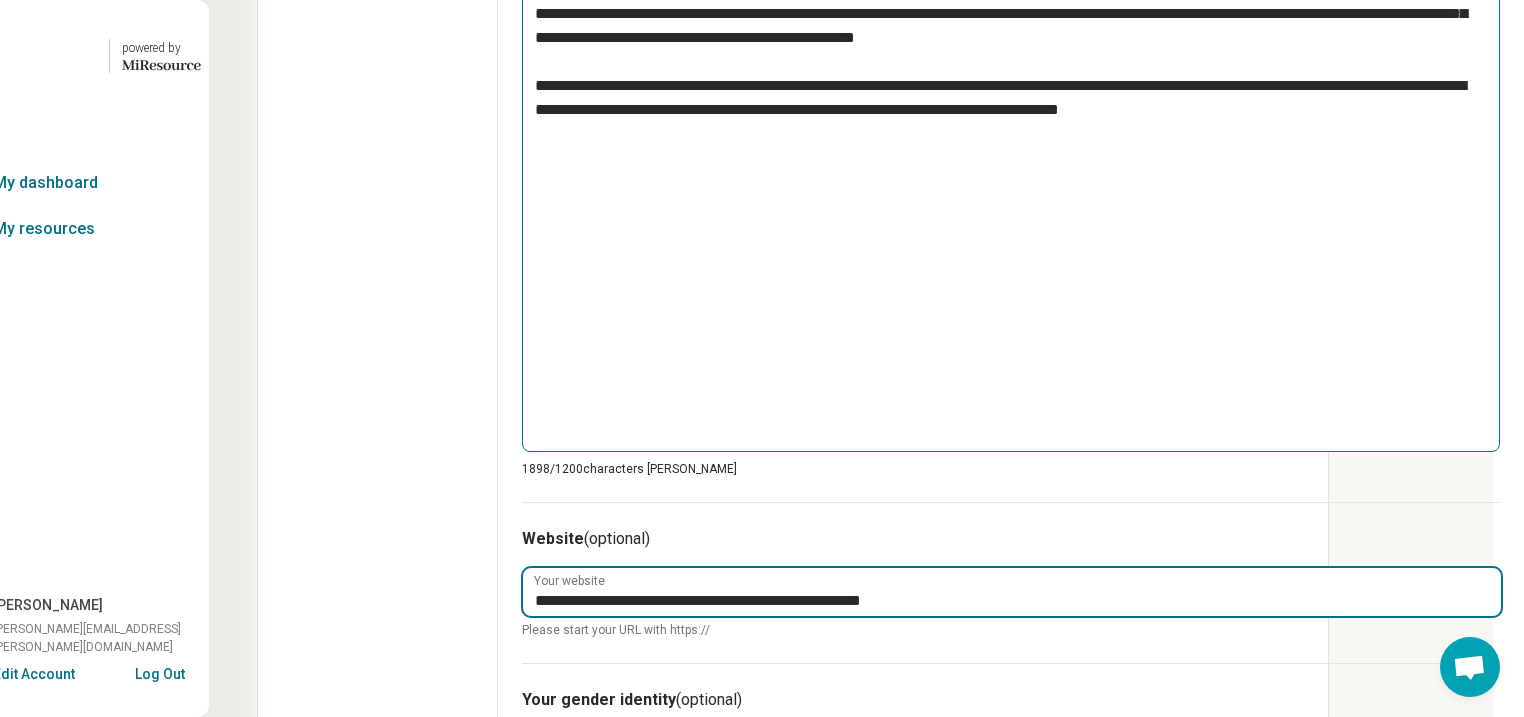 scroll, scrollTop: 1440, scrollLeft: 236, axis: both 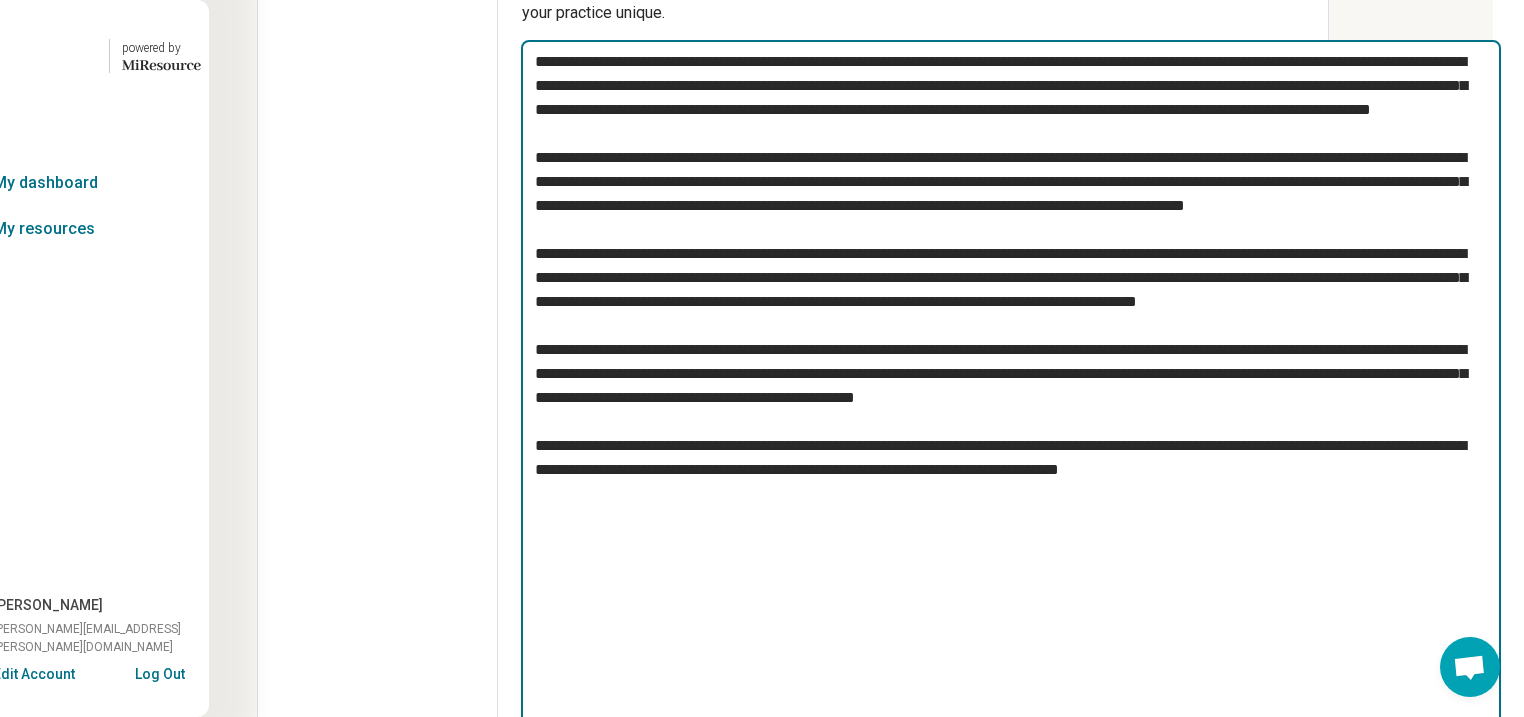 drag, startPoint x: 689, startPoint y: 544, endPoint x: 412, endPoint y: 291, distance: 375.15063 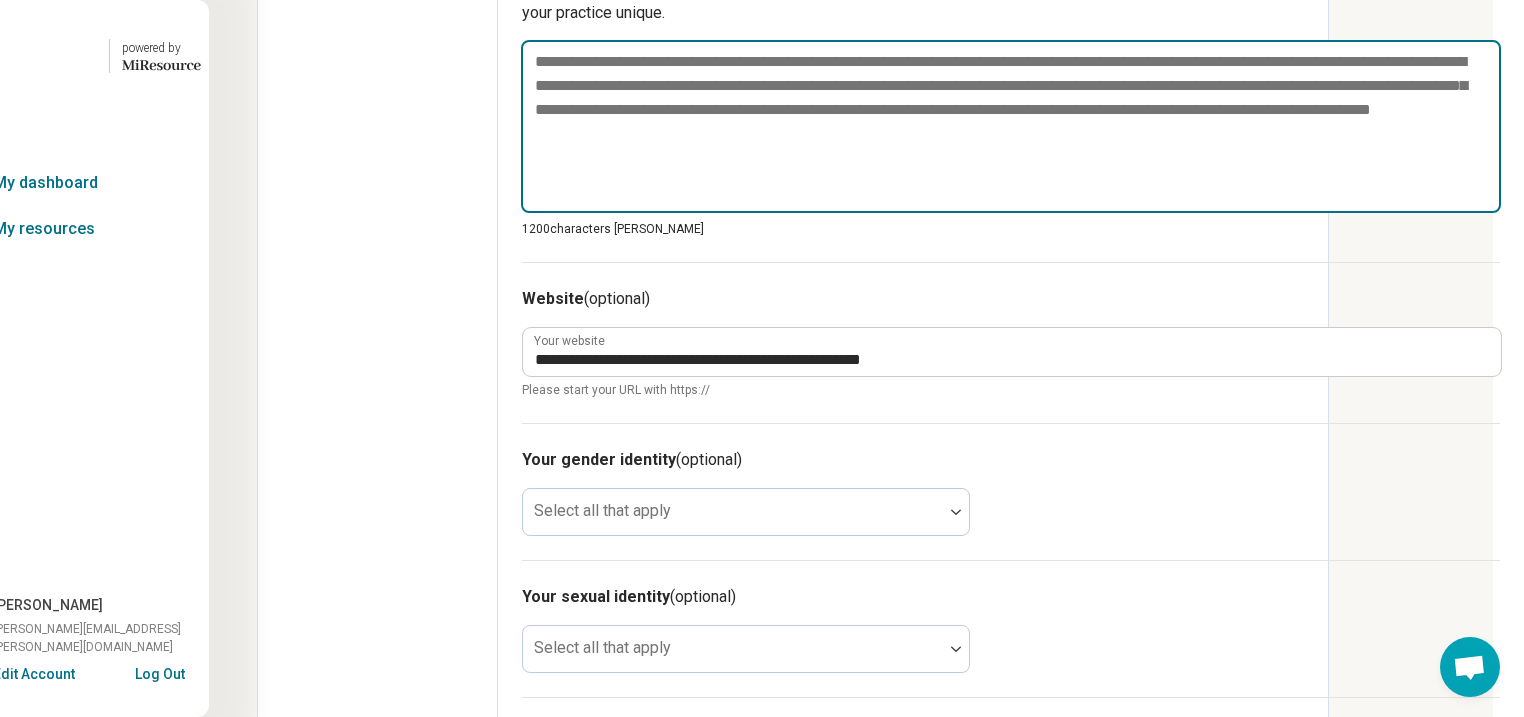 type 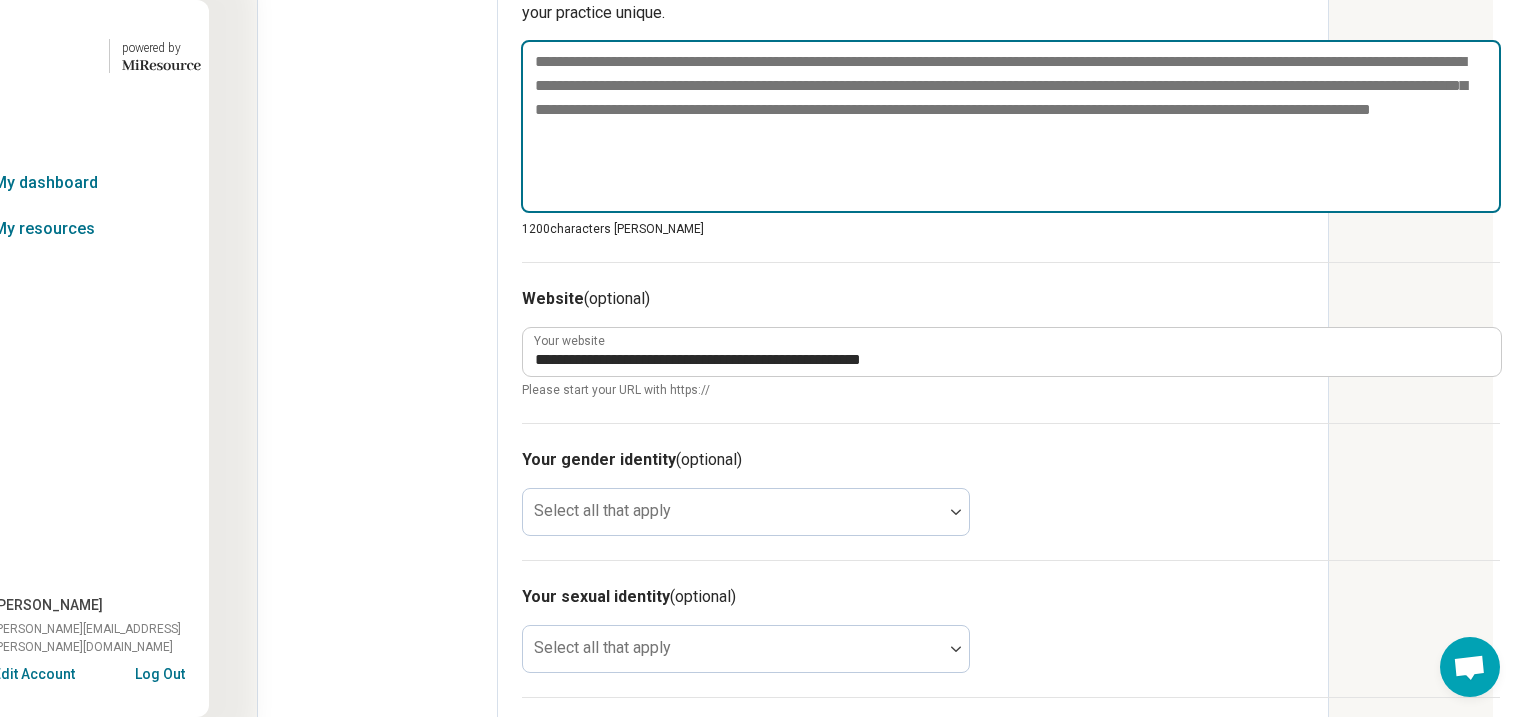 click at bounding box center (1011, 126) 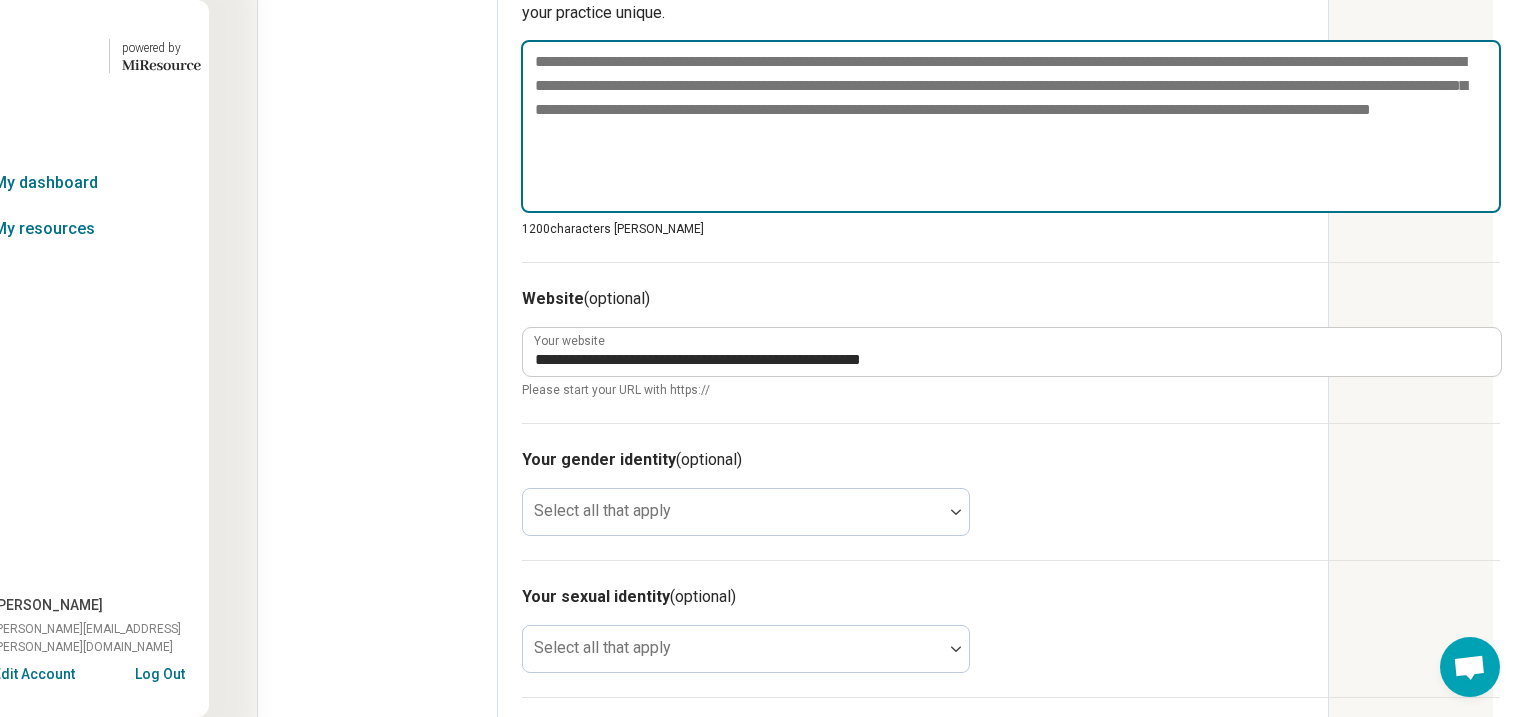 paste on "**********" 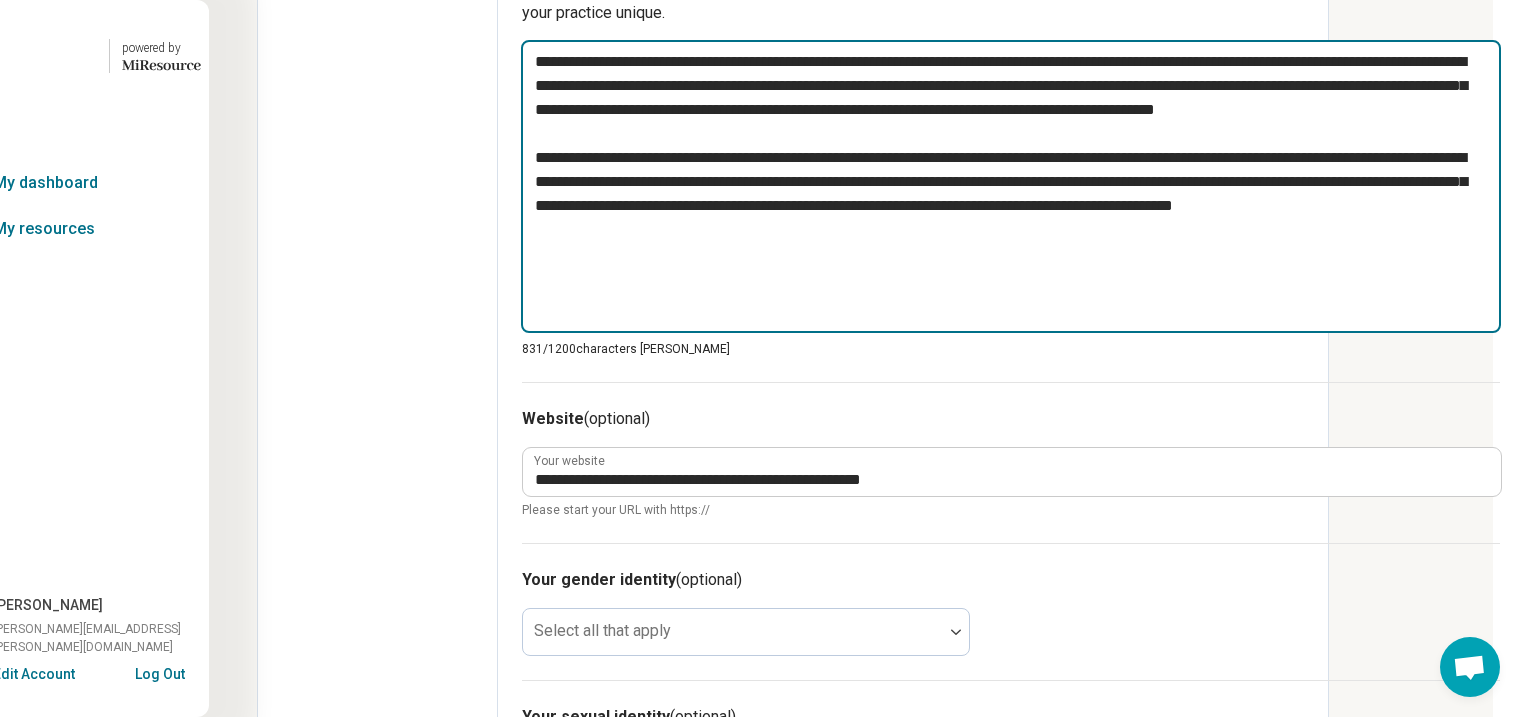 type on "**********" 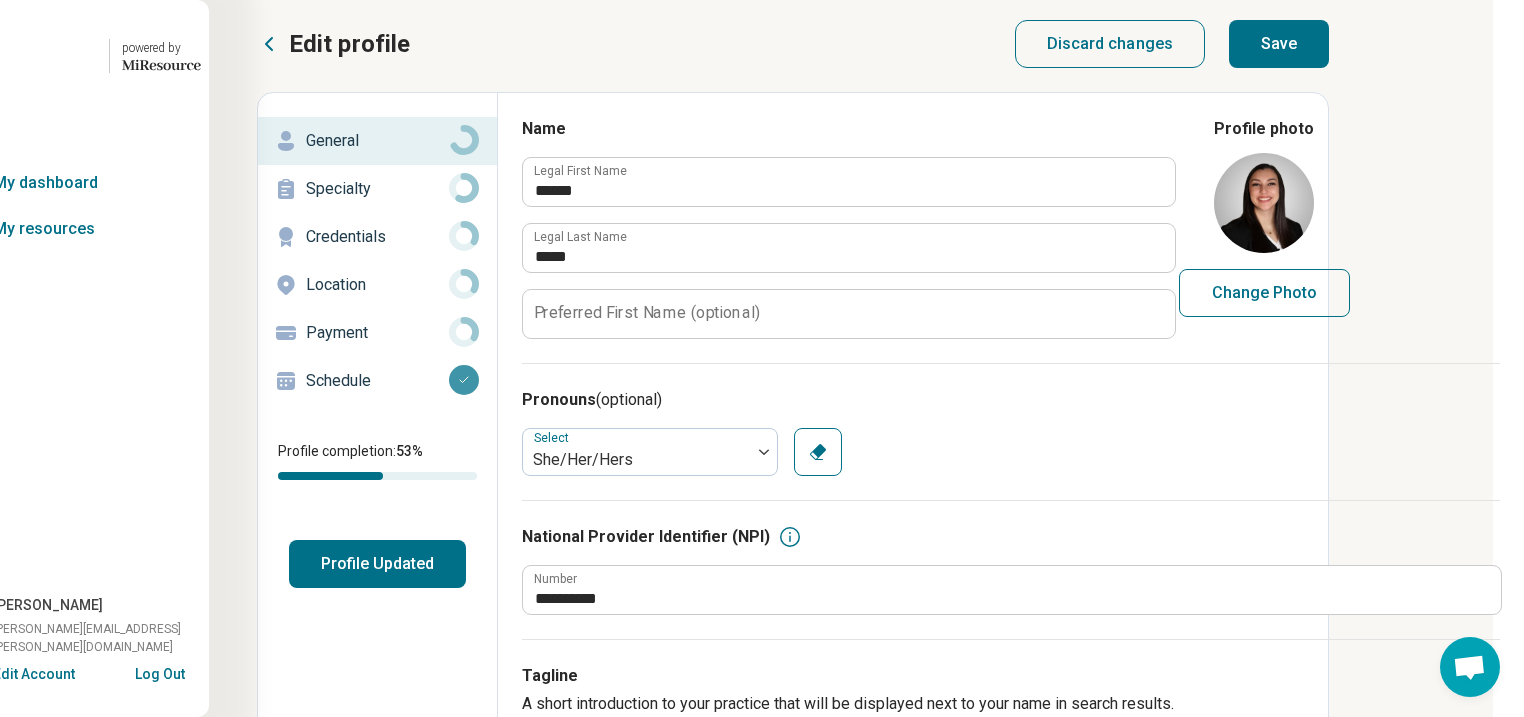 scroll, scrollTop: 0, scrollLeft: 236, axis: horizontal 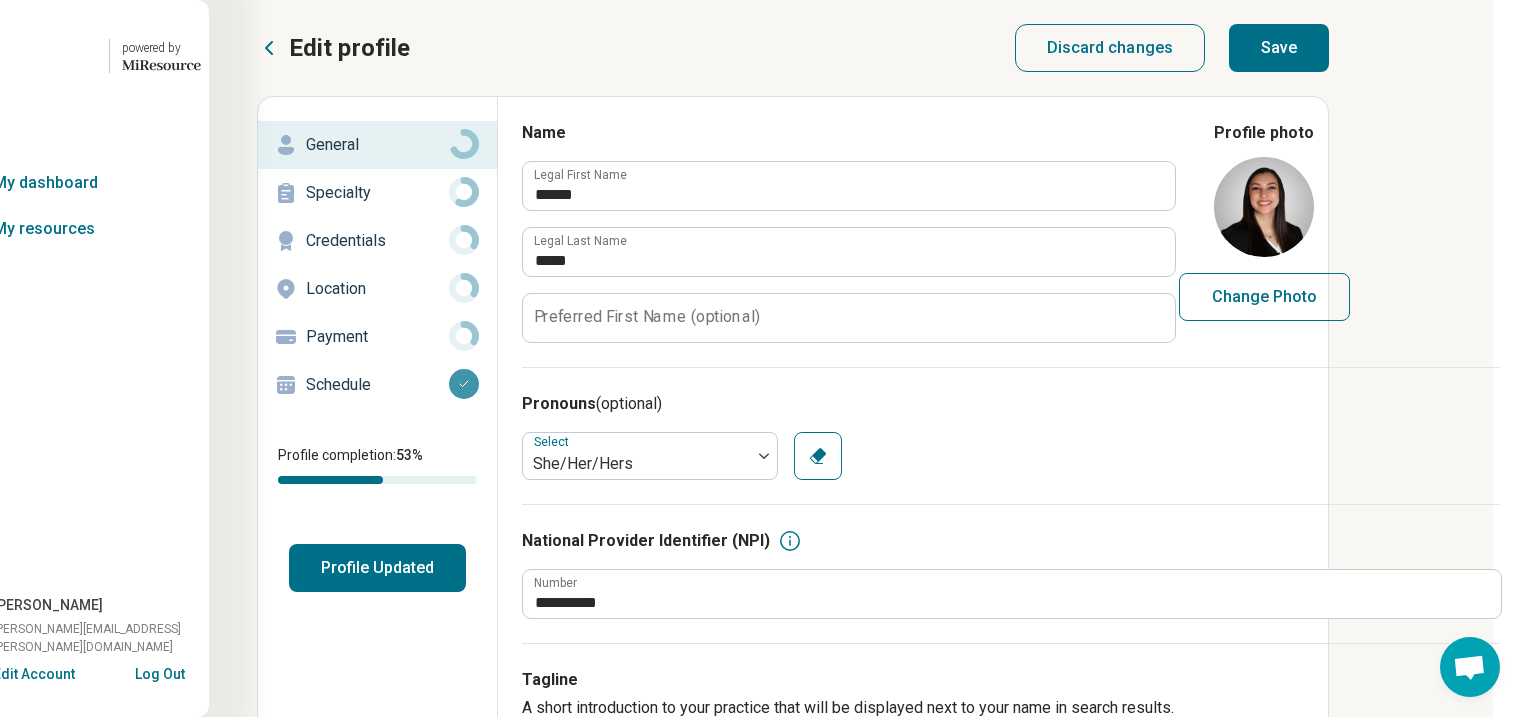 click on "Save" at bounding box center [1279, 48] 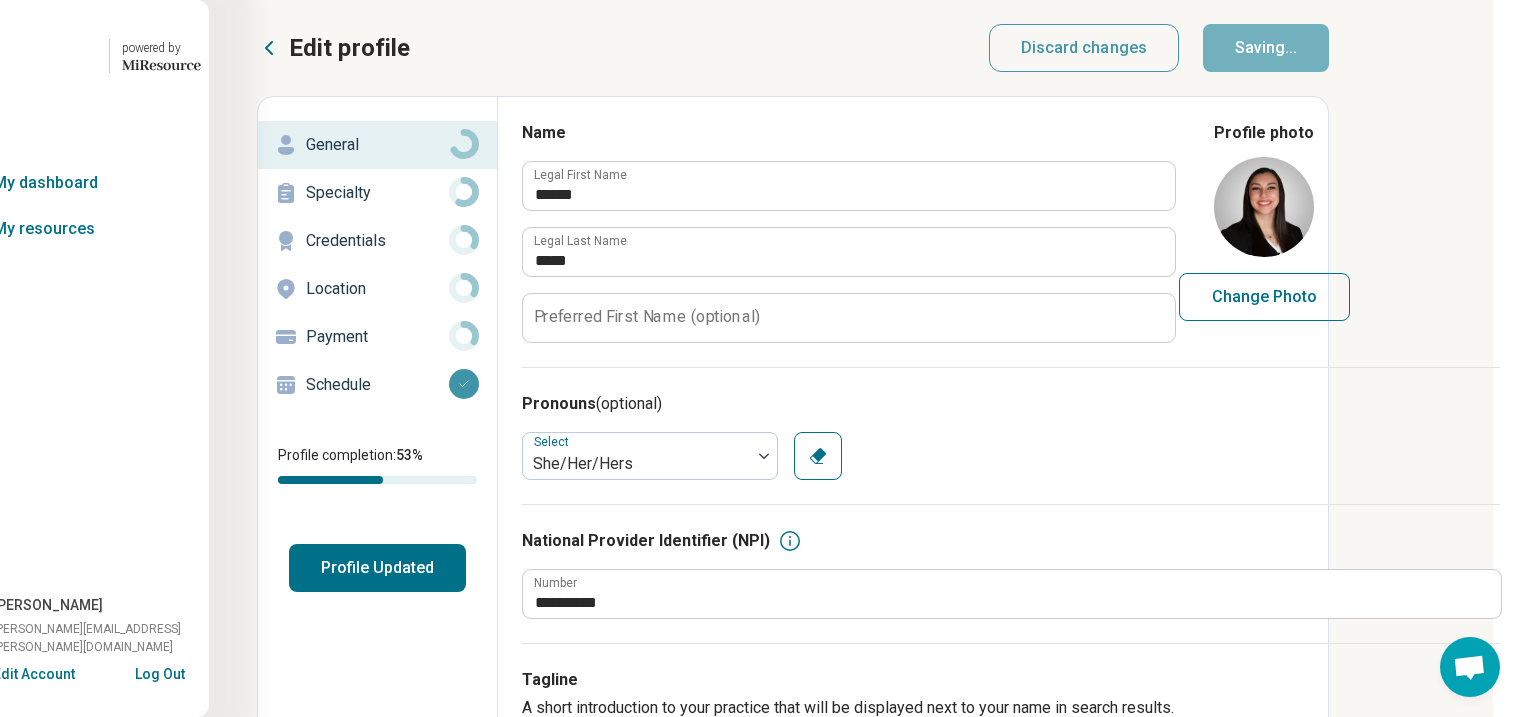 type on "*" 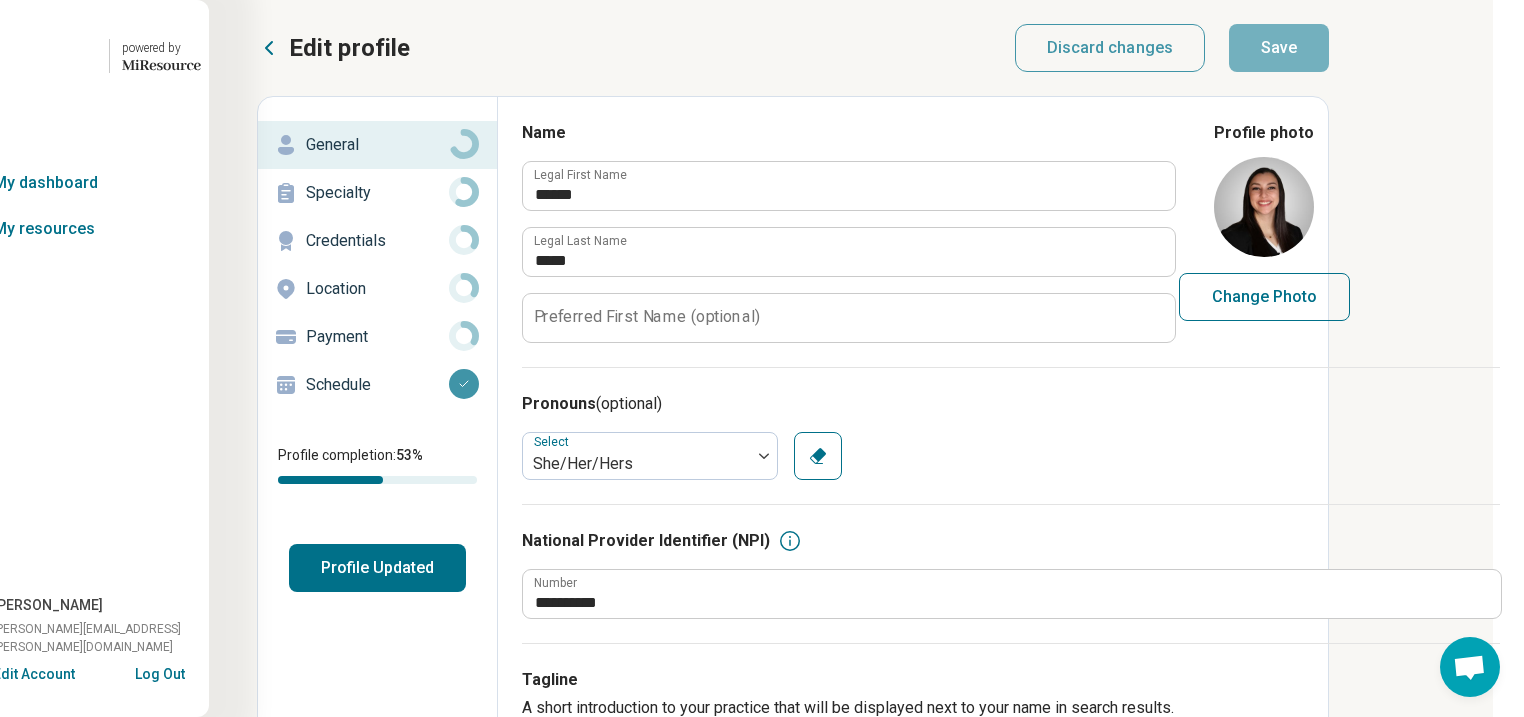 click on "Profile Updated" at bounding box center (377, 568) 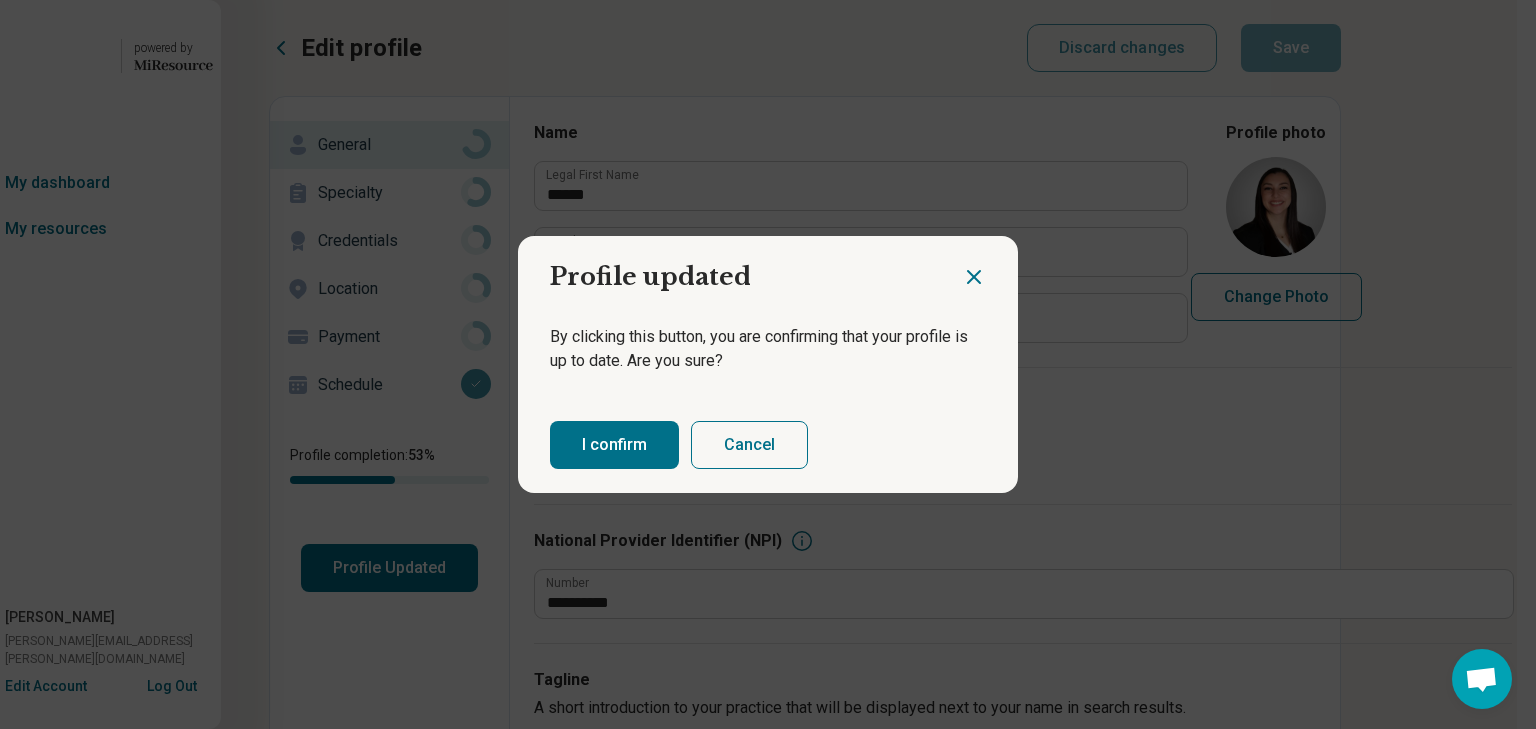 click on "I confirm" at bounding box center [614, 445] 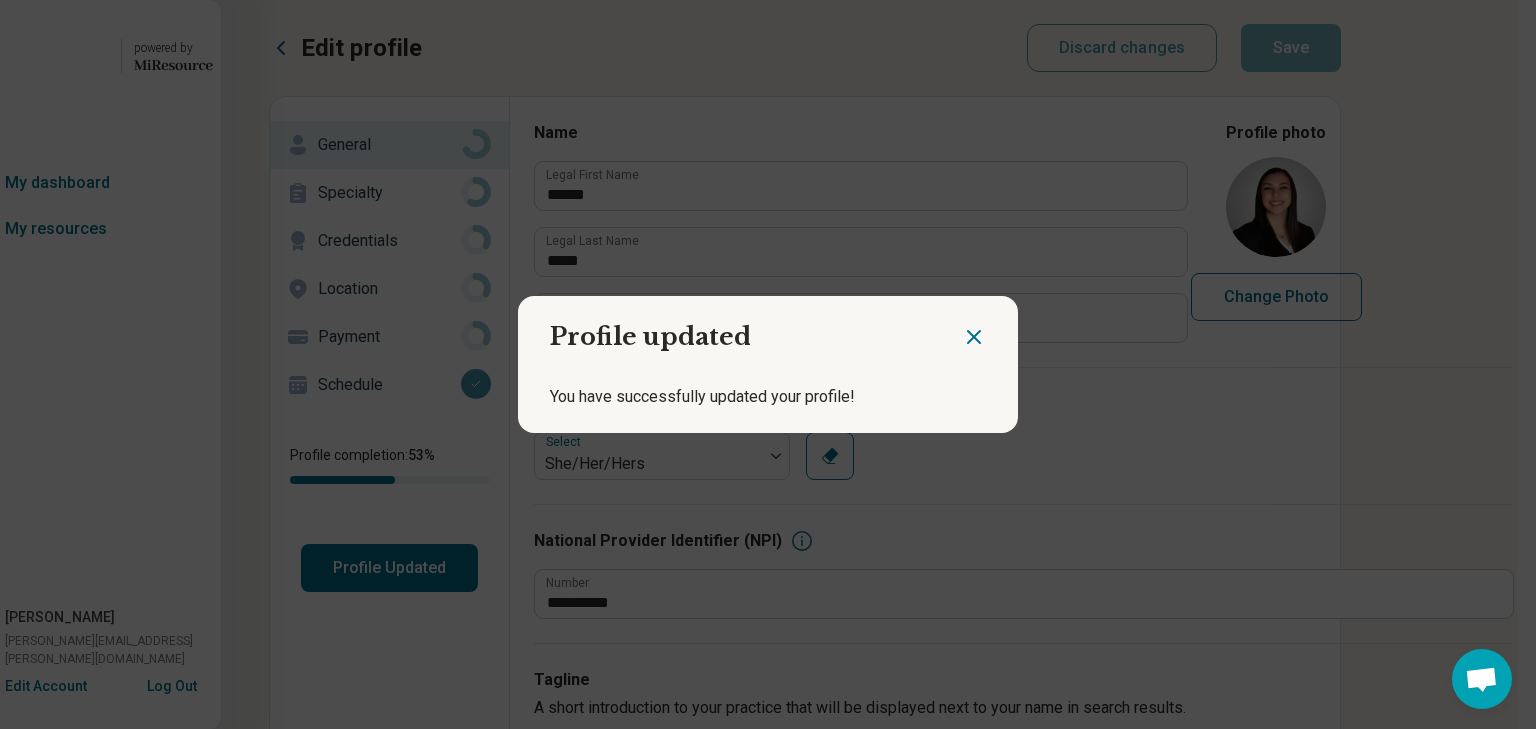 click 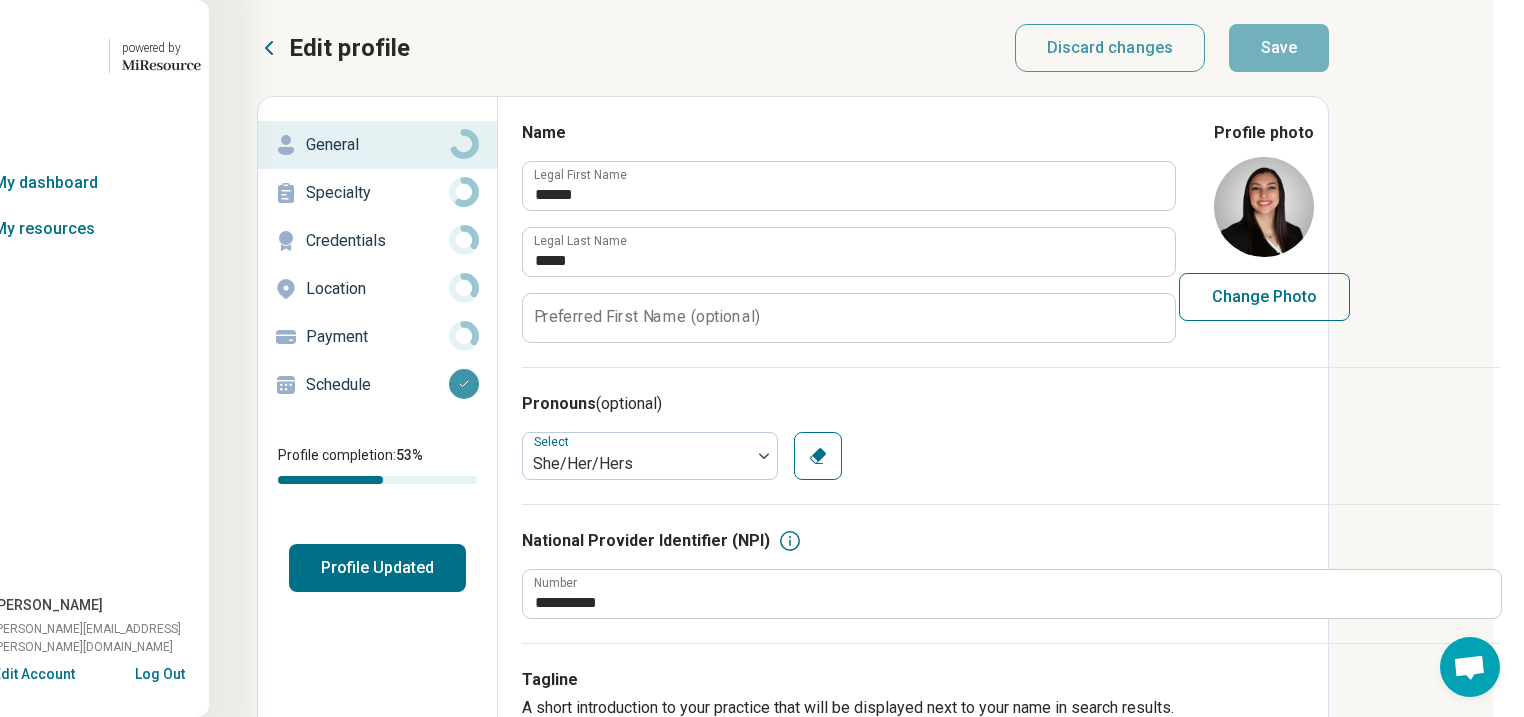 click on "Profile Updated" at bounding box center [377, 568] 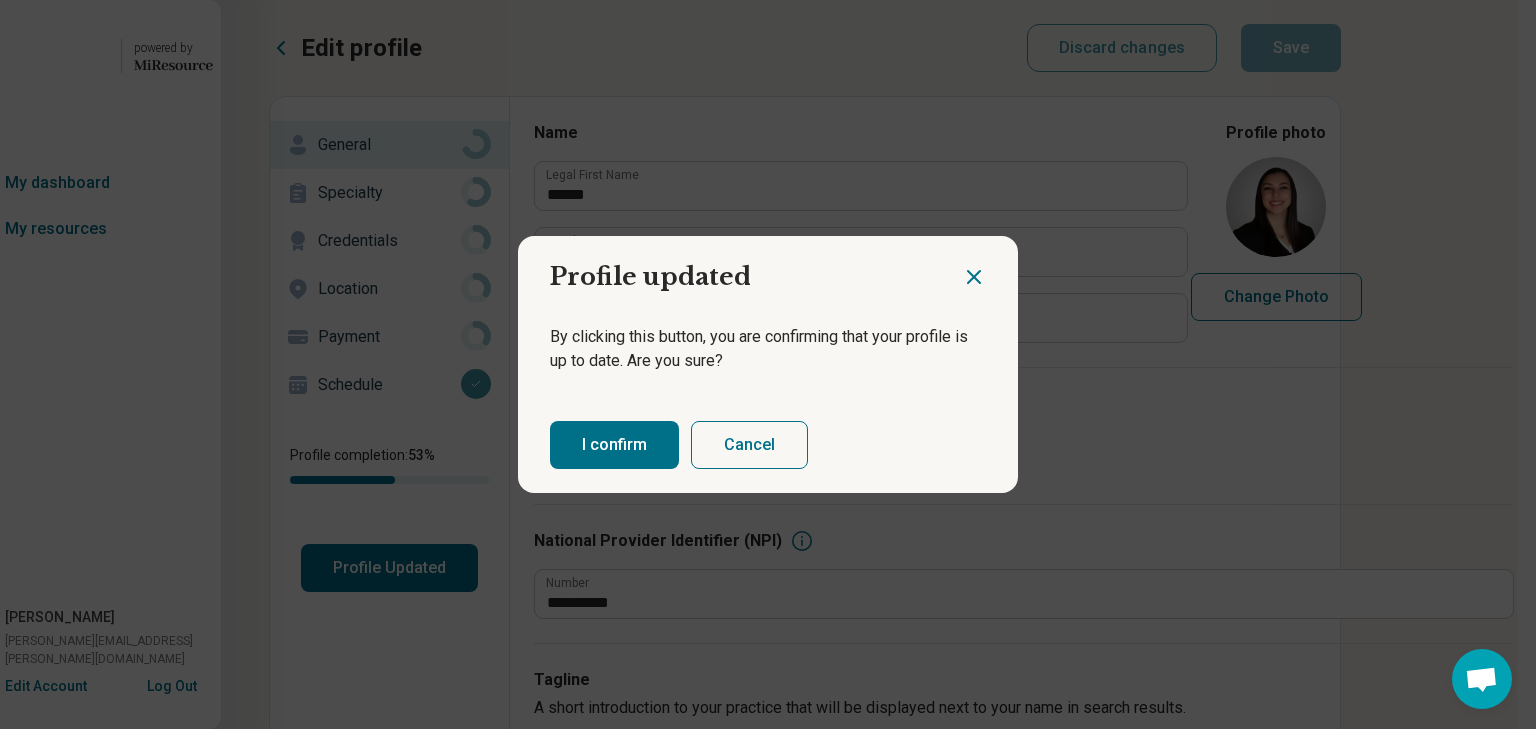 click on "I confirm" at bounding box center [614, 445] 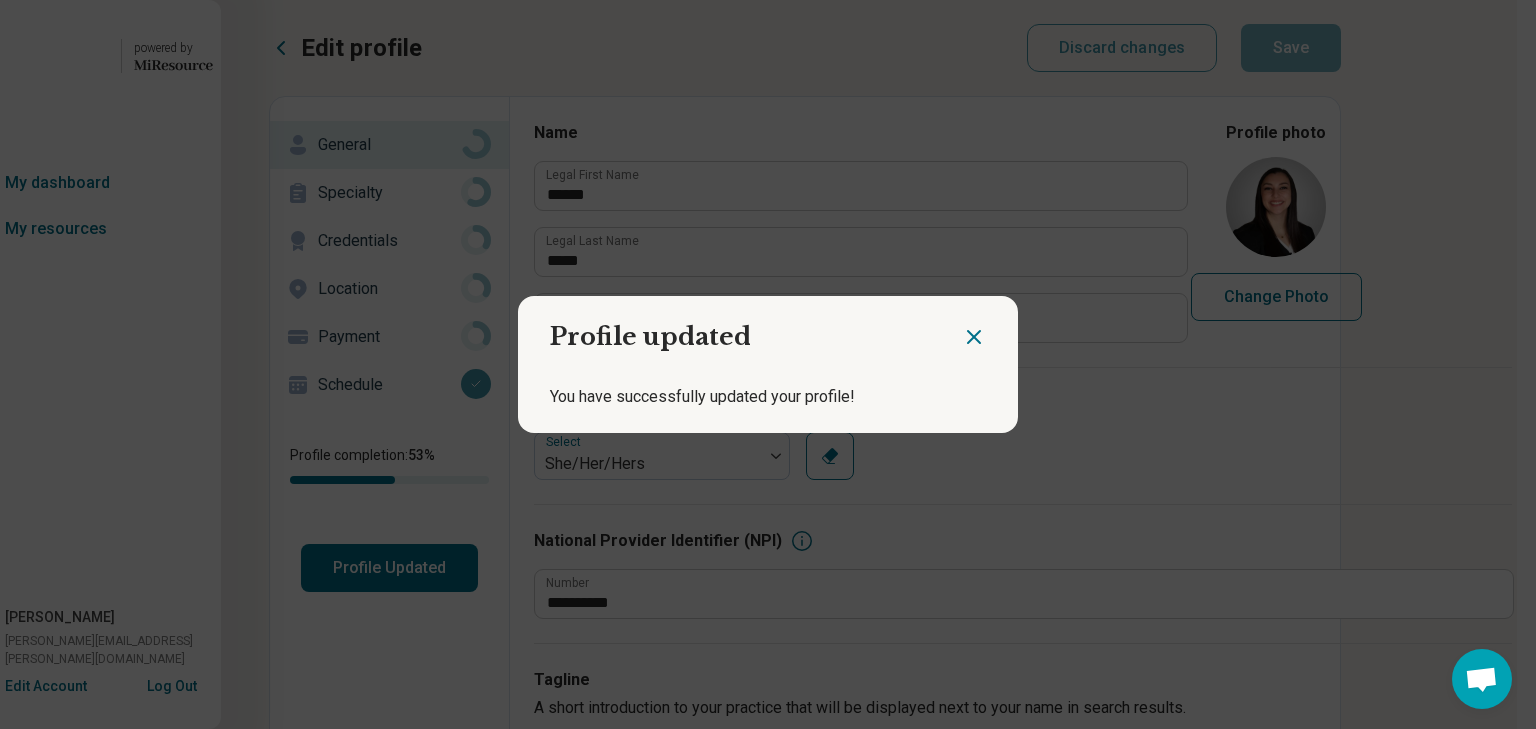 click 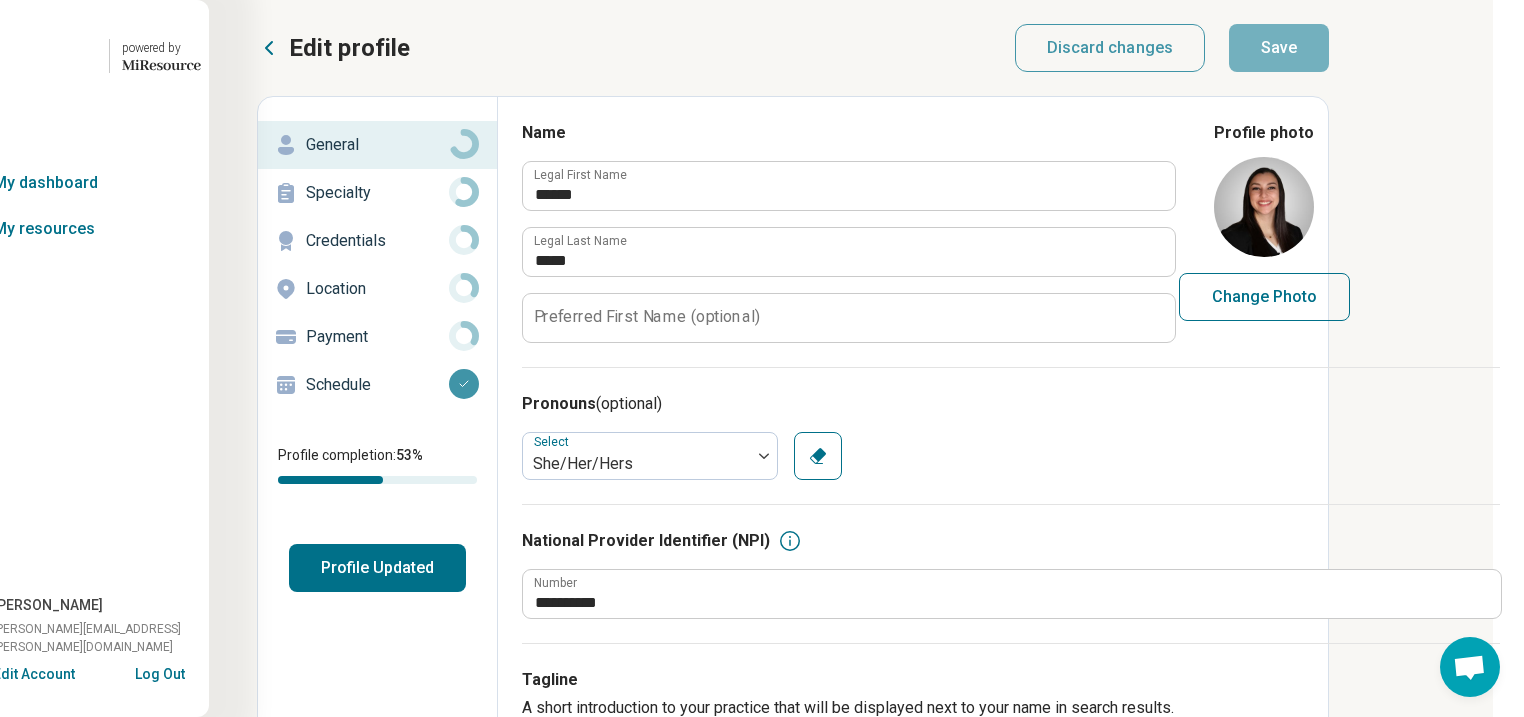 click 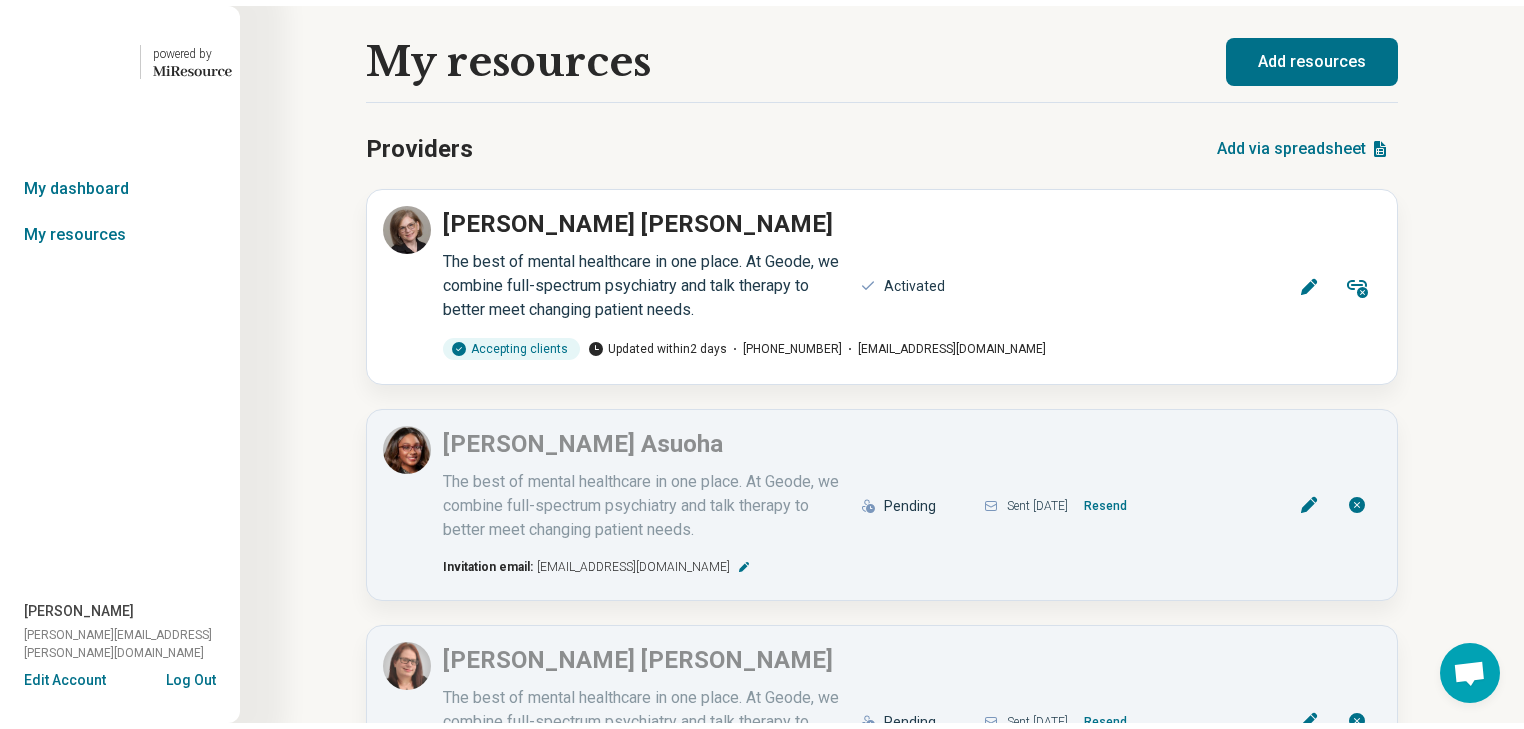 scroll, scrollTop: 0, scrollLeft: 0, axis: both 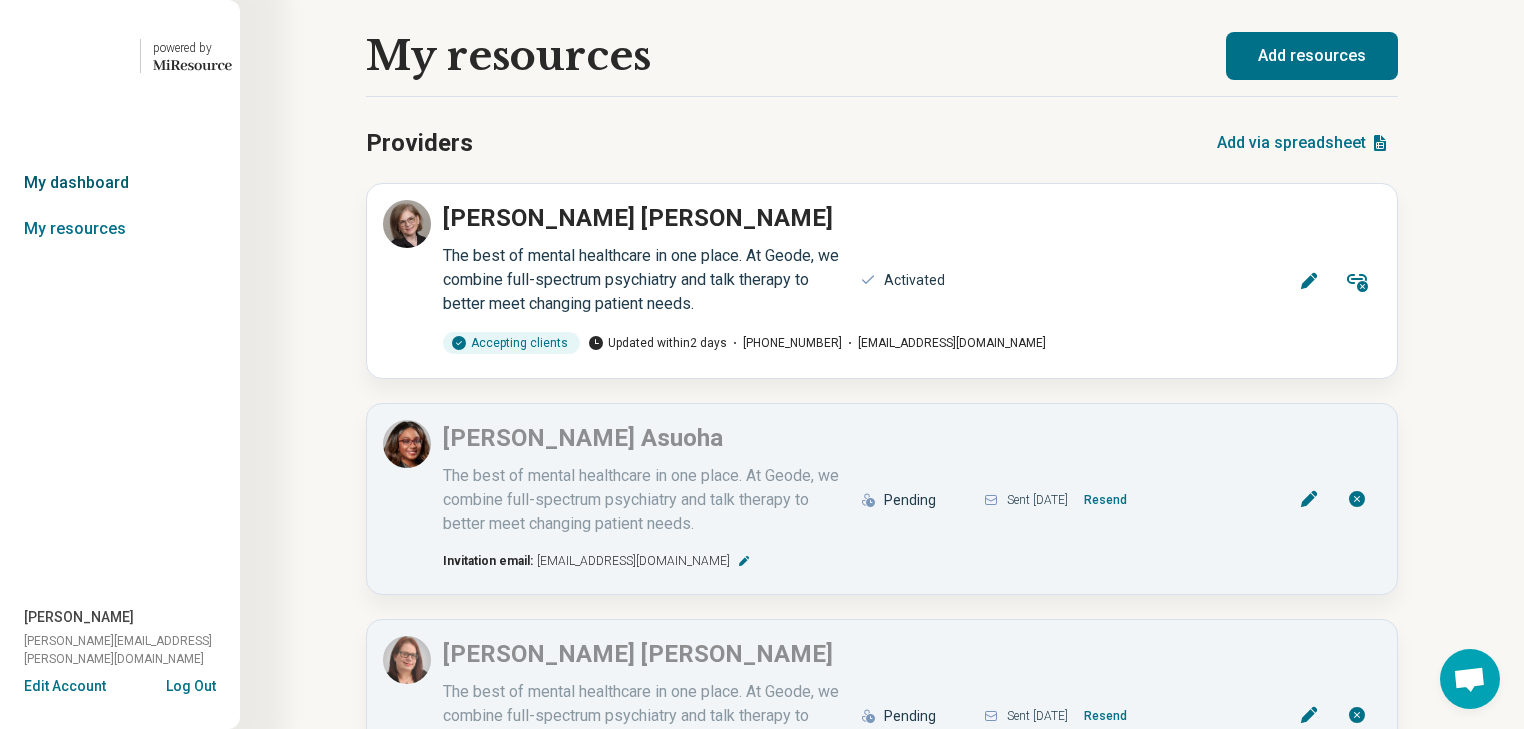 click on "My dashboard" at bounding box center [120, 183] 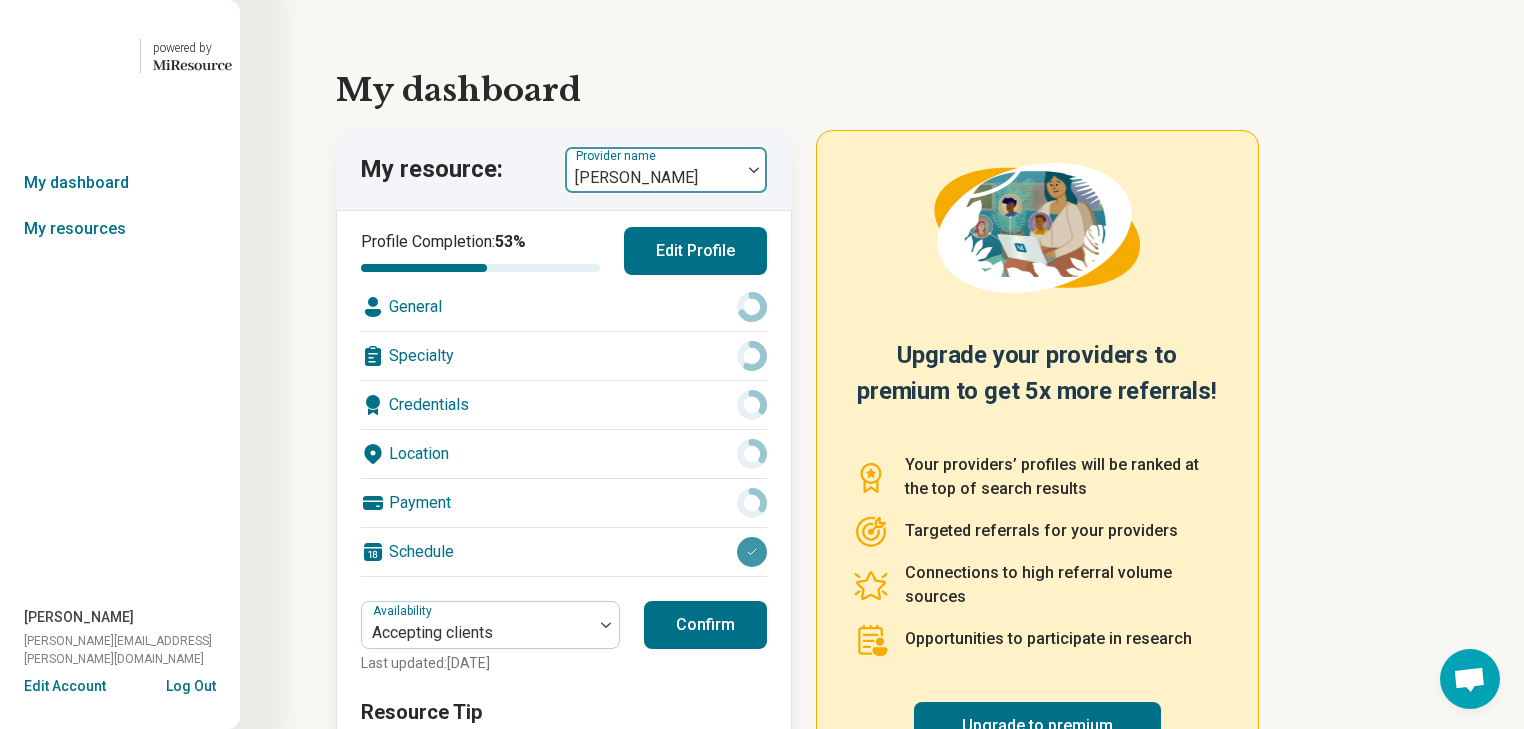 click at bounding box center [754, 170] 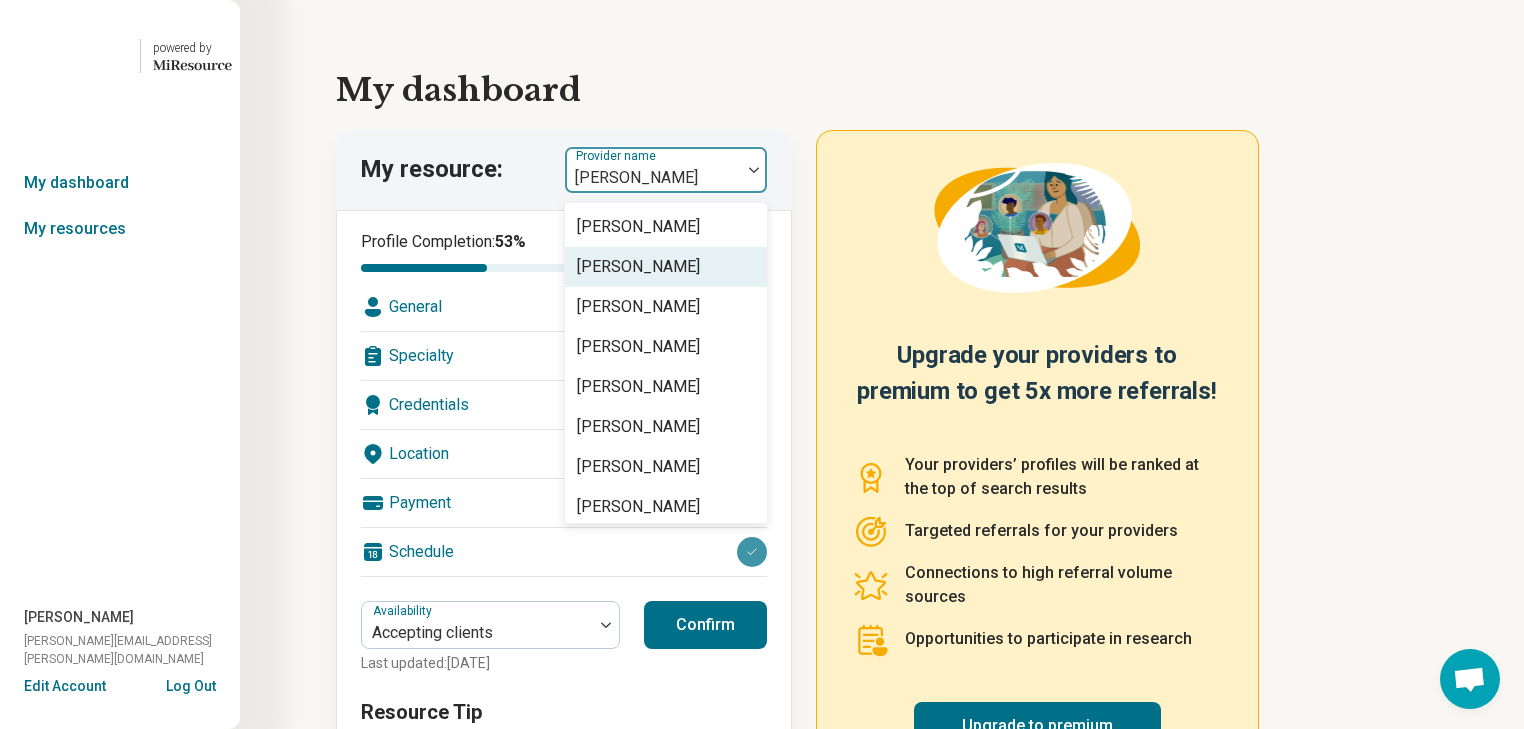 click on "[PERSON_NAME]" at bounding box center [638, 267] 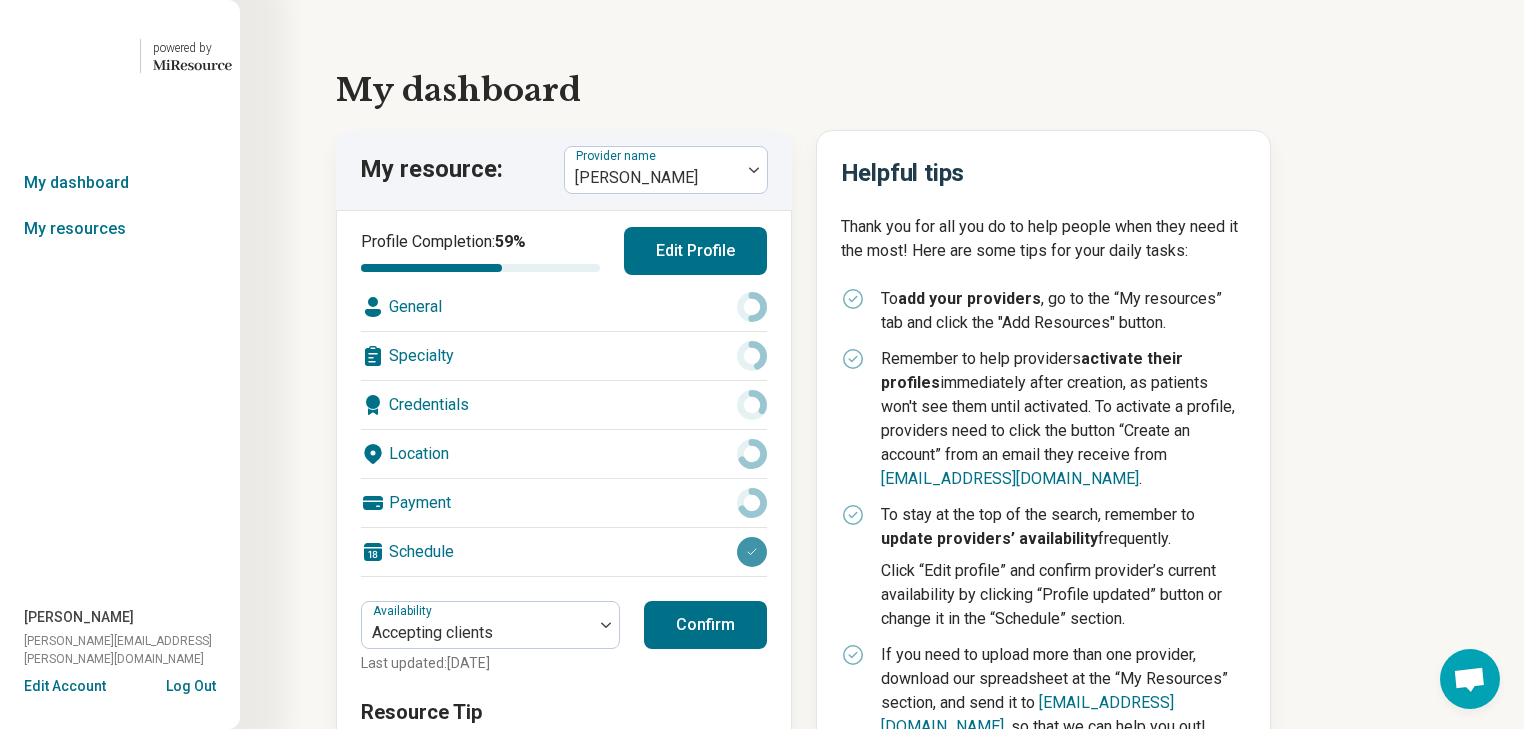 click on "Edit Profile" at bounding box center [695, 251] 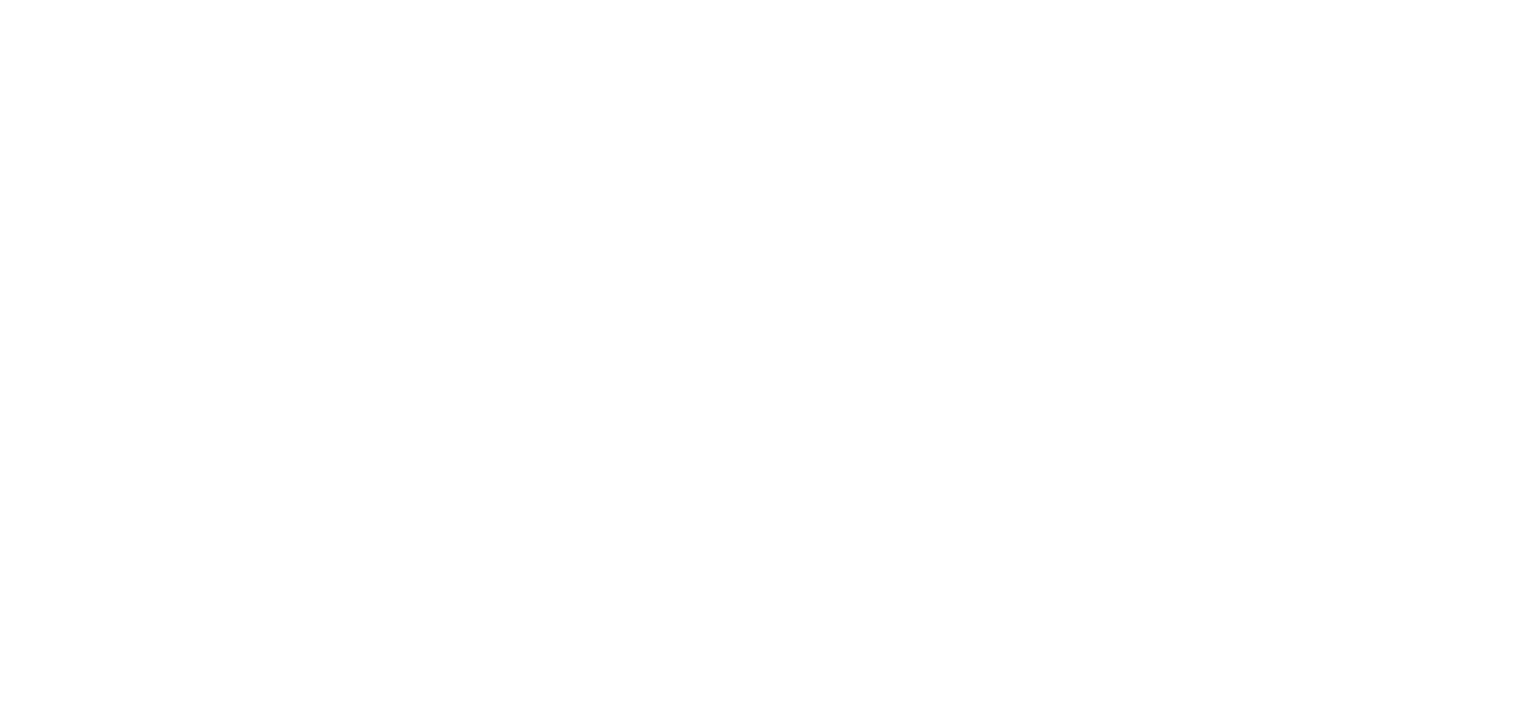 scroll, scrollTop: 0, scrollLeft: 0, axis: both 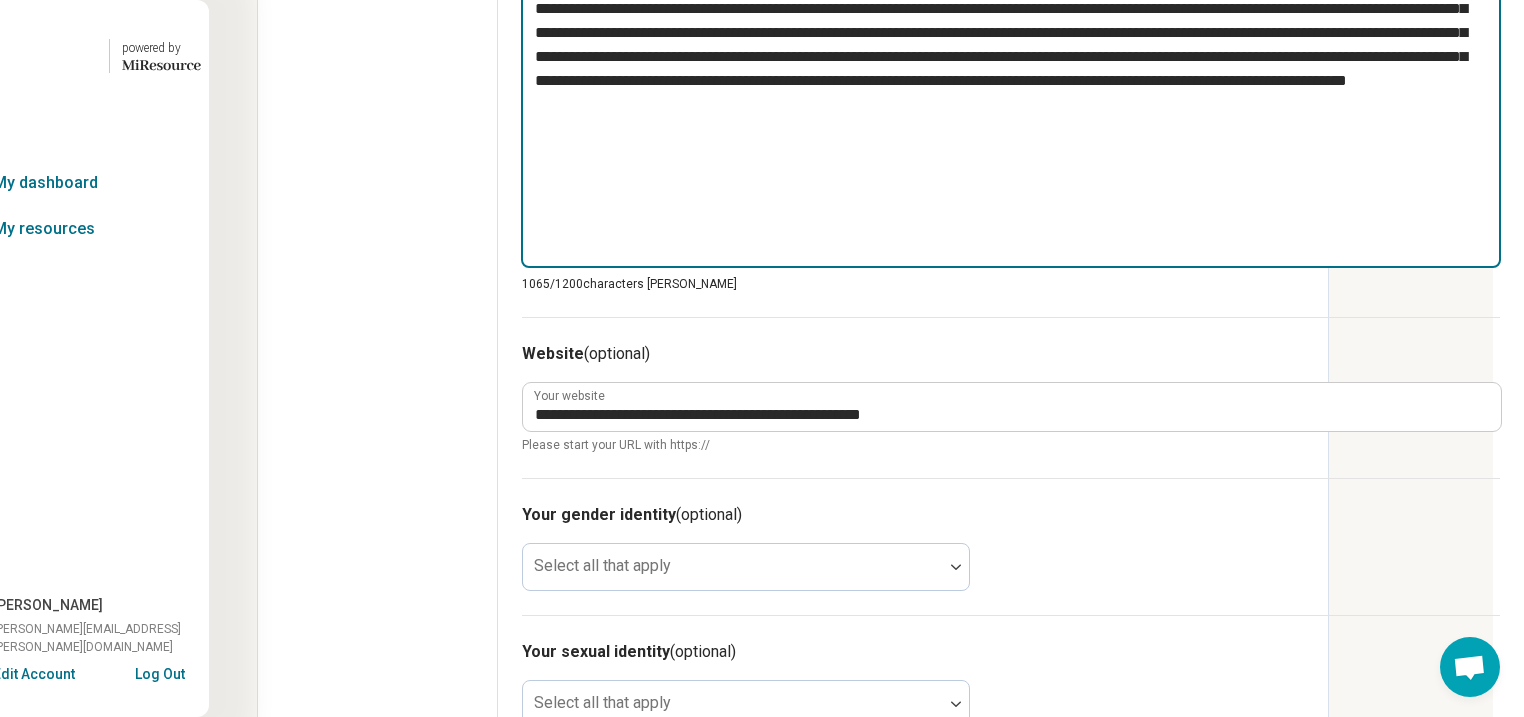 drag, startPoint x: 673, startPoint y: 430, endPoint x: 423, endPoint y: 122, distance: 396.6913 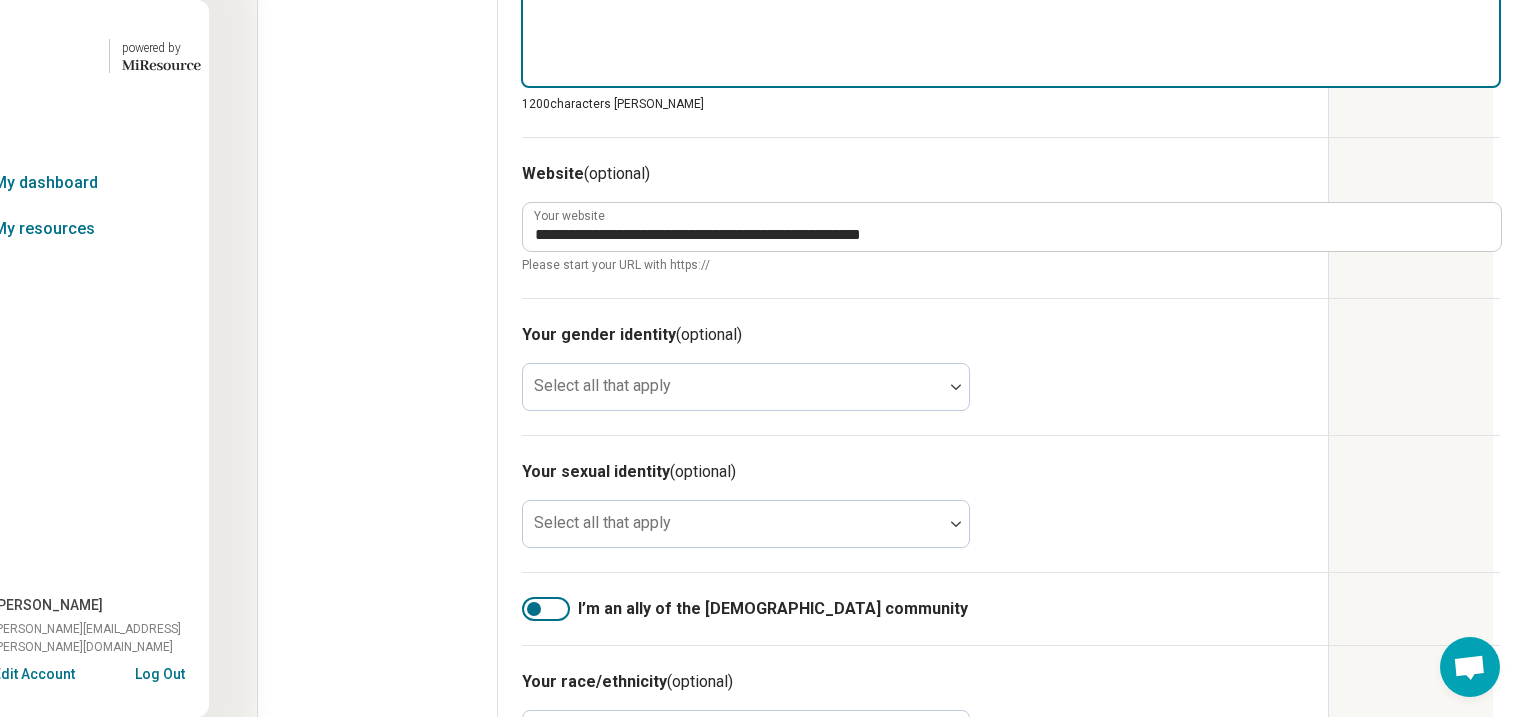 type 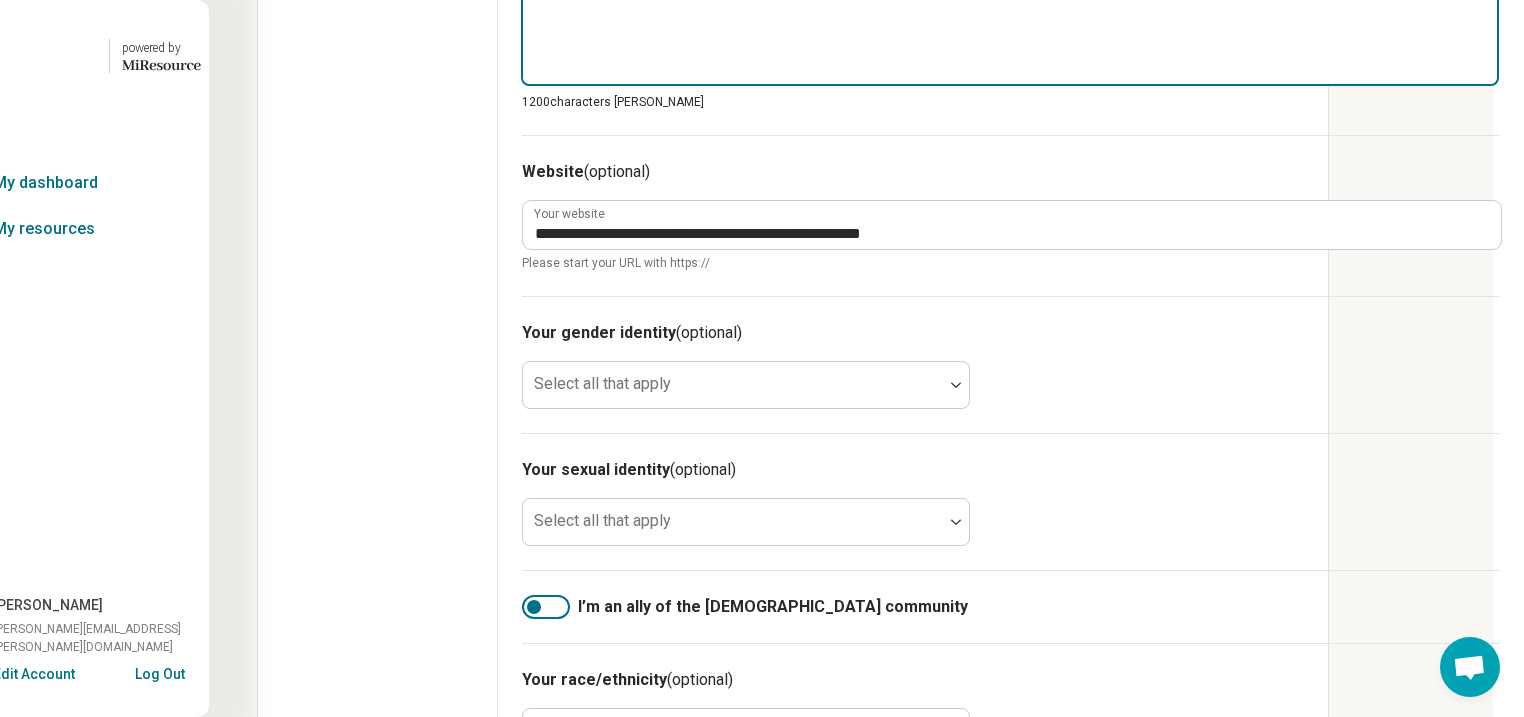 click at bounding box center [1010, 1] 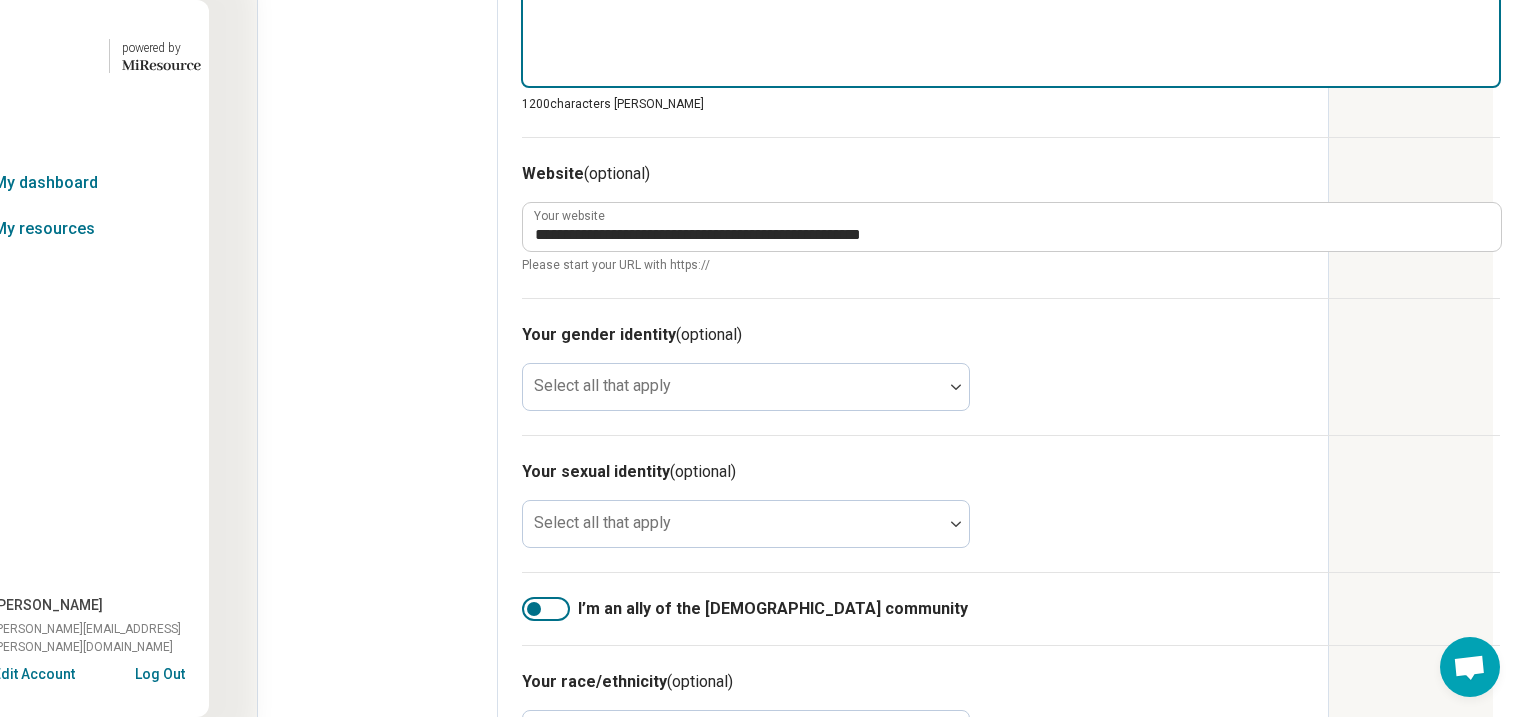 paste on "**********" 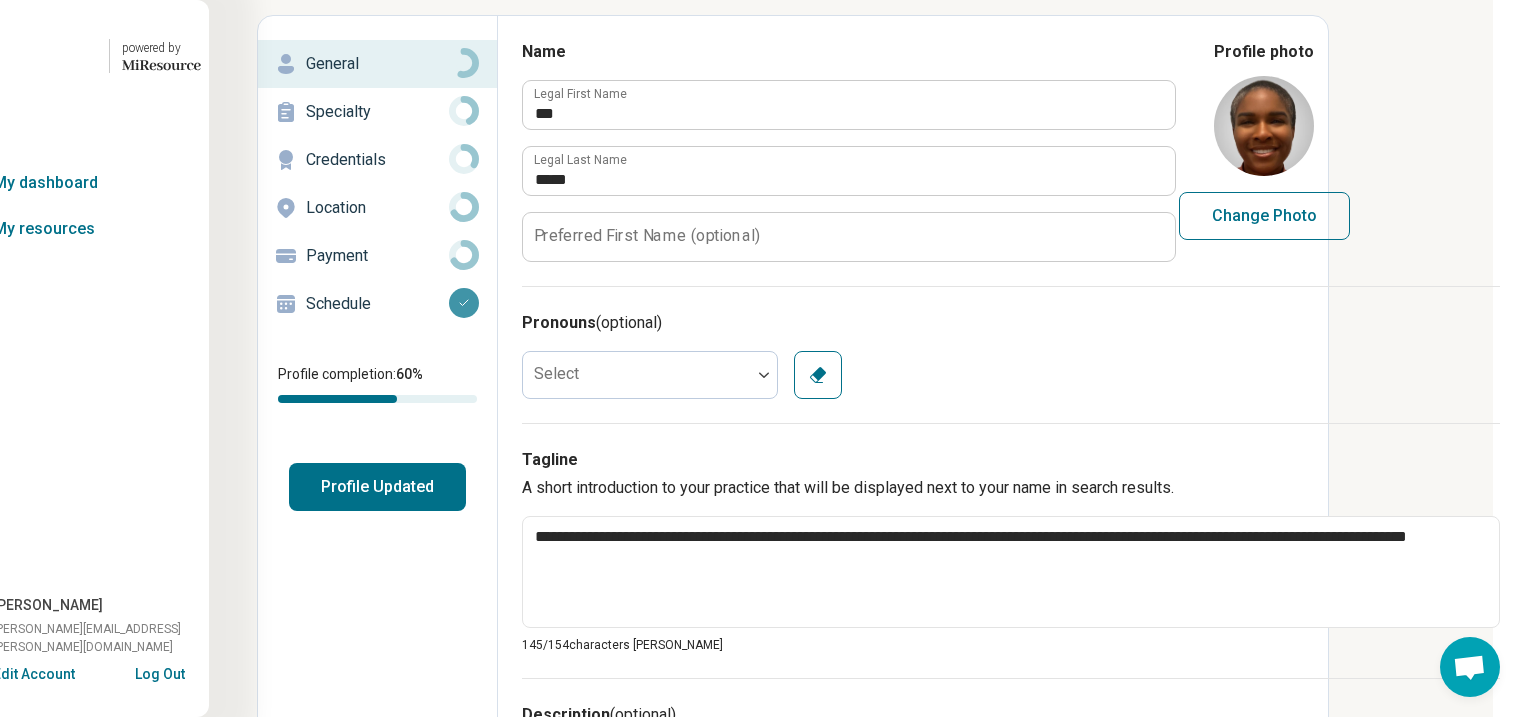 scroll, scrollTop: 0, scrollLeft: 256, axis: horizontal 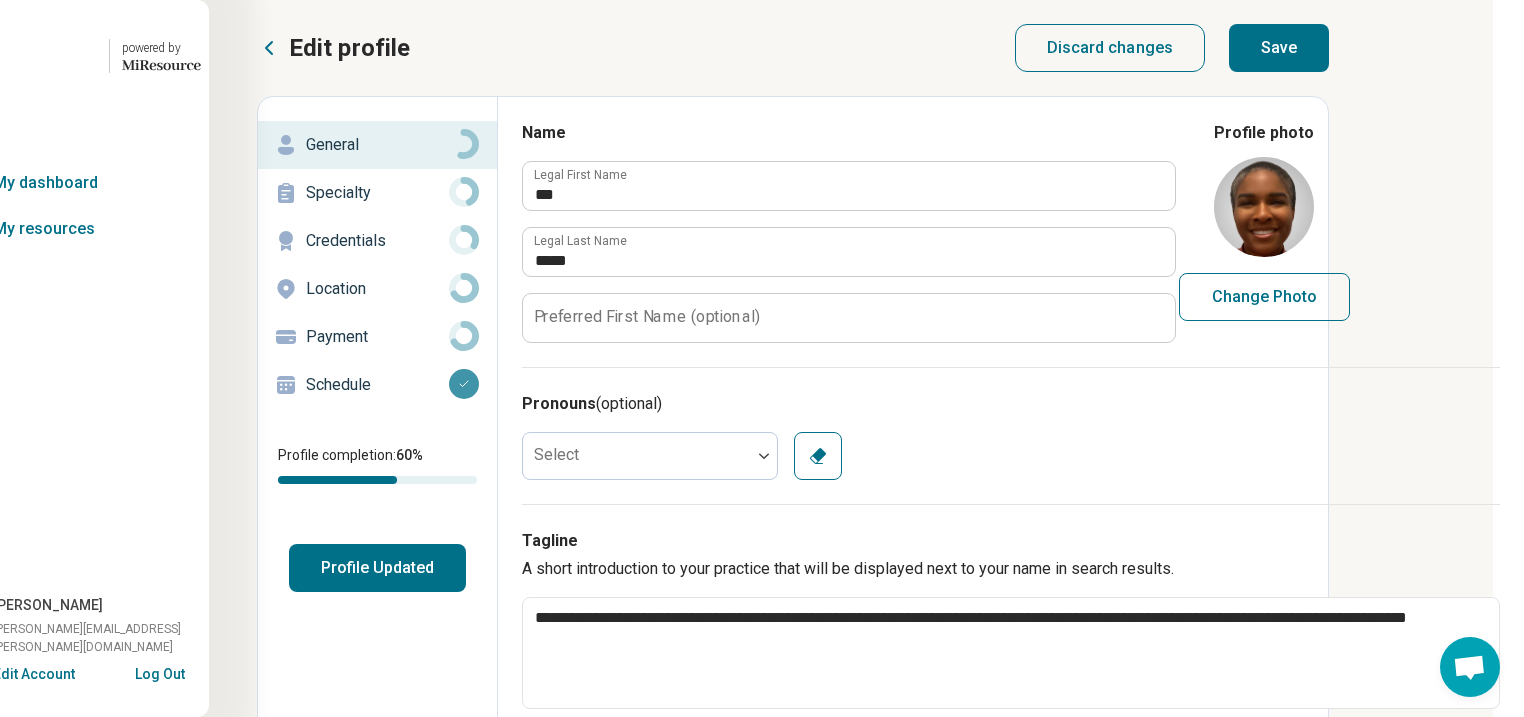 type on "**********" 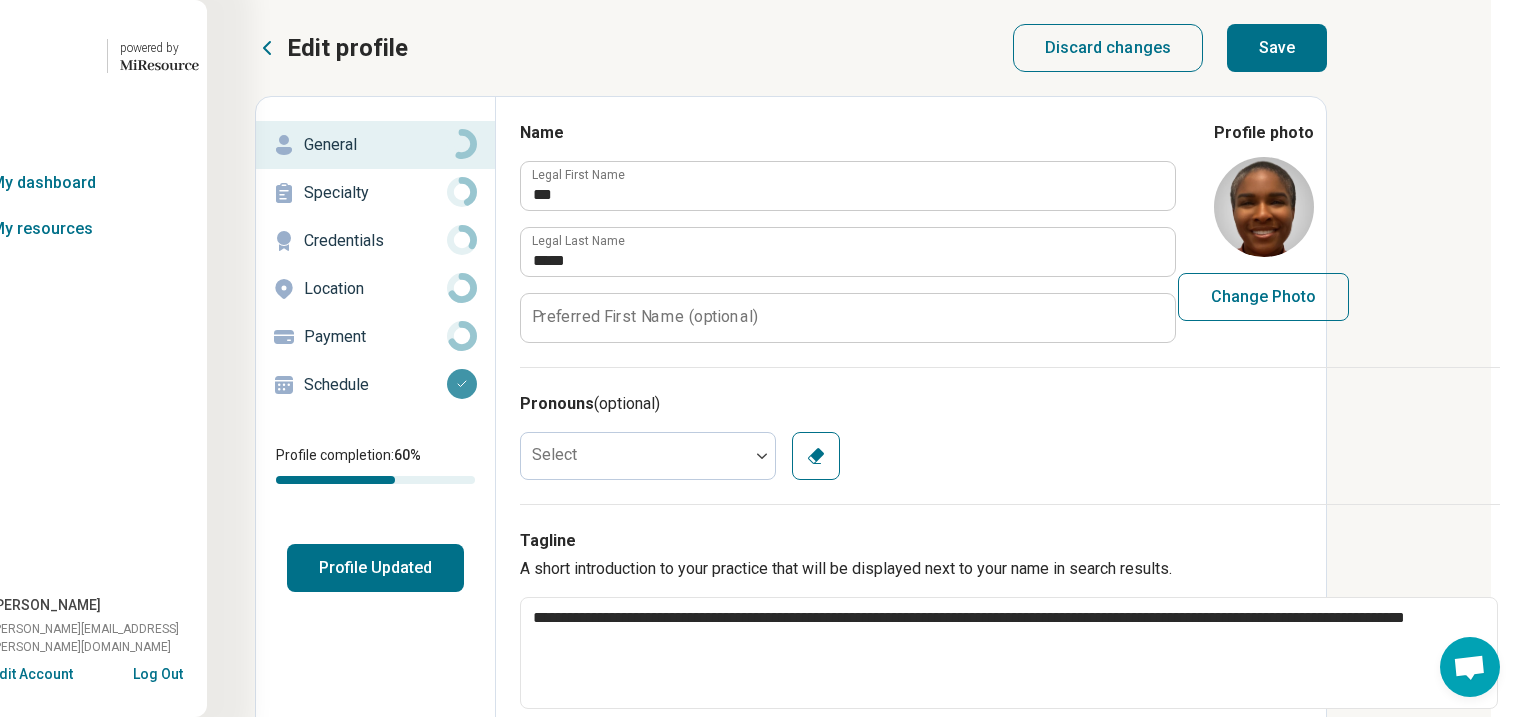 click on "Save" at bounding box center (1277, 48) 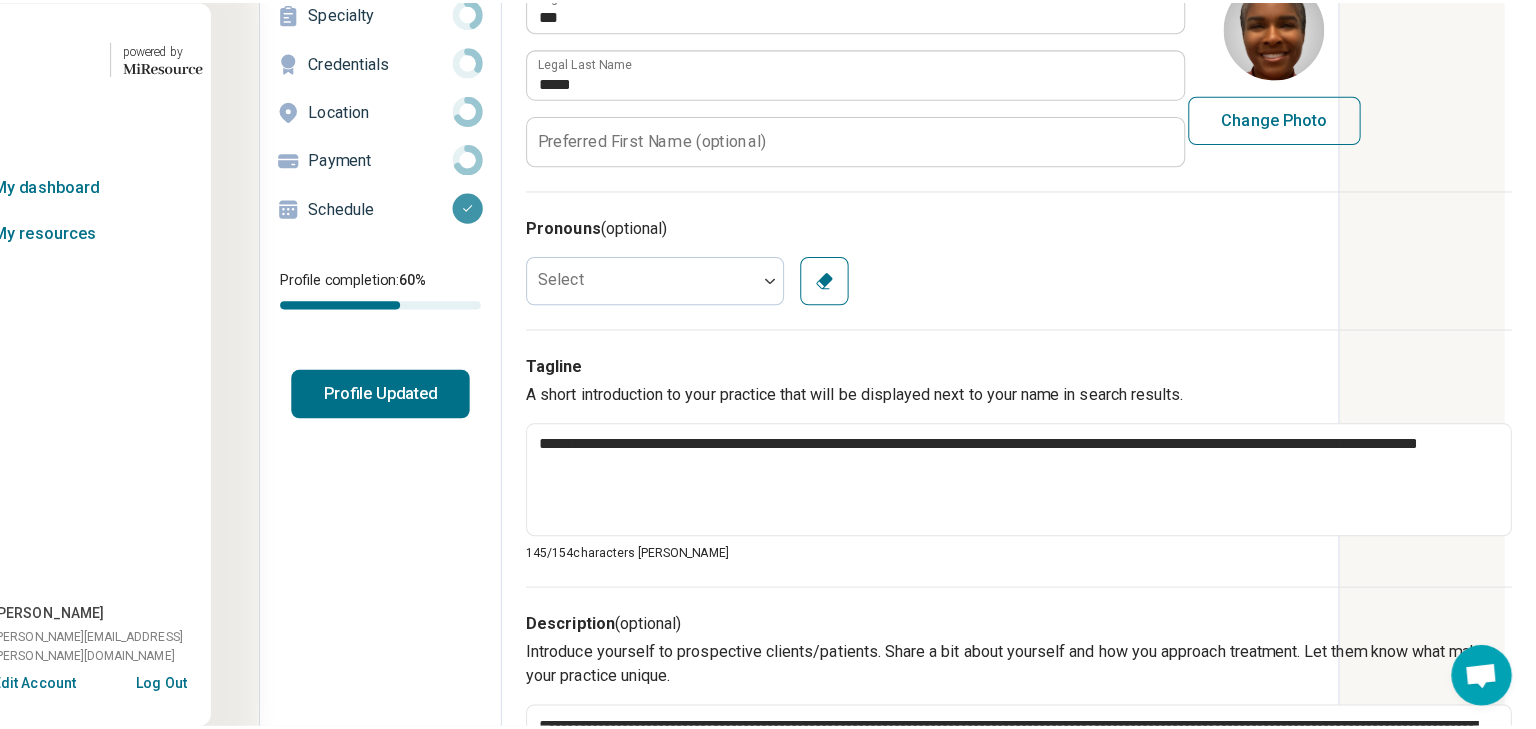 scroll, scrollTop: 240, scrollLeft: 256, axis: both 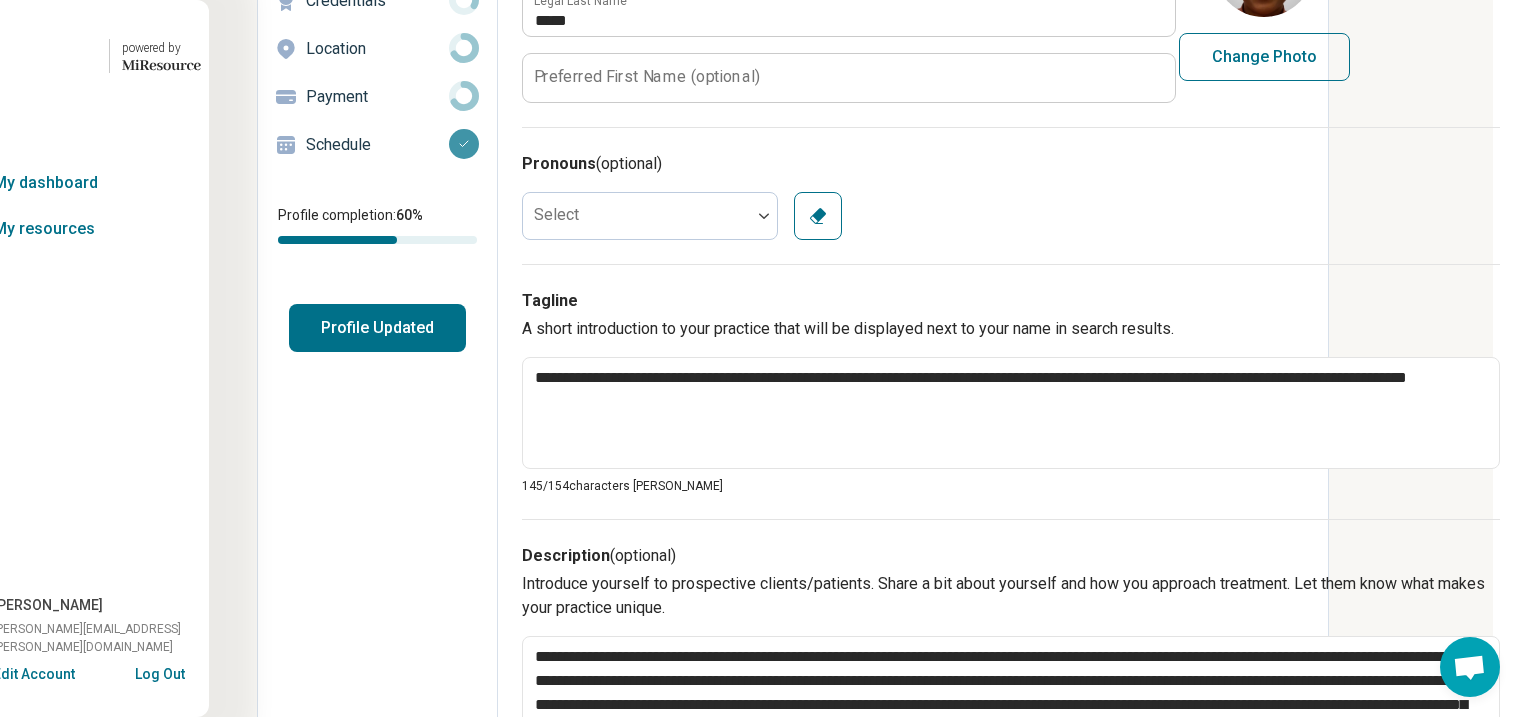 click on "Profile Updated" at bounding box center [377, 328] 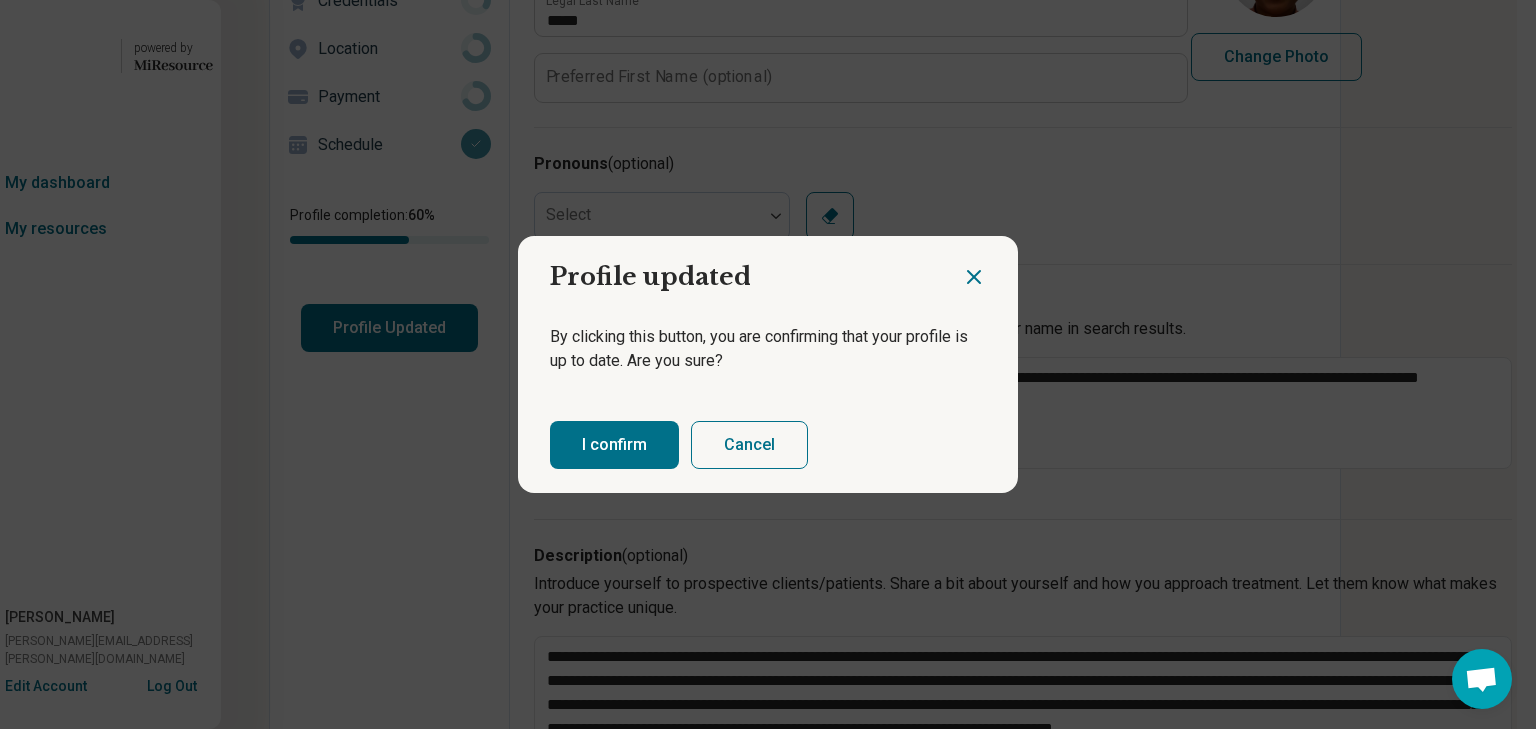 click on "I confirm" at bounding box center [614, 445] 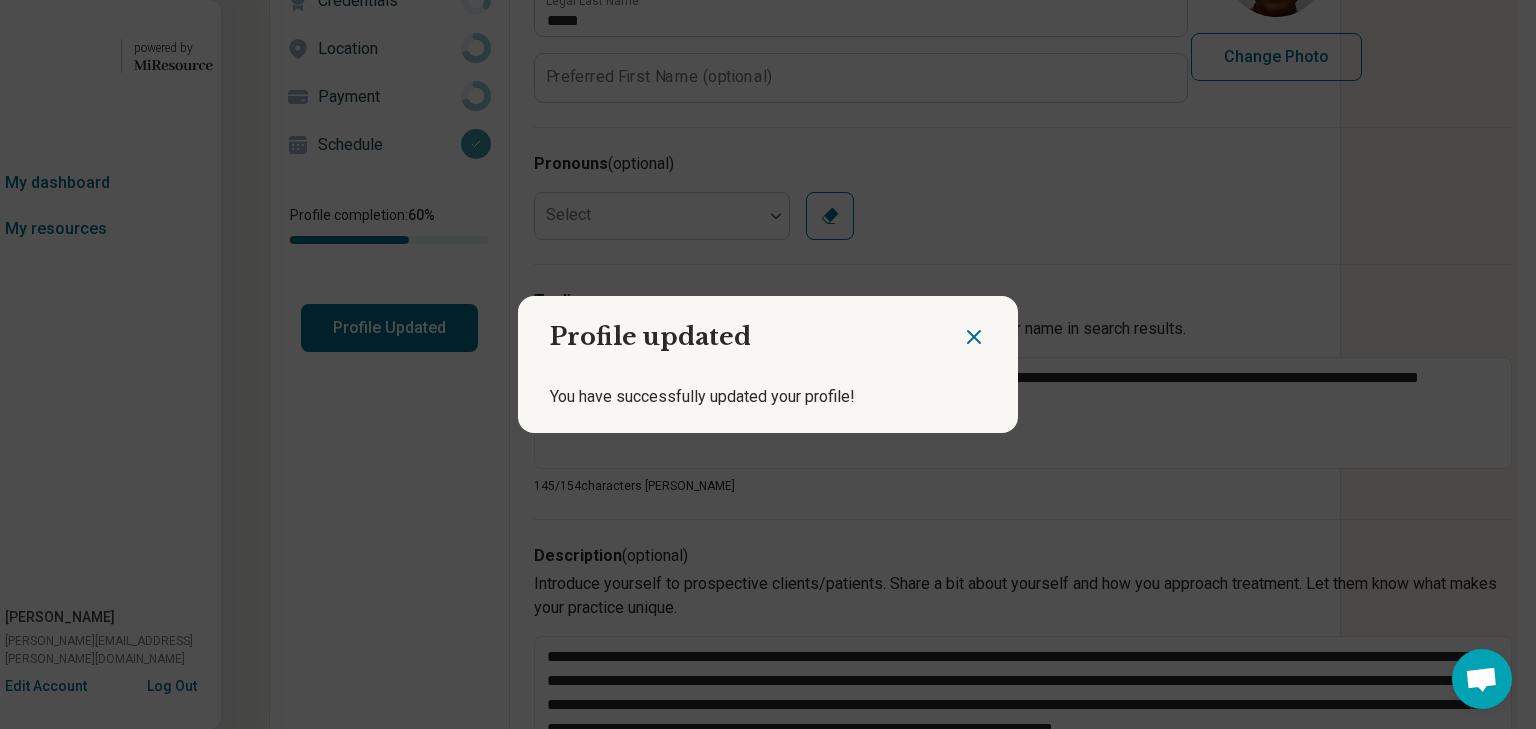 click 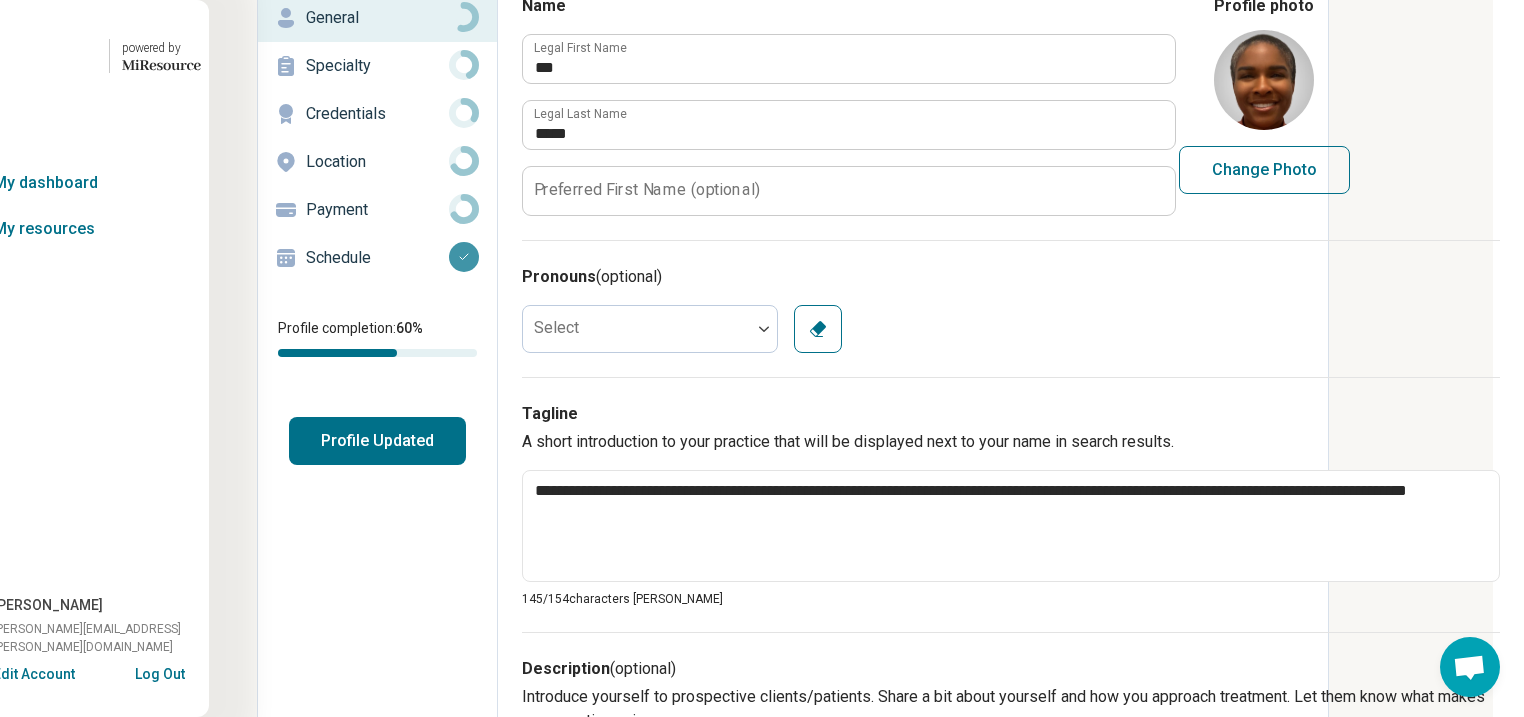 scroll, scrollTop: 0, scrollLeft: 244, axis: horizontal 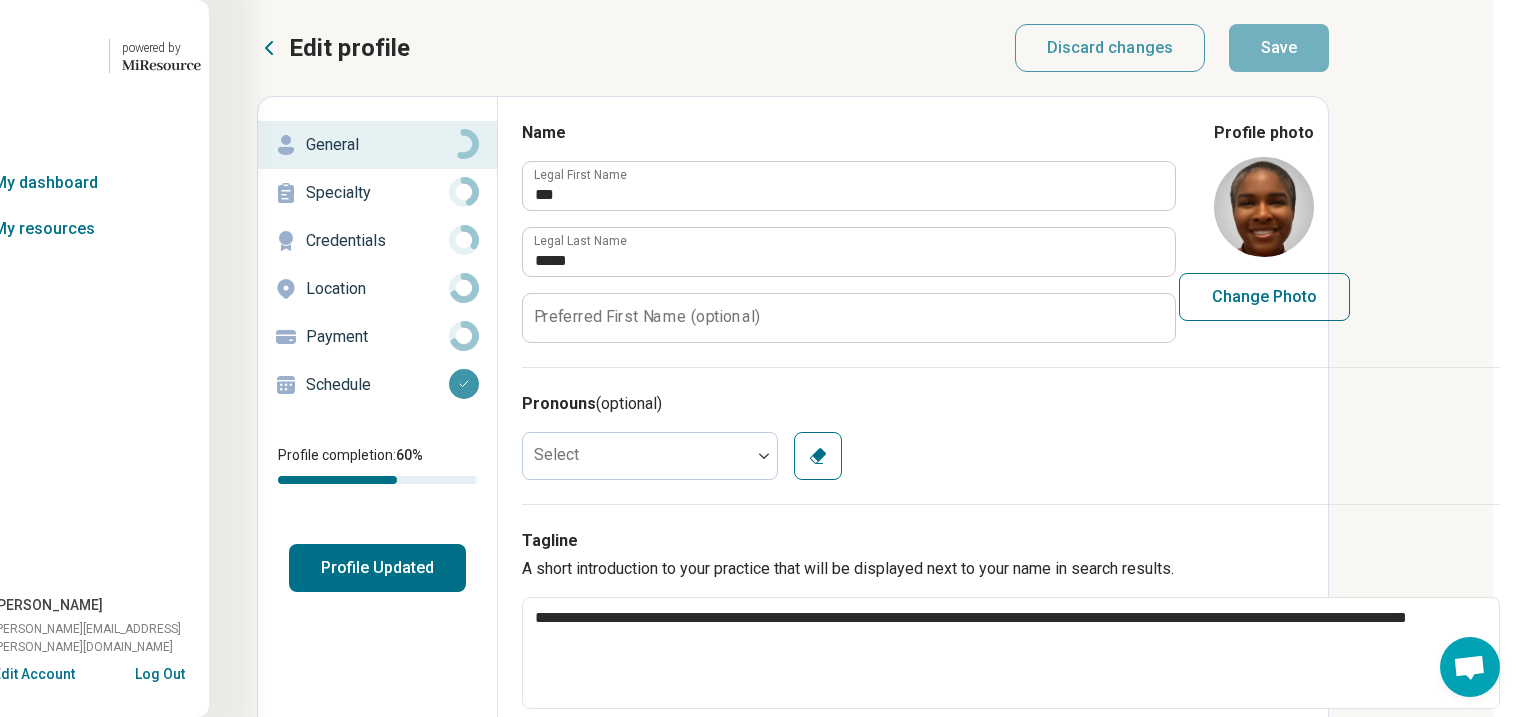 click 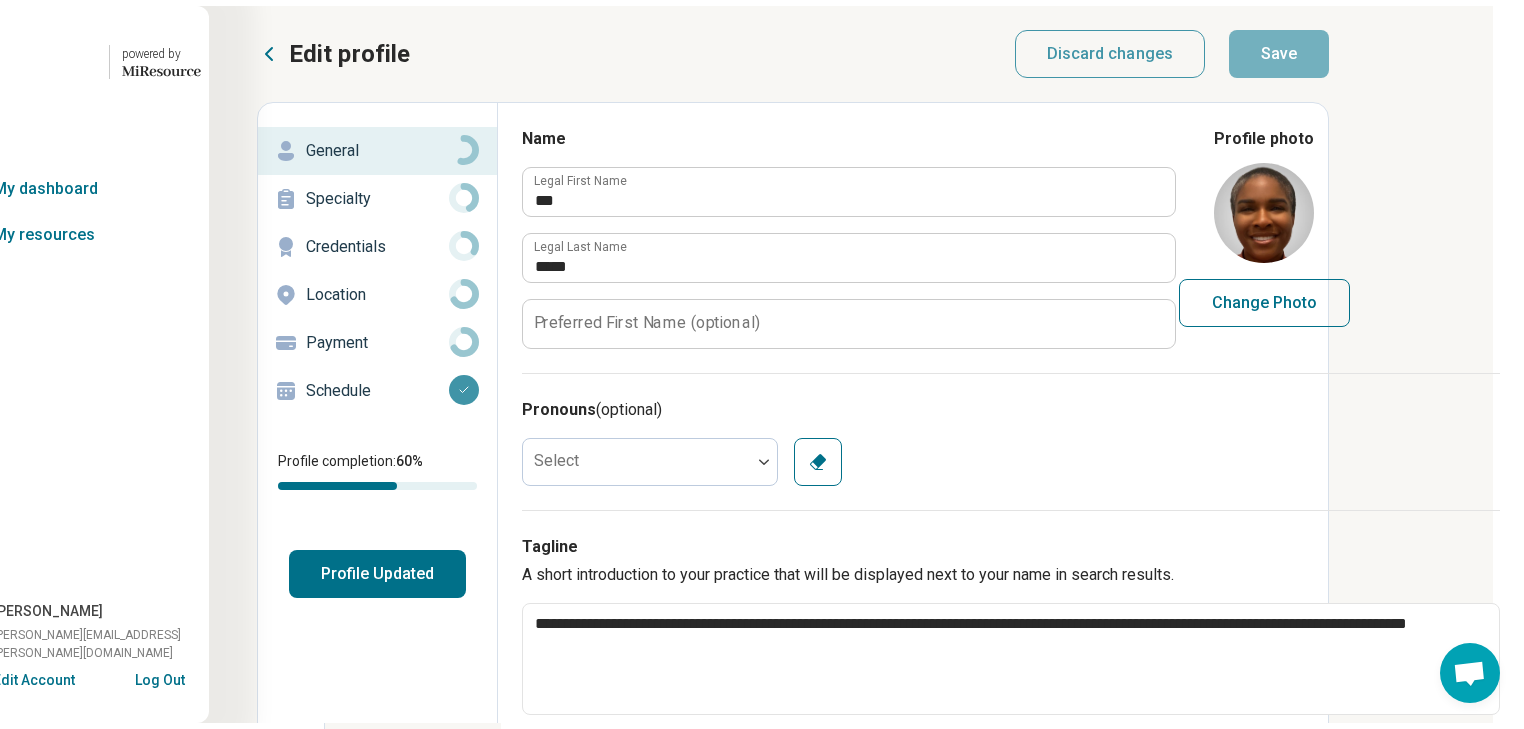 scroll, scrollTop: 0, scrollLeft: 0, axis: both 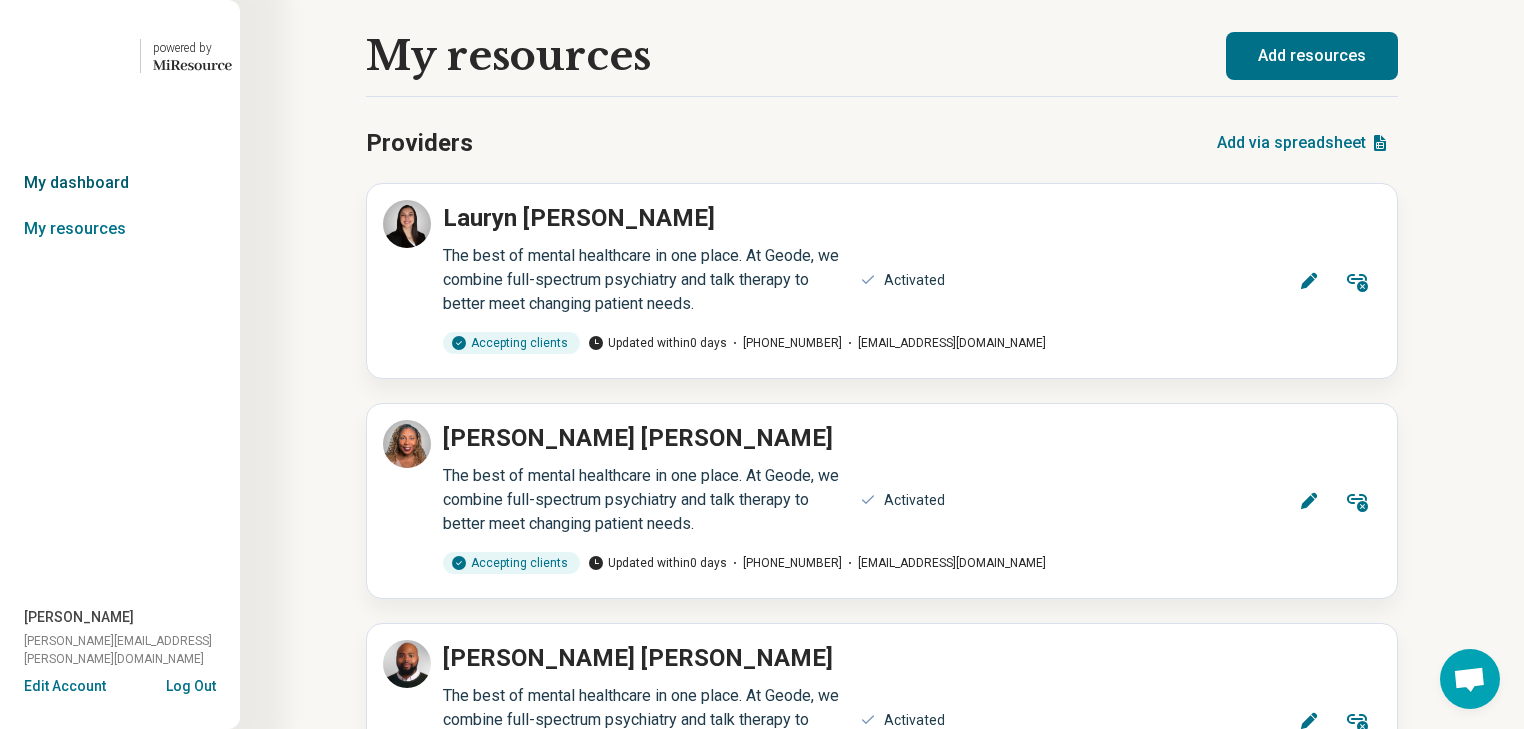 click on "My dashboard" at bounding box center (120, 183) 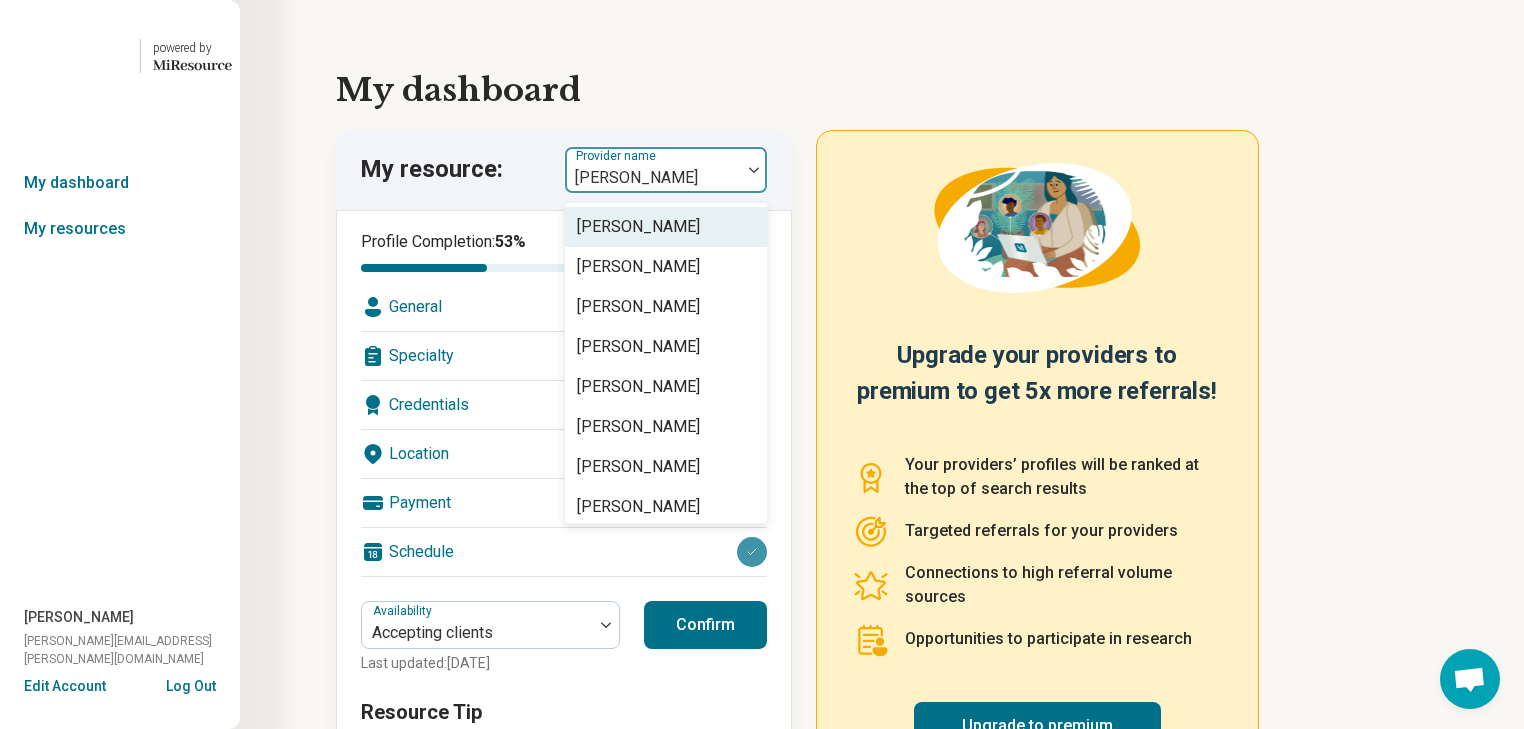 click at bounding box center (754, 170) 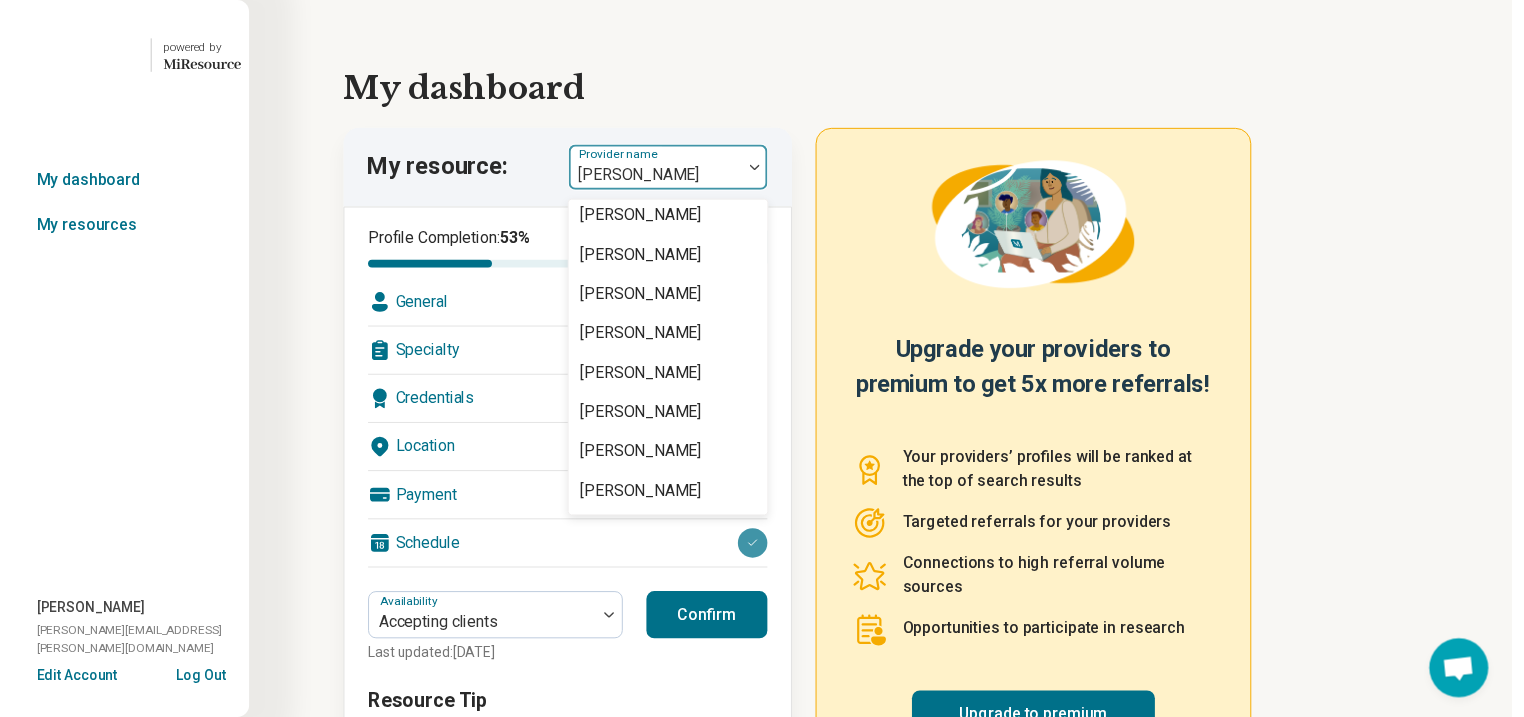 scroll, scrollTop: 4320, scrollLeft: 0, axis: vertical 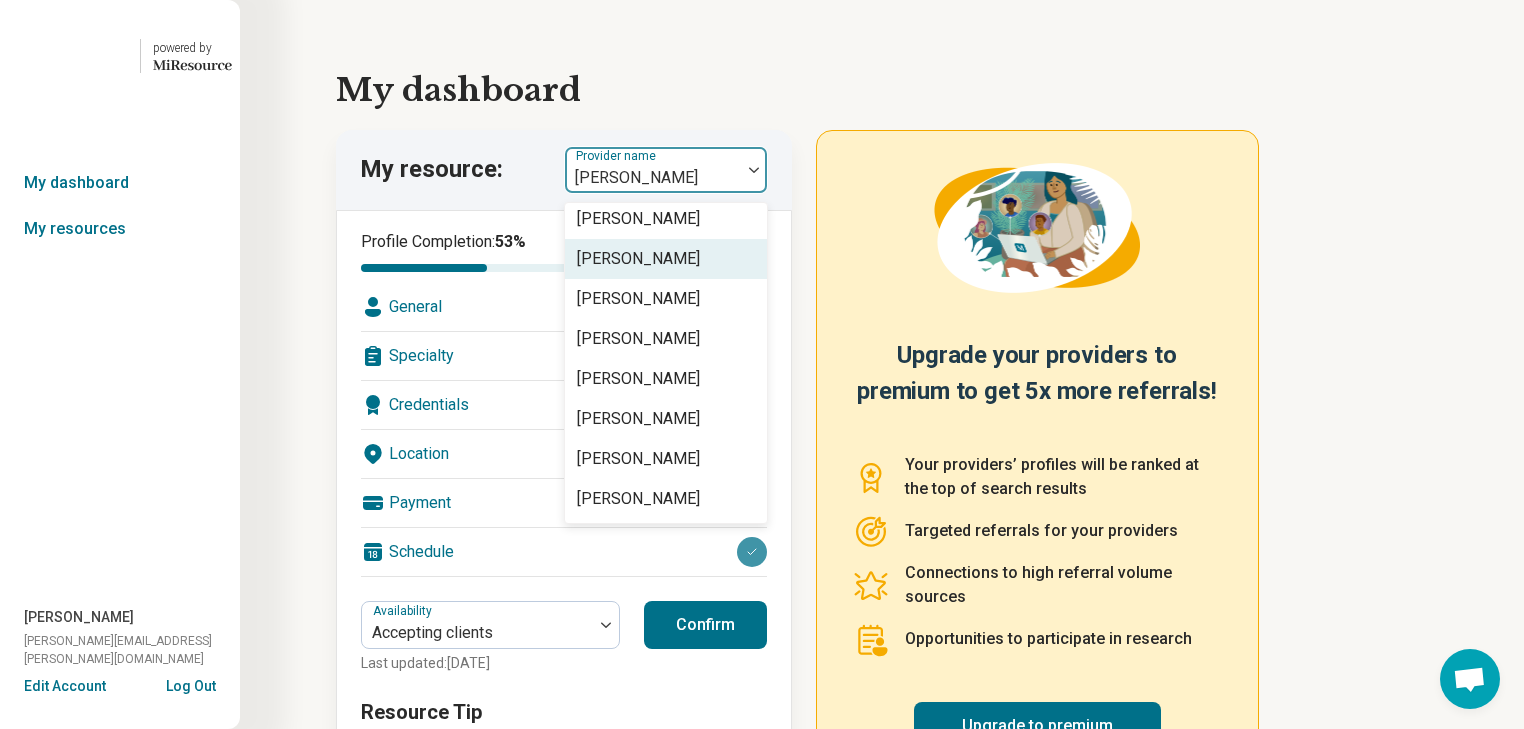 click on "[PERSON_NAME]" at bounding box center (638, 259) 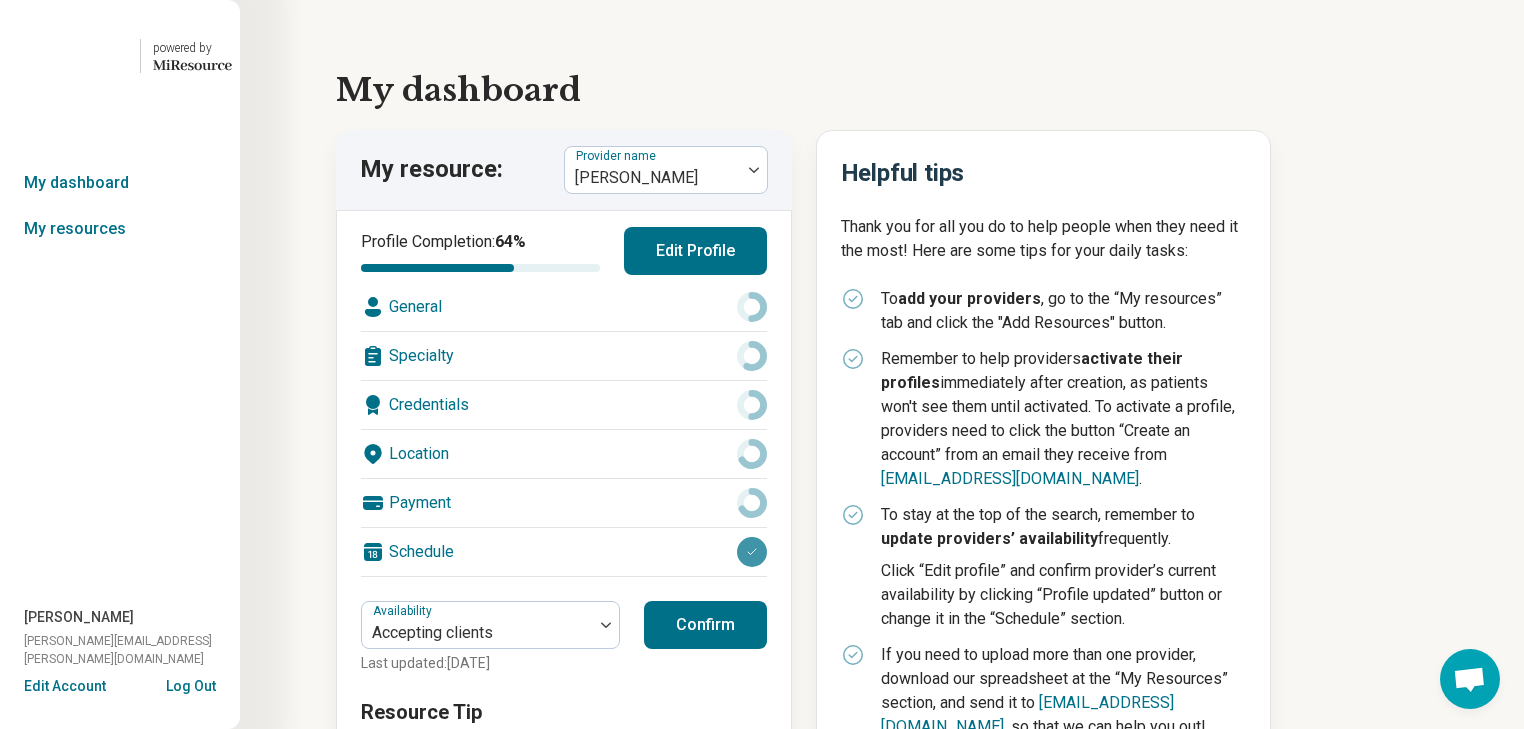 click on "Edit Profile" at bounding box center [695, 251] 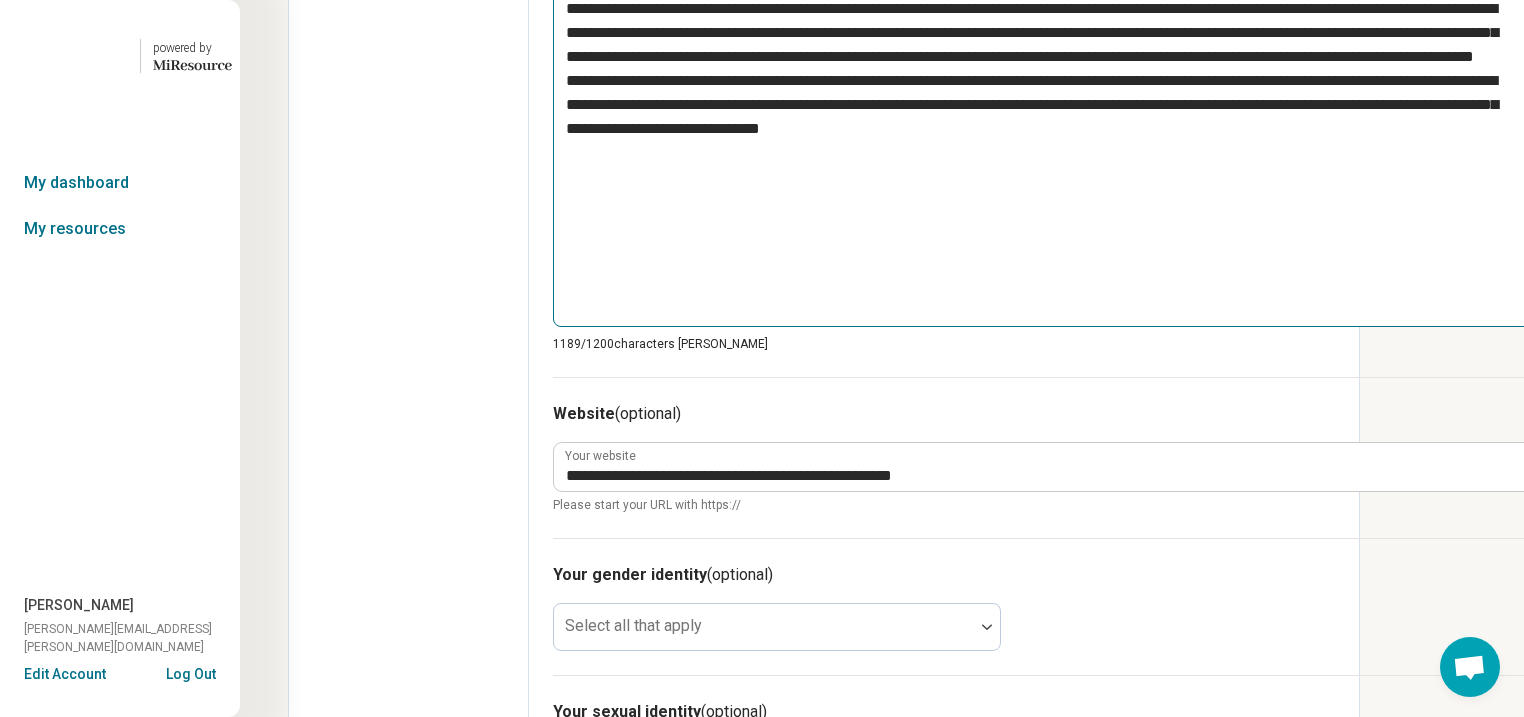 scroll, scrollTop: 960, scrollLeft: 0, axis: vertical 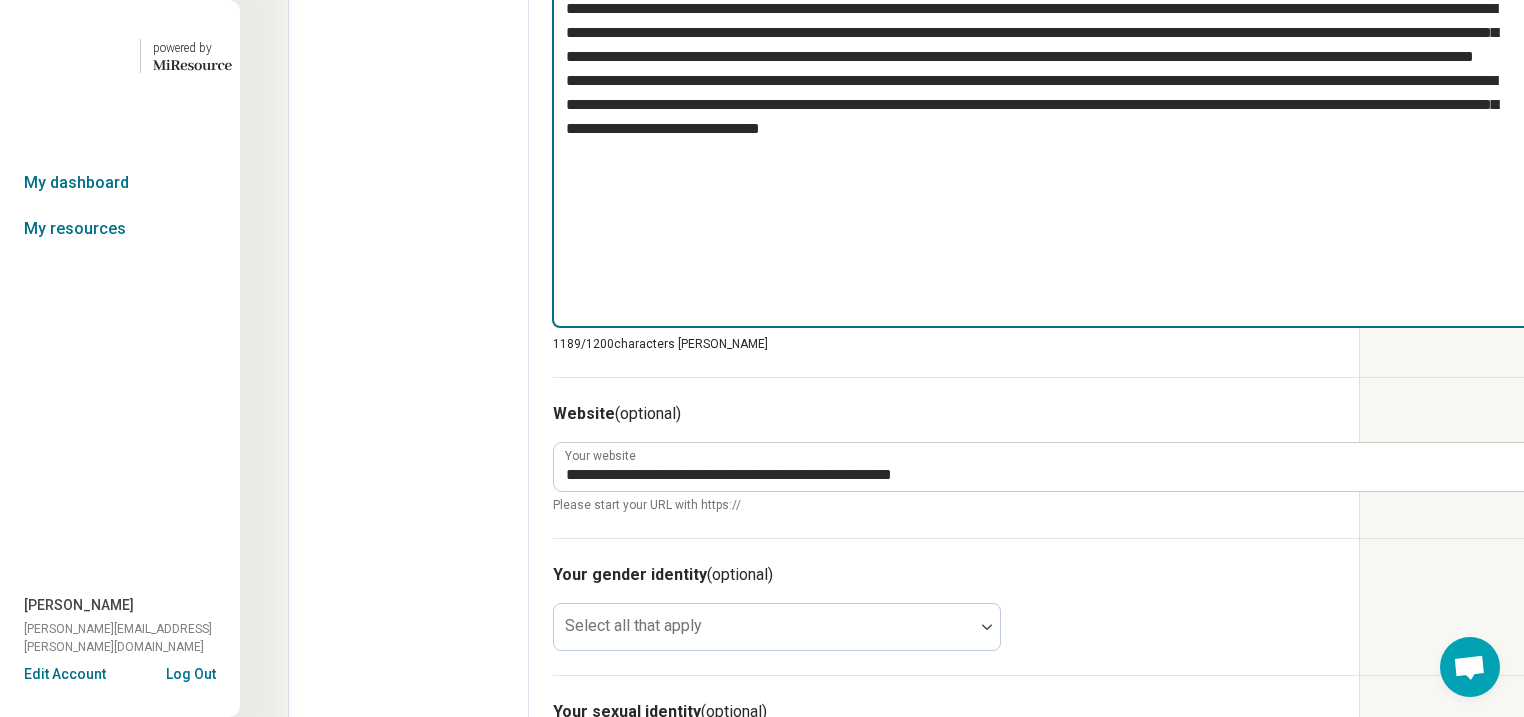 drag, startPoint x: 848, startPoint y: 493, endPoint x: 616, endPoint y: 123, distance: 436.7196 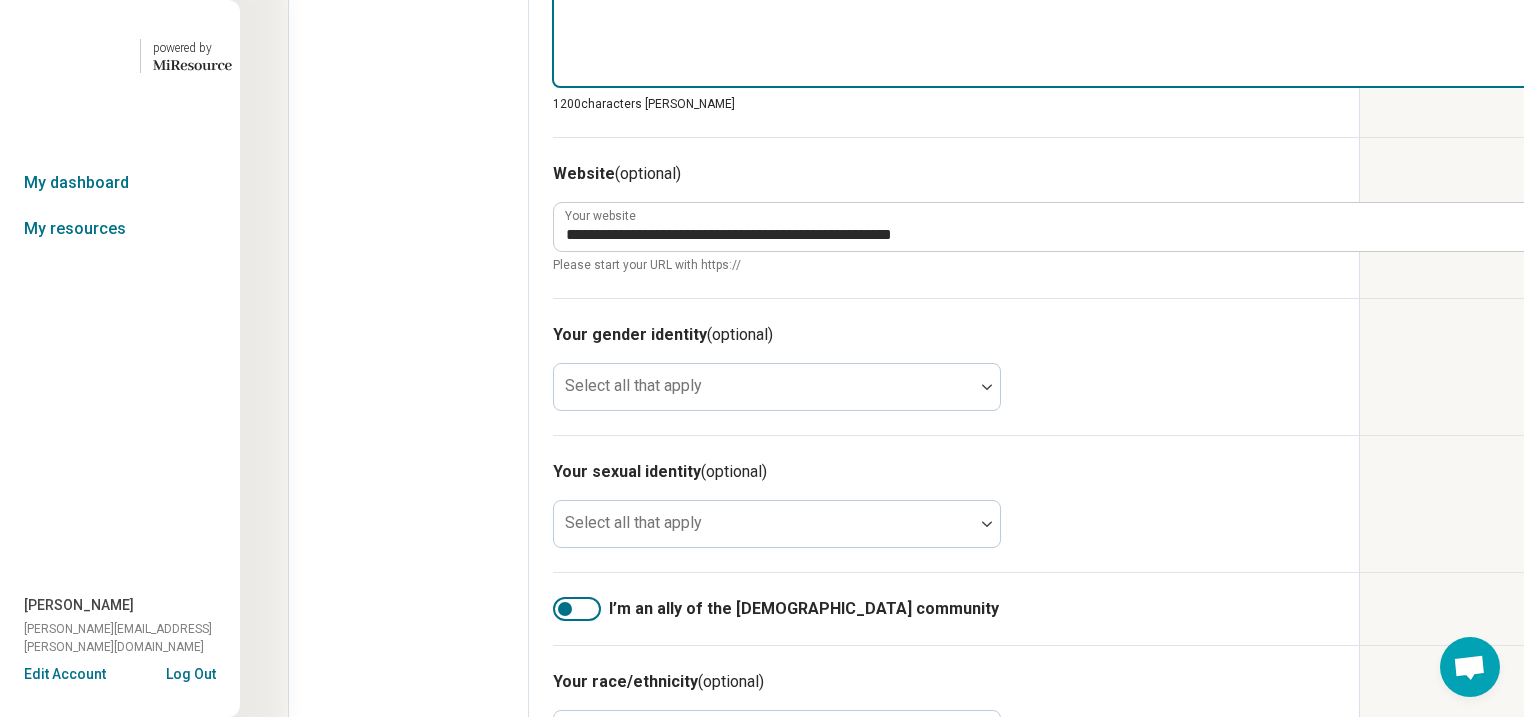 type 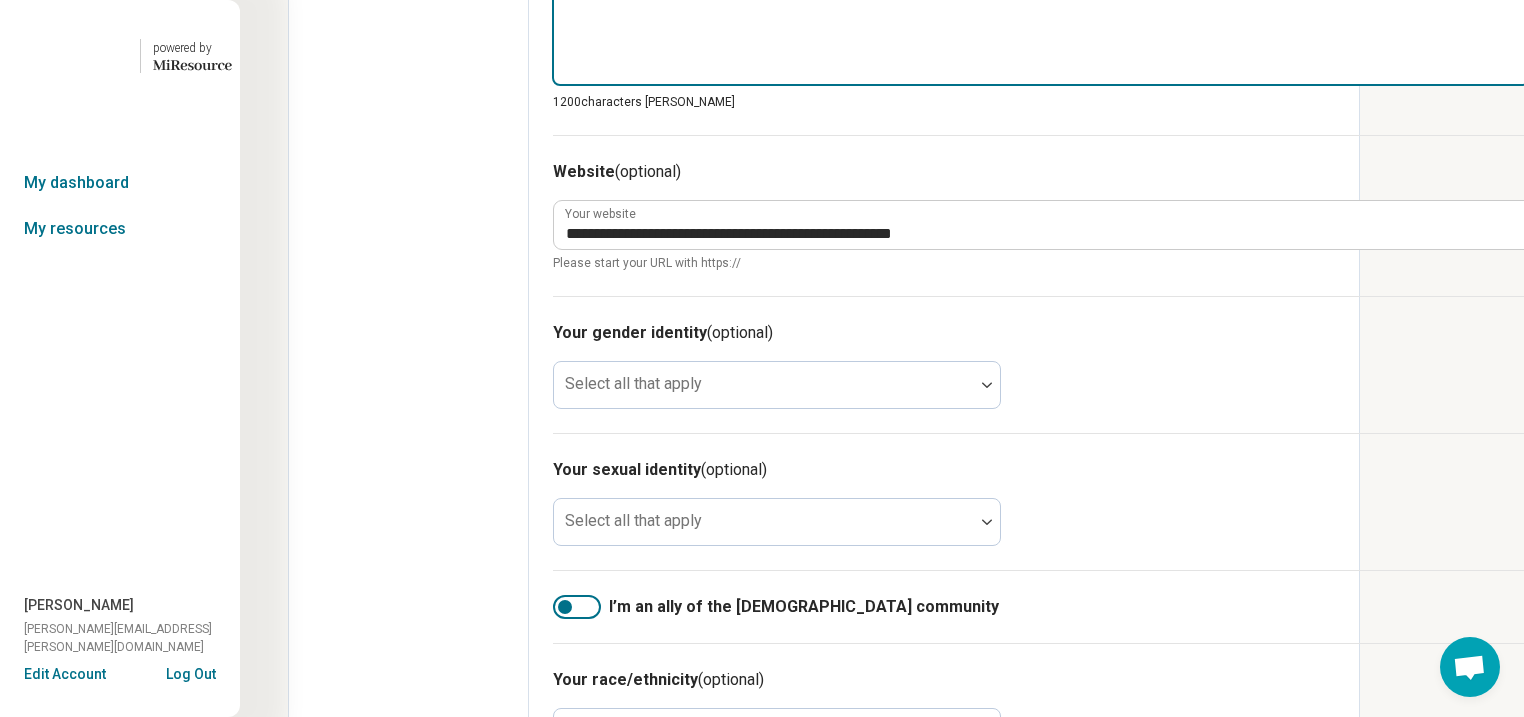 click at bounding box center (1041, 1) 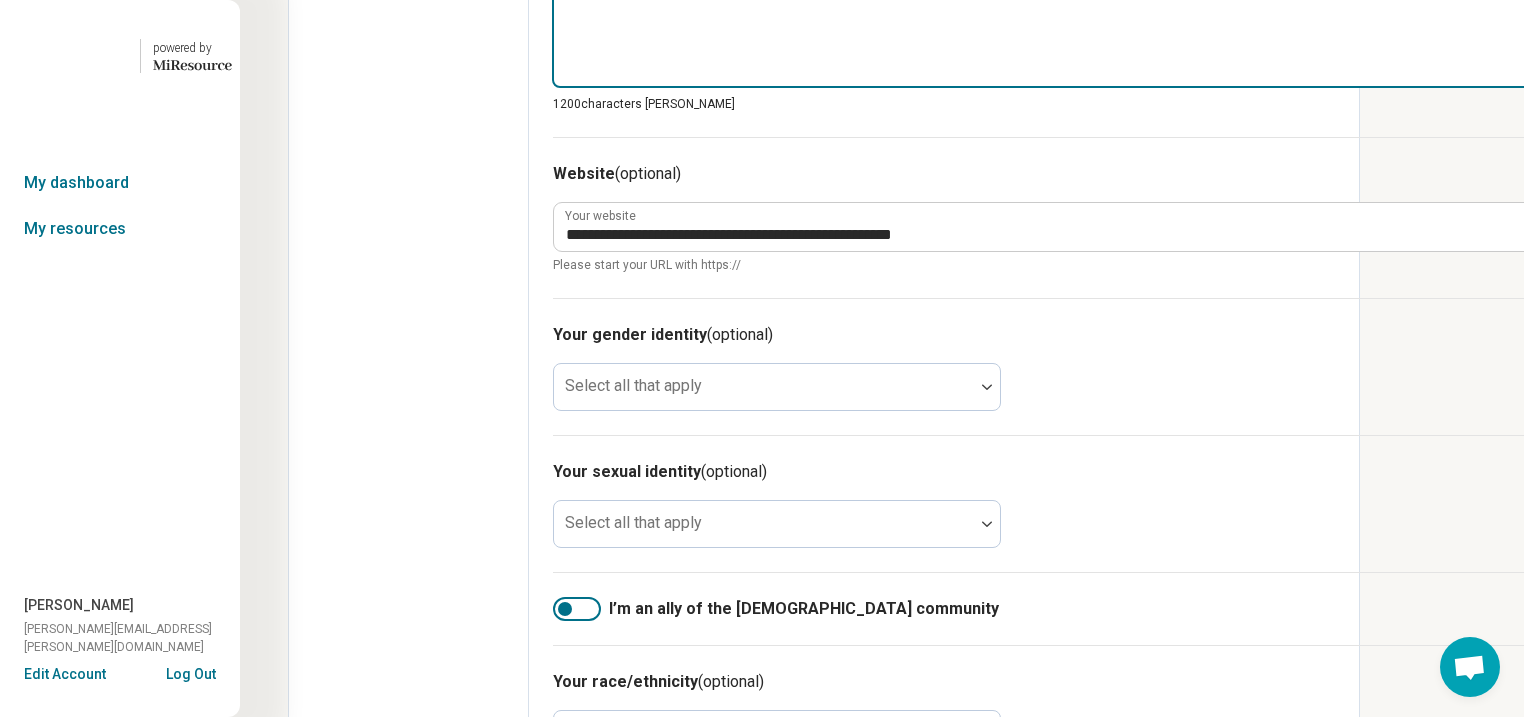 paste on "**********" 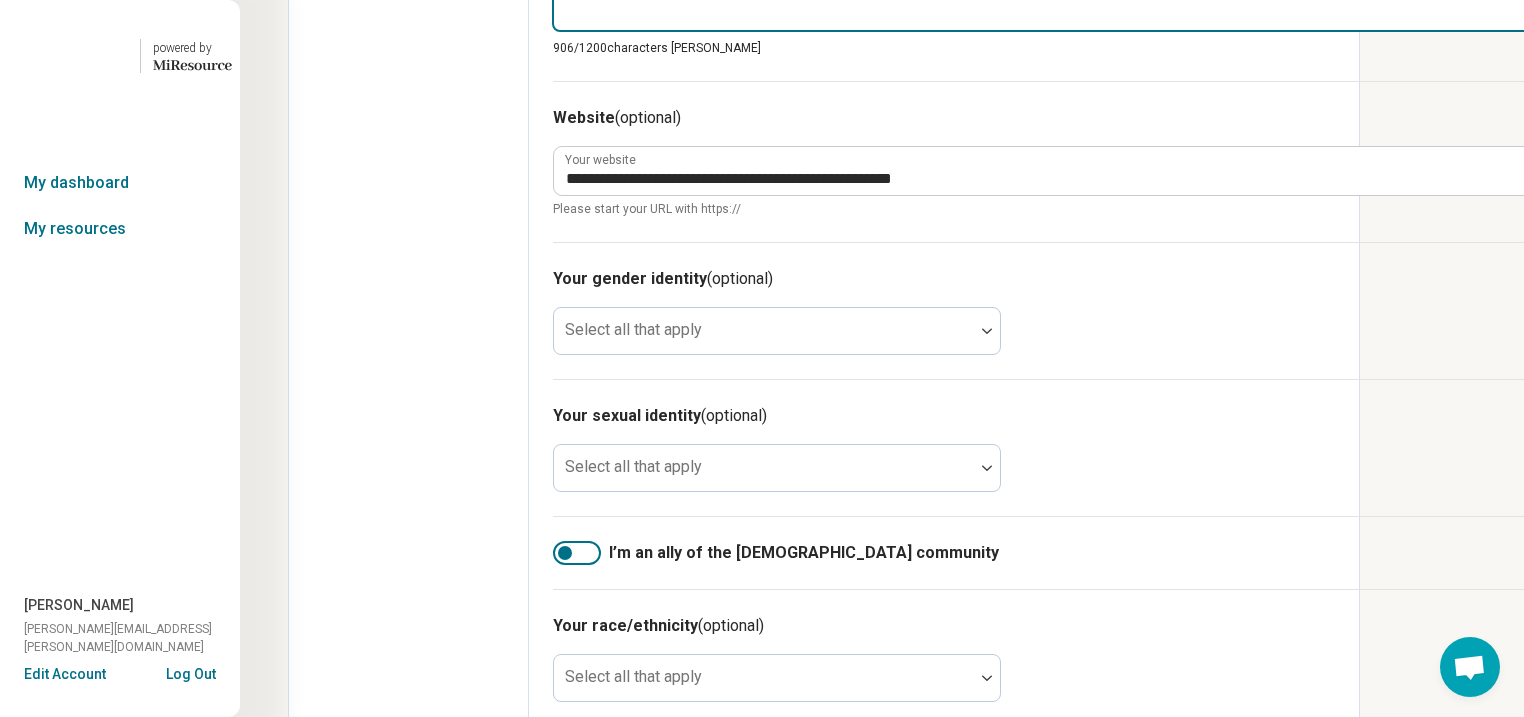 scroll, scrollTop: 1200, scrollLeft: 0, axis: vertical 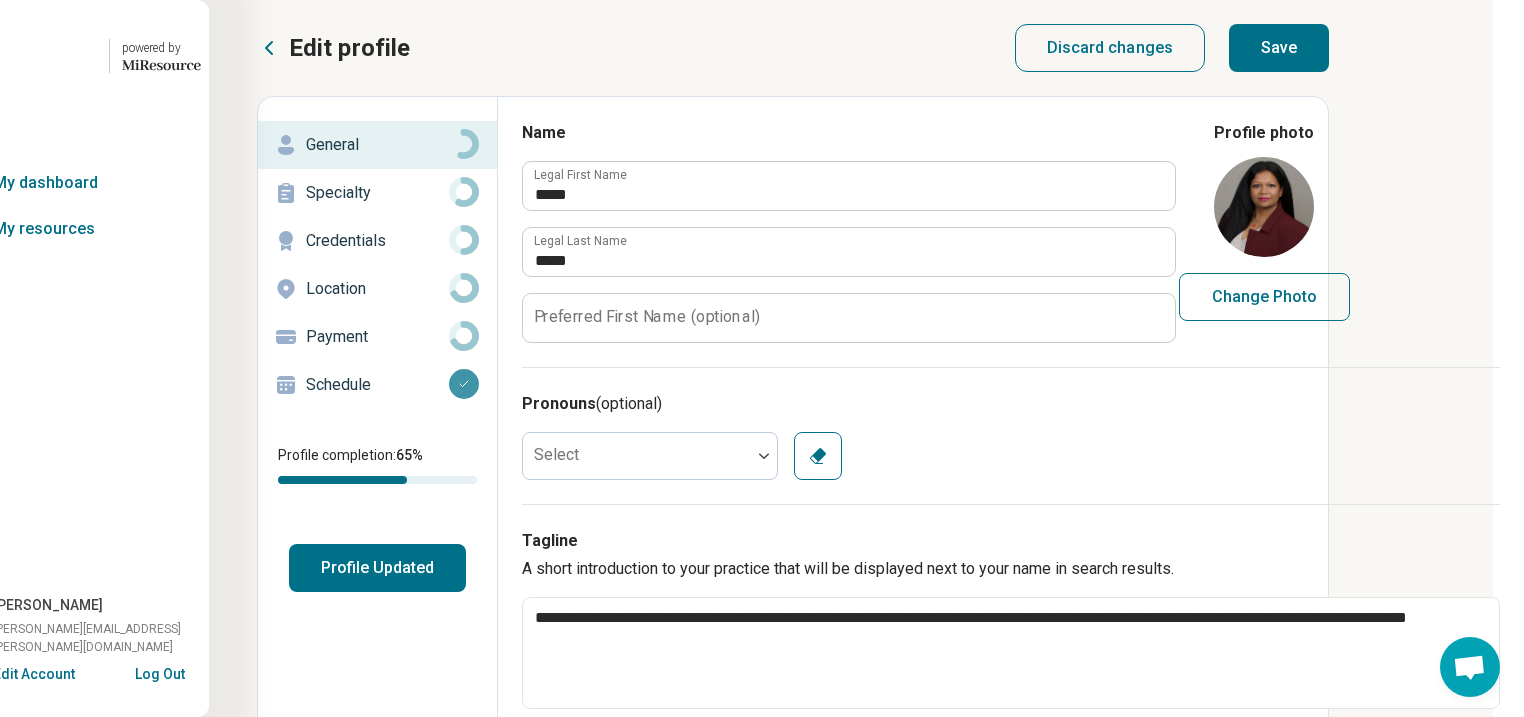 type on "**********" 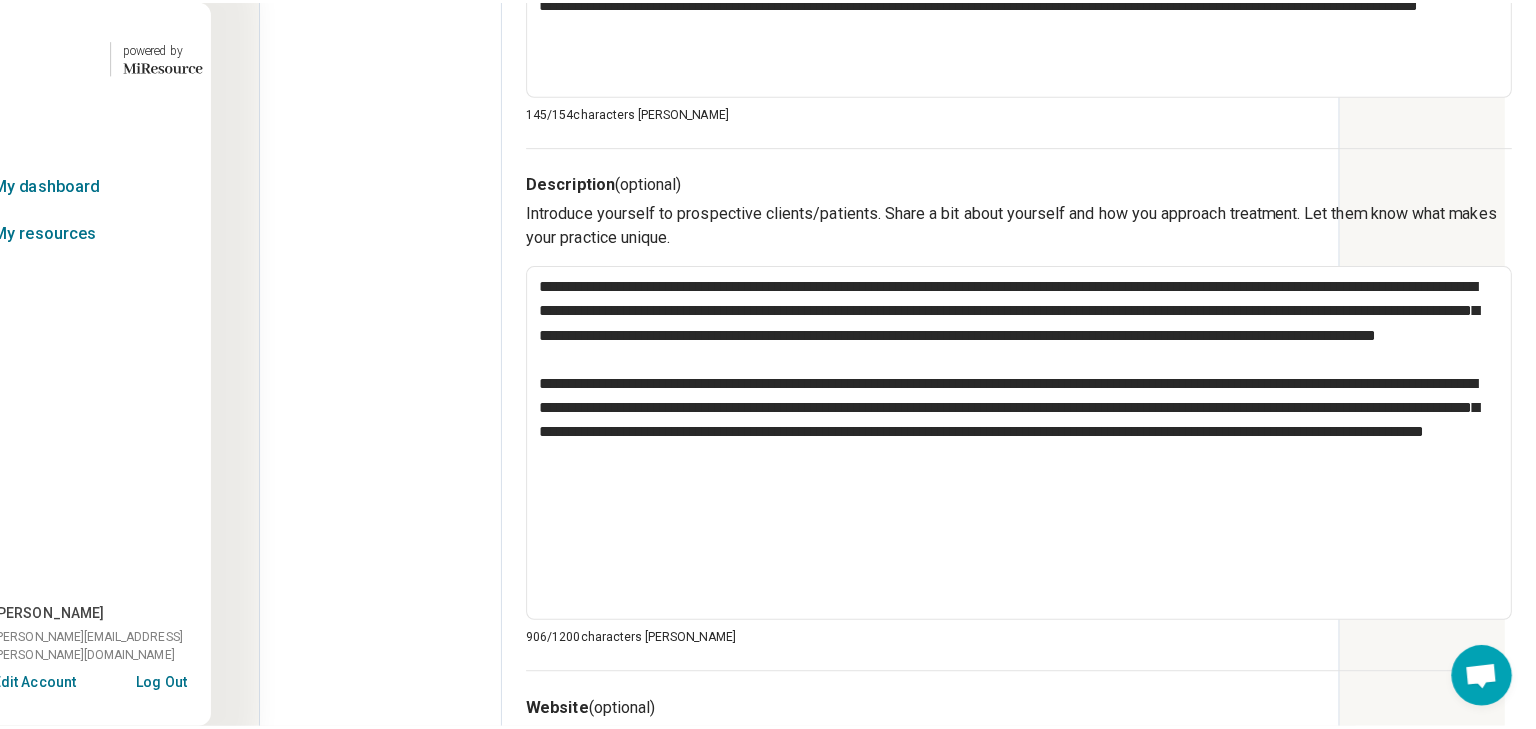 scroll, scrollTop: 560, scrollLeft: 256, axis: both 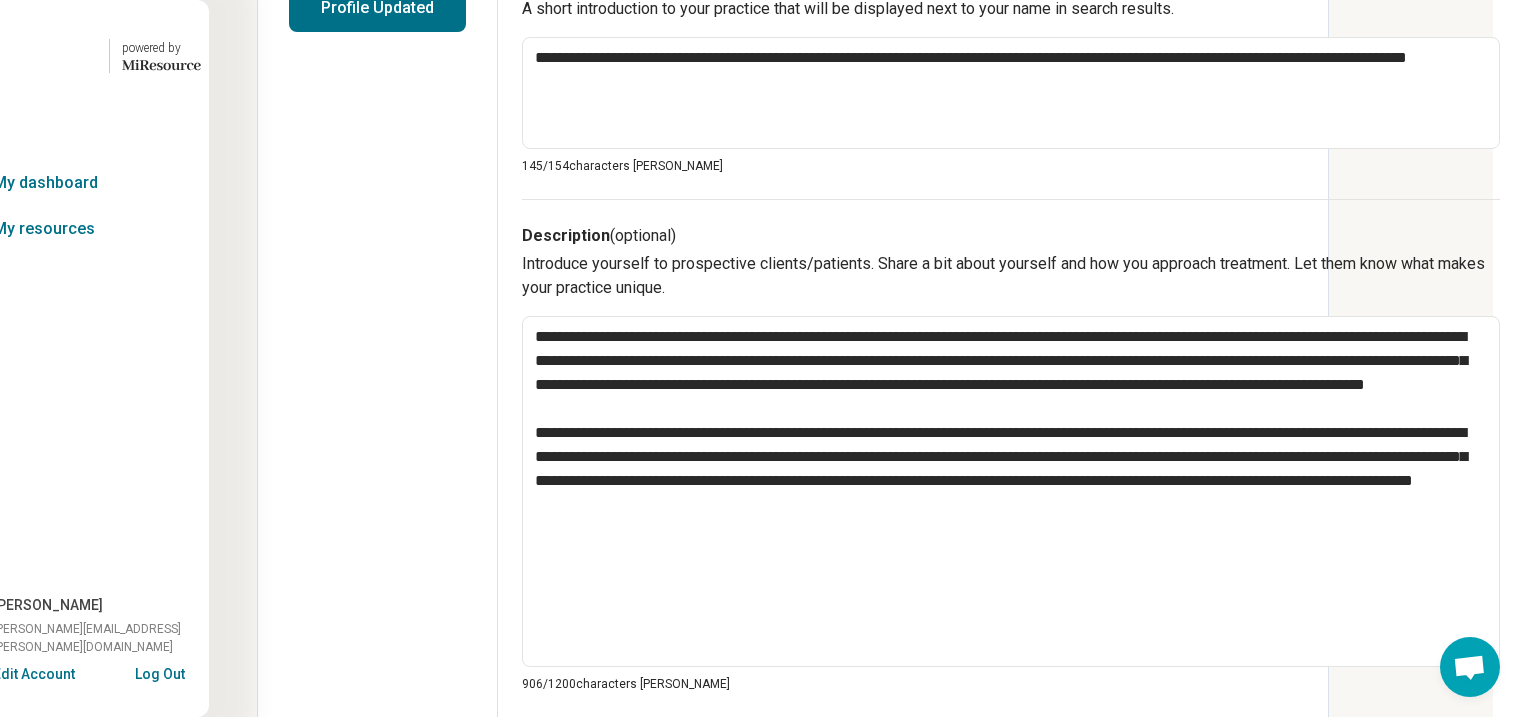click on "Profile Updated" at bounding box center (377, 8) 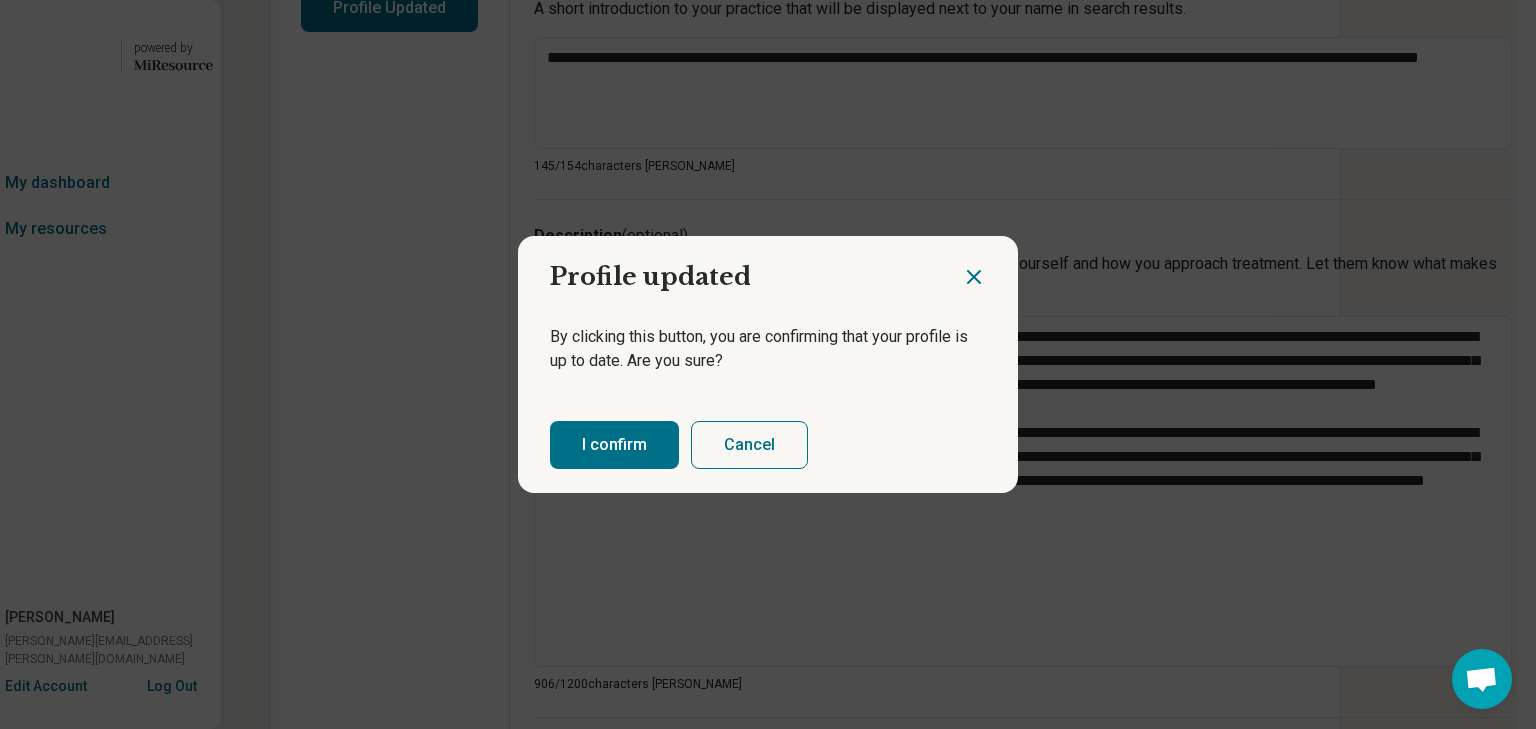 click on "I confirm" at bounding box center (614, 445) 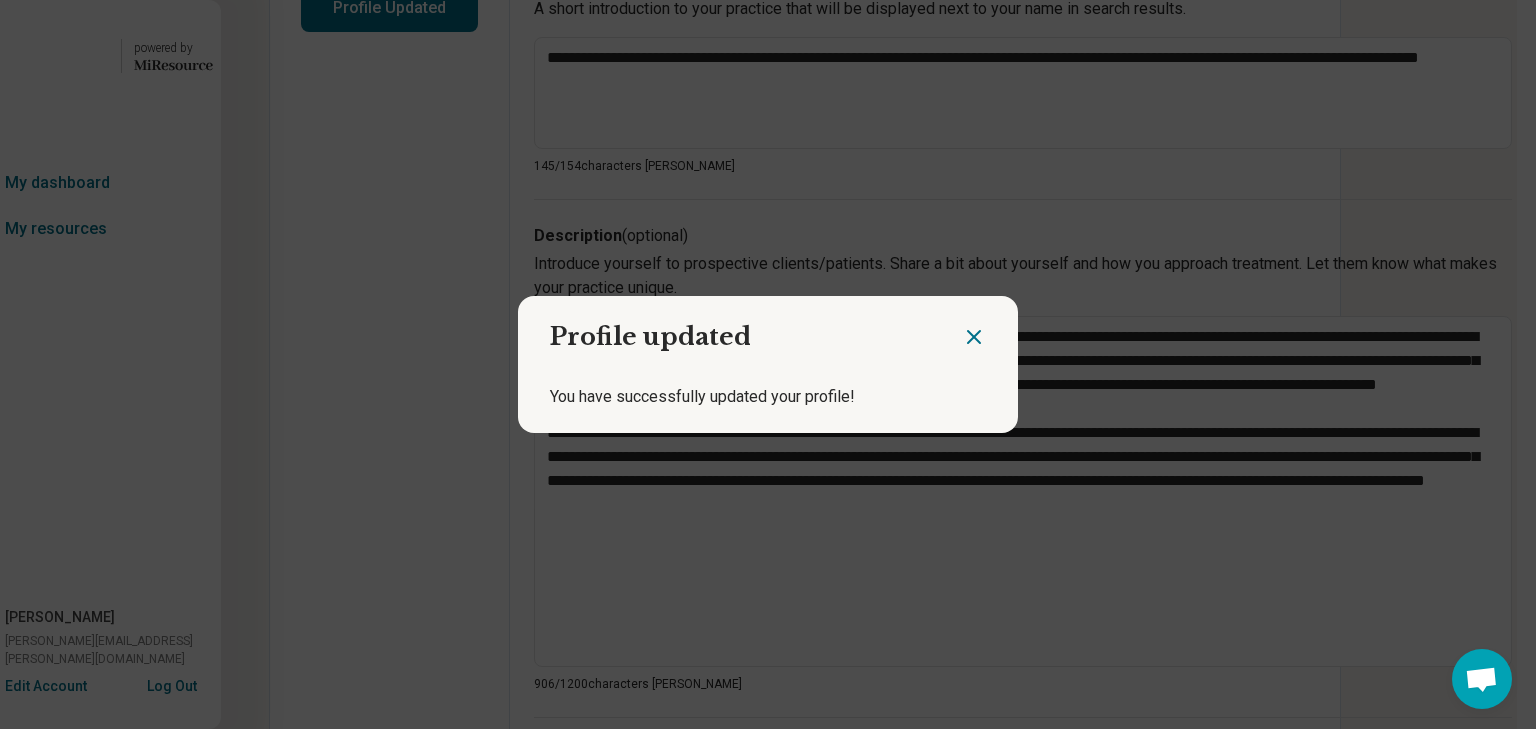 click 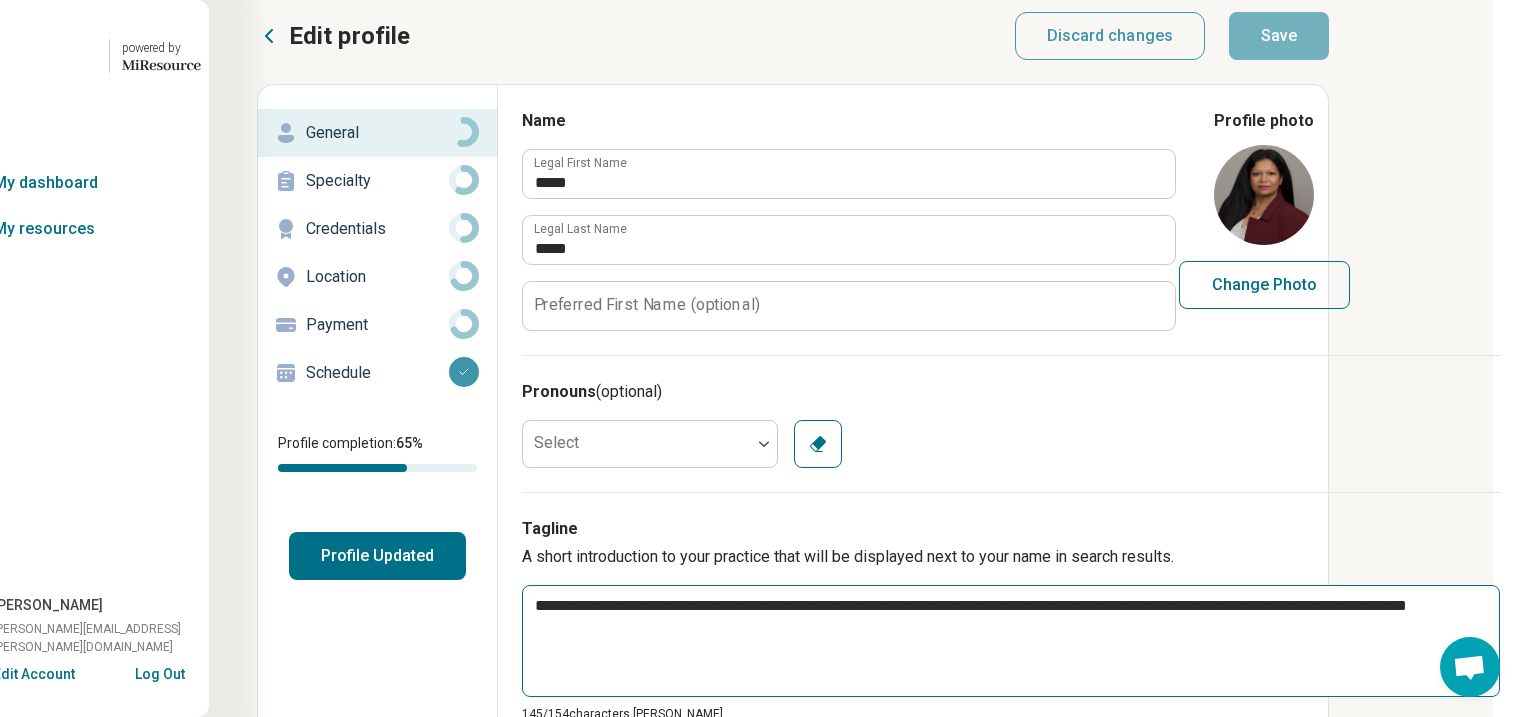 scroll, scrollTop: 0, scrollLeft: 244, axis: horizontal 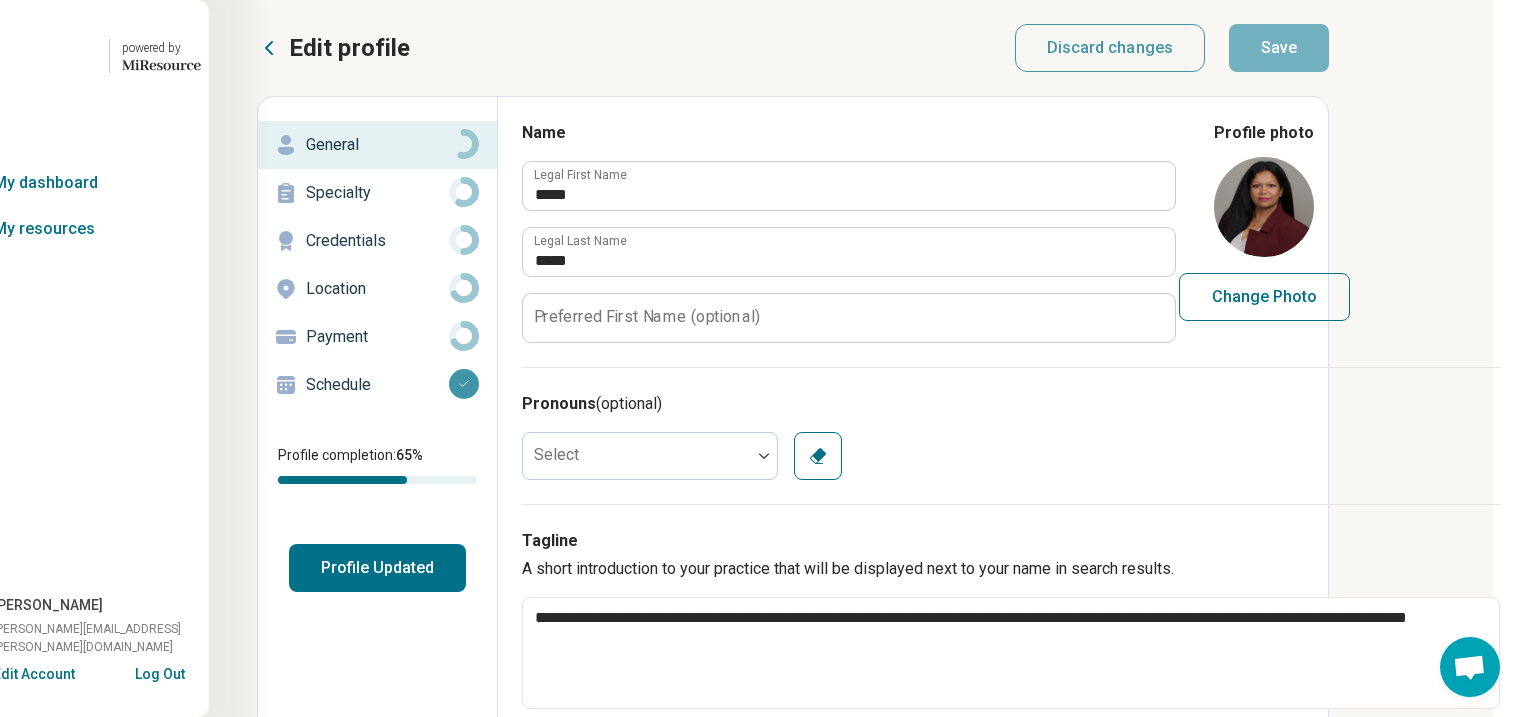 click on "Edit profile" at bounding box center (333, 48) 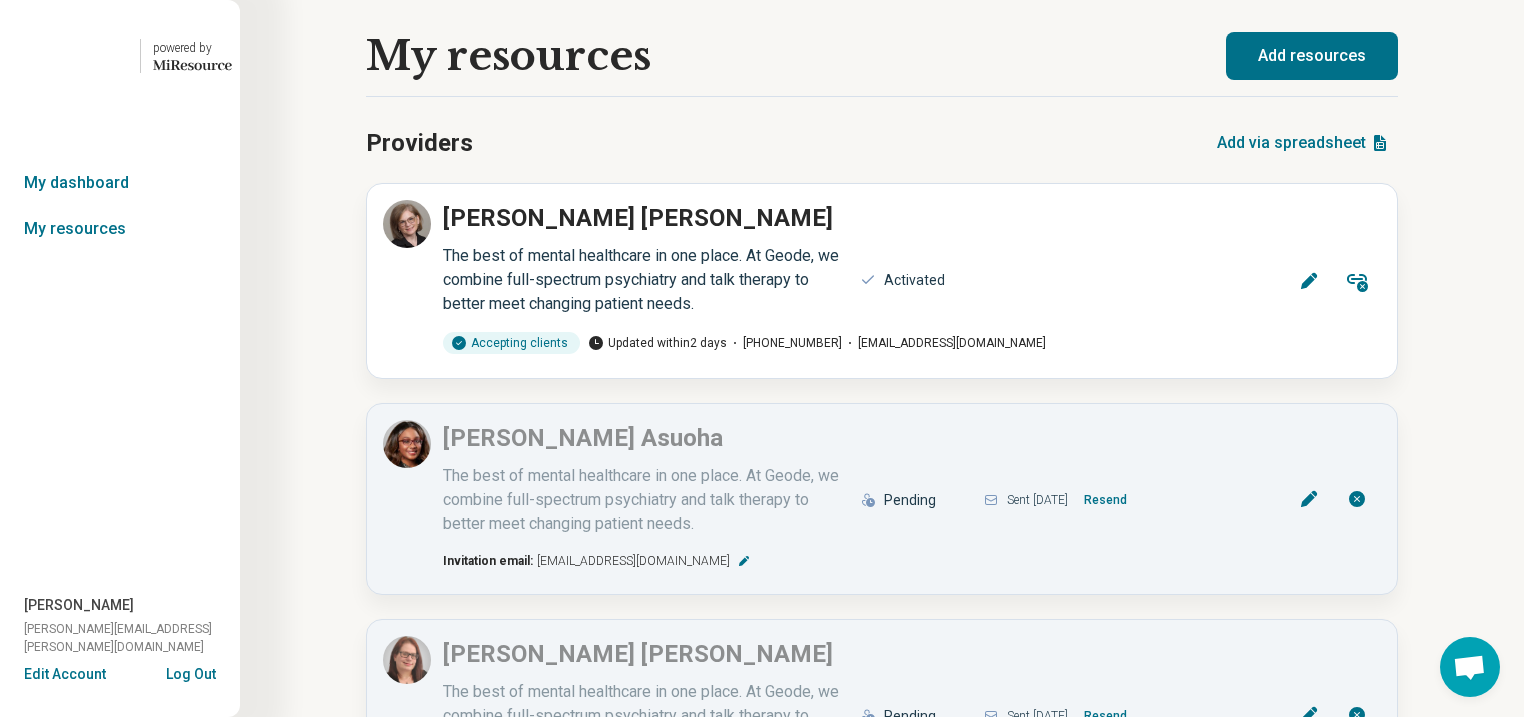 scroll, scrollTop: 0, scrollLeft: 0, axis: both 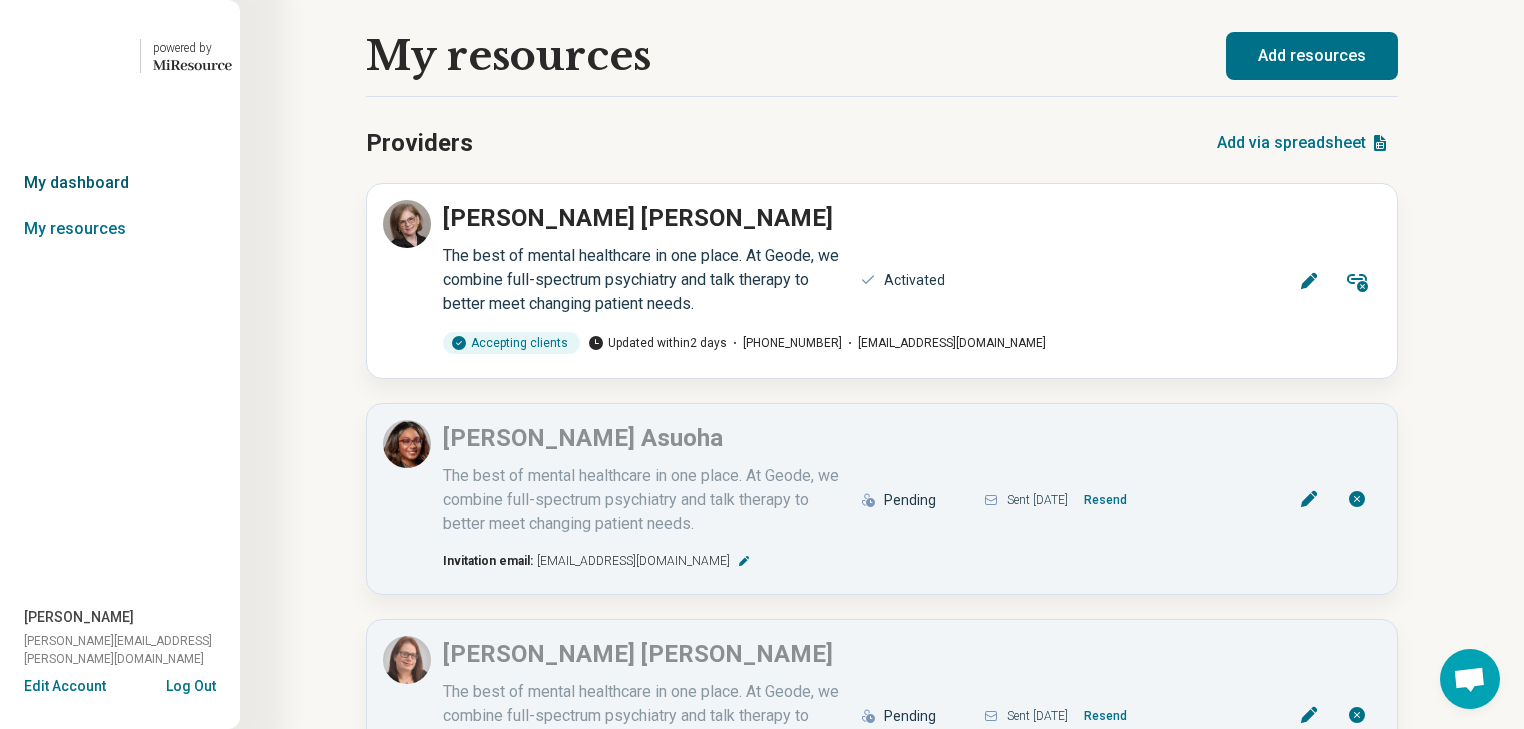 click on "My dashboard" at bounding box center (120, 183) 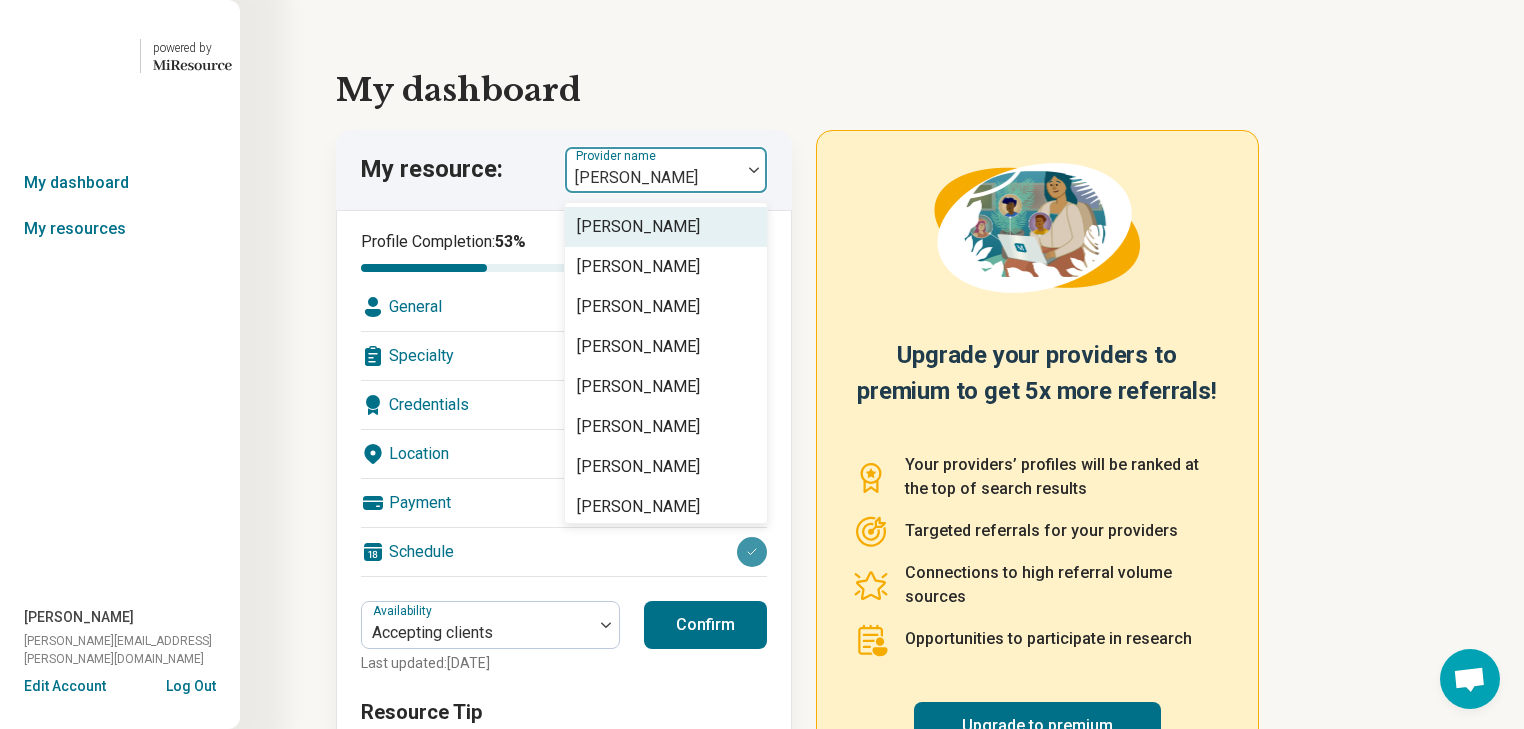 click at bounding box center [754, 170] 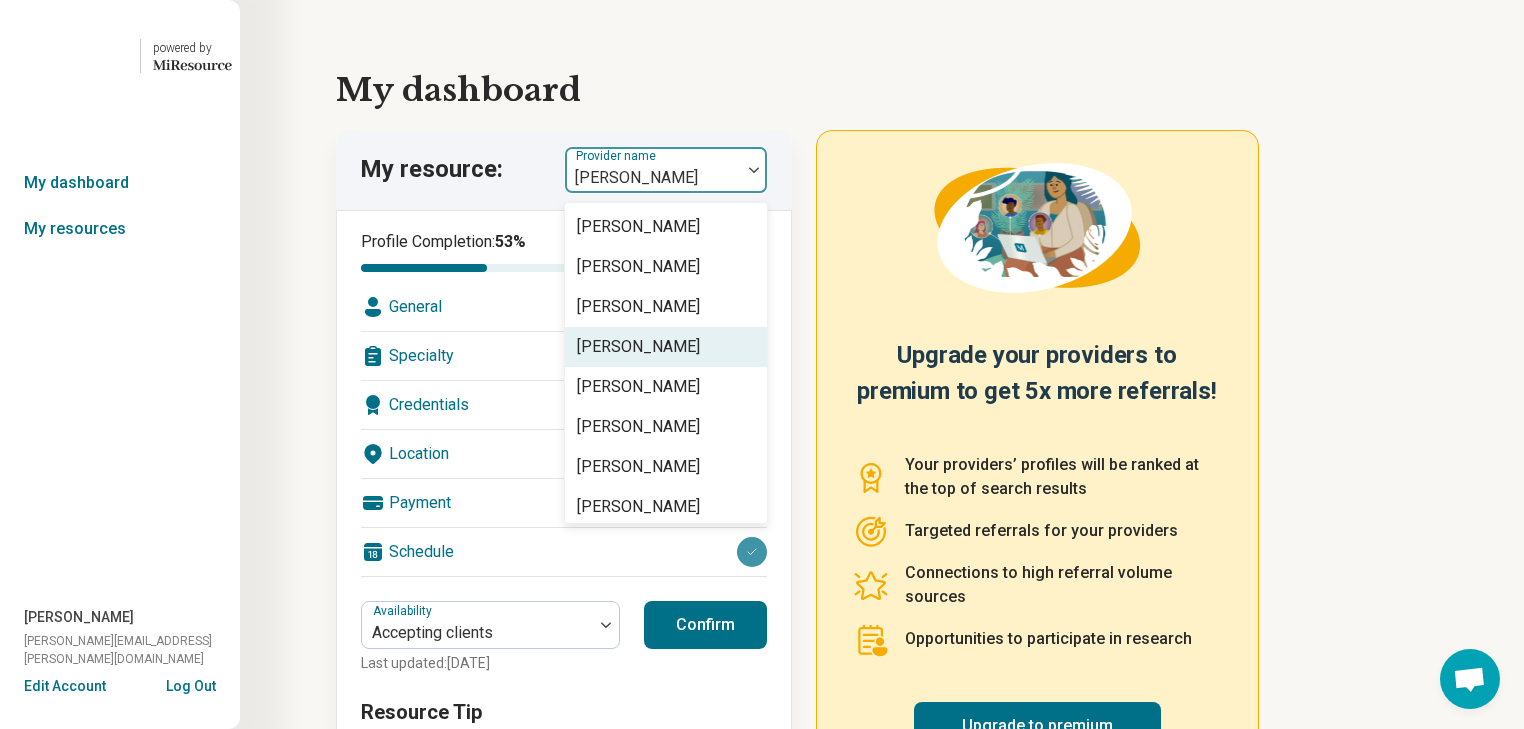 click on "[PERSON_NAME]" at bounding box center [638, 347] 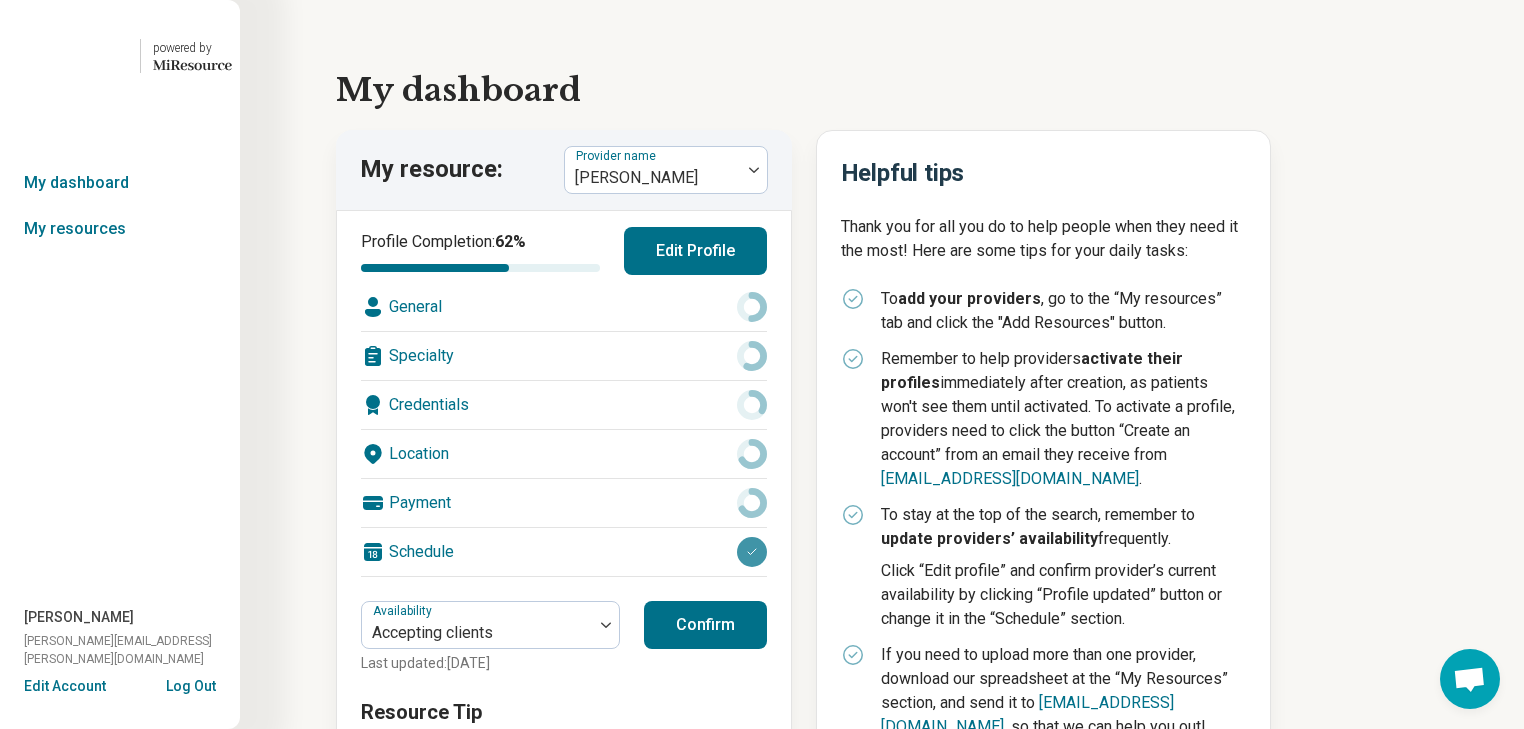click on "Edit Profile" at bounding box center [695, 251] 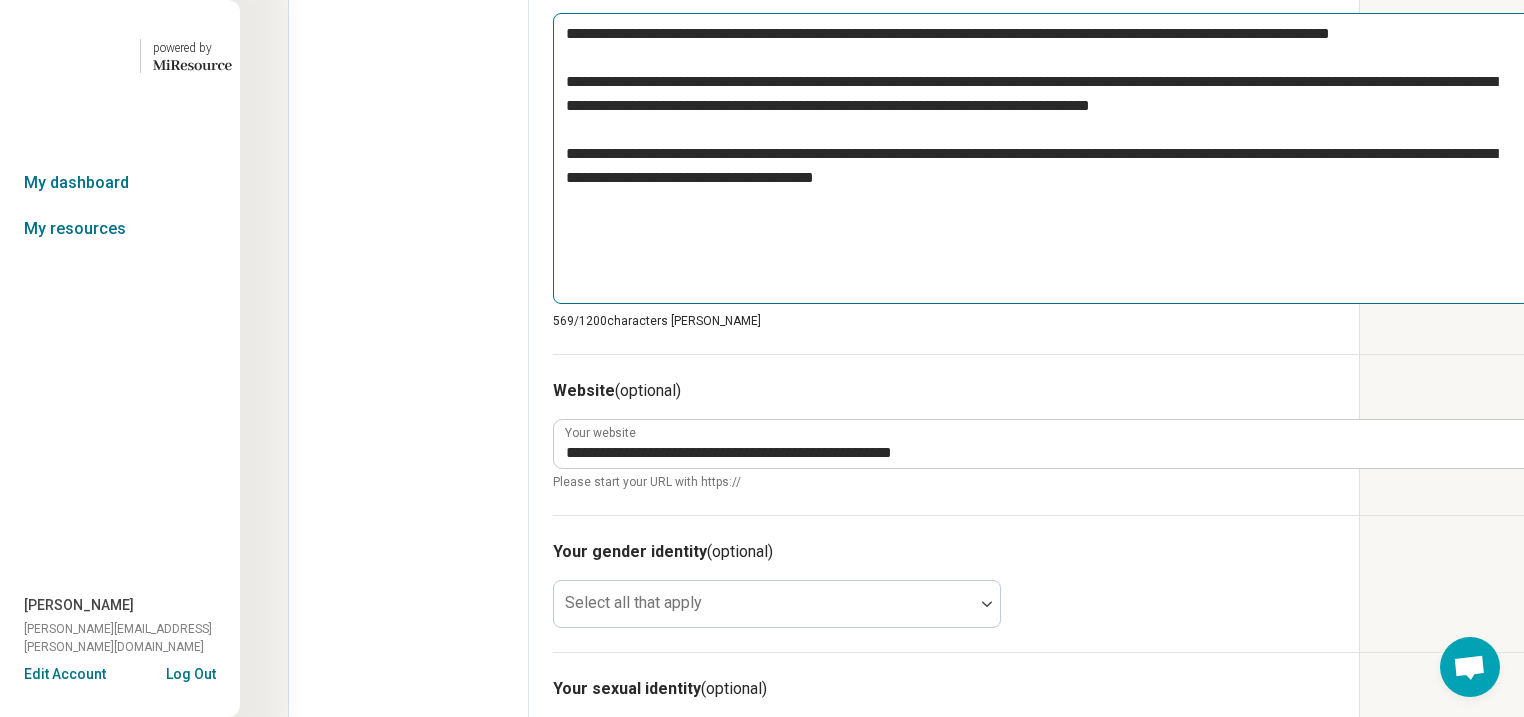 scroll, scrollTop: 880, scrollLeft: 0, axis: vertical 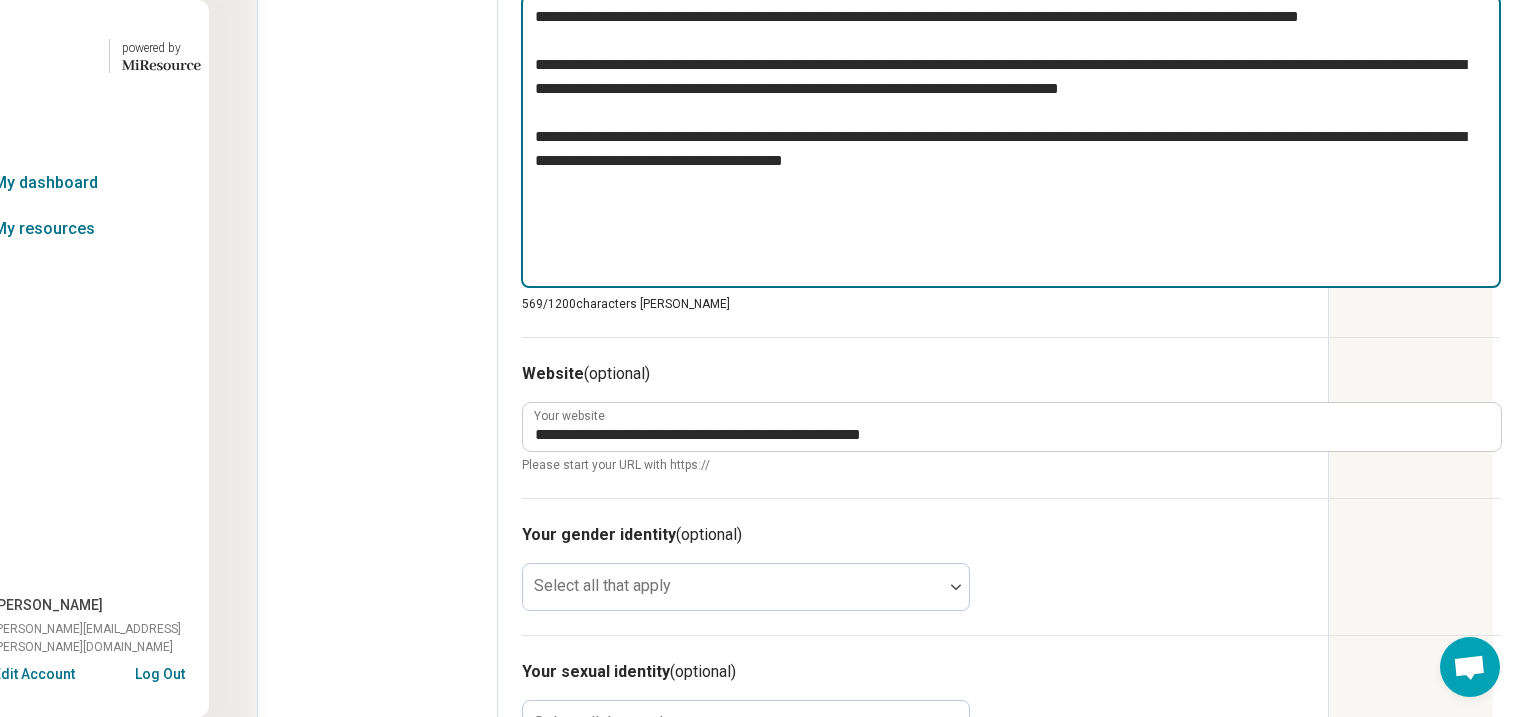 drag, startPoint x: 1241, startPoint y: 448, endPoint x: 466, endPoint y: 212, distance: 810.1364 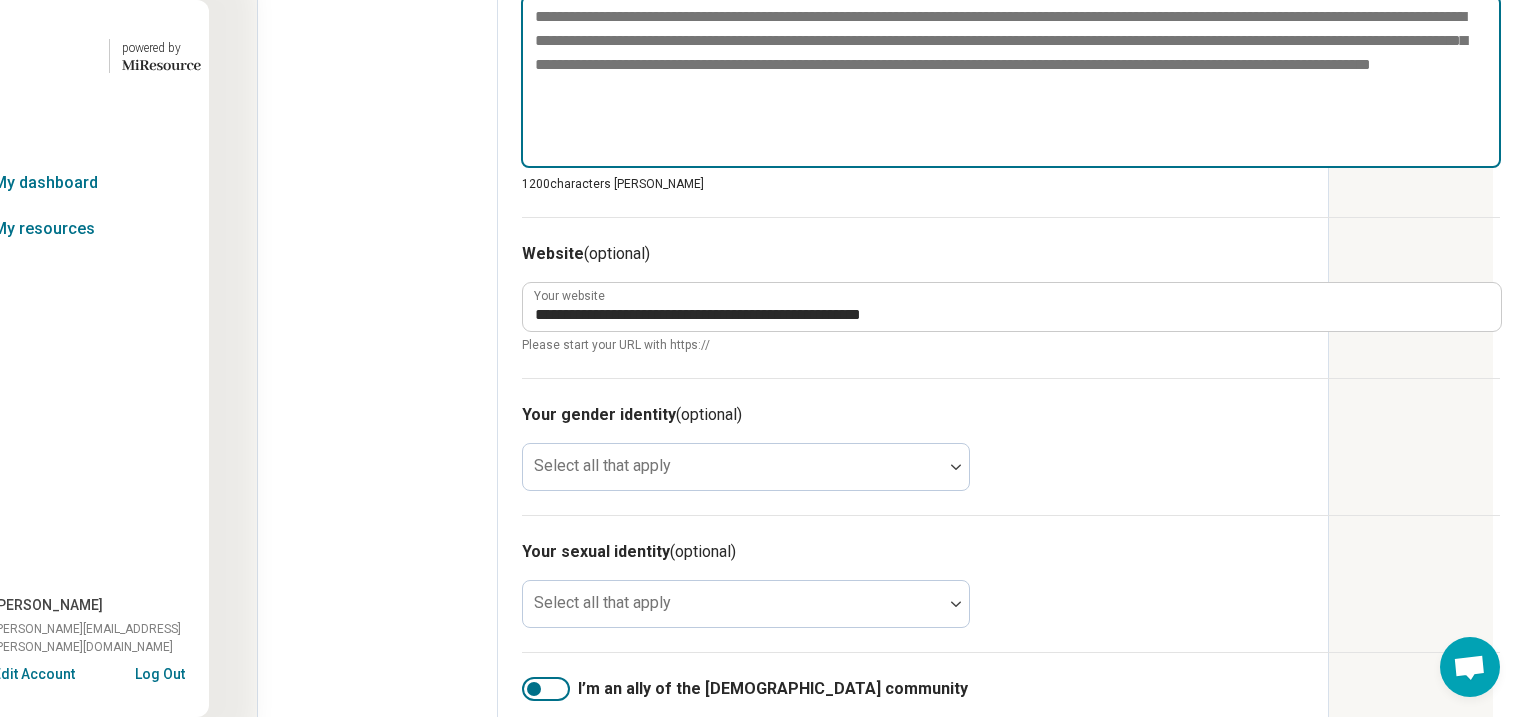 type 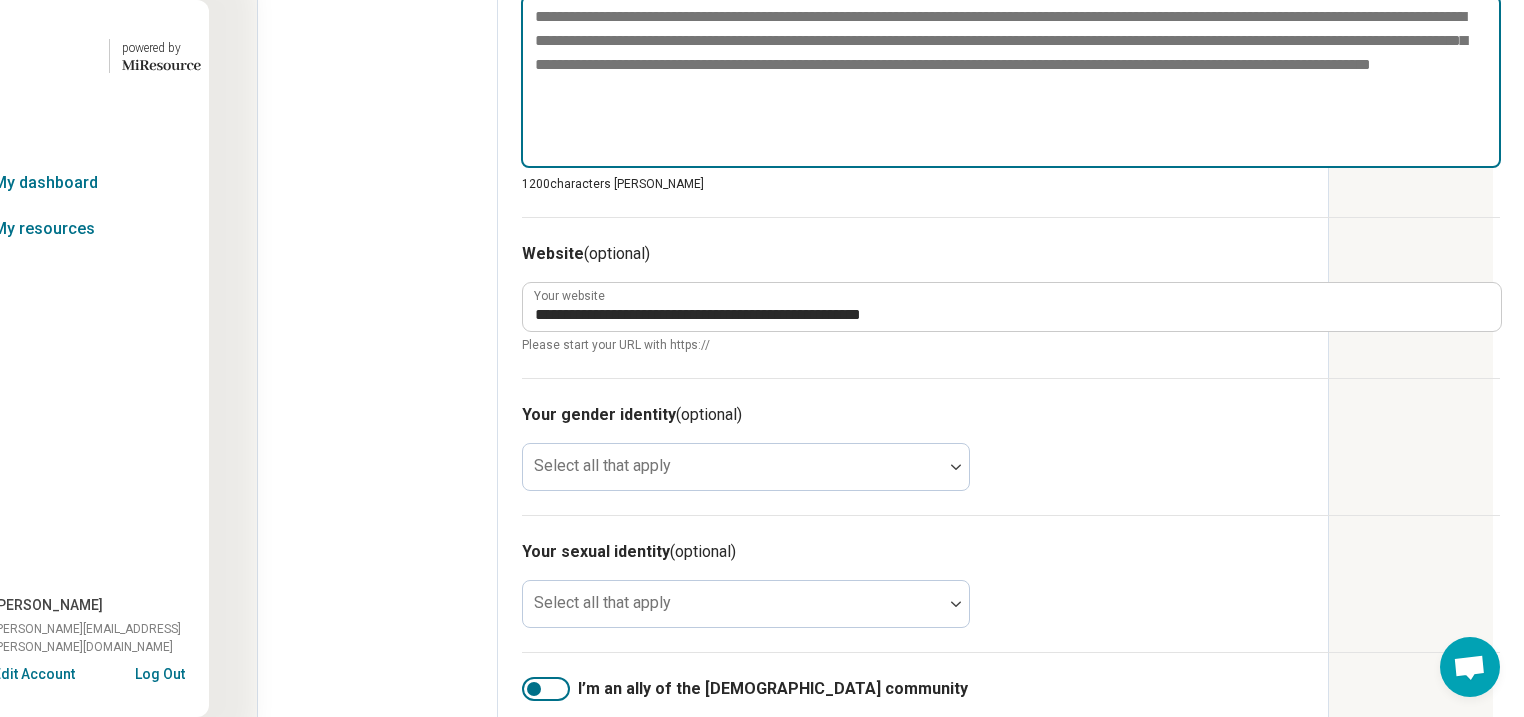 click at bounding box center (1011, 81) 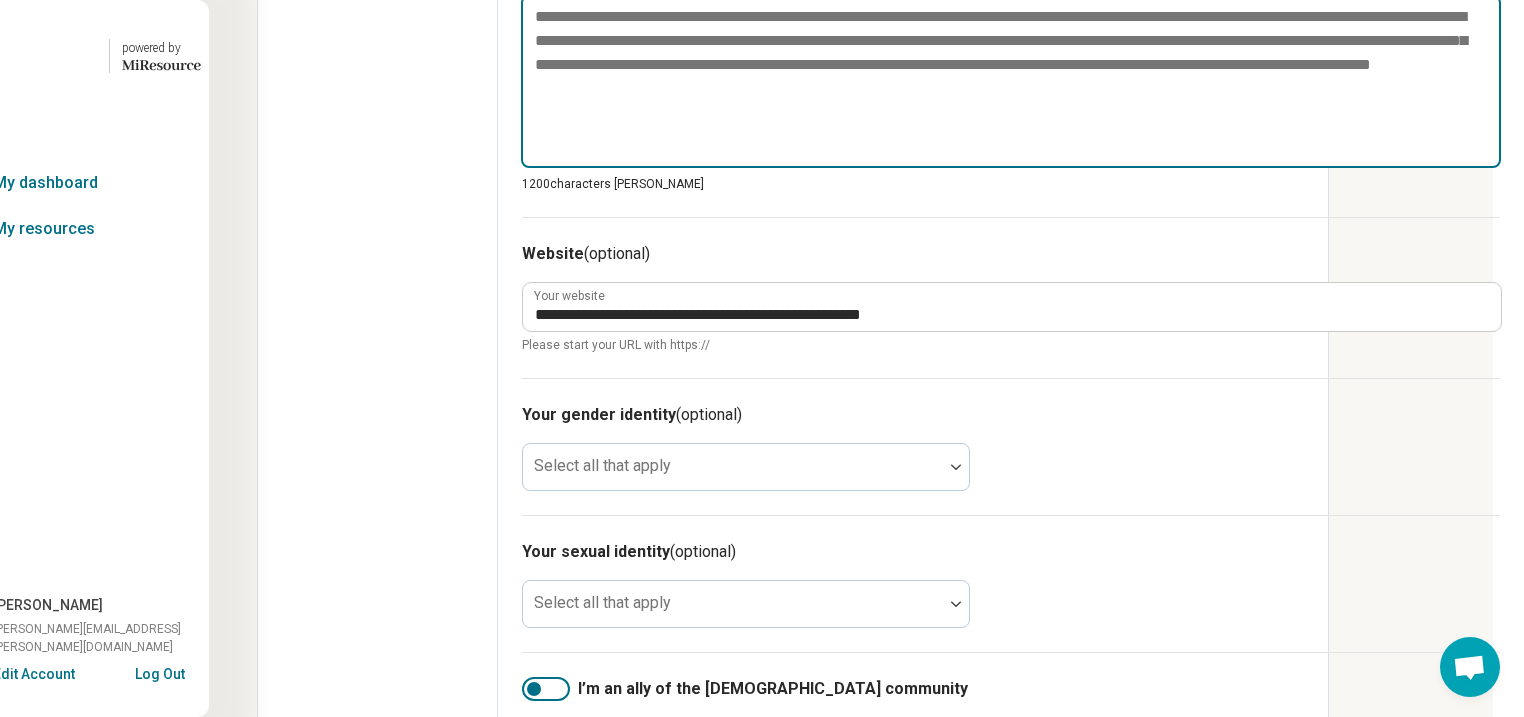 paste on "**********" 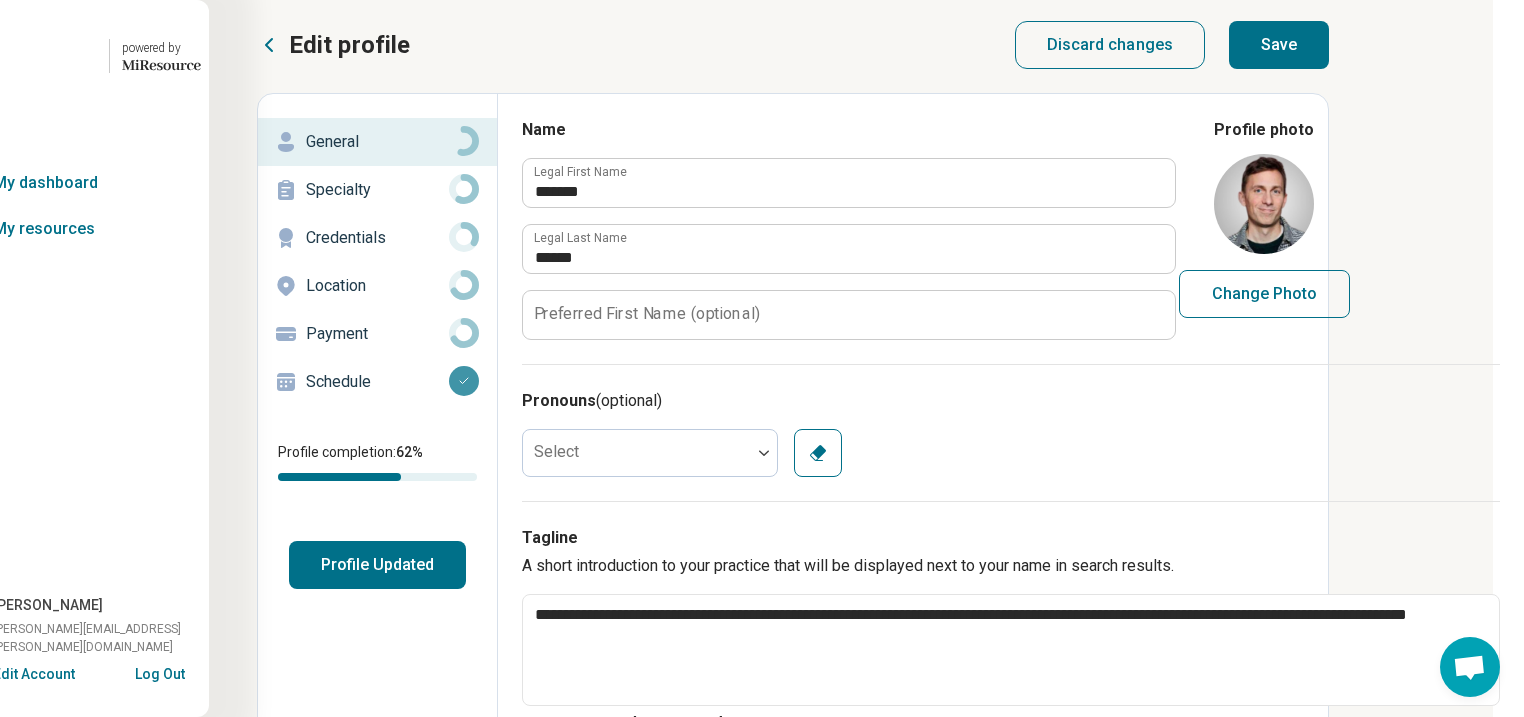 scroll, scrollTop: 0, scrollLeft: 176, axis: horizontal 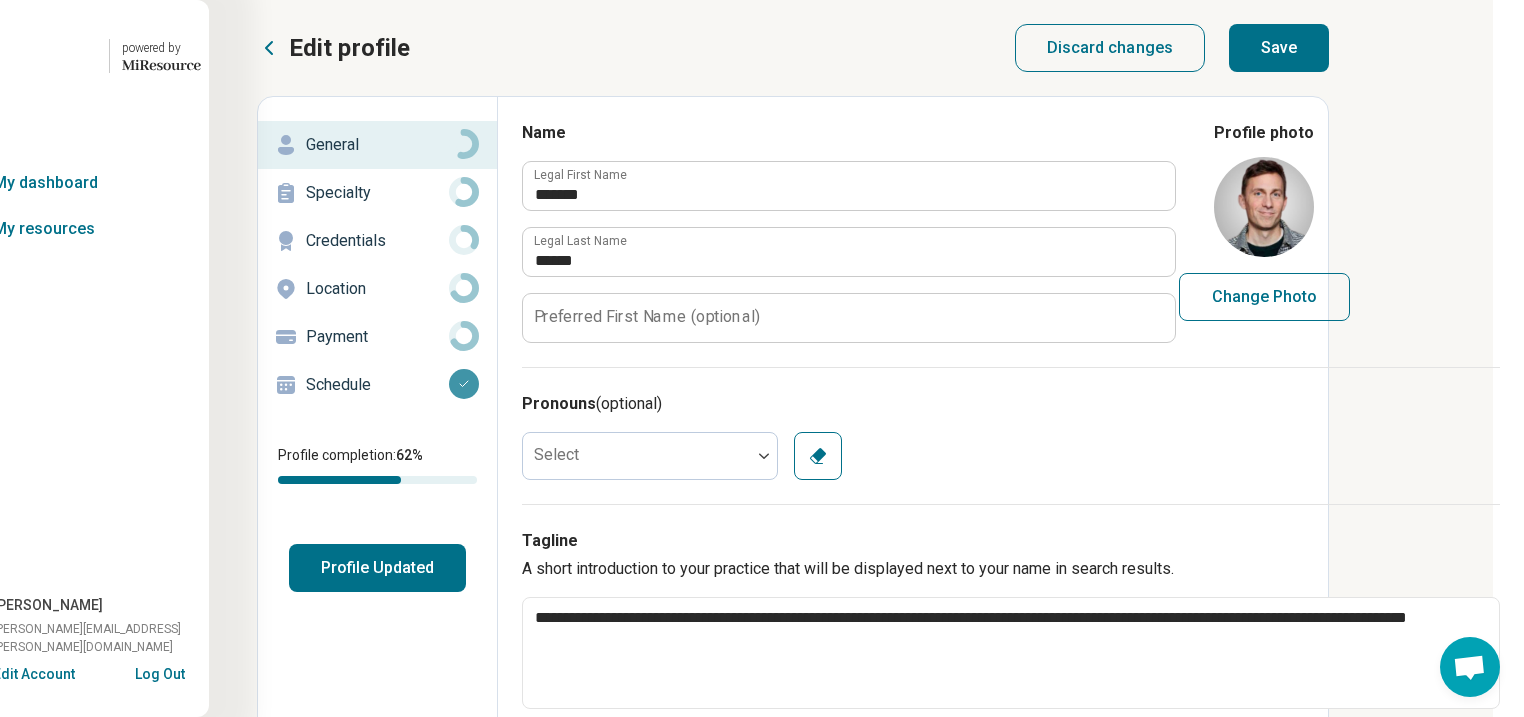 type on "**********" 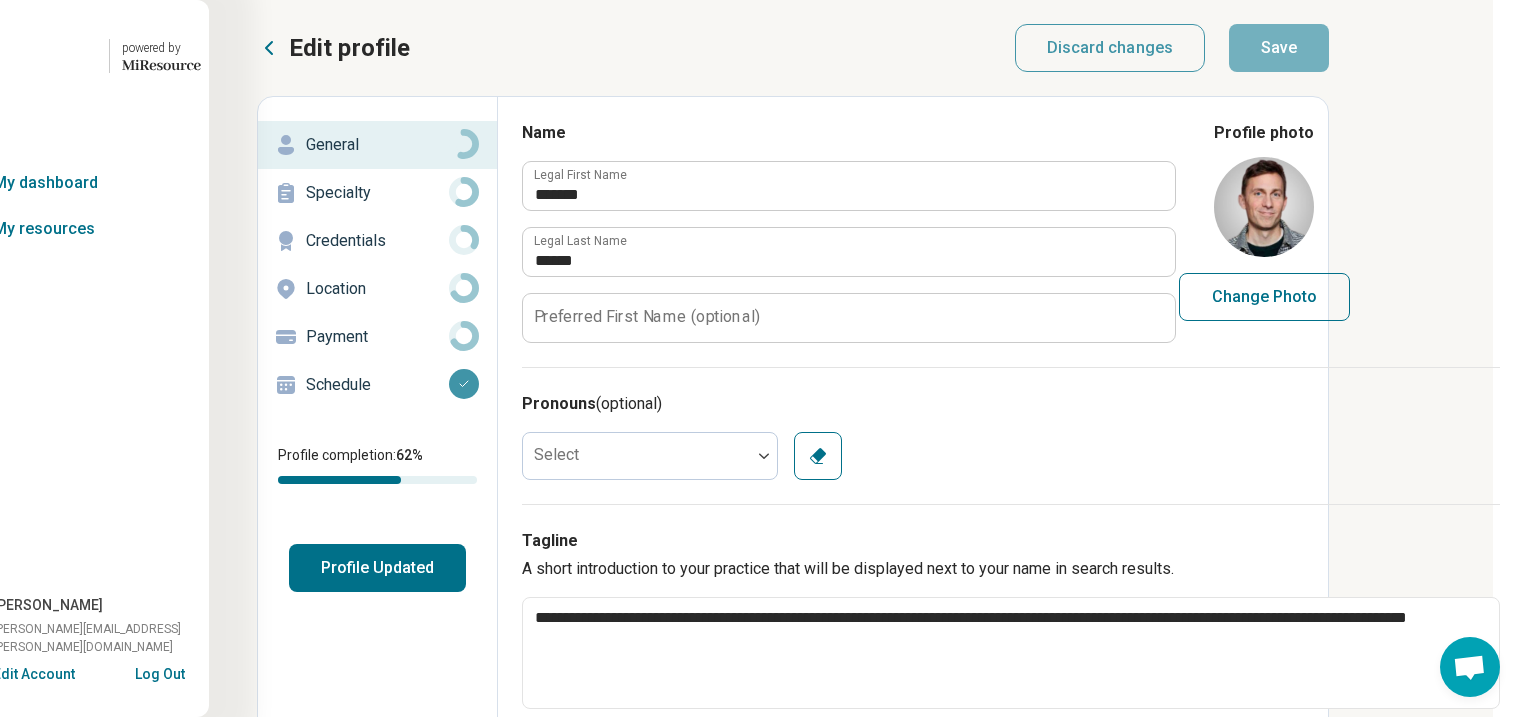 click on "Profile Updated" at bounding box center (377, 568) 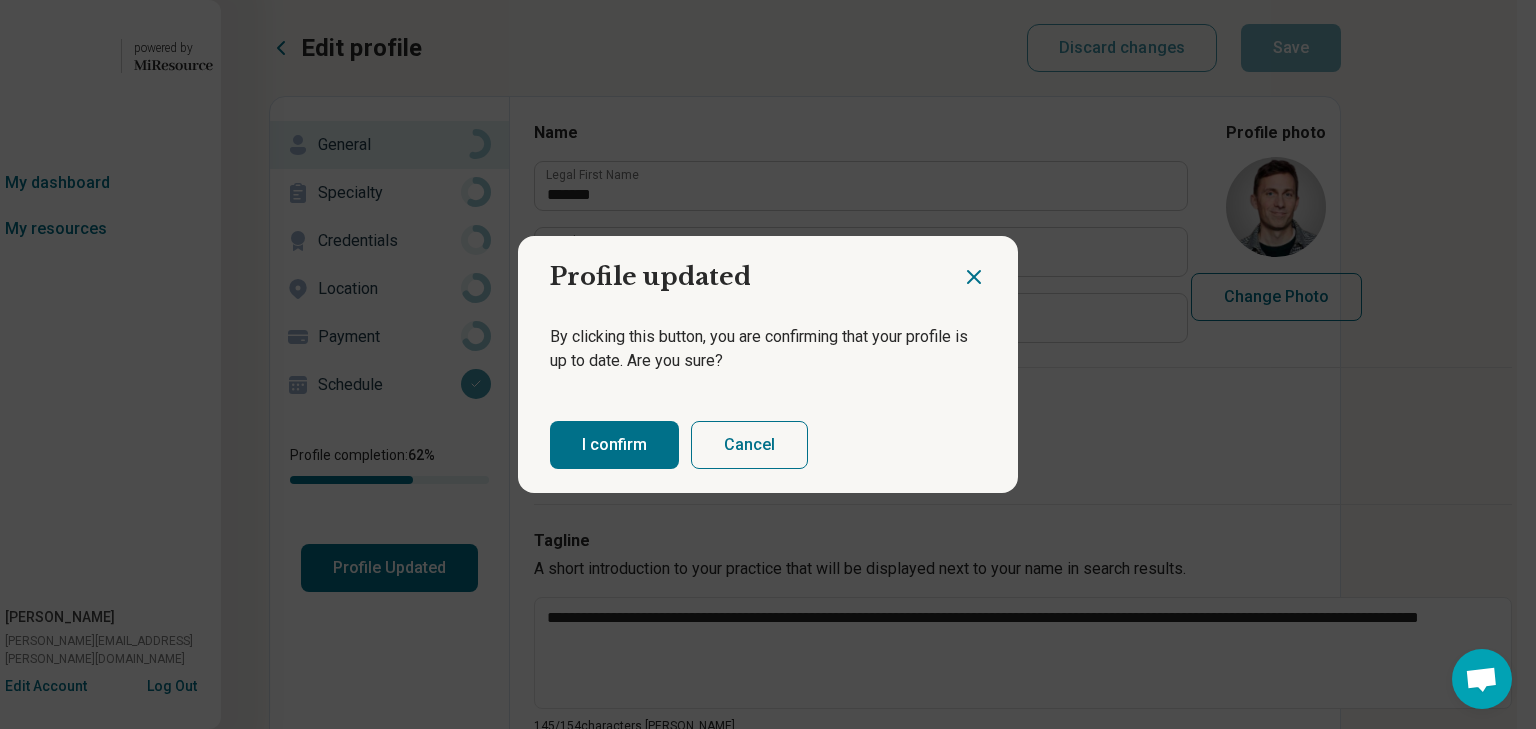 drag, startPoint x: 636, startPoint y: 456, endPoint x: 704, endPoint y: 447, distance: 68.593 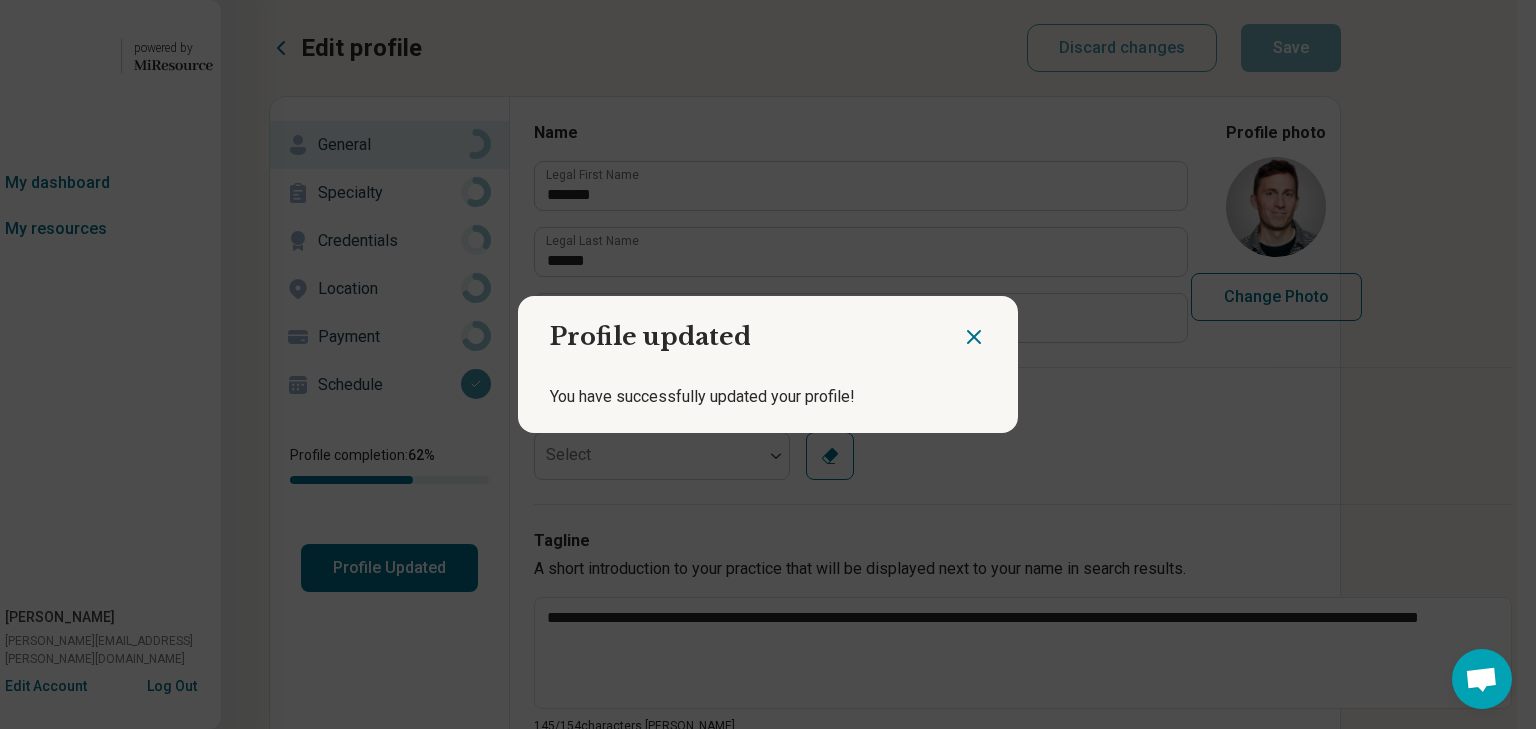 click 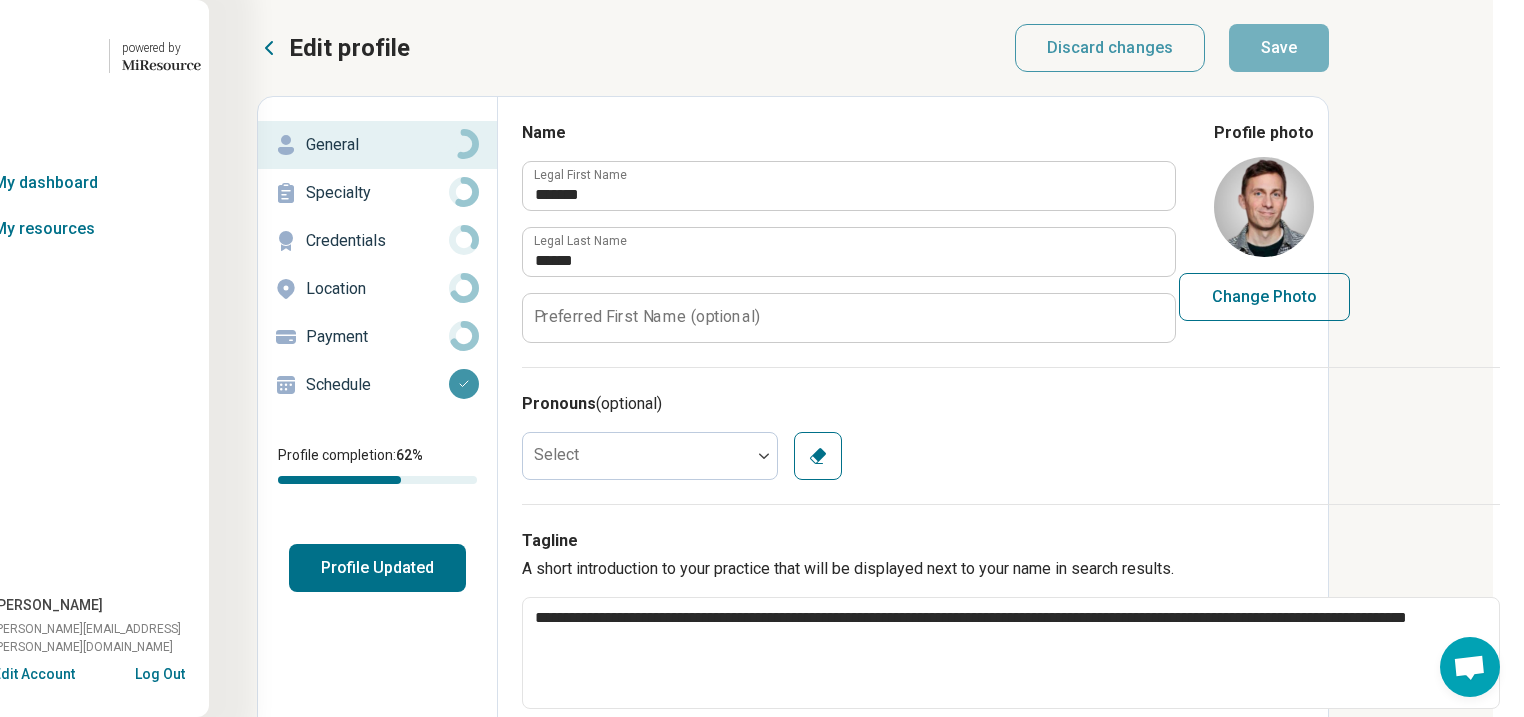 click on "Profile Updated" at bounding box center [377, 568] 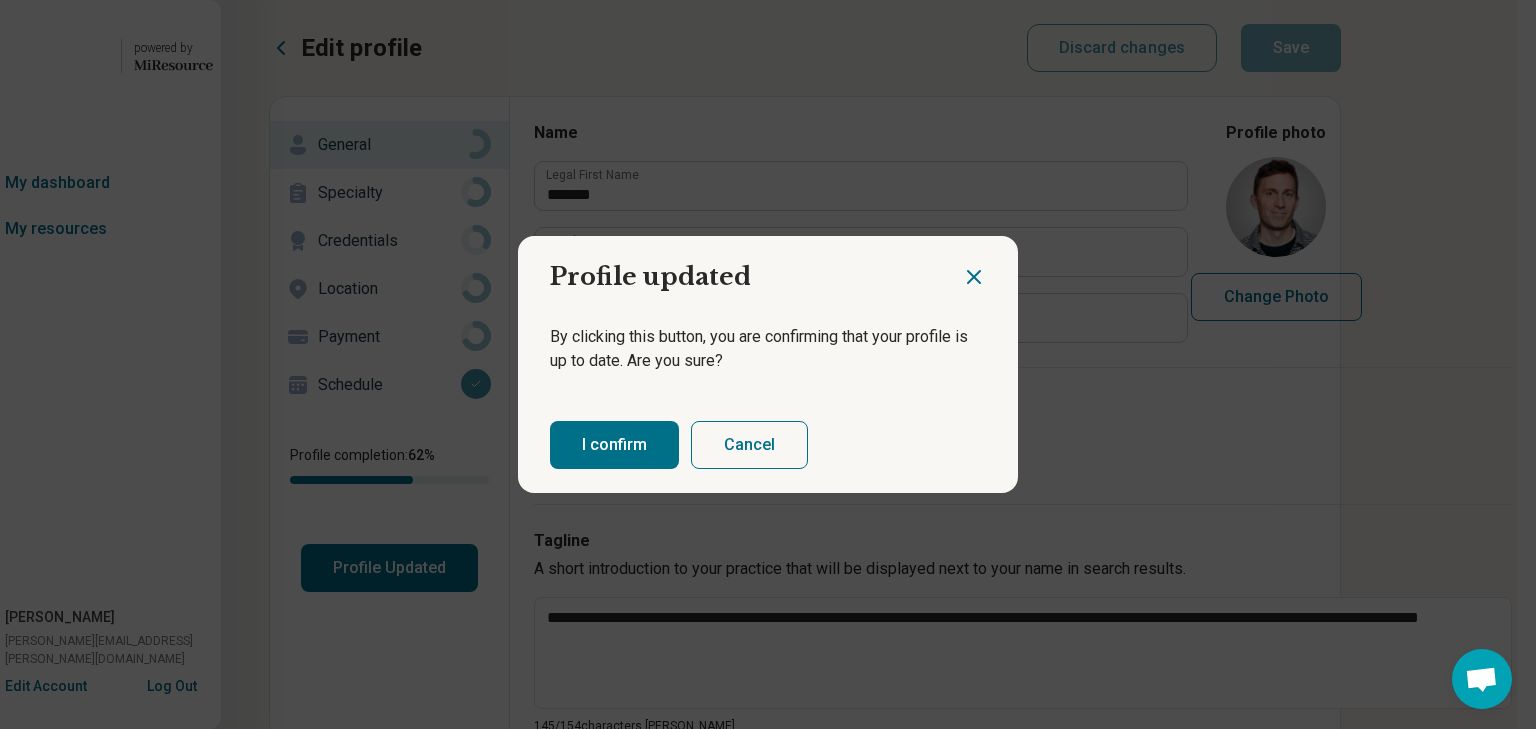 click on "I confirm" at bounding box center [614, 445] 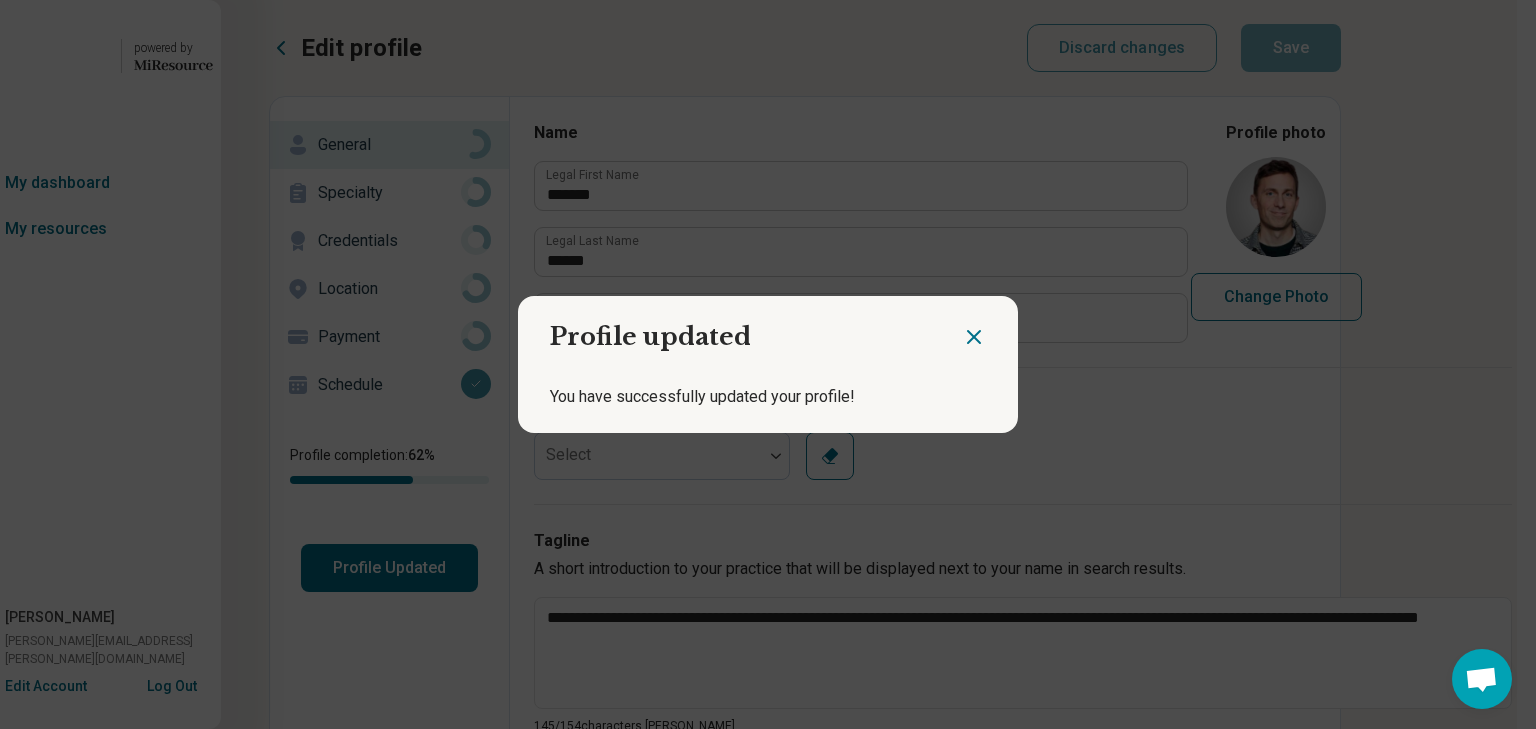 click 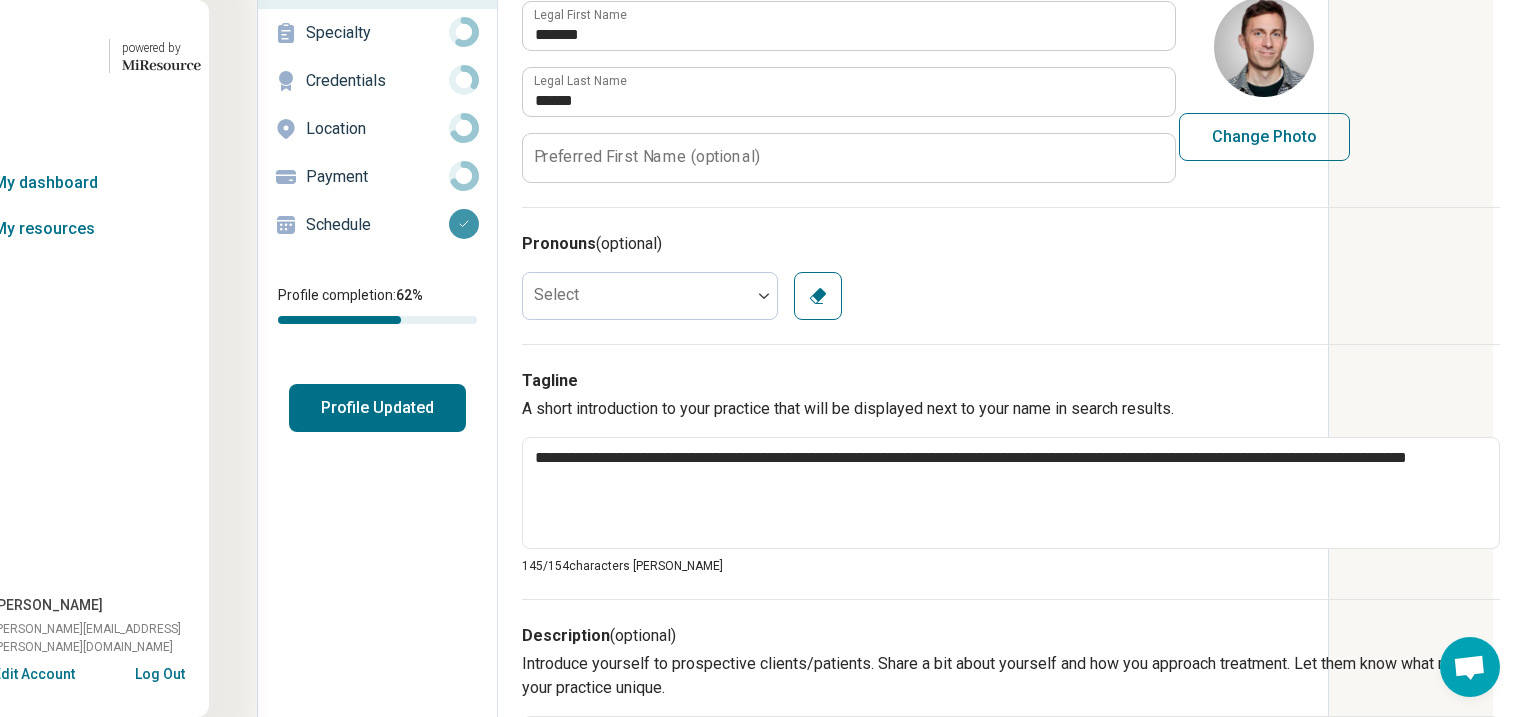 scroll, scrollTop: 0, scrollLeft: 176, axis: horizontal 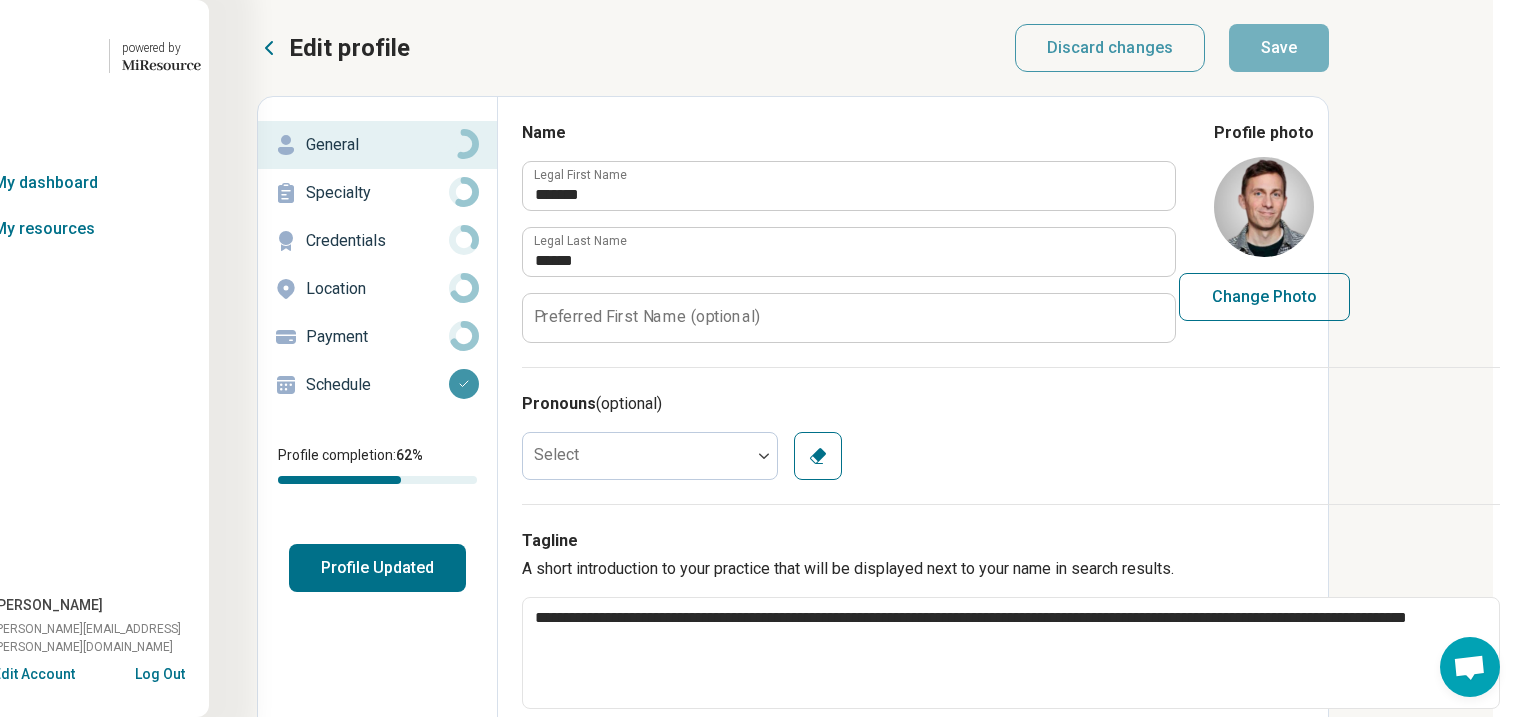 click 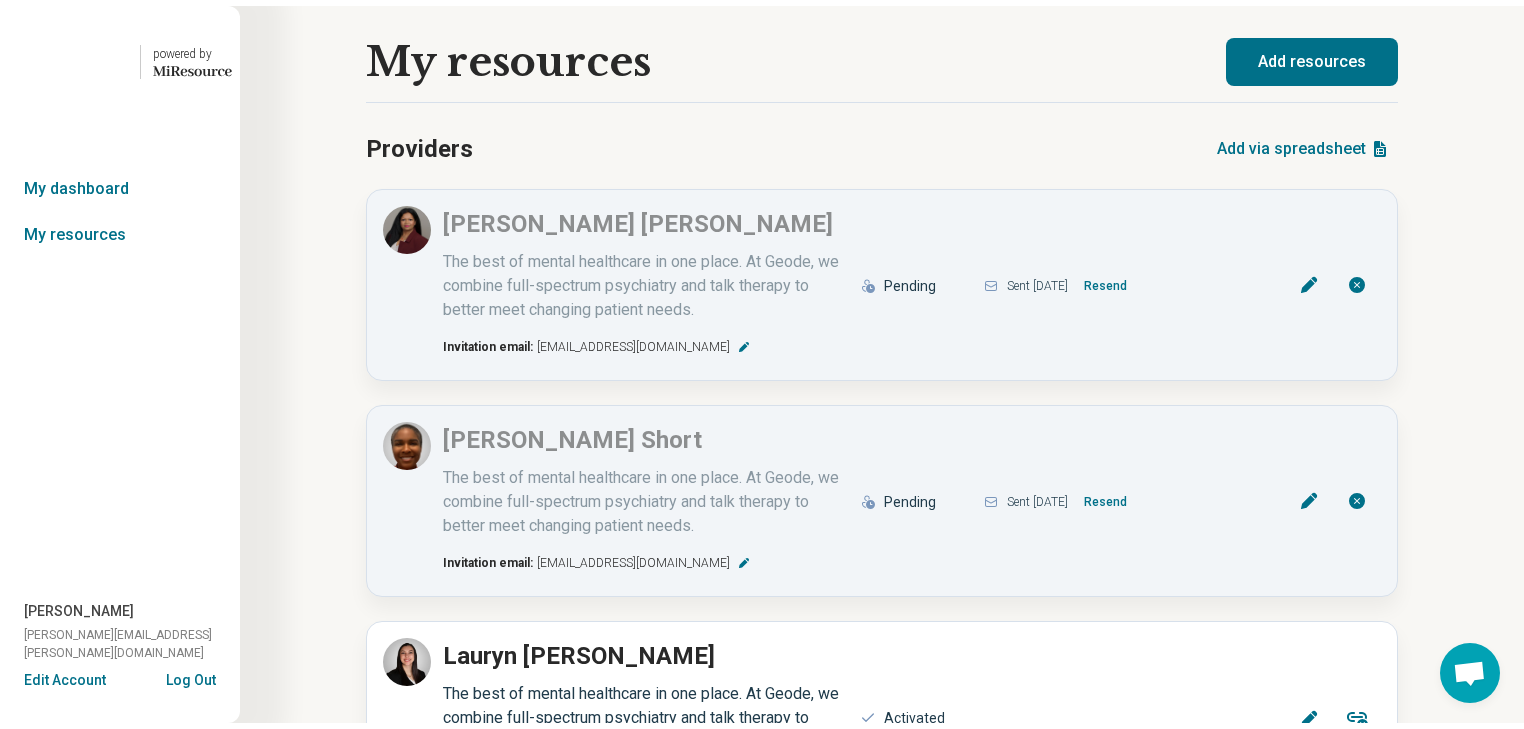 scroll, scrollTop: 0, scrollLeft: 0, axis: both 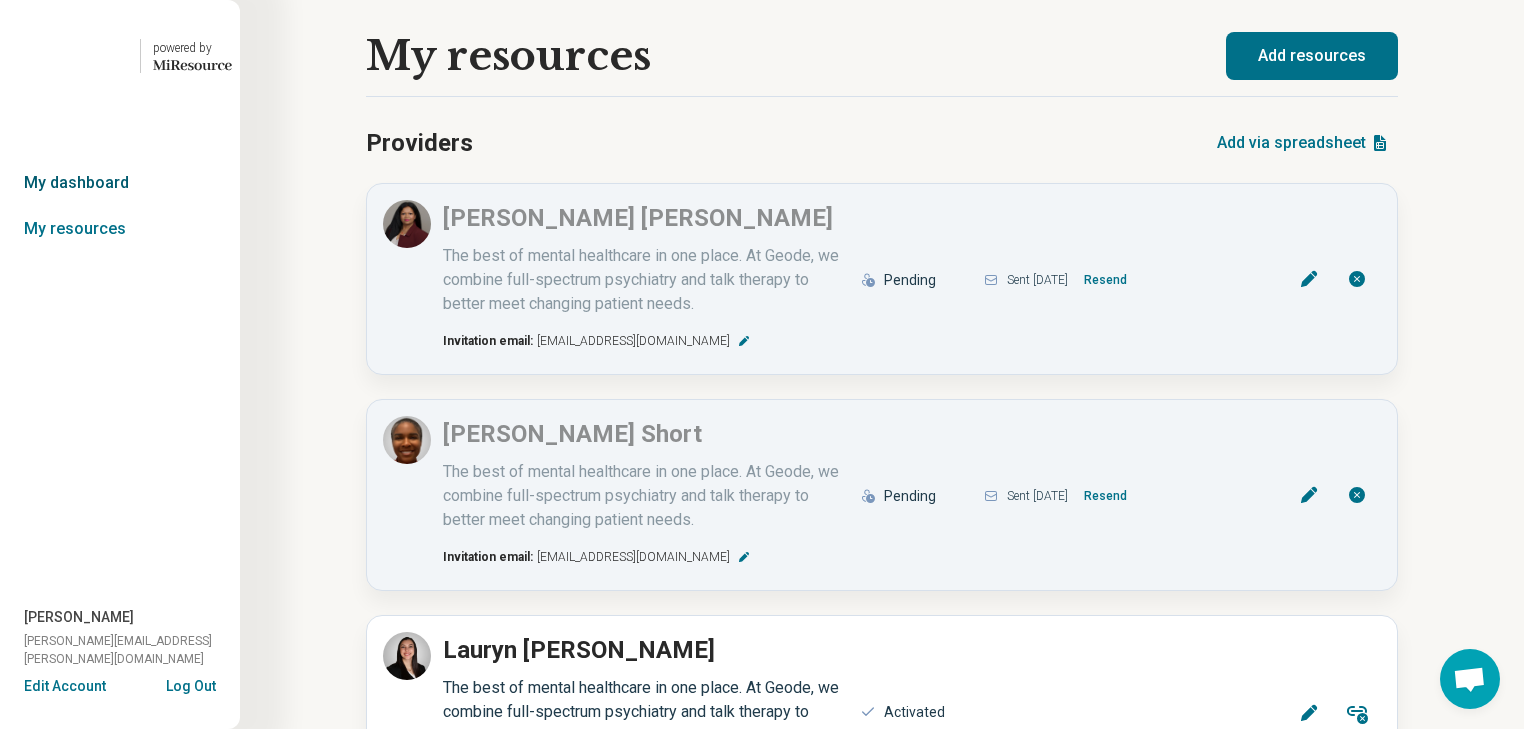 click on "My dashboard" at bounding box center (120, 183) 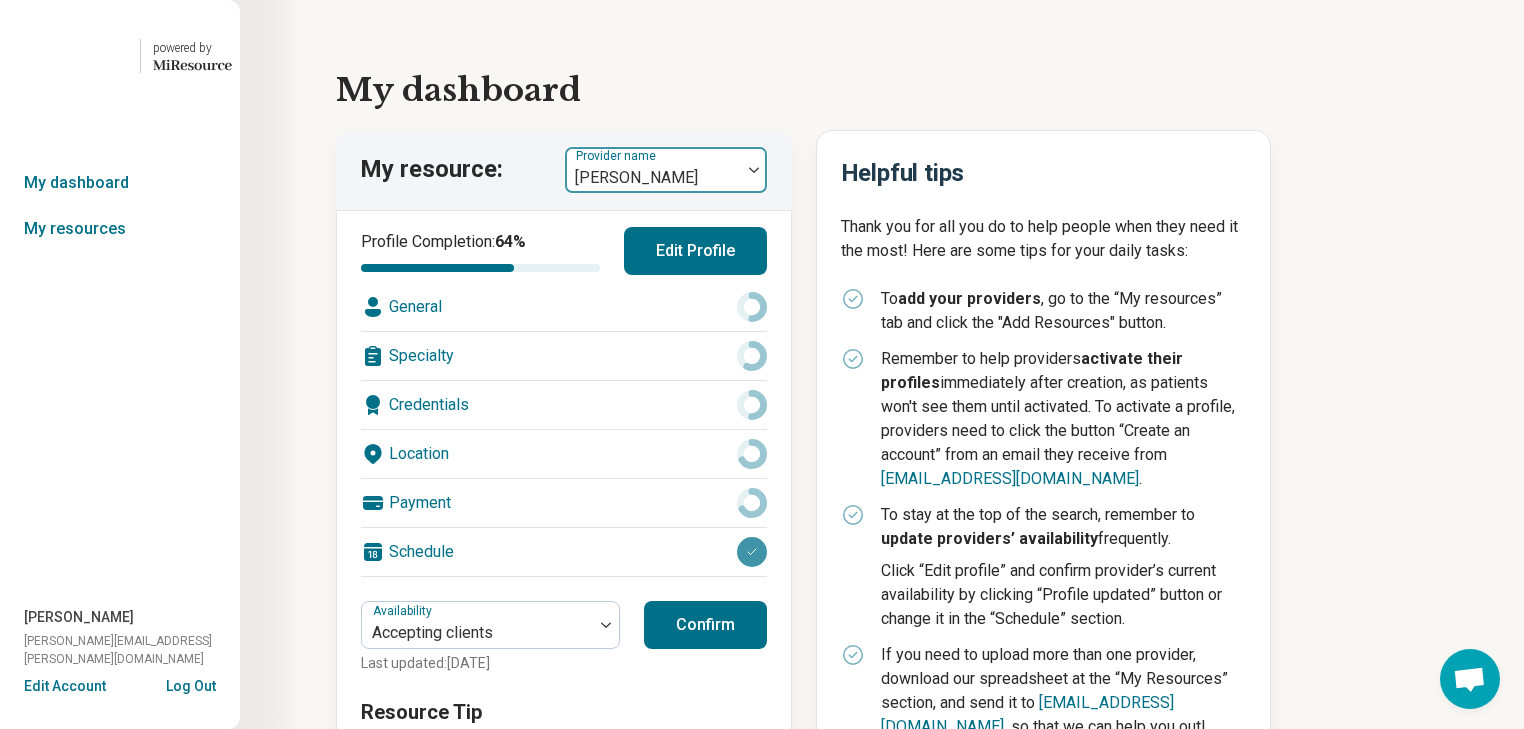 click at bounding box center [754, 170] 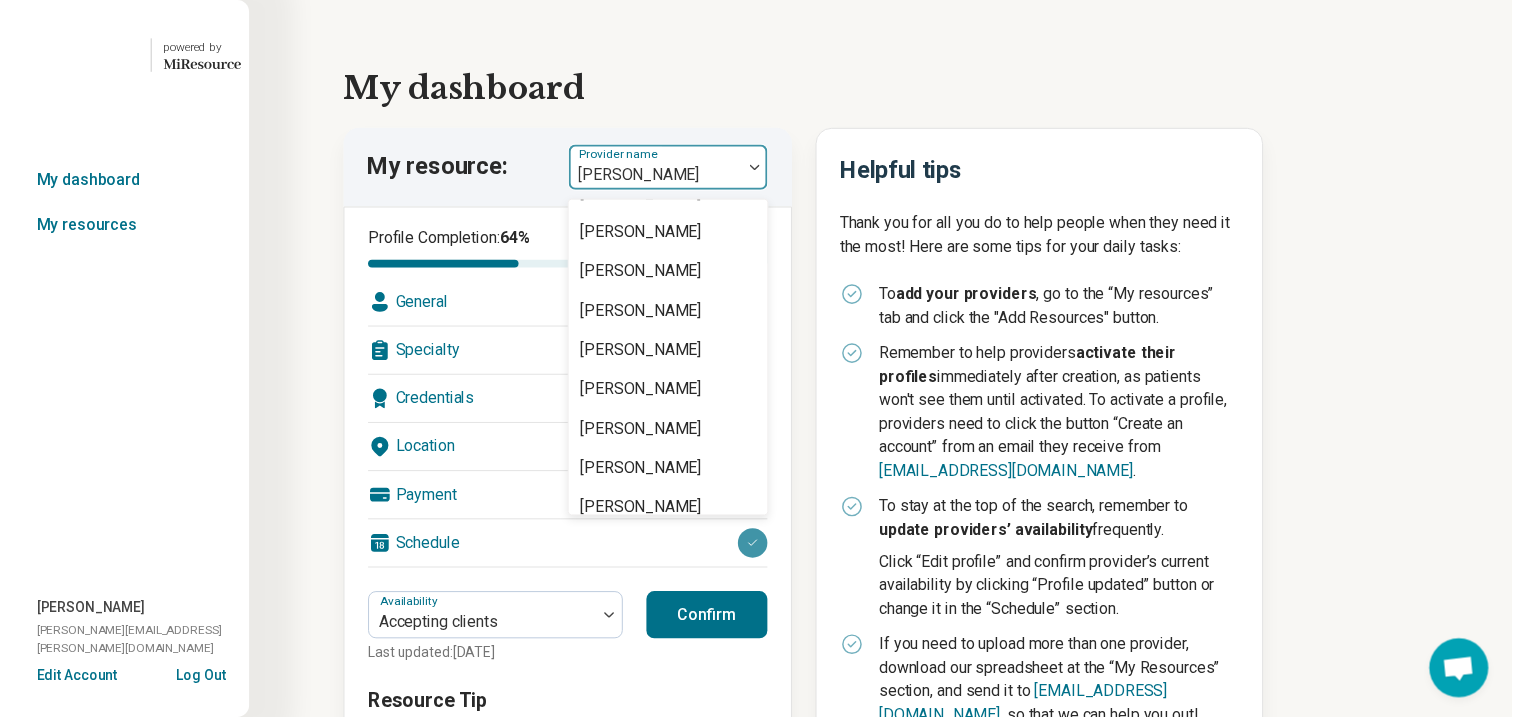scroll, scrollTop: 3280, scrollLeft: 0, axis: vertical 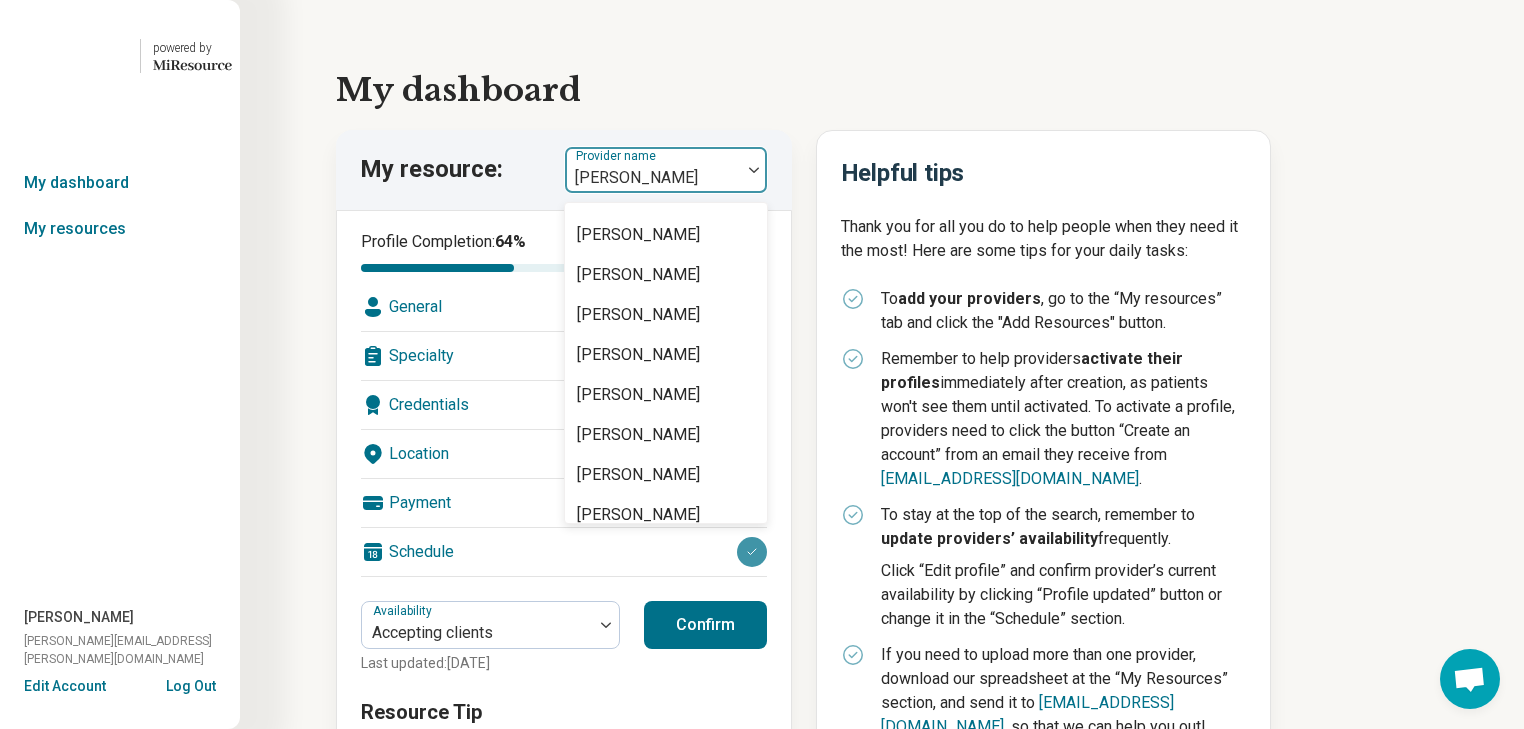 click on "[PERSON_NAME]" at bounding box center [638, -245] 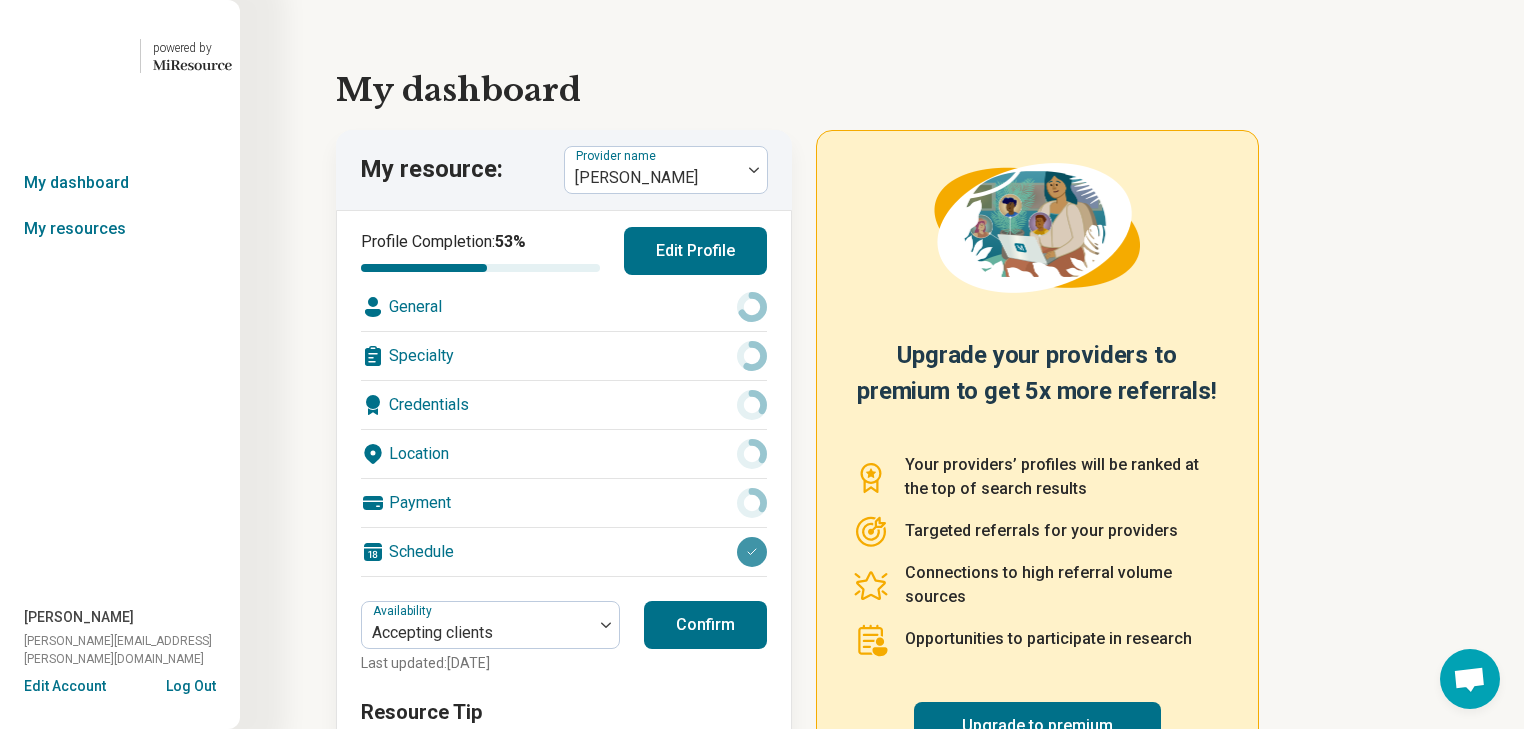 click on "Edit Profile" at bounding box center [695, 251] 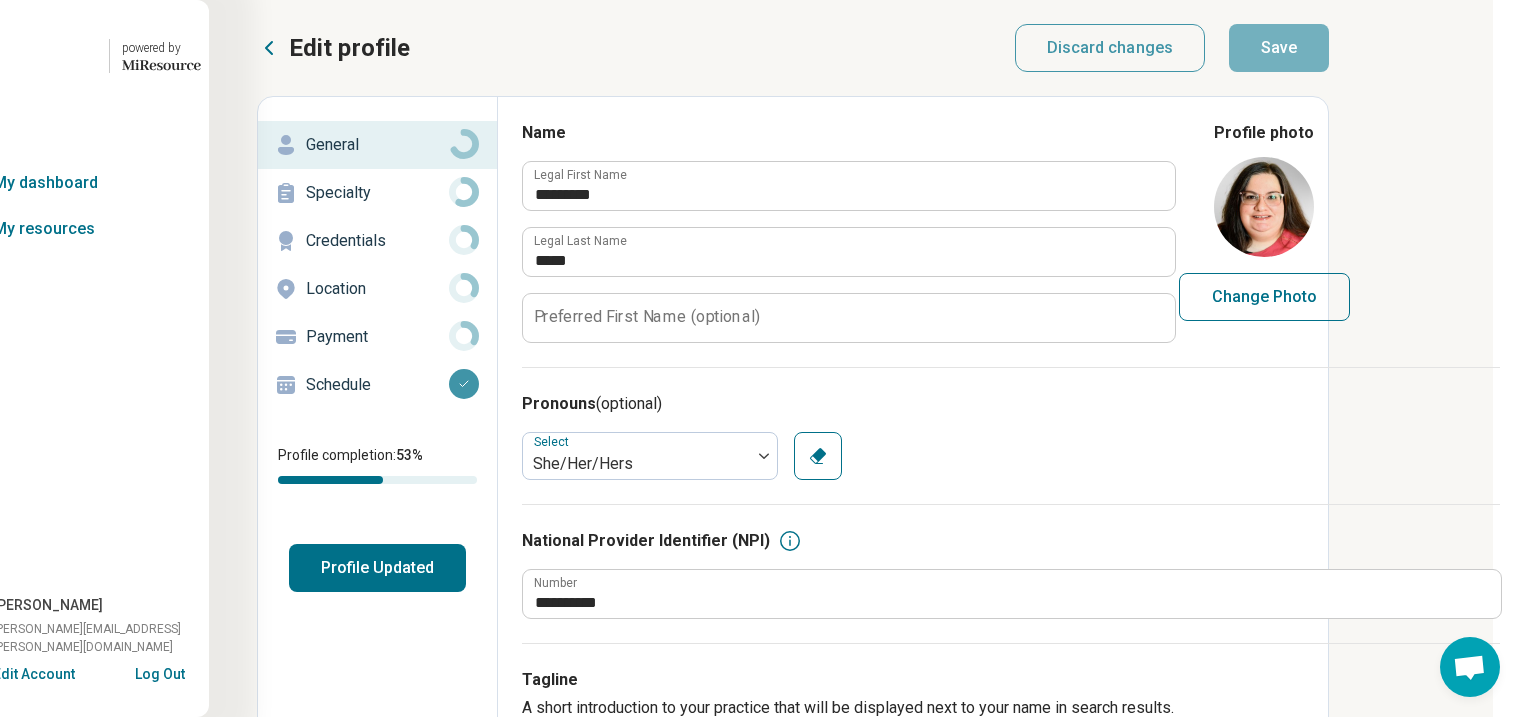 scroll, scrollTop: 0, scrollLeft: 256, axis: horizontal 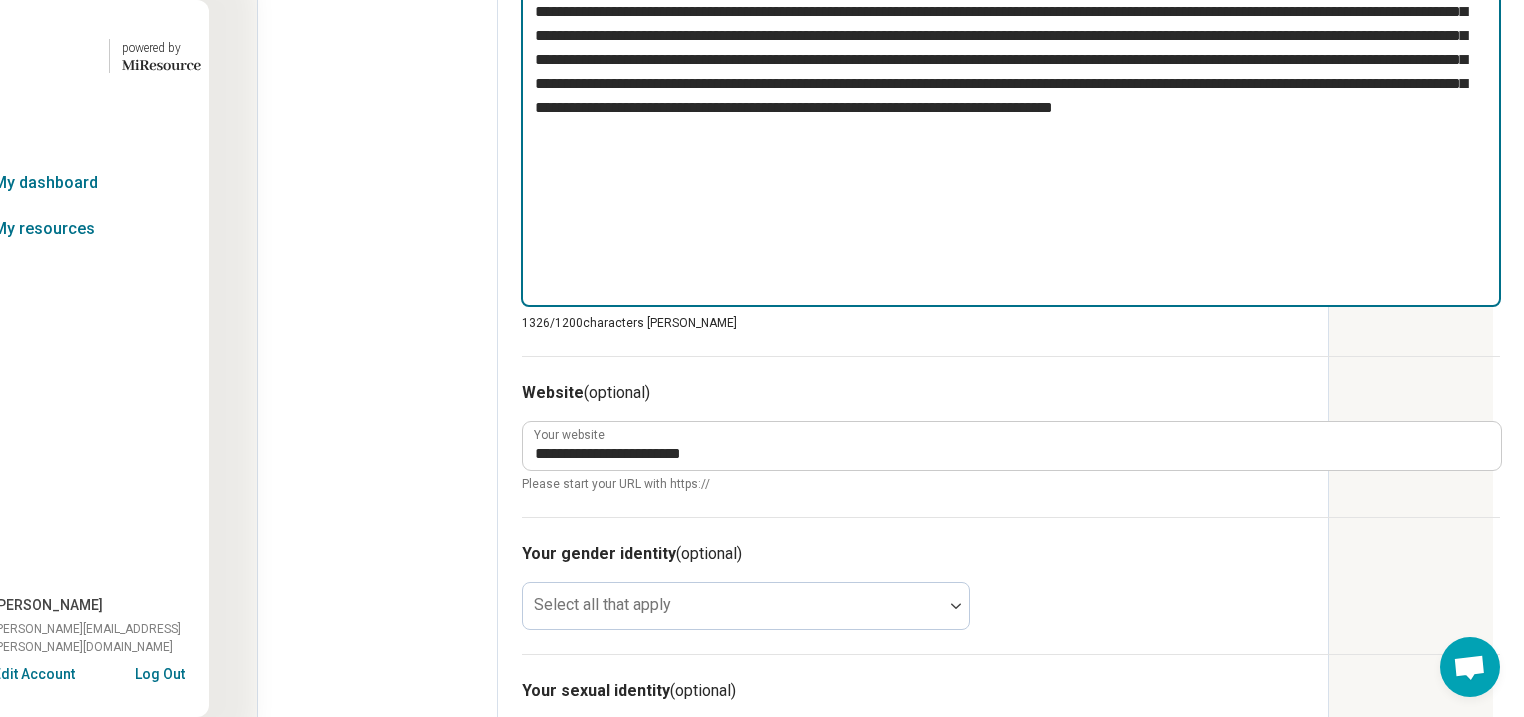 drag, startPoint x: 1000, startPoint y: 505, endPoint x: 385, endPoint y: 132, distance: 719.27325 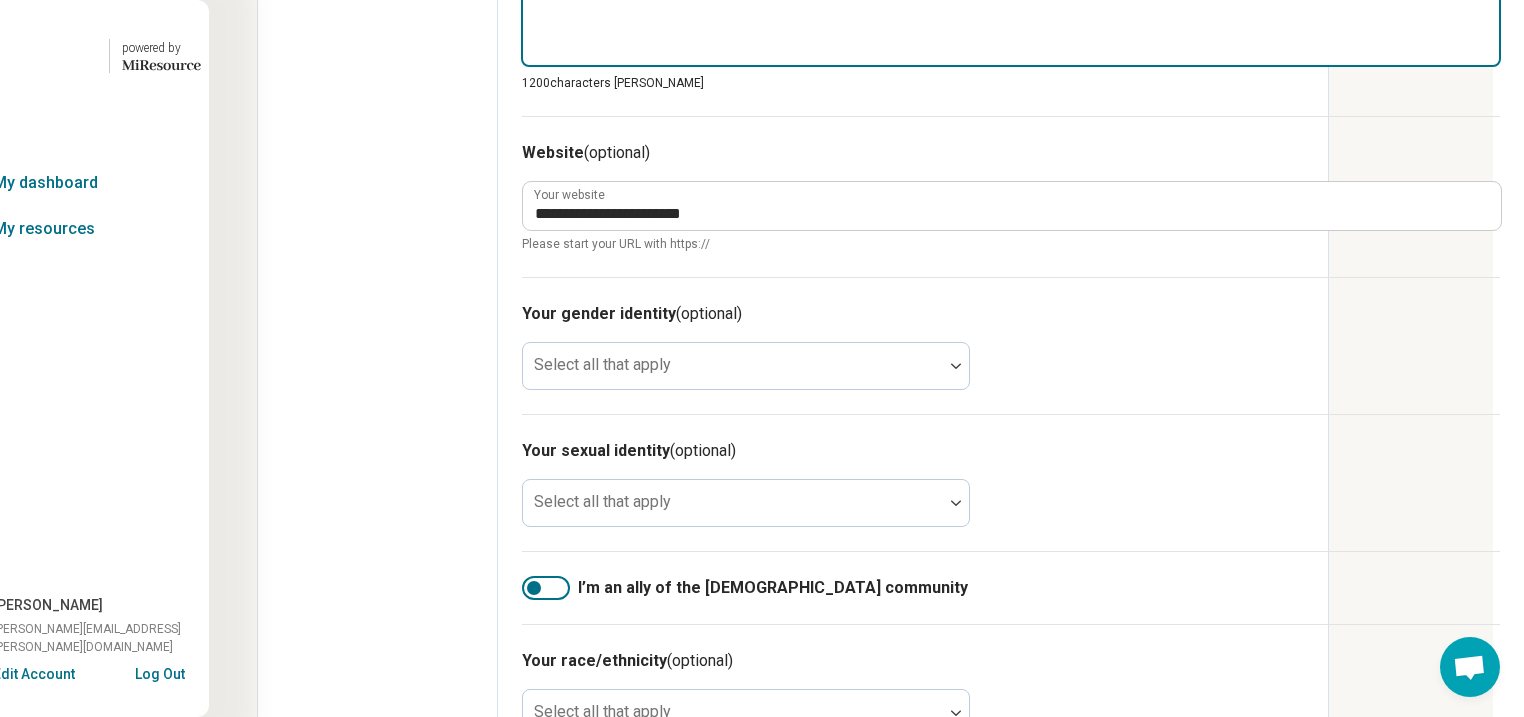 type 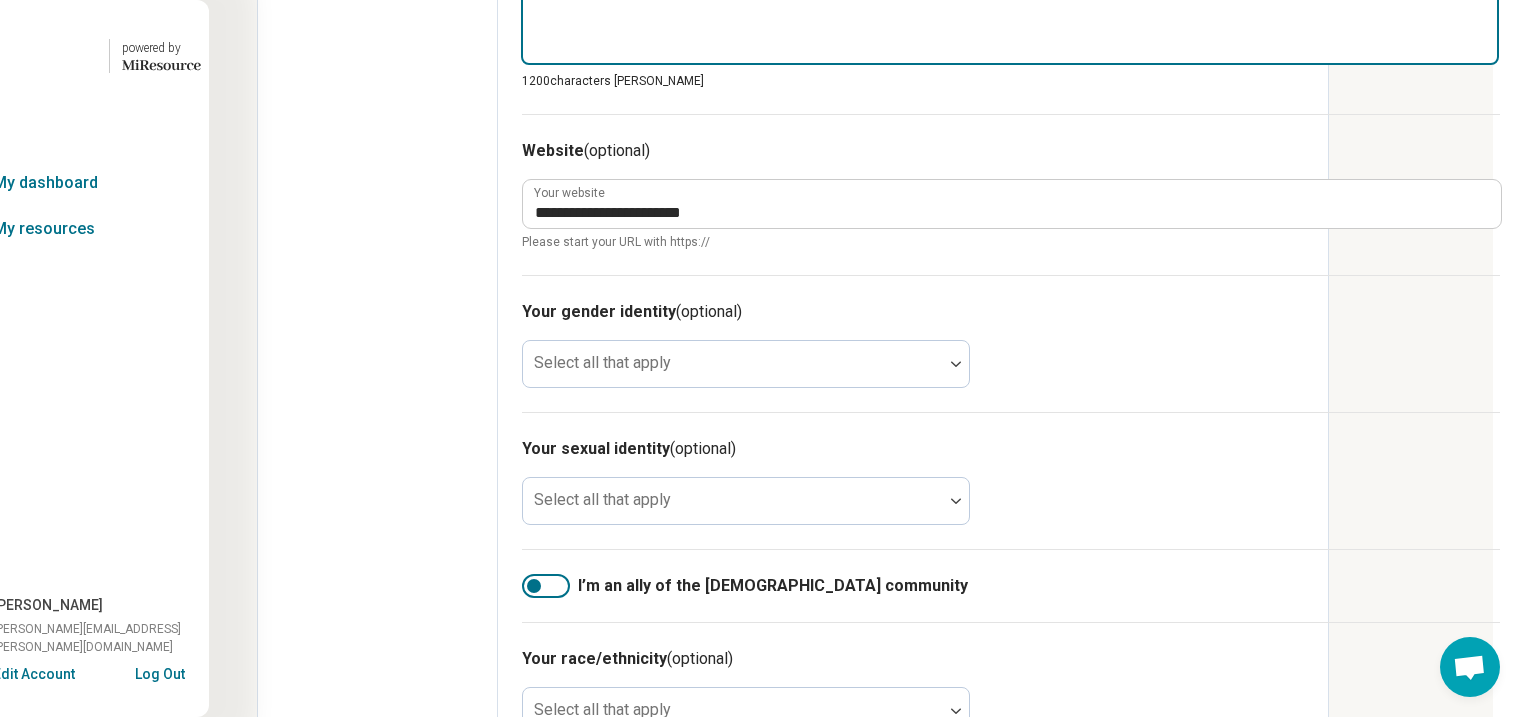click at bounding box center [1010, -20] 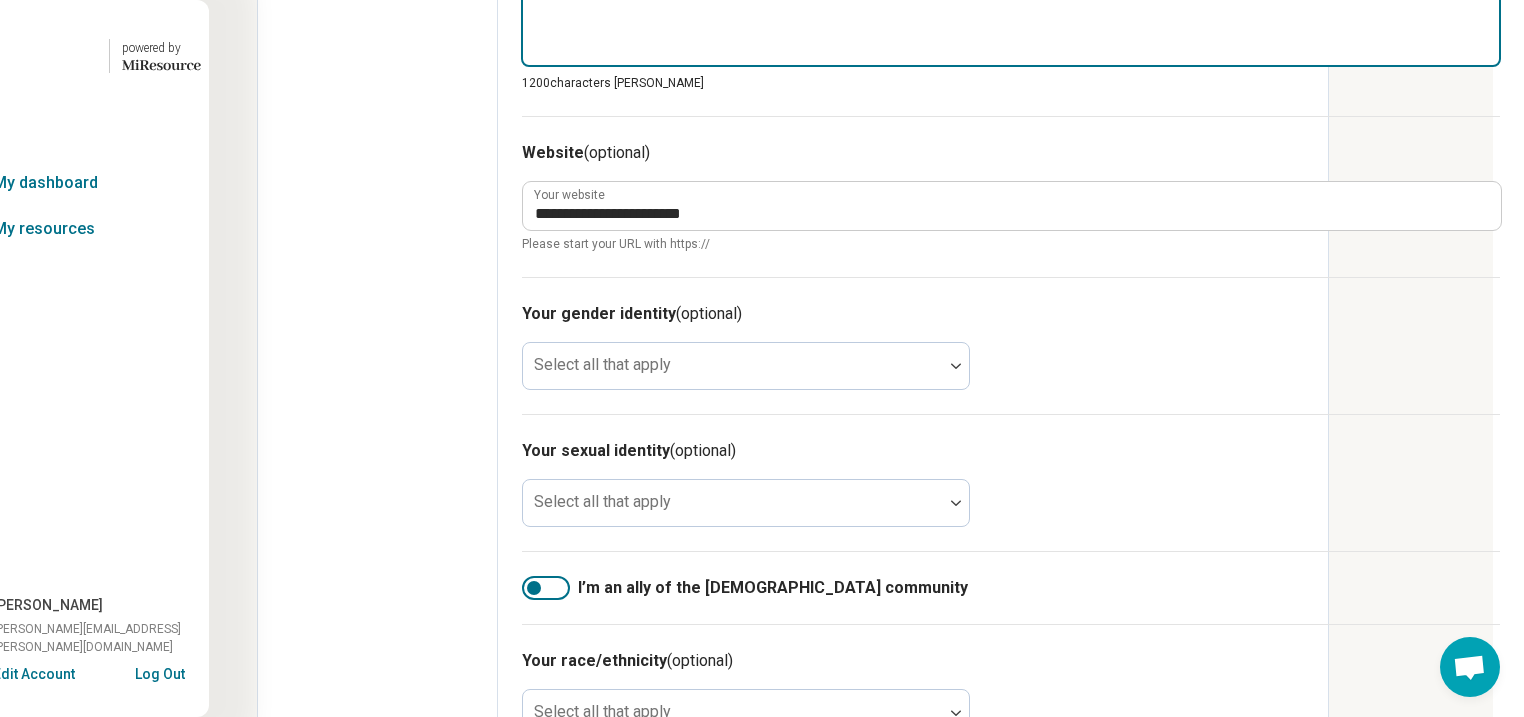 paste on "**********" 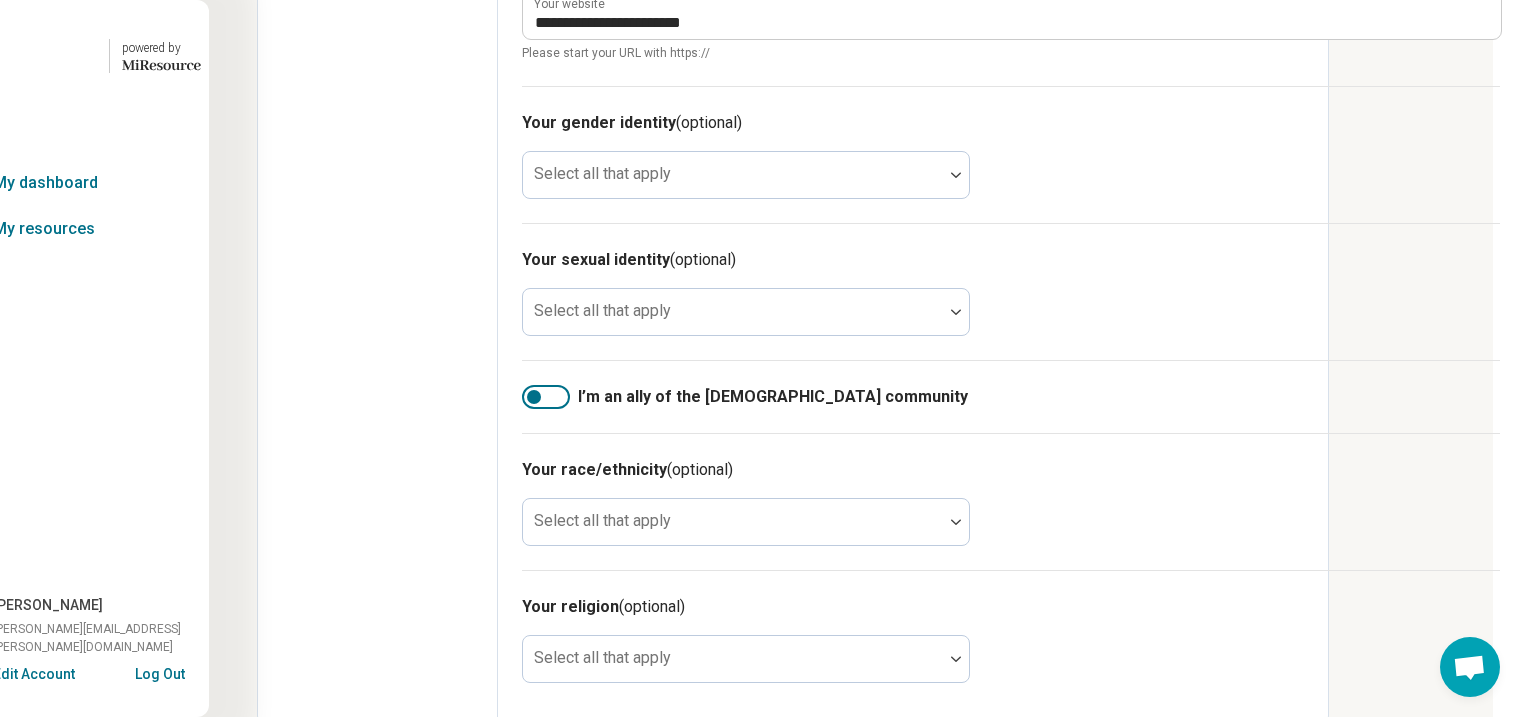 scroll, scrollTop: 1440, scrollLeft: 256, axis: both 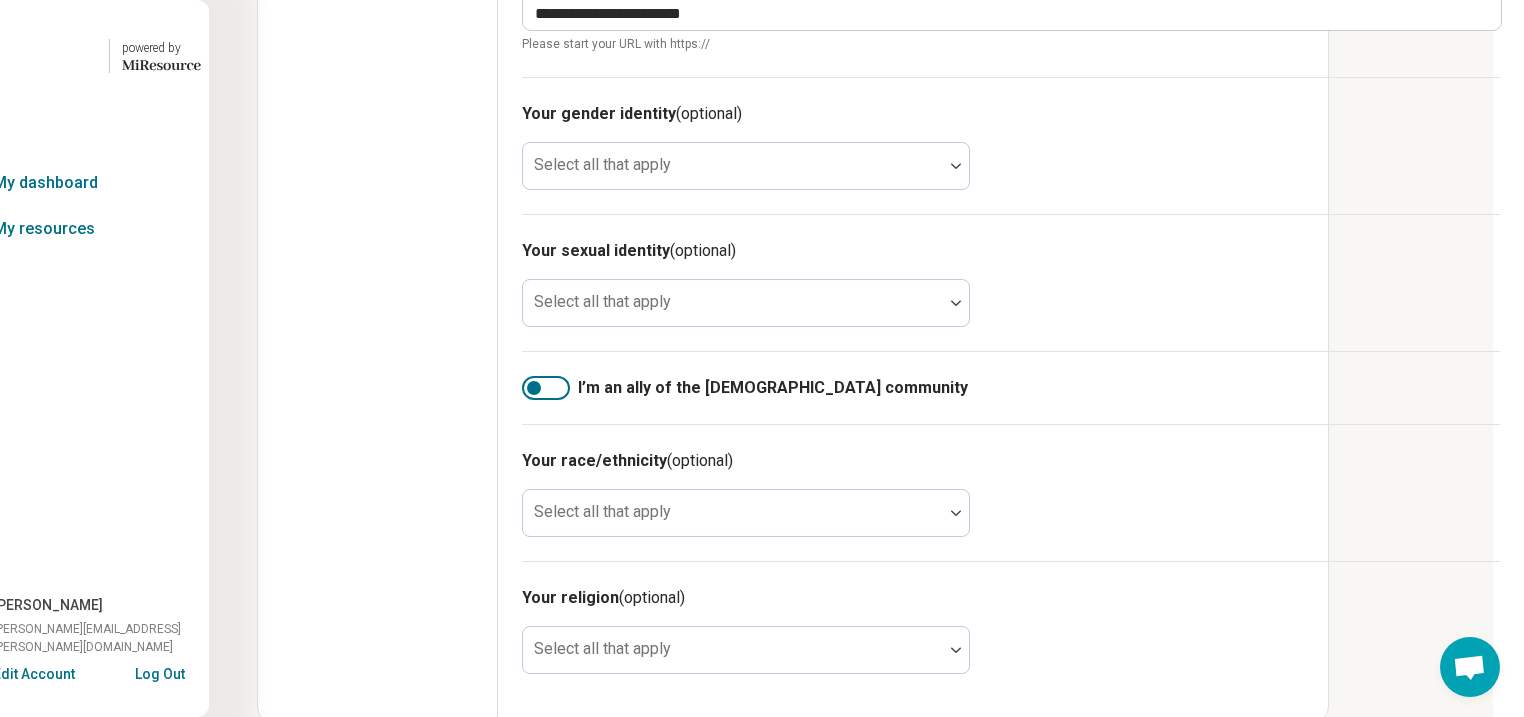 type on "**********" 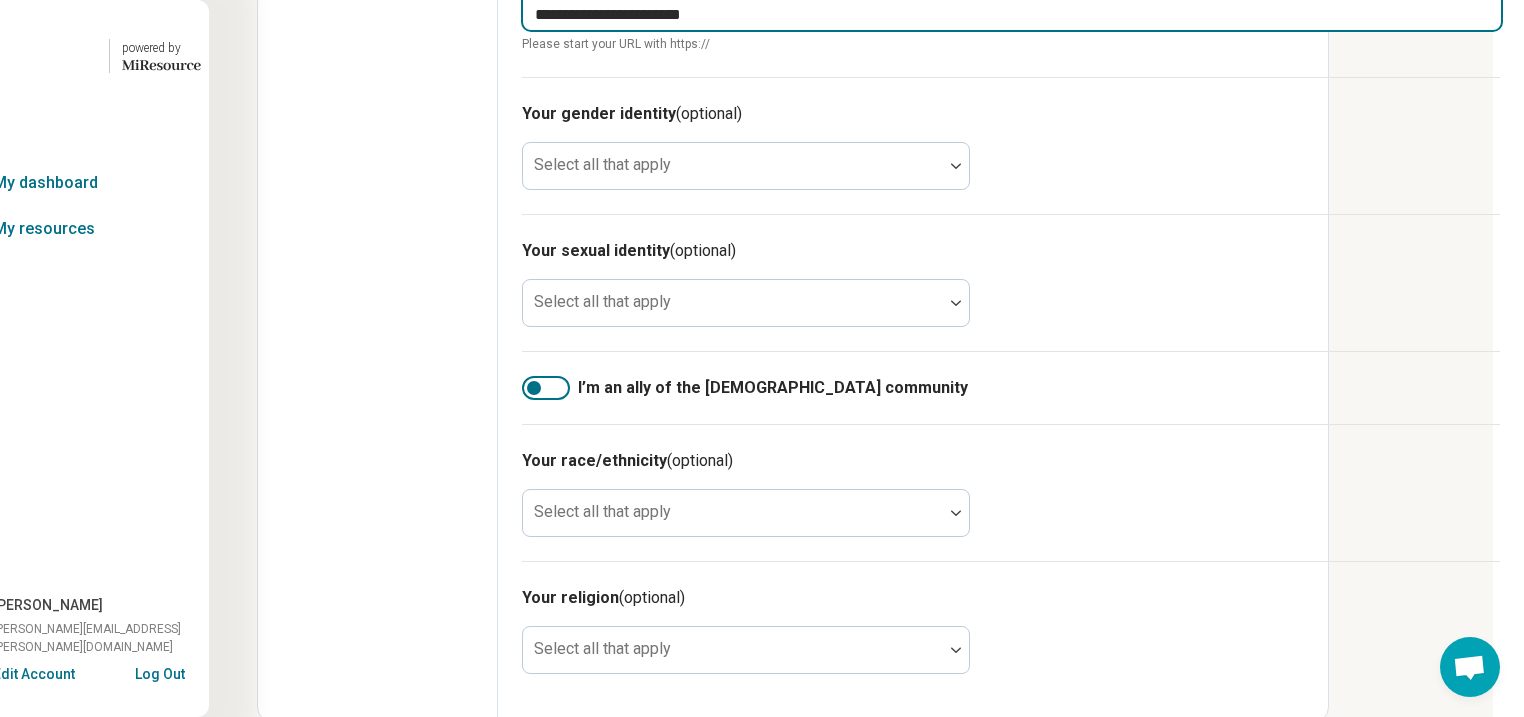 drag, startPoint x: 619, startPoint y: 272, endPoint x: 362, endPoint y: 264, distance: 257.12448 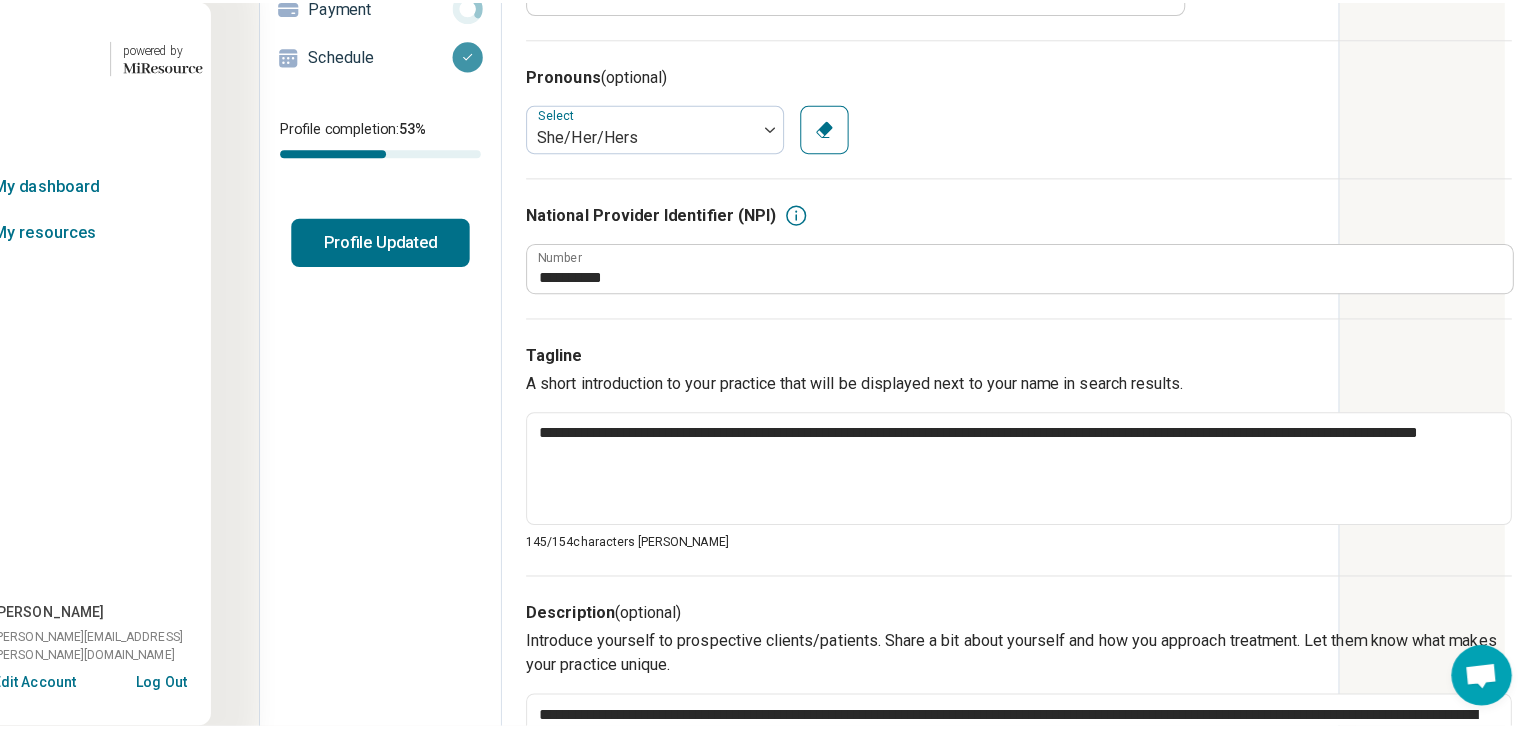 scroll, scrollTop: 0, scrollLeft: 256, axis: horizontal 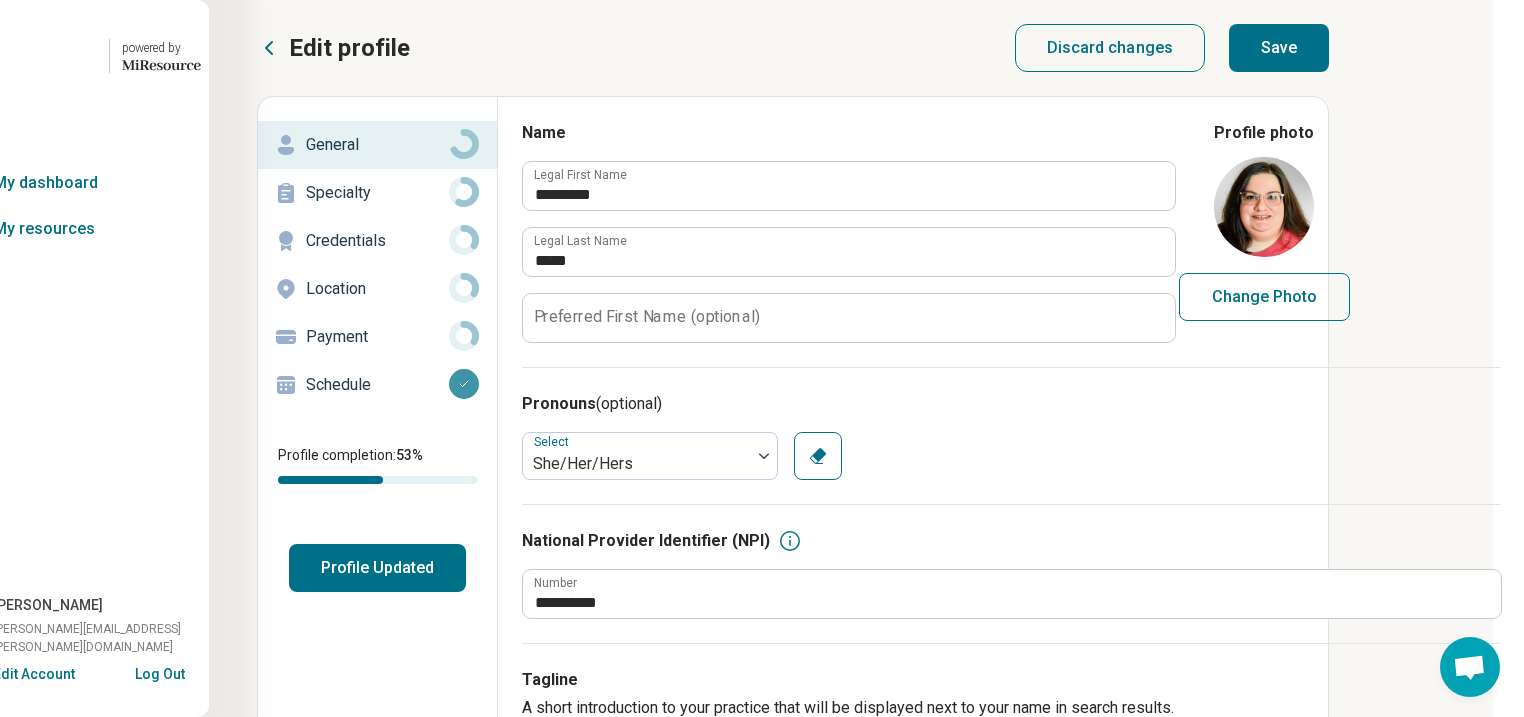 type on "**********" 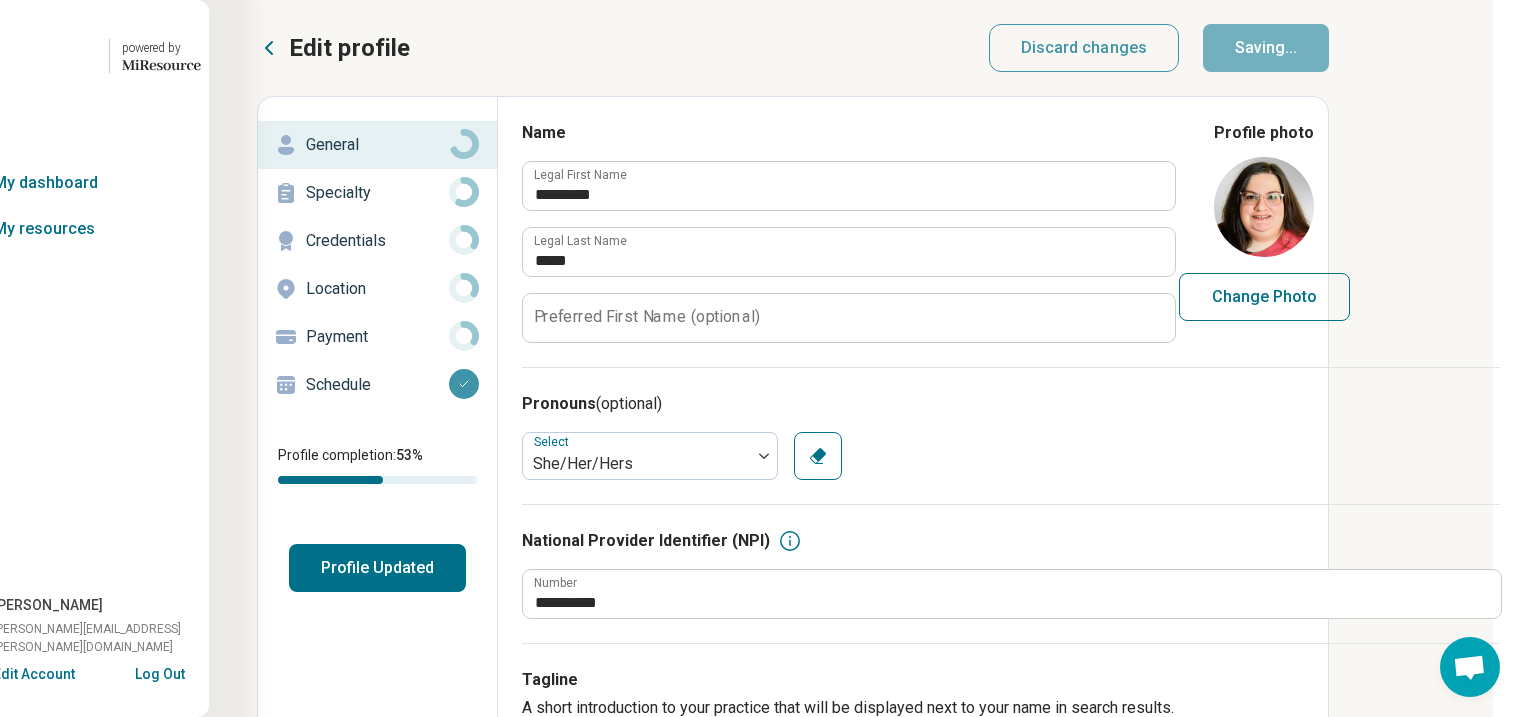 type on "*" 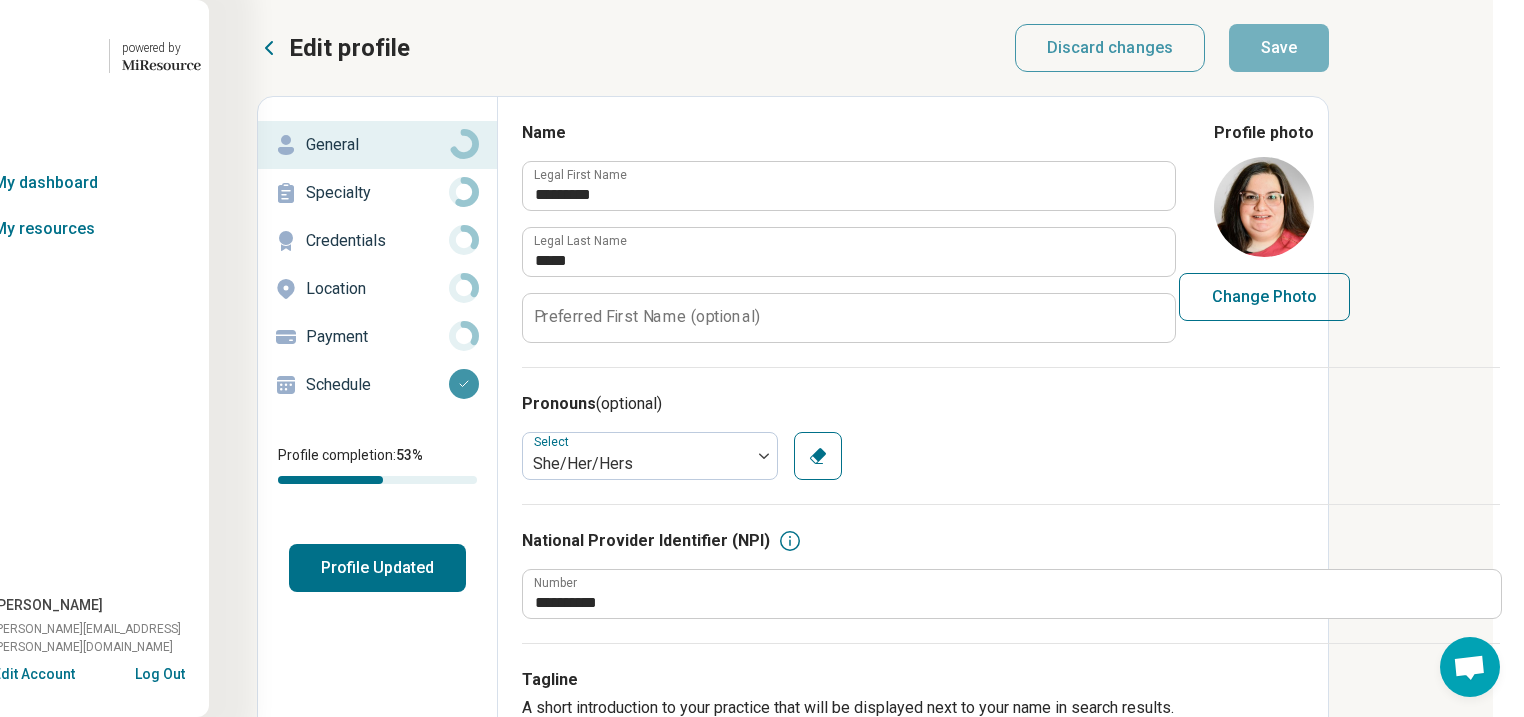 click on "Profile Updated" at bounding box center [377, 568] 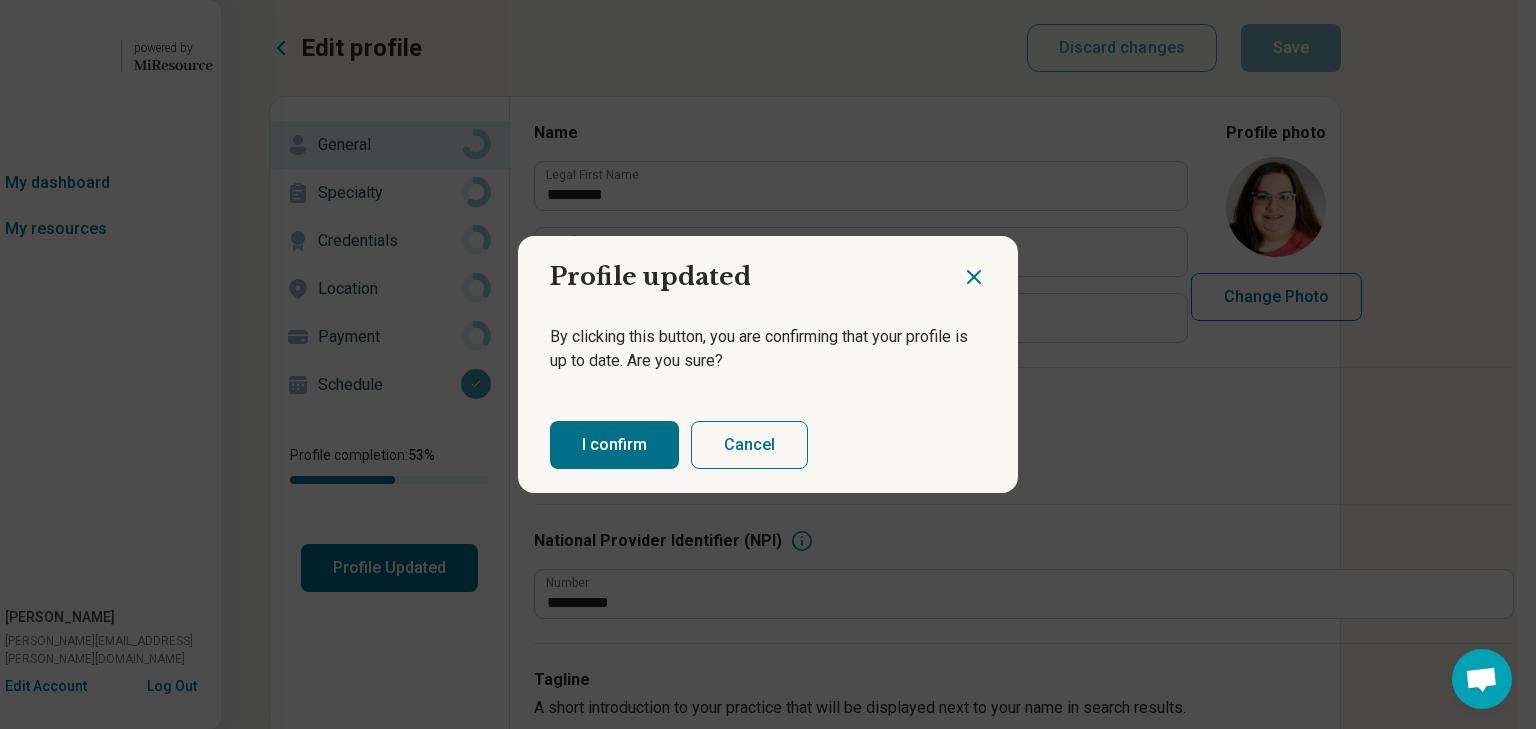 click on "I confirm" at bounding box center (614, 445) 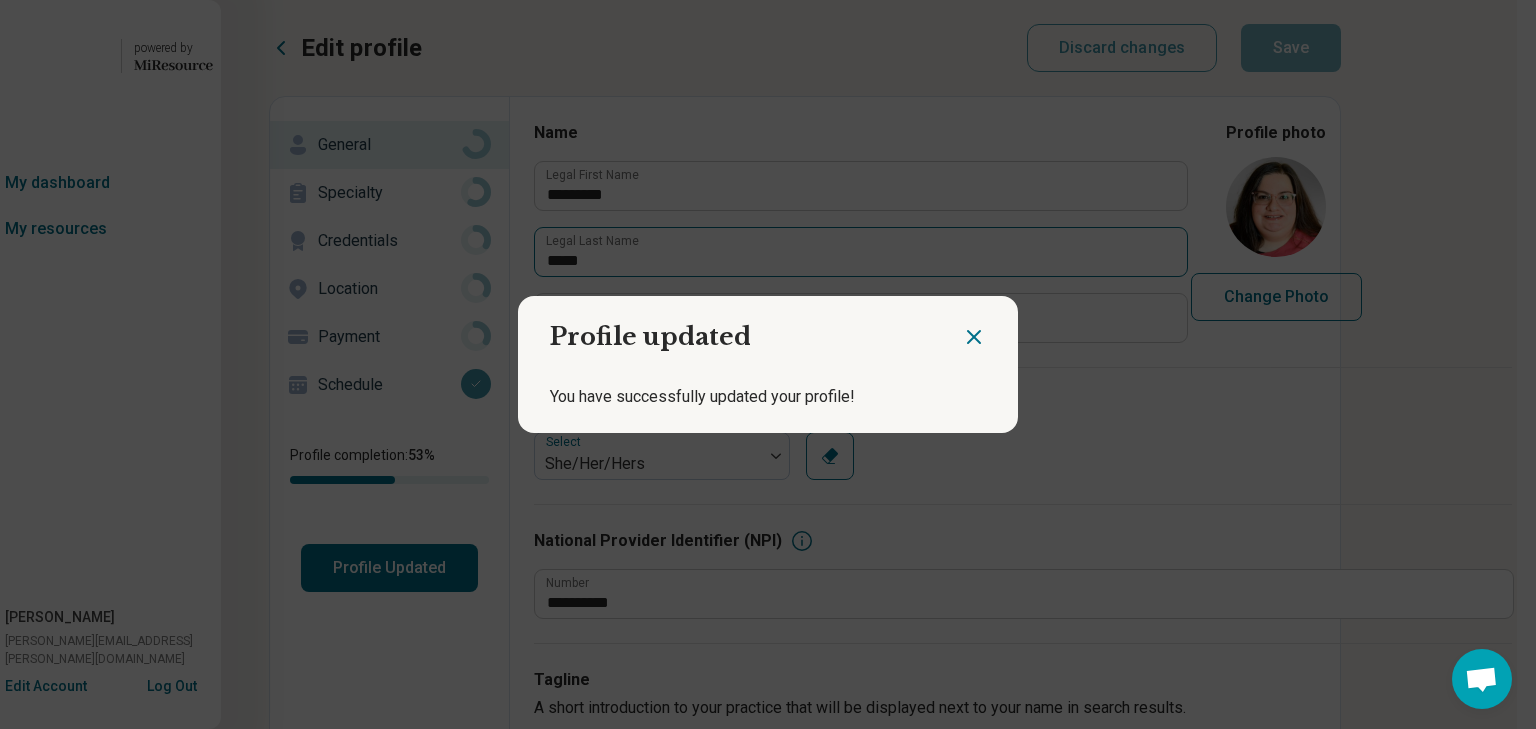 drag, startPoint x: 953, startPoint y: 326, endPoint x: 922, endPoint y: 315, distance: 32.89377 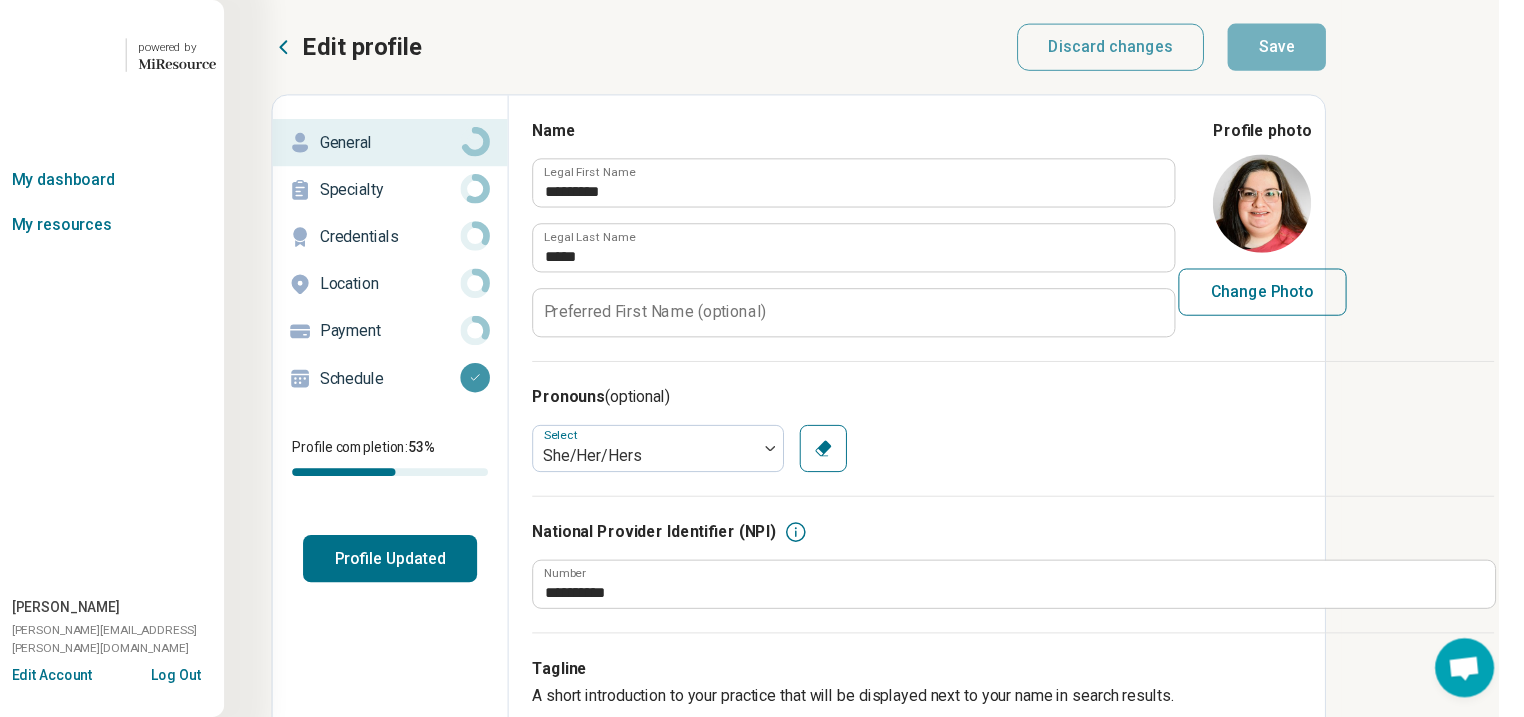 scroll, scrollTop: 0, scrollLeft: 244, axis: horizontal 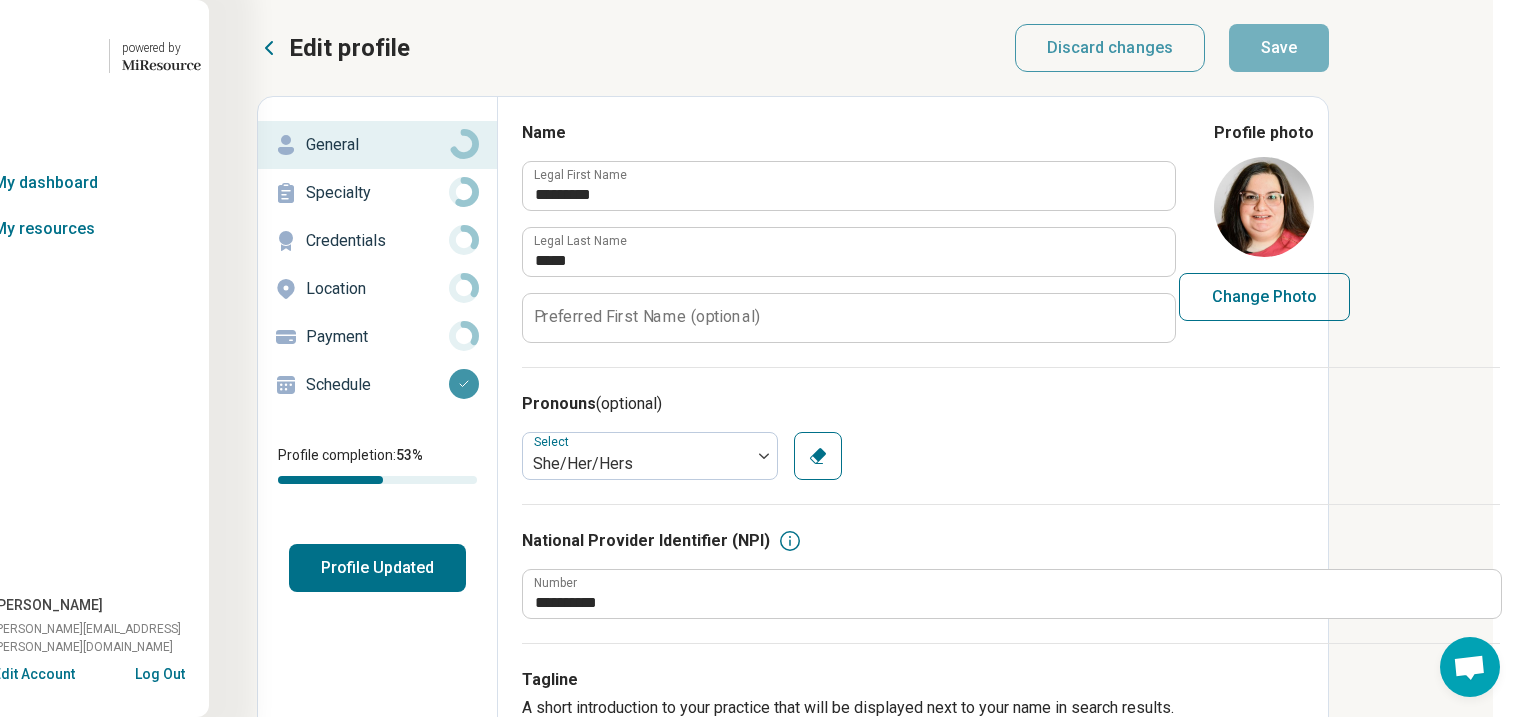 click 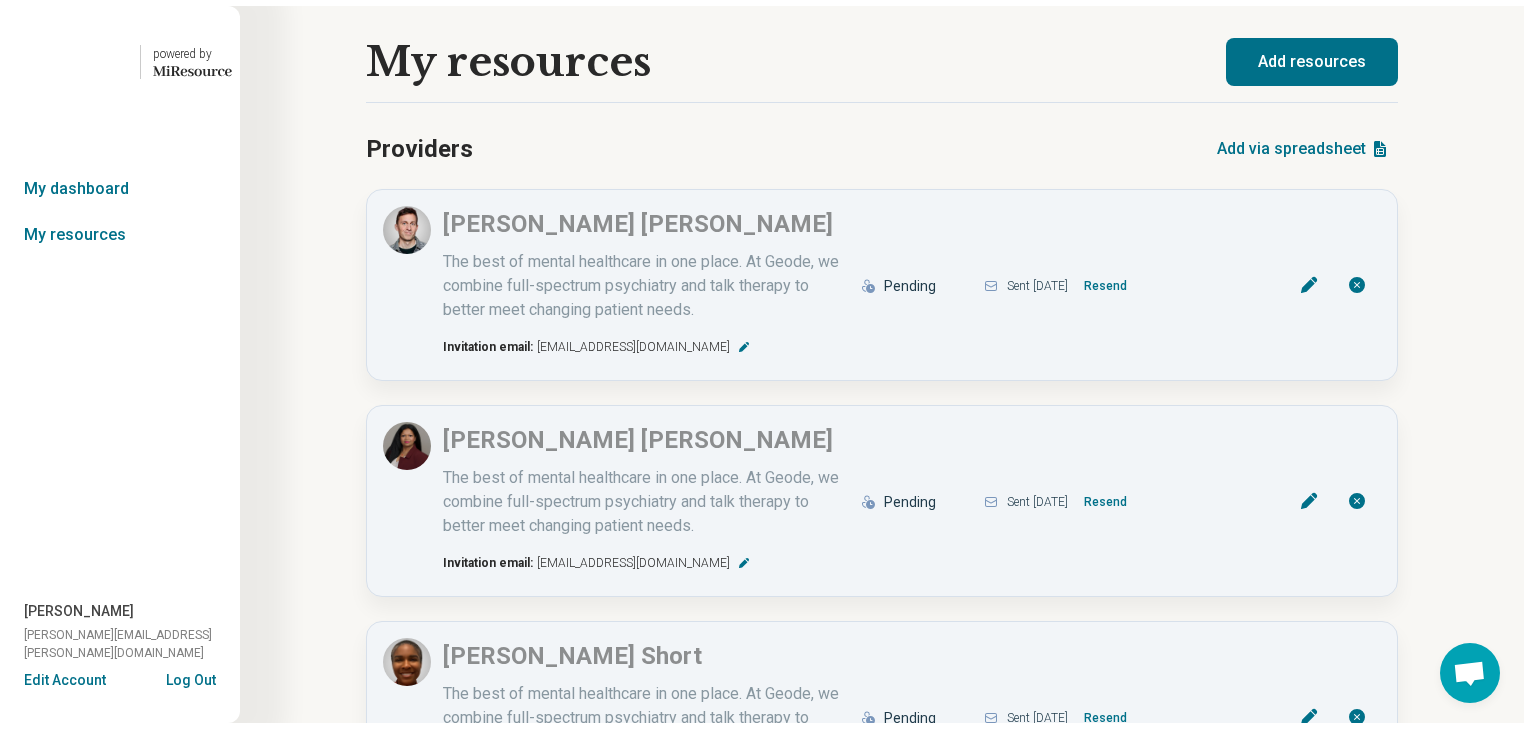 scroll, scrollTop: 0, scrollLeft: 0, axis: both 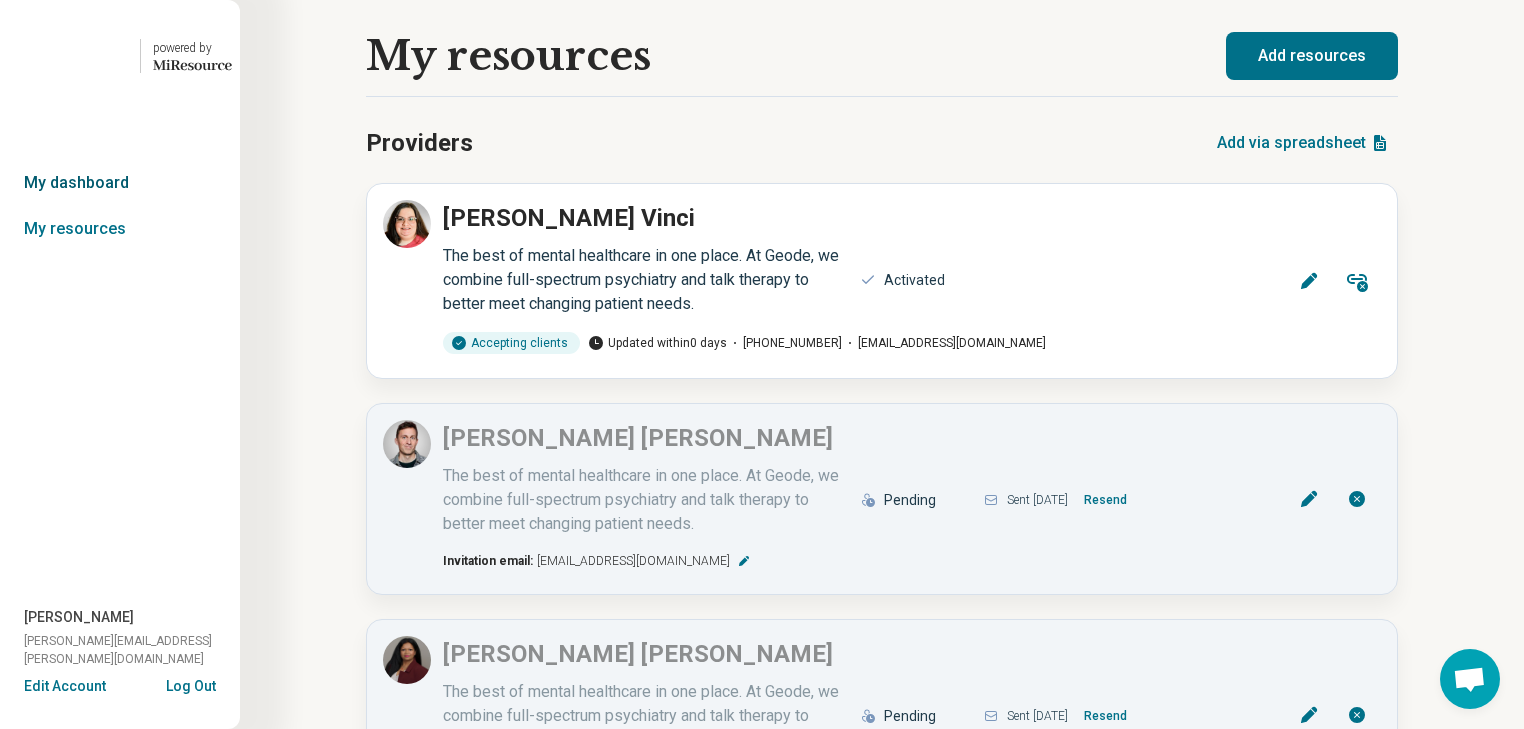 click on "My dashboard" at bounding box center [120, 183] 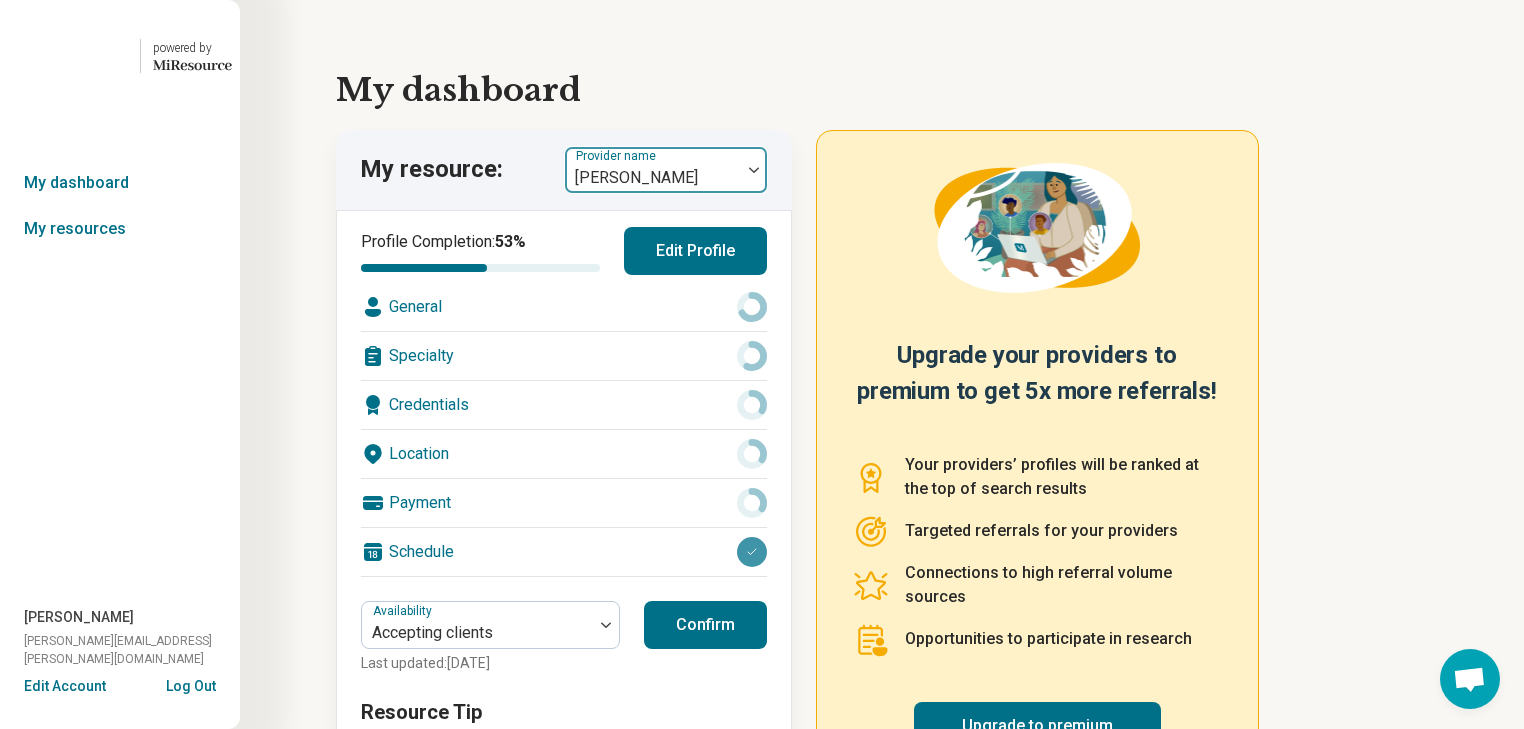 click at bounding box center [754, 170] 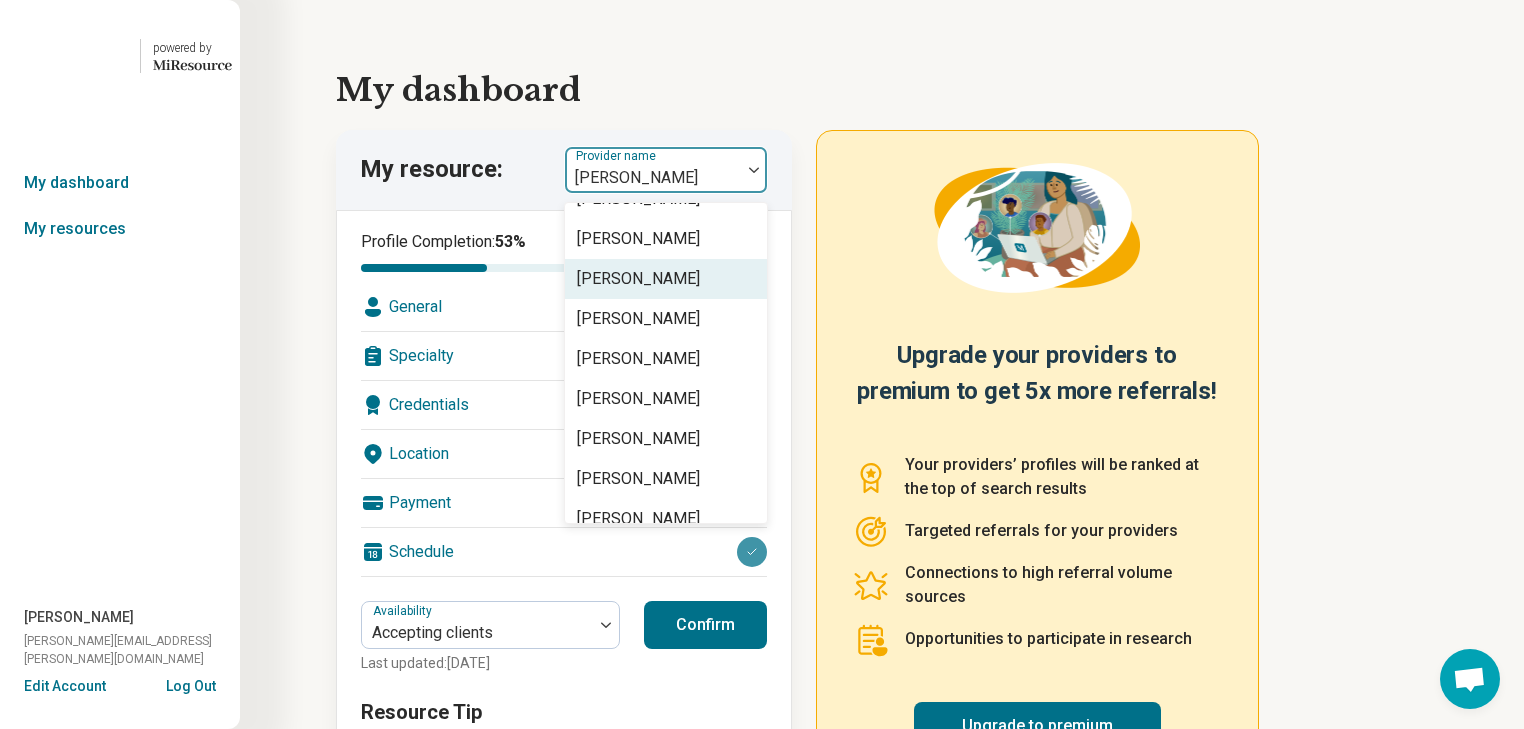 scroll, scrollTop: 0, scrollLeft: 0, axis: both 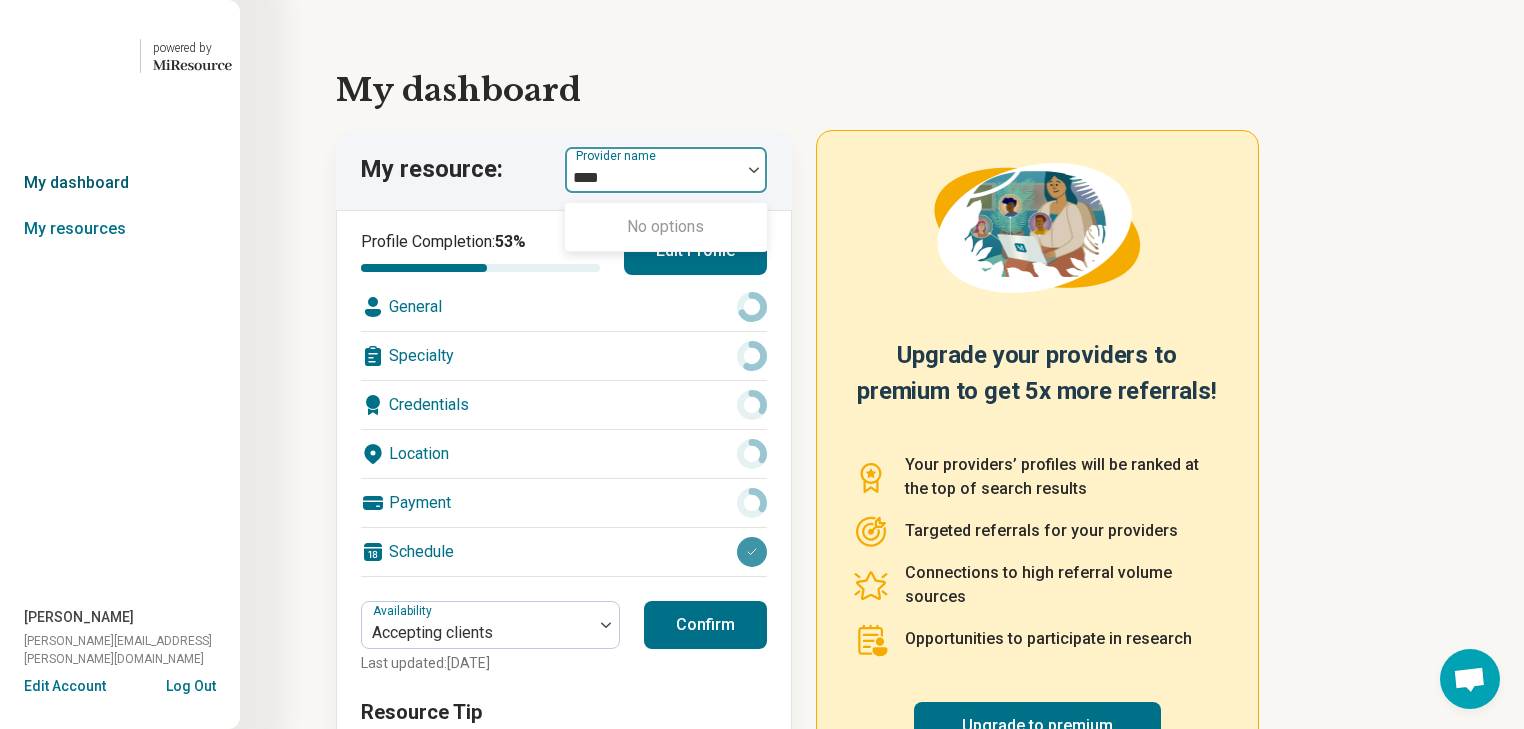 type on "****" 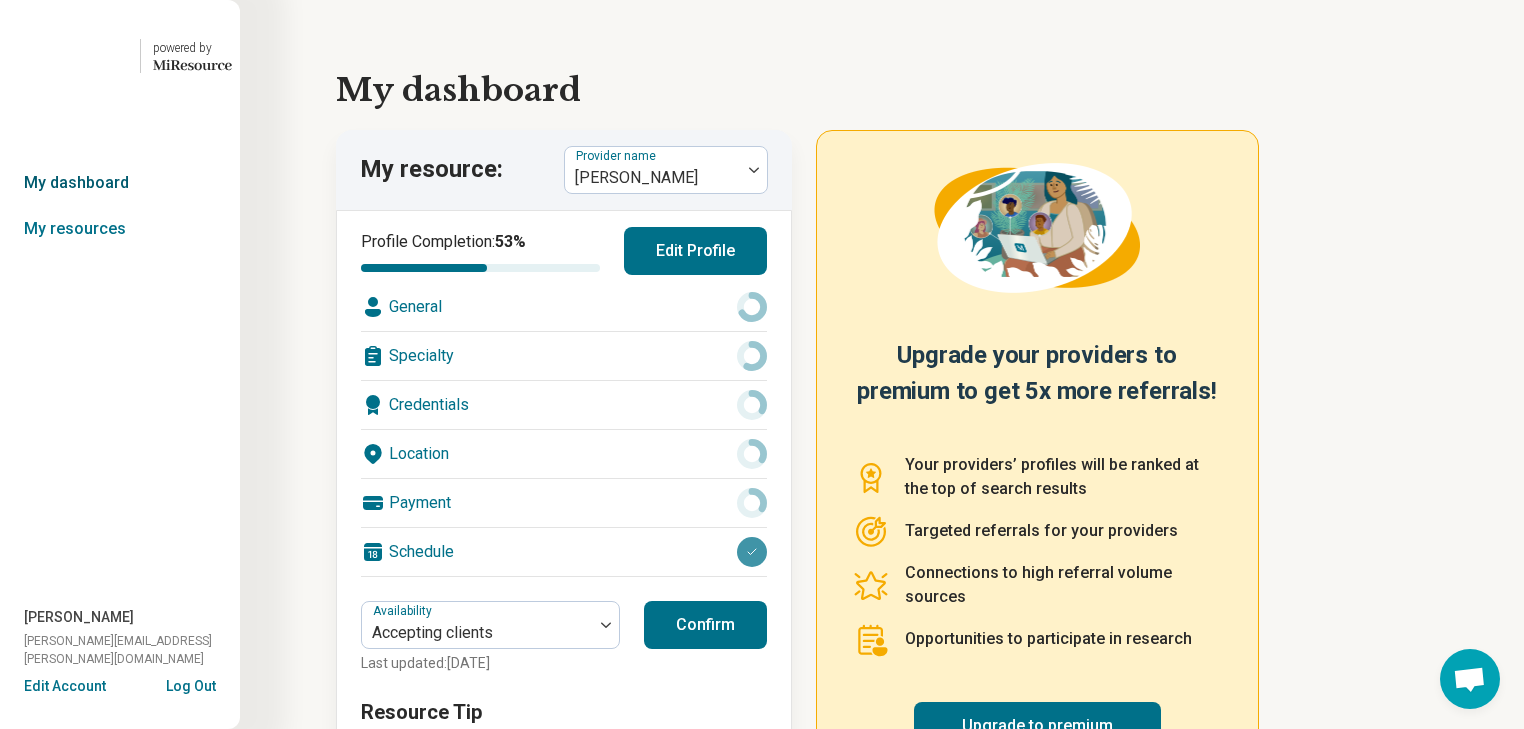 click on "My dashboard" at bounding box center [120, 183] 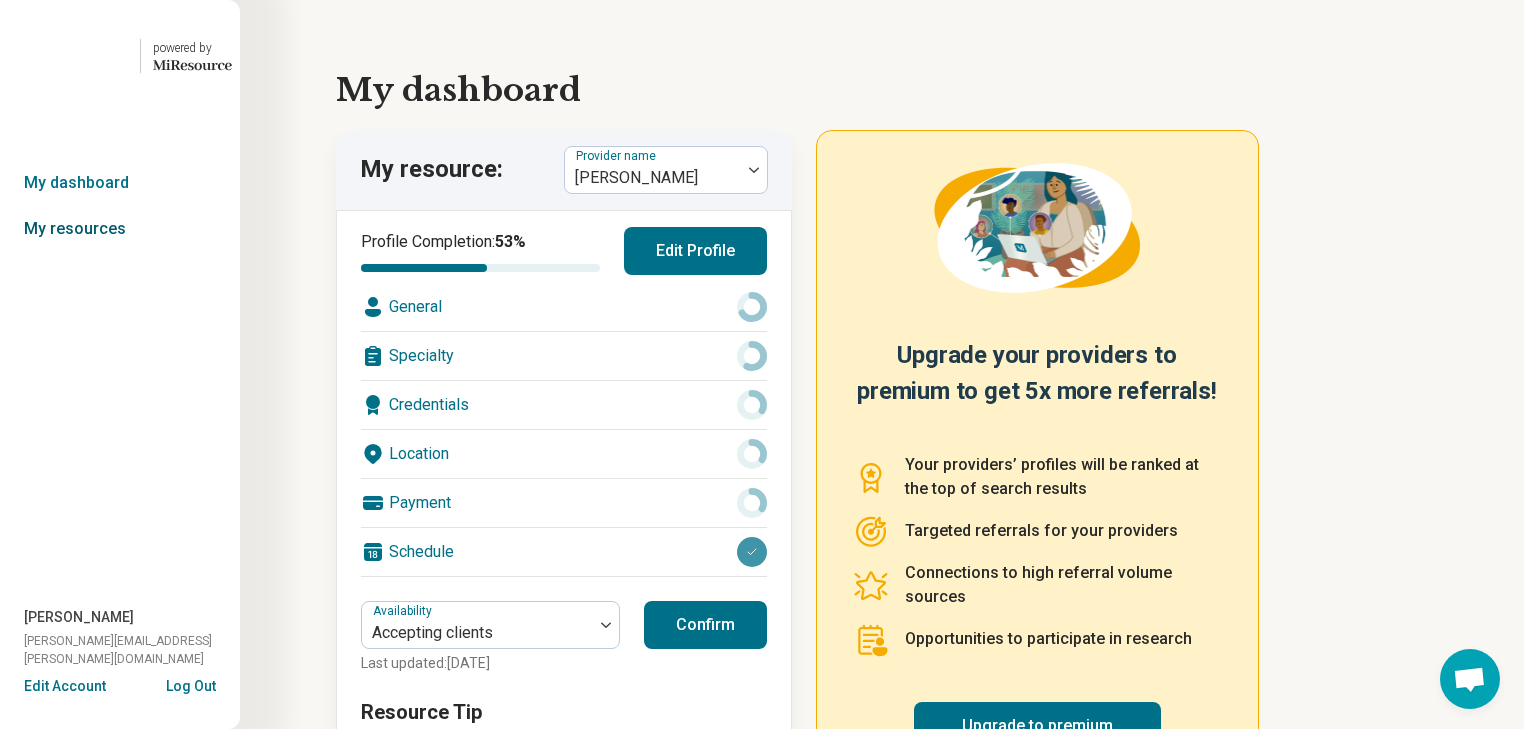 click on "My resources" at bounding box center (120, 229) 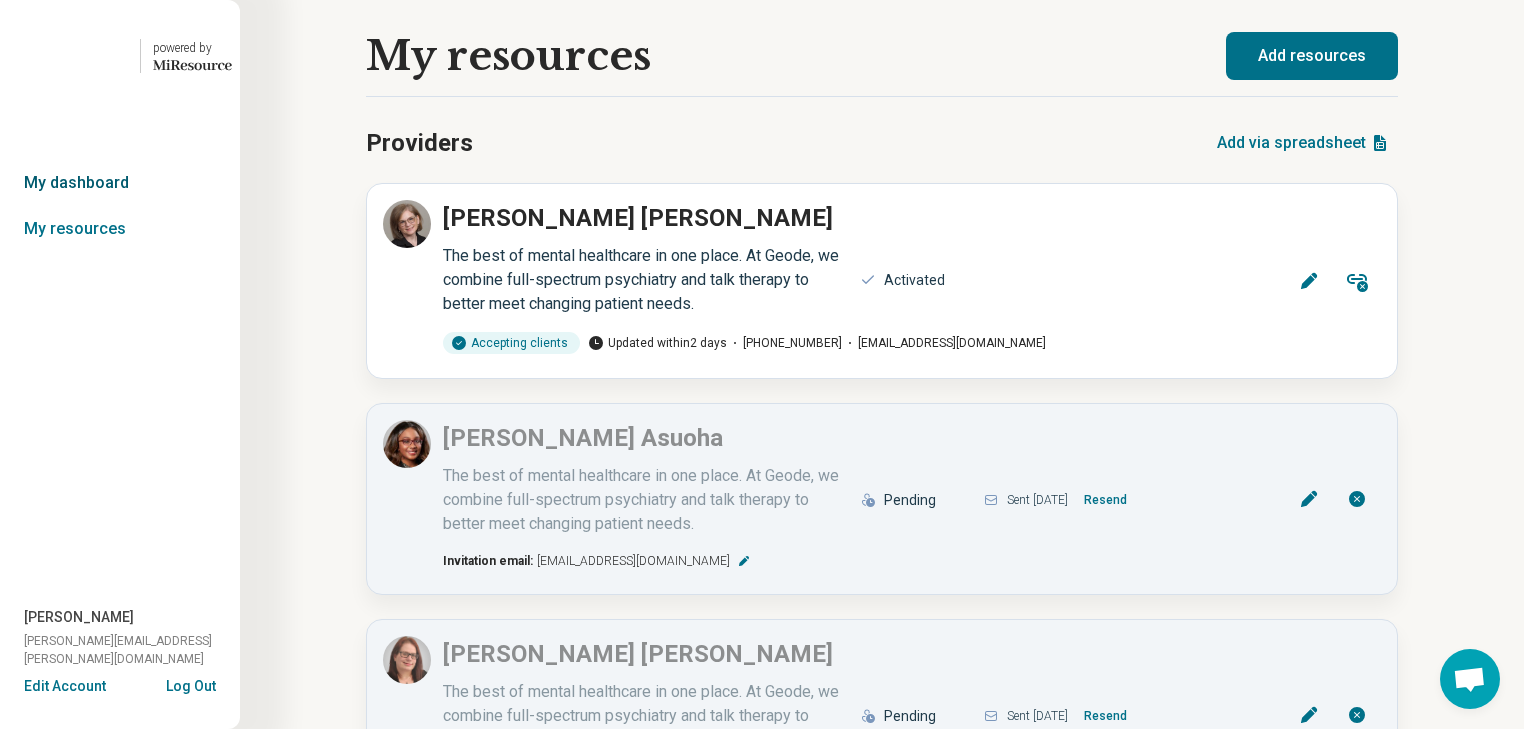 click on "My dashboard" at bounding box center [120, 183] 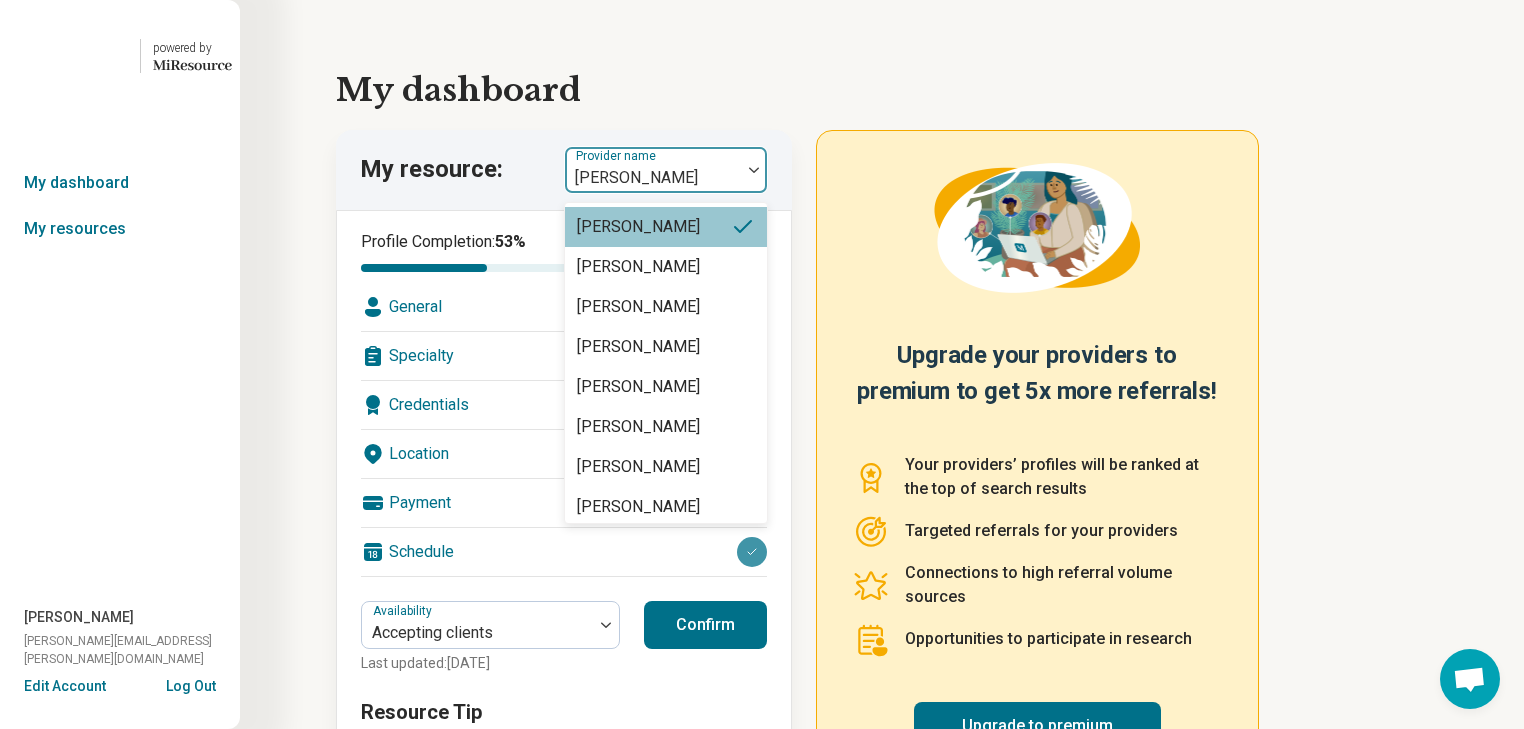 click at bounding box center (754, 170) 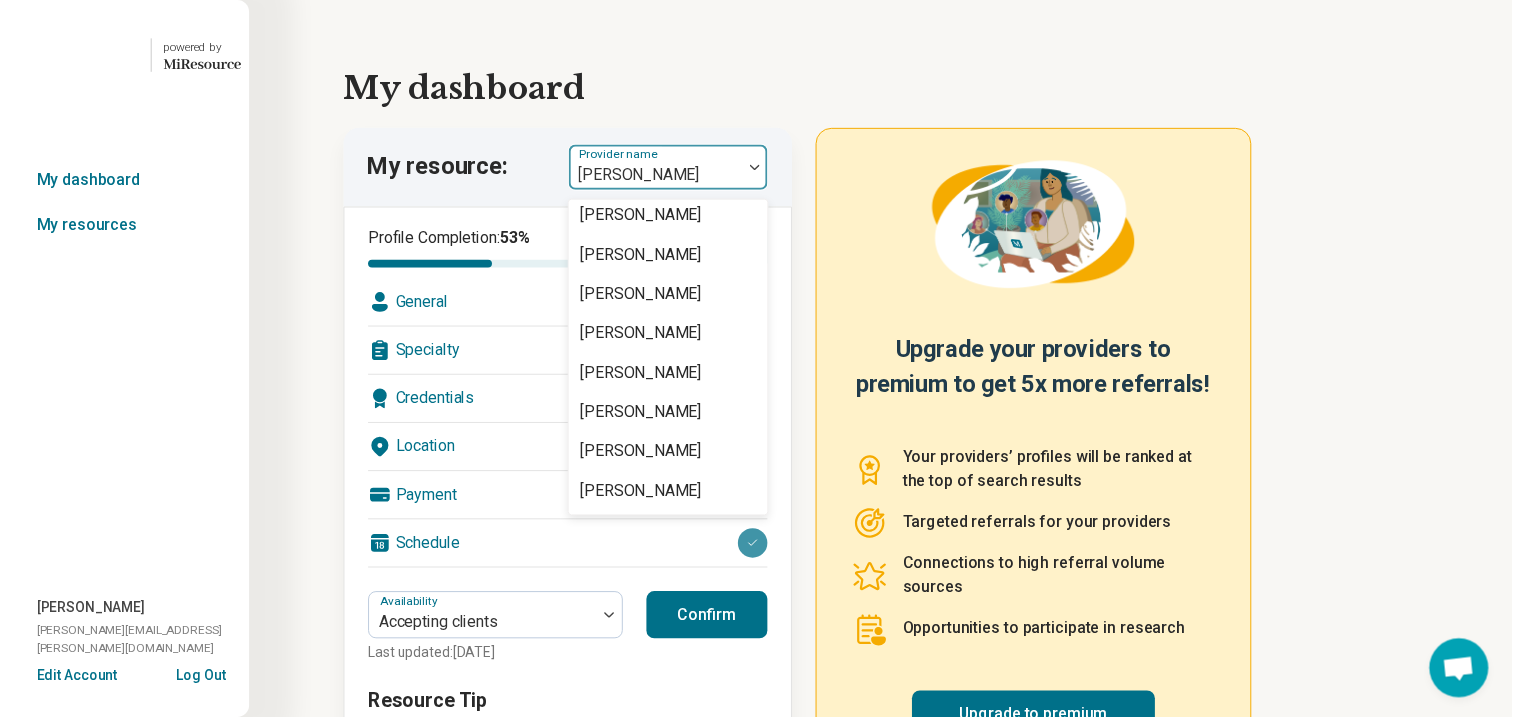 scroll, scrollTop: 4240, scrollLeft: 0, axis: vertical 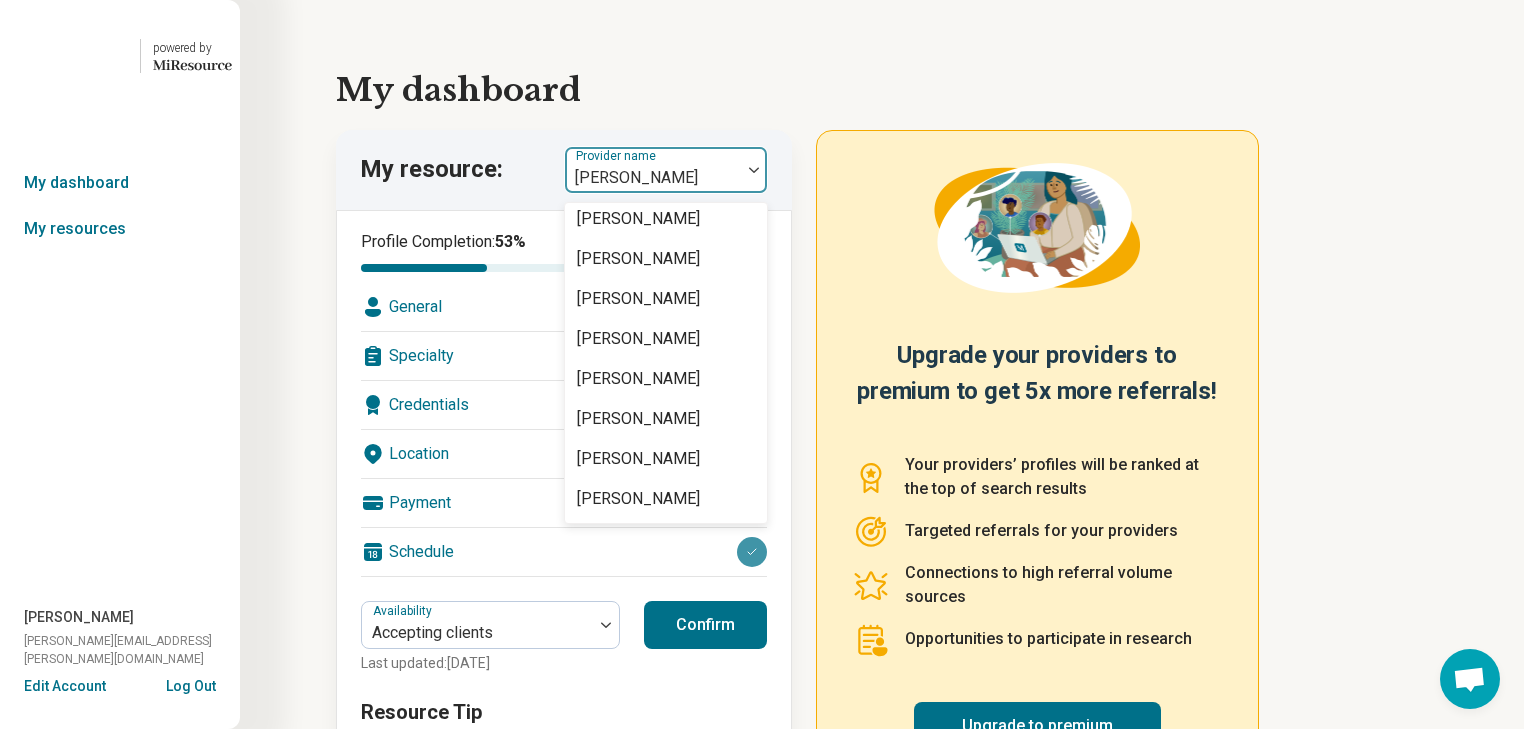click on "[PERSON_NAME]" at bounding box center (638, 59) 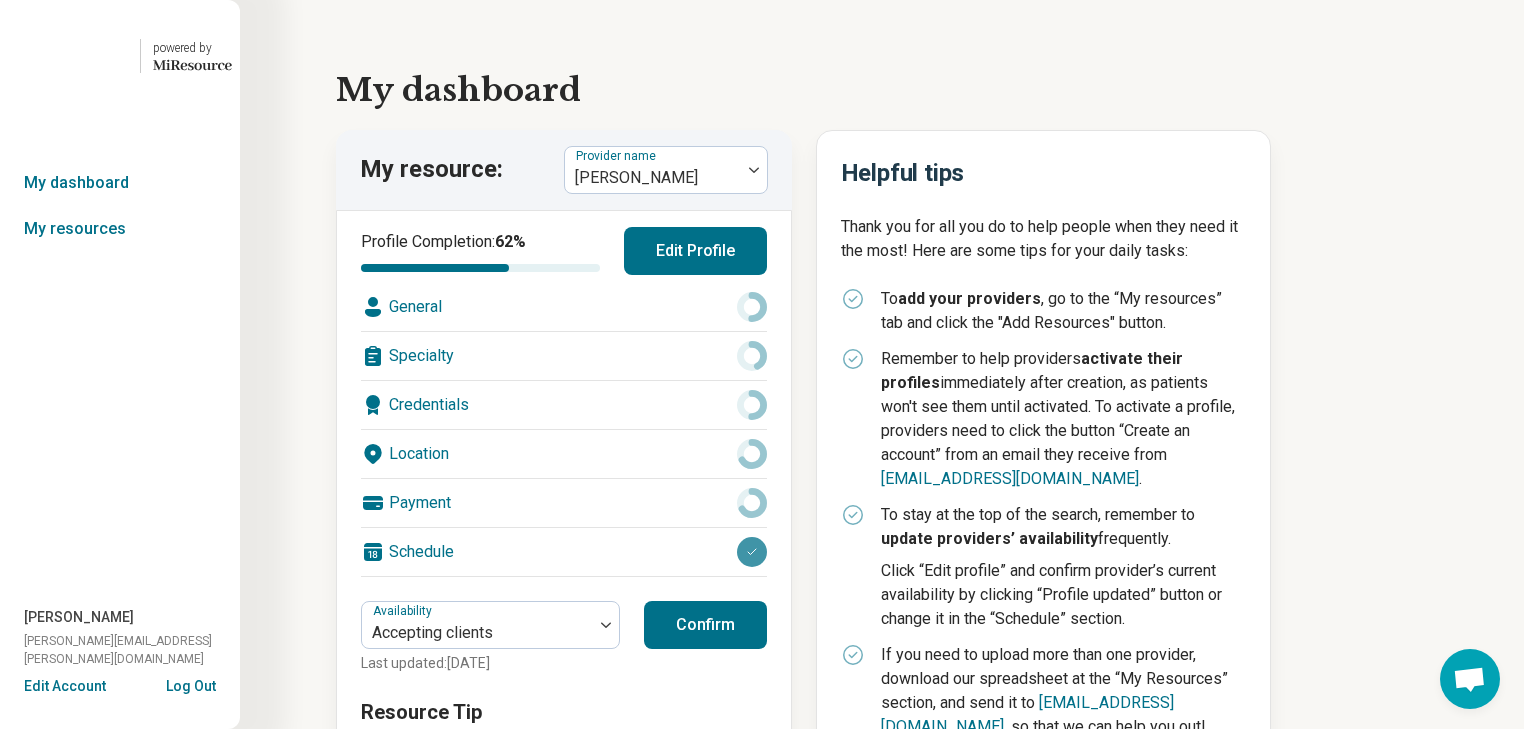 click on "Edit Profile" at bounding box center [695, 251] 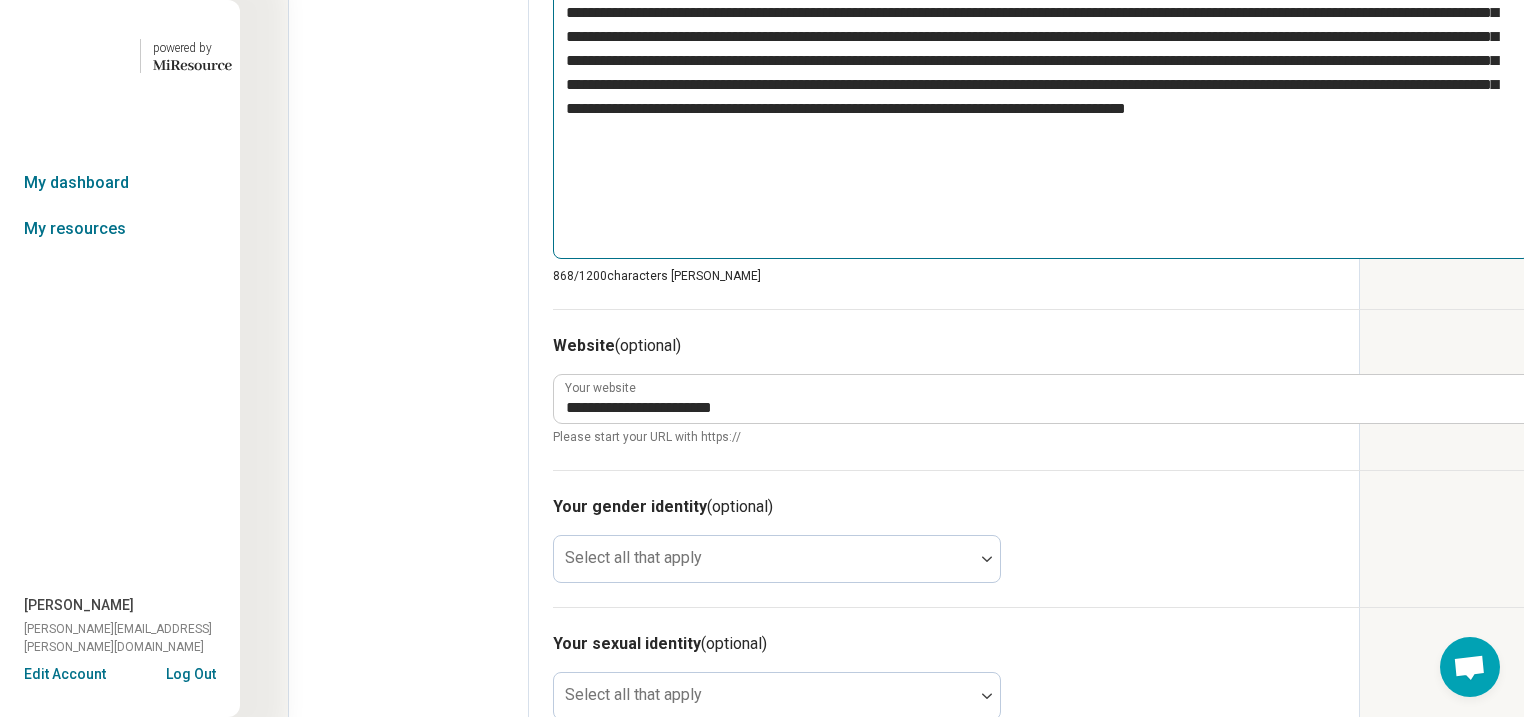scroll, scrollTop: 960, scrollLeft: 0, axis: vertical 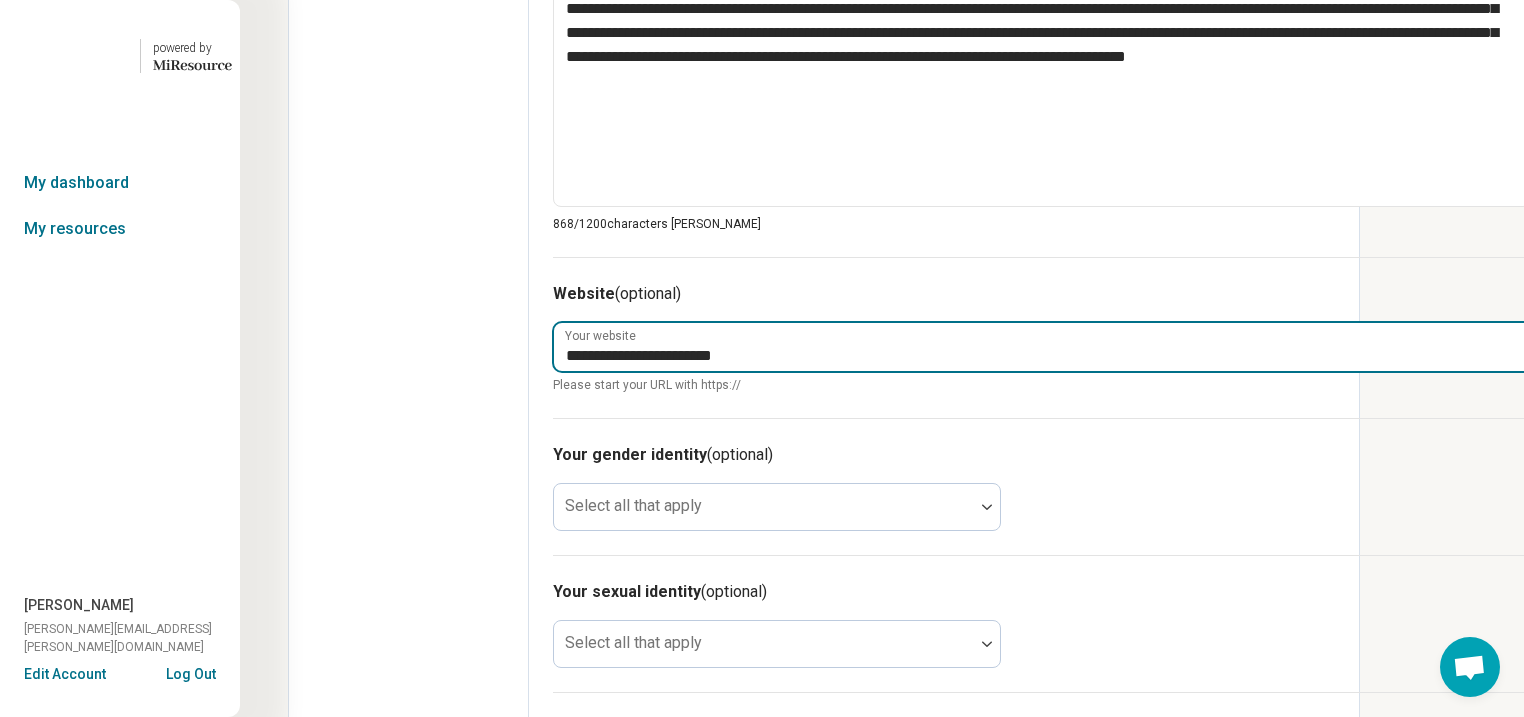 click on "**********" at bounding box center (1043, 347) 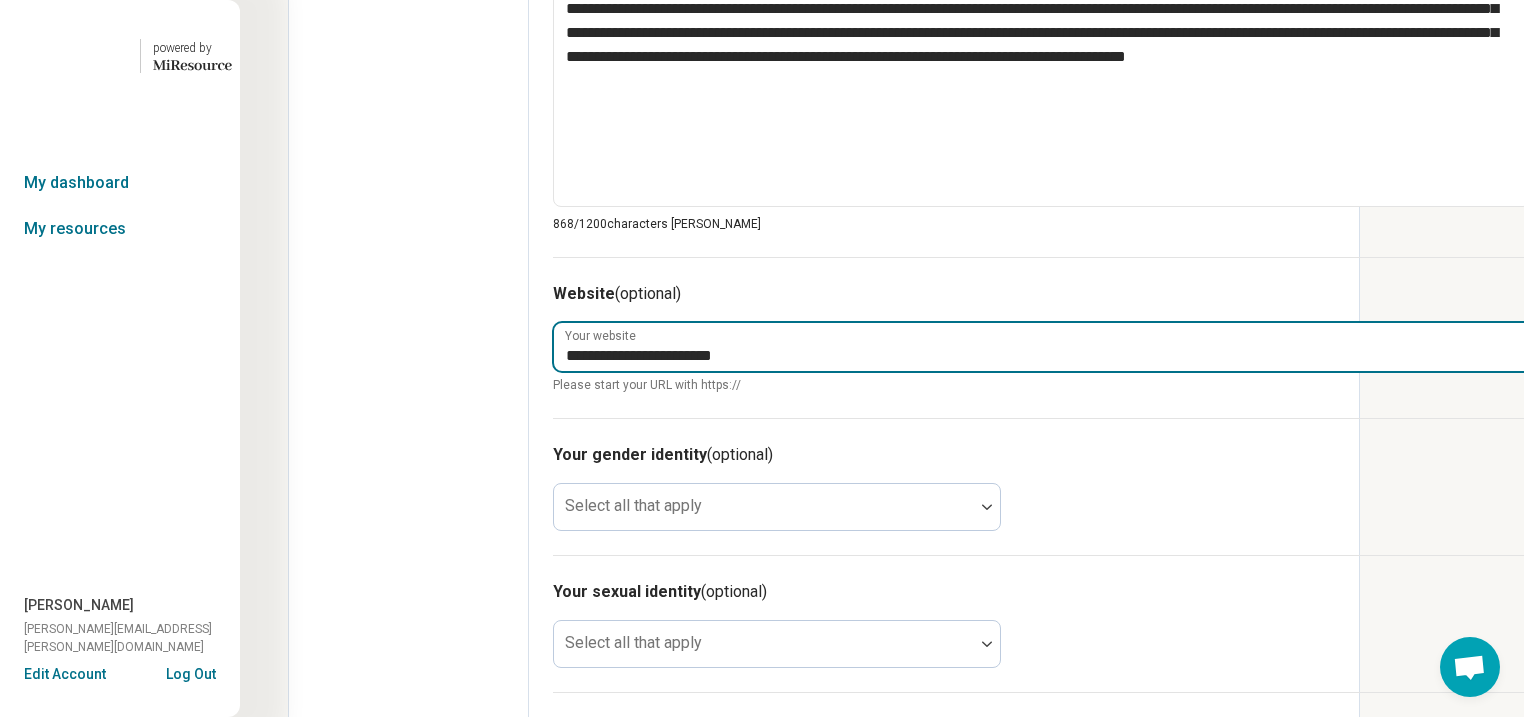 paste on "**********" 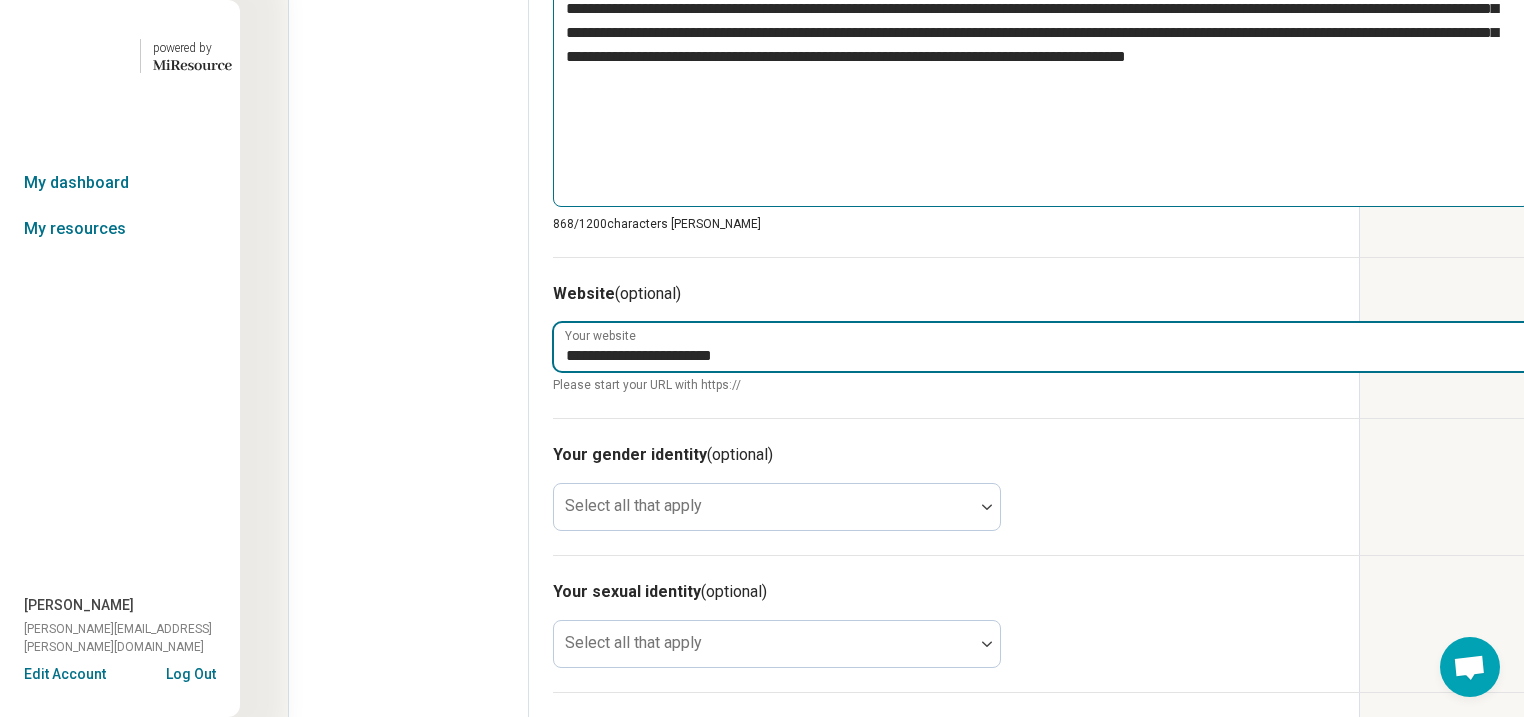 type on "*" 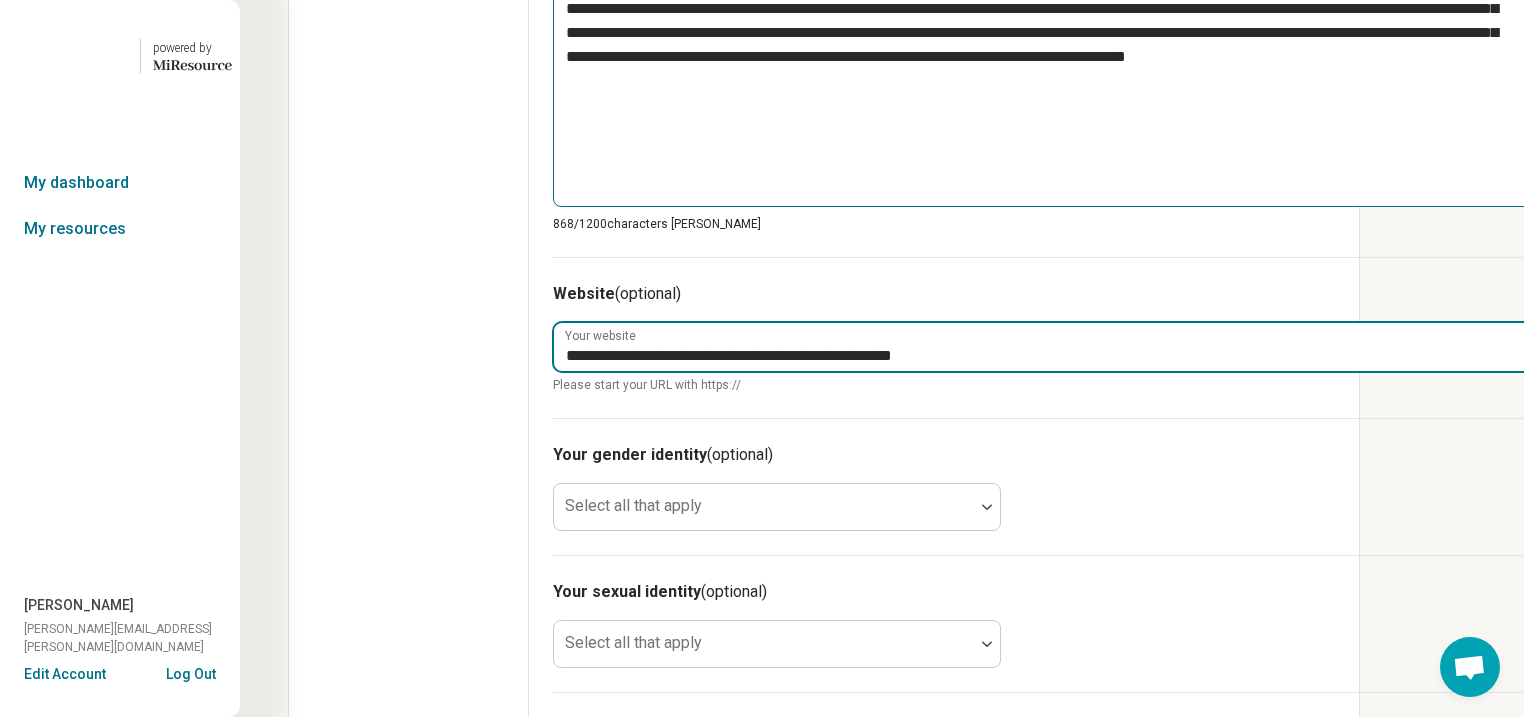 type on "**********" 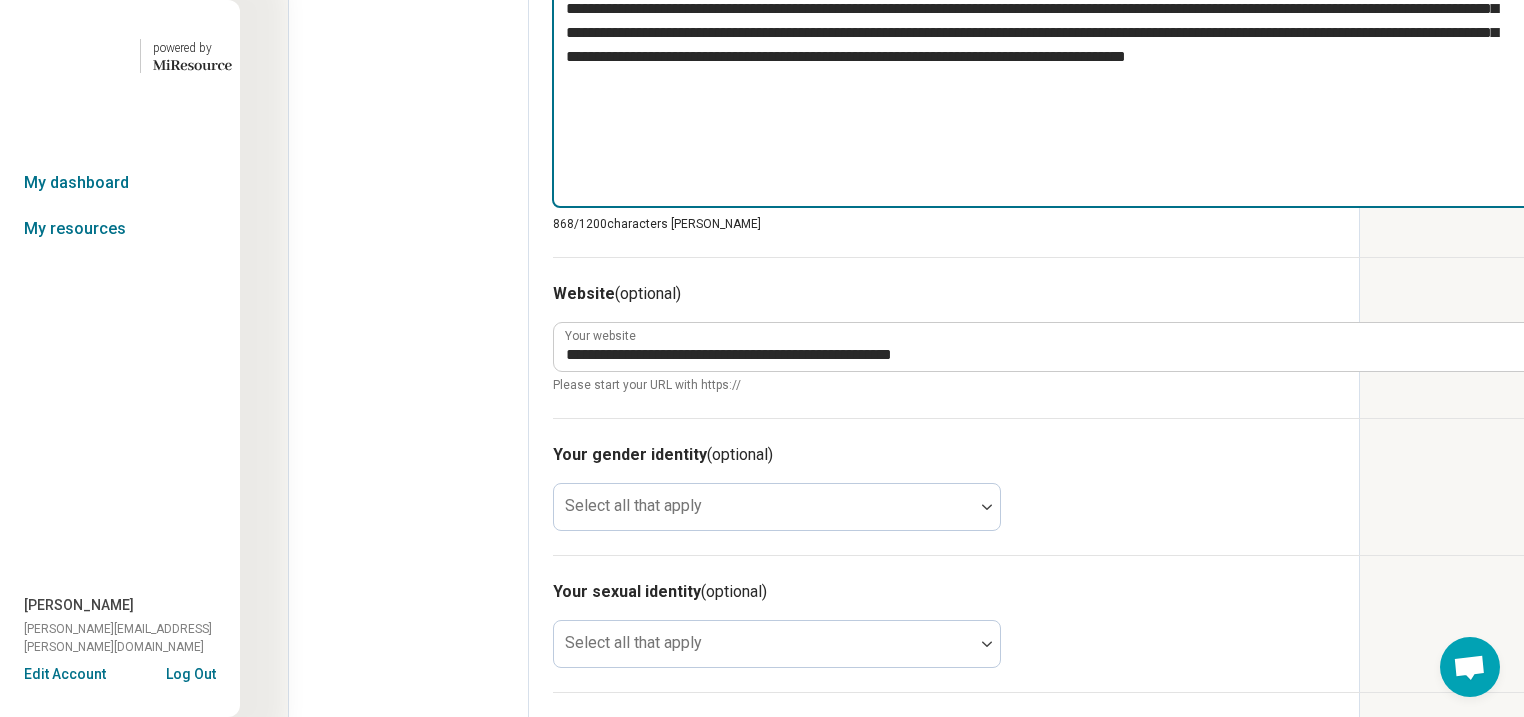 drag, startPoint x: 1196, startPoint y: 368, endPoint x: 624, endPoint y: 77, distance: 641.7671 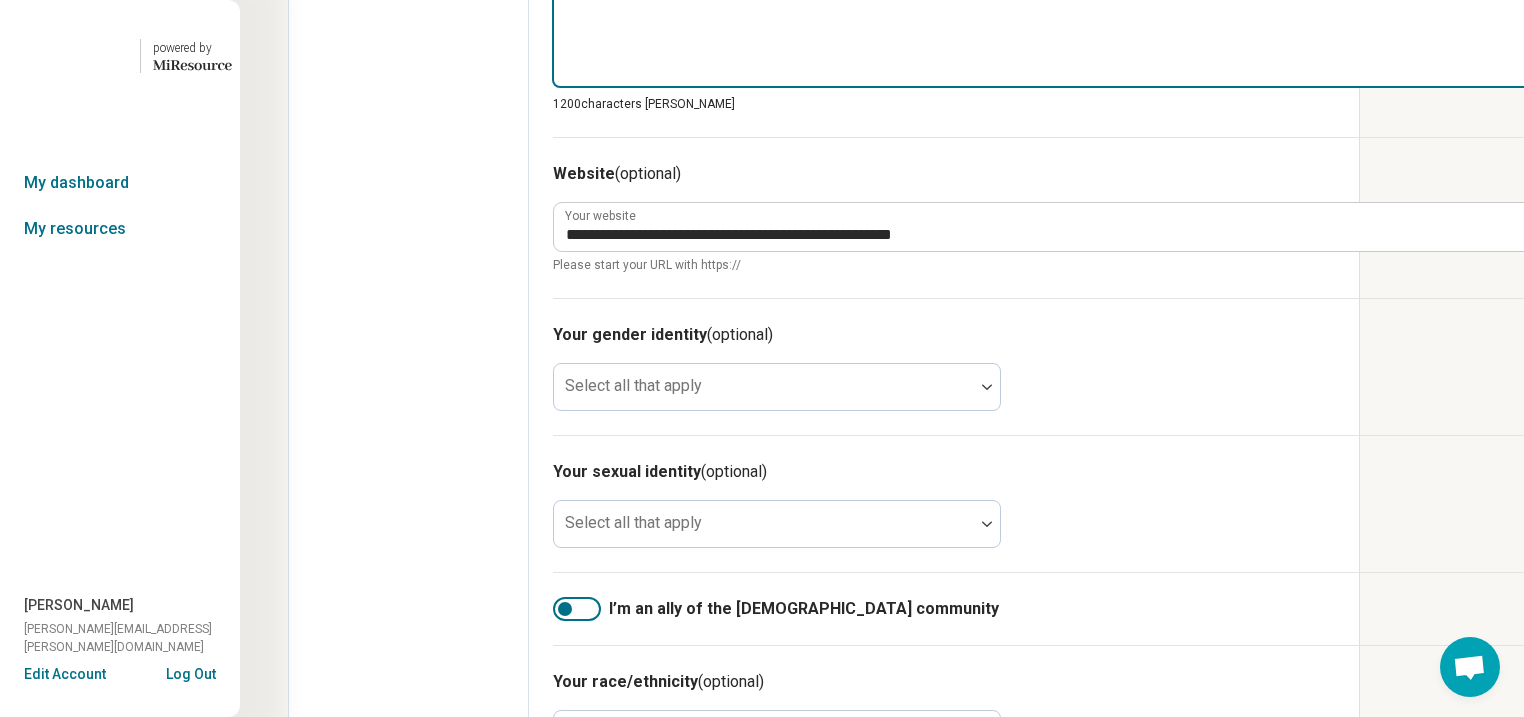 type 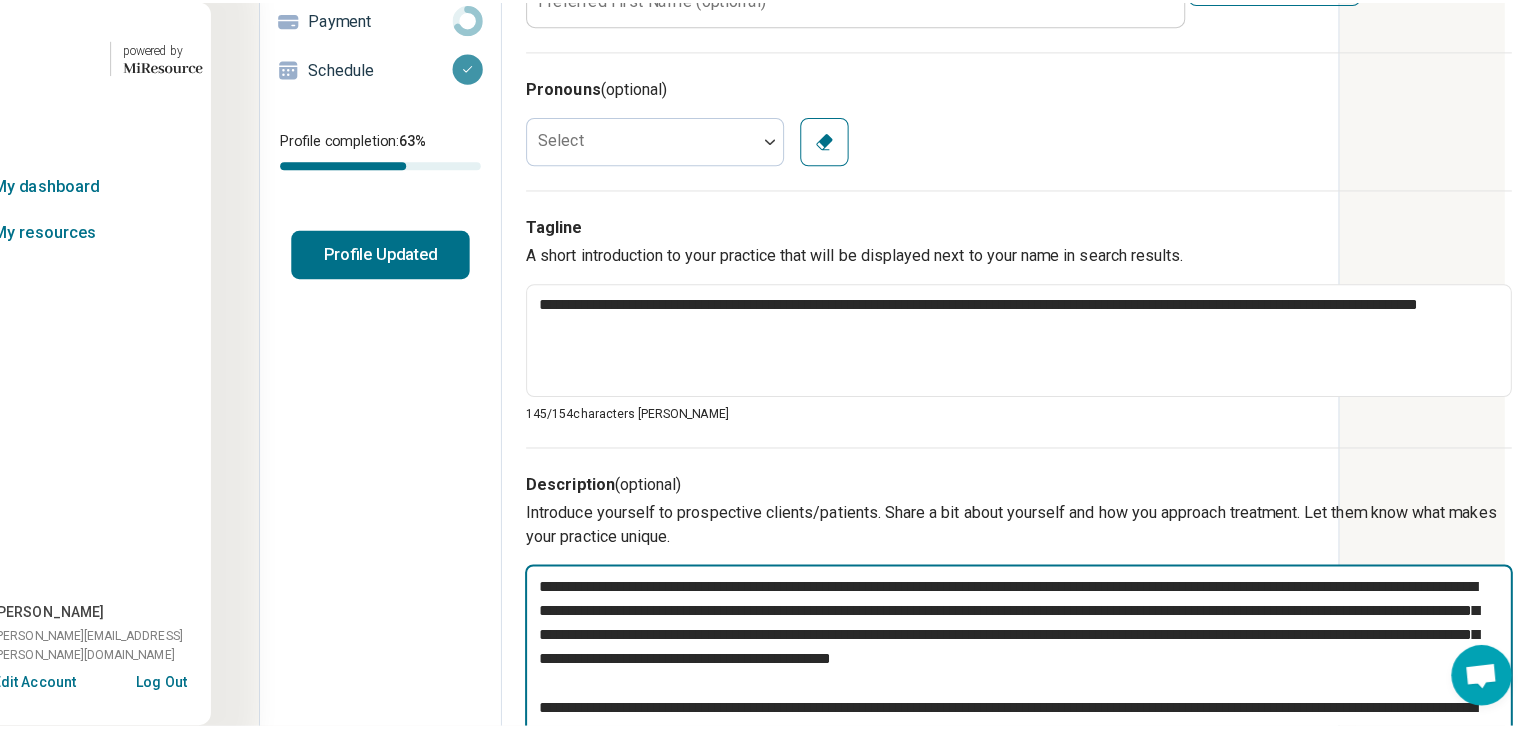 scroll, scrollTop: 0, scrollLeft: 256, axis: horizontal 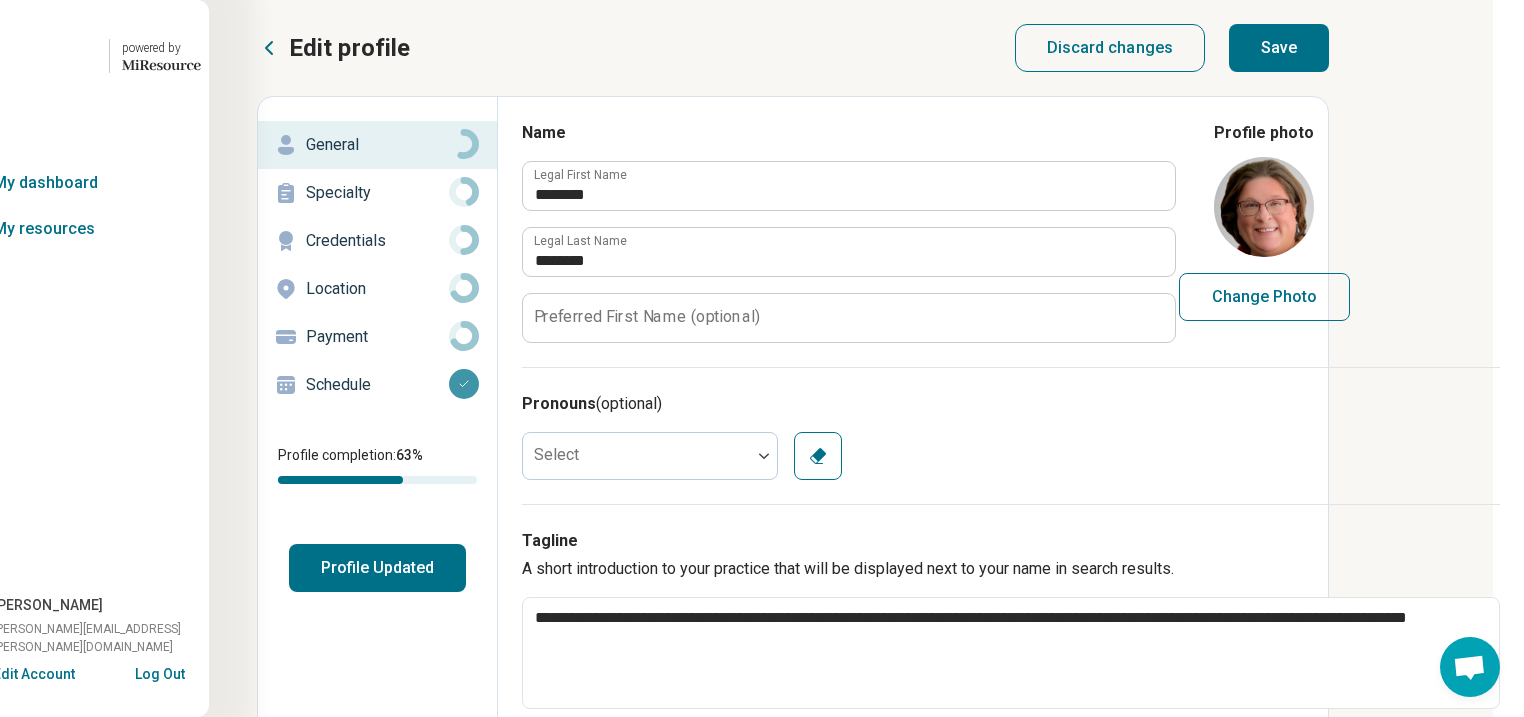 type on "**********" 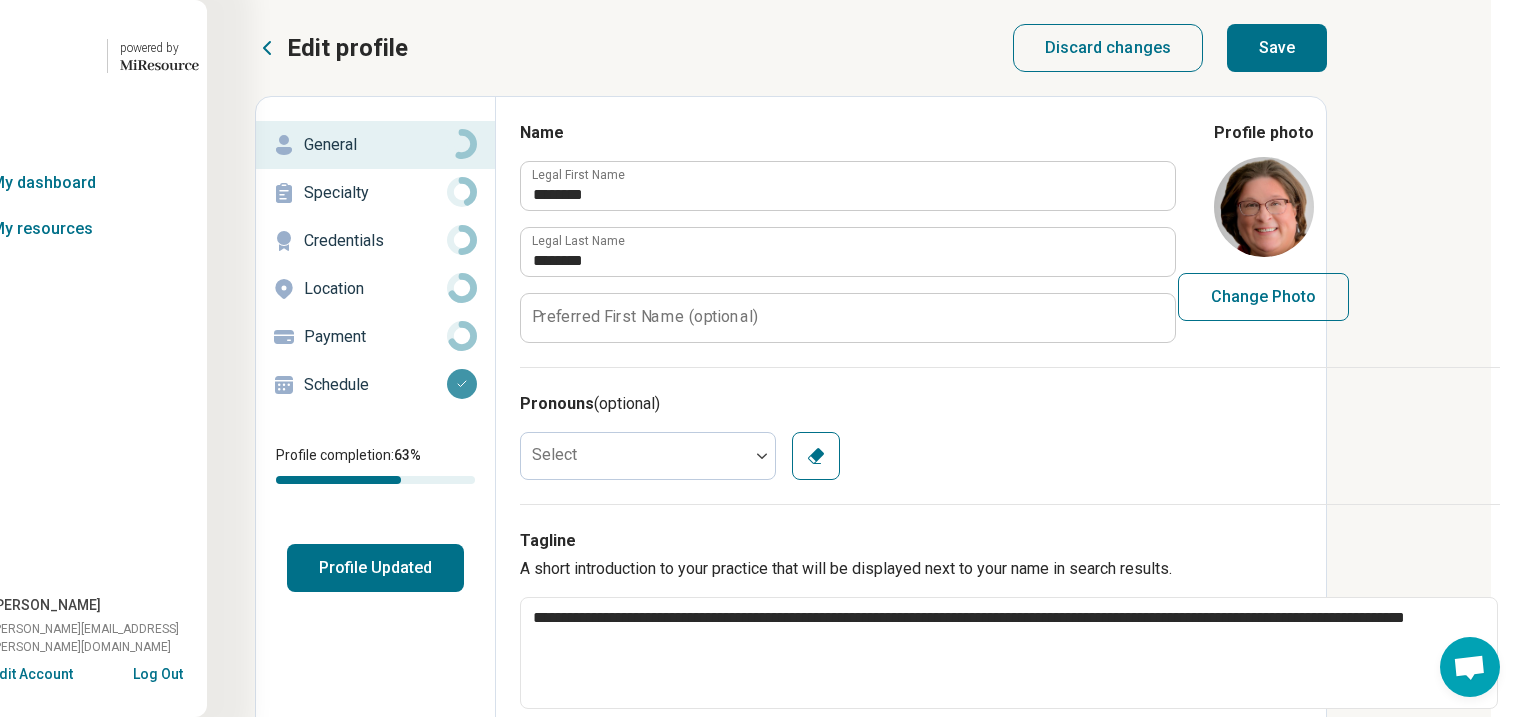 click on "Save" at bounding box center (1277, 48) 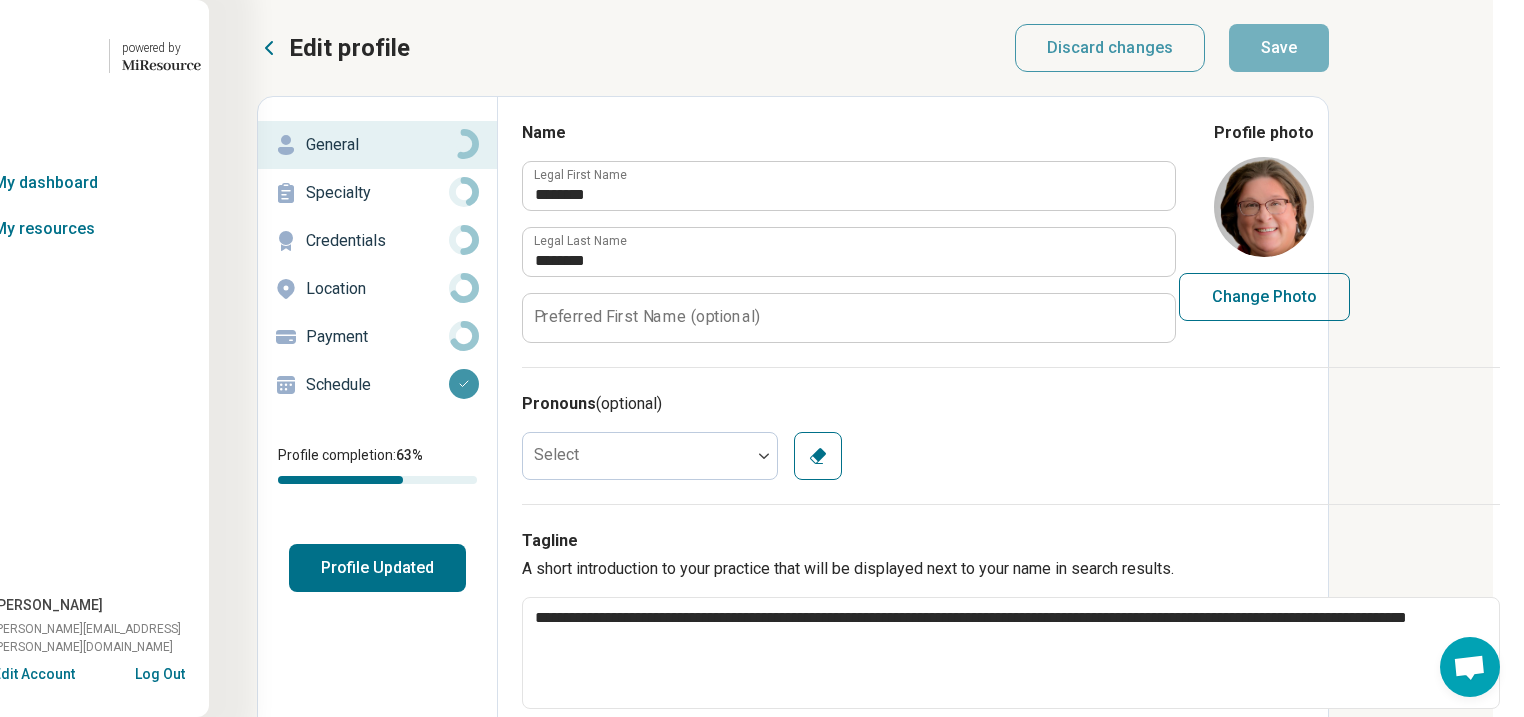 click on "Profile Updated" at bounding box center (377, 568) 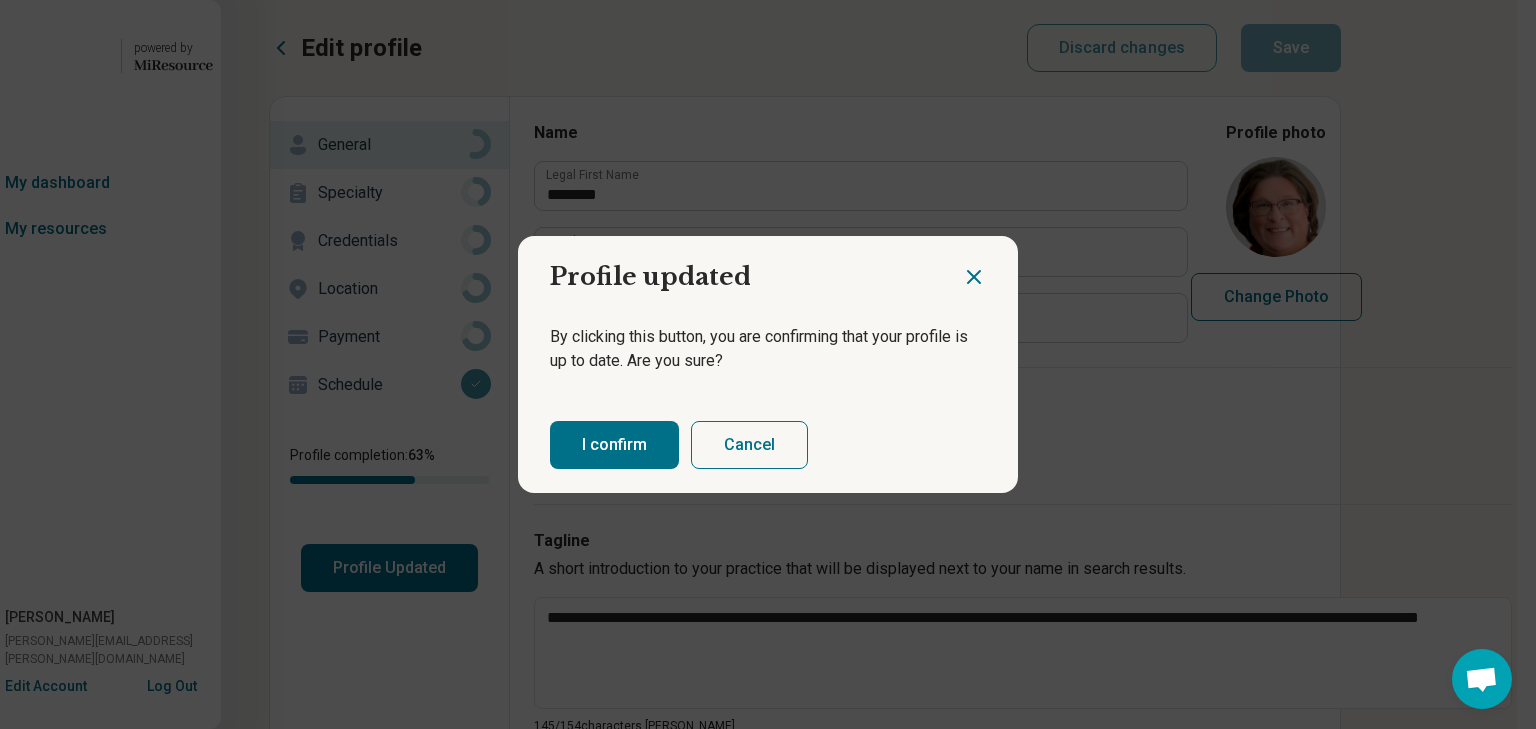 click on "I confirm" at bounding box center (614, 445) 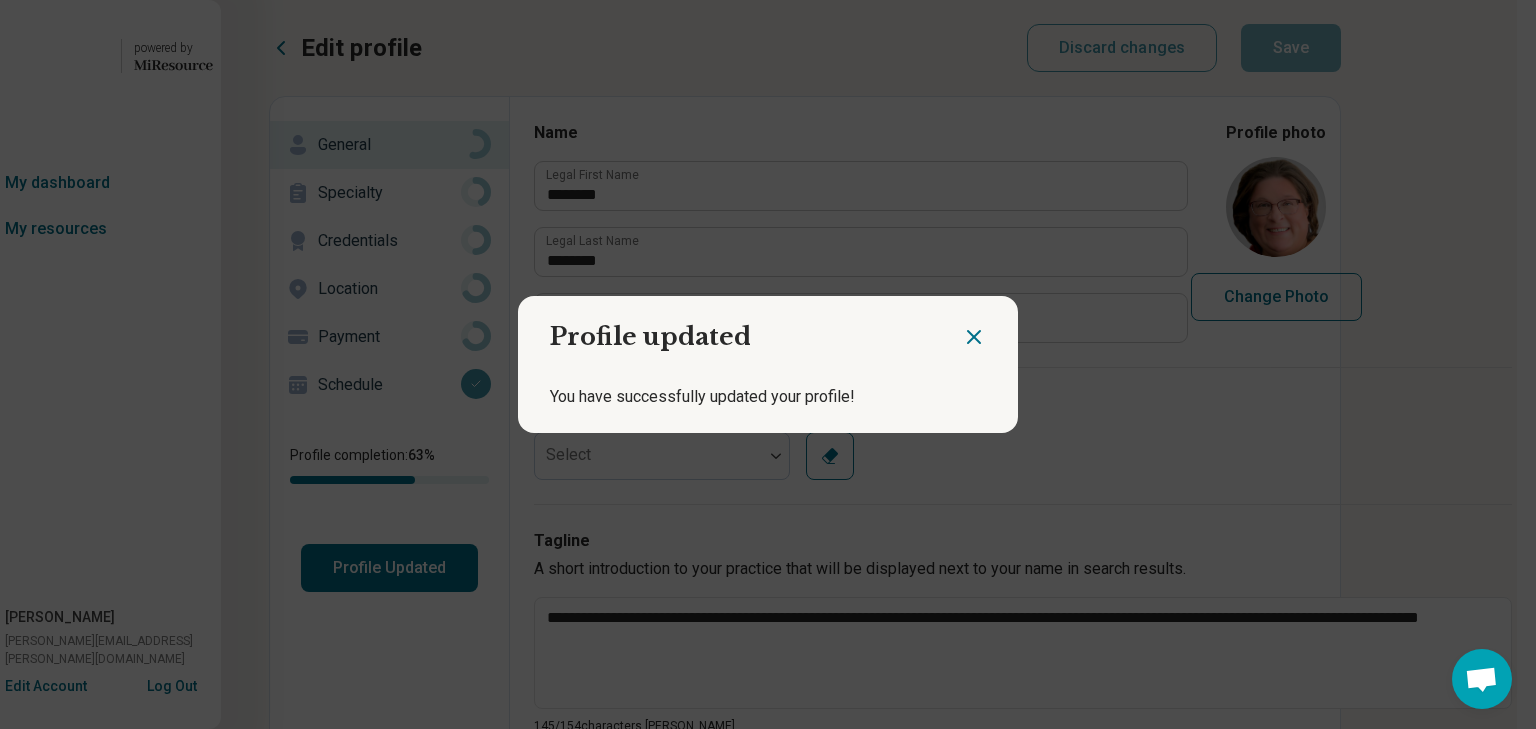 click 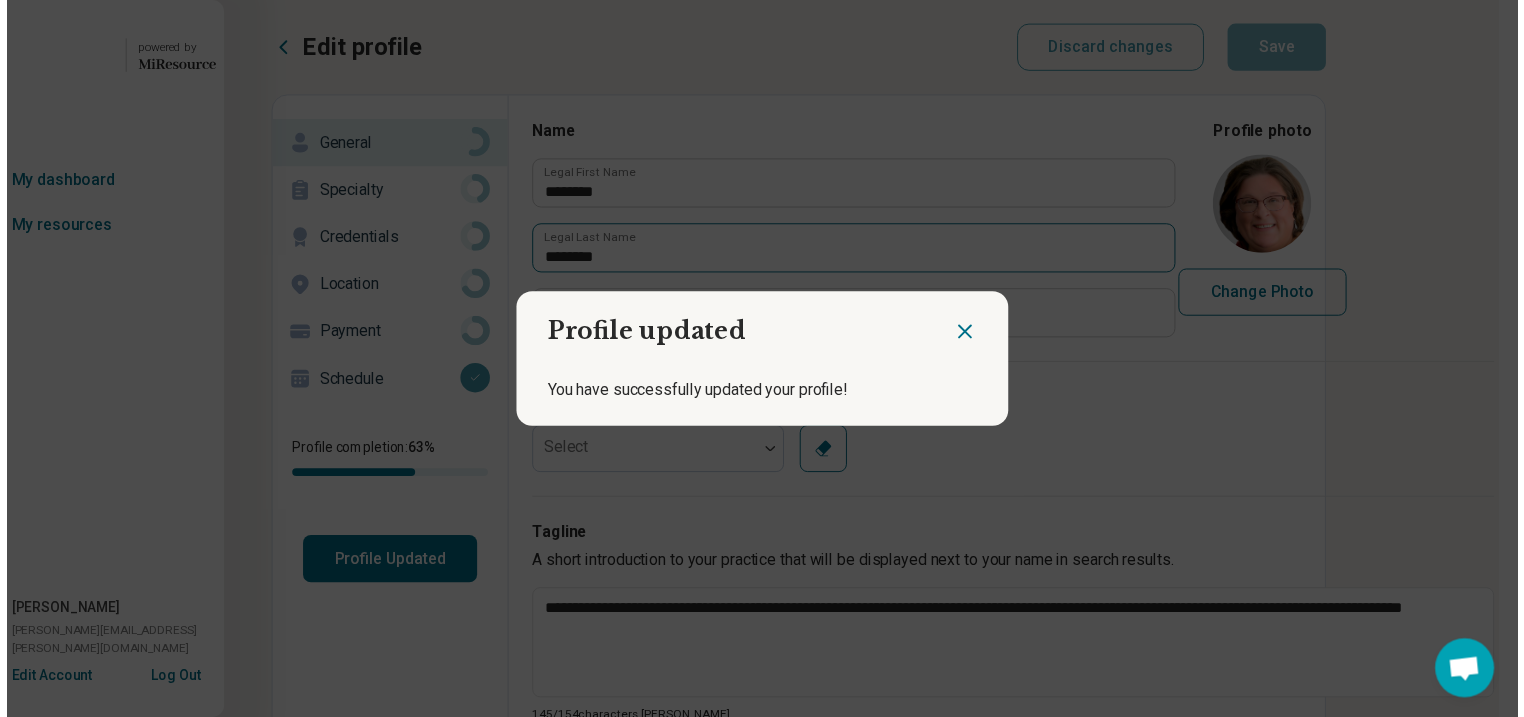 scroll, scrollTop: 0, scrollLeft: 244, axis: horizontal 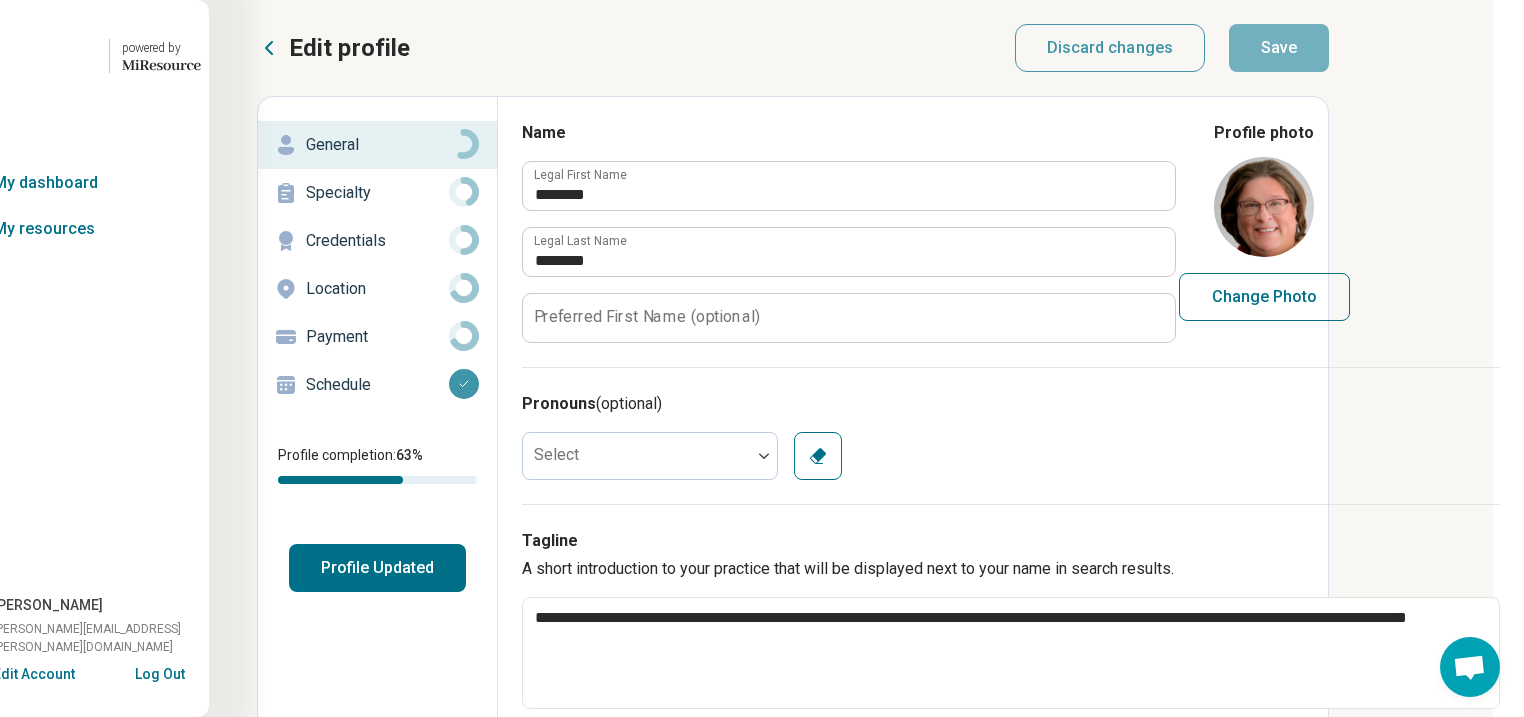 click 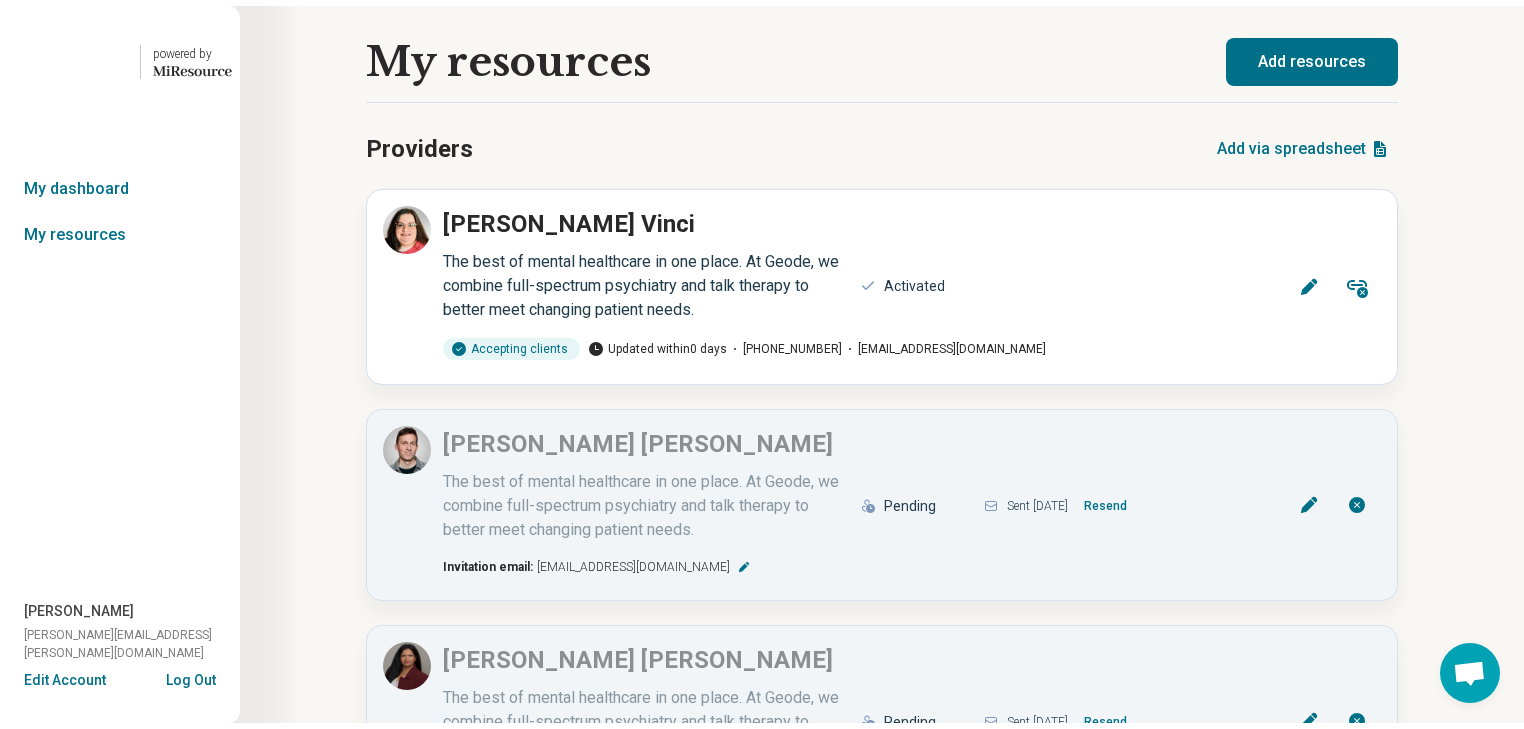 scroll, scrollTop: 0, scrollLeft: 0, axis: both 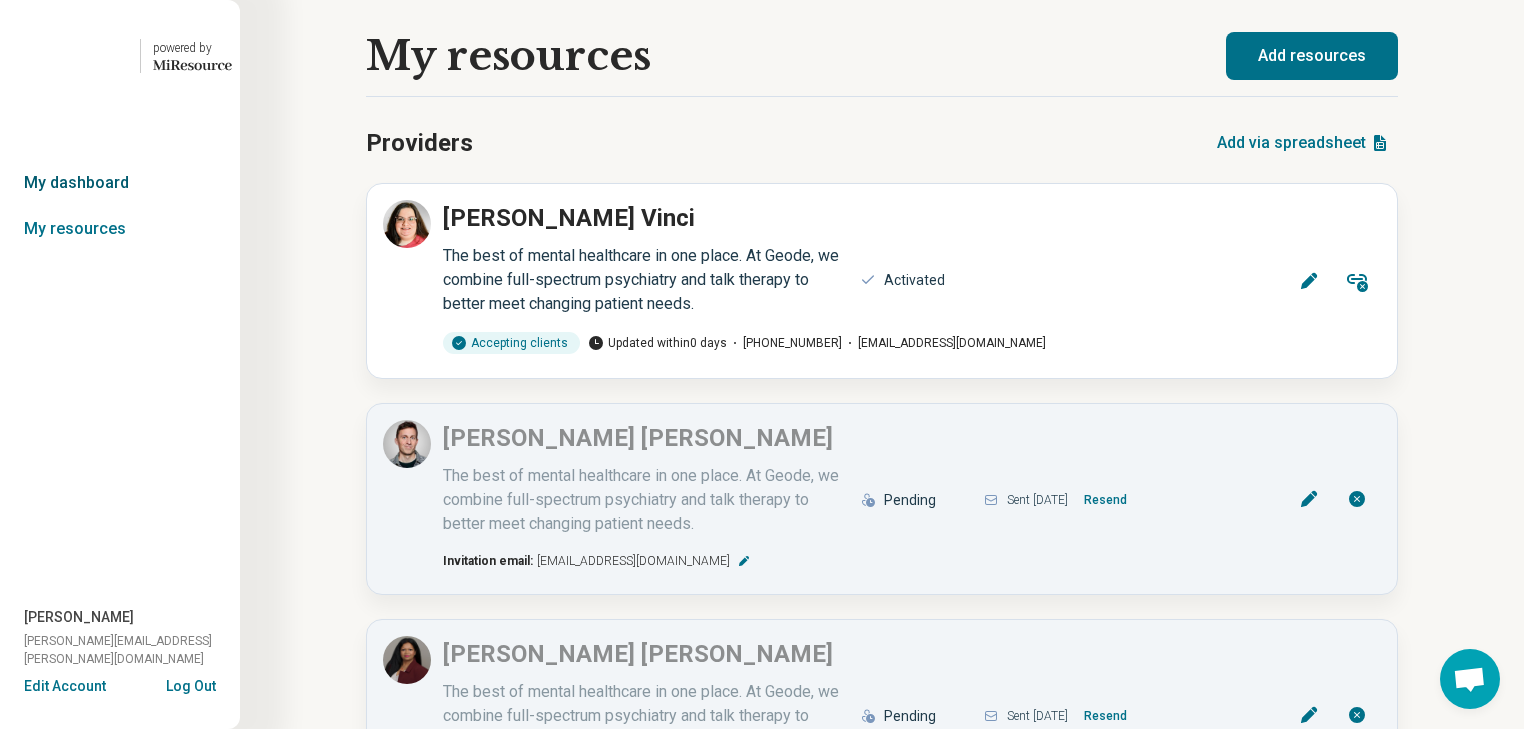 click on "My dashboard" at bounding box center [120, 183] 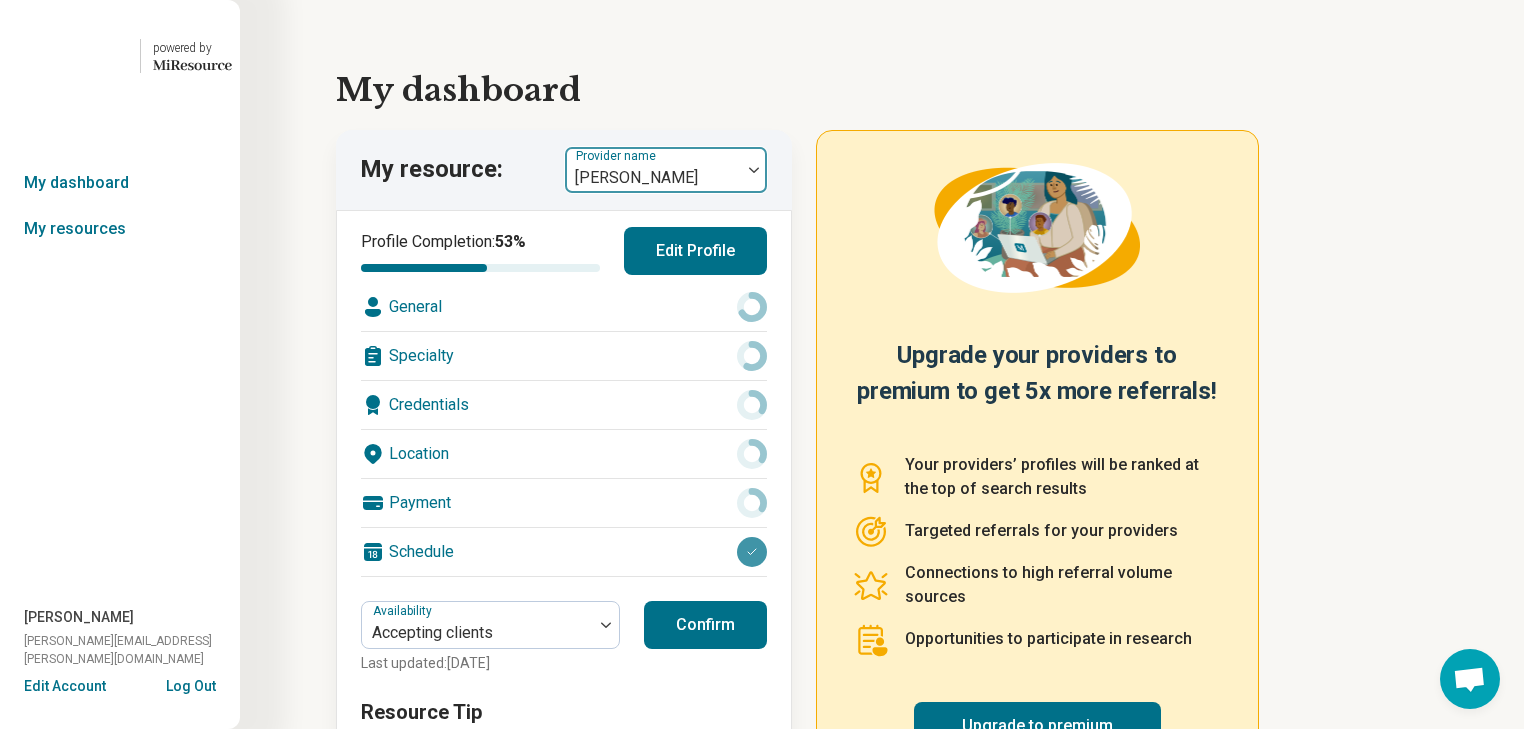 click at bounding box center (754, 170) 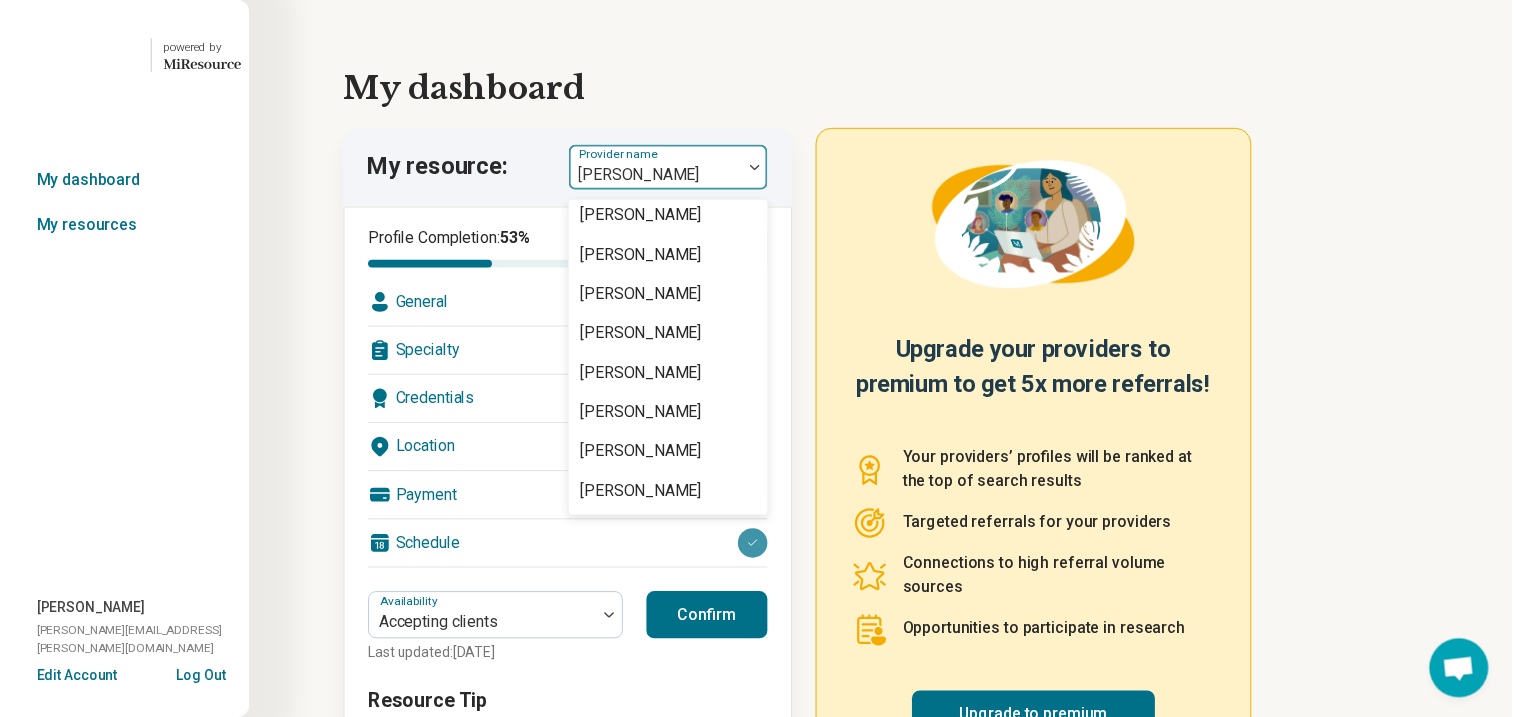 scroll, scrollTop: 4240, scrollLeft: 0, axis: vertical 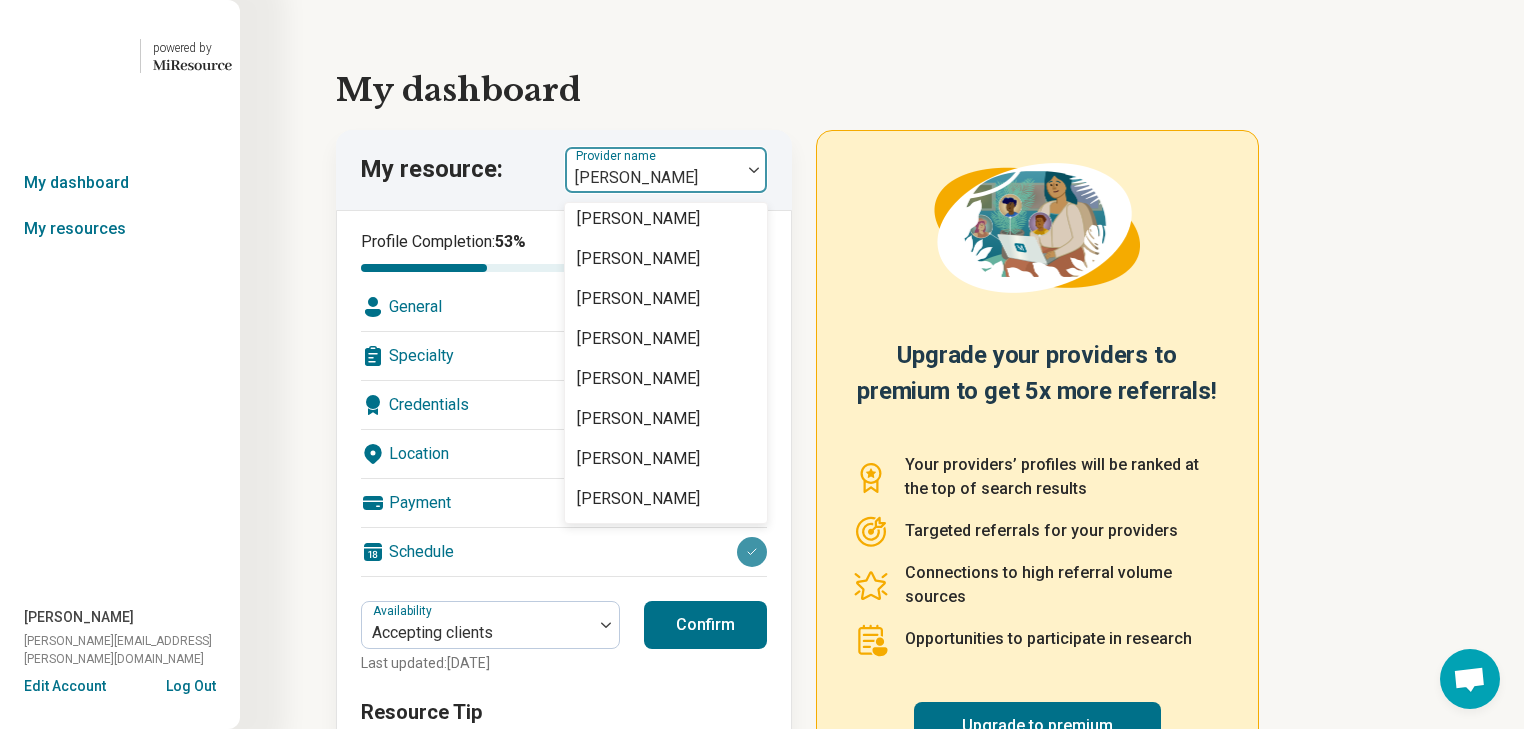 click on "[PERSON_NAME]" at bounding box center [638, 99] 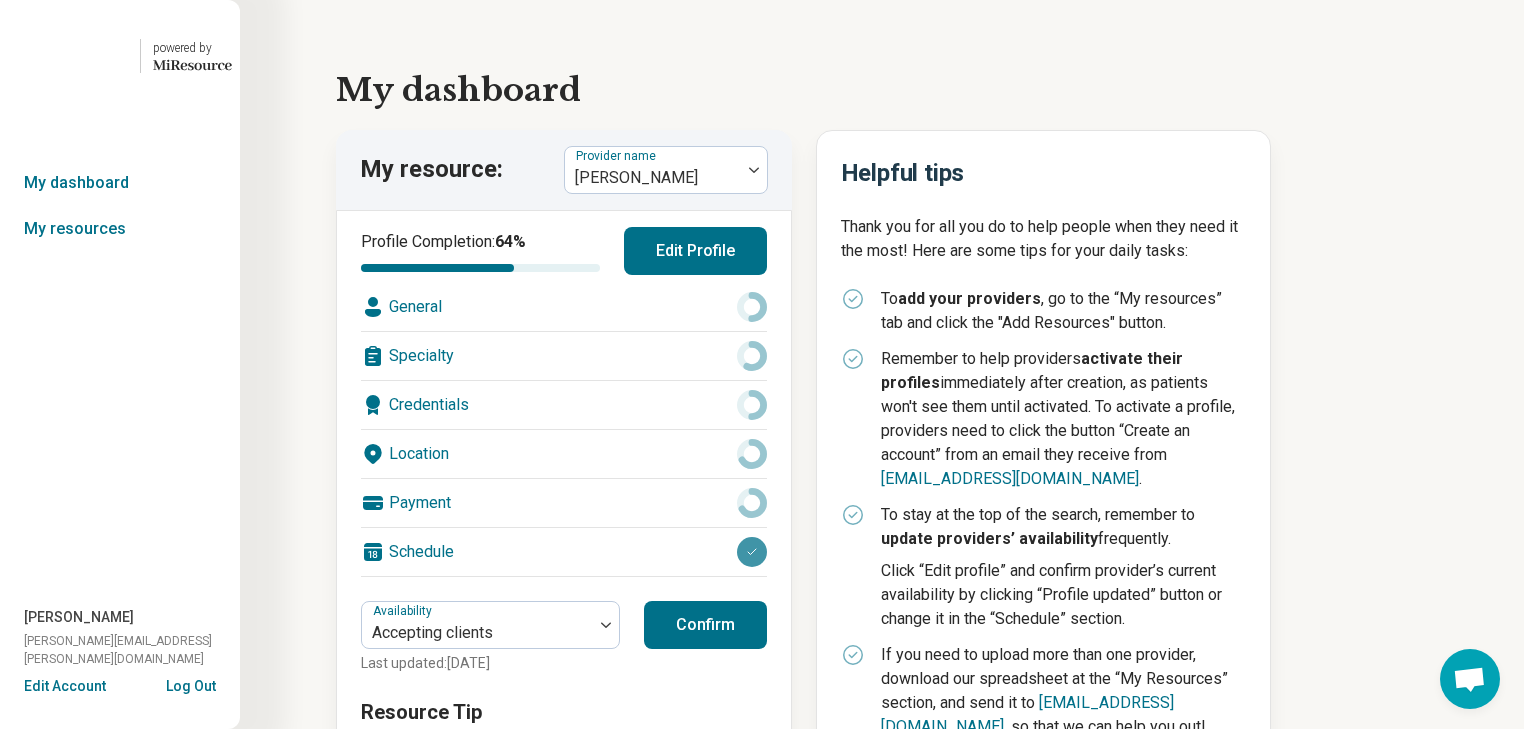 click on "Edit Profile" at bounding box center (695, 251) 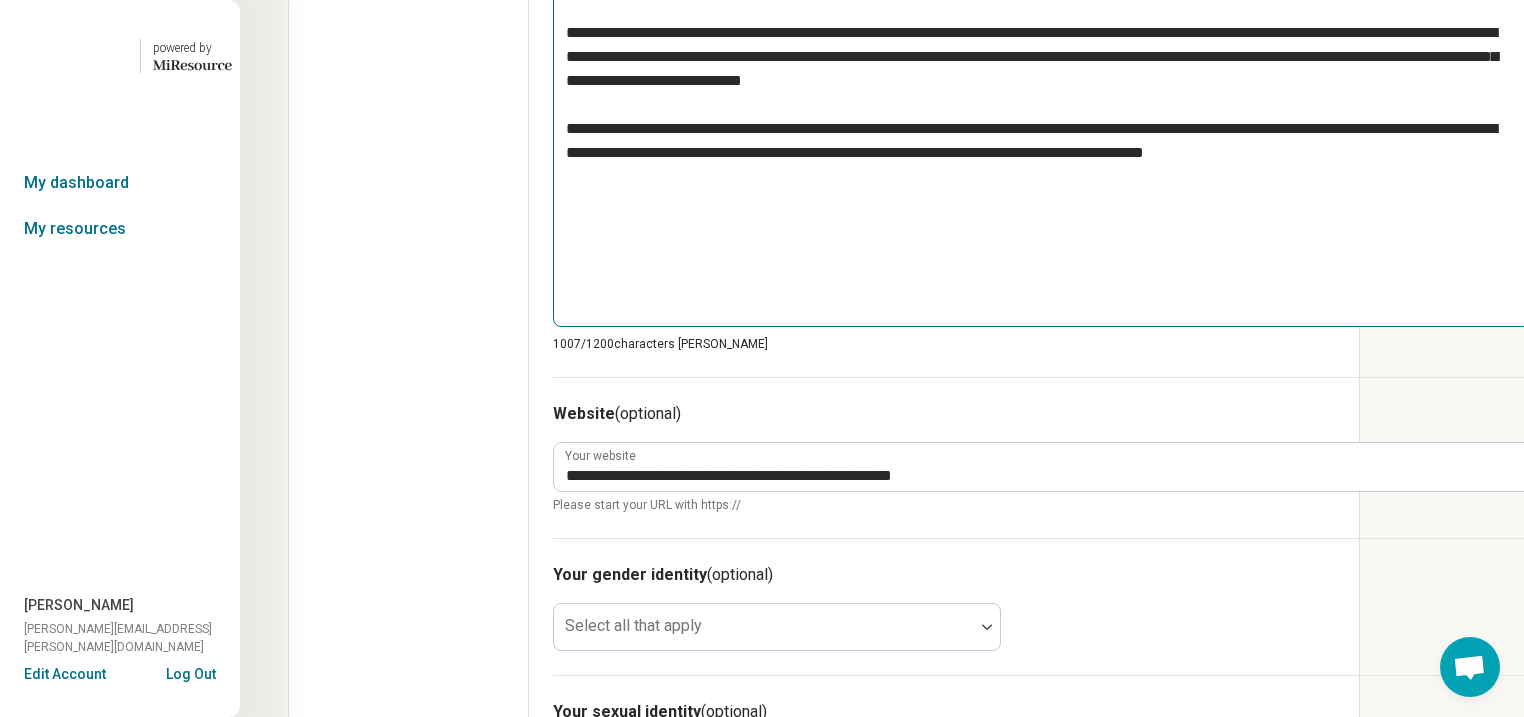 scroll, scrollTop: 960, scrollLeft: 0, axis: vertical 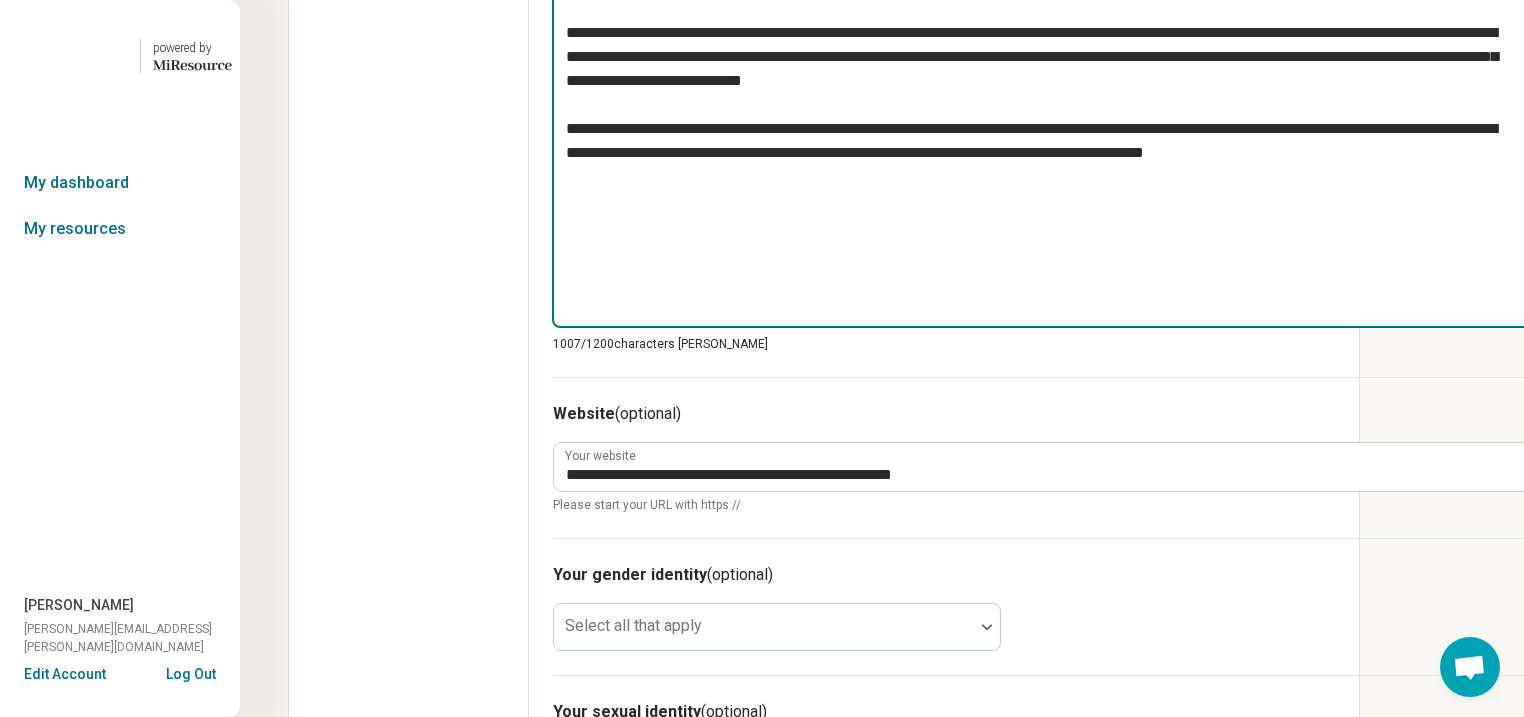 drag, startPoint x: 1074, startPoint y: 488, endPoint x: 610, endPoint y: 126, distance: 588.5066 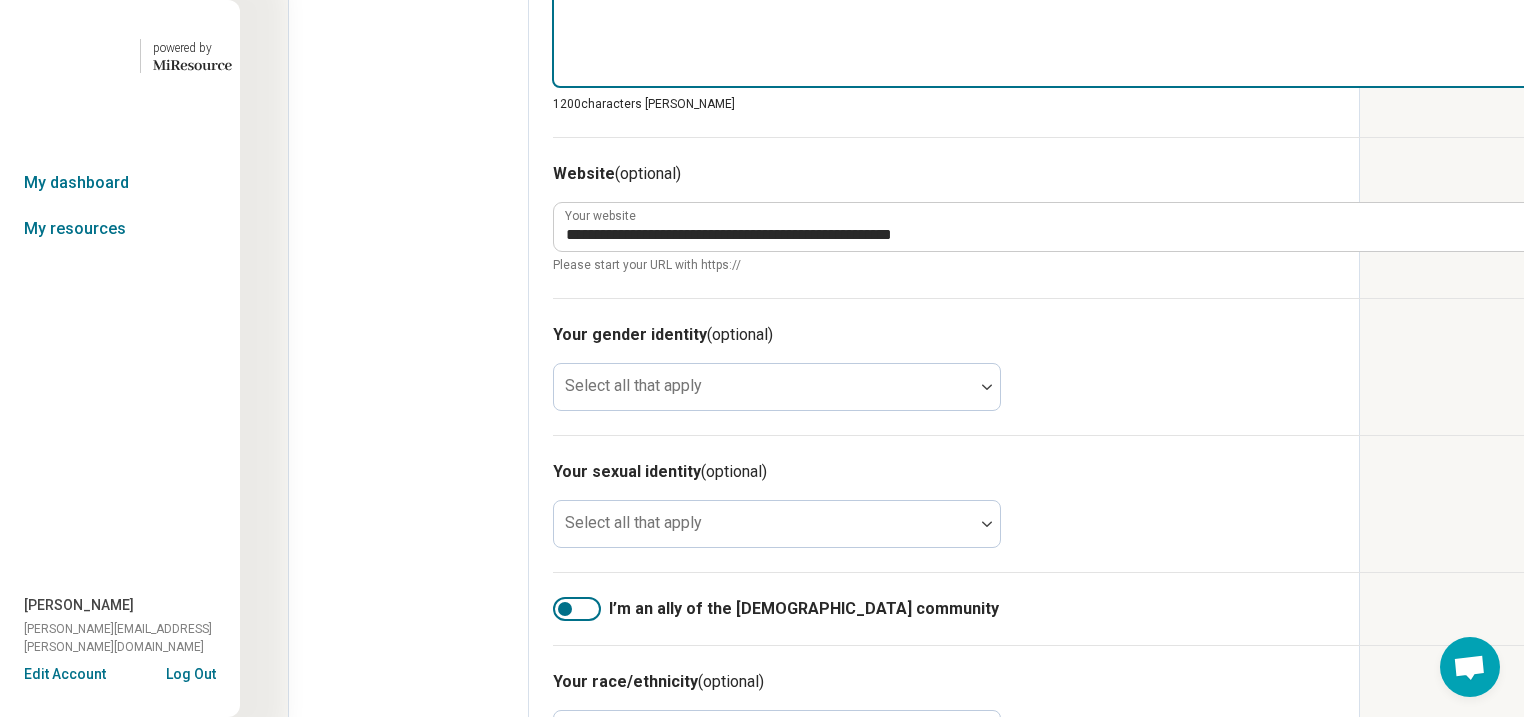type 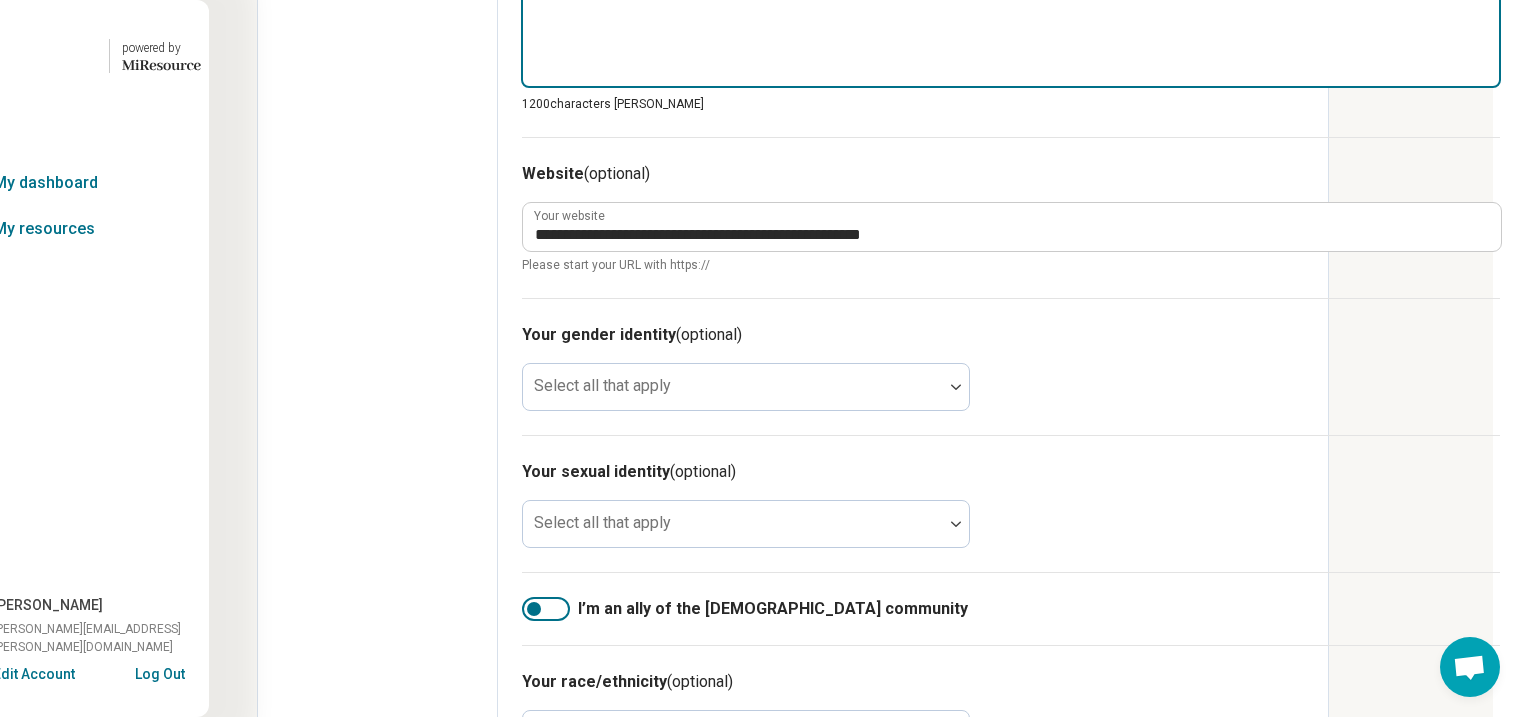 scroll, scrollTop: 960, scrollLeft: 185, axis: both 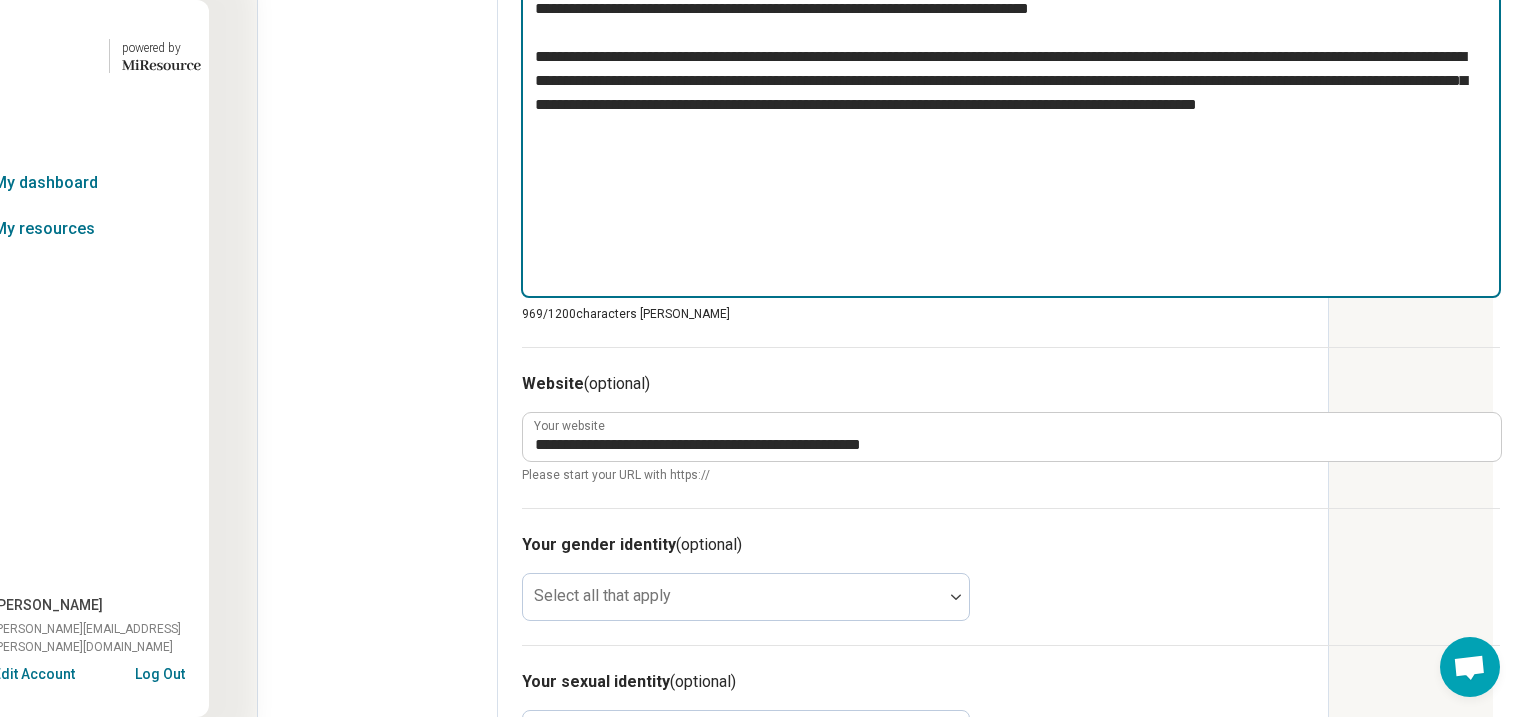 type on "**********" 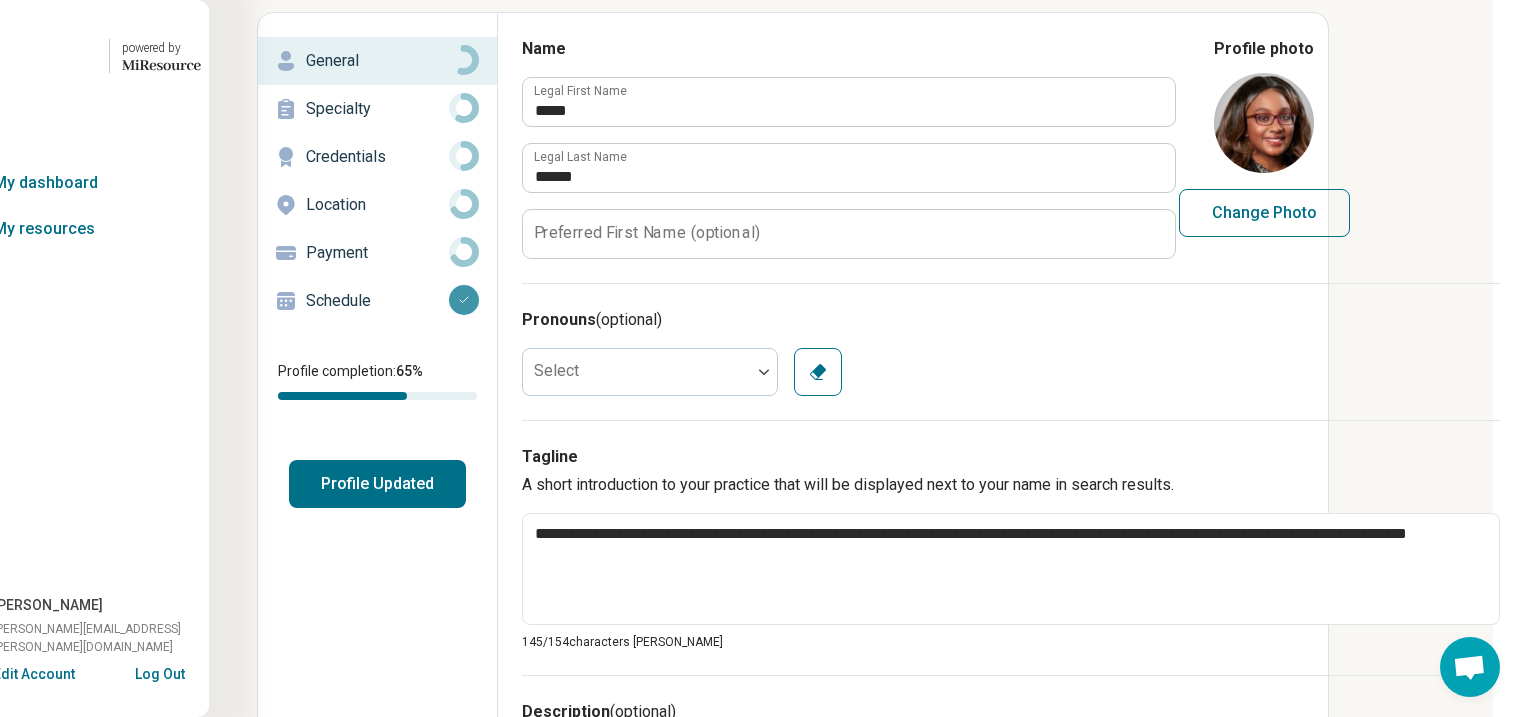 scroll, scrollTop: 0, scrollLeft: 185, axis: horizontal 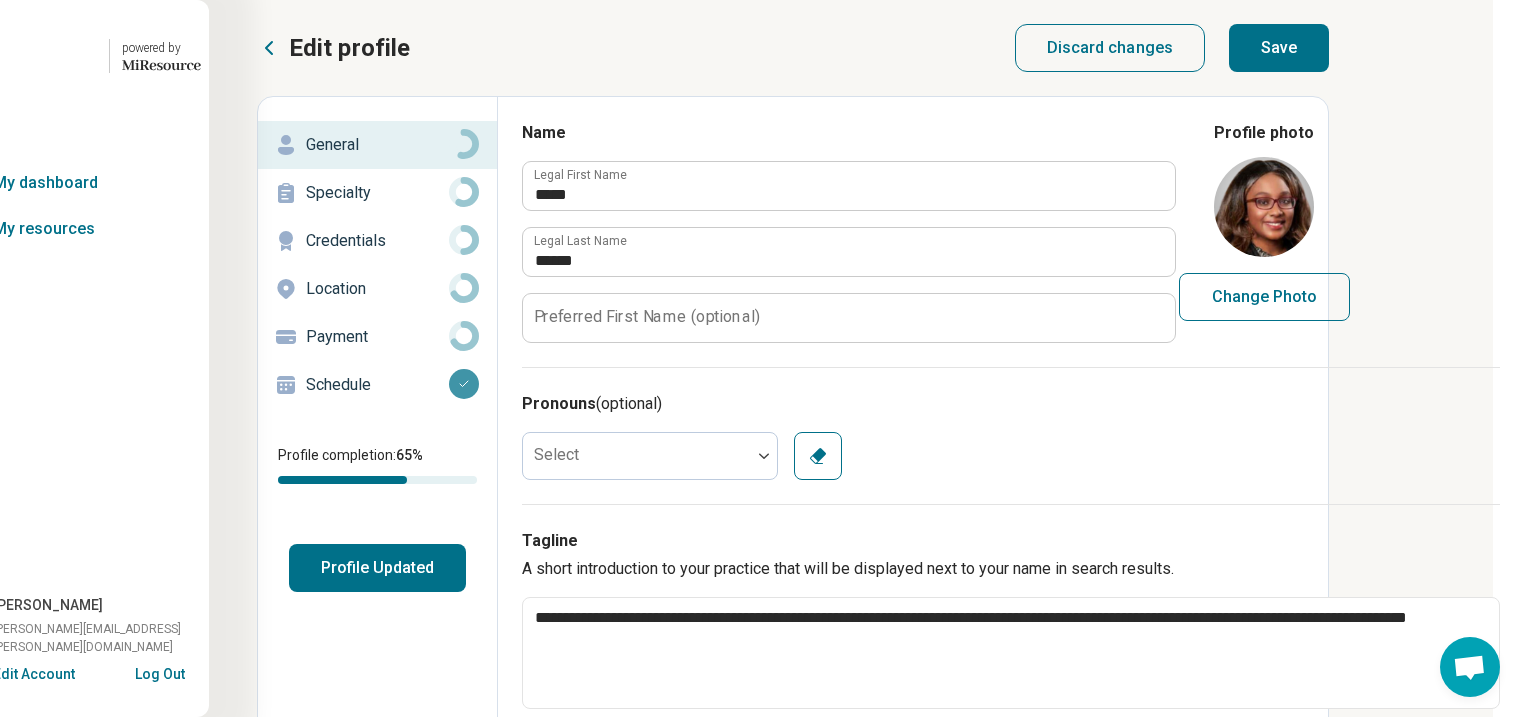 click on "Save" at bounding box center [1279, 48] 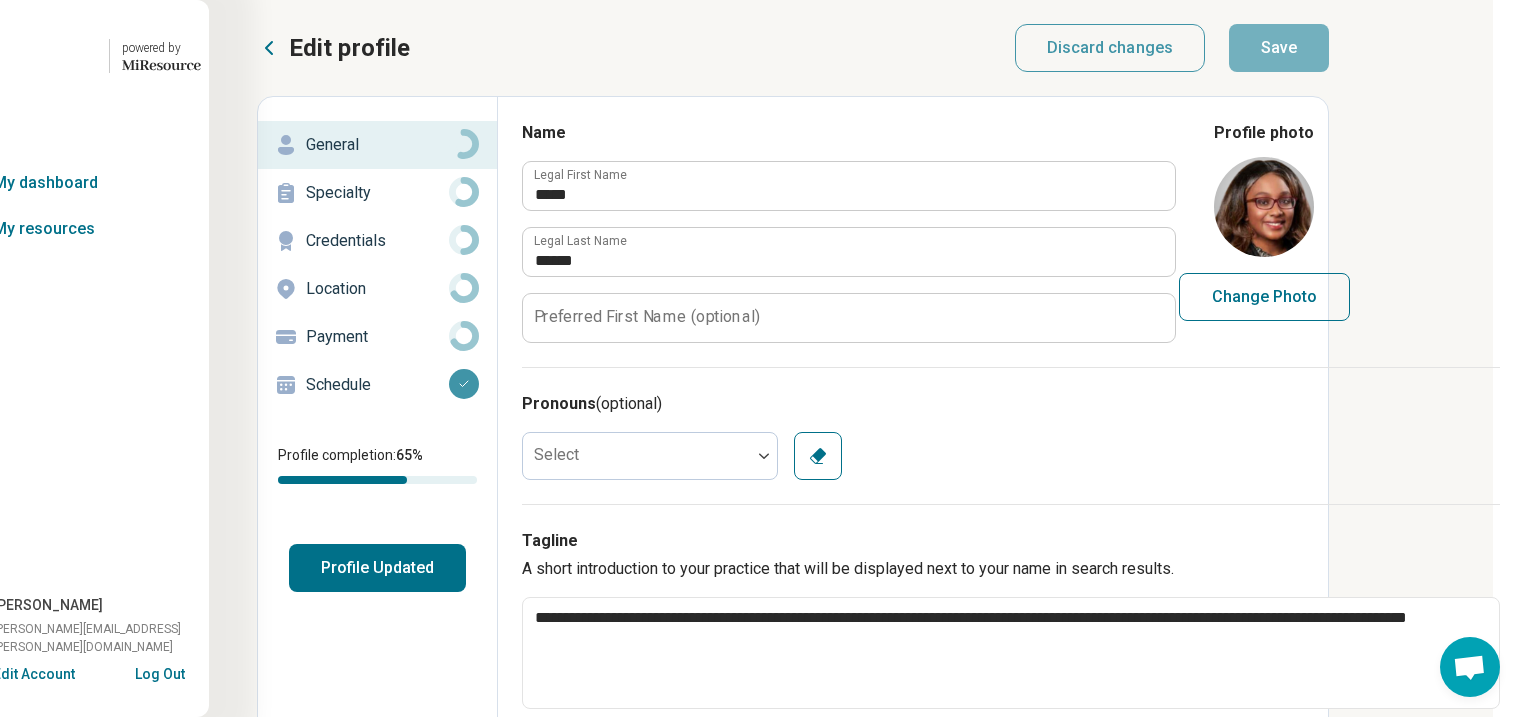 click on "Profile Updated" at bounding box center (377, 568) 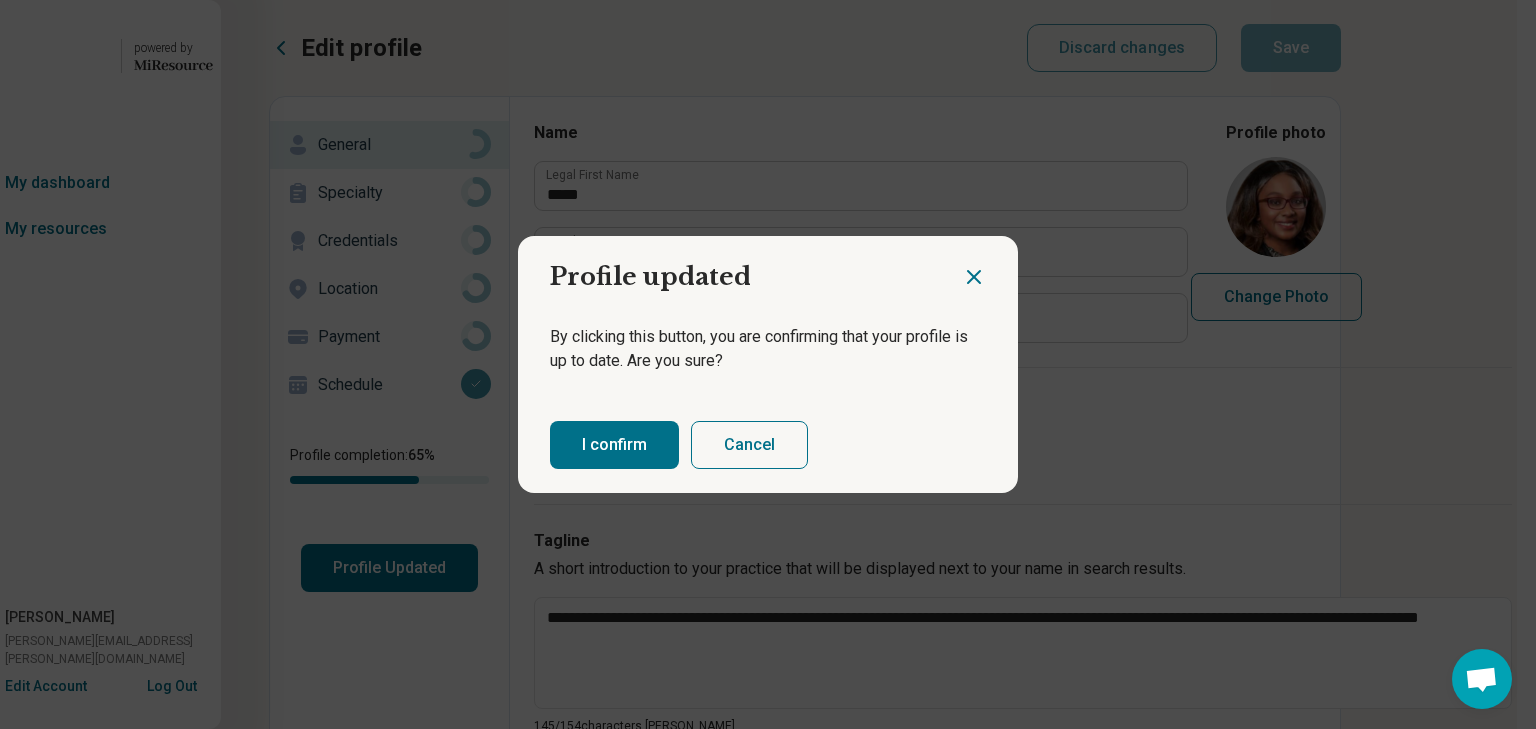 click on "I confirm" at bounding box center [614, 445] 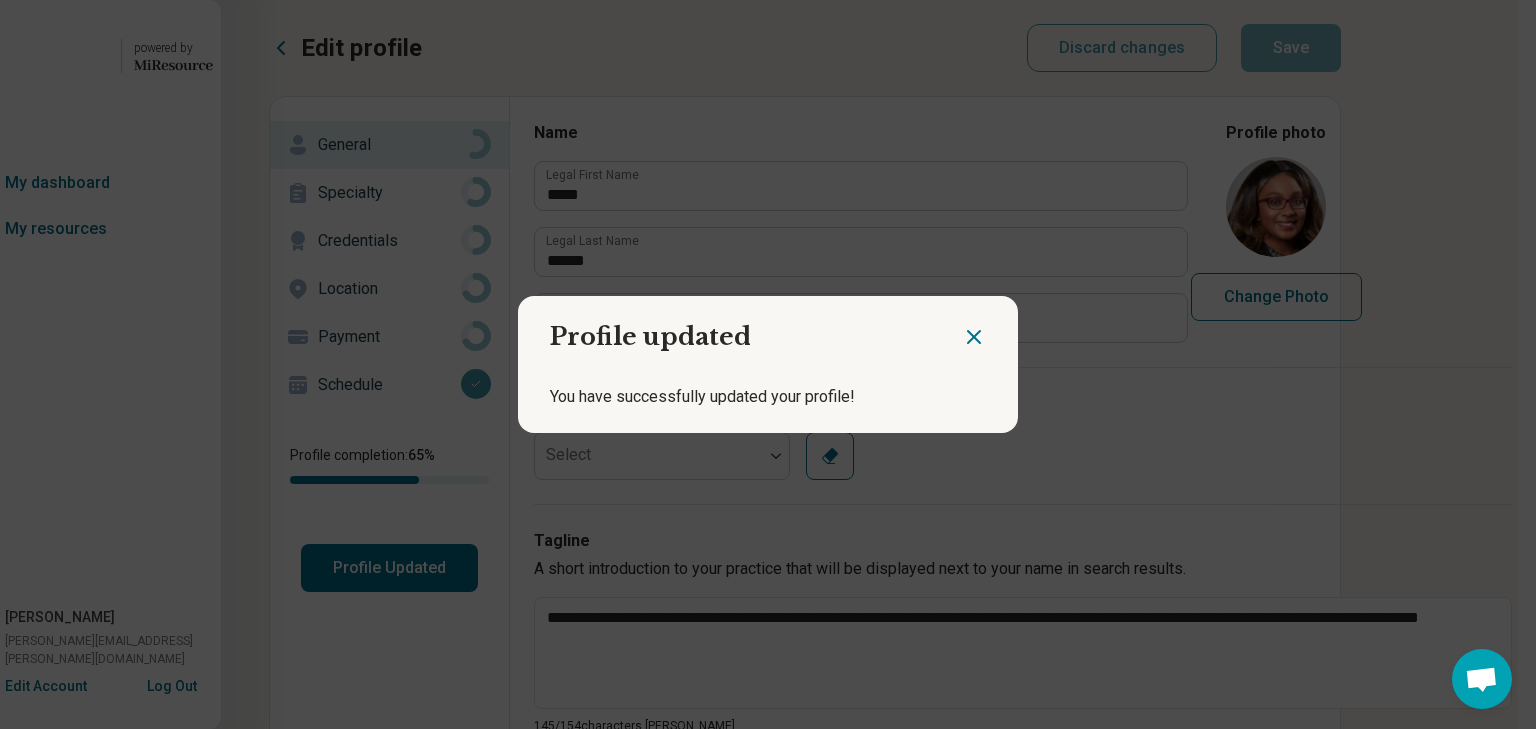 click 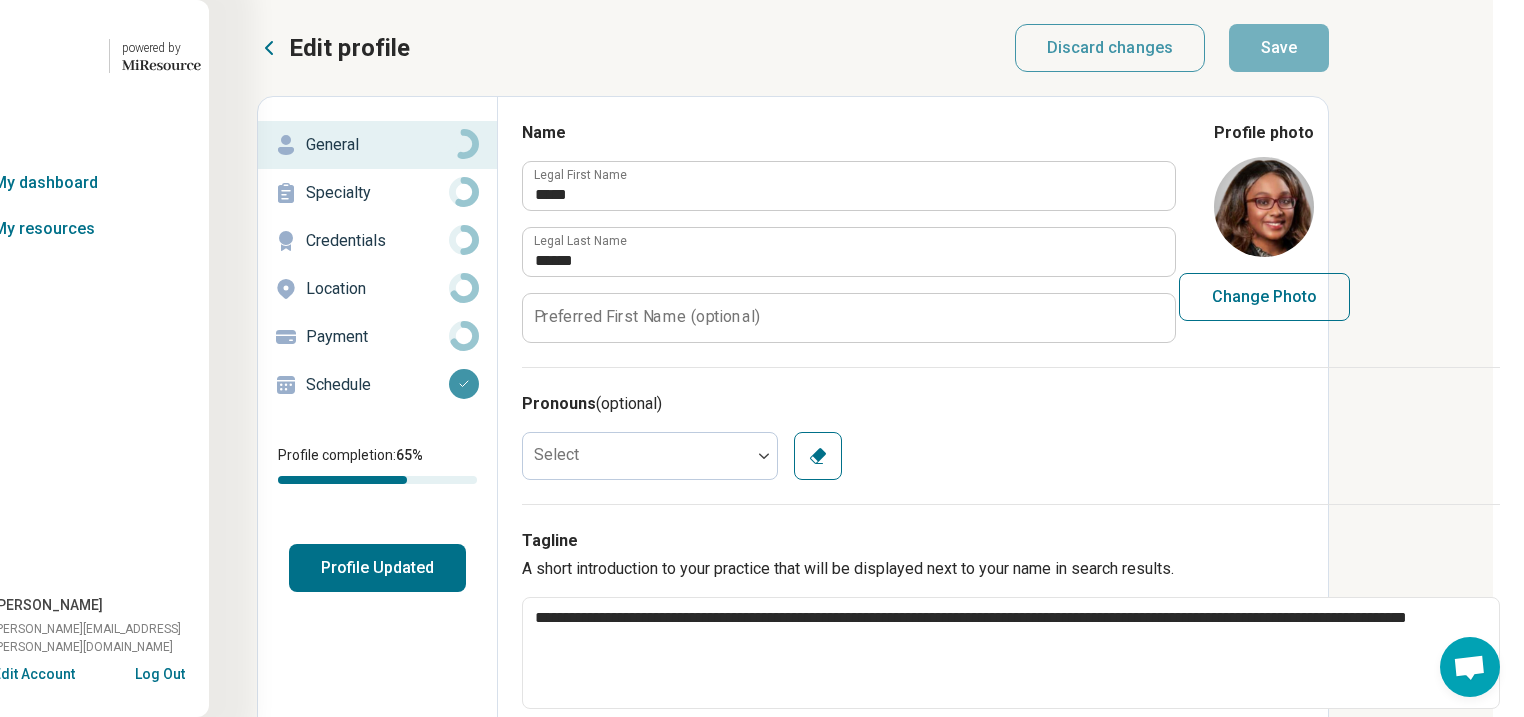 click 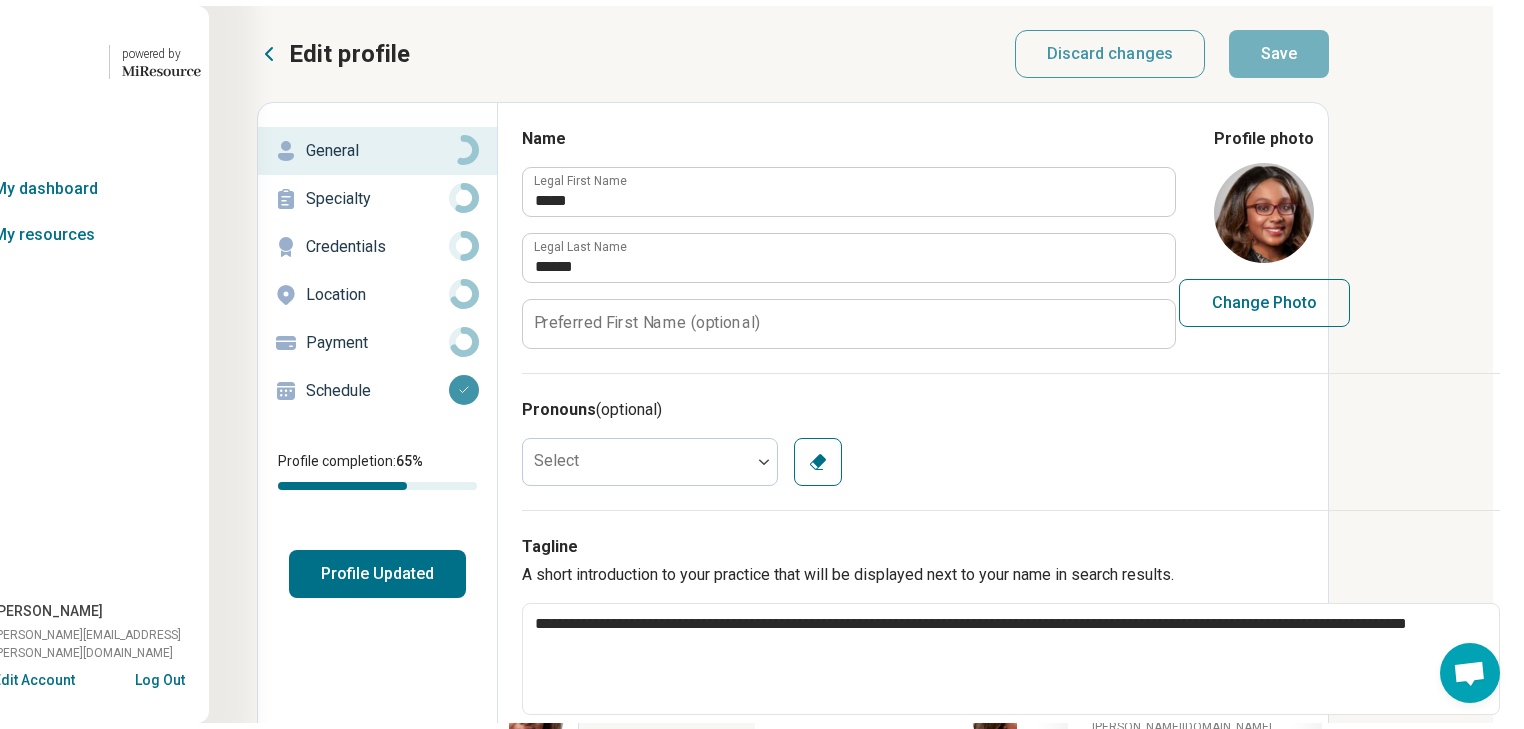 scroll, scrollTop: 0, scrollLeft: 0, axis: both 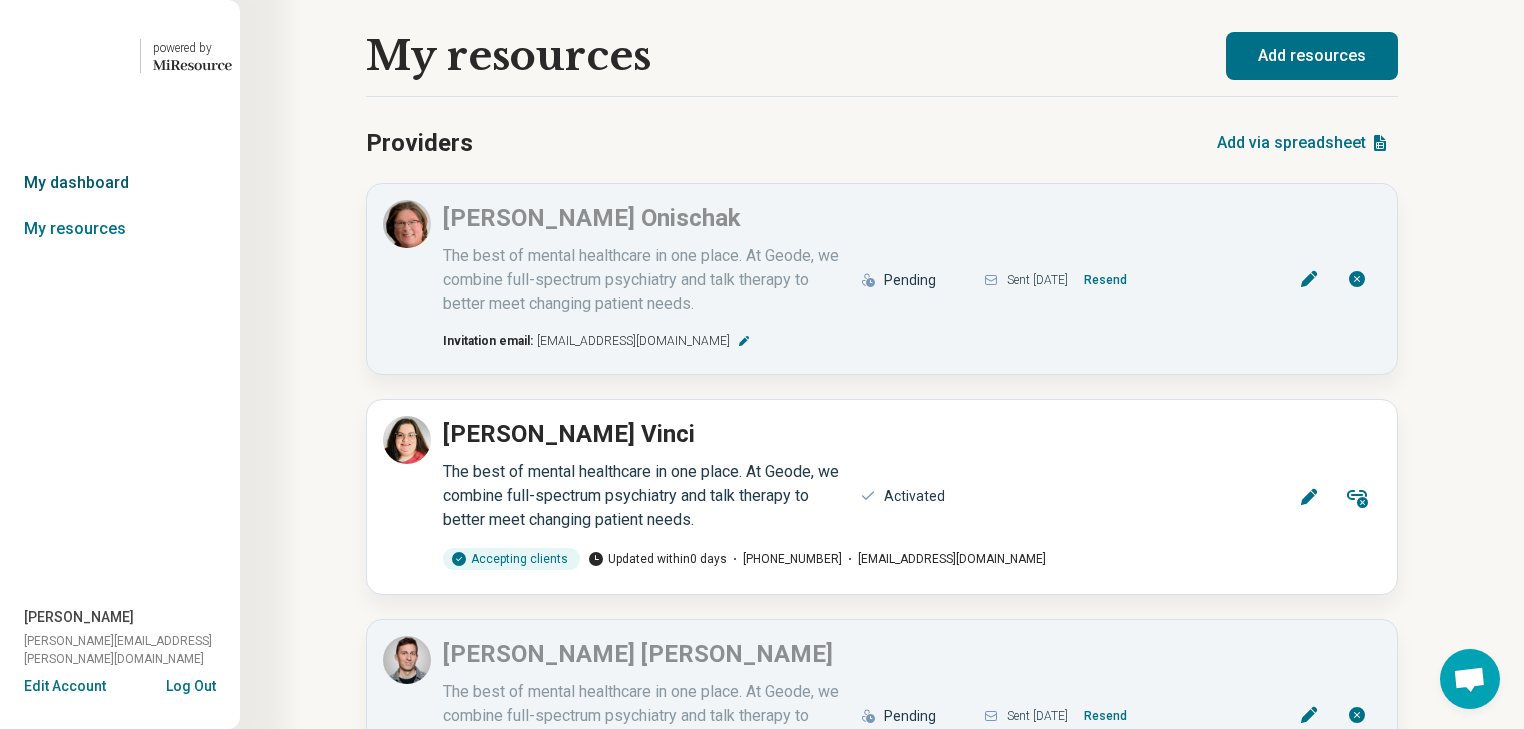 click on "My dashboard" at bounding box center [120, 183] 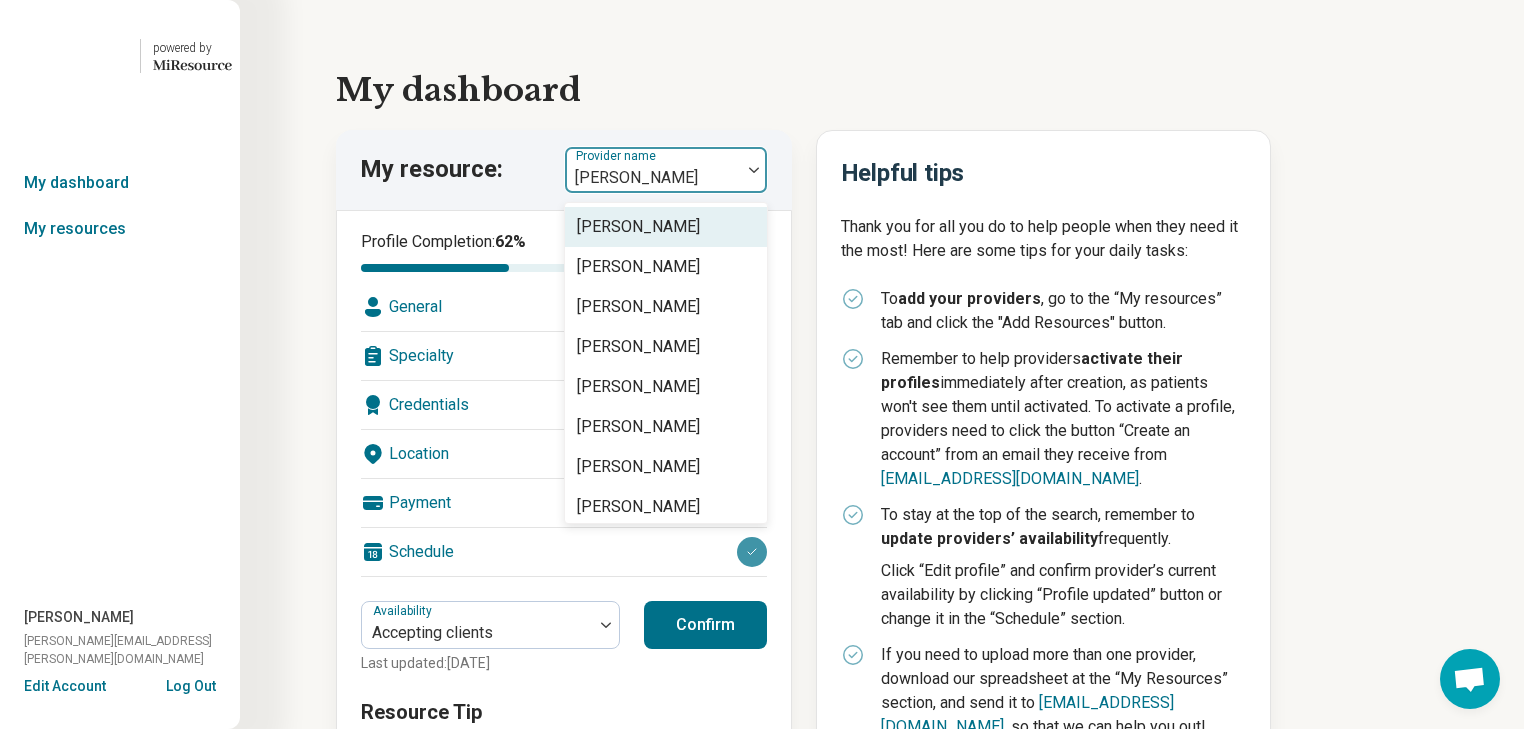 click at bounding box center (754, 170) 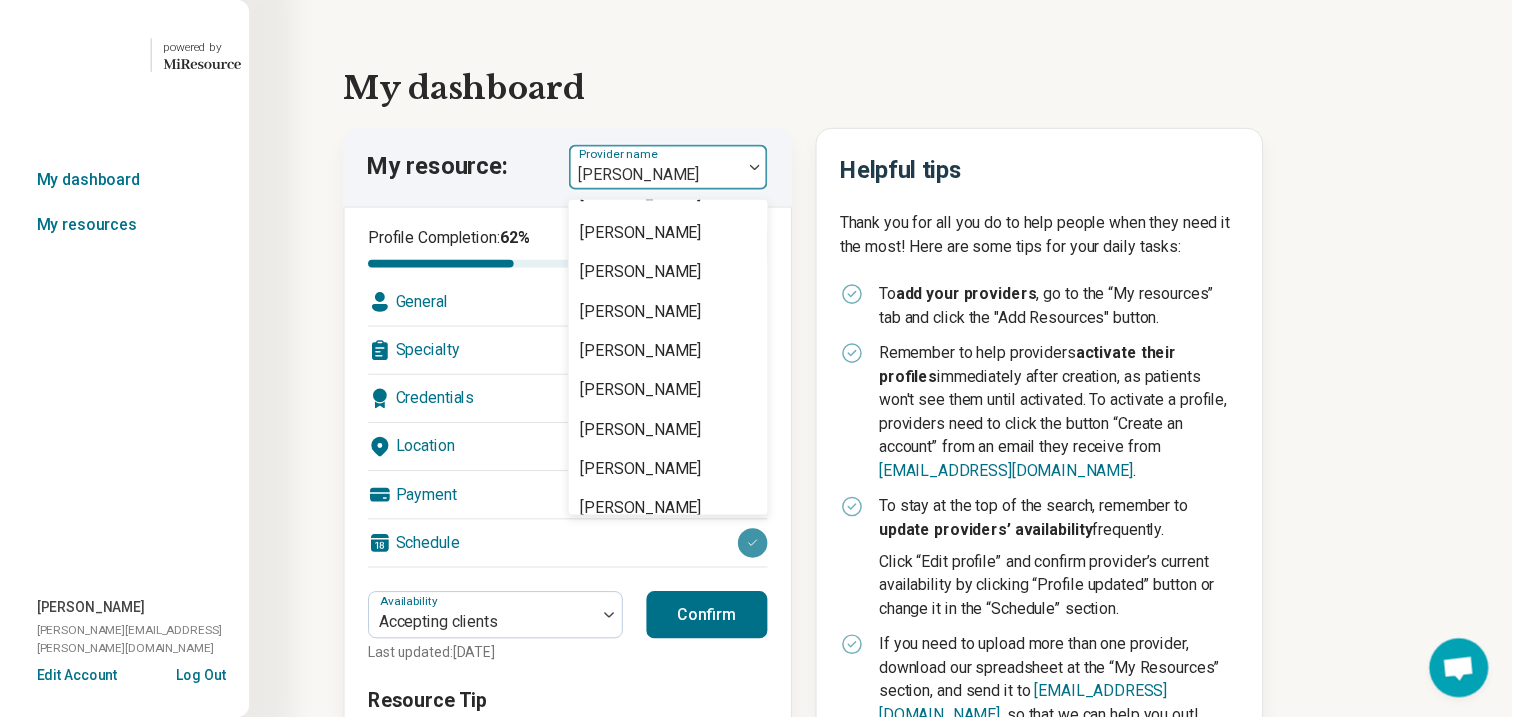 scroll, scrollTop: 2320, scrollLeft: 0, axis: vertical 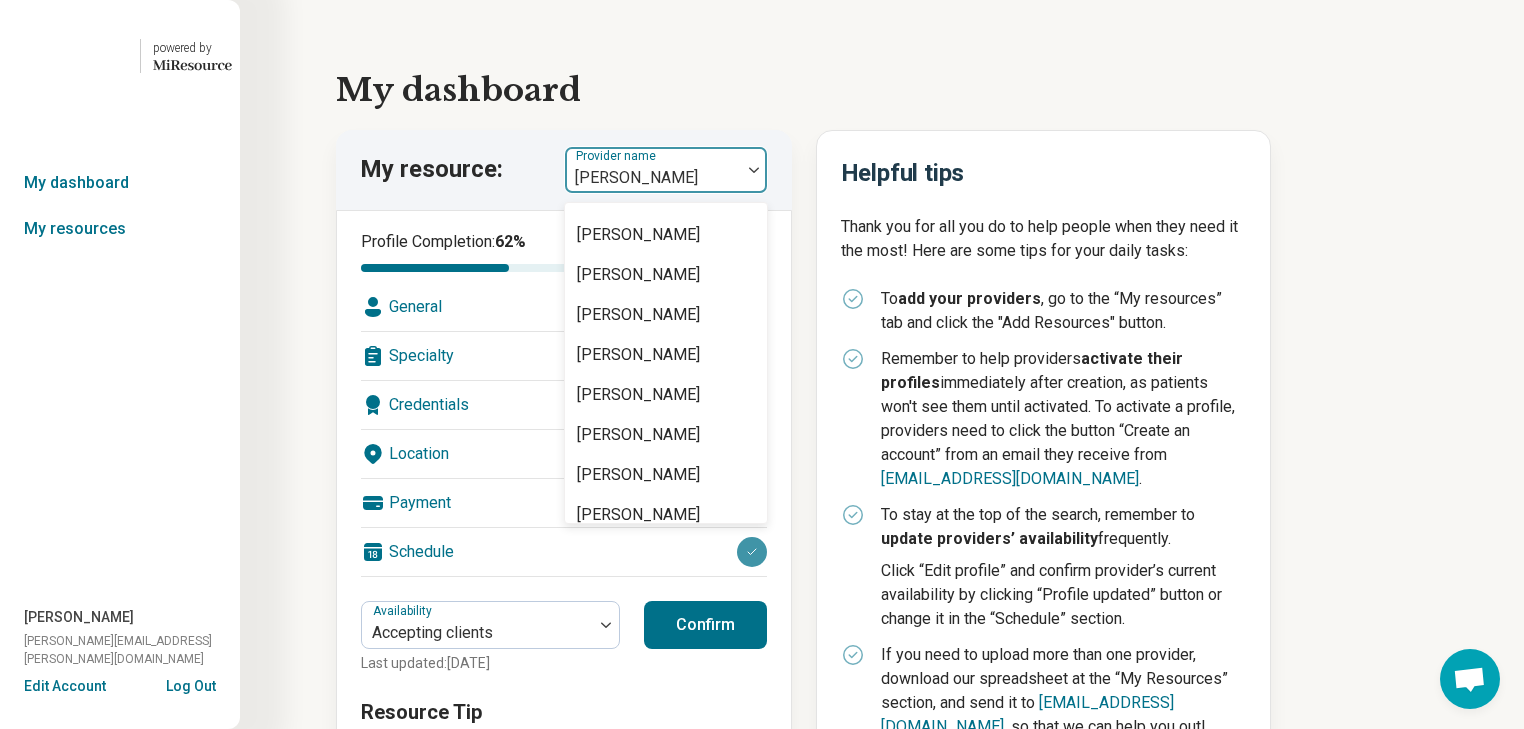 click on "[PERSON_NAME]" at bounding box center (638, -109) 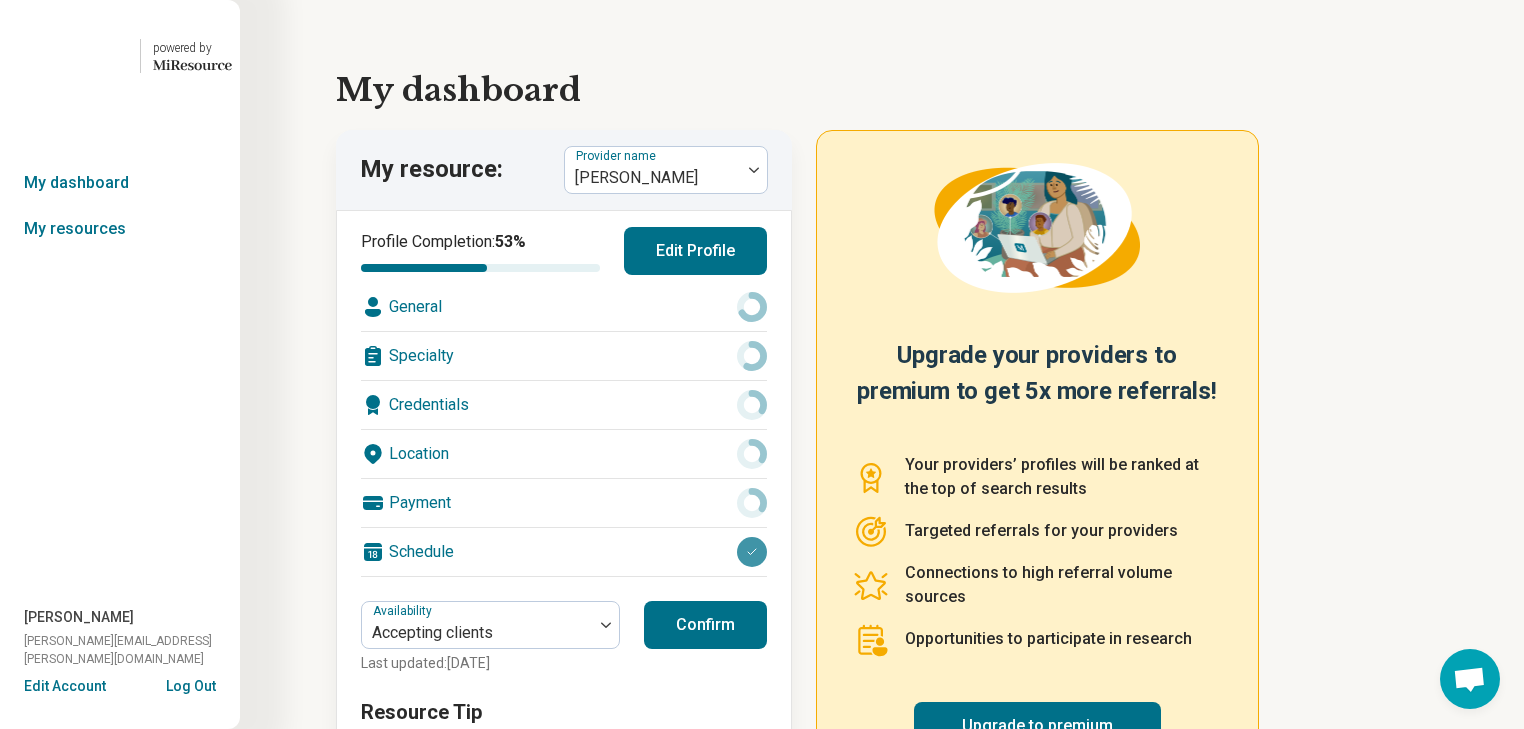 click on "Edit Profile" at bounding box center [695, 251] 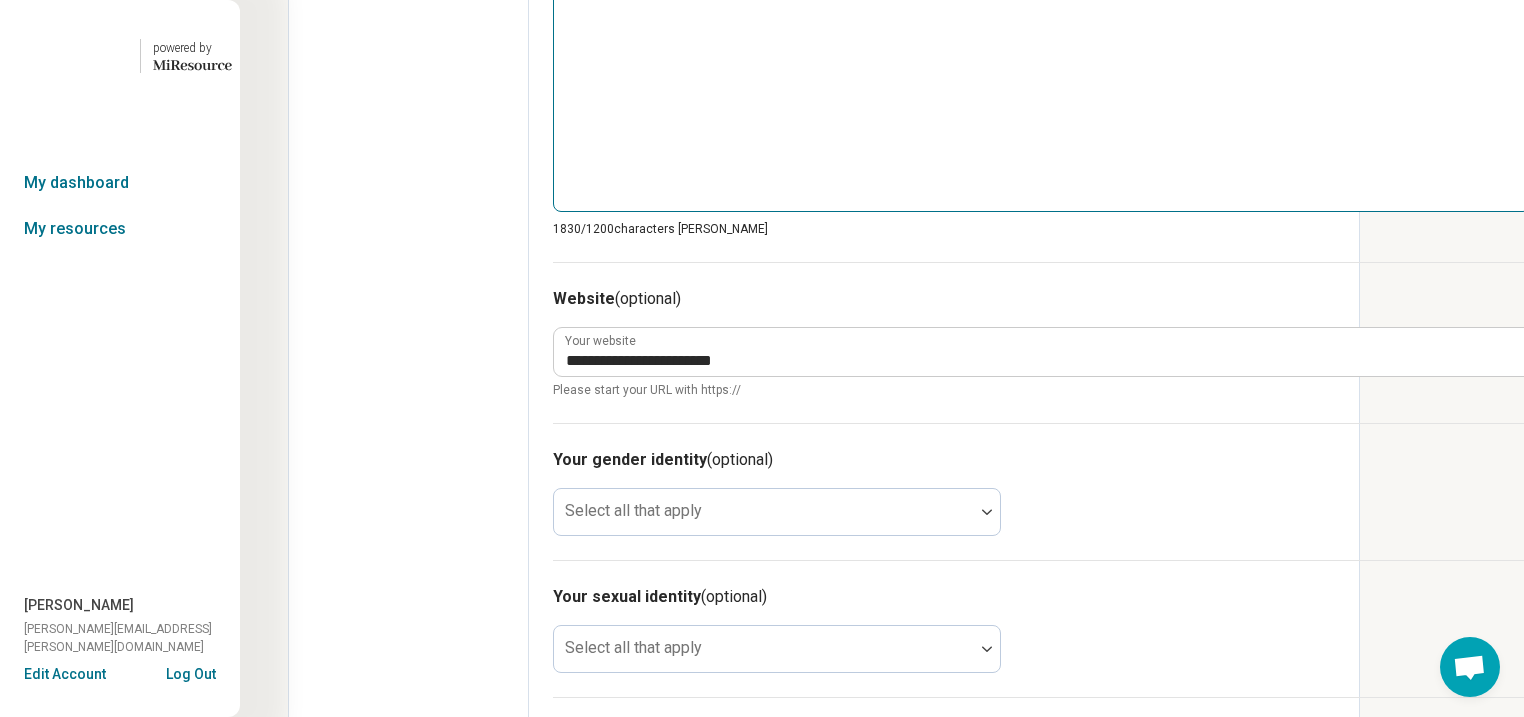 scroll, scrollTop: 1520, scrollLeft: 0, axis: vertical 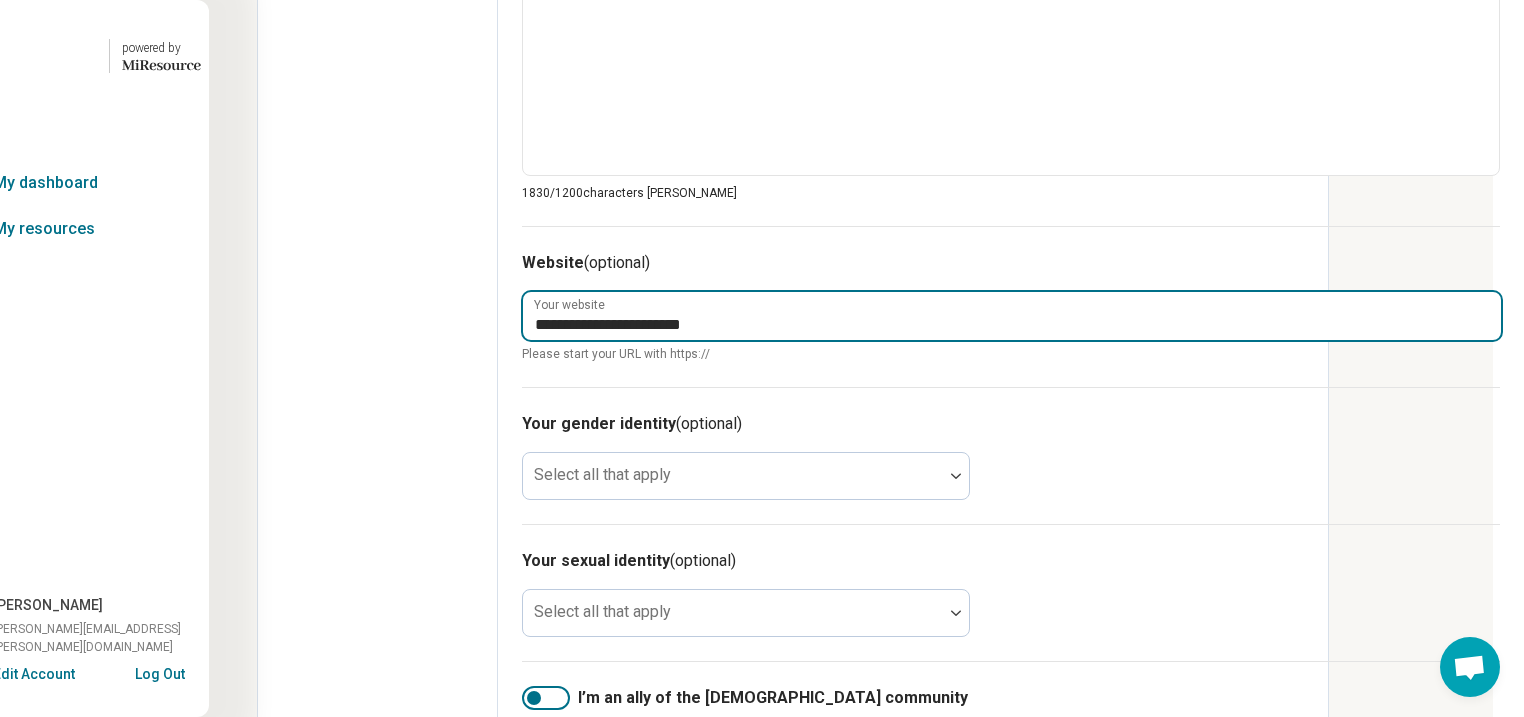 drag, startPoint x: 703, startPoint y: 582, endPoint x: 328, endPoint y: 567, distance: 375.29987 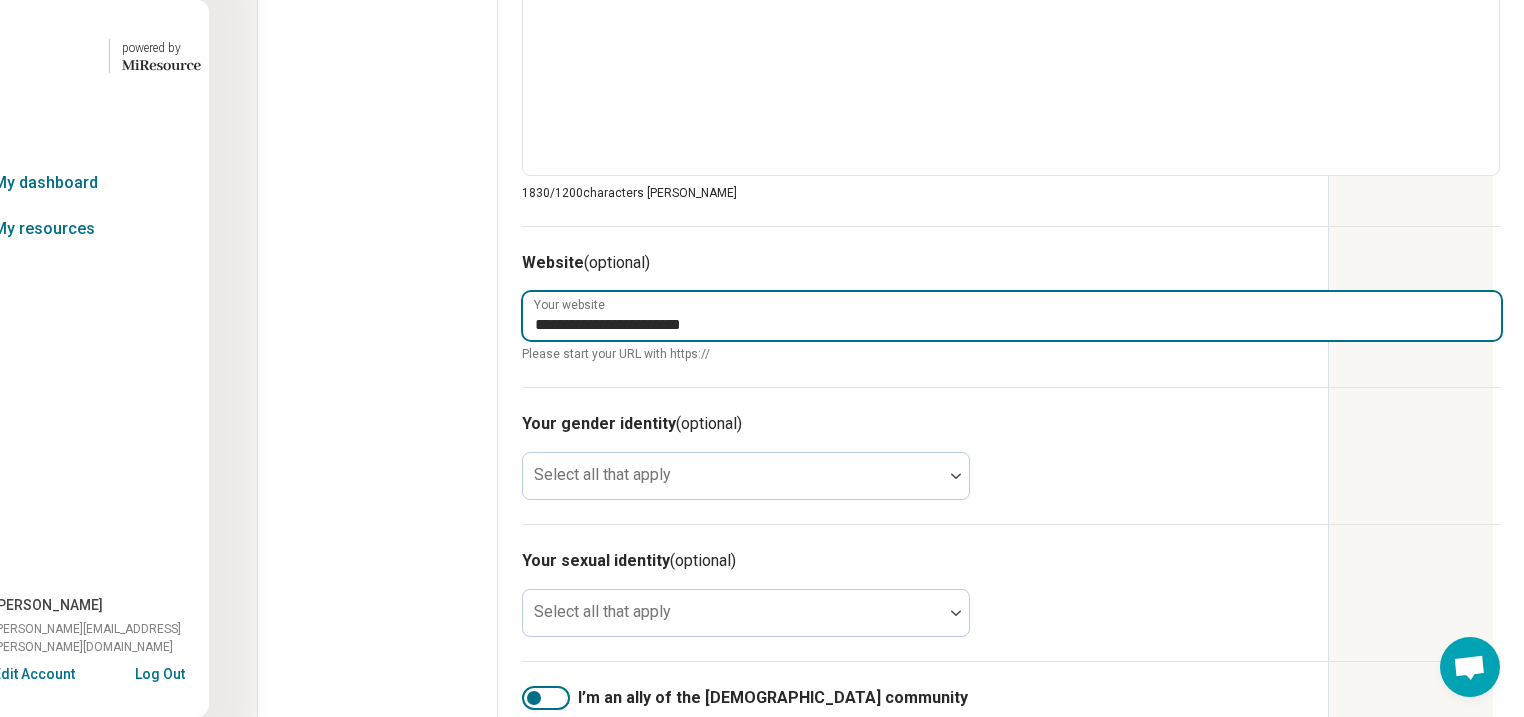 type on "*" 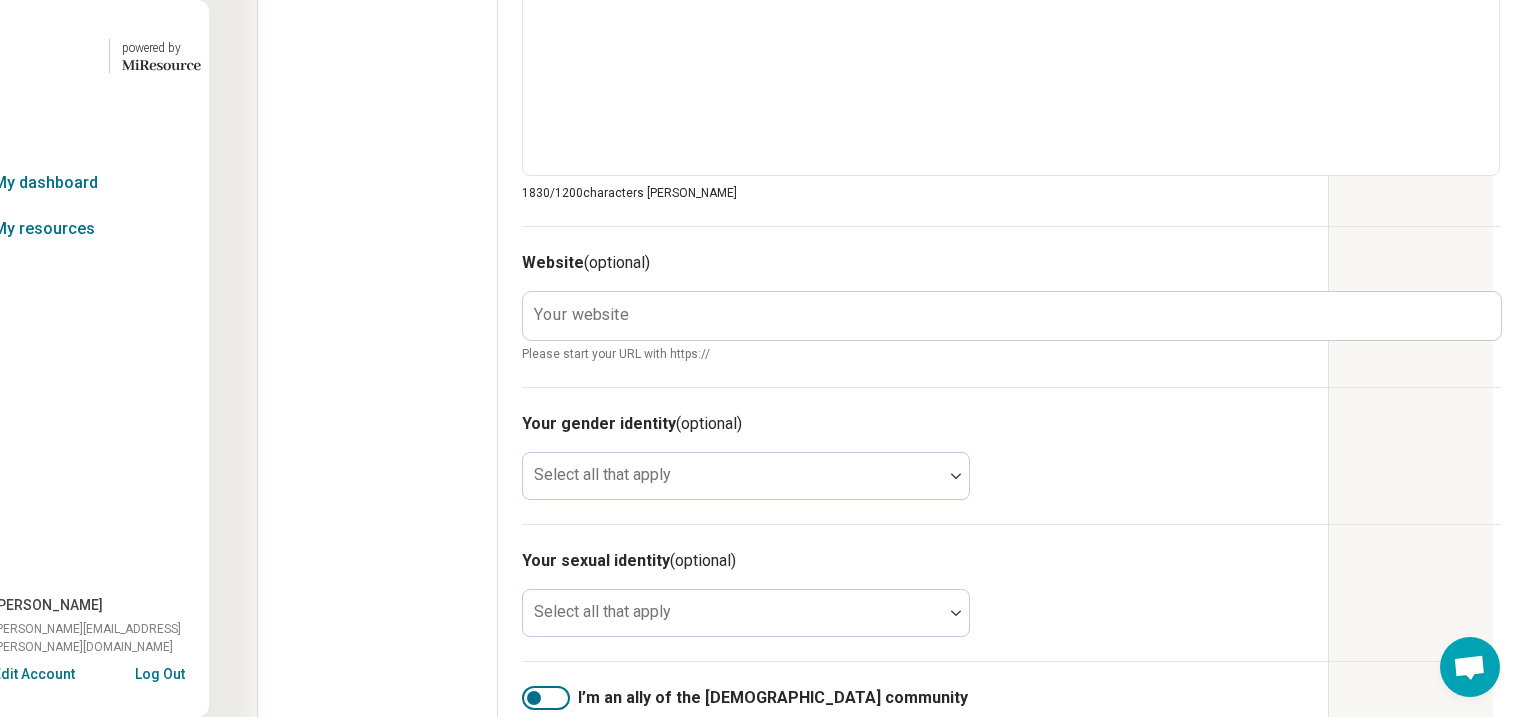 click on "Your website" at bounding box center (581, 315) 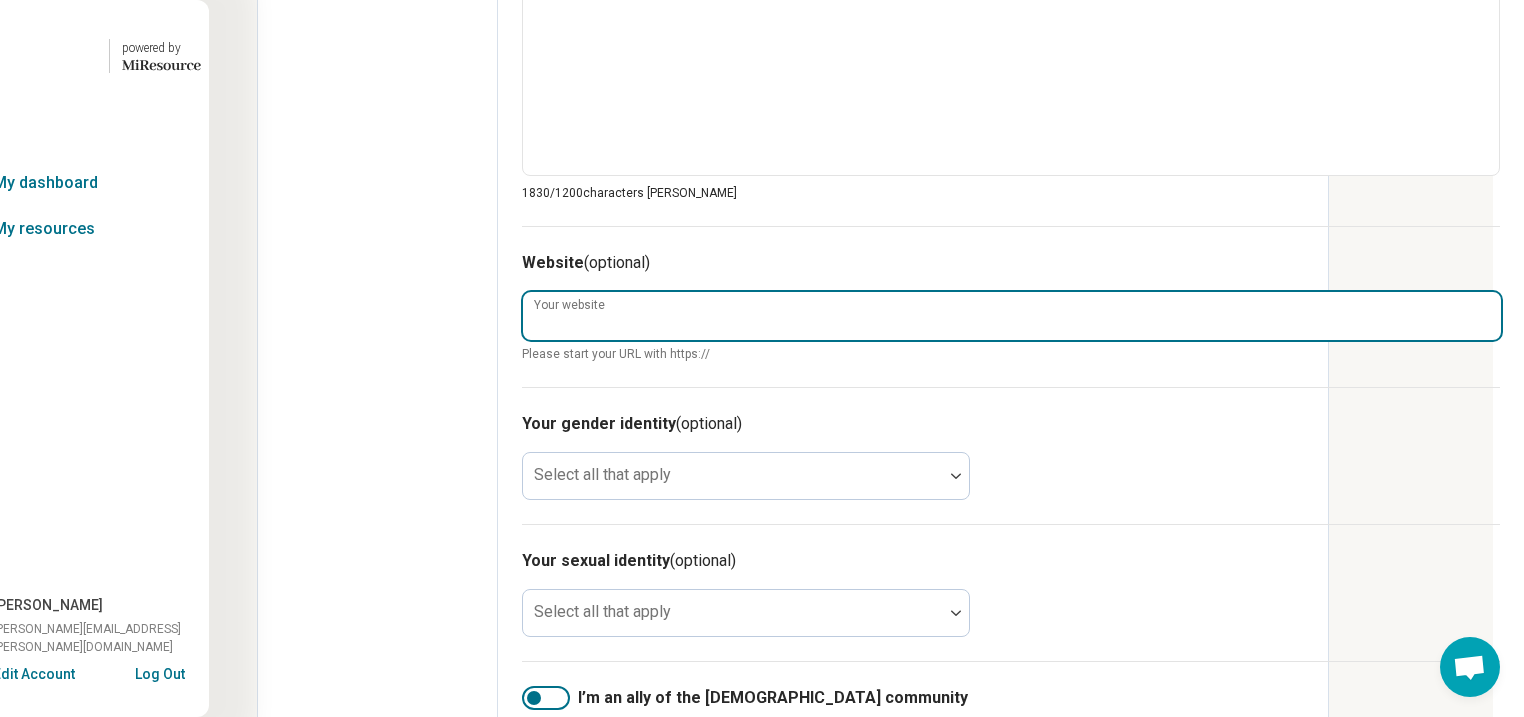 click on "Your website" at bounding box center (1012, 316) 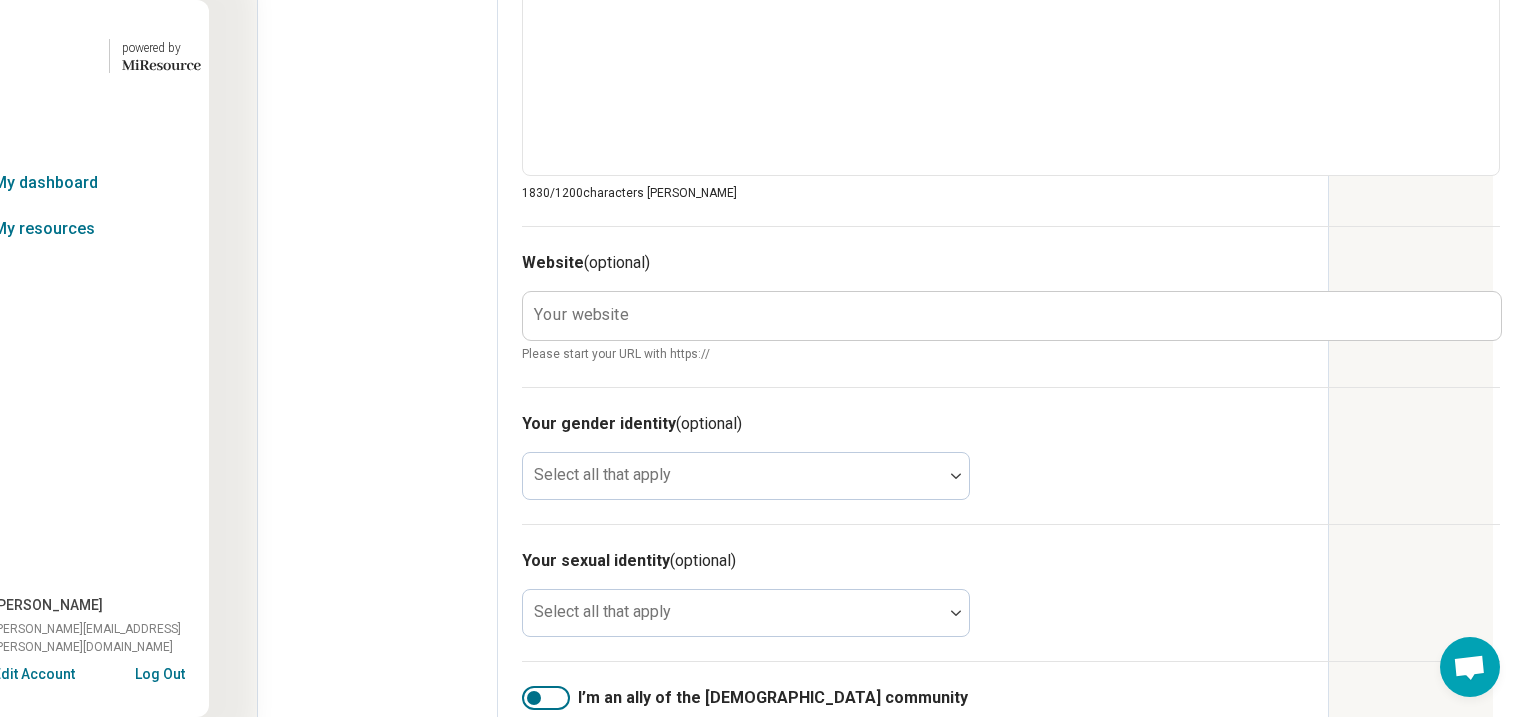 drag, startPoint x: 441, startPoint y: 564, endPoint x: 419, endPoint y: 578, distance: 26.076809 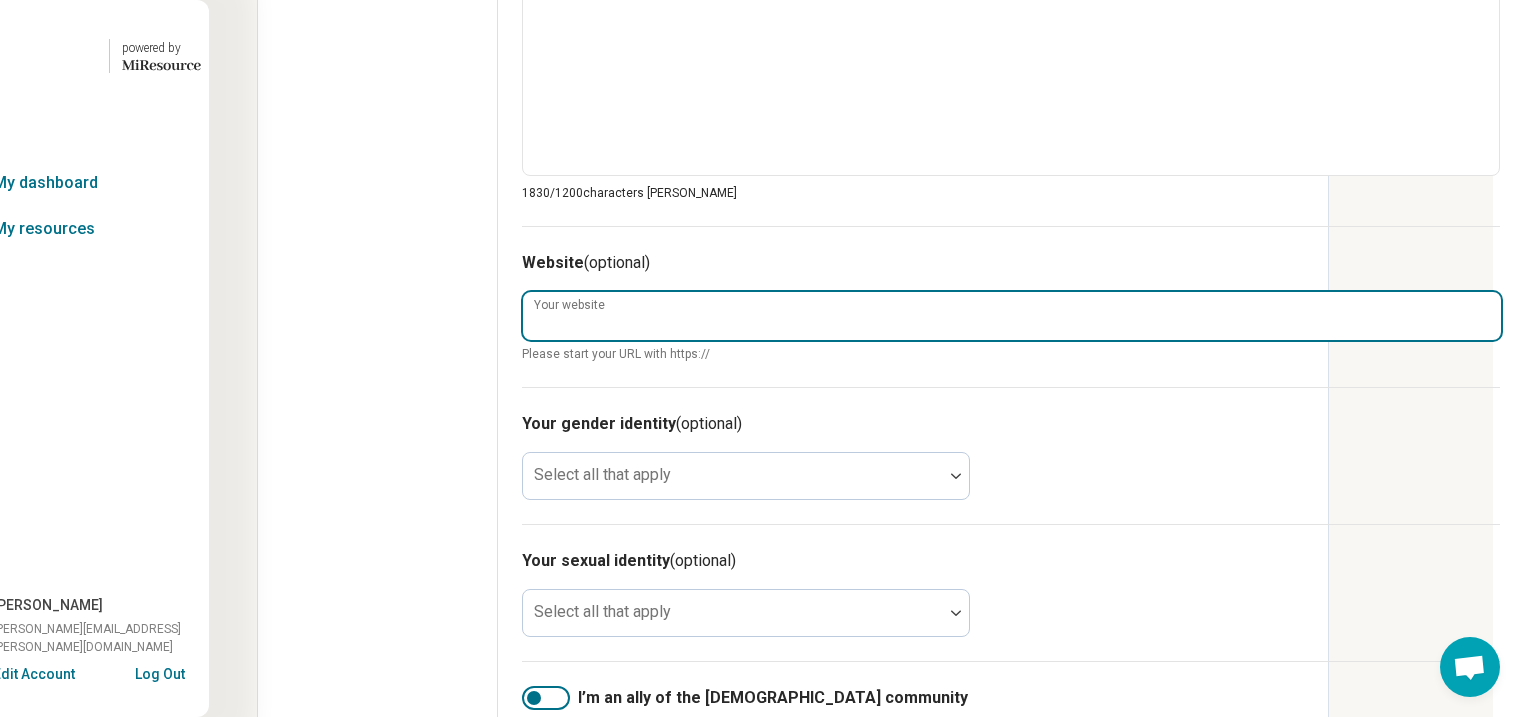 click on "Your website" at bounding box center (1012, 316) 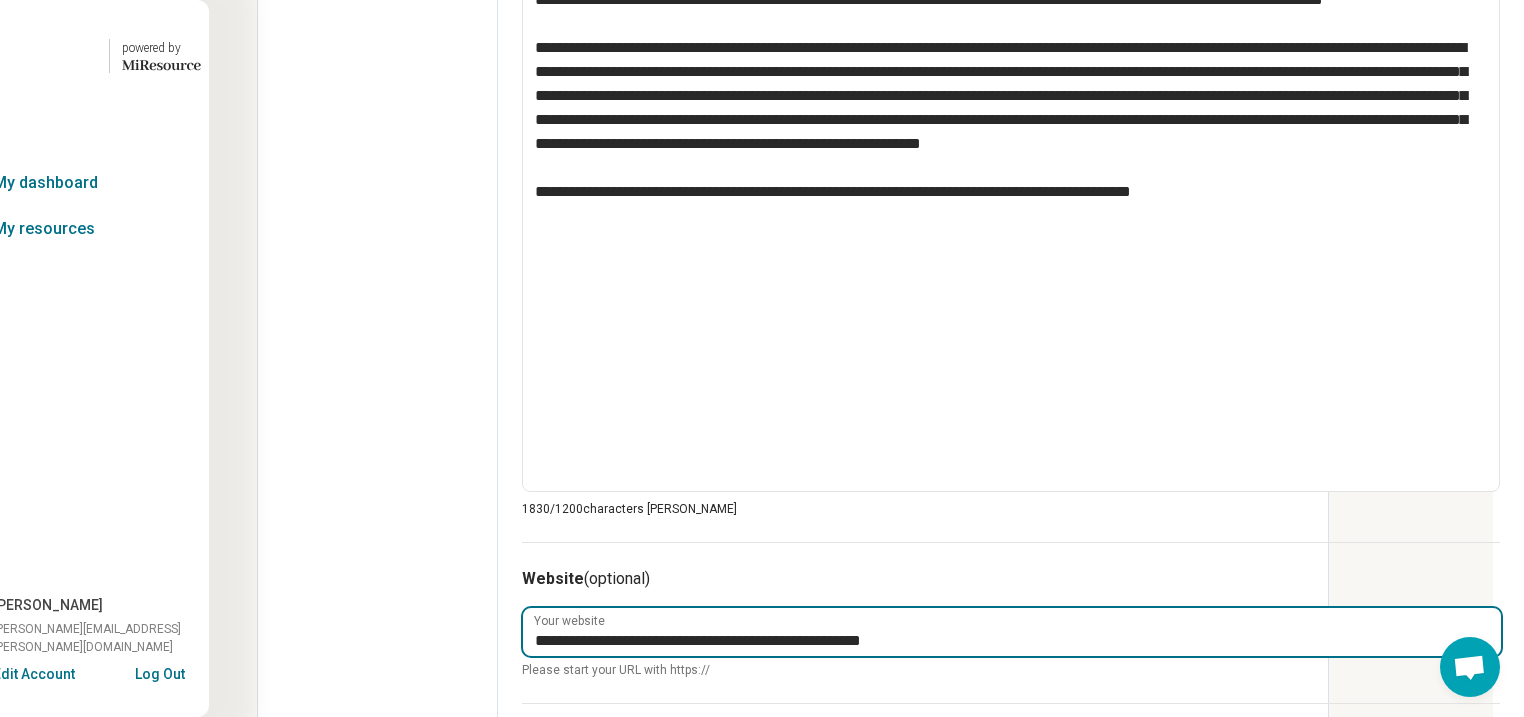 scroll, scrollTop: 1200, scrollLeft: 256, axis: both 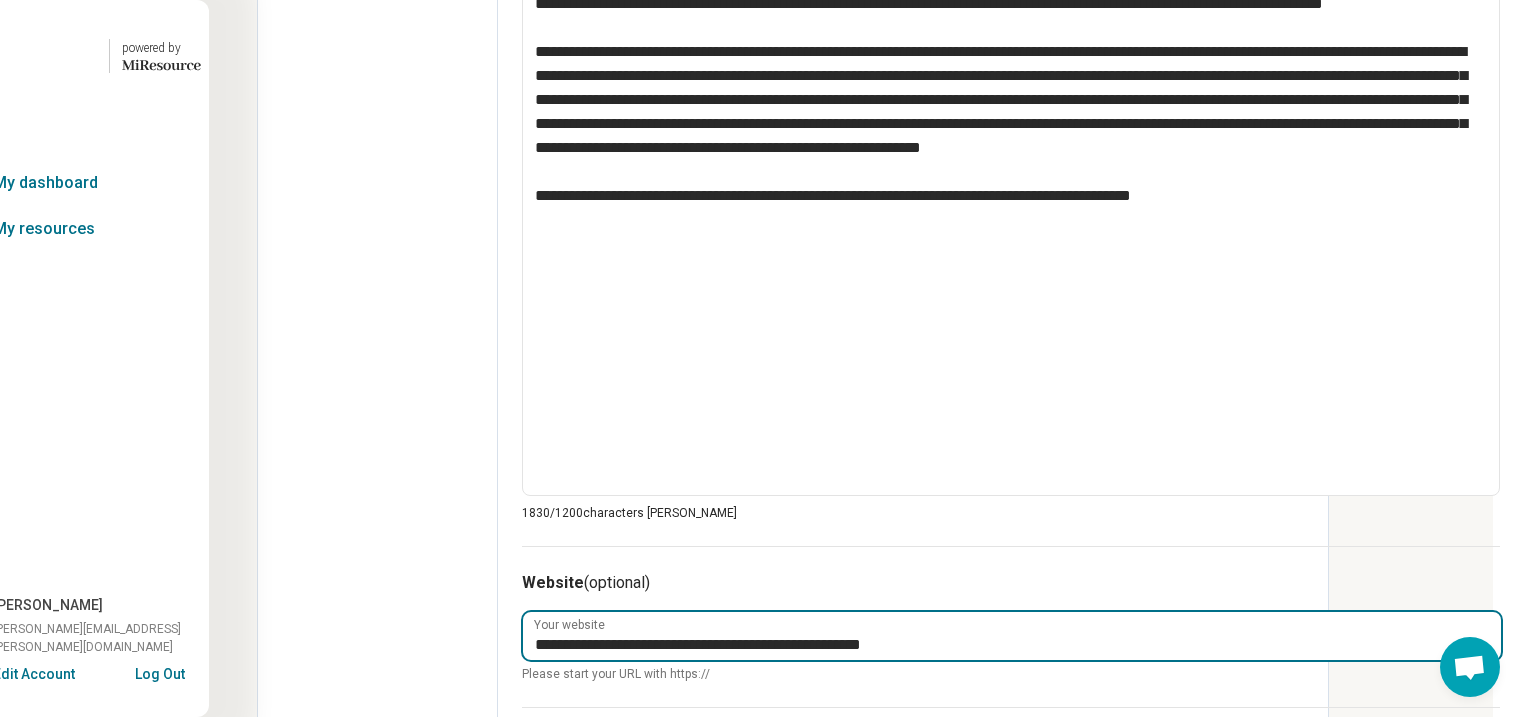 type on "**********" 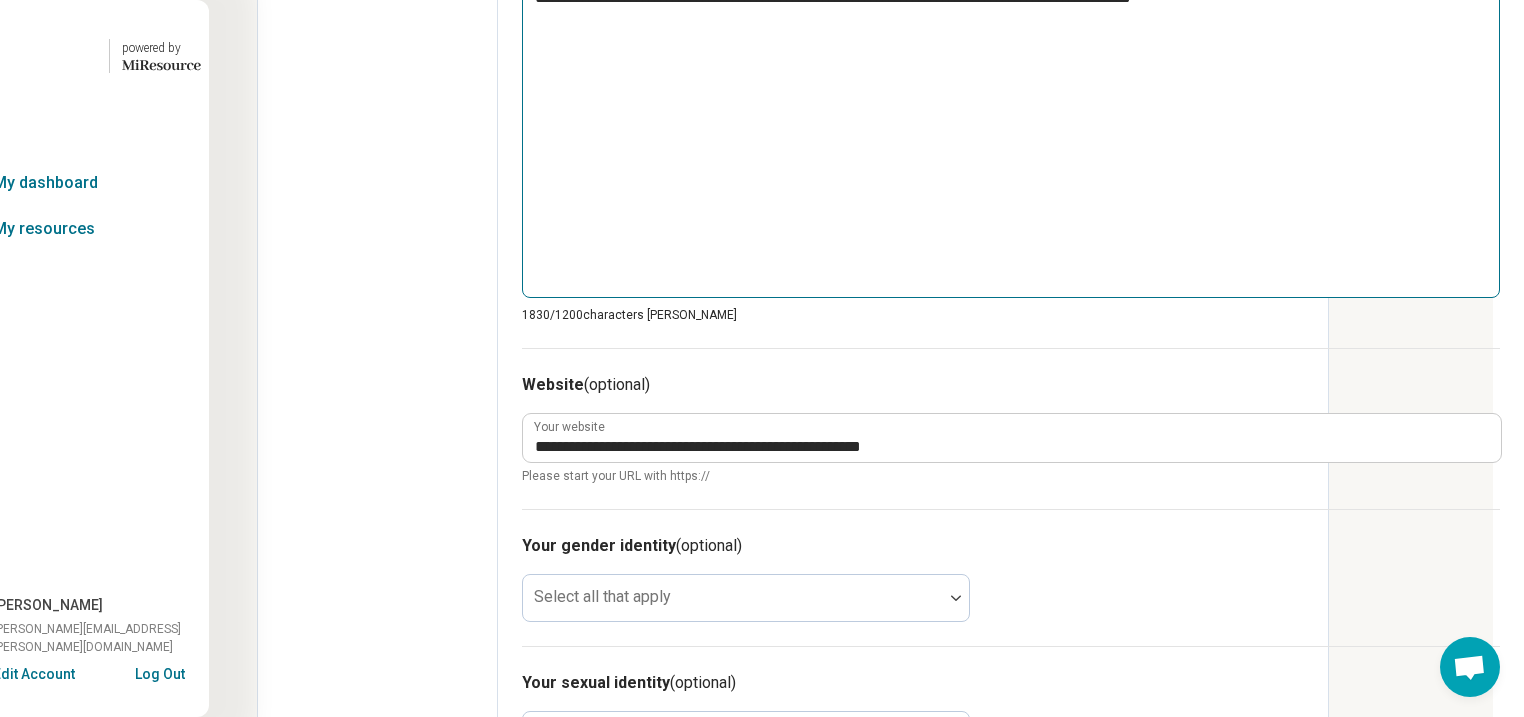 scroll, scrollTop: 1440, scrollLeft: 256, axis: both 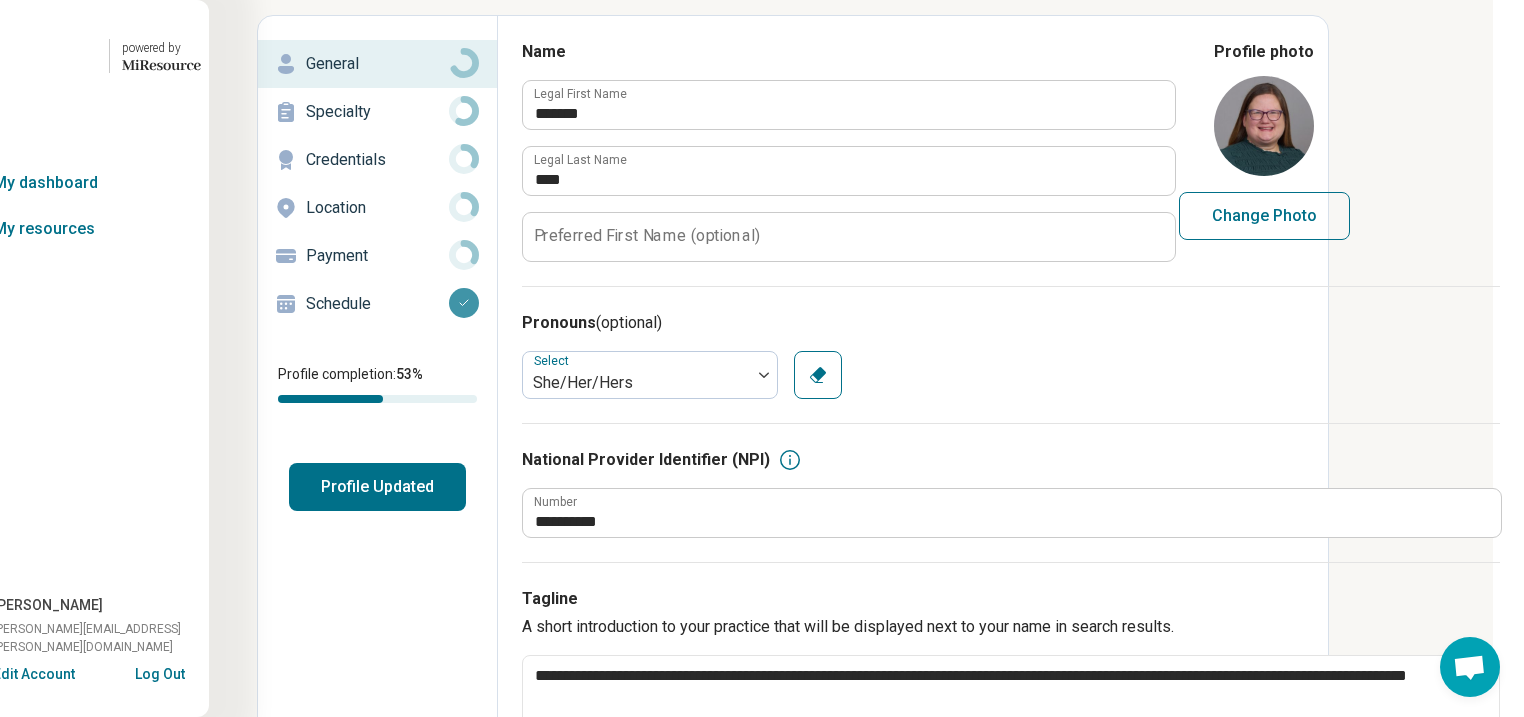 drag, startPoint x: 1295, startPoint y: 453, endPoint x: 366, endPoint y: -33, distance: 1048.4451 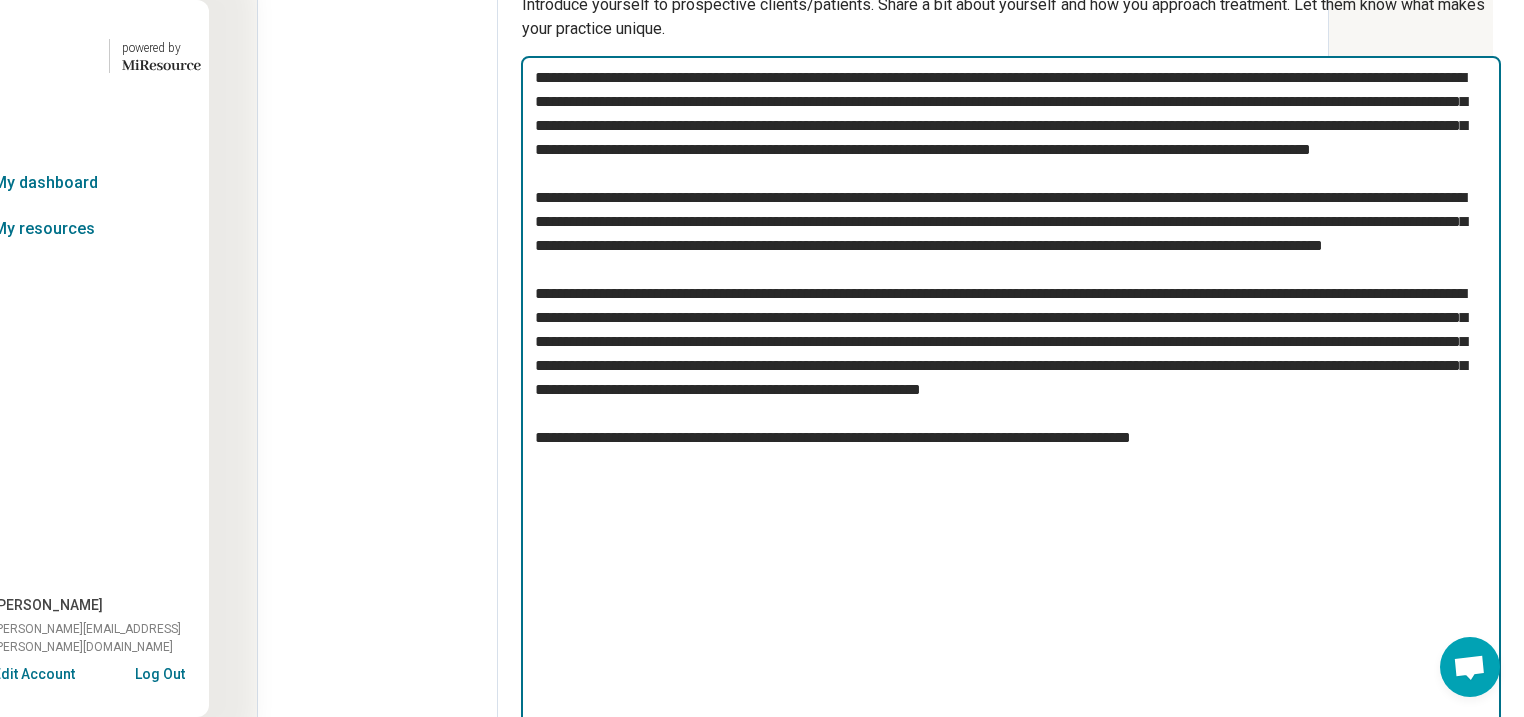 scroll, scrollTop: 960, scrollLeft: 256, axis: both 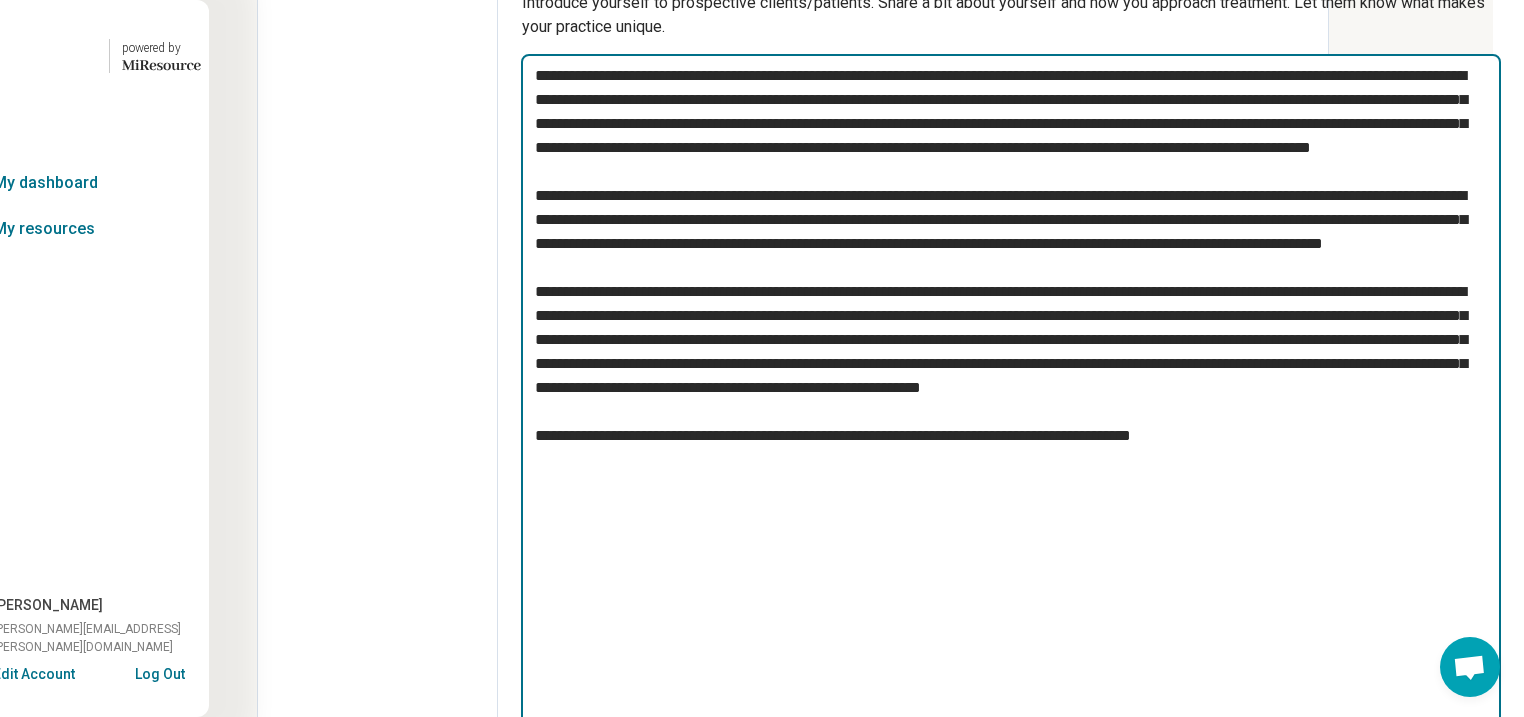 type on "*" 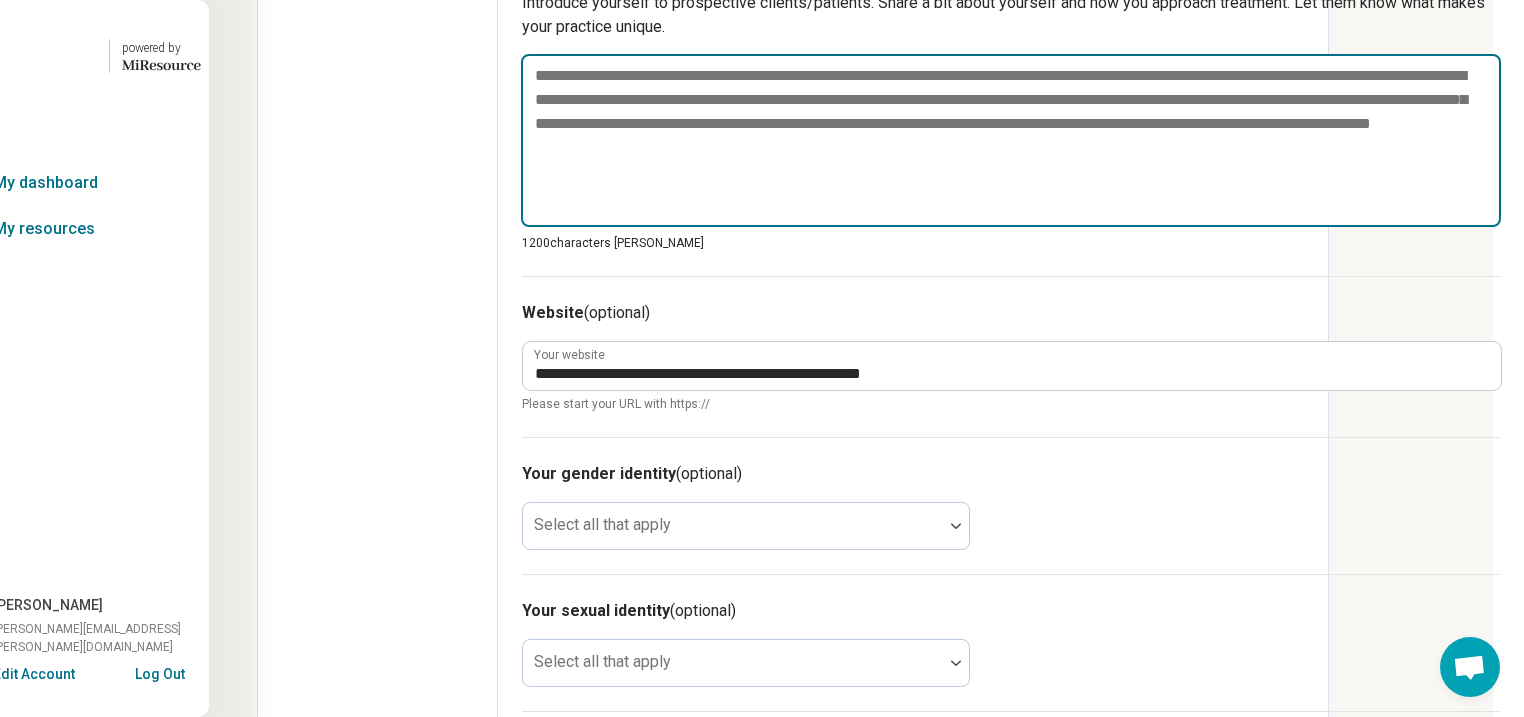 paste on "**********" 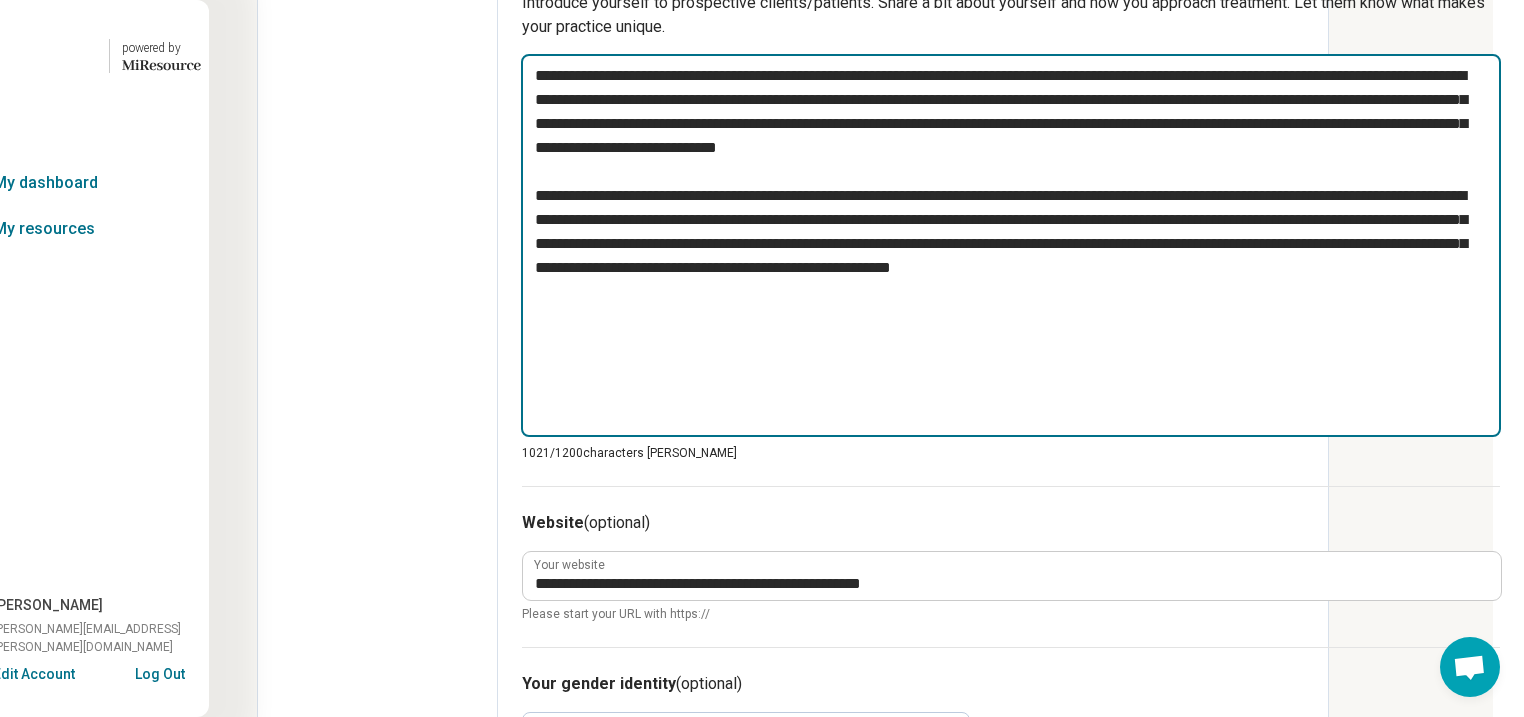 type on "**********" 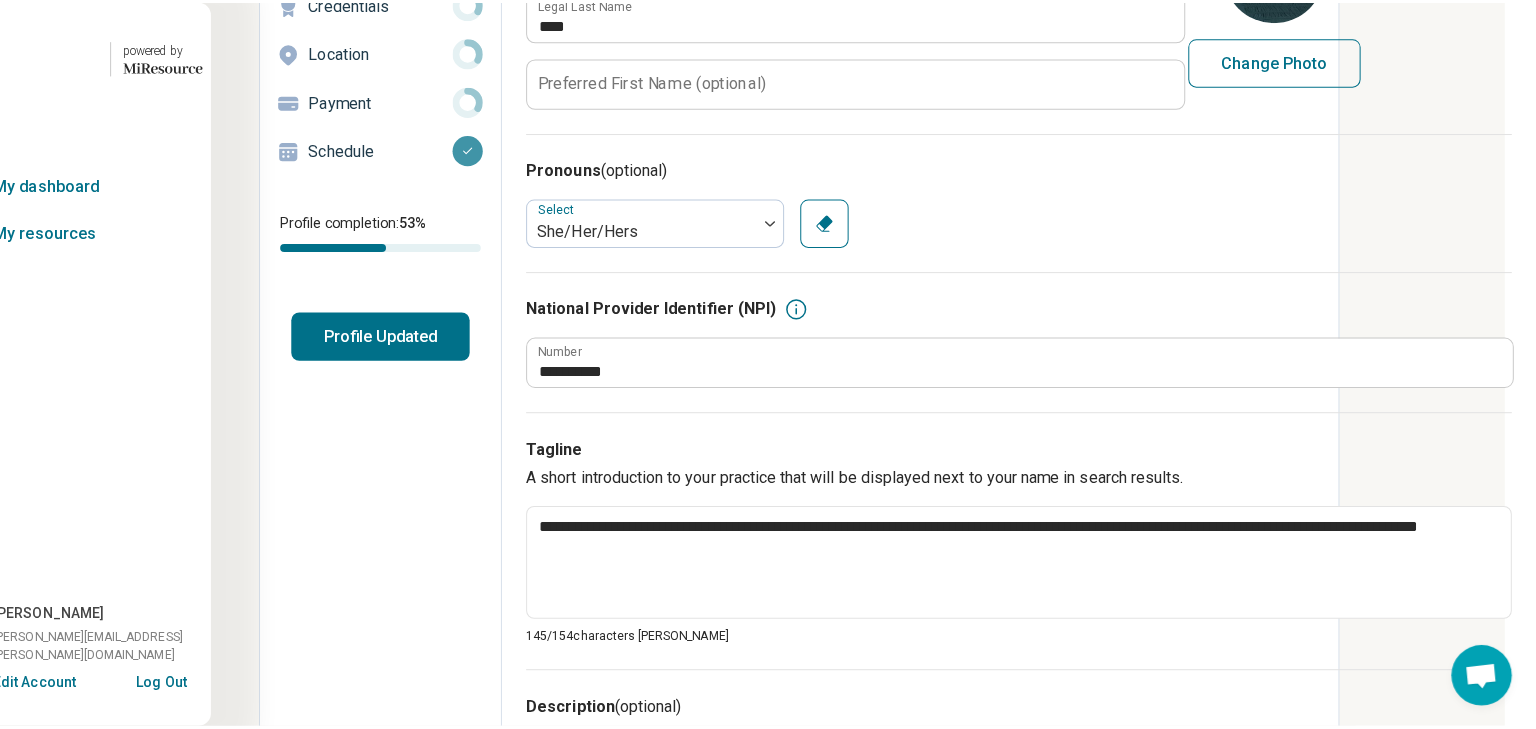 scroll, scrollTop: 0, scrollLeft: 256, axis: horizontal 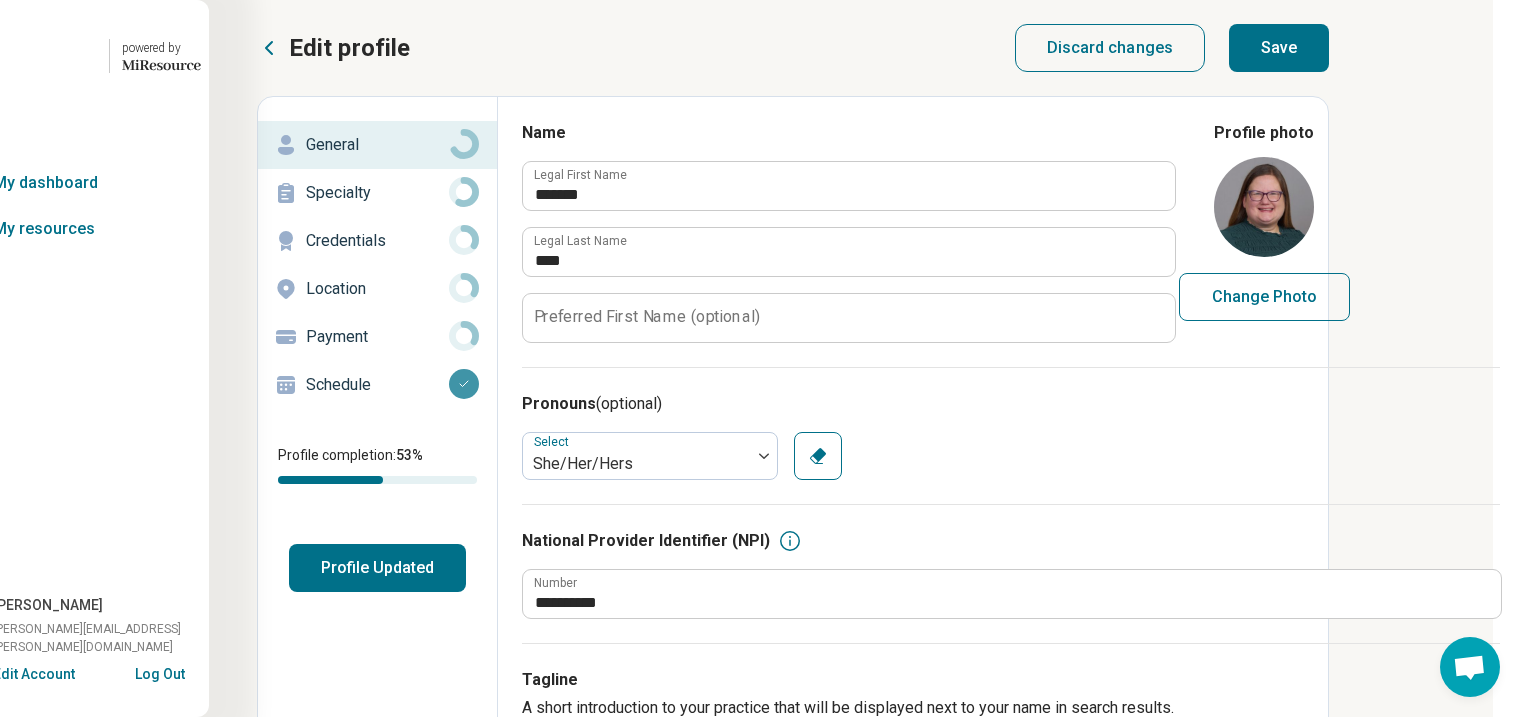 click on "Save" at bounding box center (1279, 48) 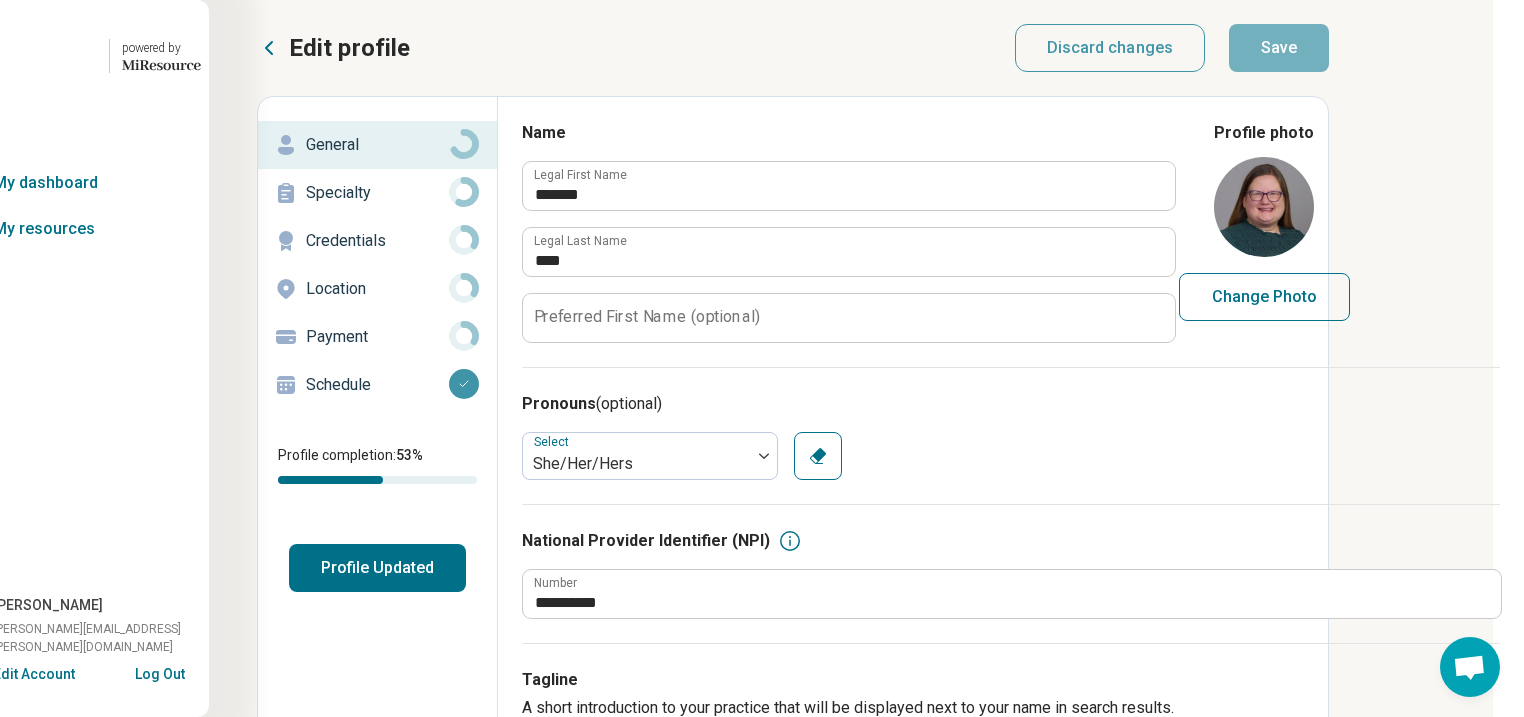 click on "Profile Updated" at bounding box center [377, 568] 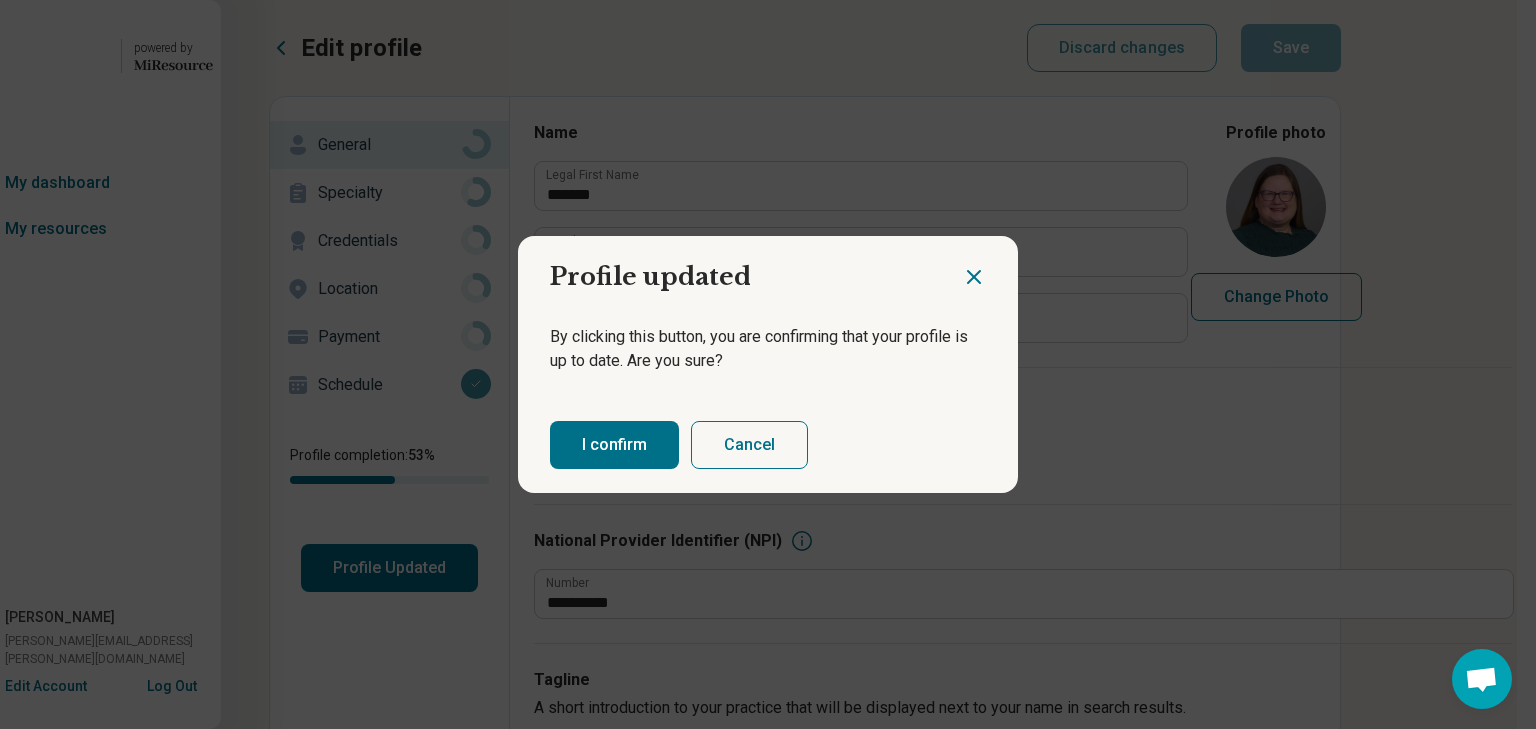 click on "I confirm" at bounding box center [614, 445] 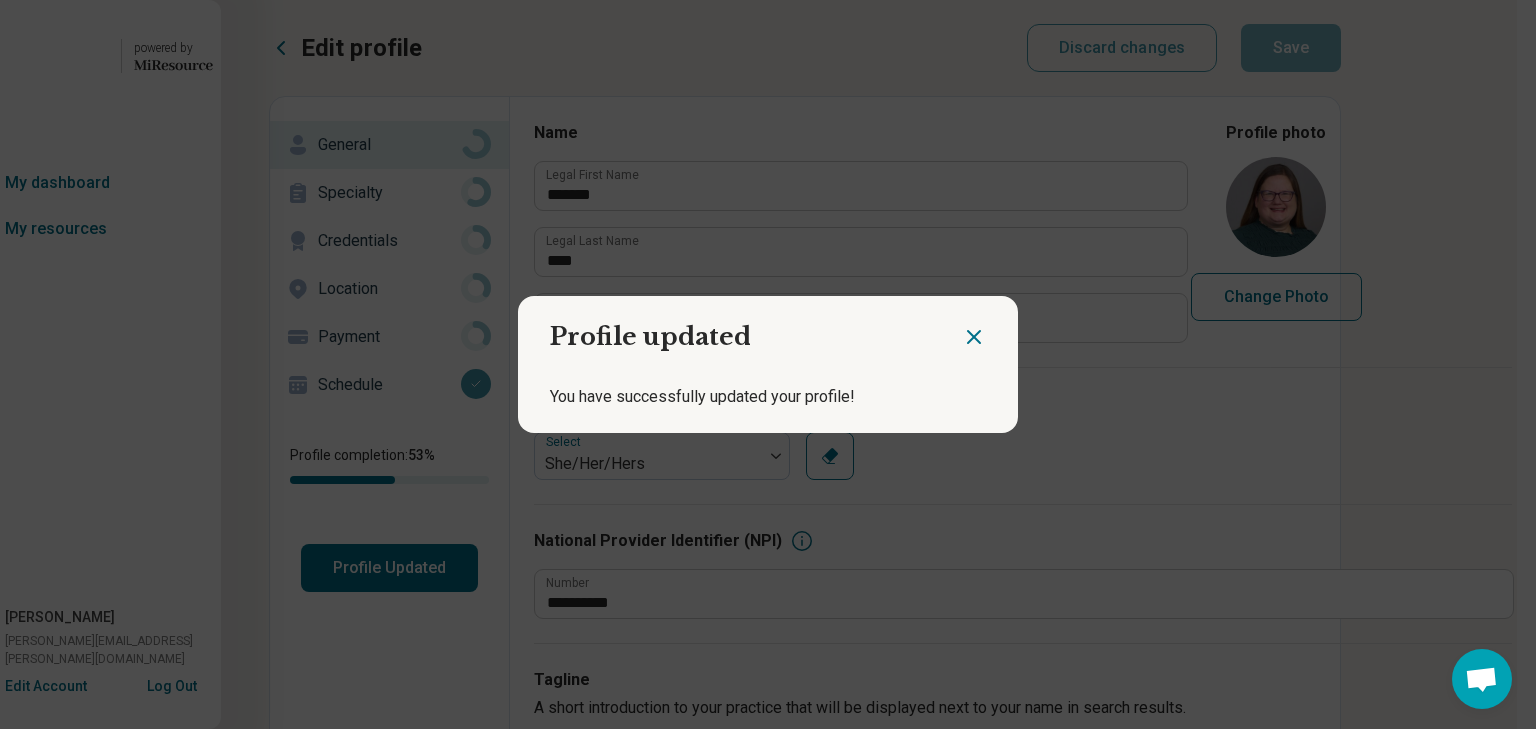 click 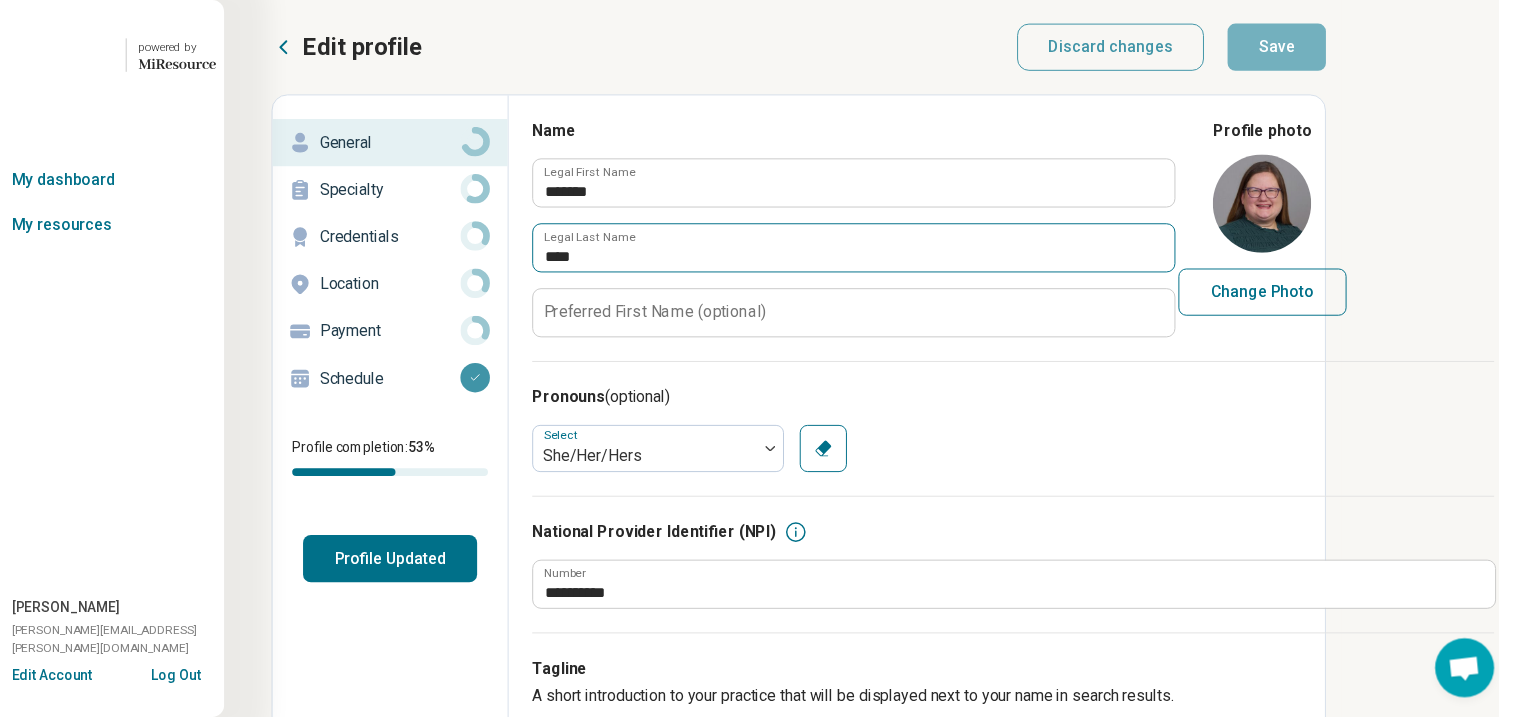 scroll, scrollTop: 0, scrollLeft: 244, axis: horizontal 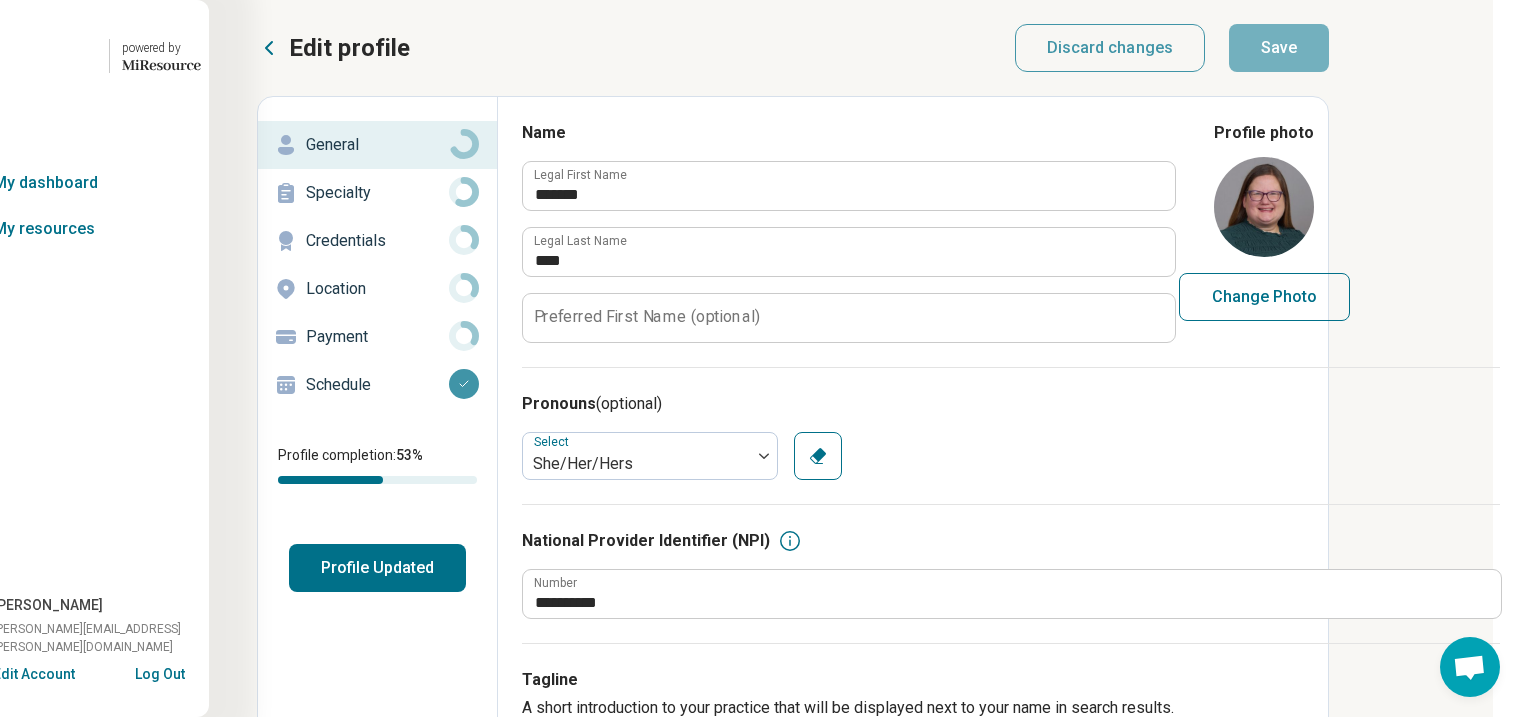 click 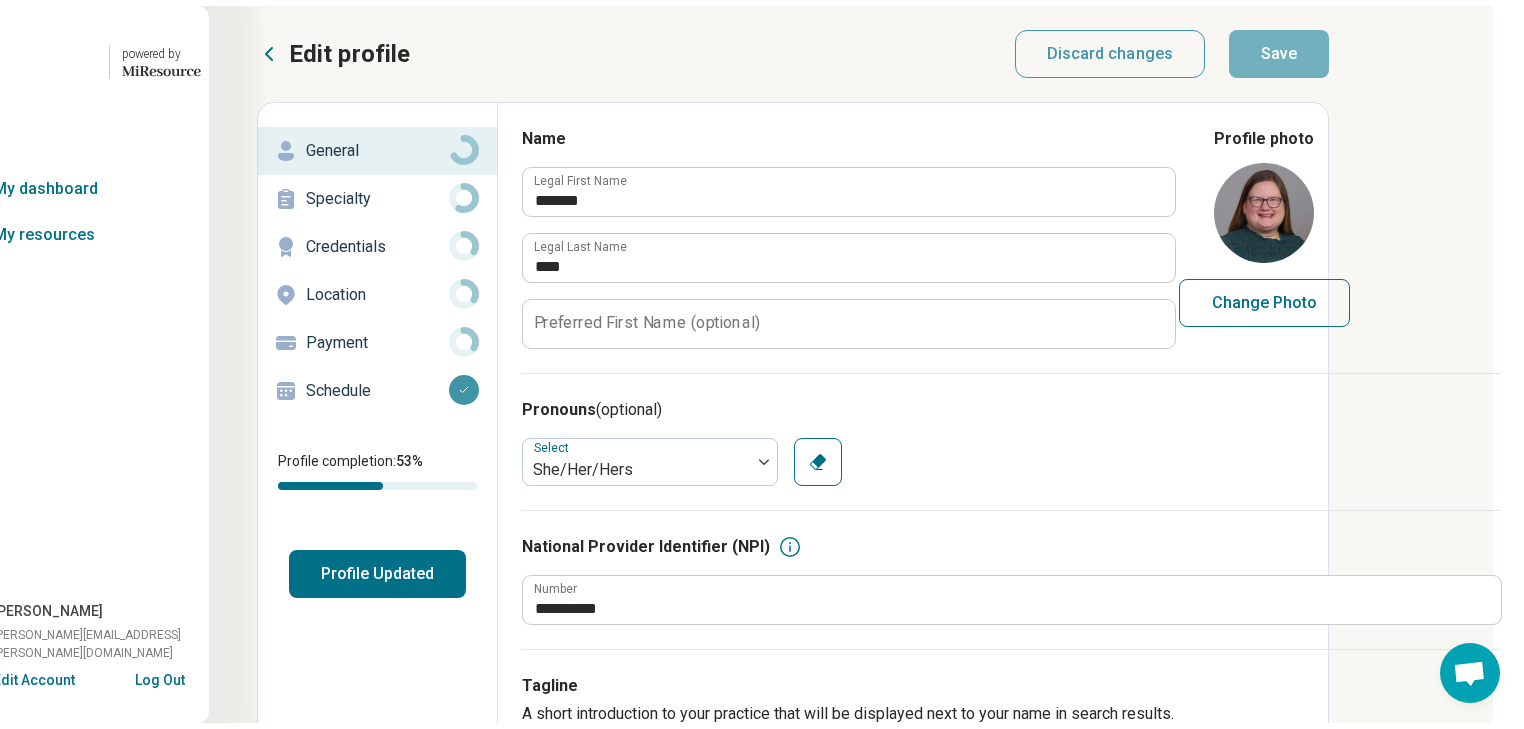 scroll, scrollTop: 0, scrollLeft: 0, axis: both 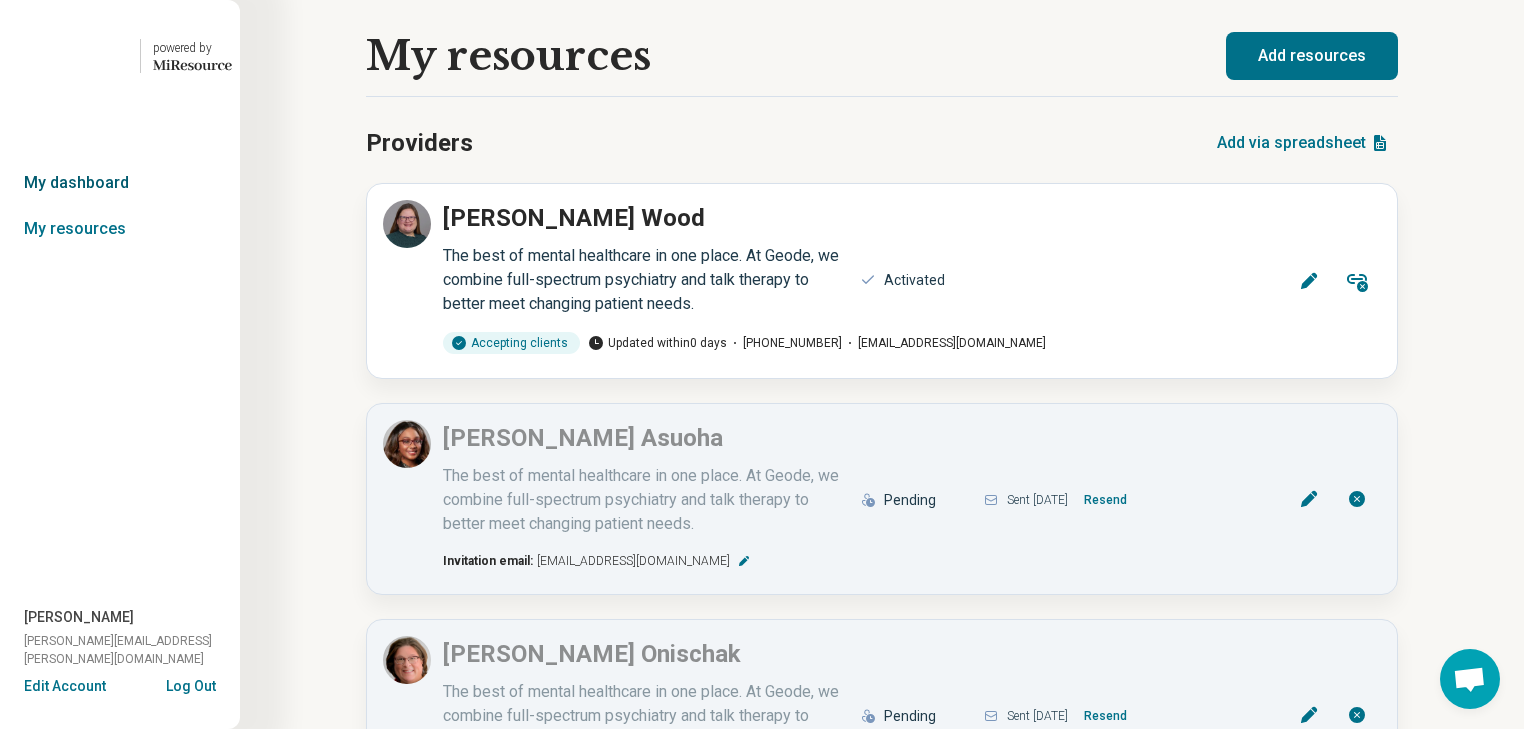 click on "My dashboard" at bounding box center (120, 183) 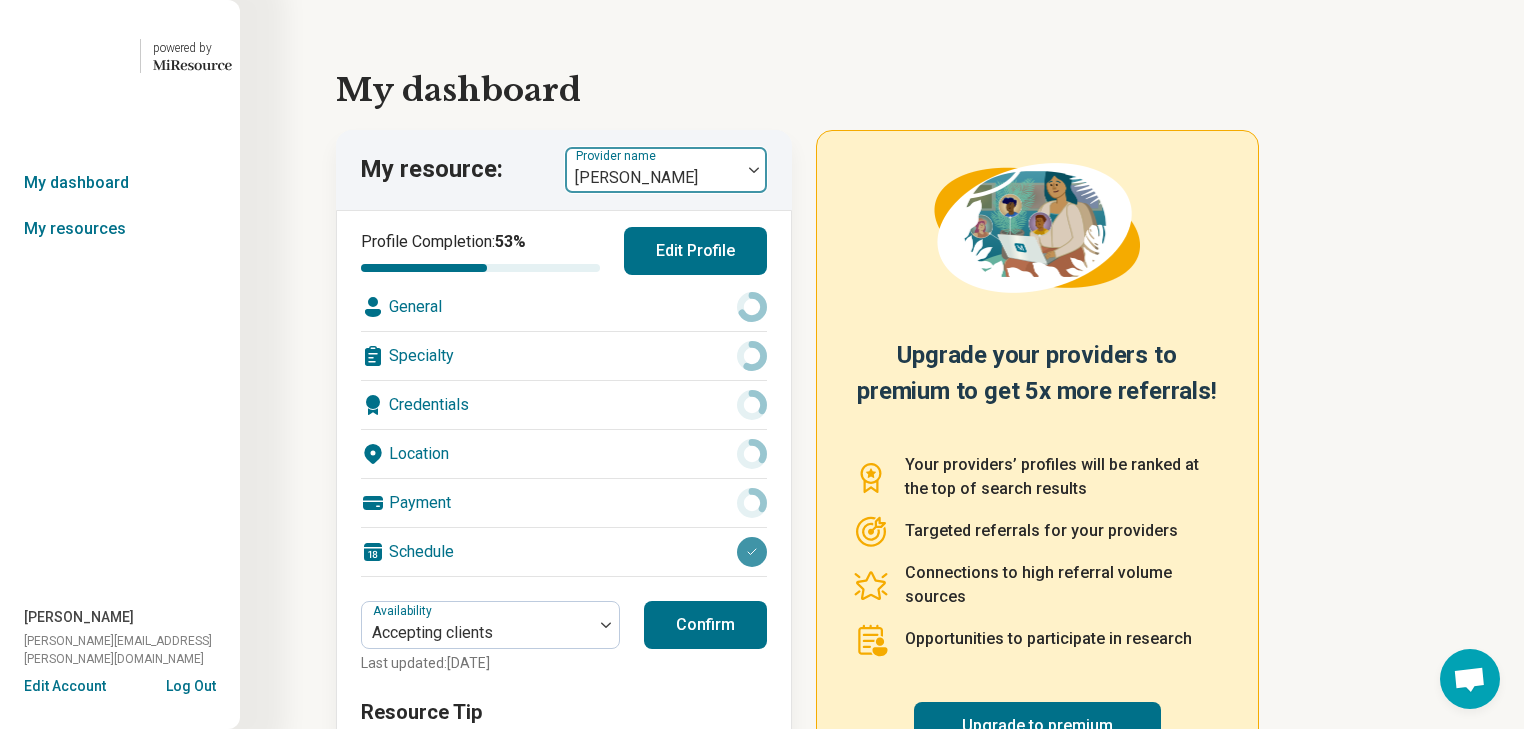 click at bounding box center (754, 170) 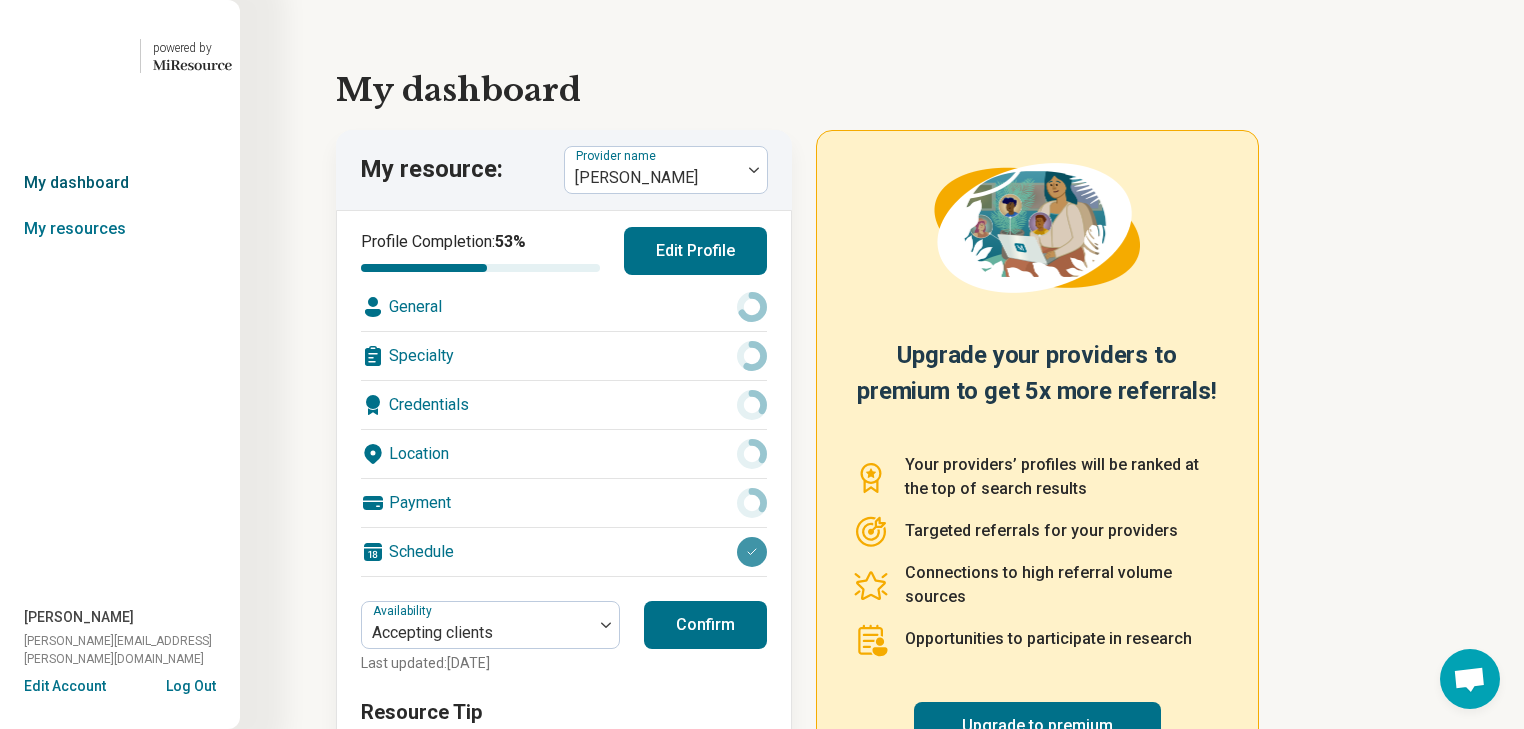 click on "My dashboard" at bounding box center [120, 183] 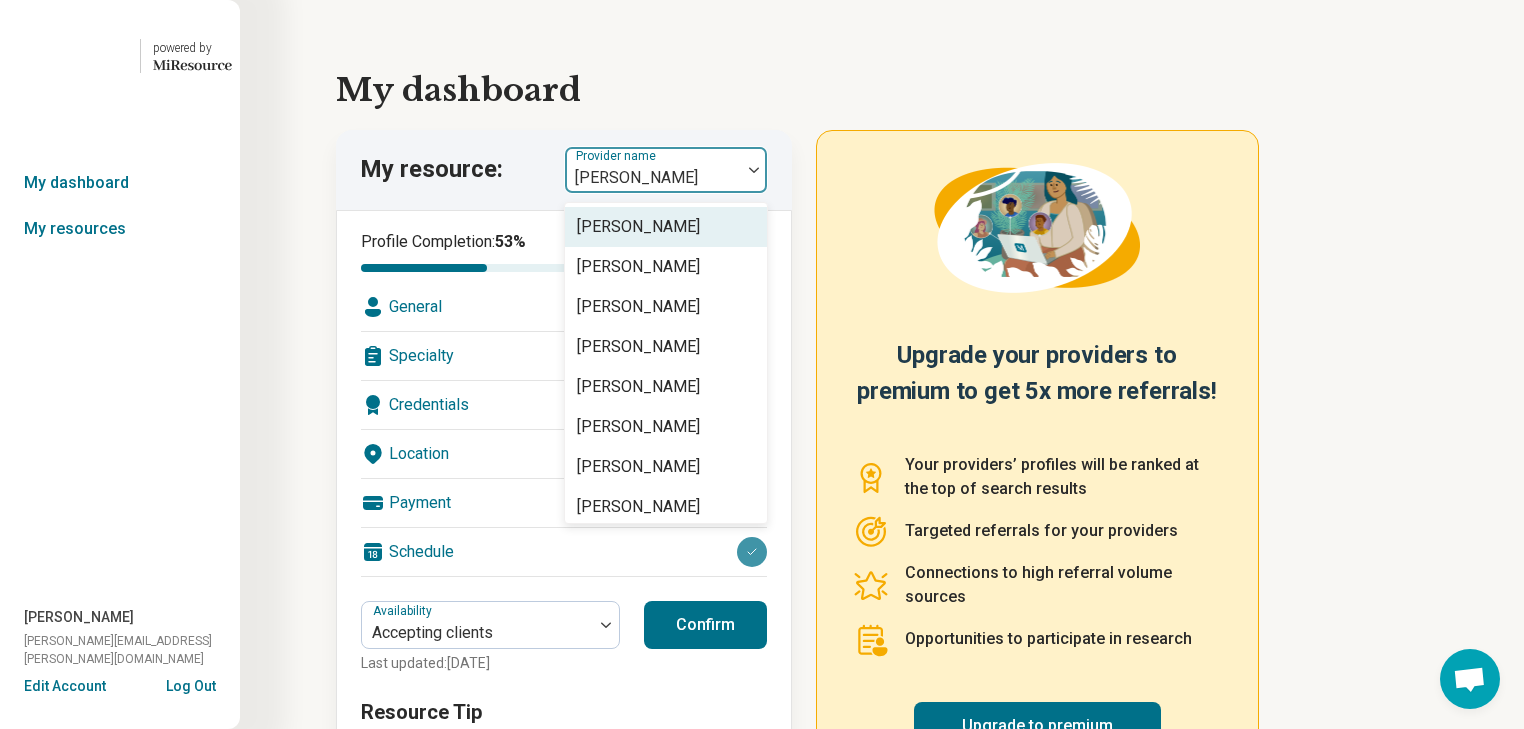 click at bounding box center [754, 170] 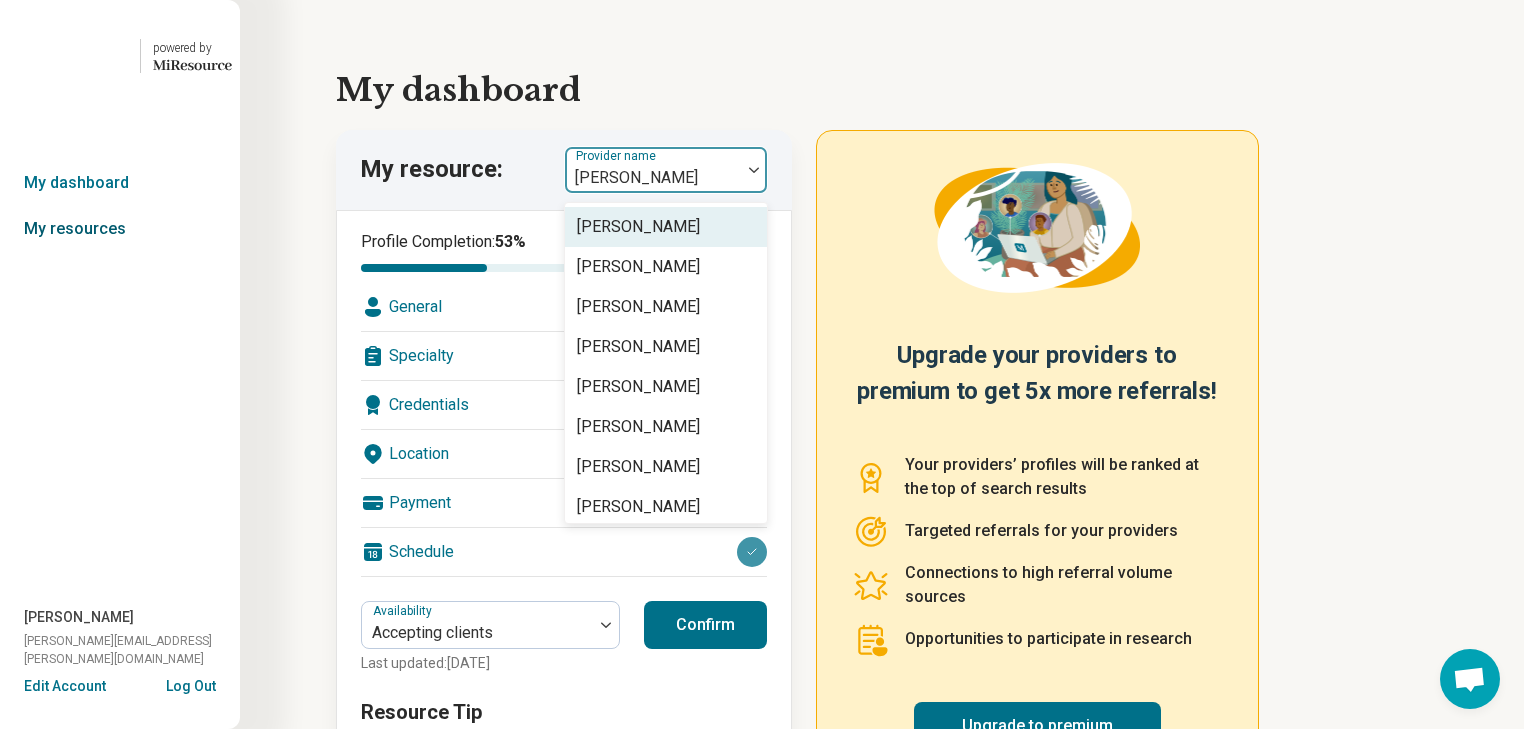 click on "My resources" at bounding box center [120, 229] 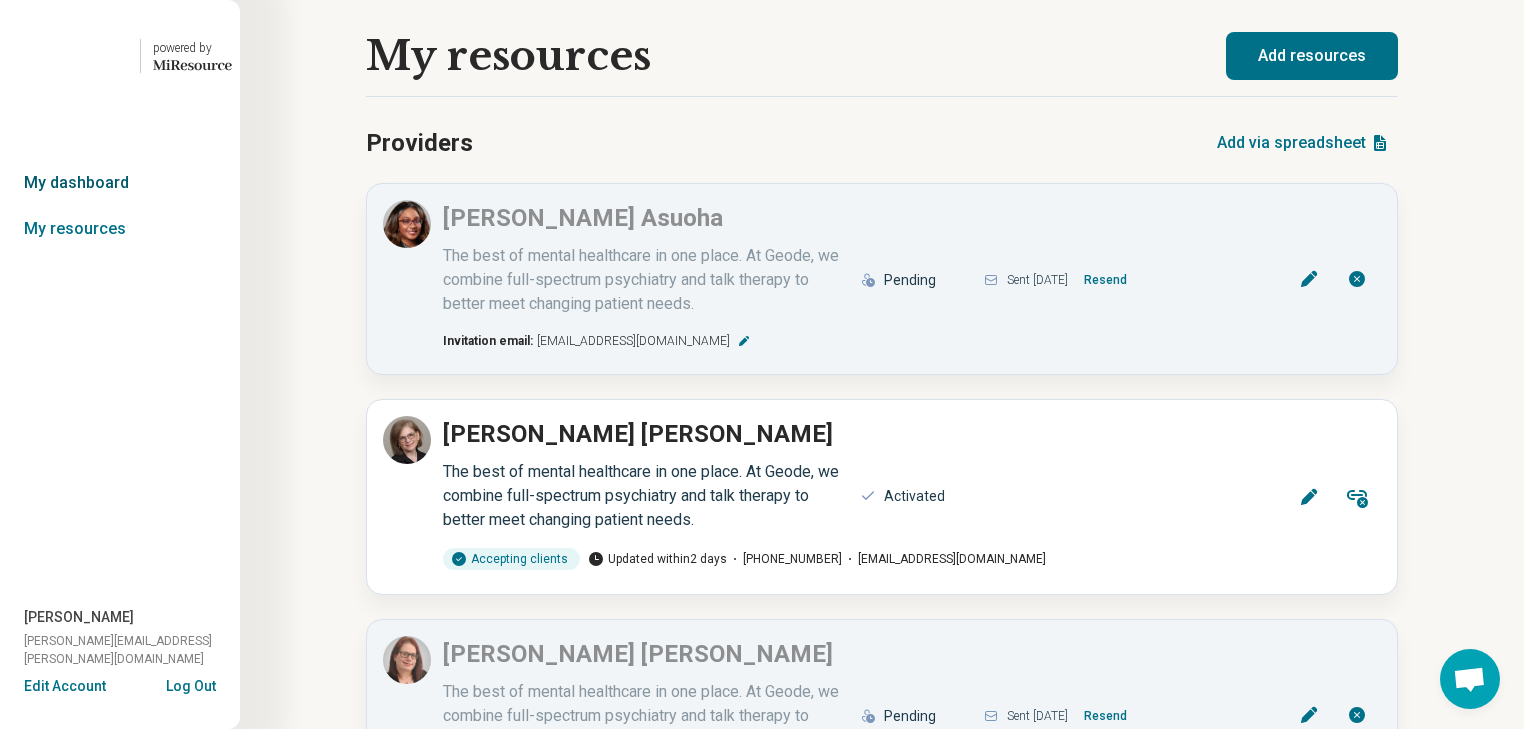 click on "My dashboard" at bounding box center [120, 183] 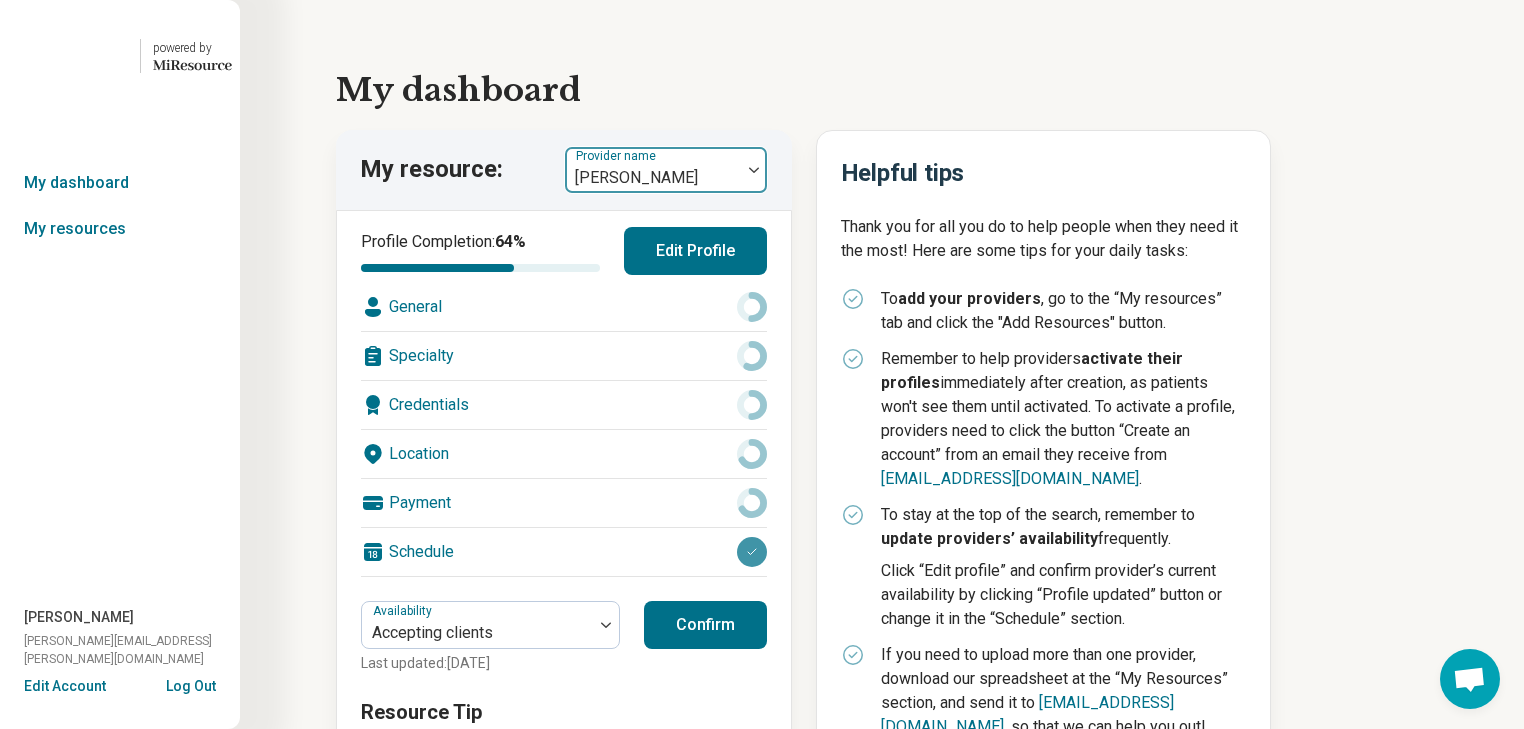 click at bounding box center (754, 170) 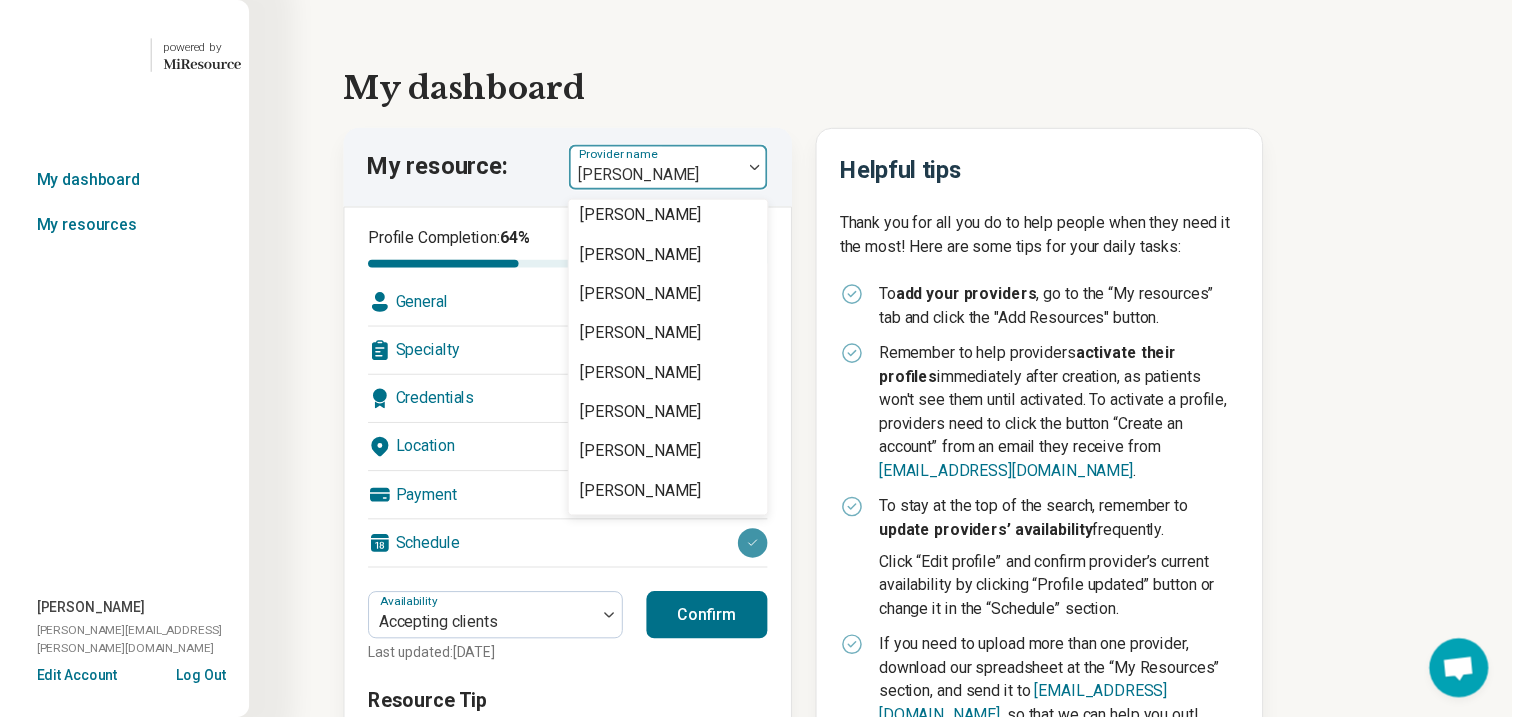 scroll, scrollTop: 4160, scrollLeft: 0, axis: vertical 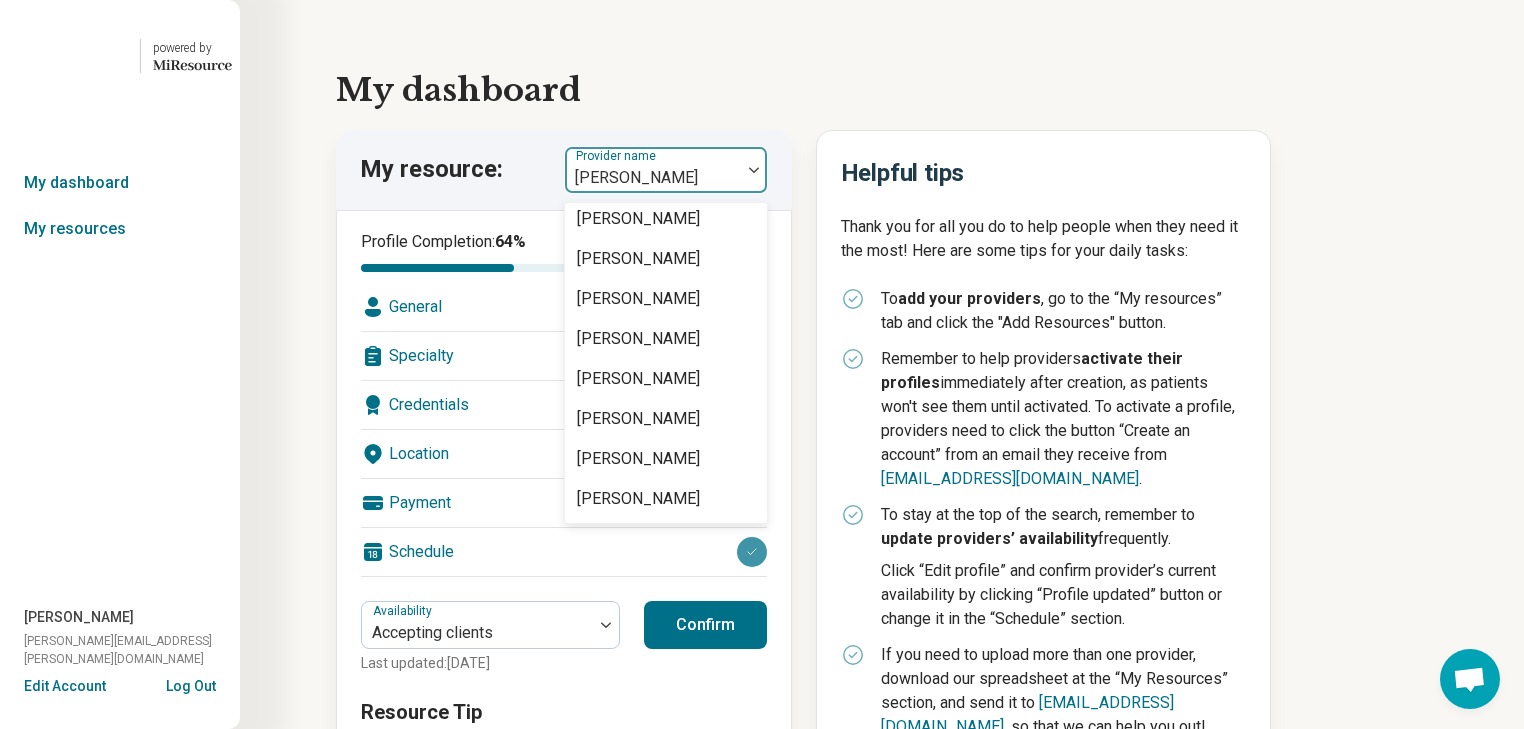click on "[PERSON_NAME]" at bounding box center [638, 19] 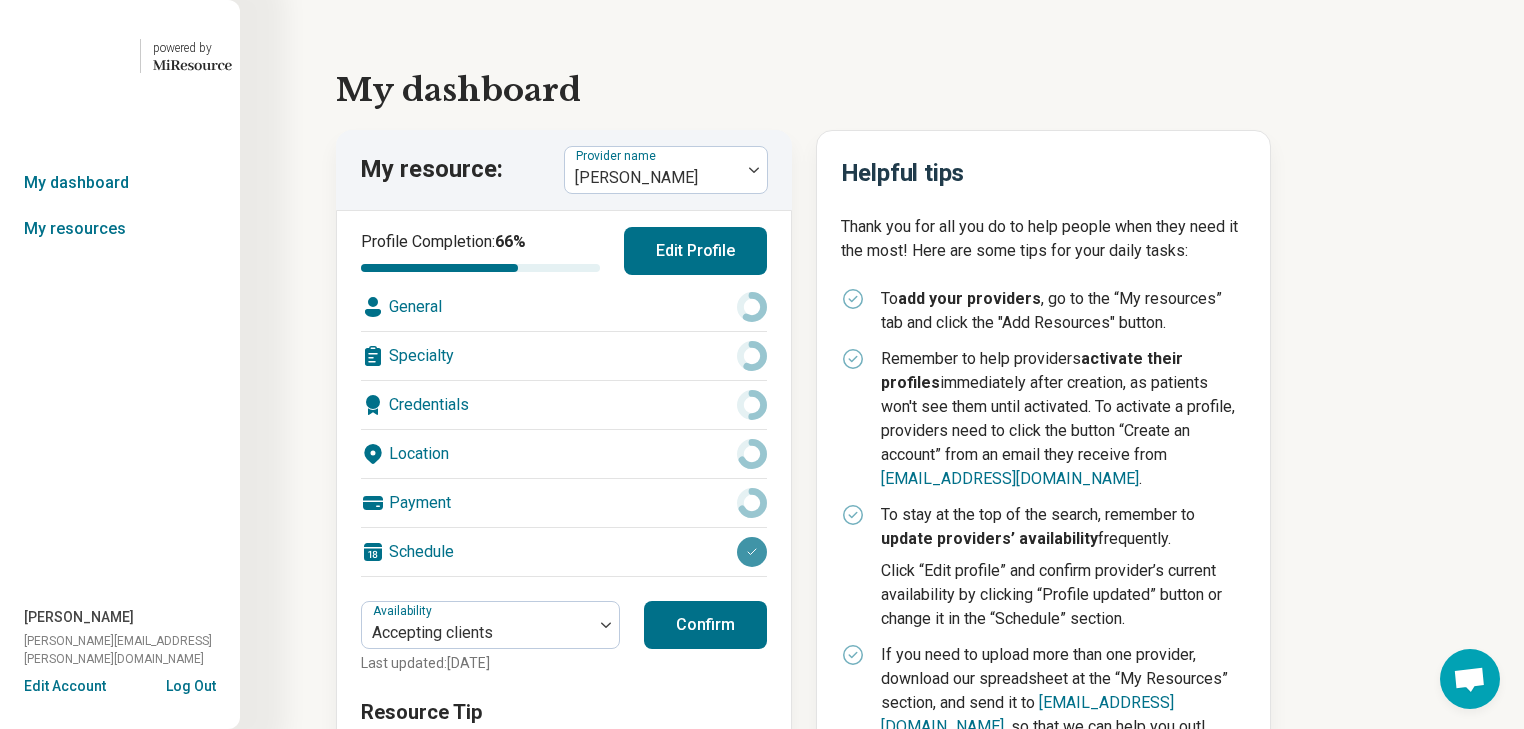 click on "Edit Profile" at bounding box center [695, 251] 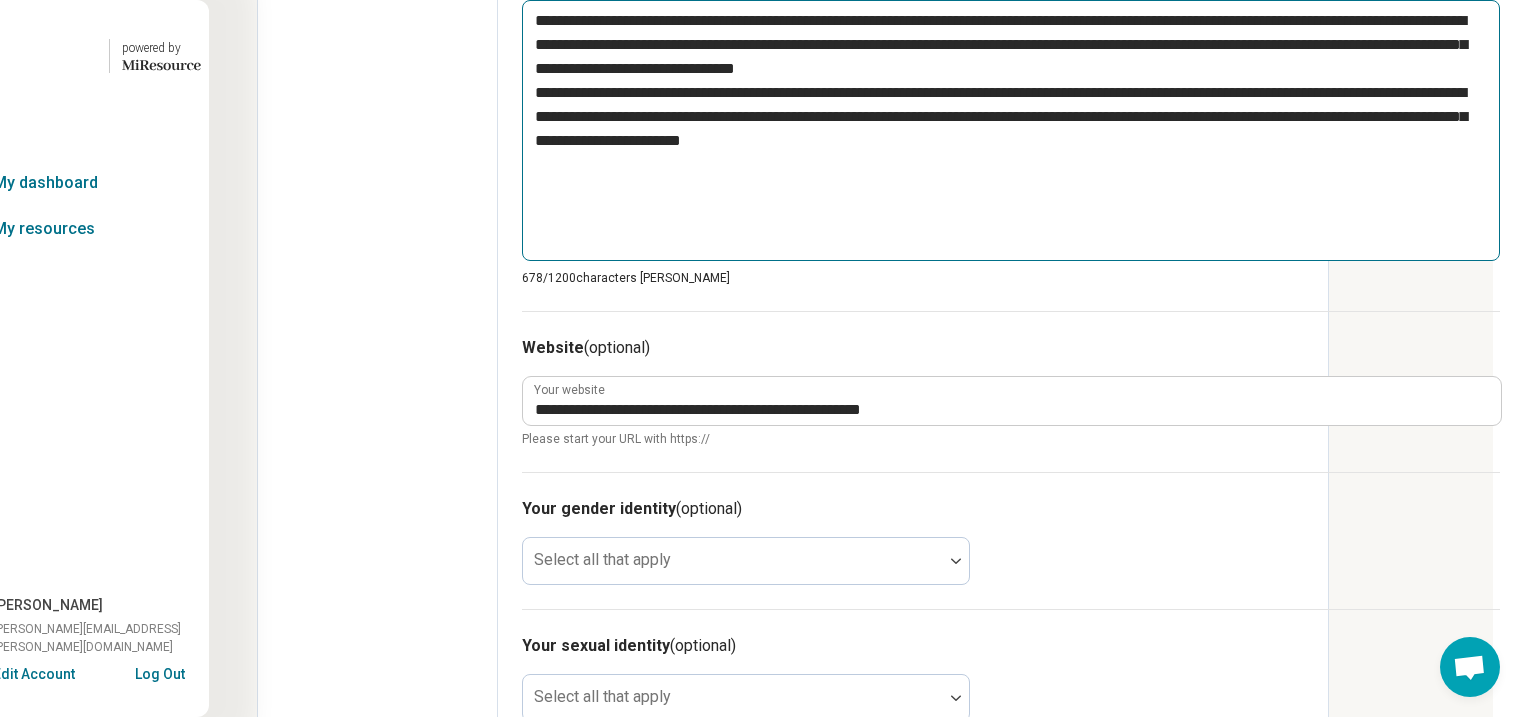 scroll, scrollTop: 880, scrollLeft: 195, axis: both 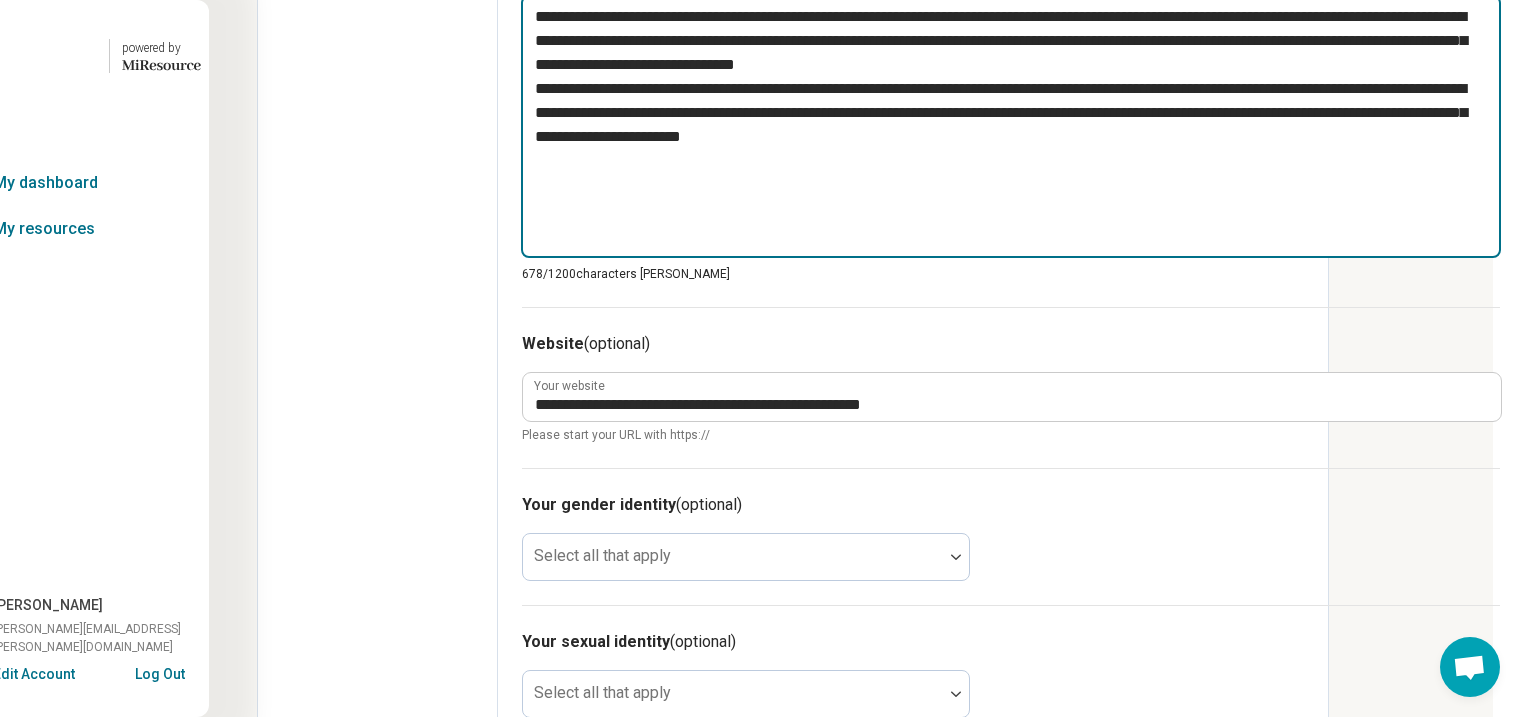 drag, startPoint x: 693, startPoint y: 419, endPoint x: 425, endPoint y: 208, distance: 341.09384 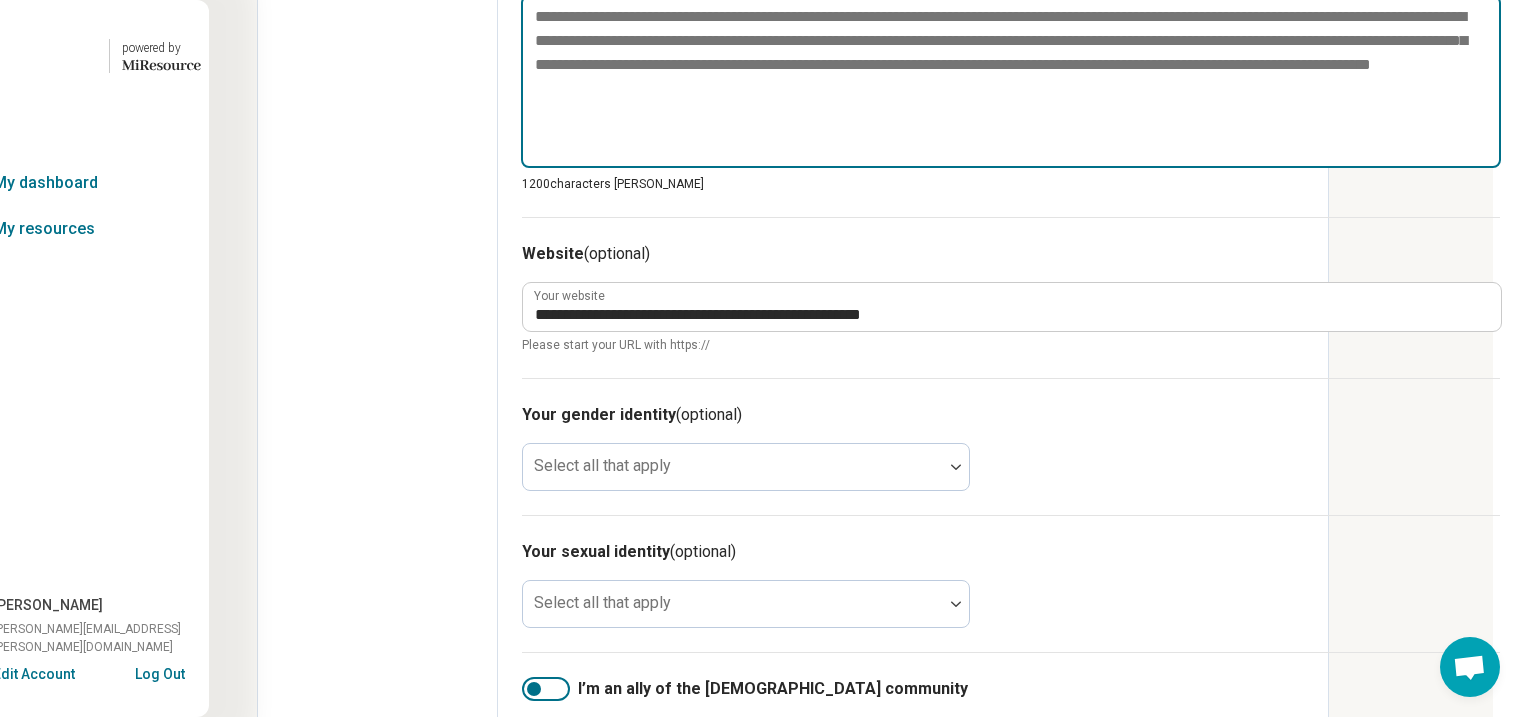 type 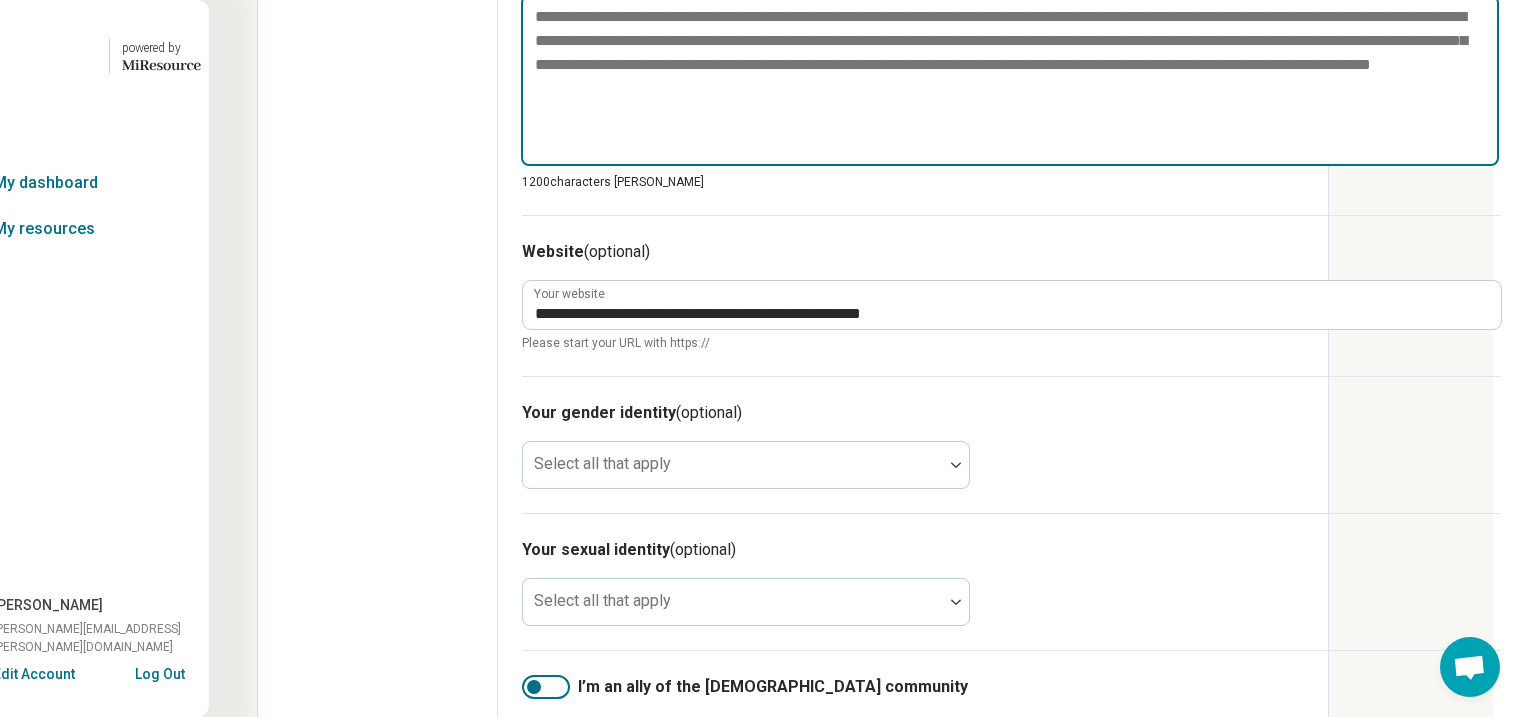 click at bounding box center [1010, 81] 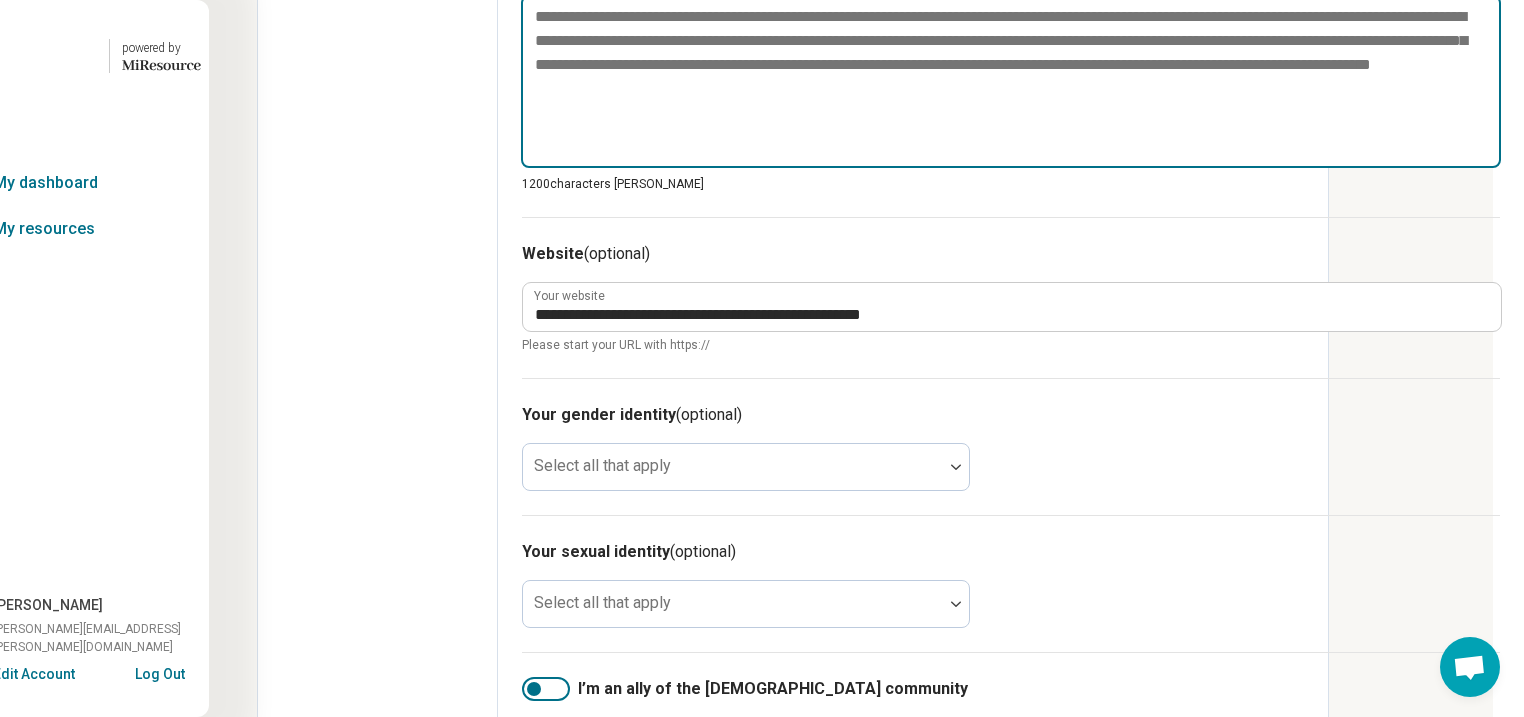 paste on "**********" 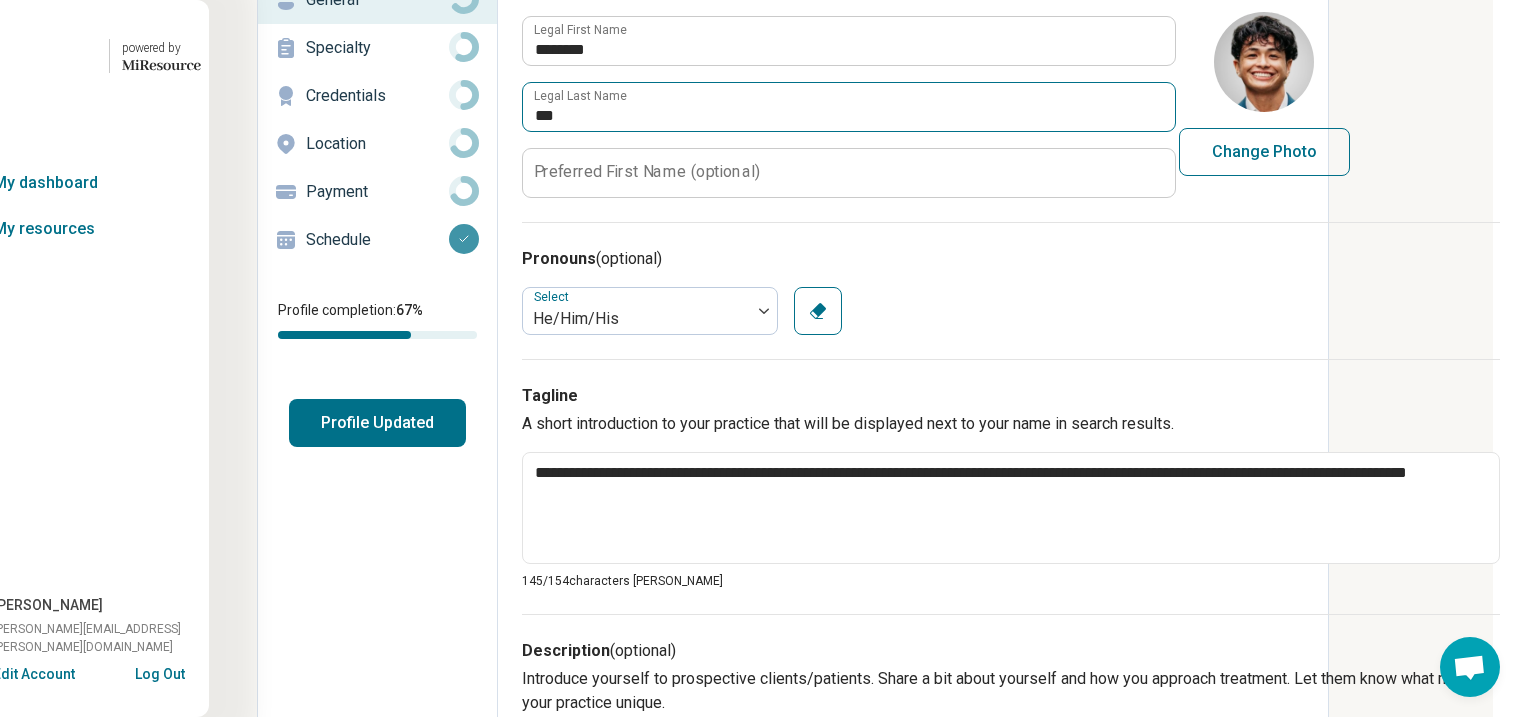 scroll, scrollTop: 0, scrollLeft: 195, axis: horizontal 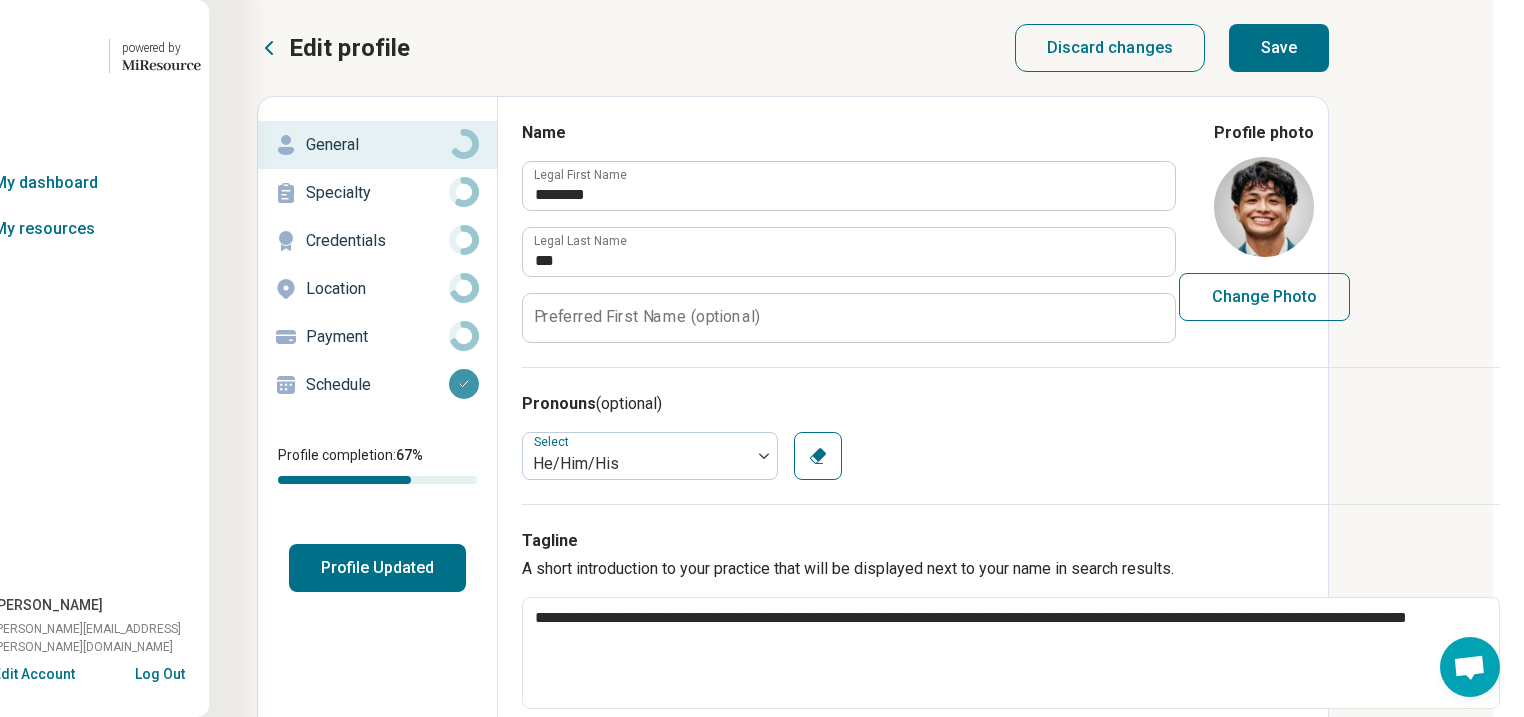 type on "**********" 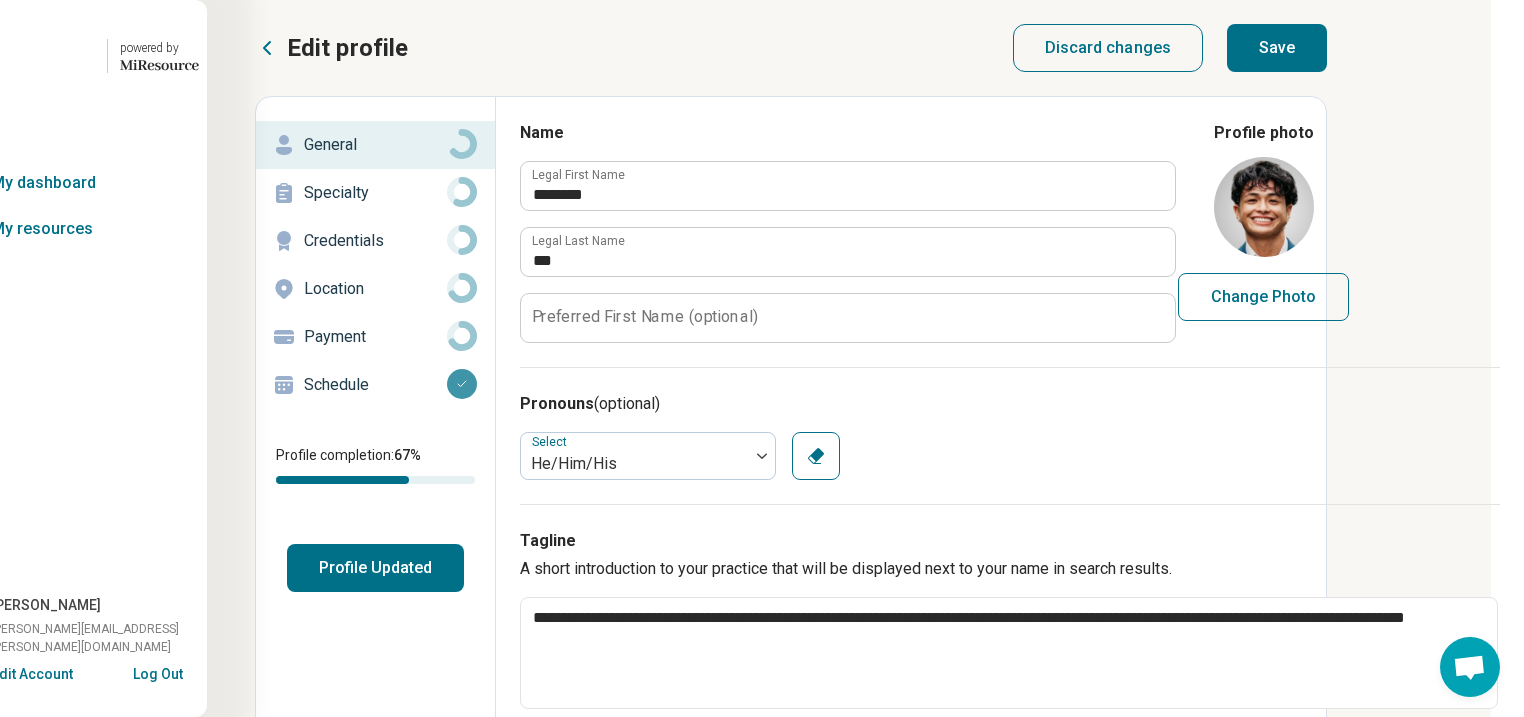 click on "Save" at bounding box center (1277, 48) 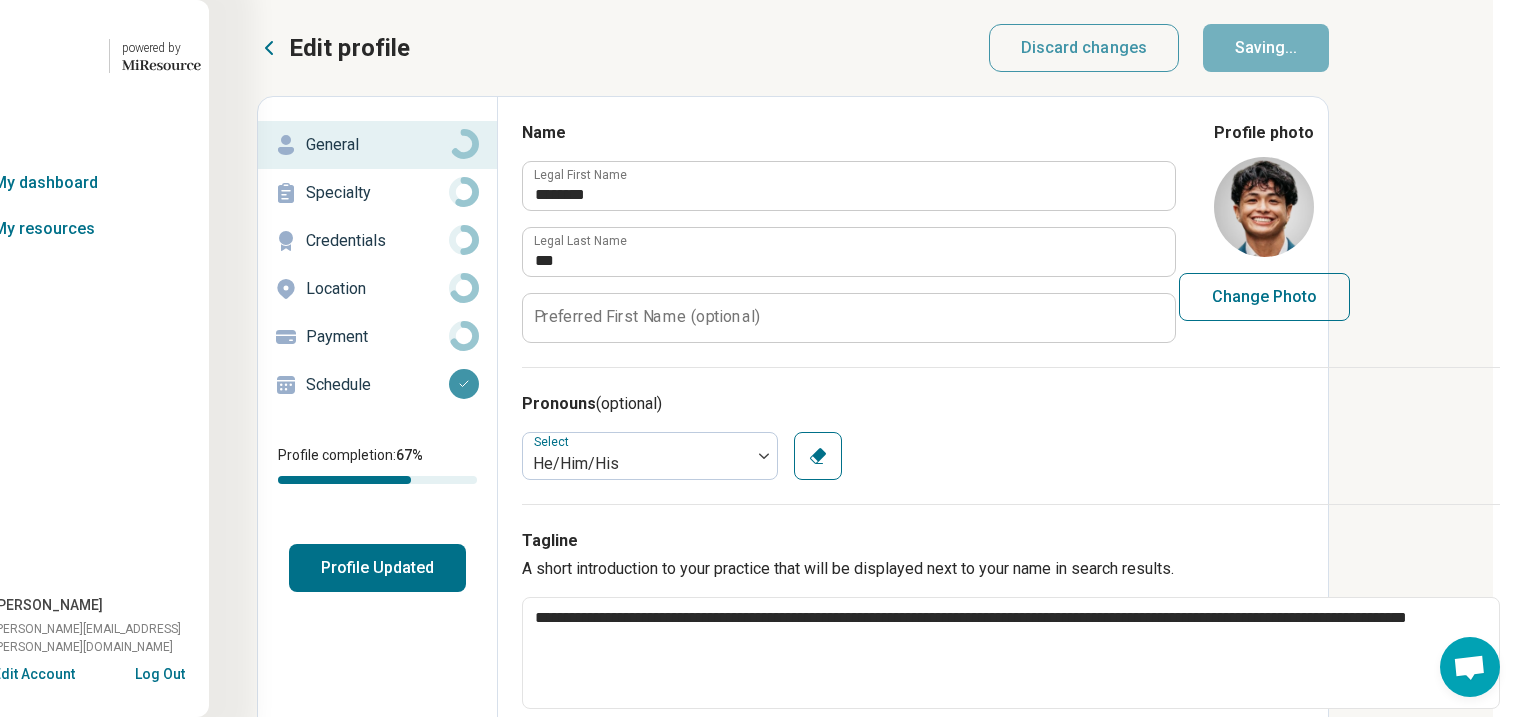 type on "*" 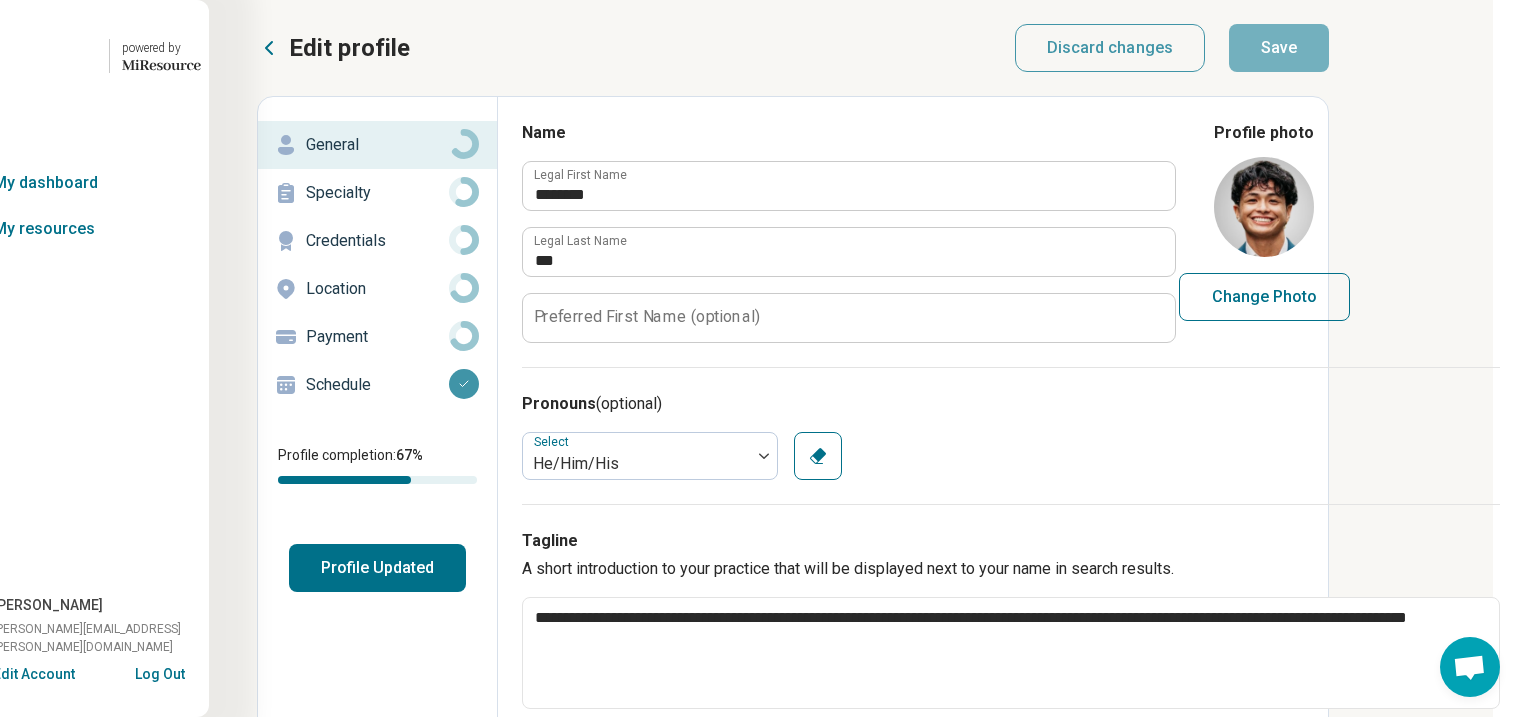 click on "Profile Updated" at bounding box center (377, 568) 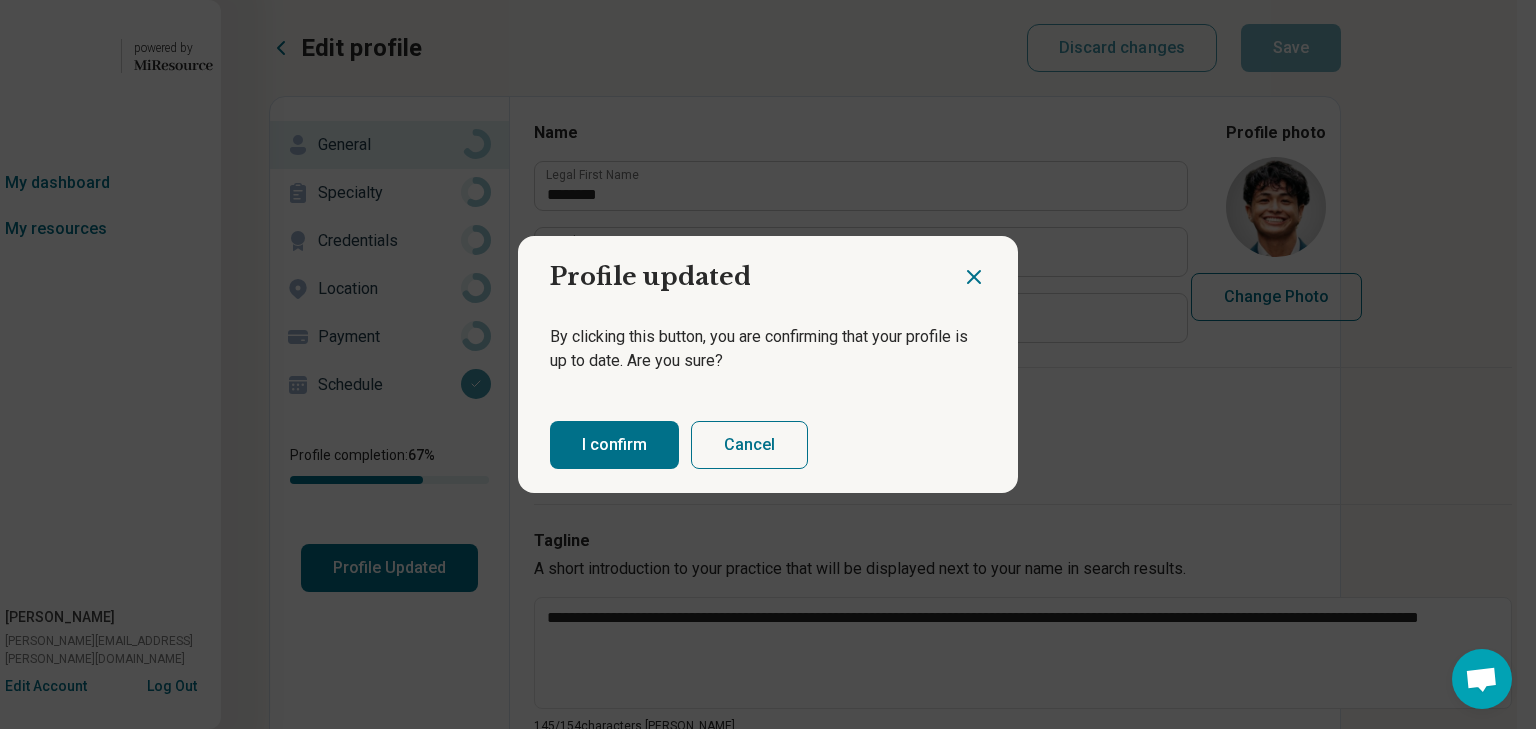 click on "I confirm" at bounding box center (614, 445) 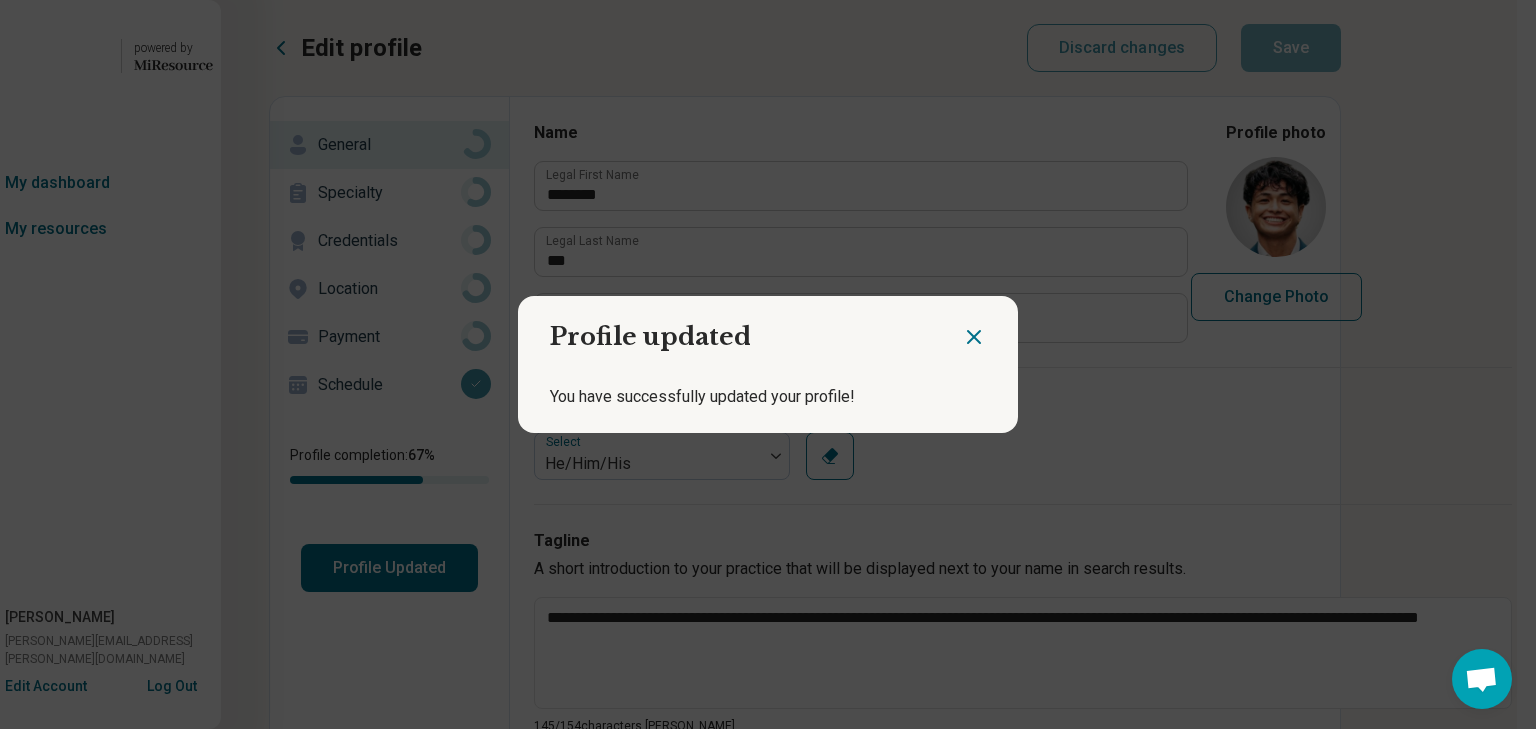 click 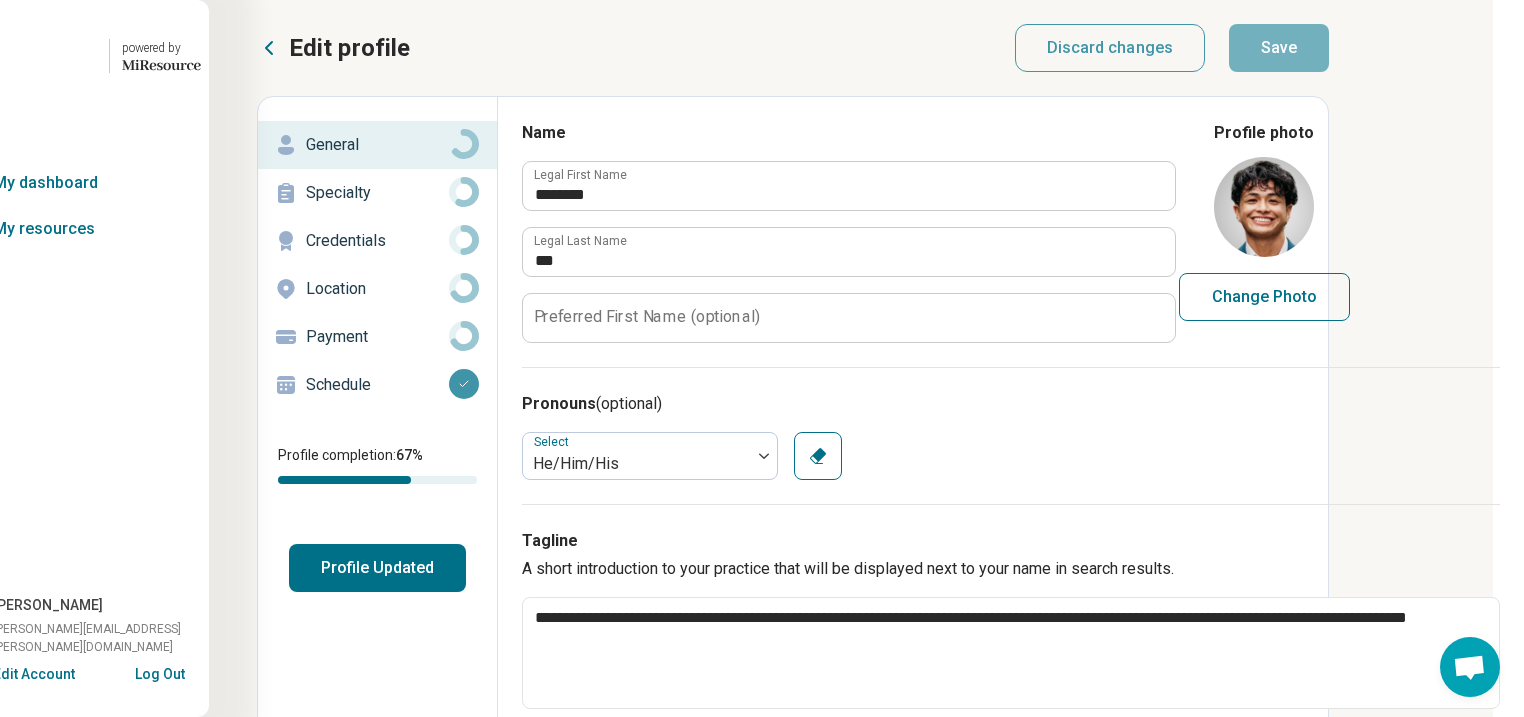 click 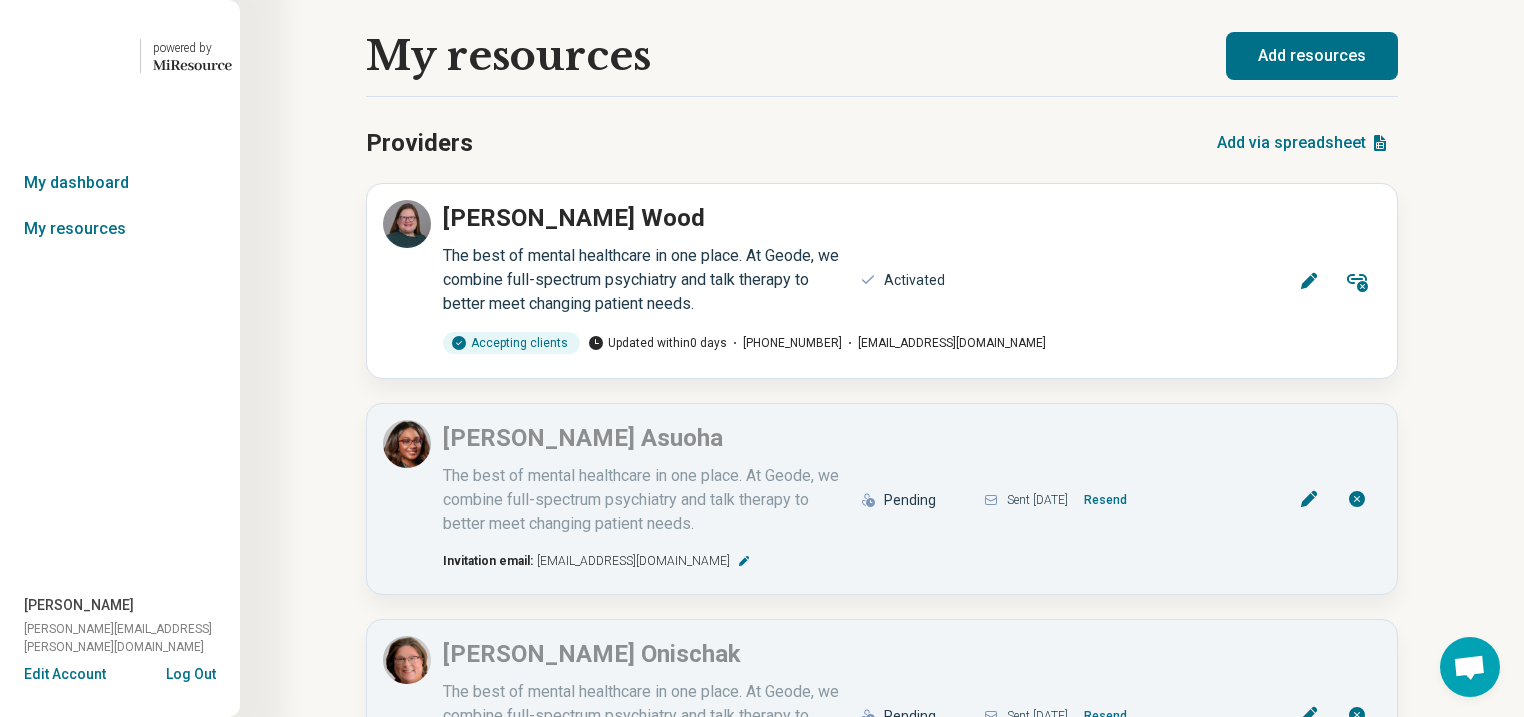 scroll, scrollTop: 0, scrollLeft: 0, axis: both 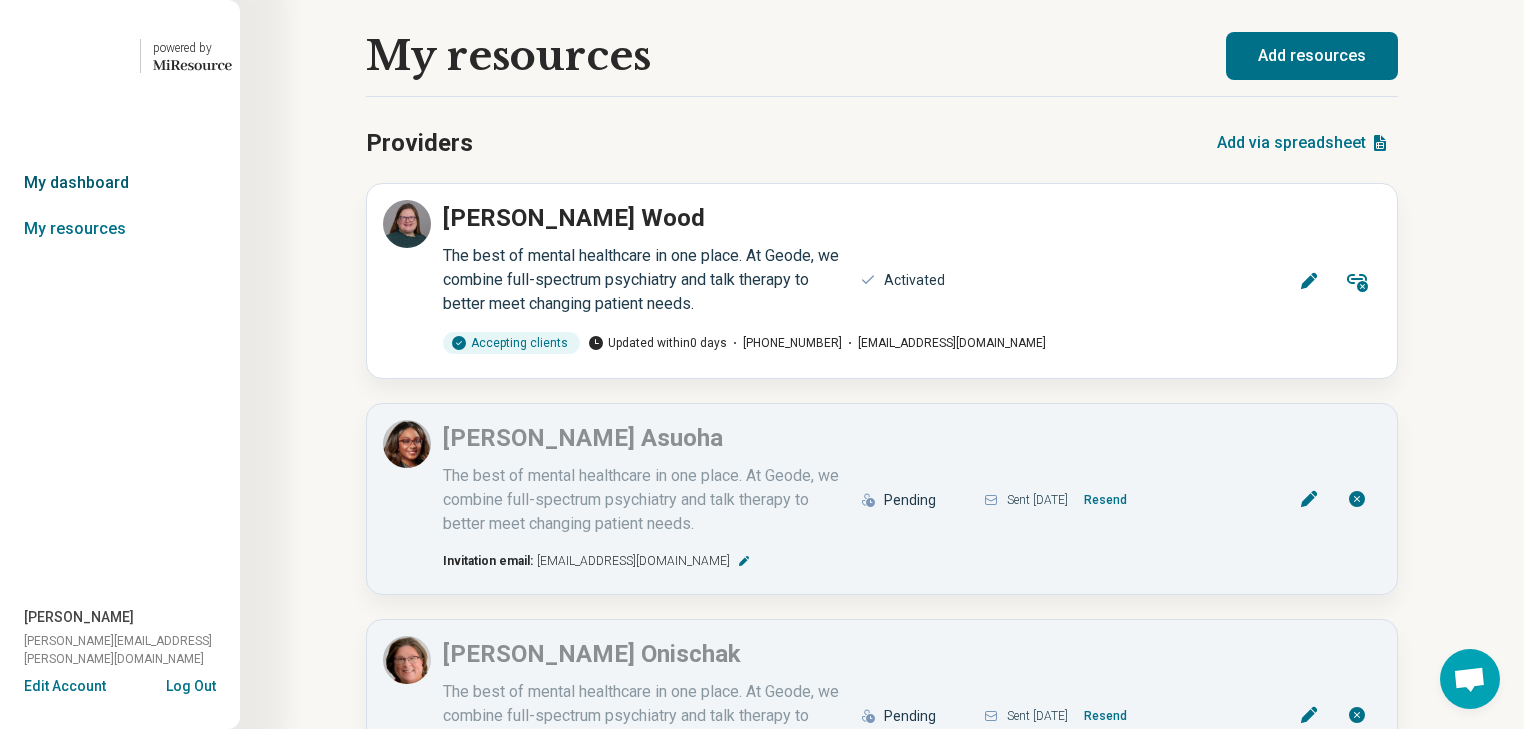 click on "My dashboard" at bounding box center [120, 183] 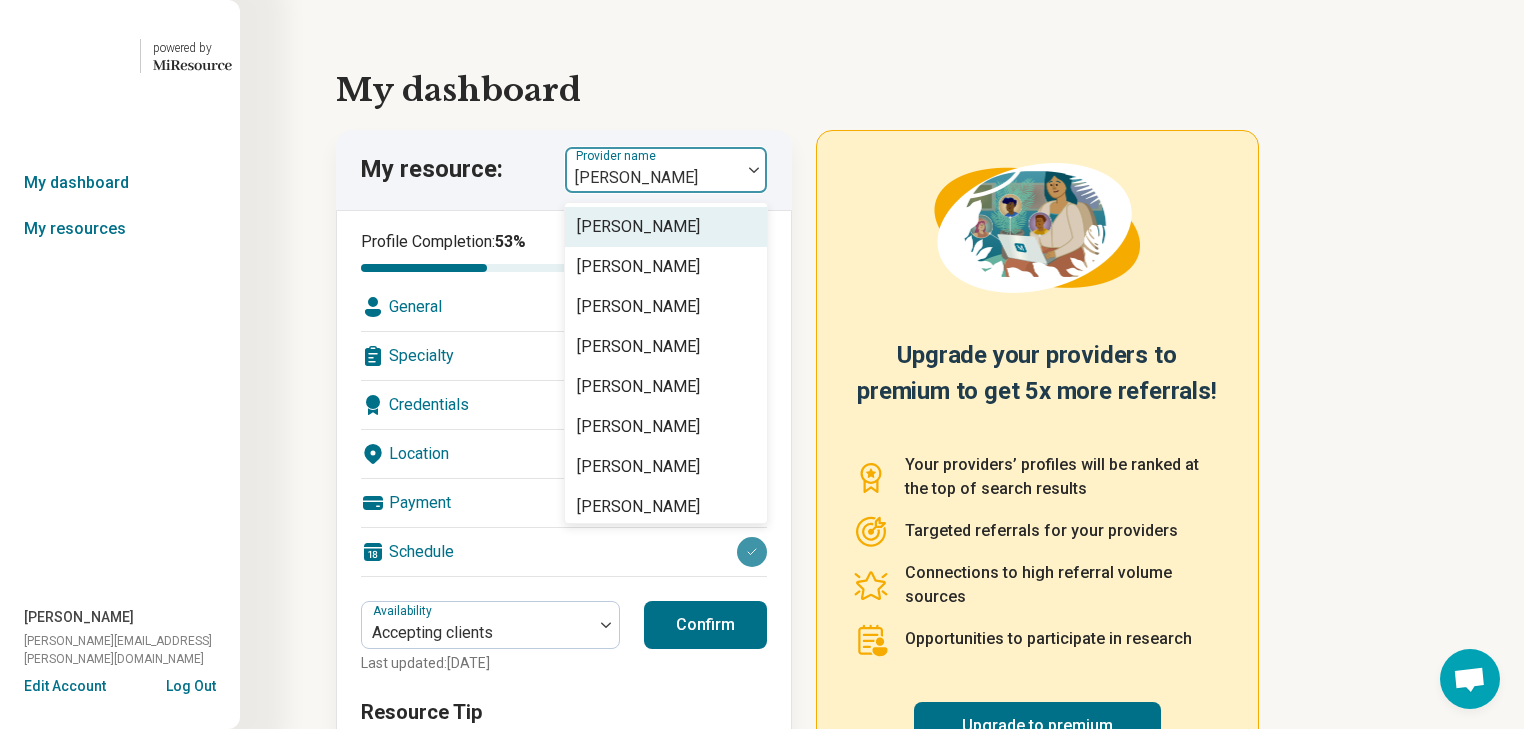 click at bounding box center (754, 170) 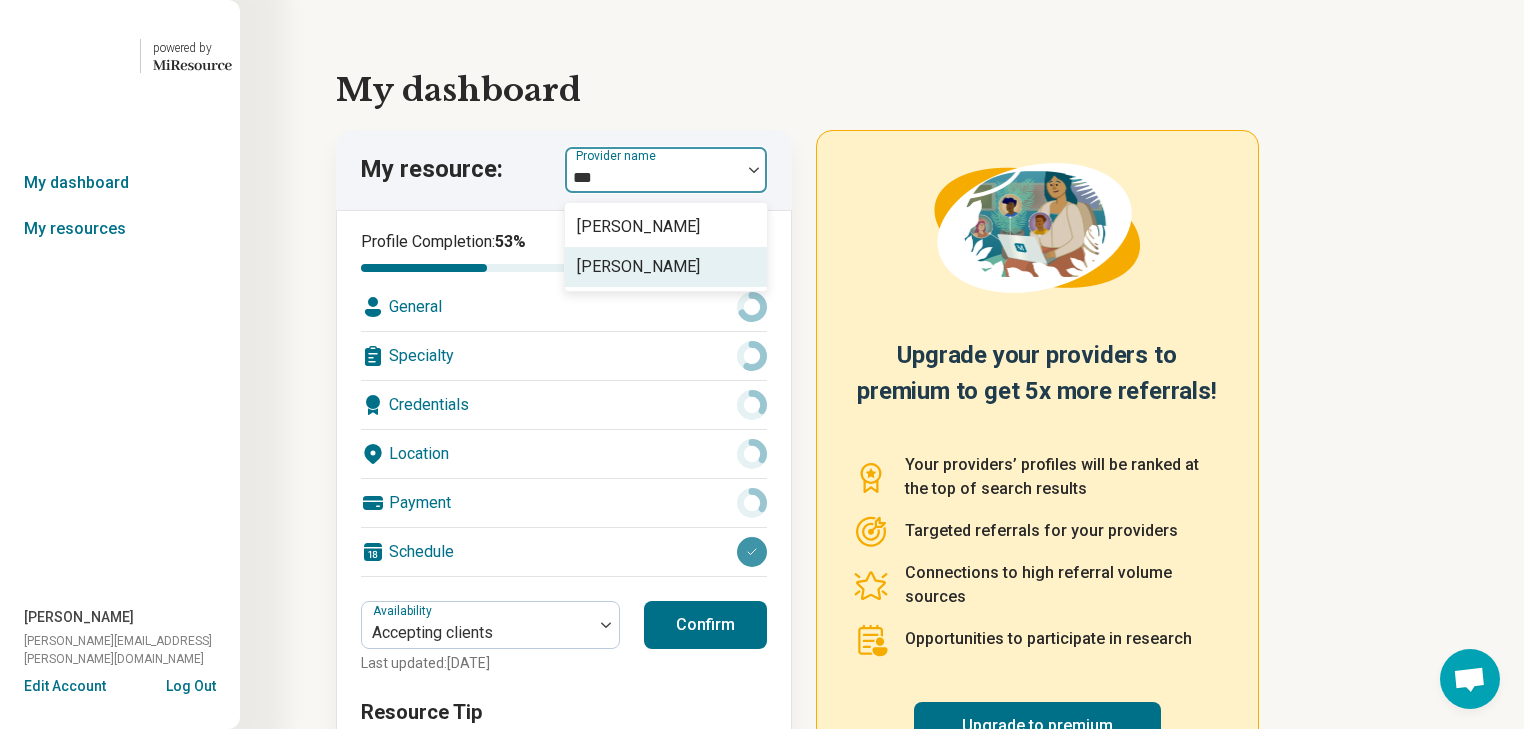 click on "[PERSON_NAME]" at bounding box center (638, 267) 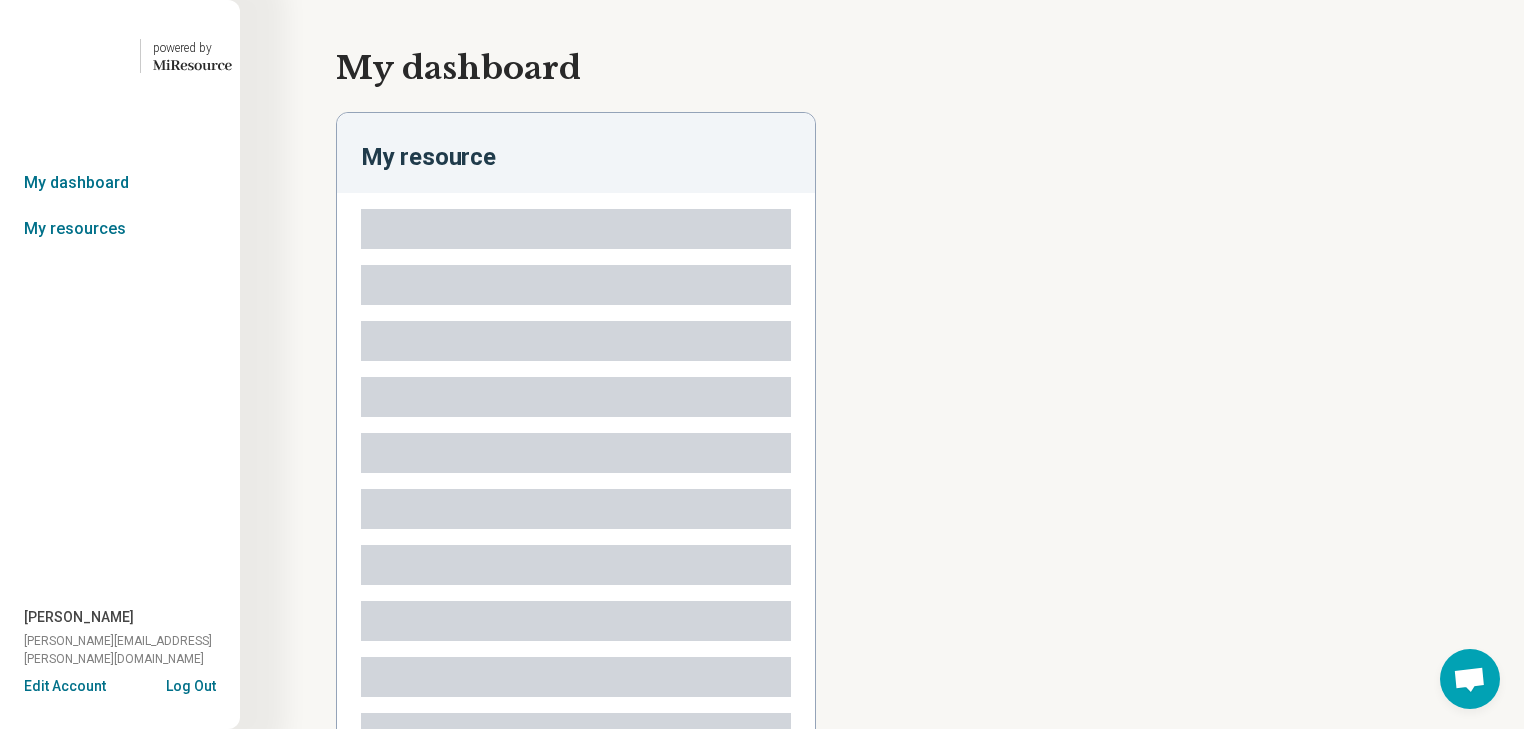 type 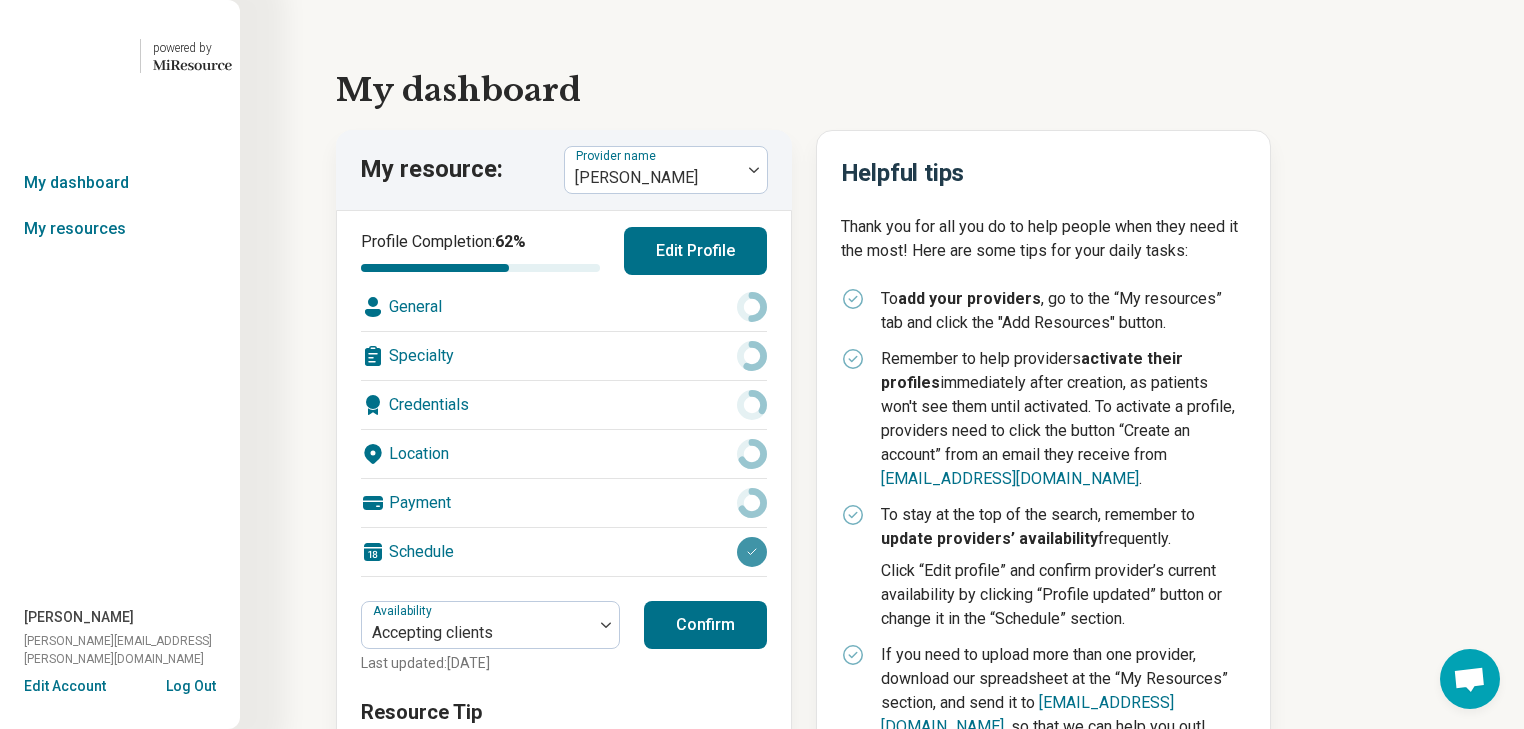 click on "Edit Profile" at bounding box center (695, 251) 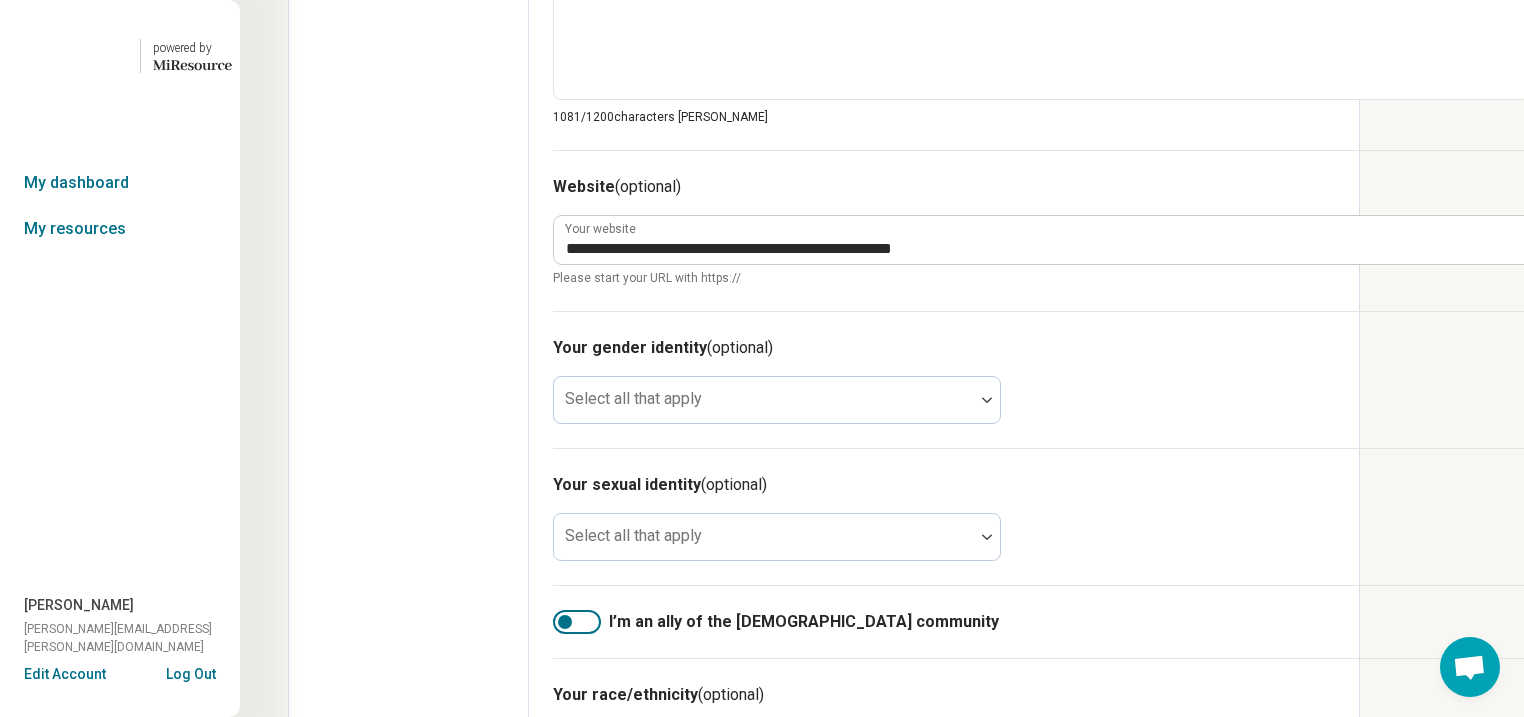 scroll, scrollTop: 1200, scrollLeft: 0, axis: vertical 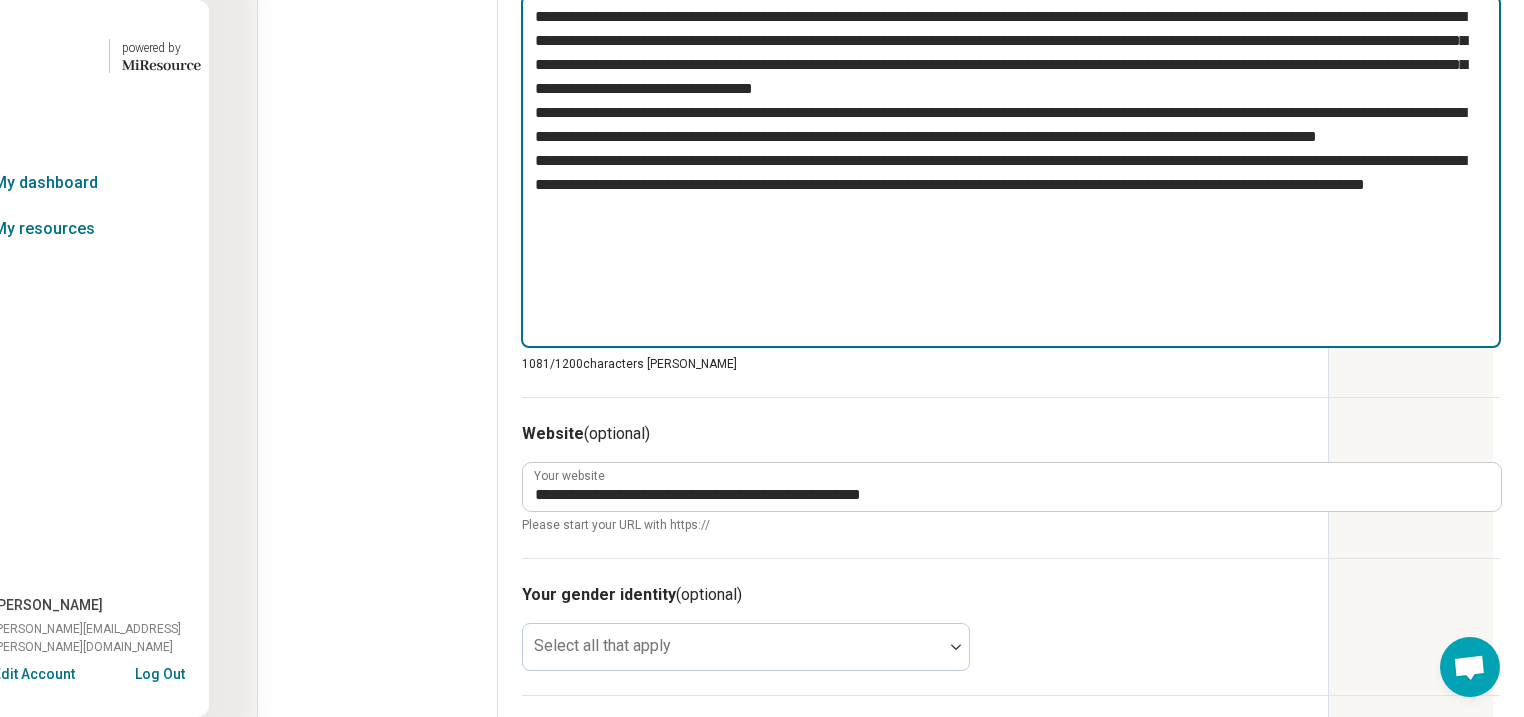 drag, startPoint x: 1300, startPoint y: 509, endPoint x: 444, endPoint y: 196, distance: 911.4302 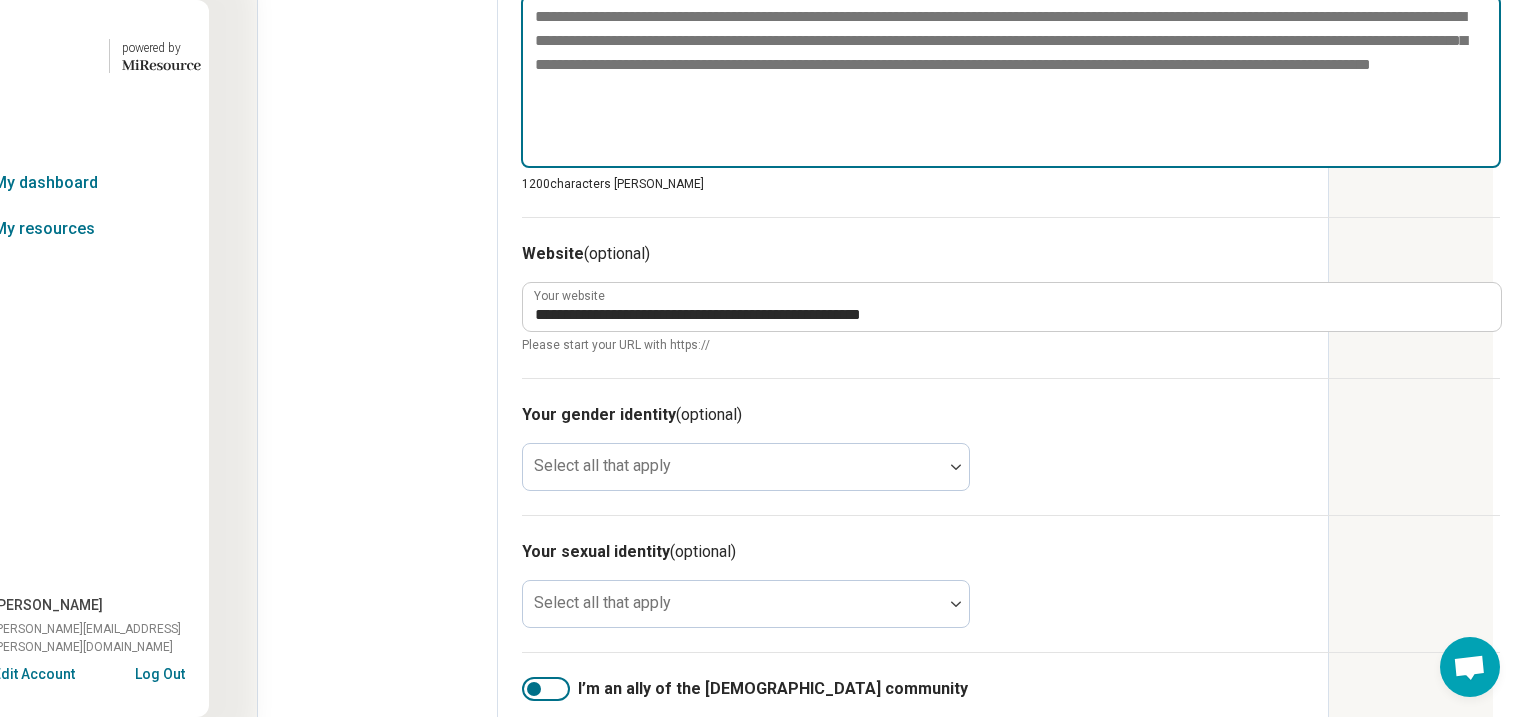 type 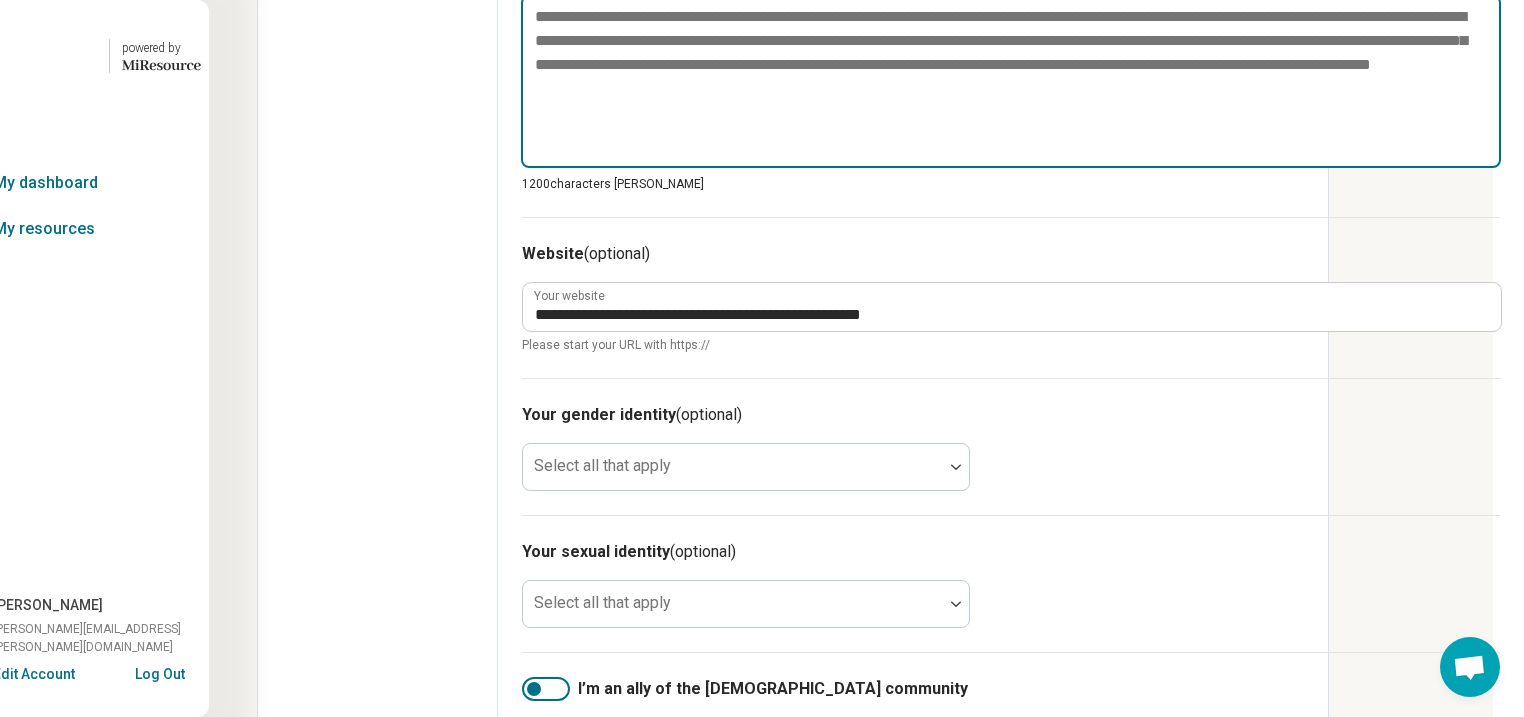 click at bounding box center (1011, 81) 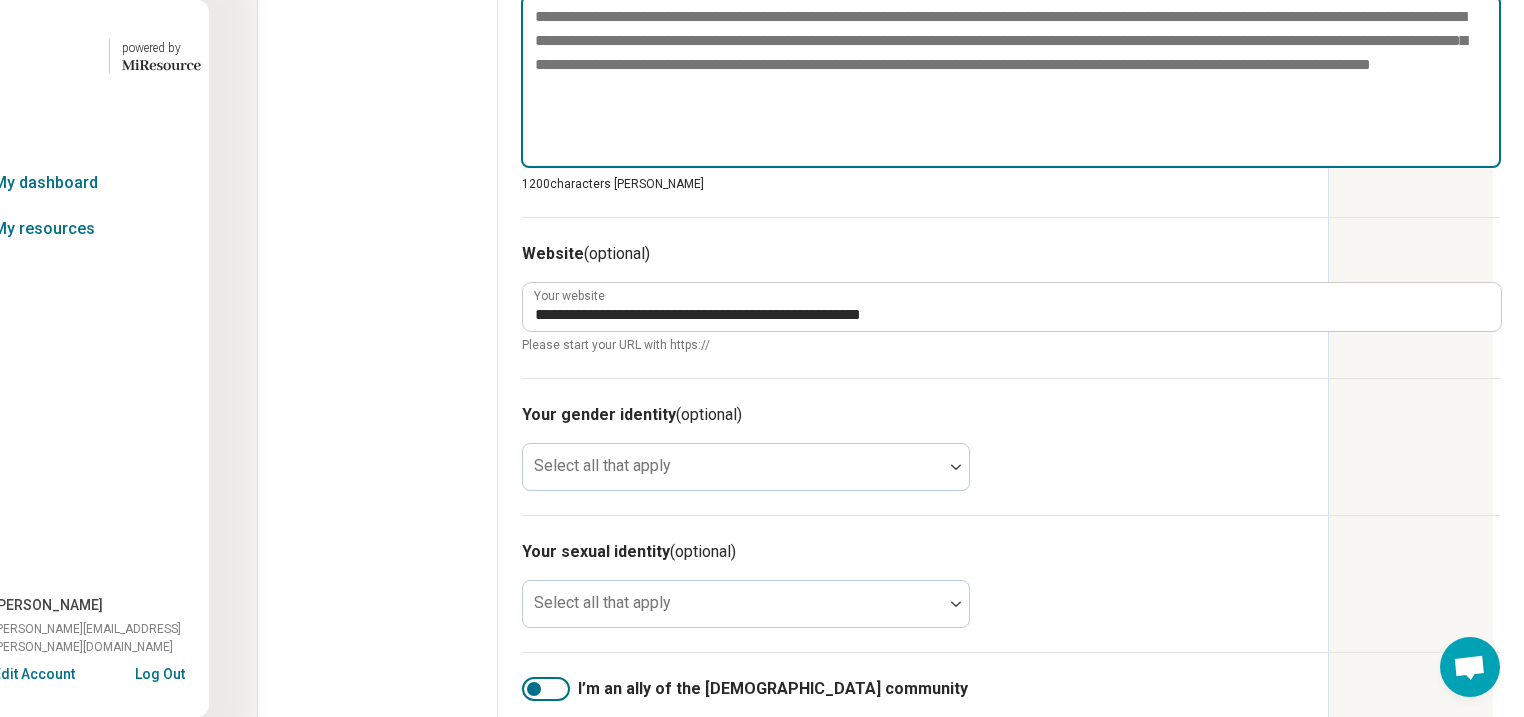 paste on "**********" 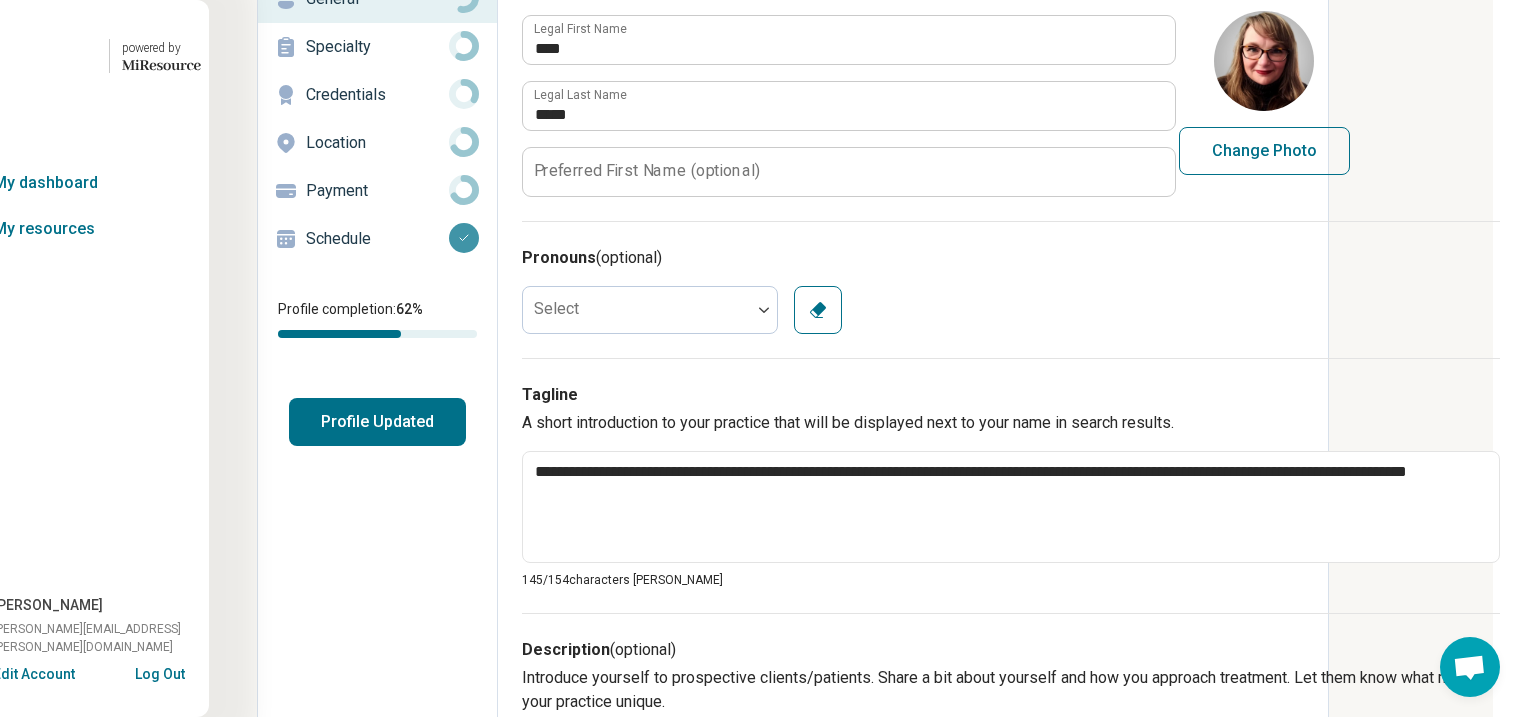 scroll, scrollTop: 0, scrollLeft: 172, axis: horizontal 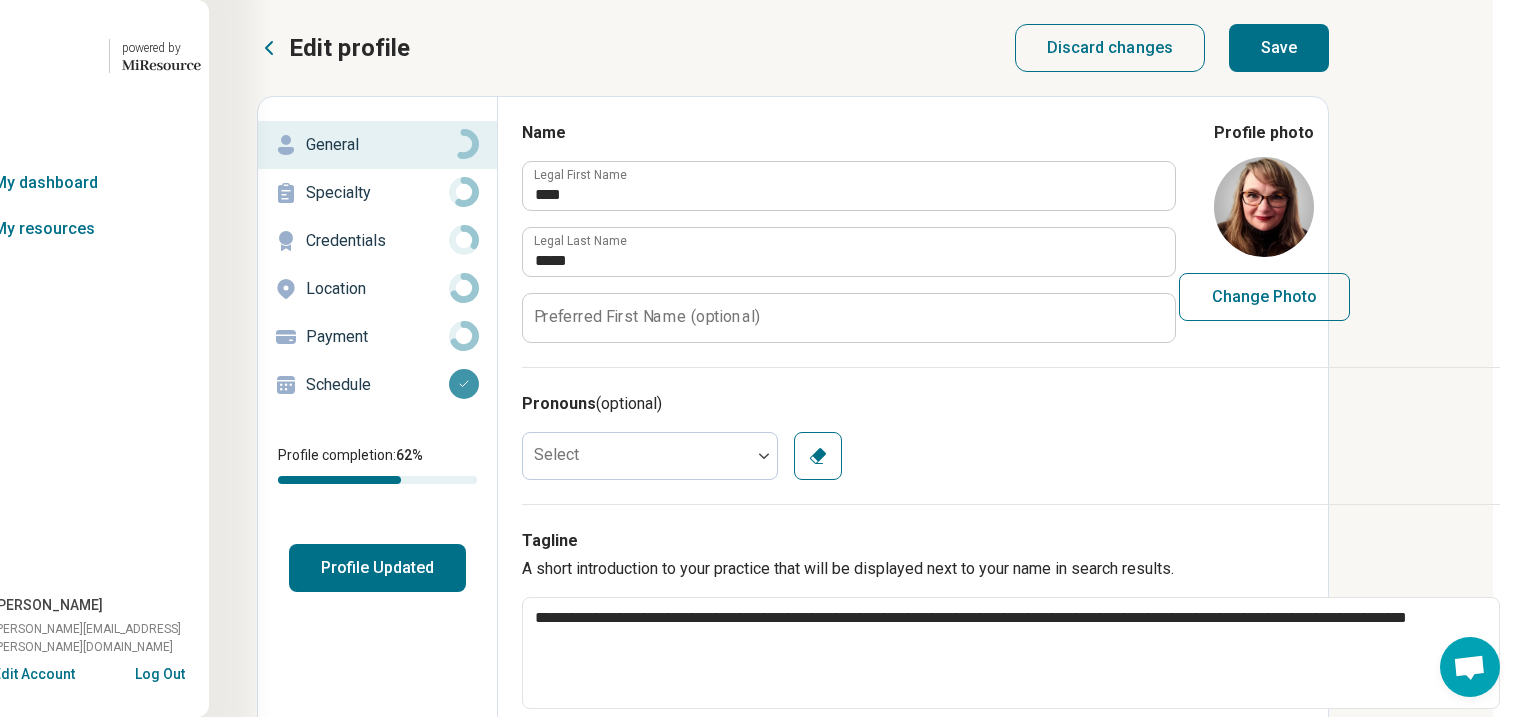 type on "**********" 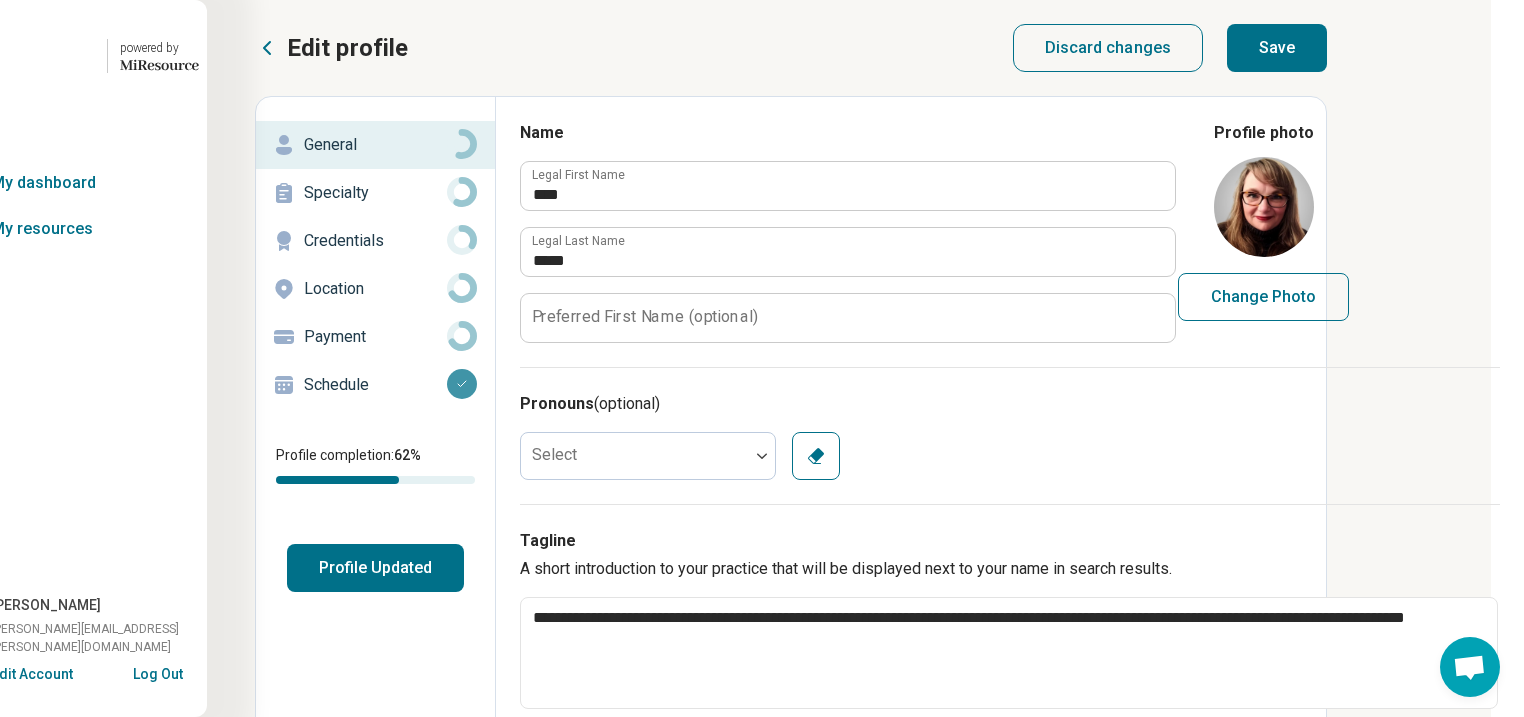 click on "Save" at bounding box center [1277, 48] 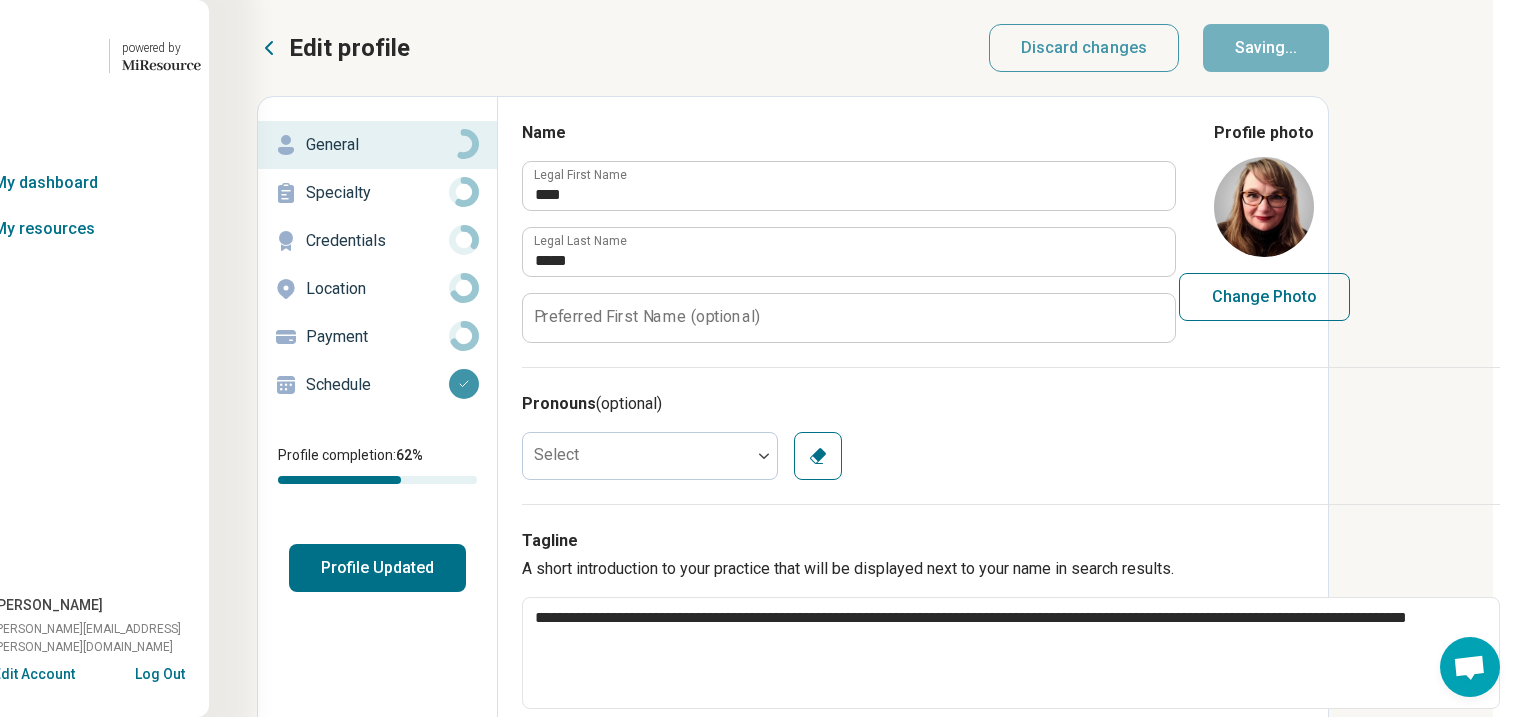type on "*" 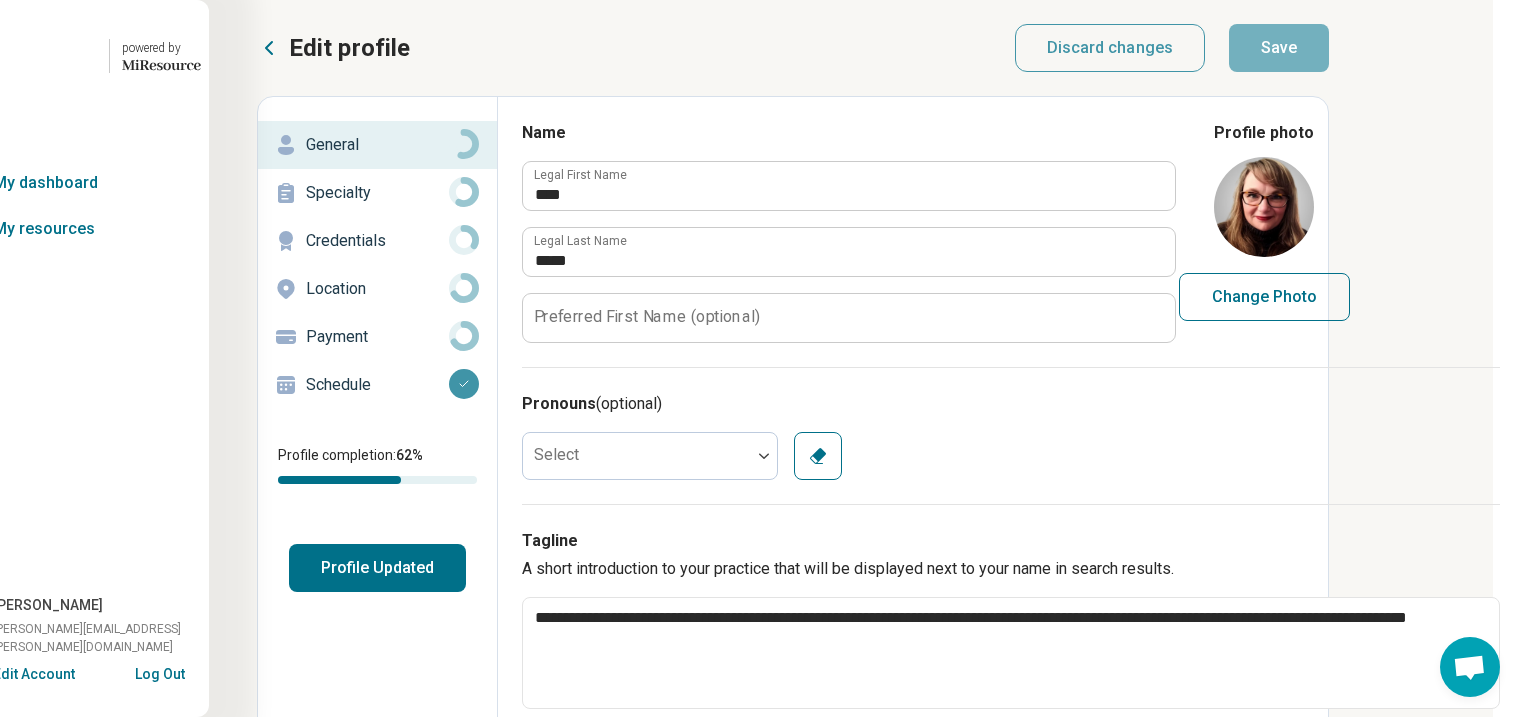 click on "Profile Updated" at bounding box center [377, 568] 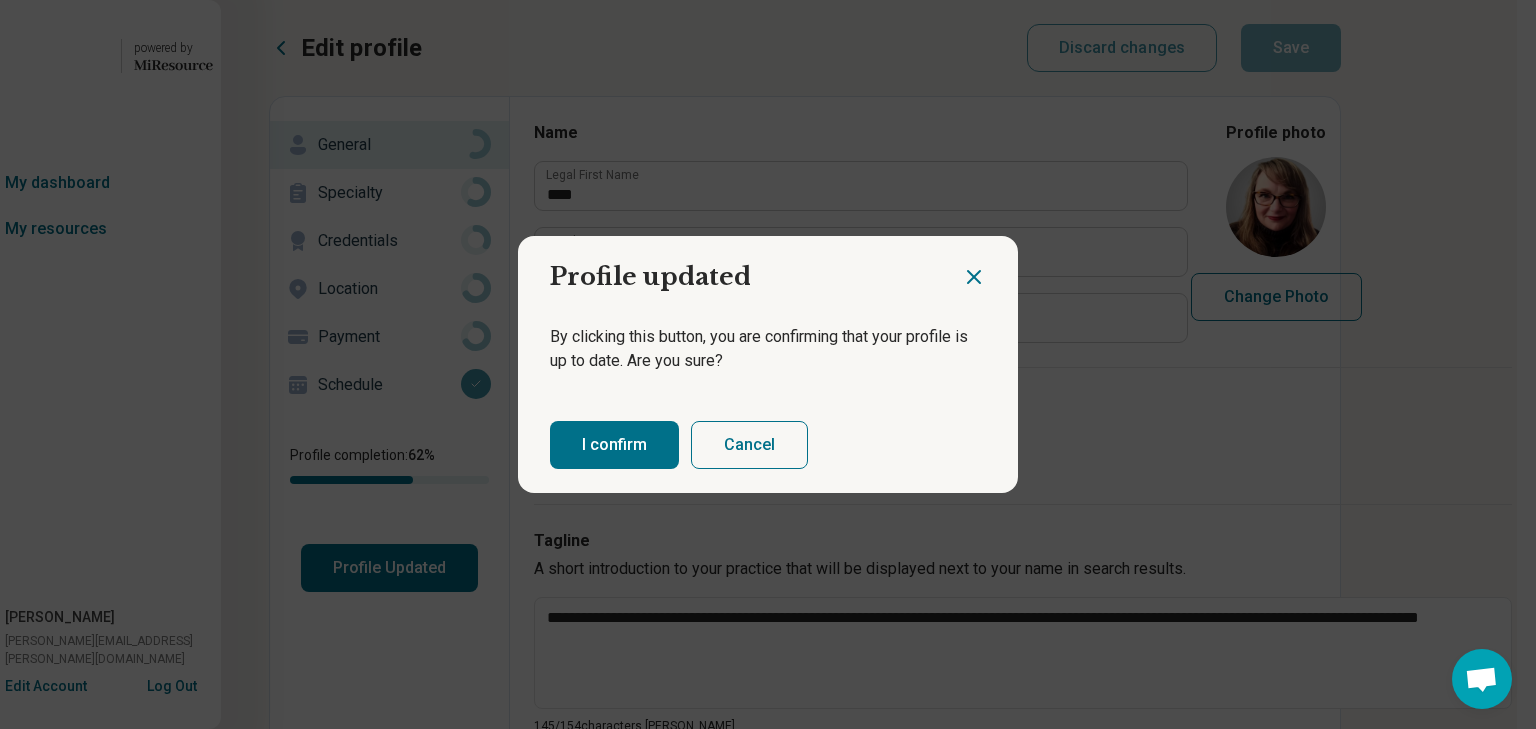 click on "I confirm" at bounding box center (614, 445) 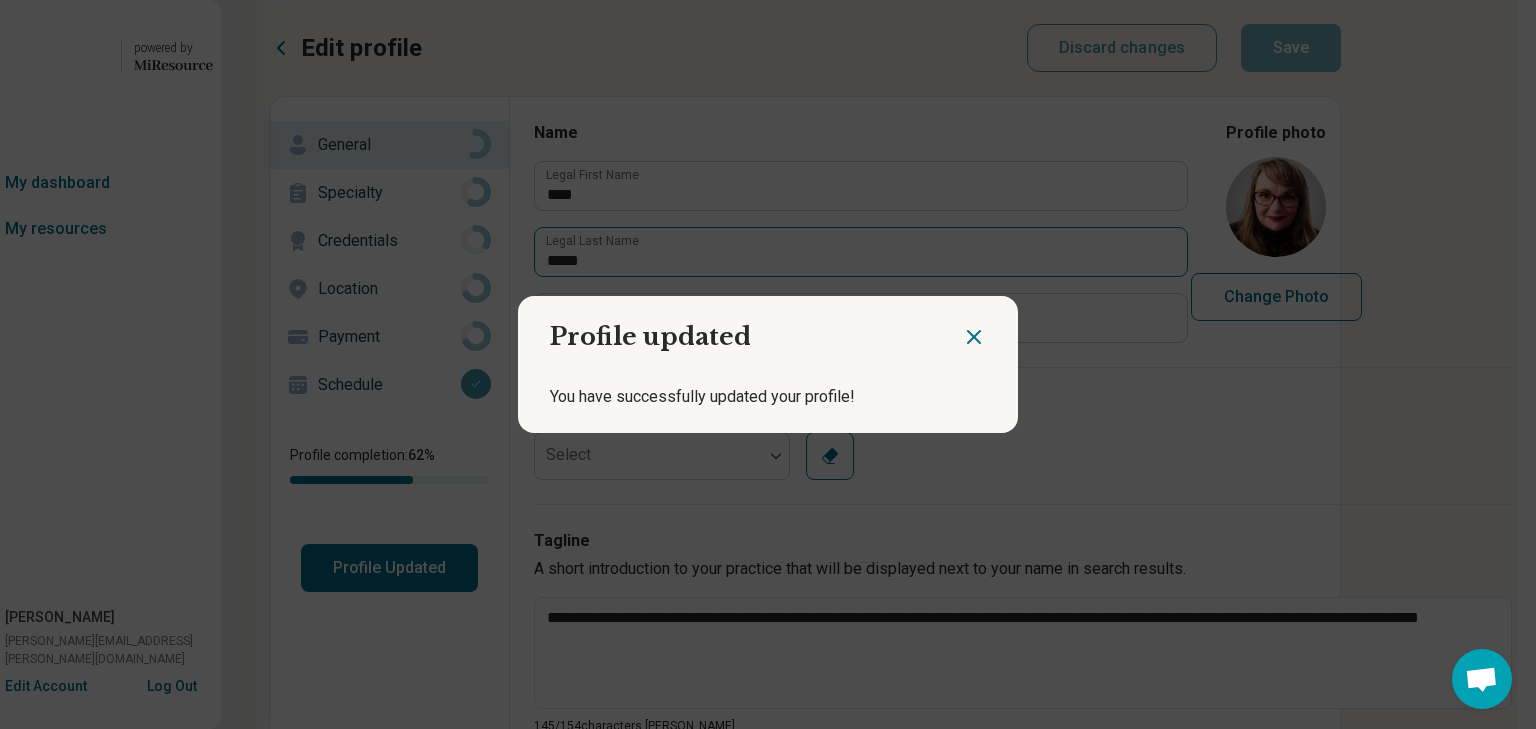 click 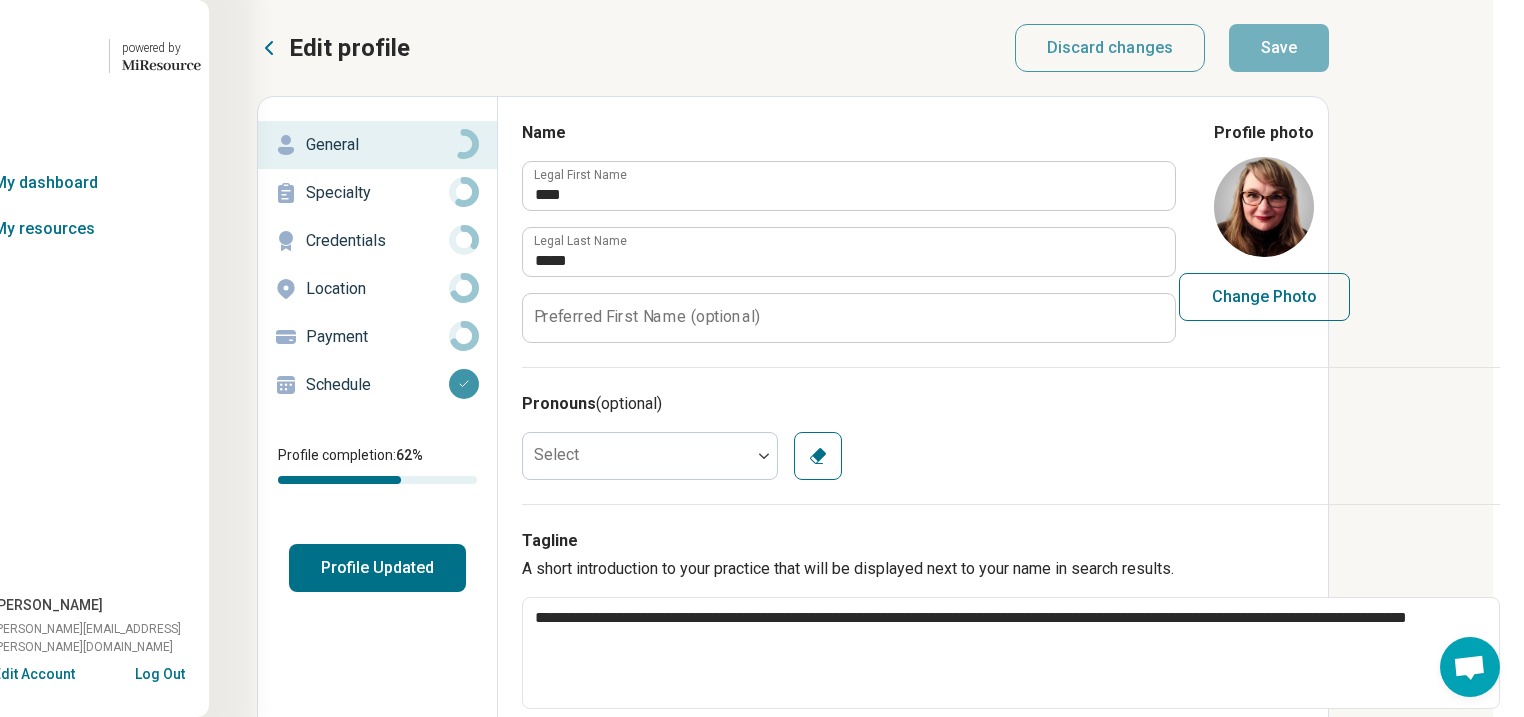 click 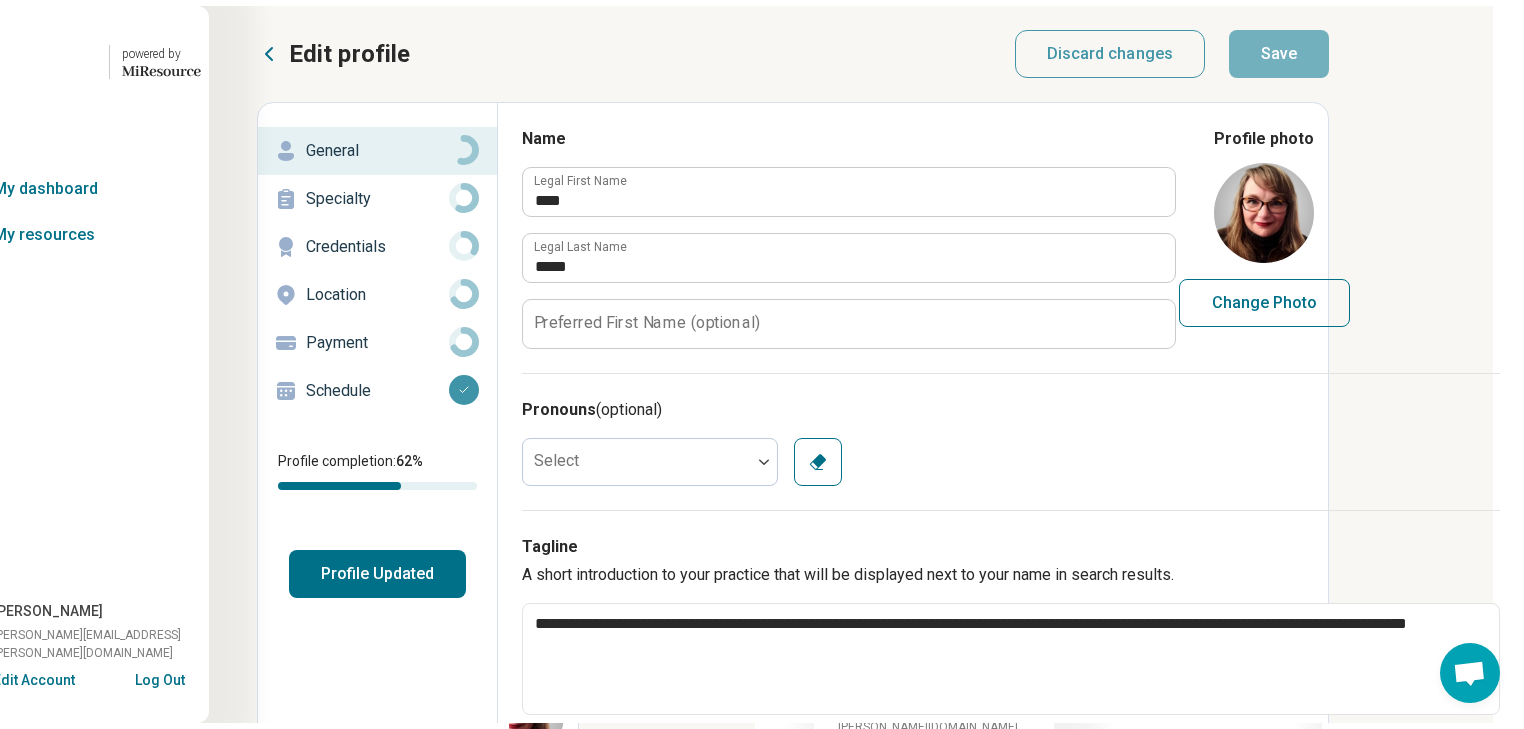 scroll, scrollTop: 0, scrollLeft: 0, axis: both 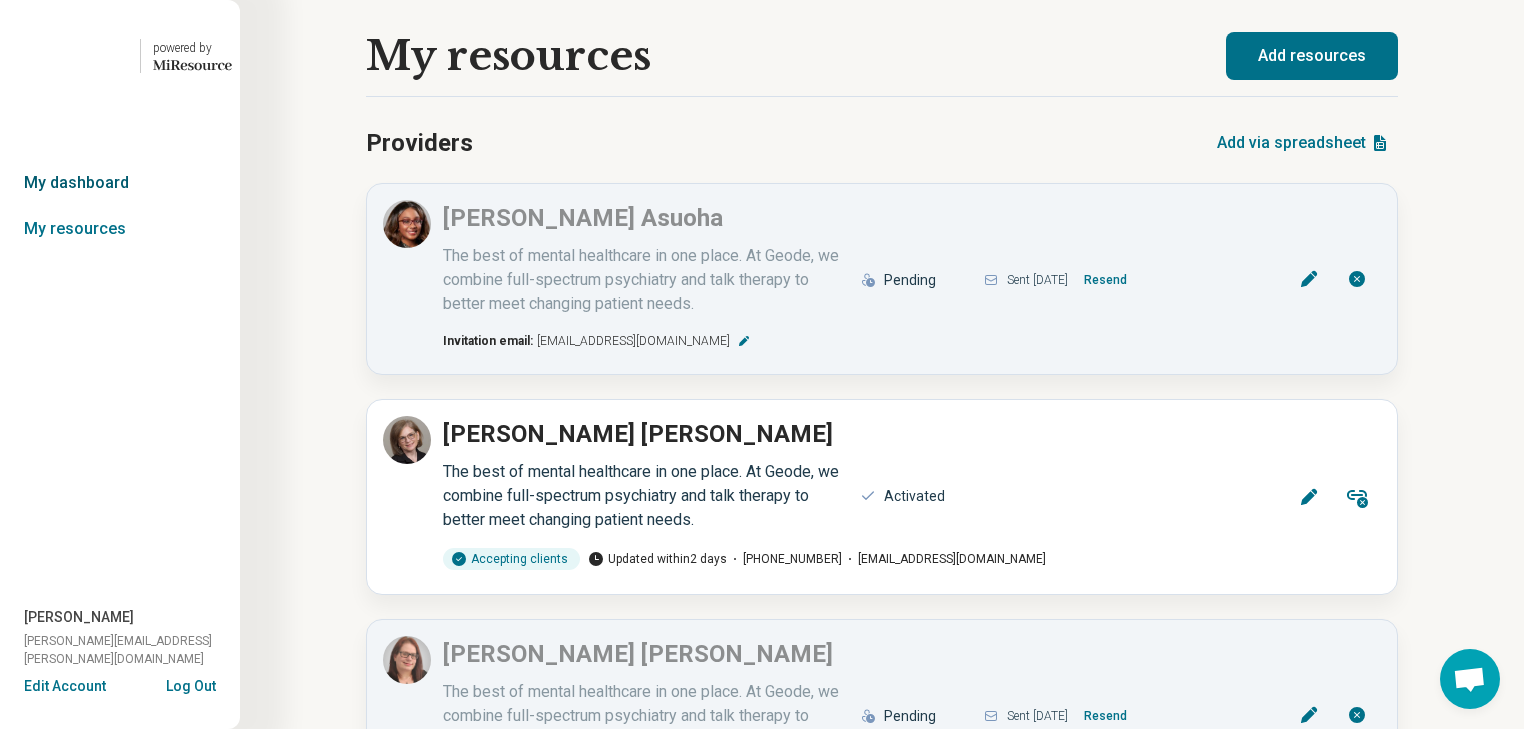 click on "My dashboard" at bounding box center [120, 183] 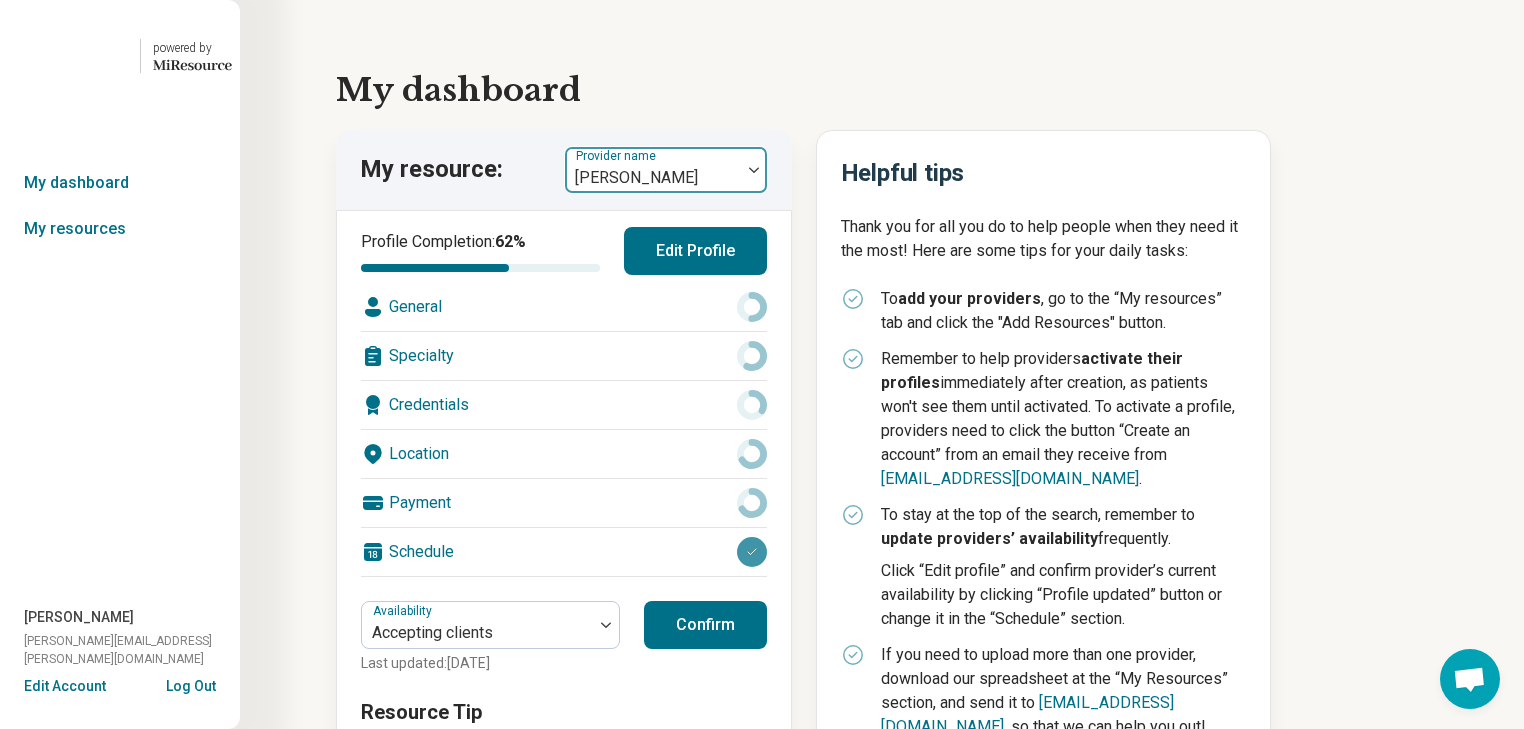 click at bounding box center [653, 178] 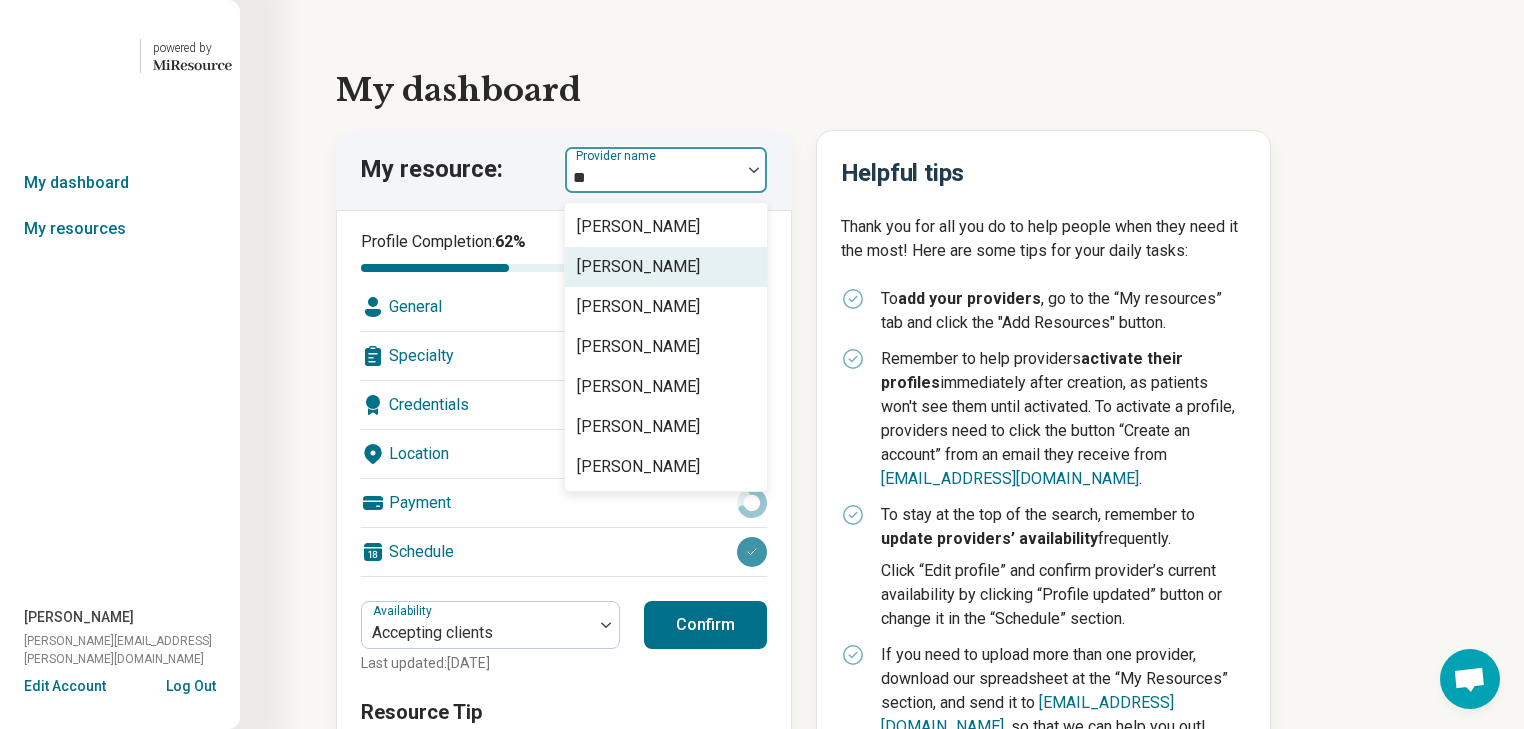type on "*" 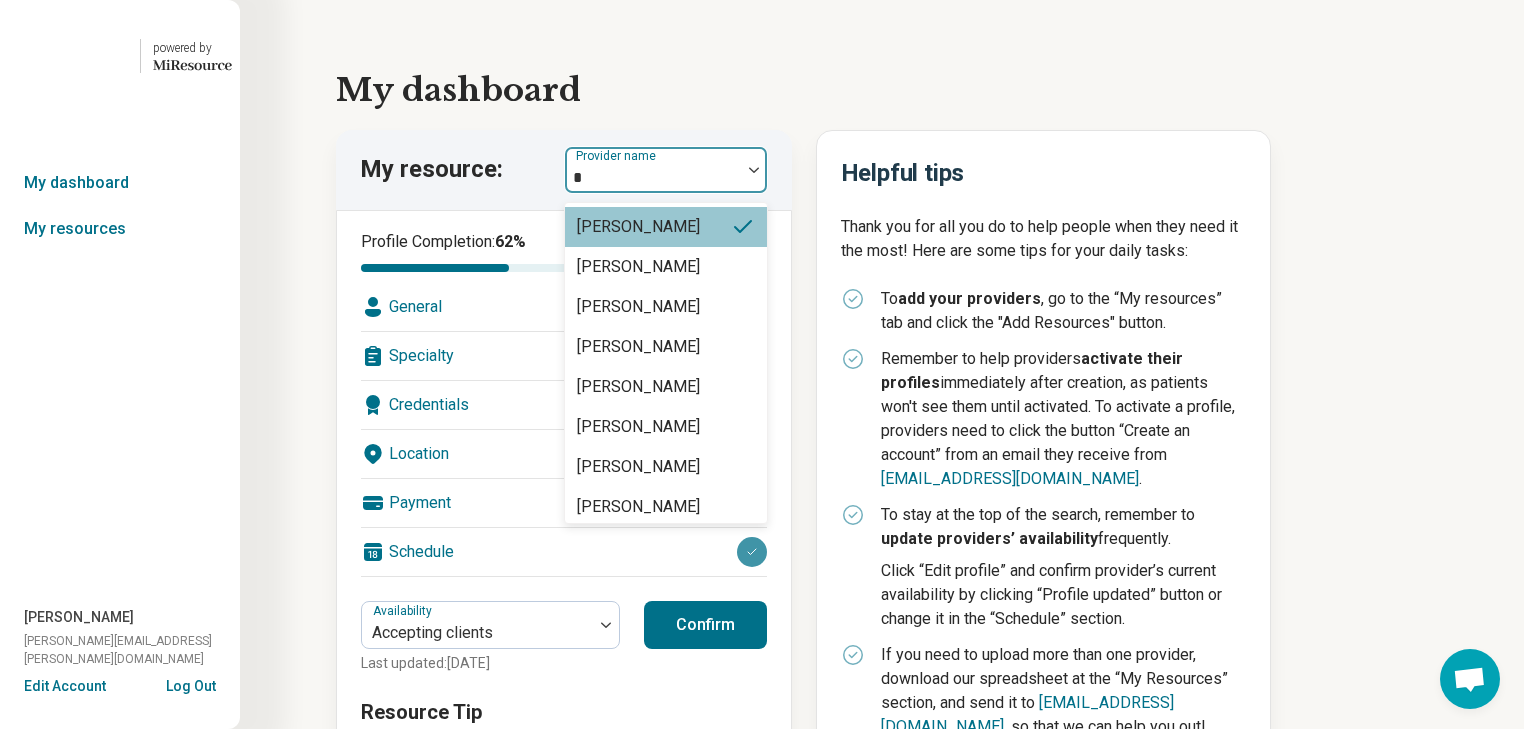 type 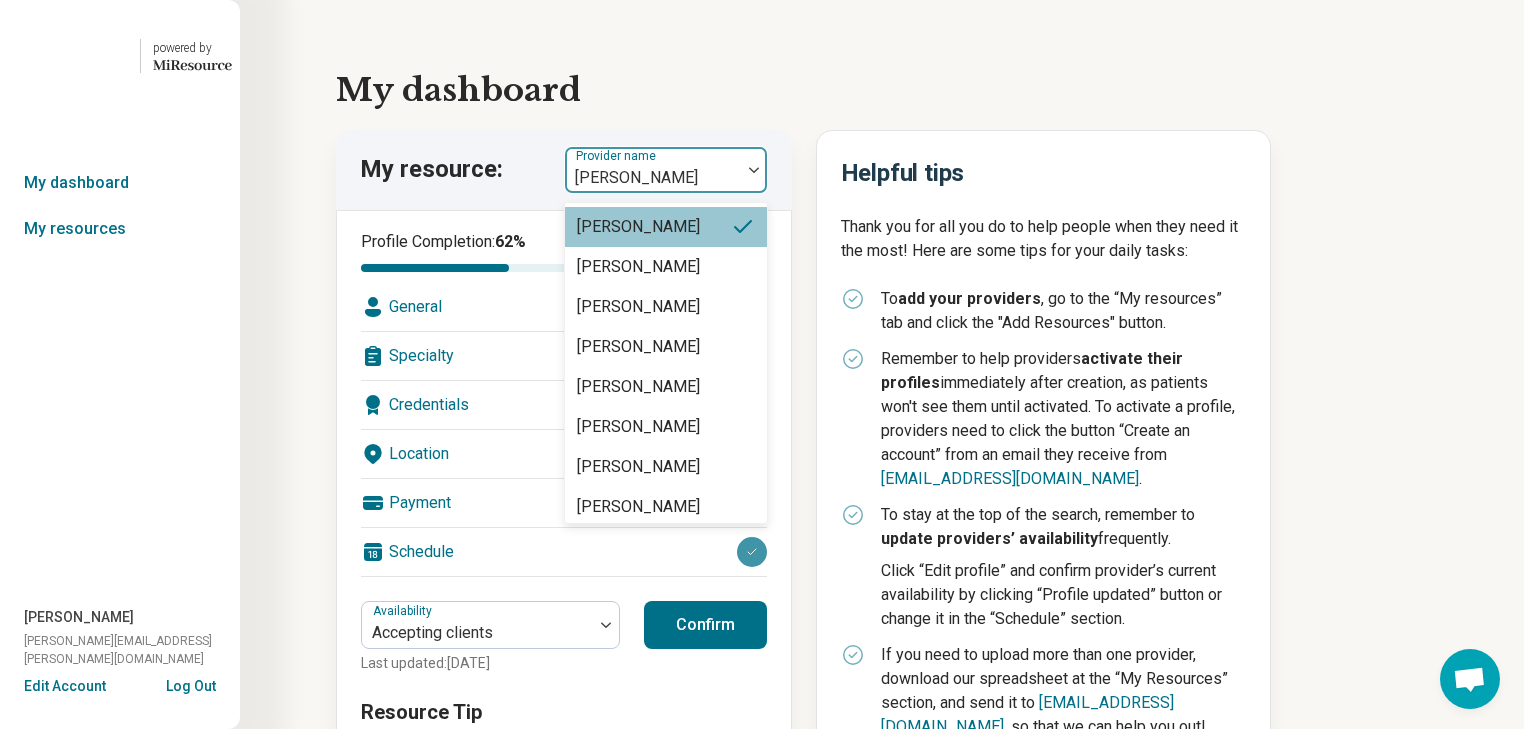 scroll, scrollTop: 1243, scrollLeft: 0, axis: vertical 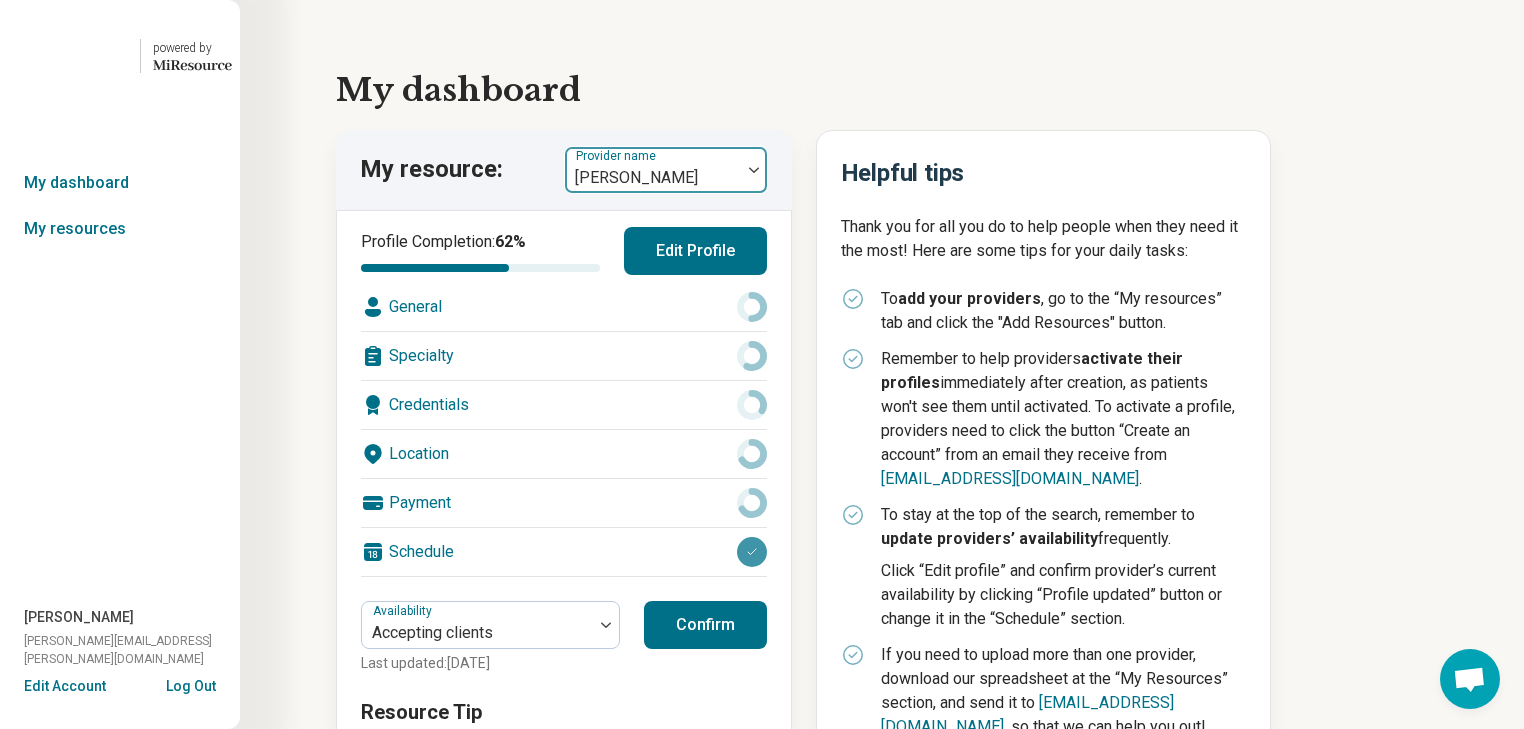 click at bounding box center [754, 170] 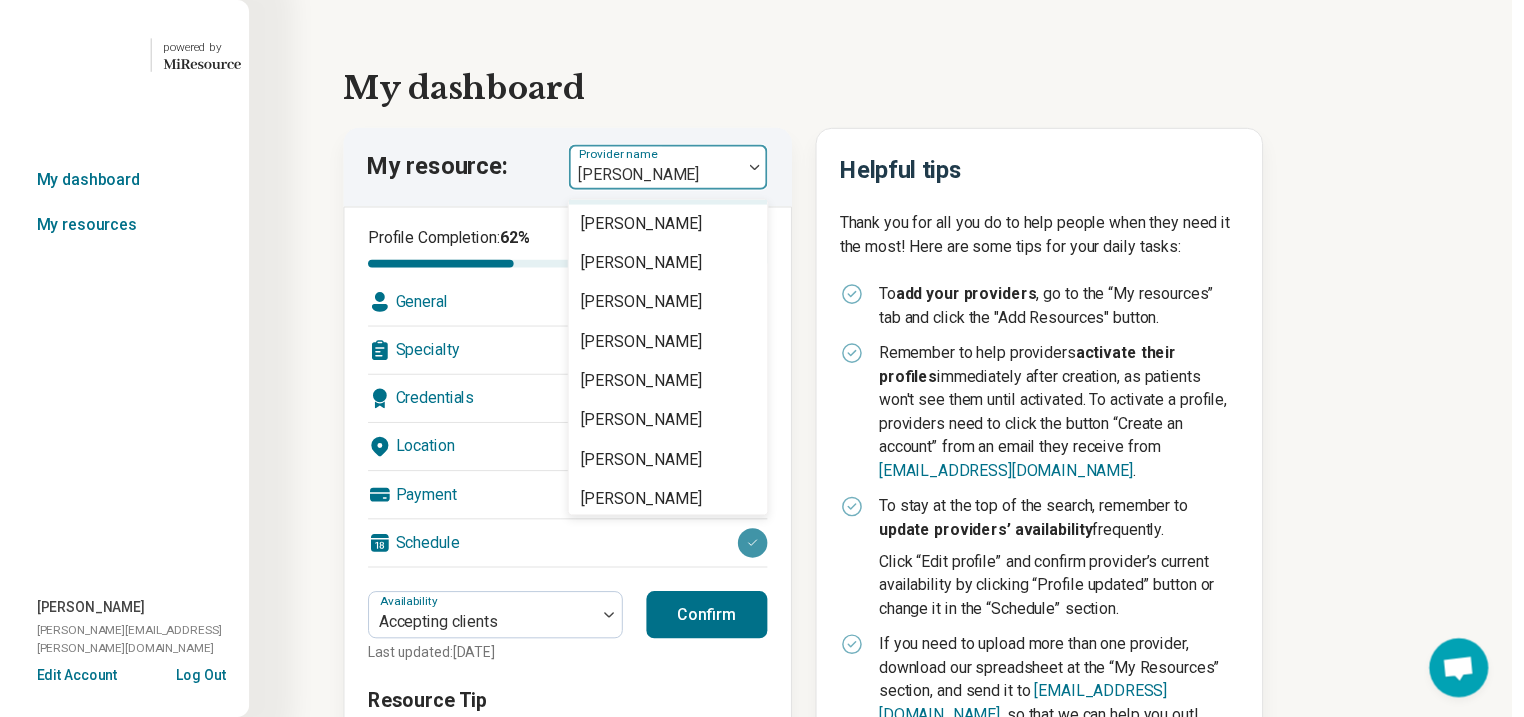 scroll, scrollTop: 720, scrollLeft: 0, axis: vertical 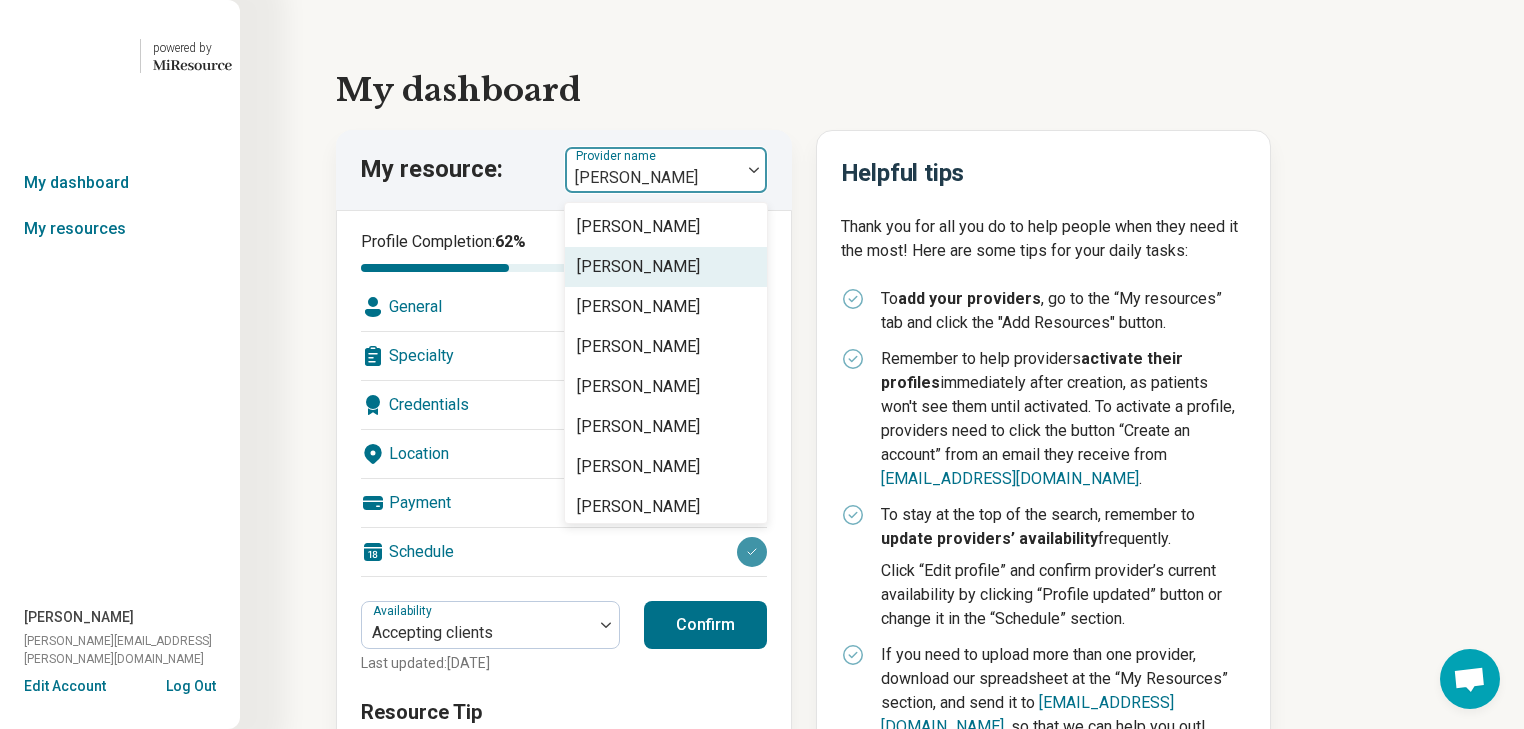 click on "[PERSON_NAME]" at bounding box center [638, 267] 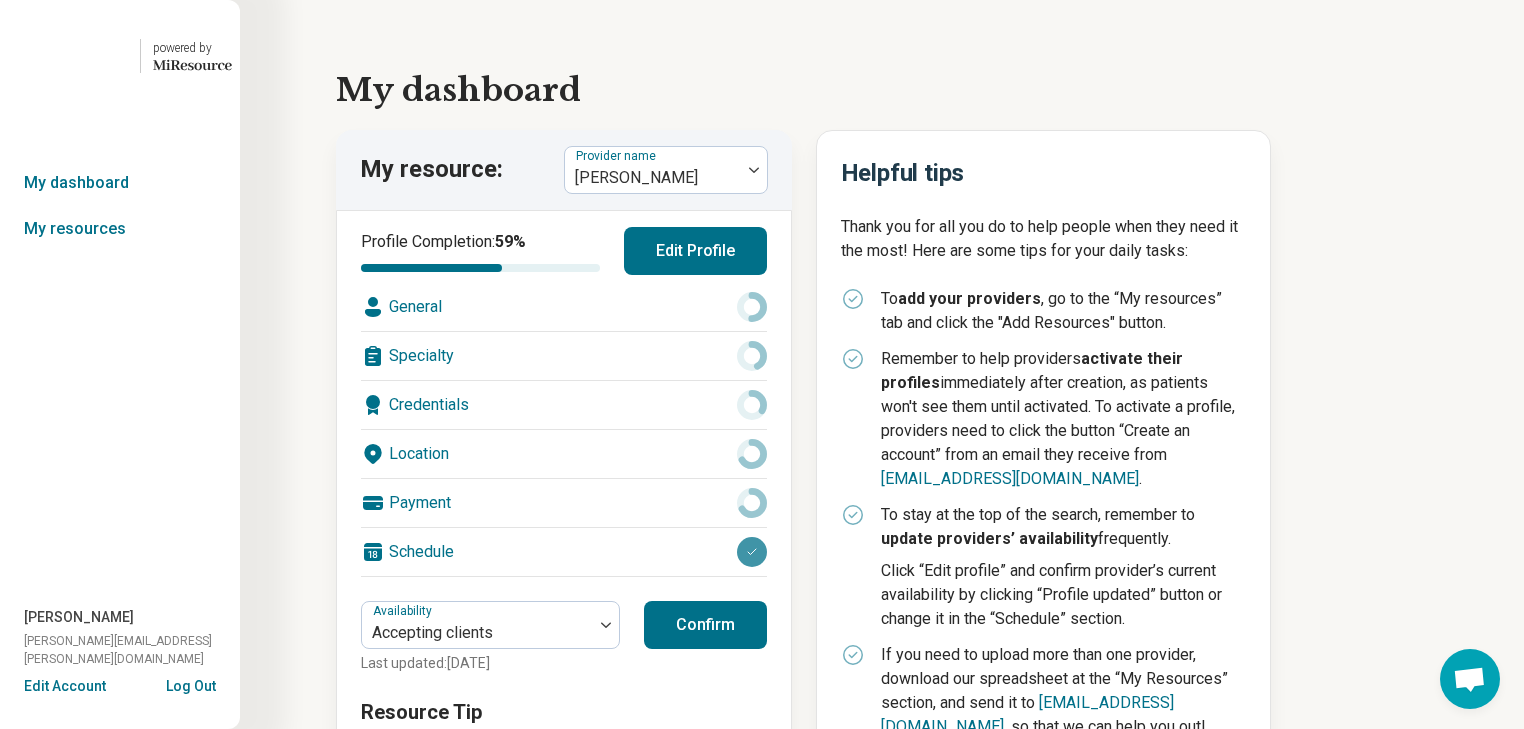click on "Edit Profile" at bounding box center [695, 251] 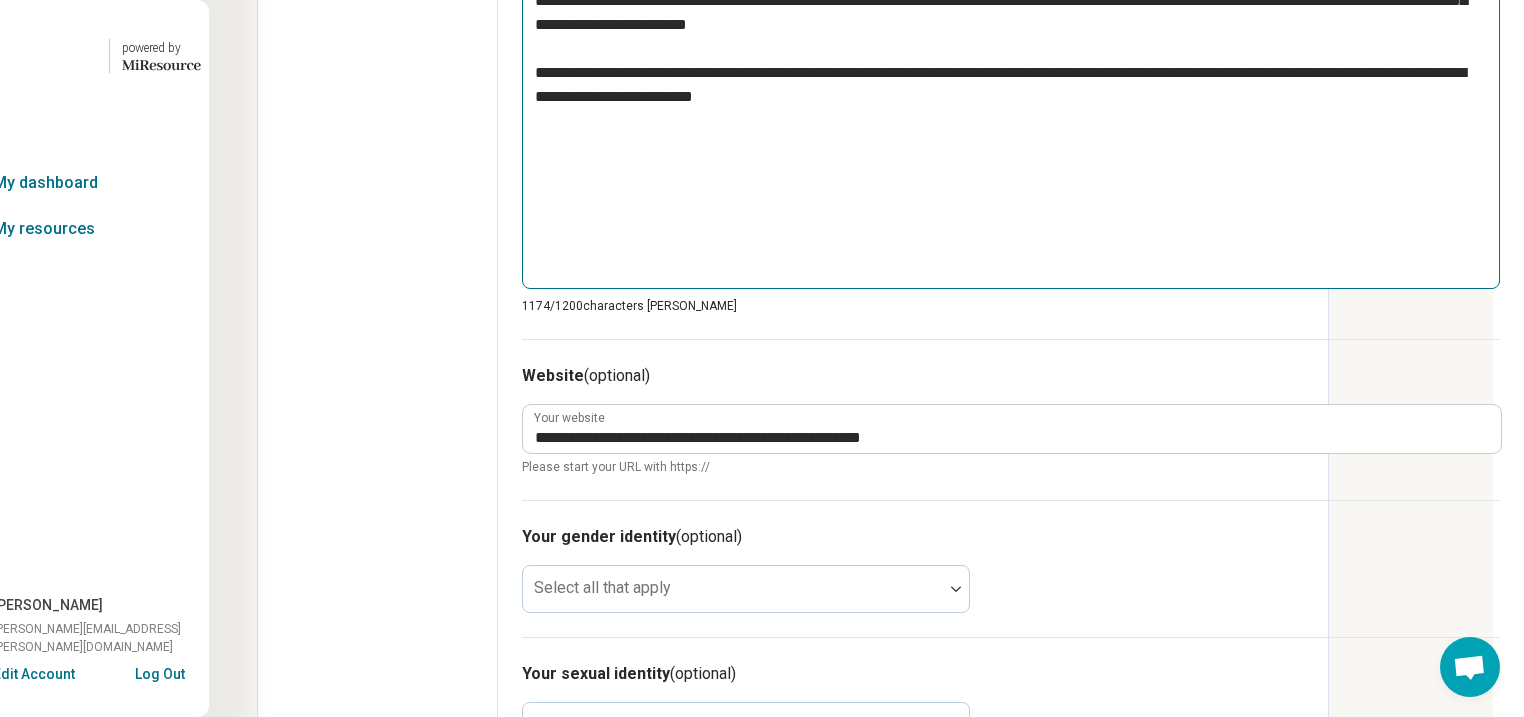 scroll, scrollTop: 1120, scrollLeft: 220, axis: both 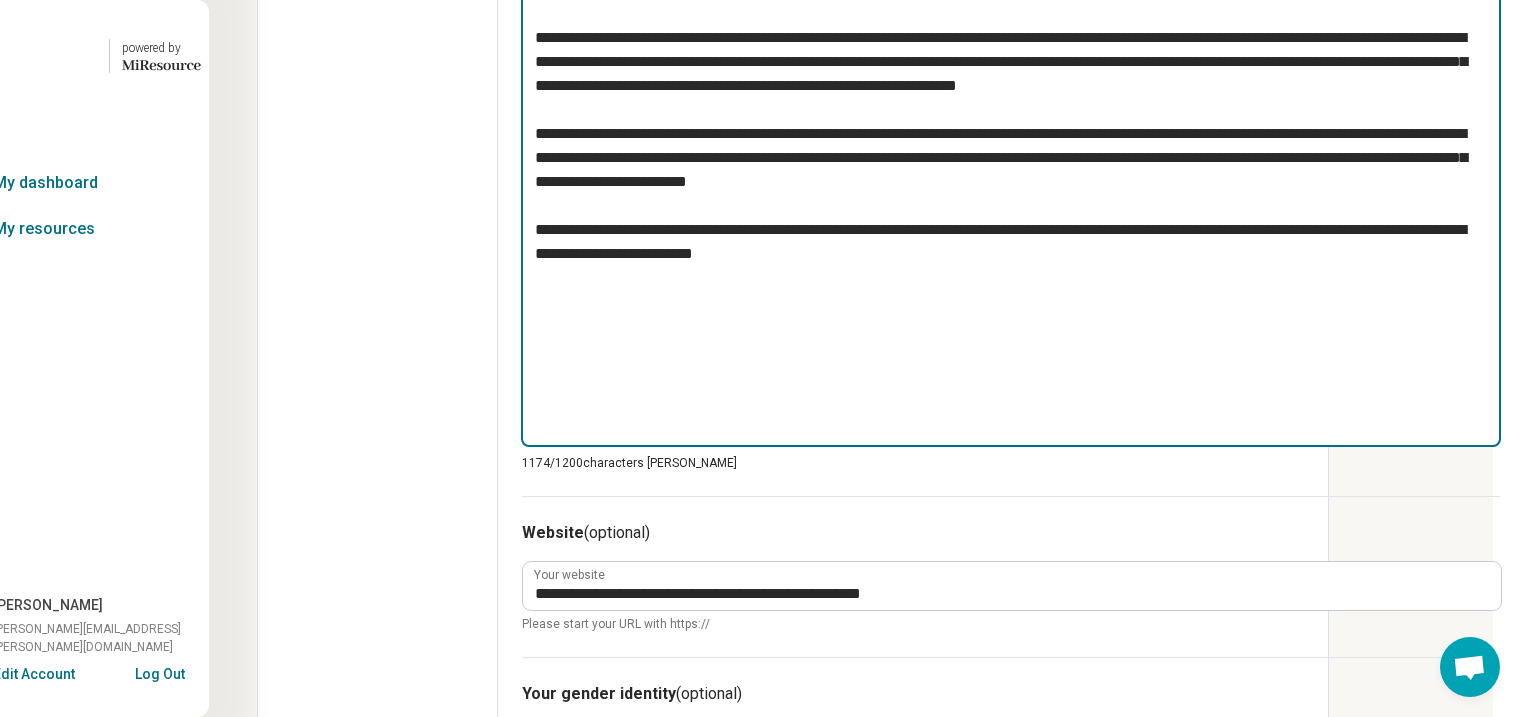 drag, startPoint x: 1077, startPoint y: 422, endPoint x: 403, endPoint y: 159, distance: 723.495 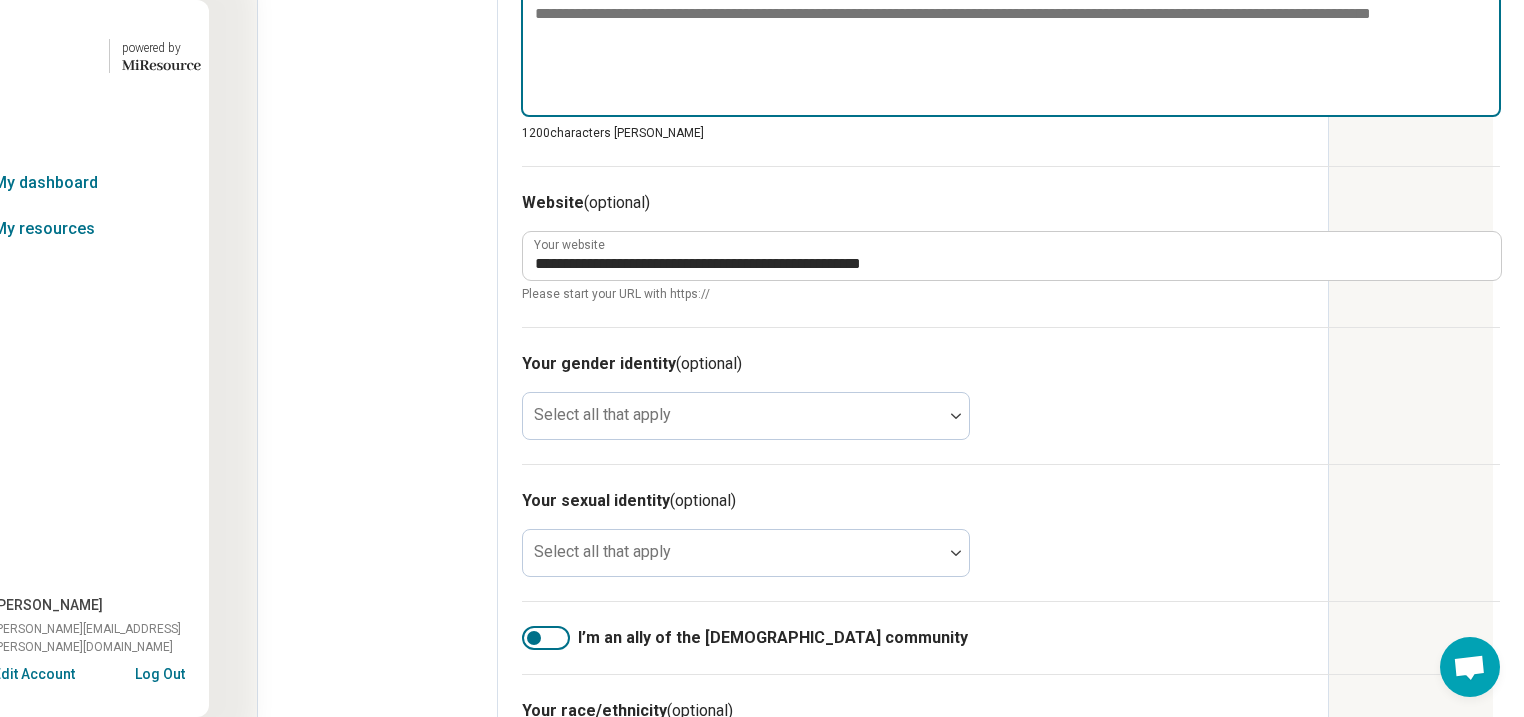 type 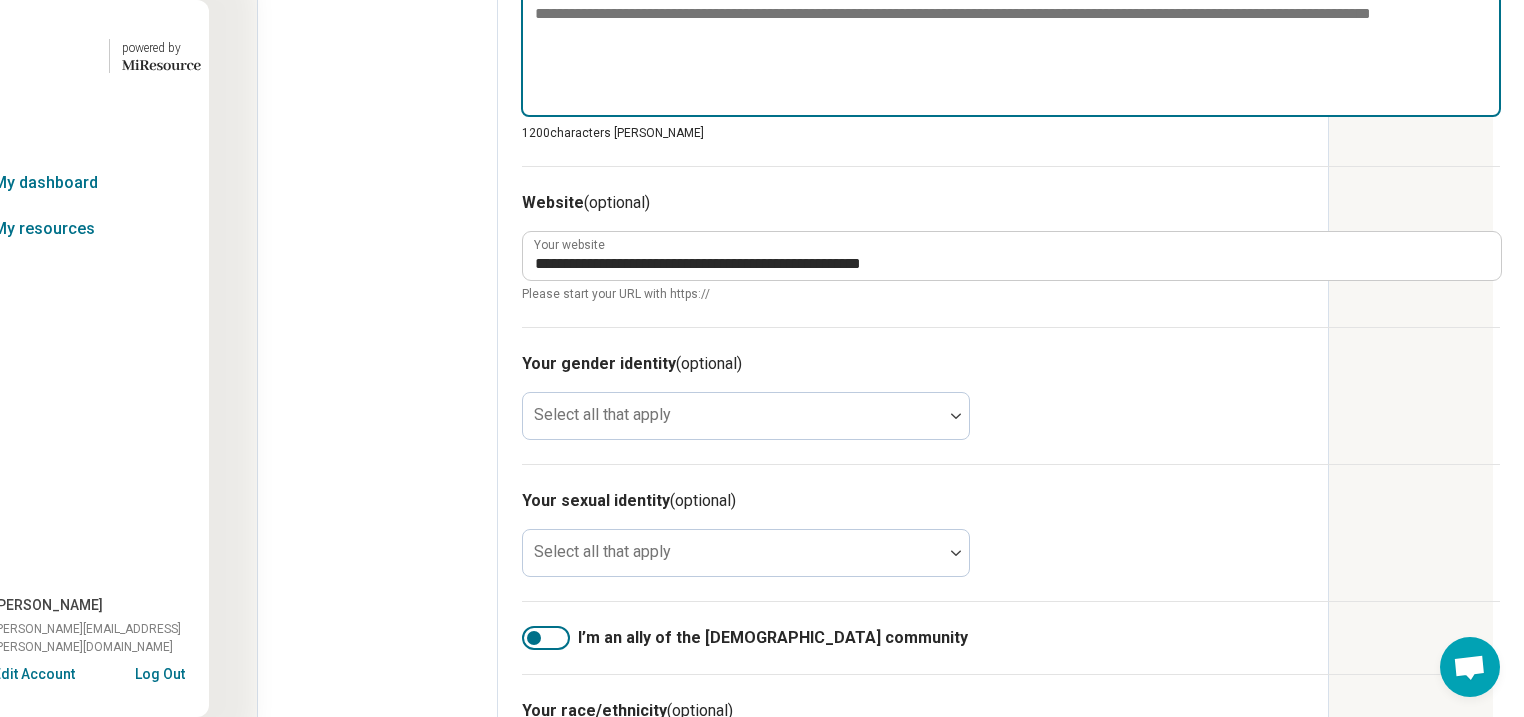 click at bounding box center (1011, 30) 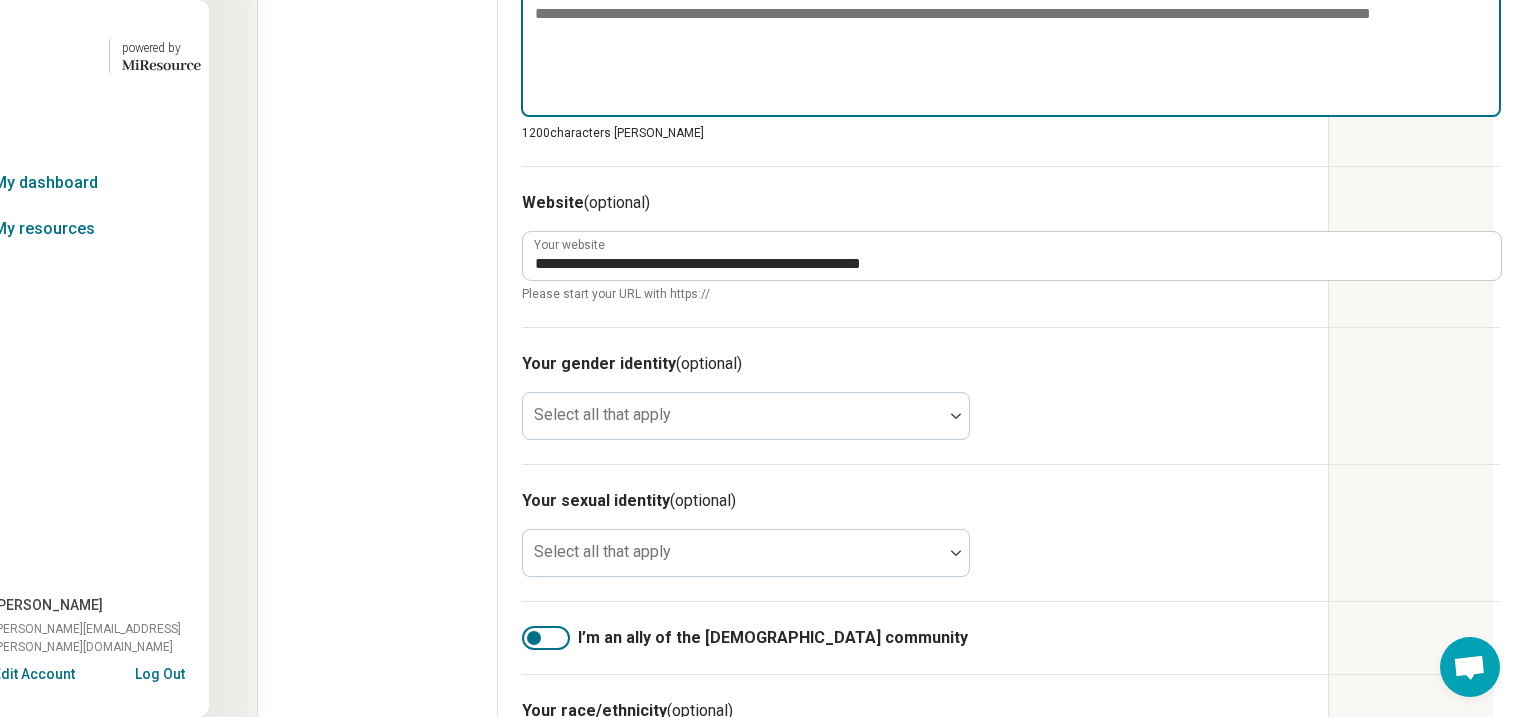 paste on "**********" 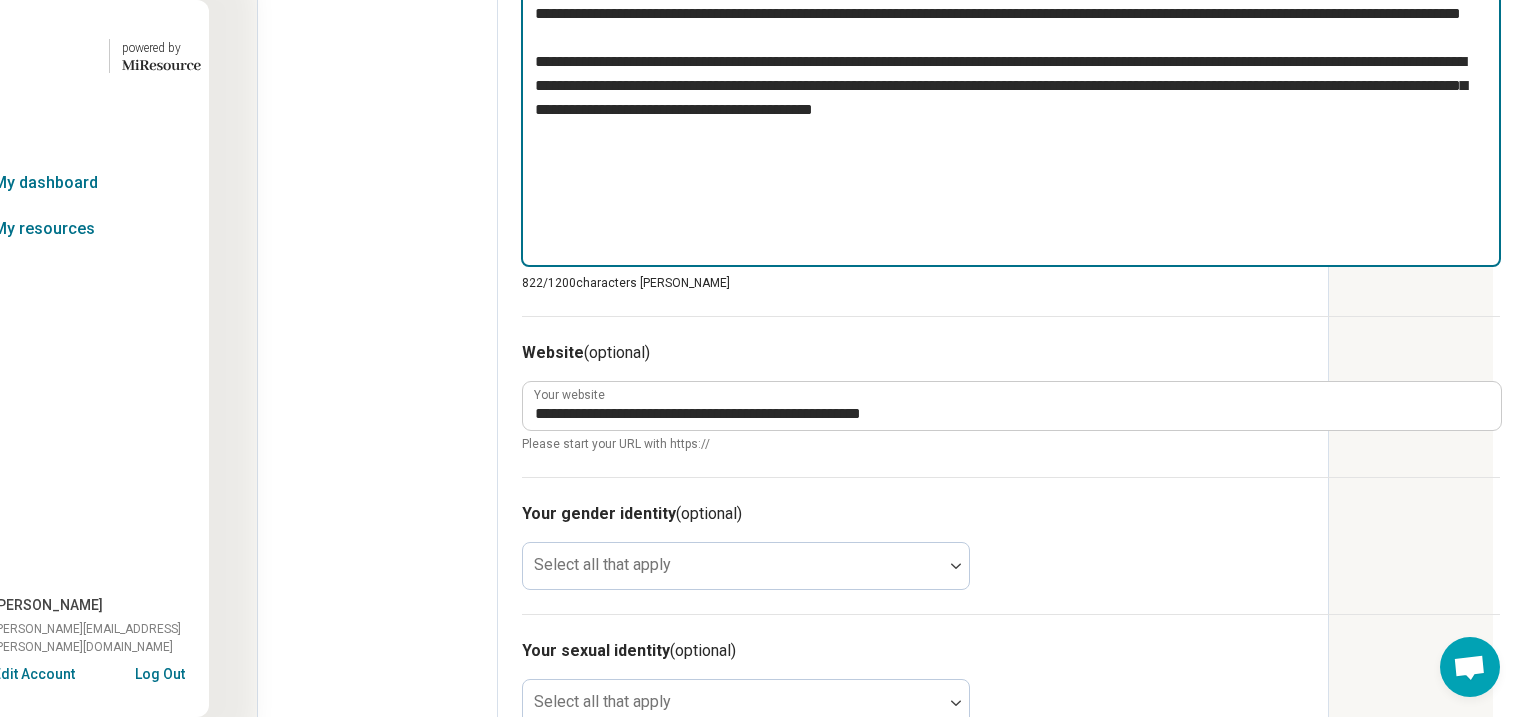 type on "**********" 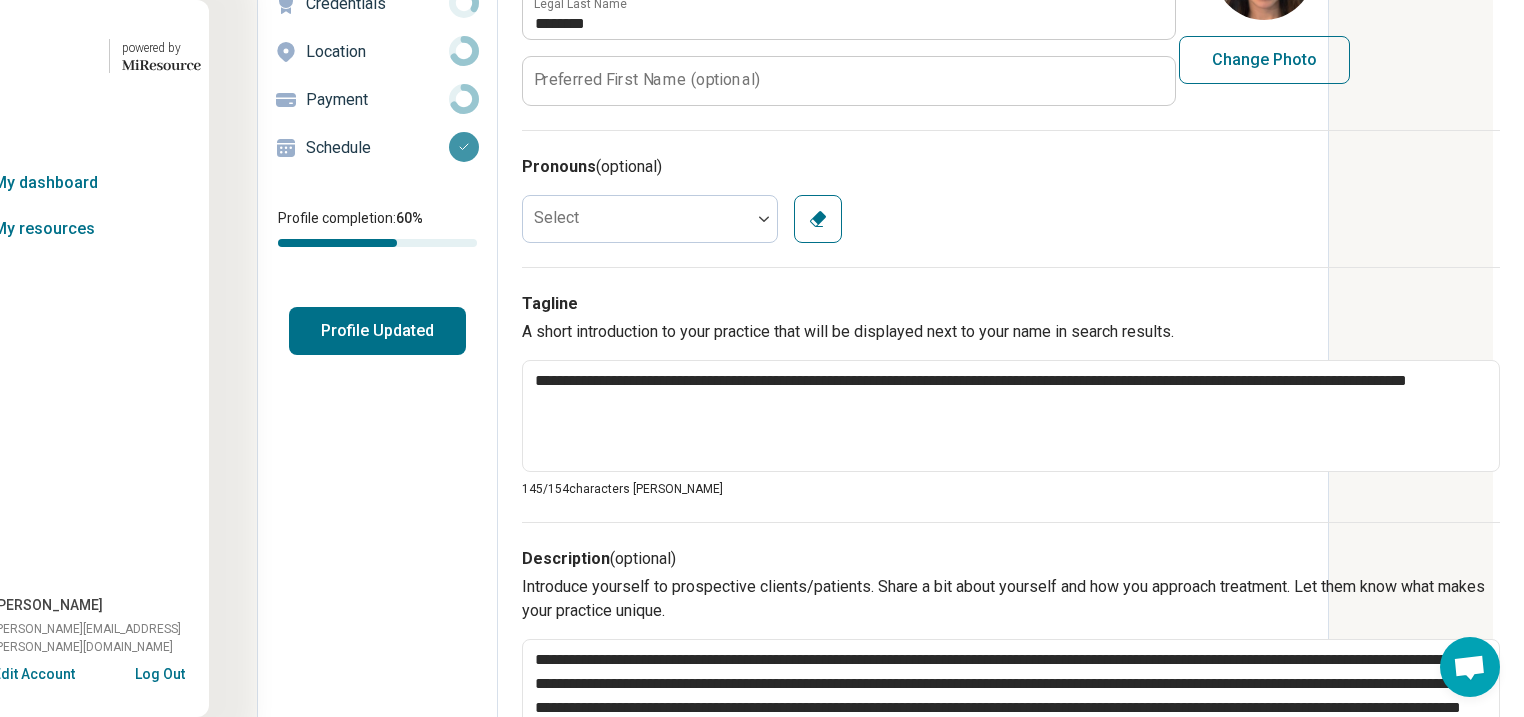 scroll, scrollTop: 0, scrollLeft: 220, axis: horizontal 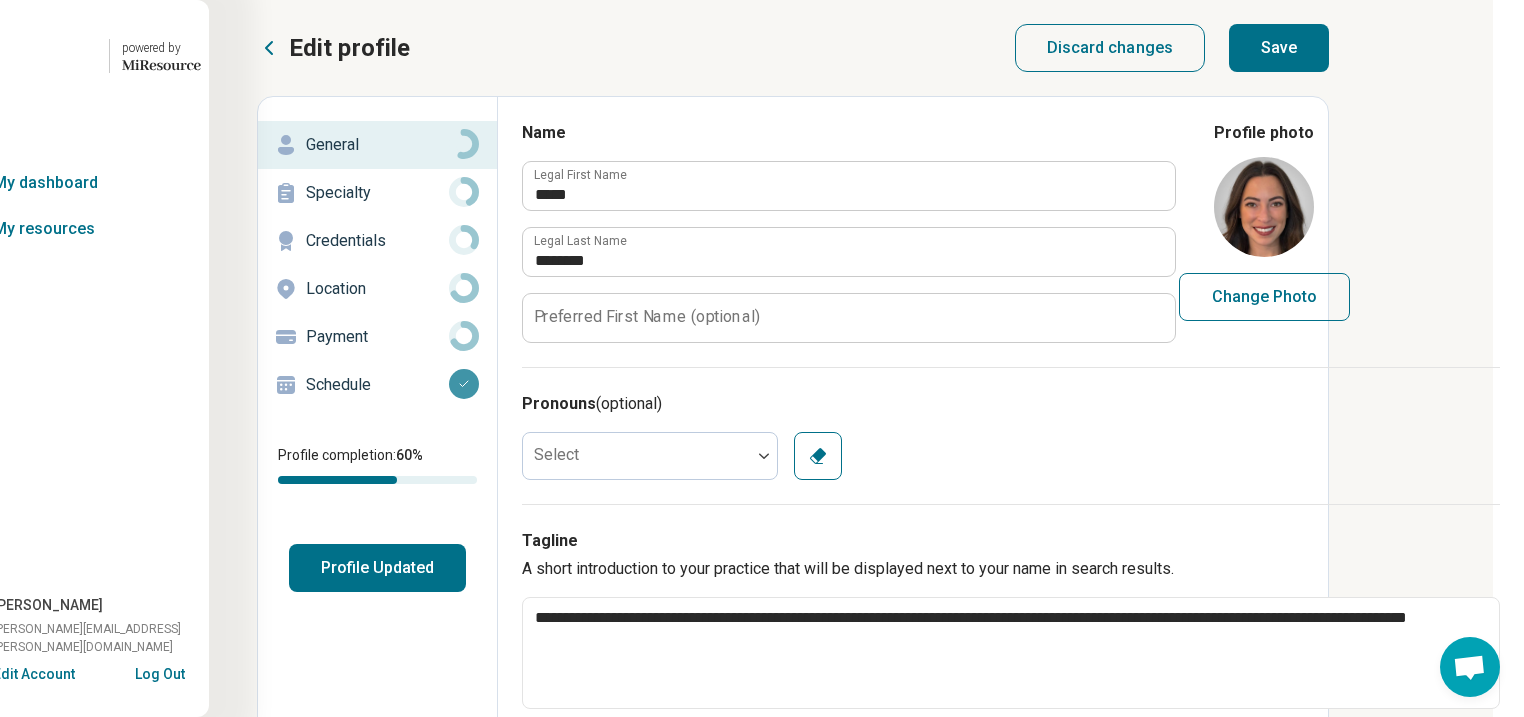 click on "Save" at bounding box center (1279, 48) 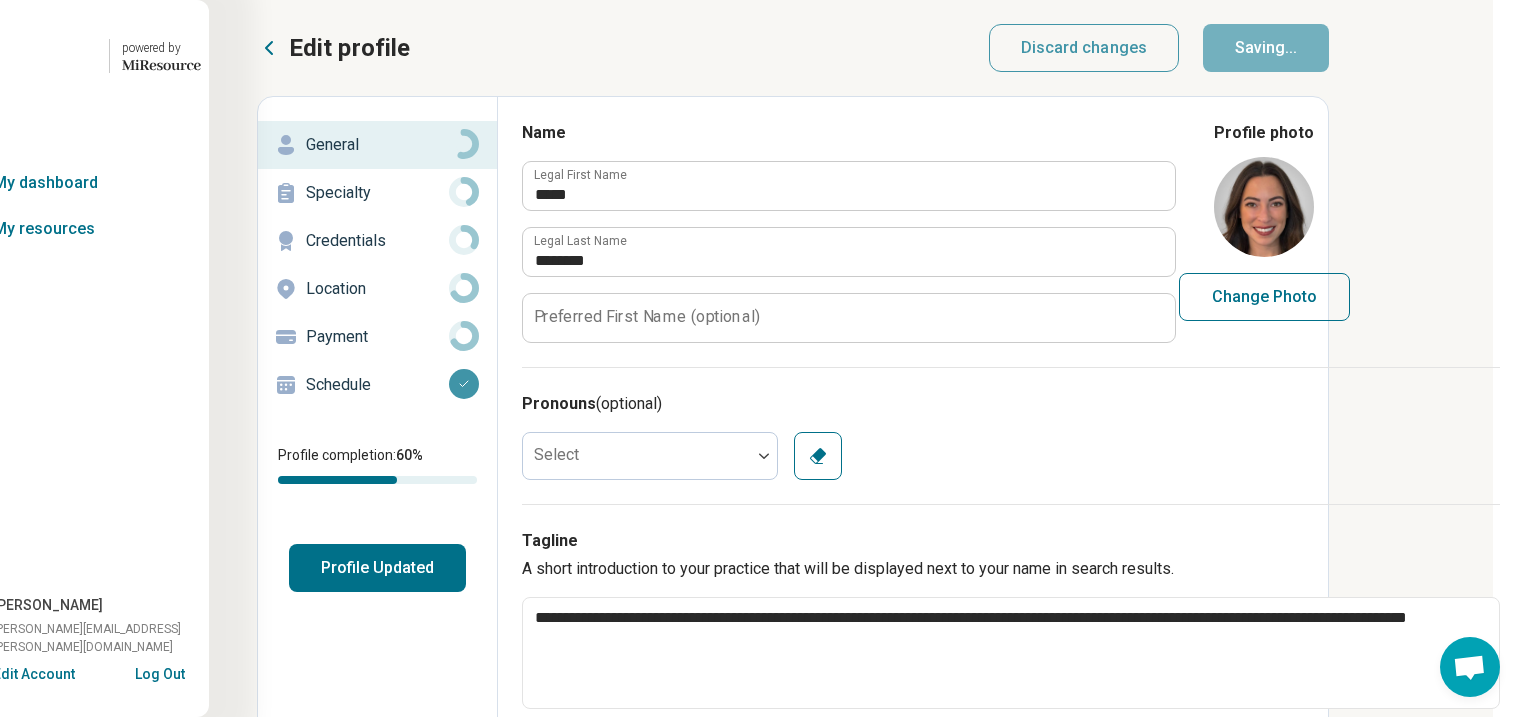 type on "*" 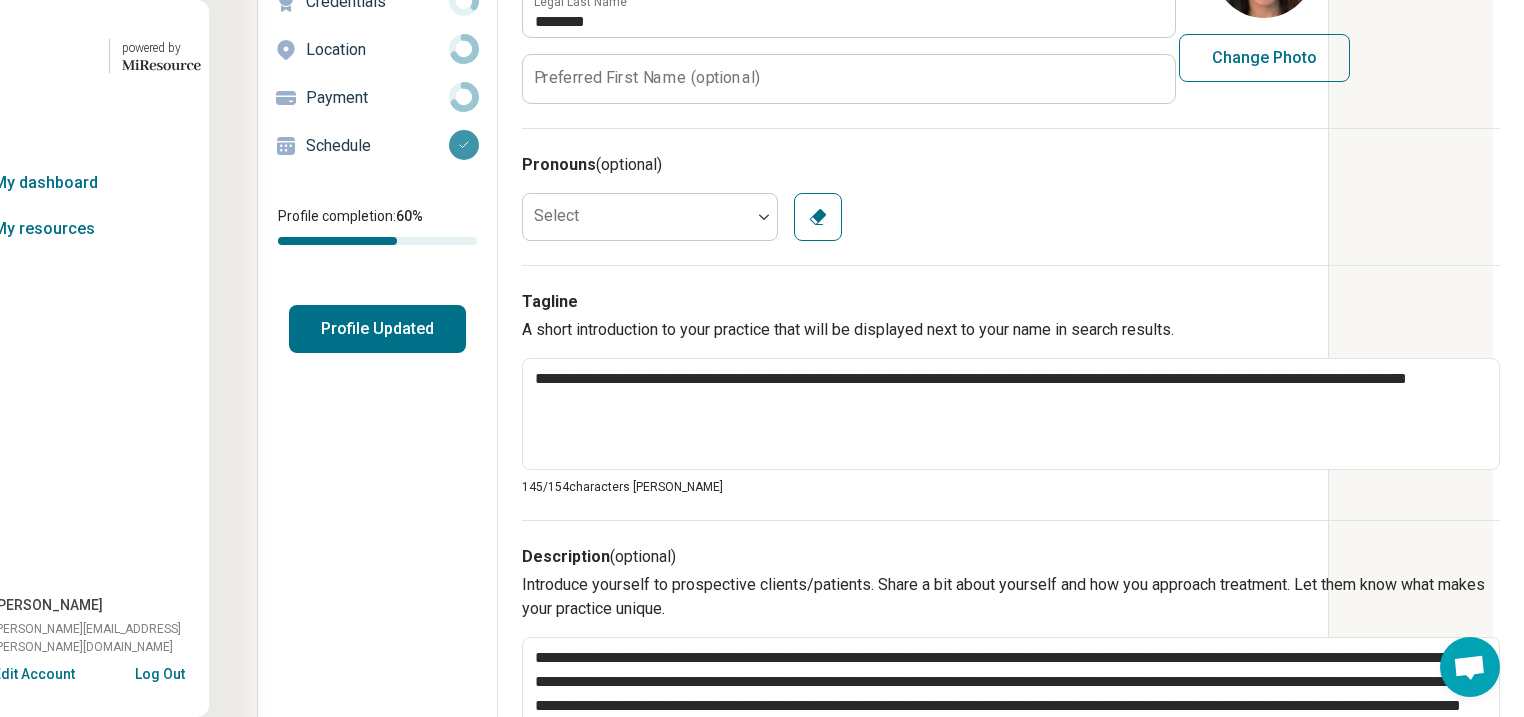 scroll, scrollTop: 240, scrollLeft: 220, axis: both 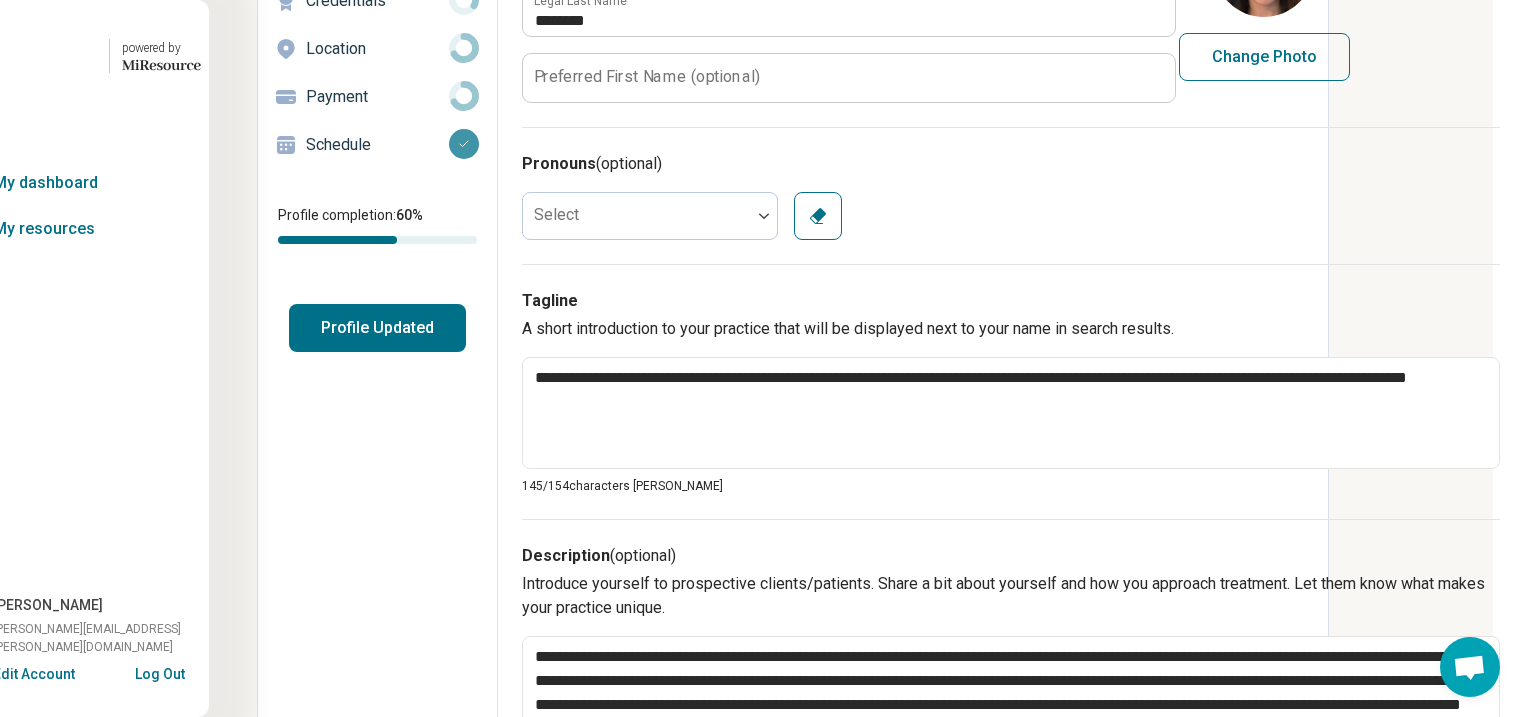 click on "Profile Updated" at bounding box center (377, 328) 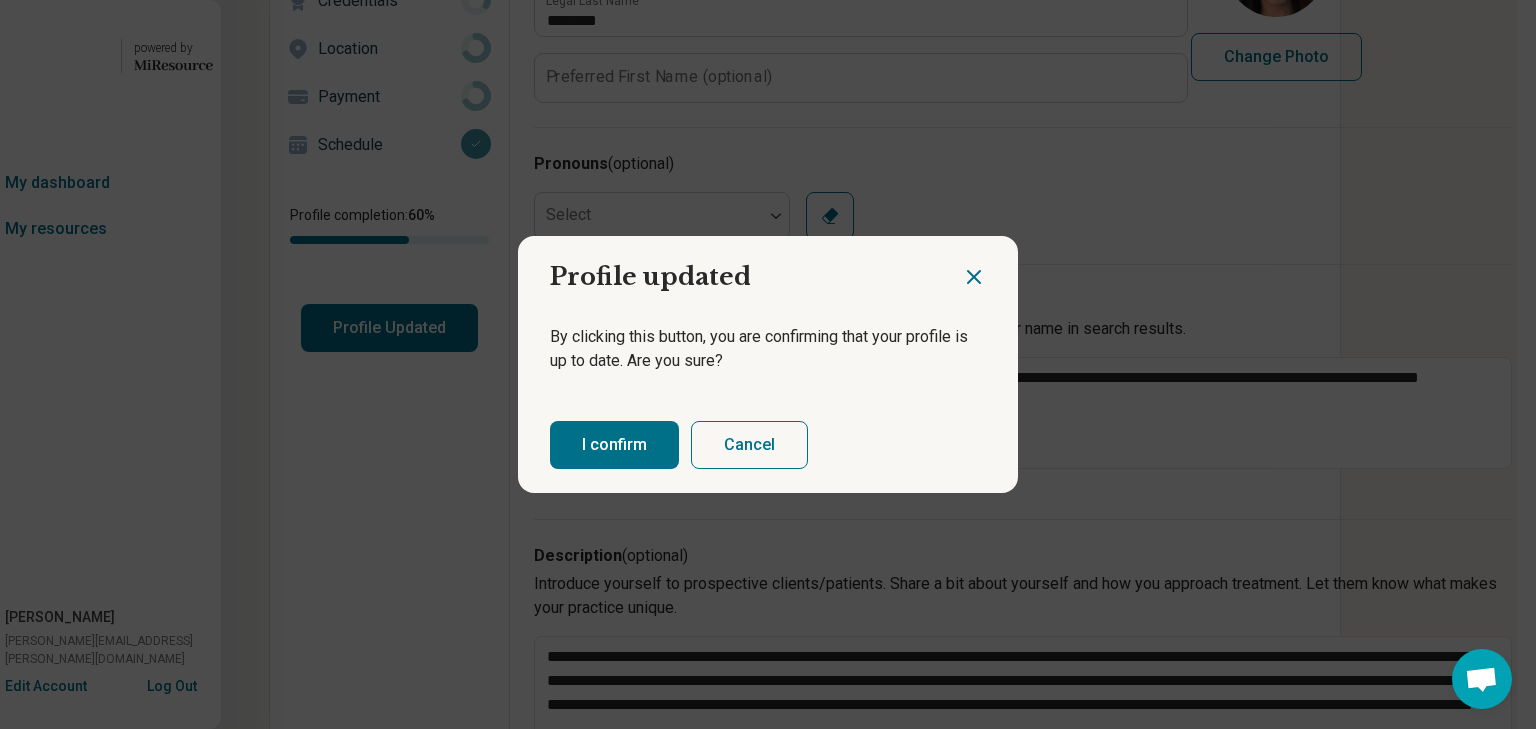 click on "I confirm" at bounding box center [614, 445] 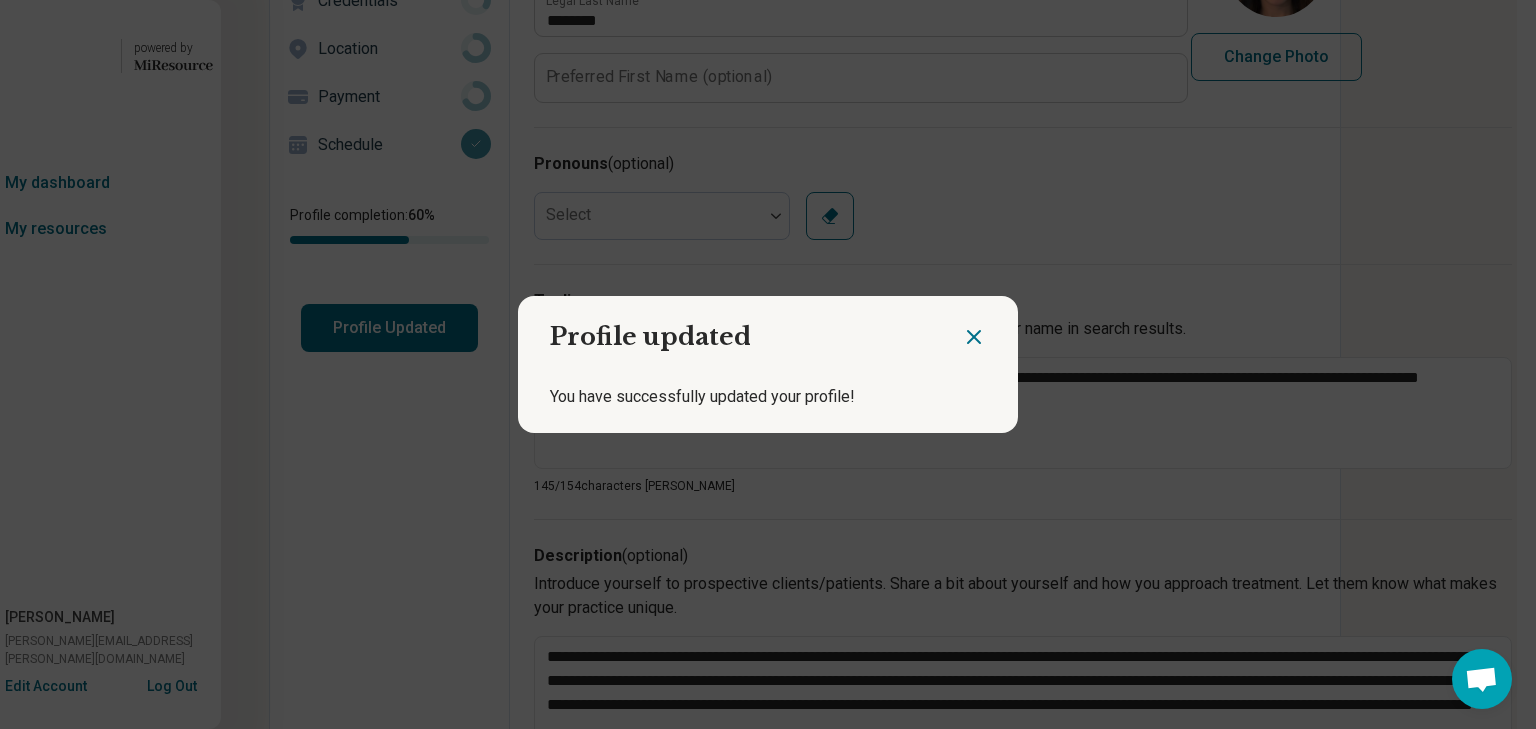 click 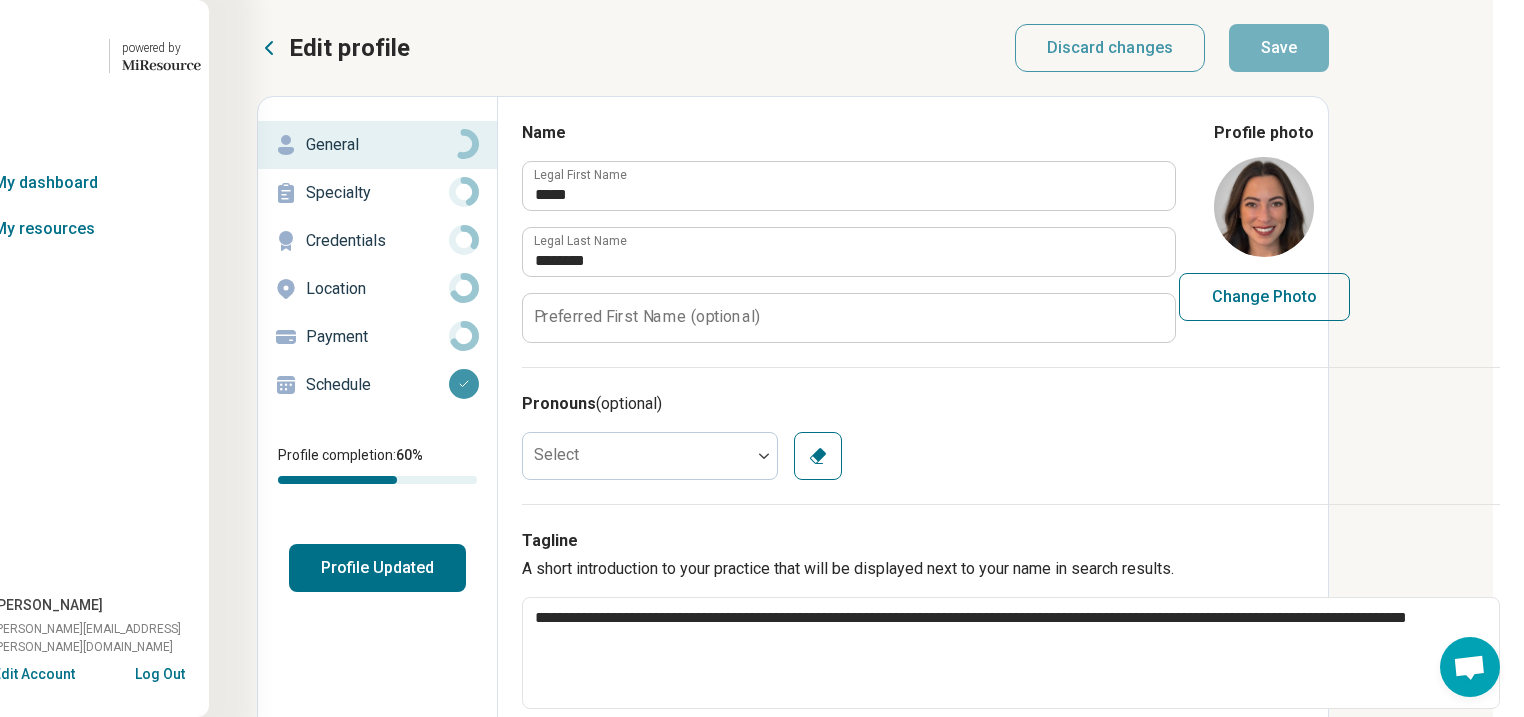 scroll, scrollTop: 0, scrollLeft: 220, axis: horizontal 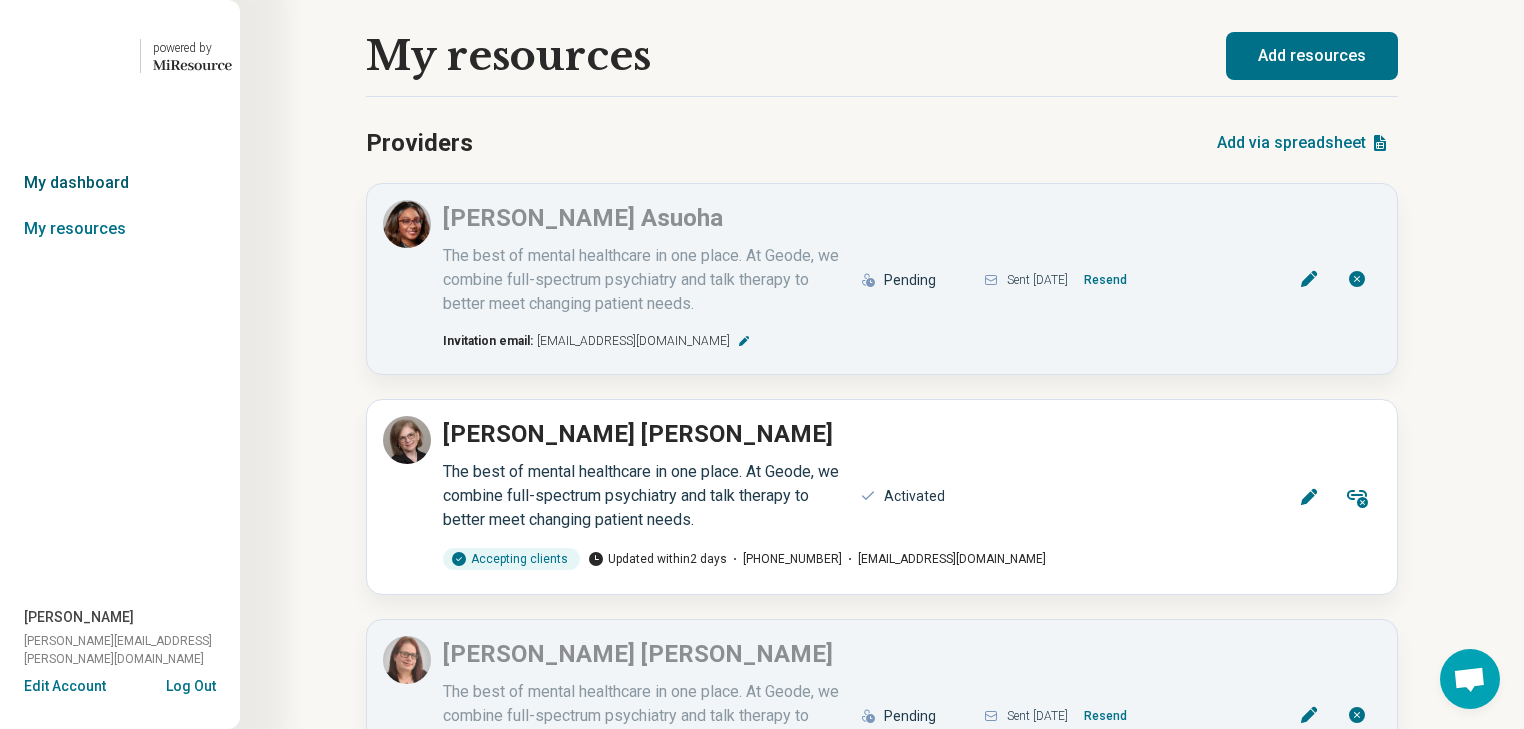 click on "My dashboard" at bounding box center (120, 183) 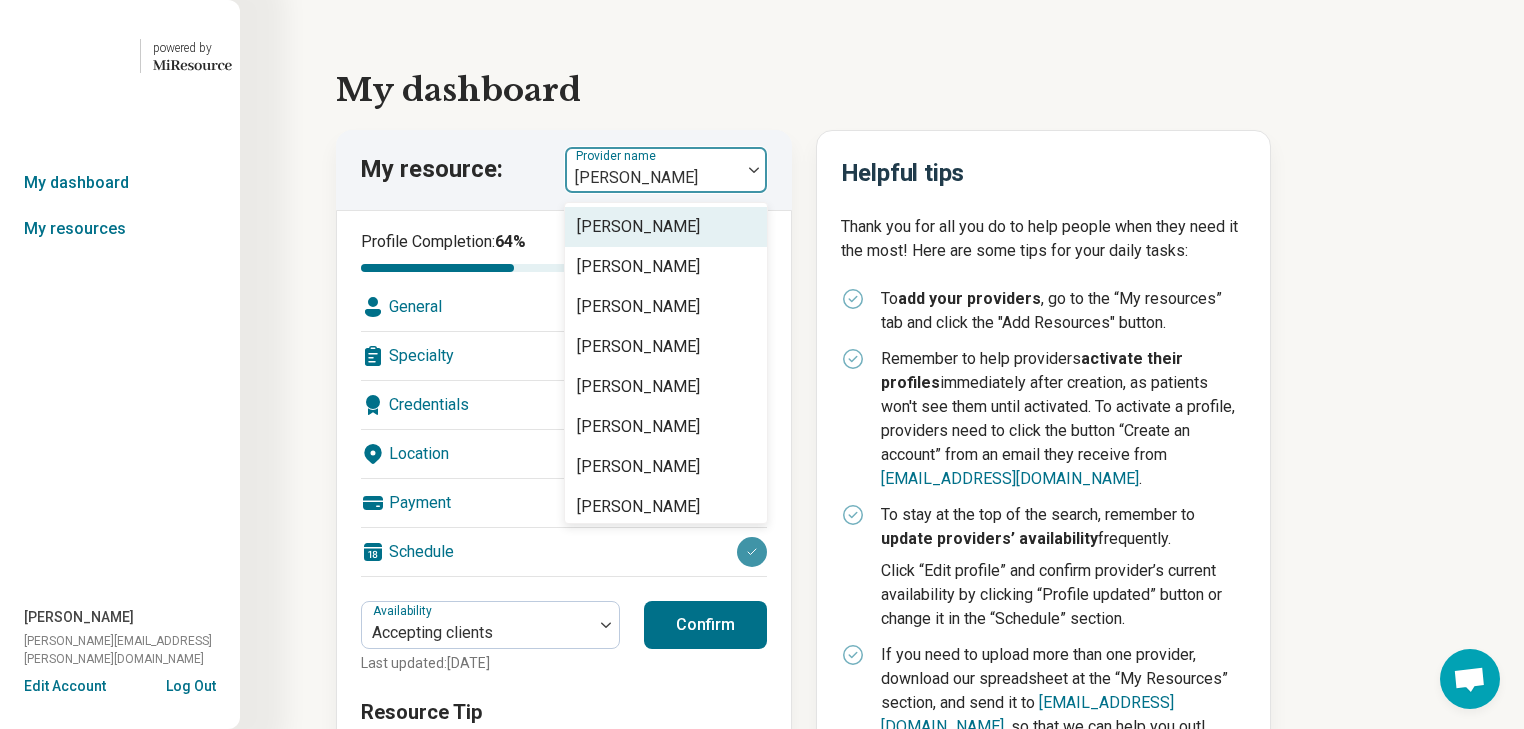 click at bounding box center (653, 178) 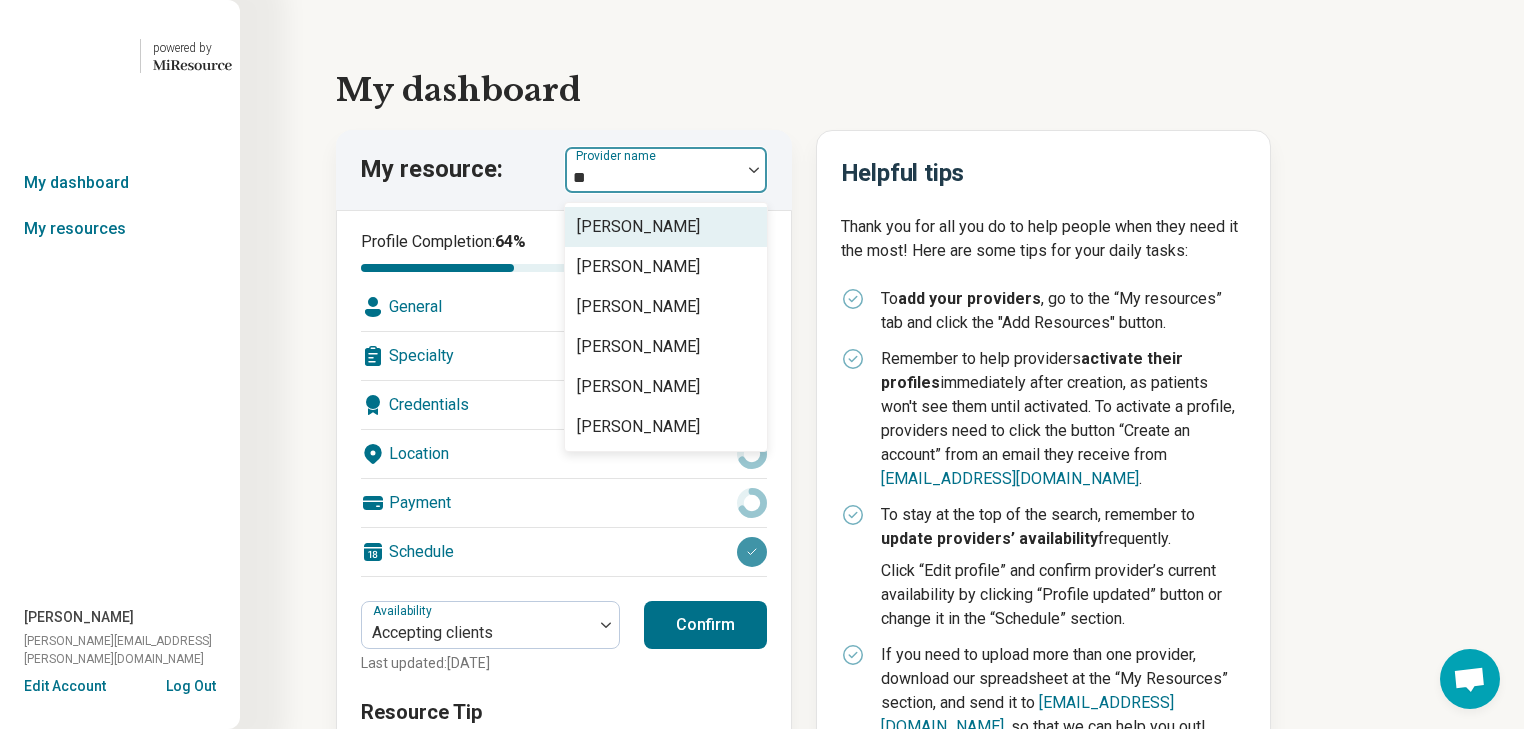 type on "***" 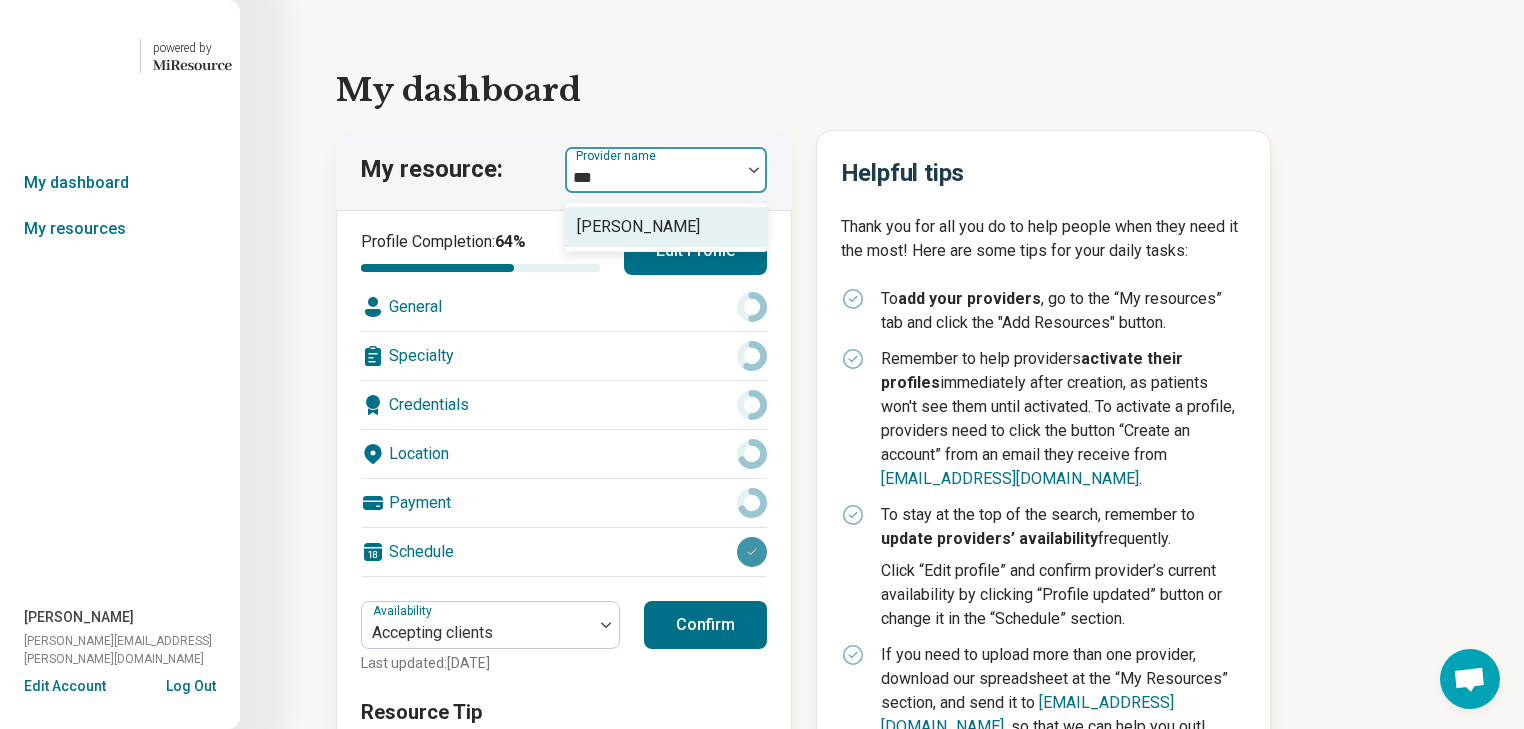 click on "[PERSON_NAME]" at bounding box center (638, 227) 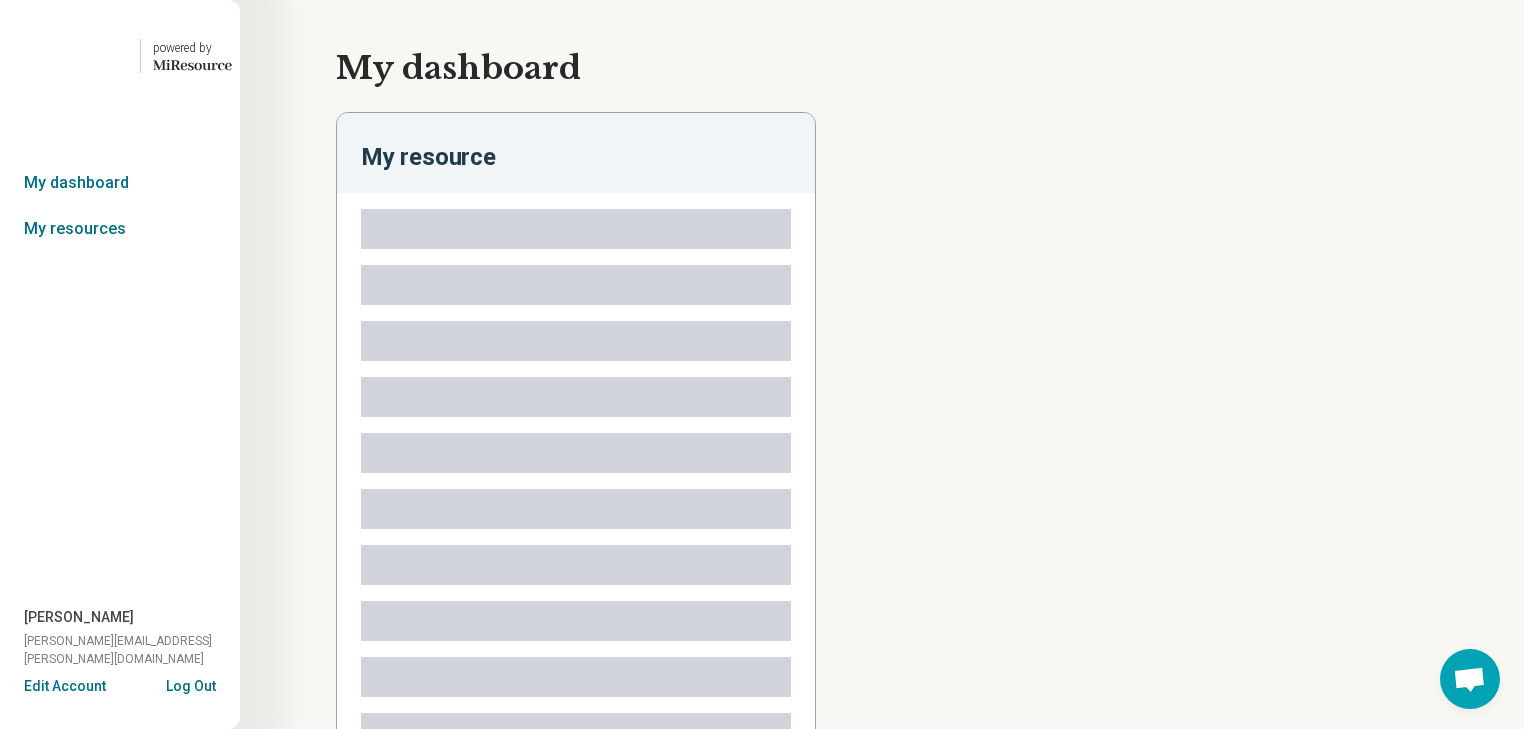 type 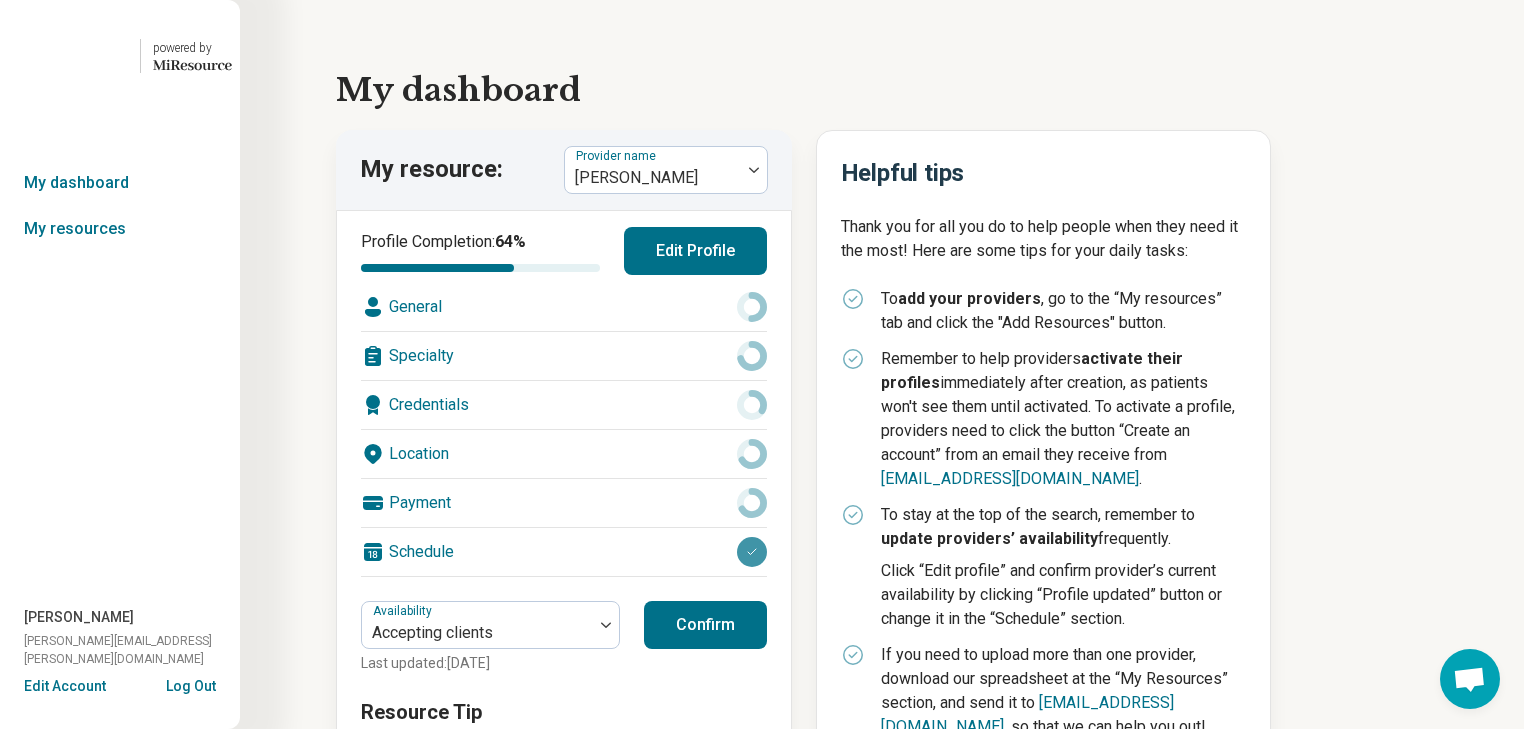 click on "Edit Profile" at bounding box center (695, 251) 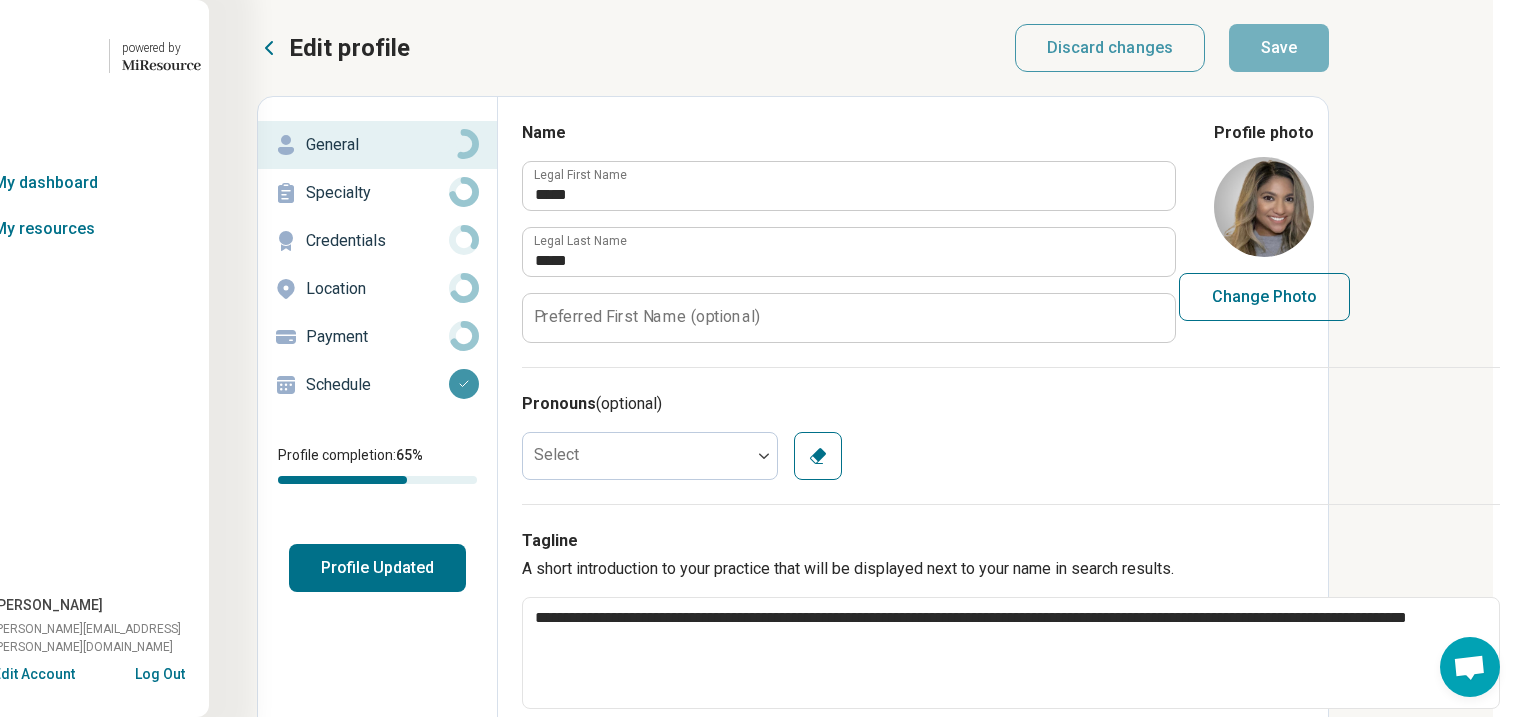 scroll, scrollTop: 0, scrollLeft: 166, axis: horizontal 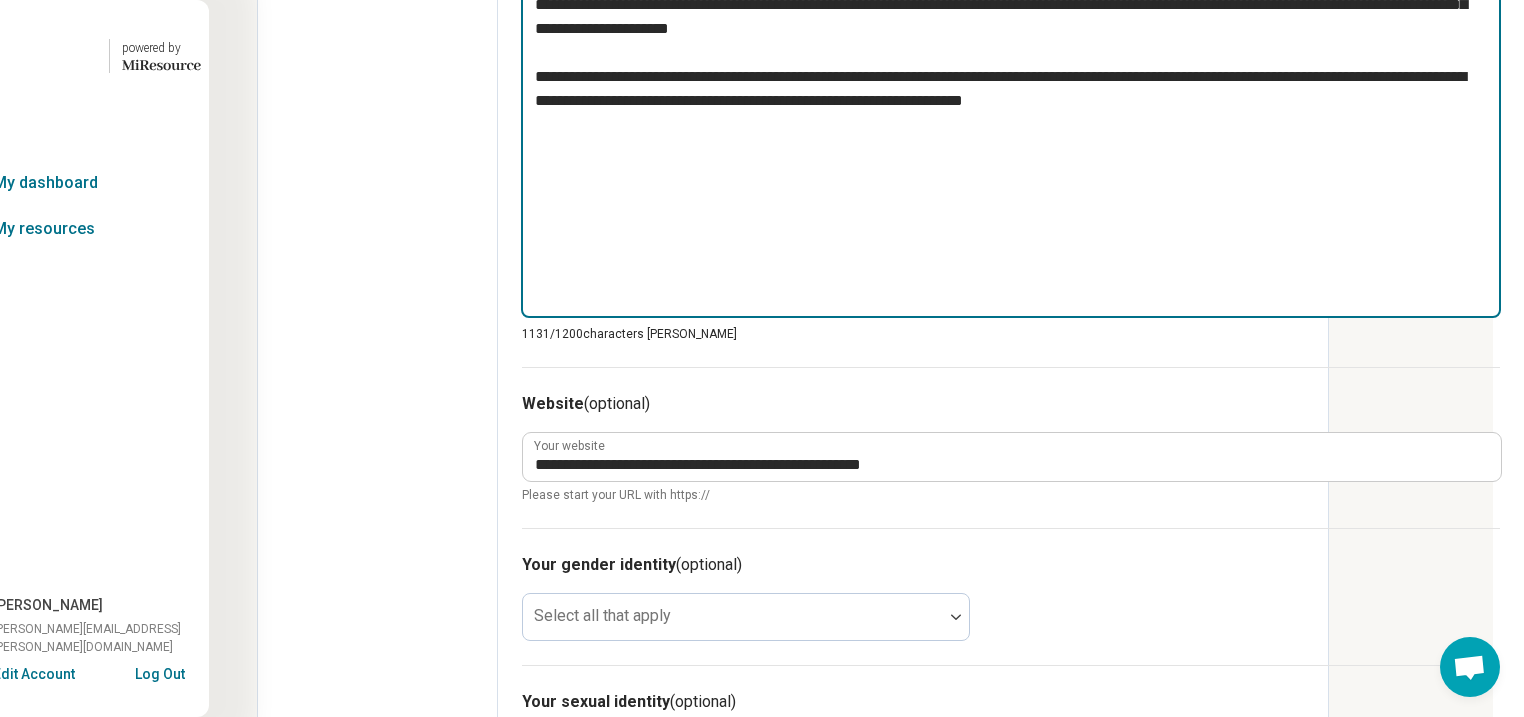 drag, startPoint x: 649, startPoint y: 417, endPoint x: 440, endPoint y: 22, distance: 446.88477 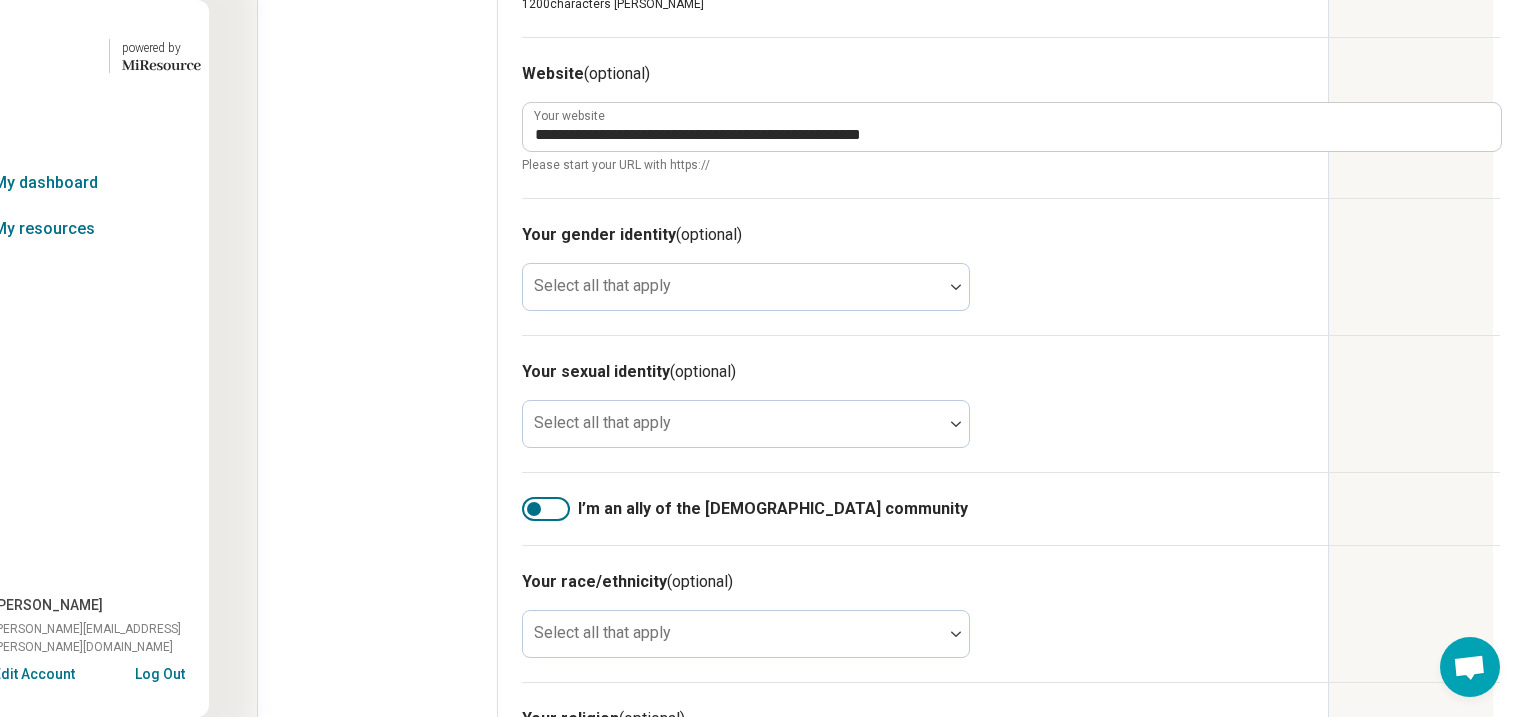 type 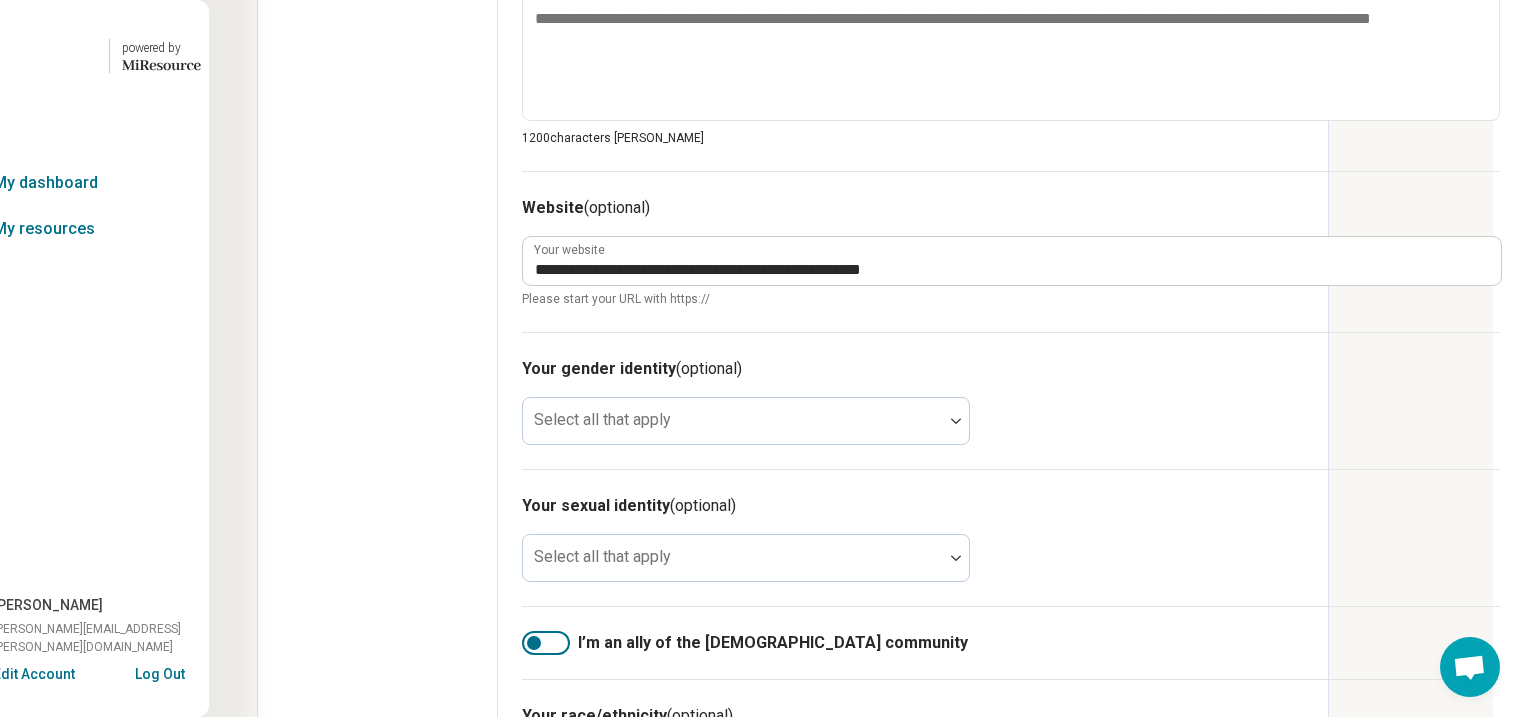 scroll, scrollTop: 900, scrollLeft: 166, axis: both 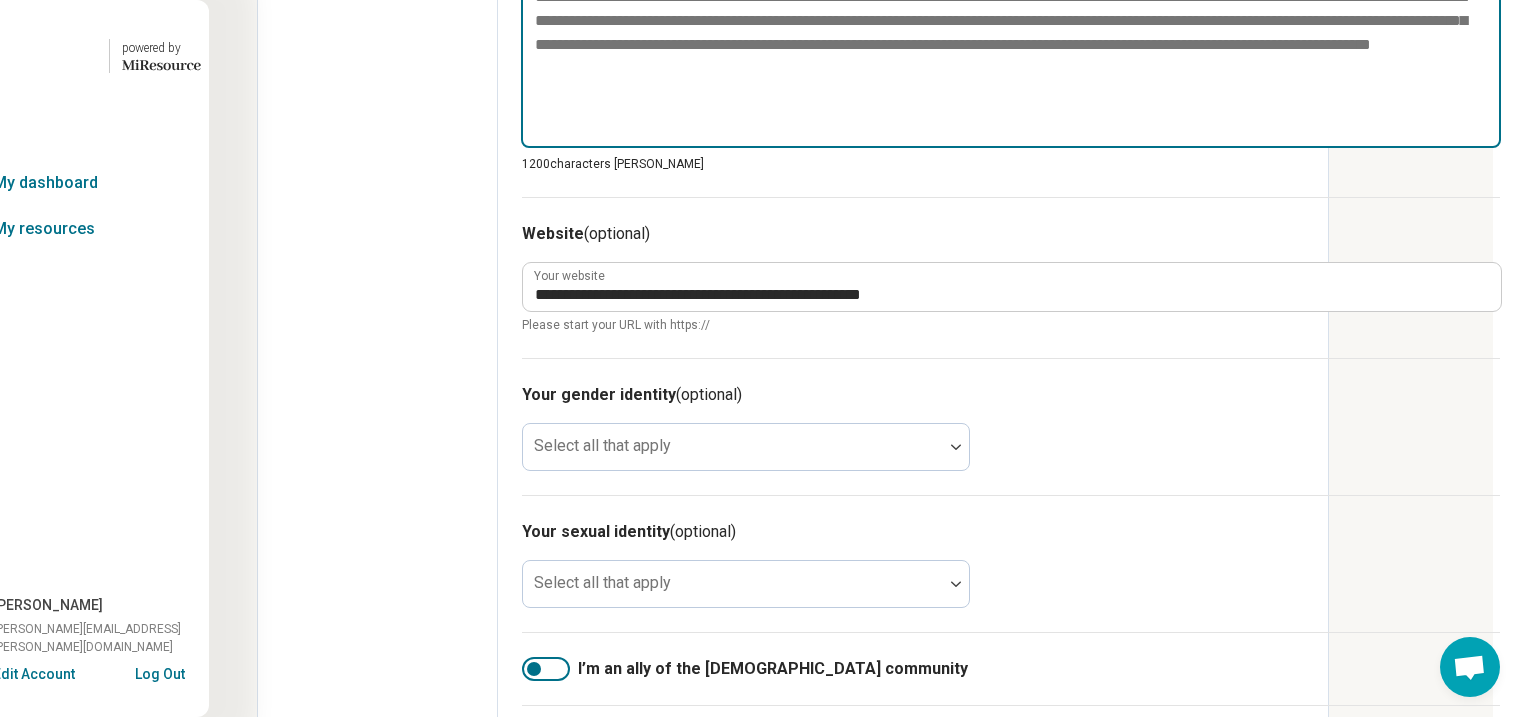 click at bounding box center [1011, 61] 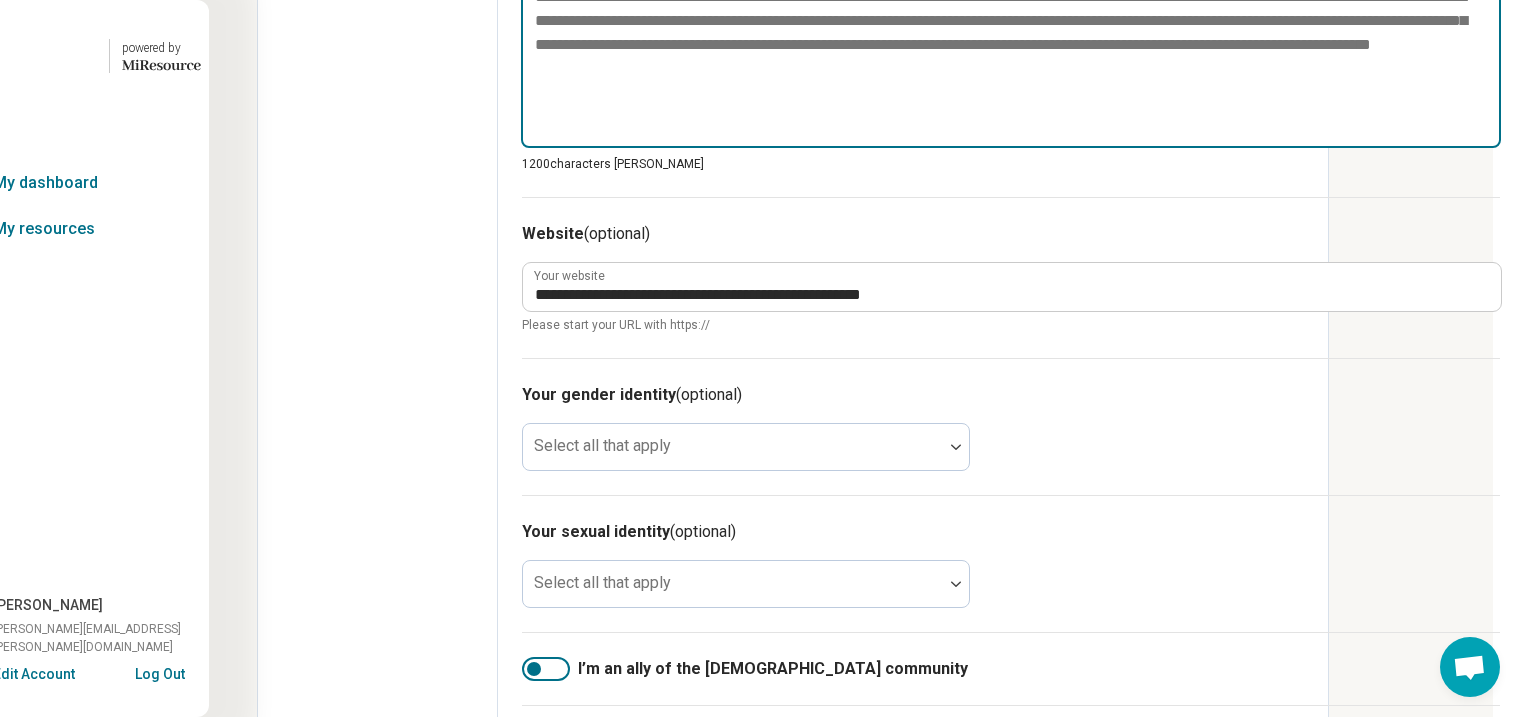 paste on "**********" 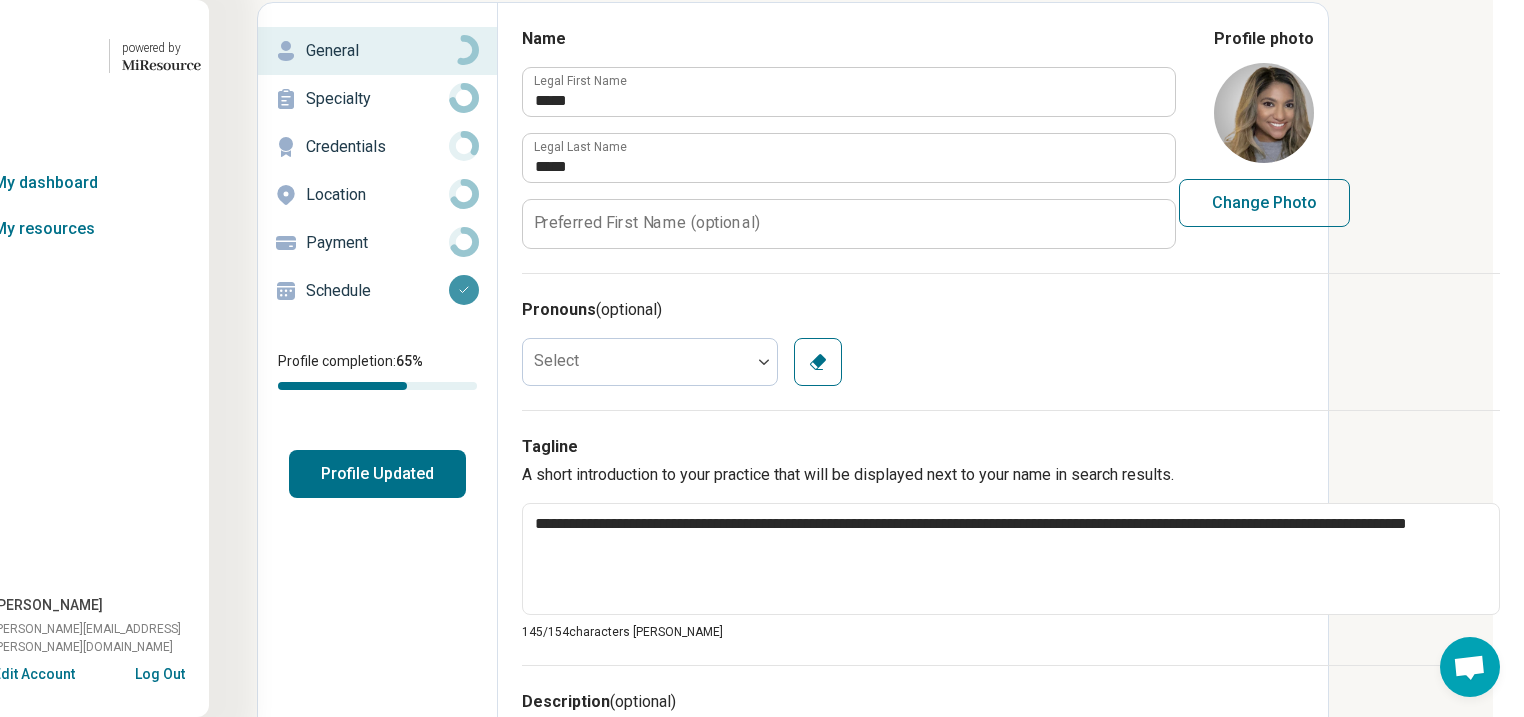 scroll, scrollTop: 0, scrollLeft: 166, axis: horizontal 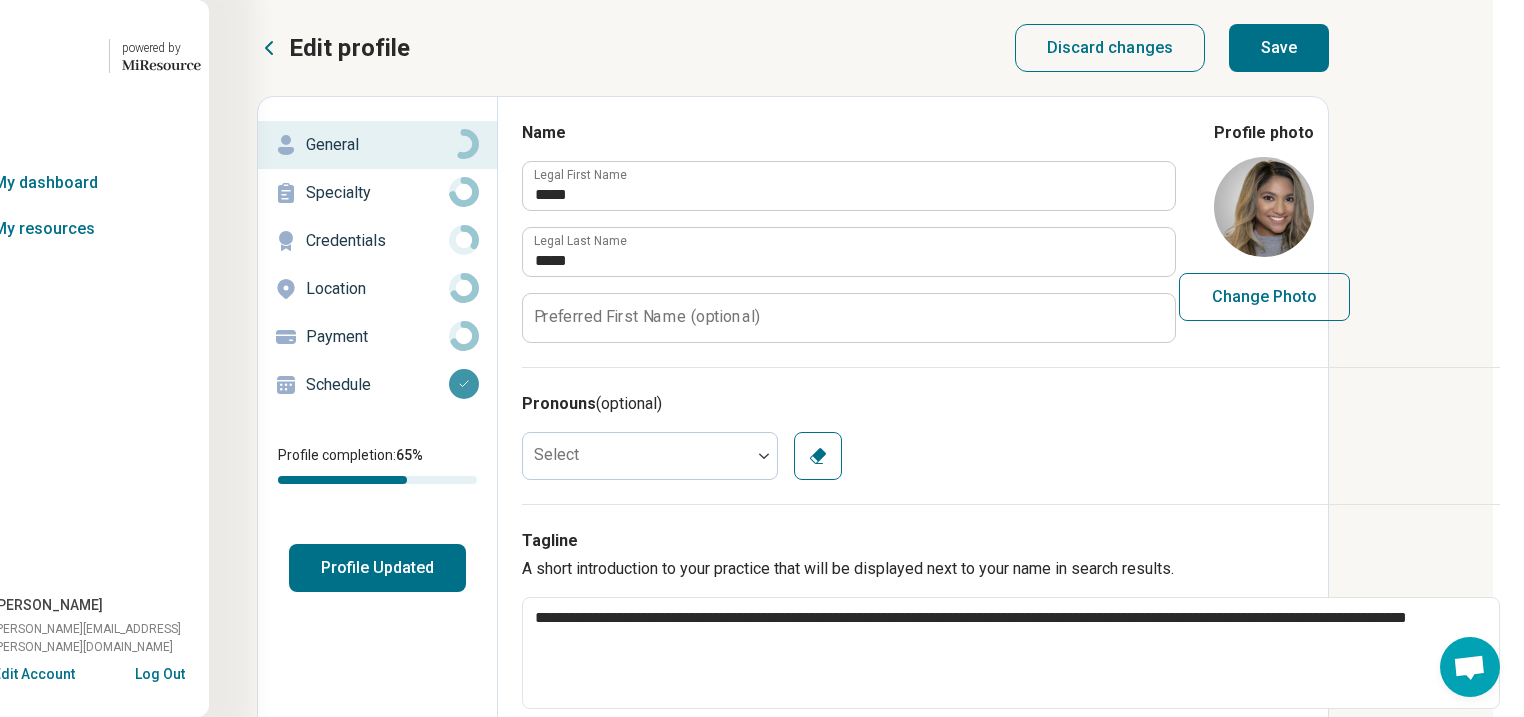 type on "**********" 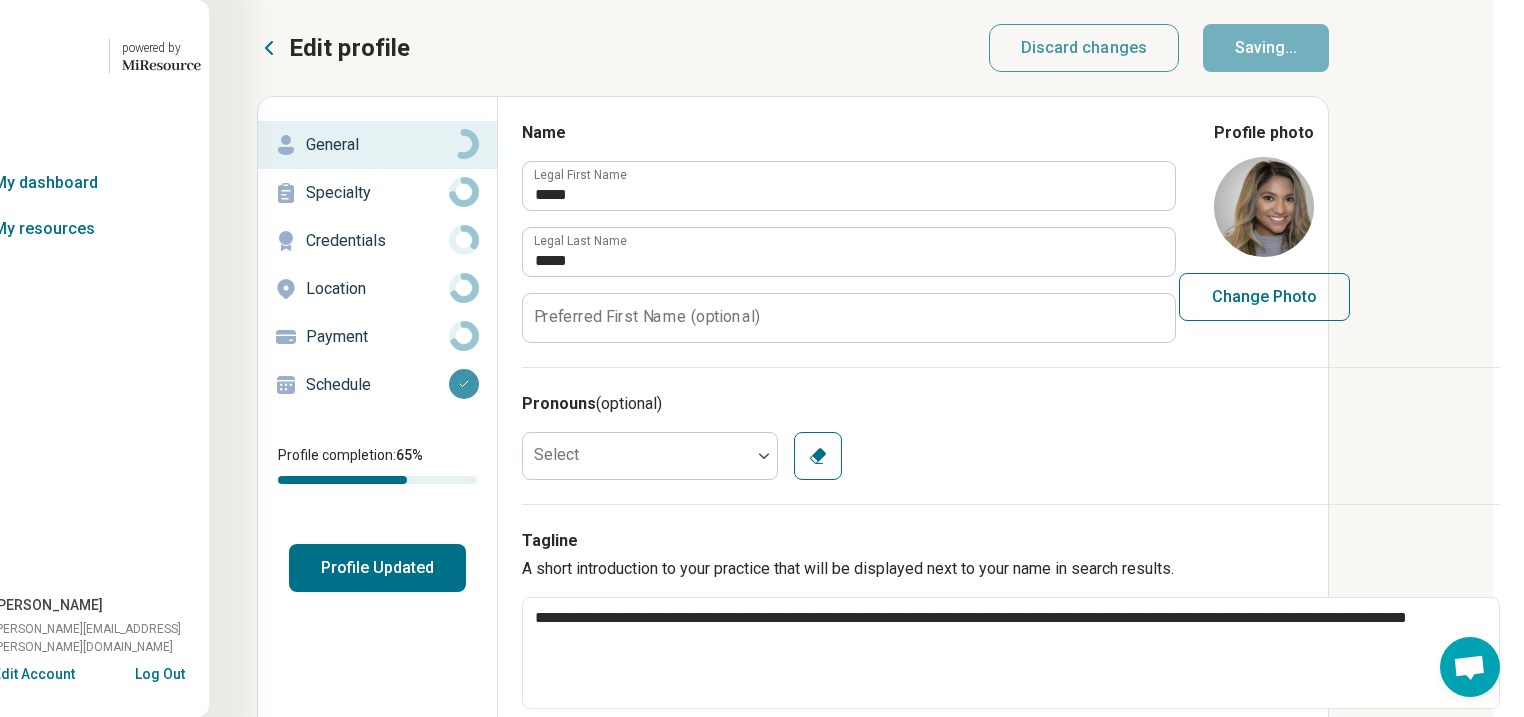 type on "*" 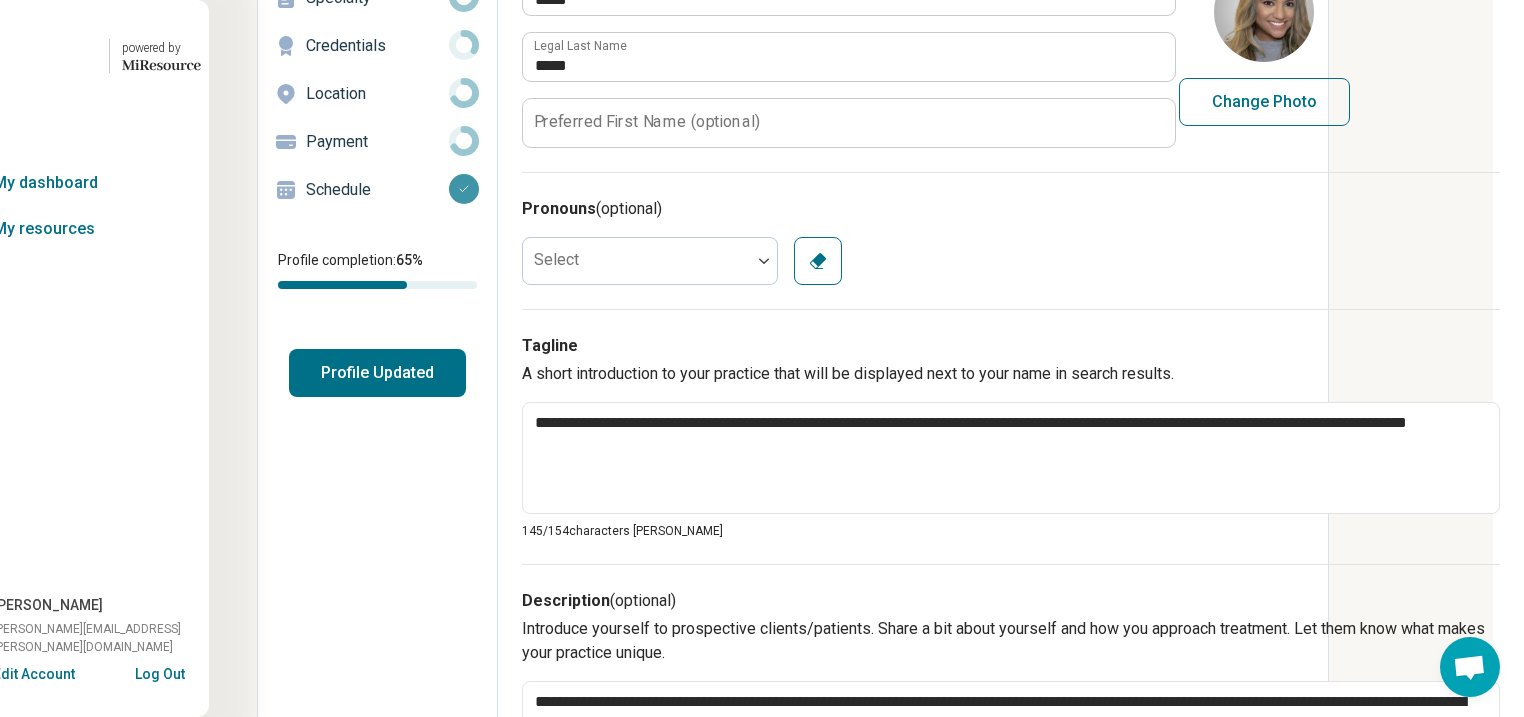 scroll, scrollTop: 240, scrollLeft: 166, axis: both 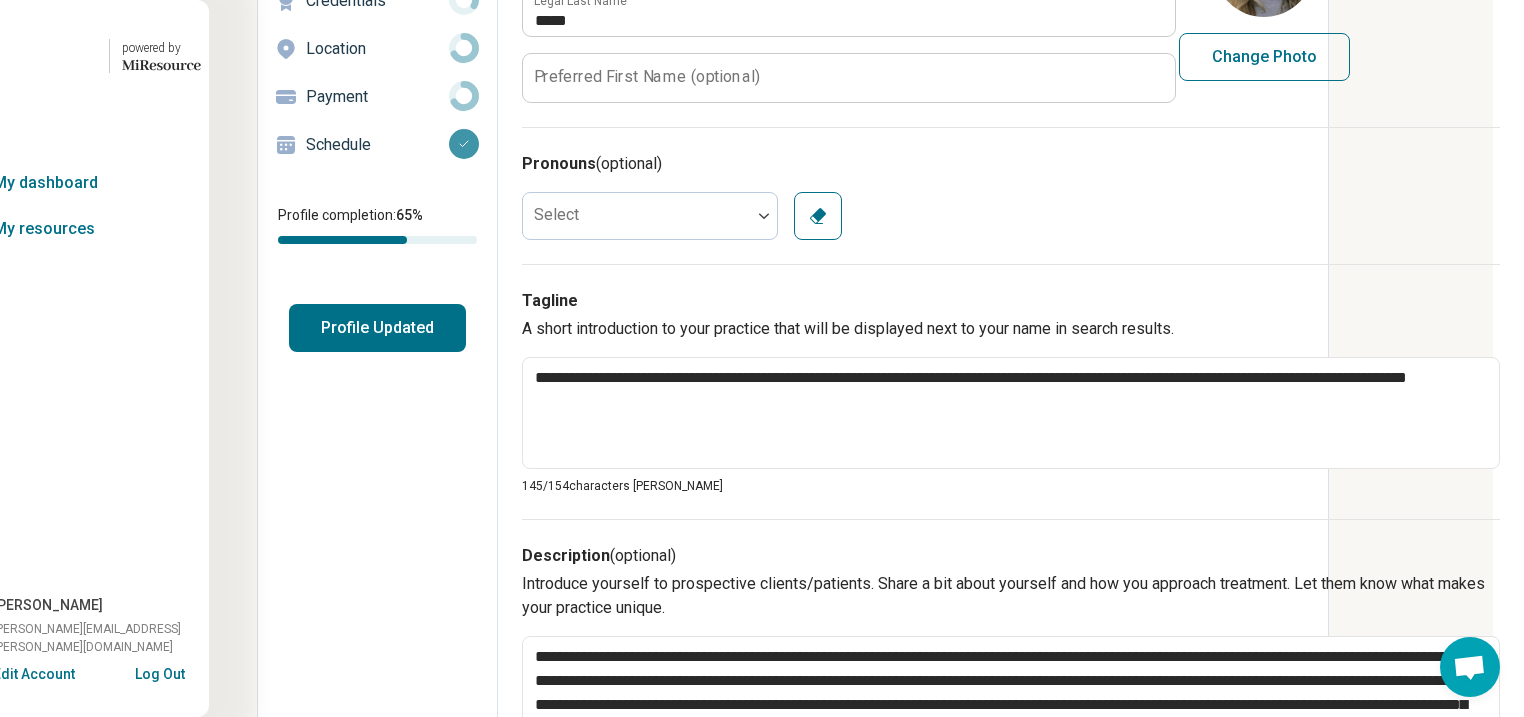 click on "Profile Updated" at bounding box center [377, 328] 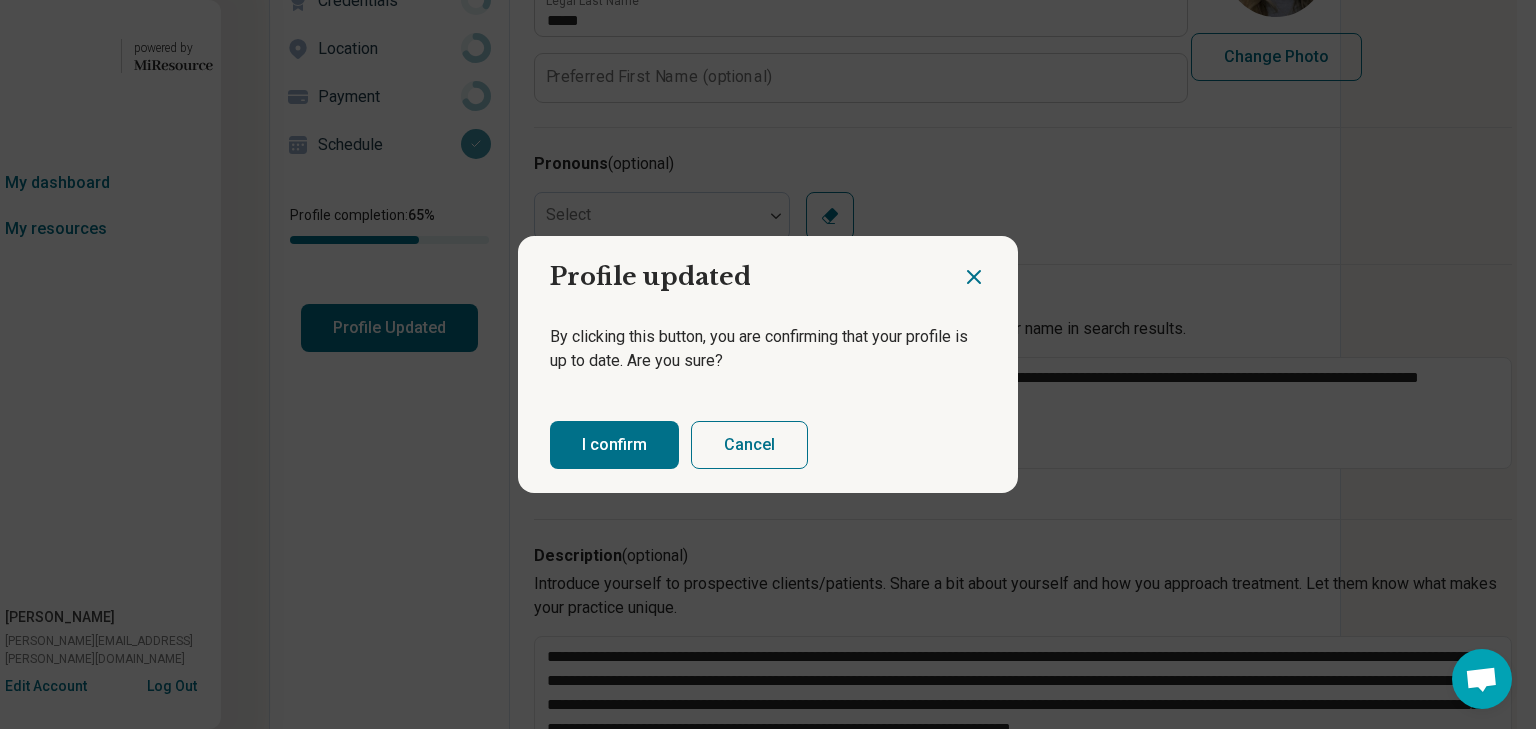 click on "I confirm" at bounding box center (614, 445) 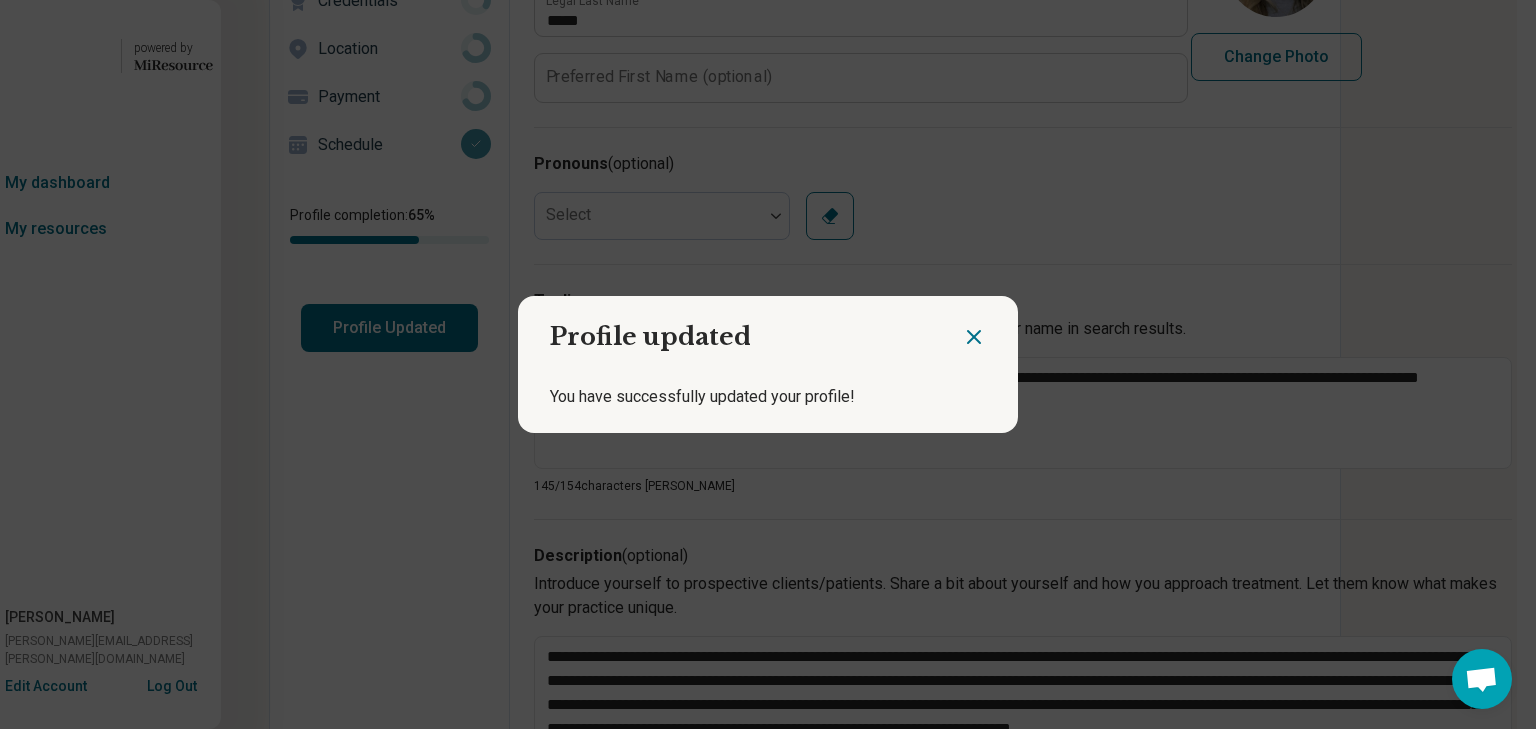 click 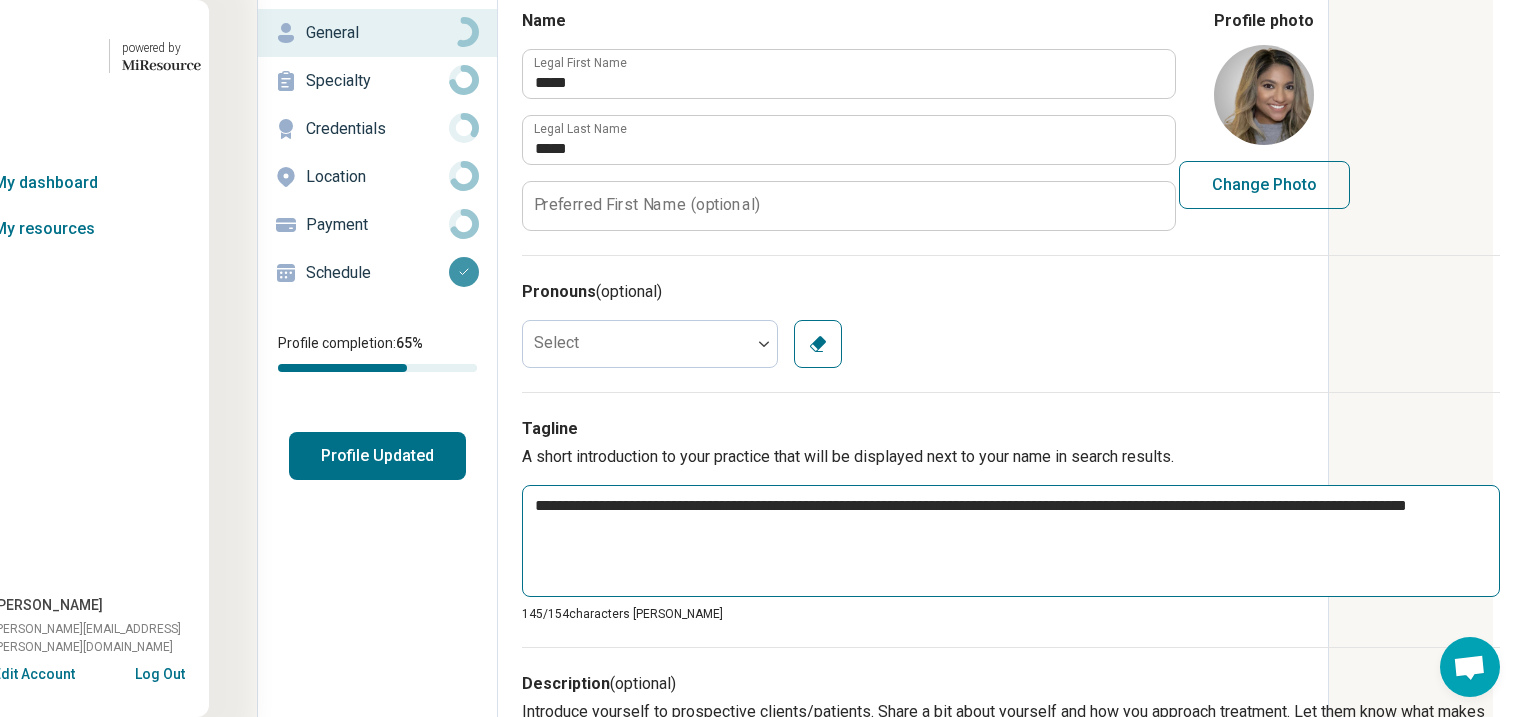 scroll, scrollTop: 400, scrollLeft: 166, axis: both 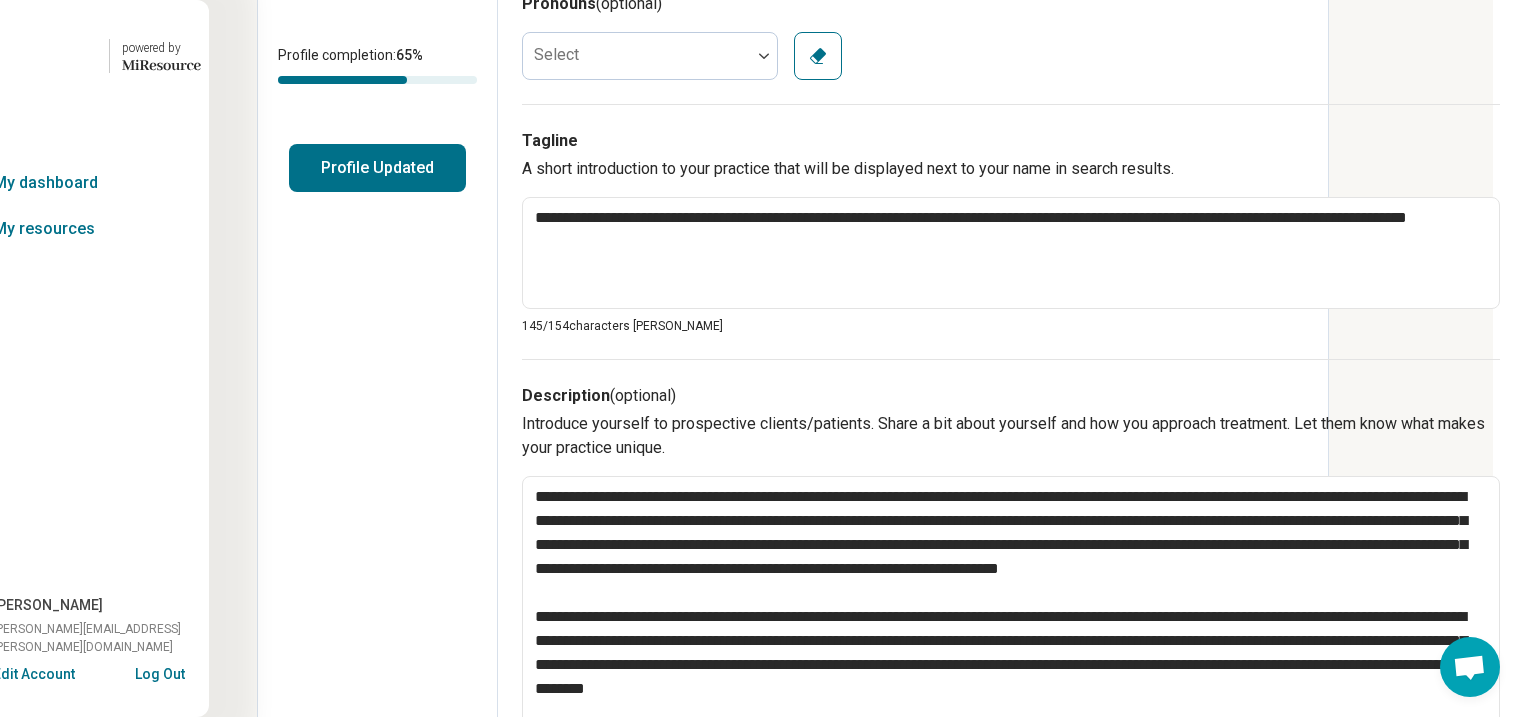 click on "Profile Updated" at bounding box center [377, 168] 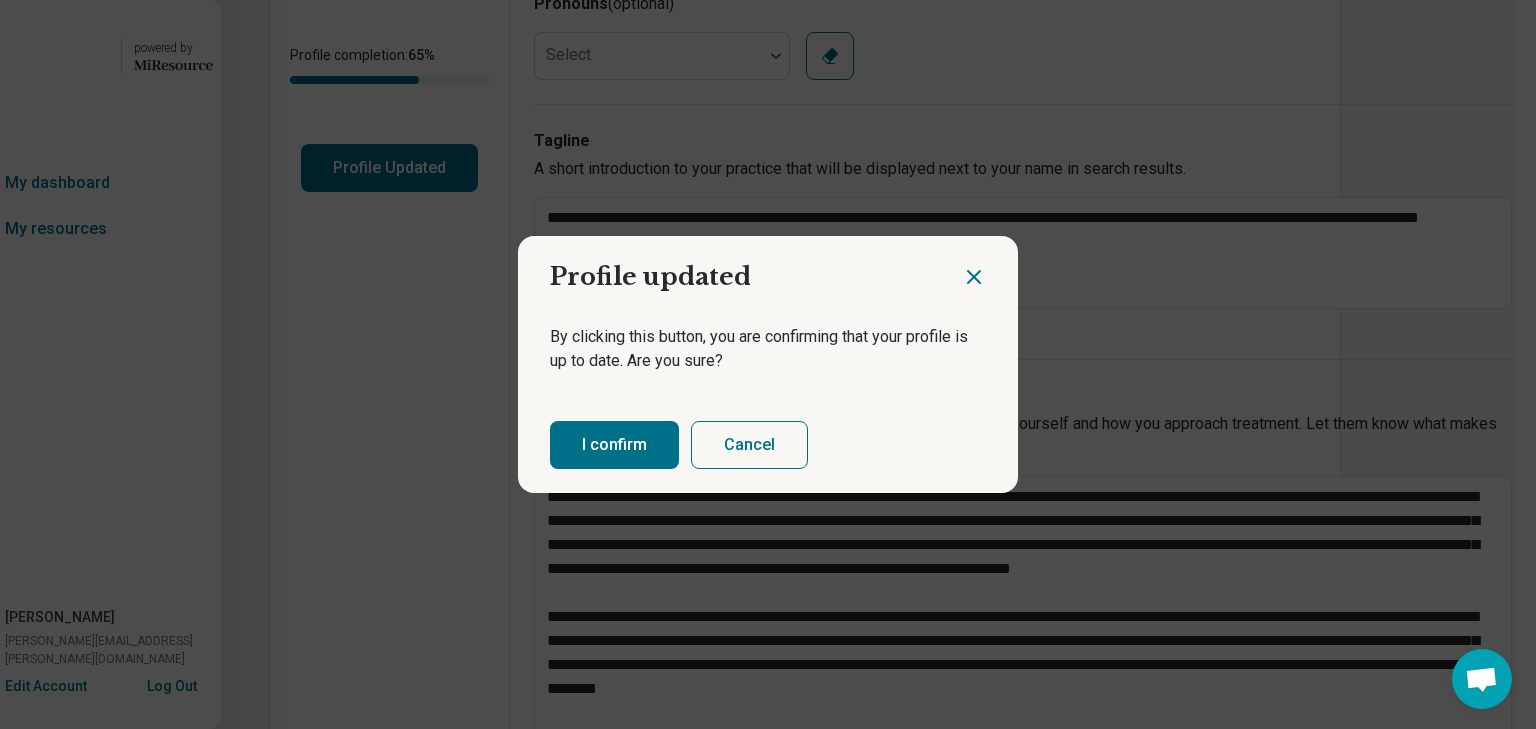 click on "I confirm" at bounding box center (614, 445) 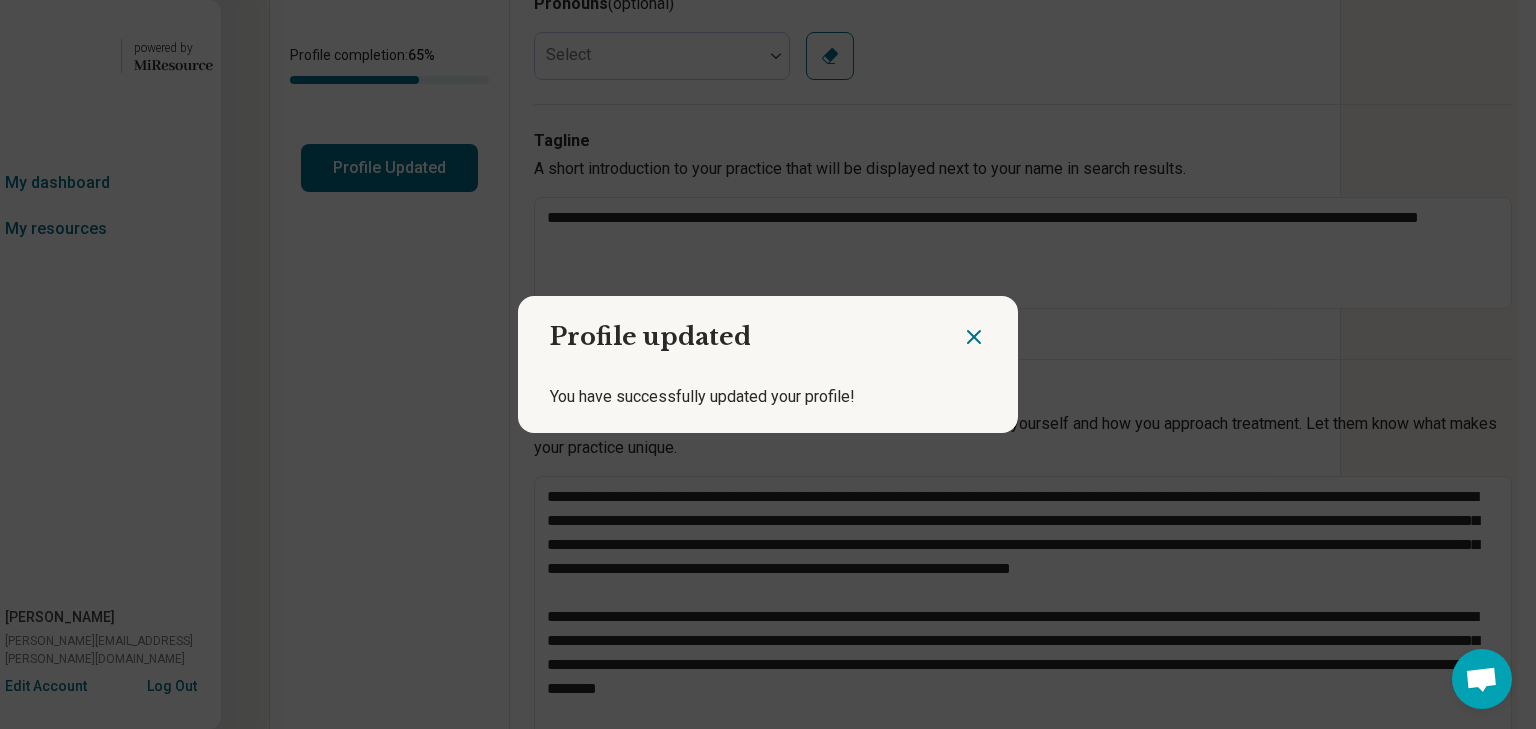 click 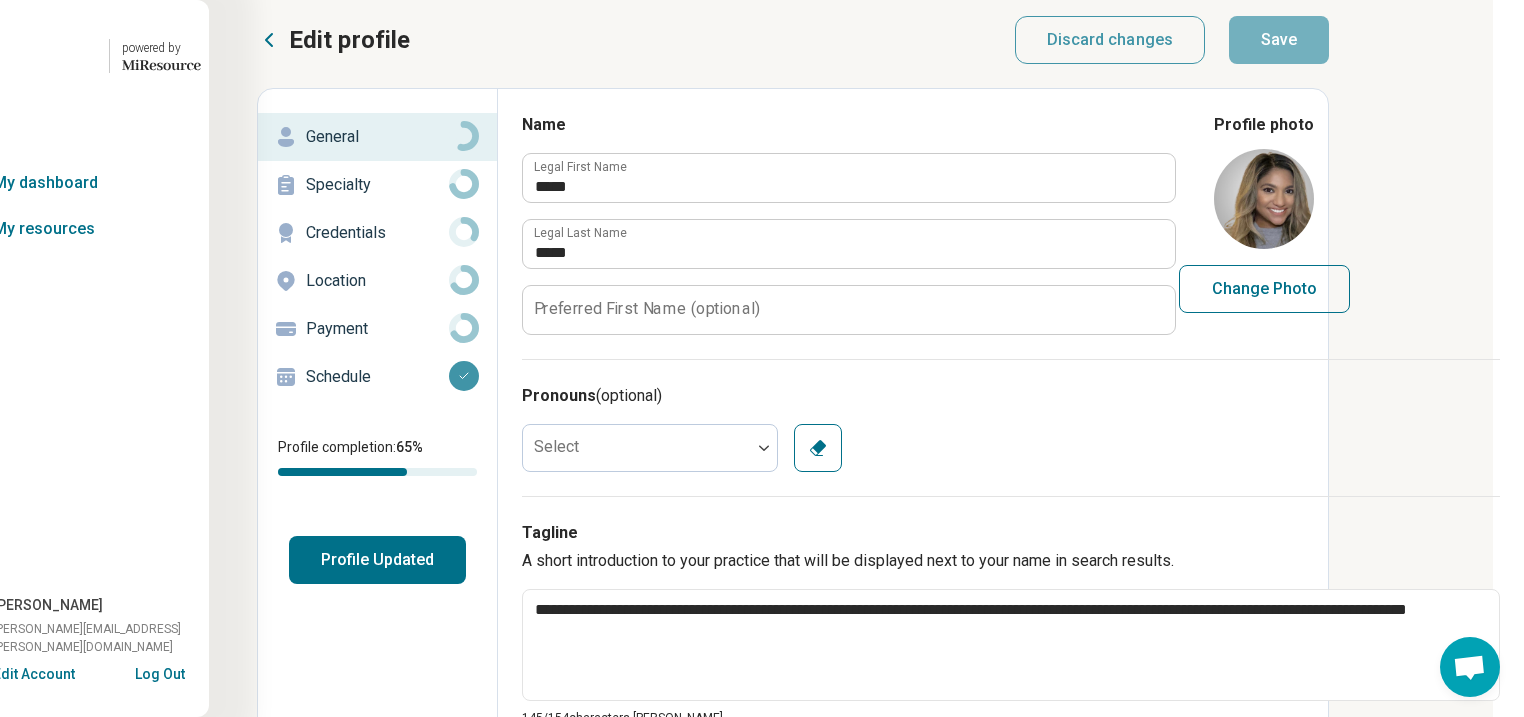 scroll, scrollTop: 0, scrollLeft: 166, axis: horizontal 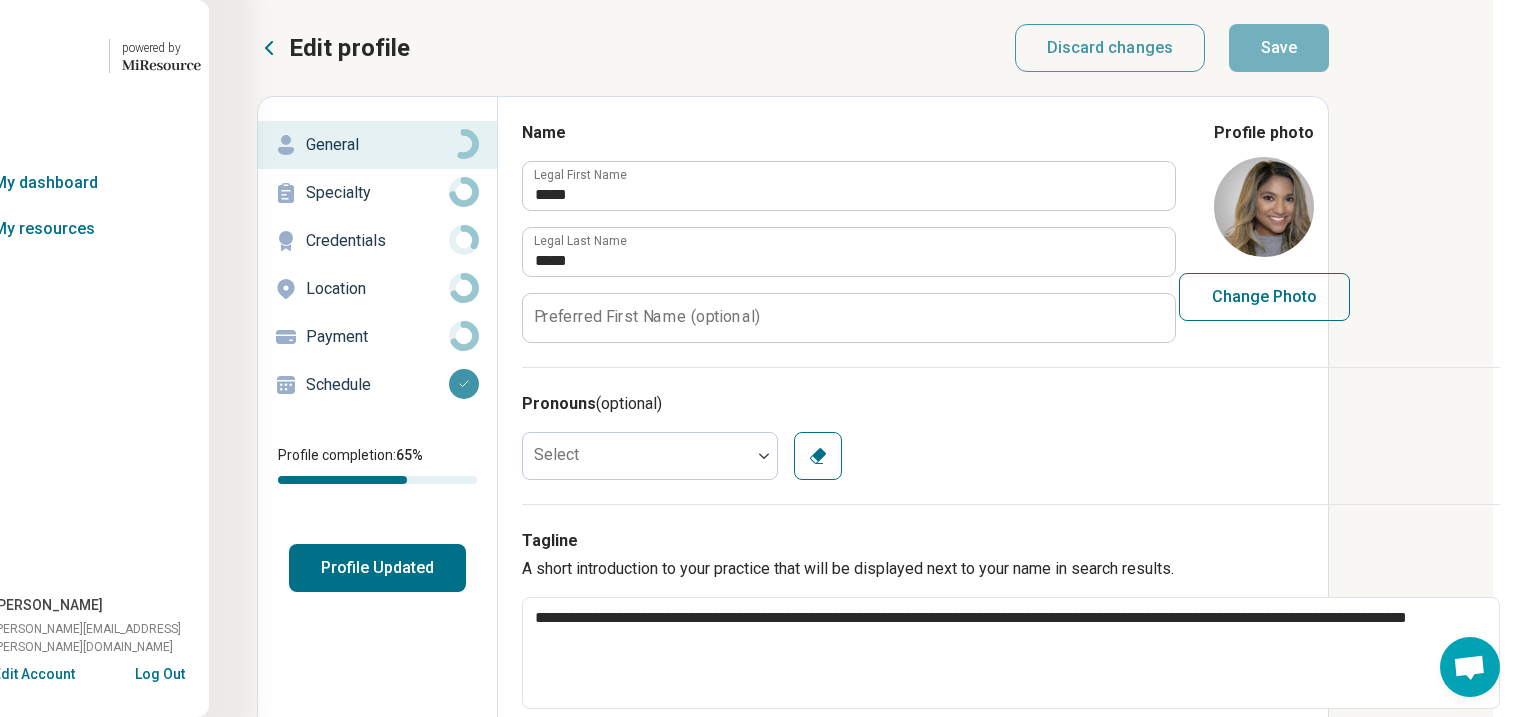 click 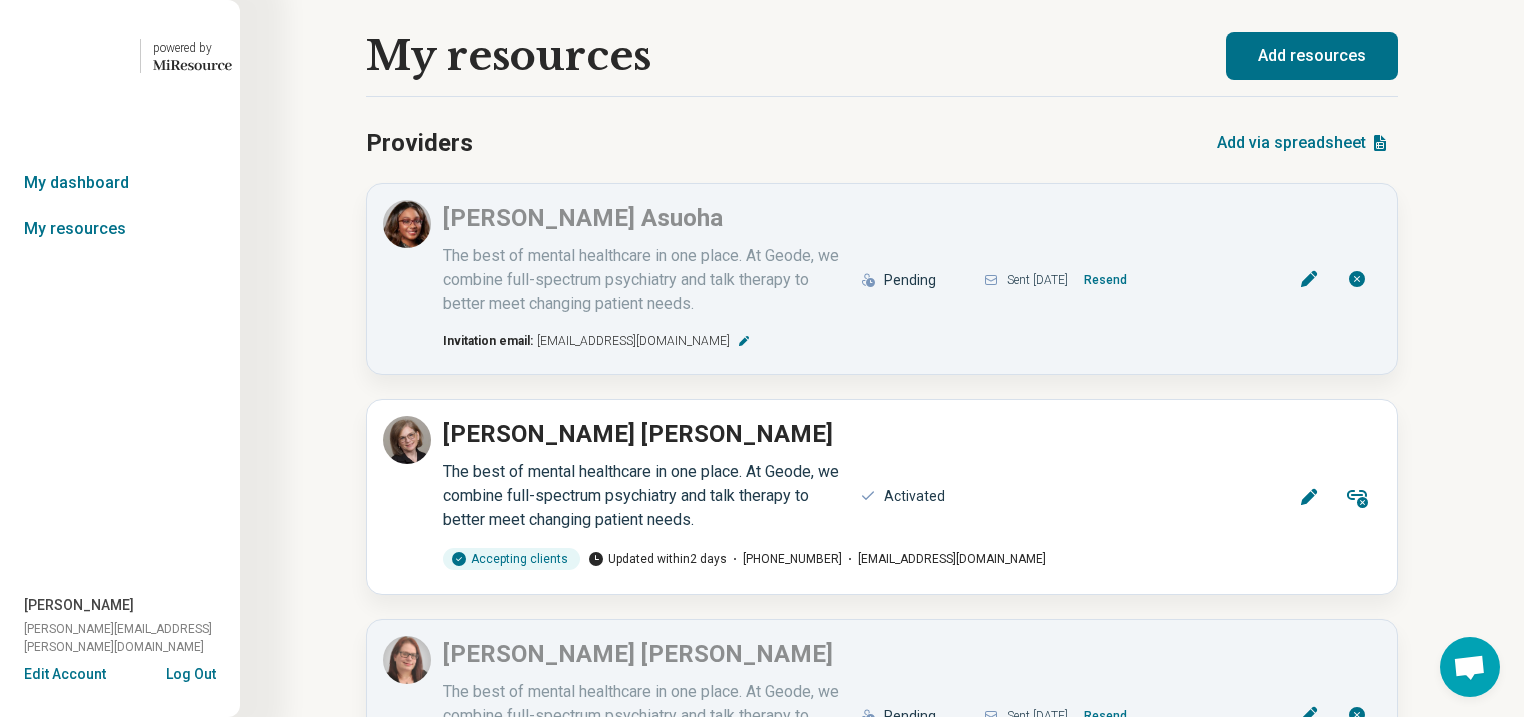 scroll, scrollTop: 0, scrollLeft: 0, axis: both 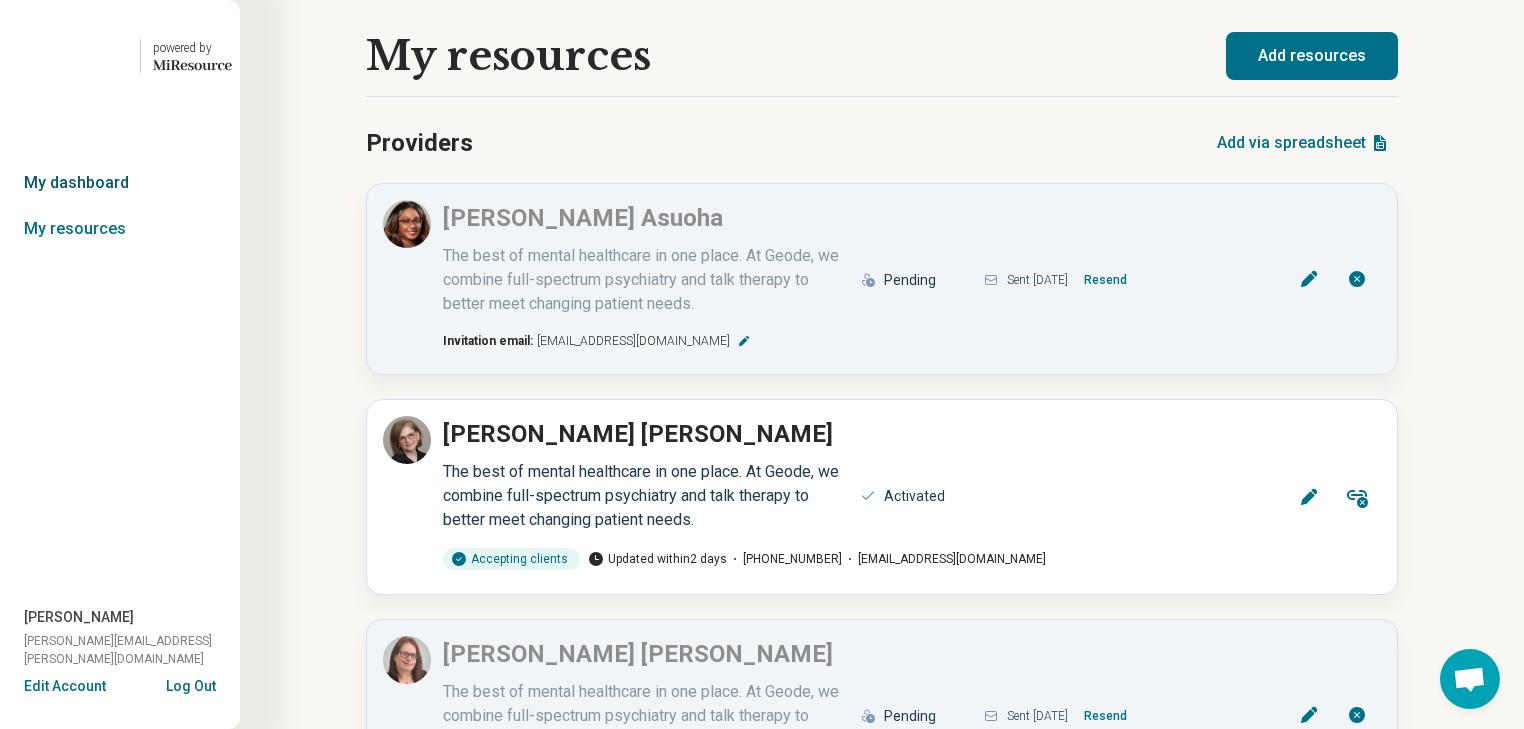 click on "My dashboard" at bounding box center [120, 183] 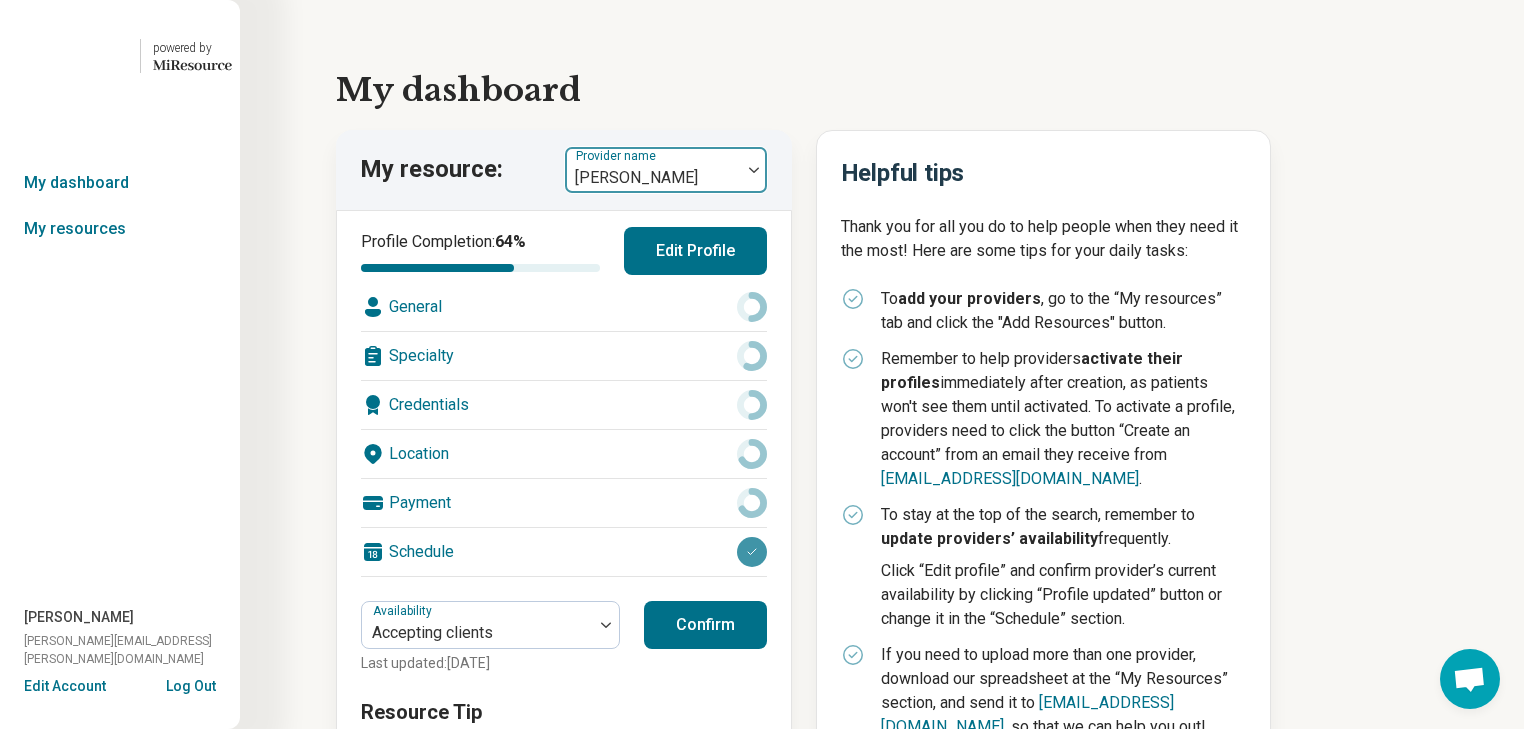 click at bounding box center [653, 178] 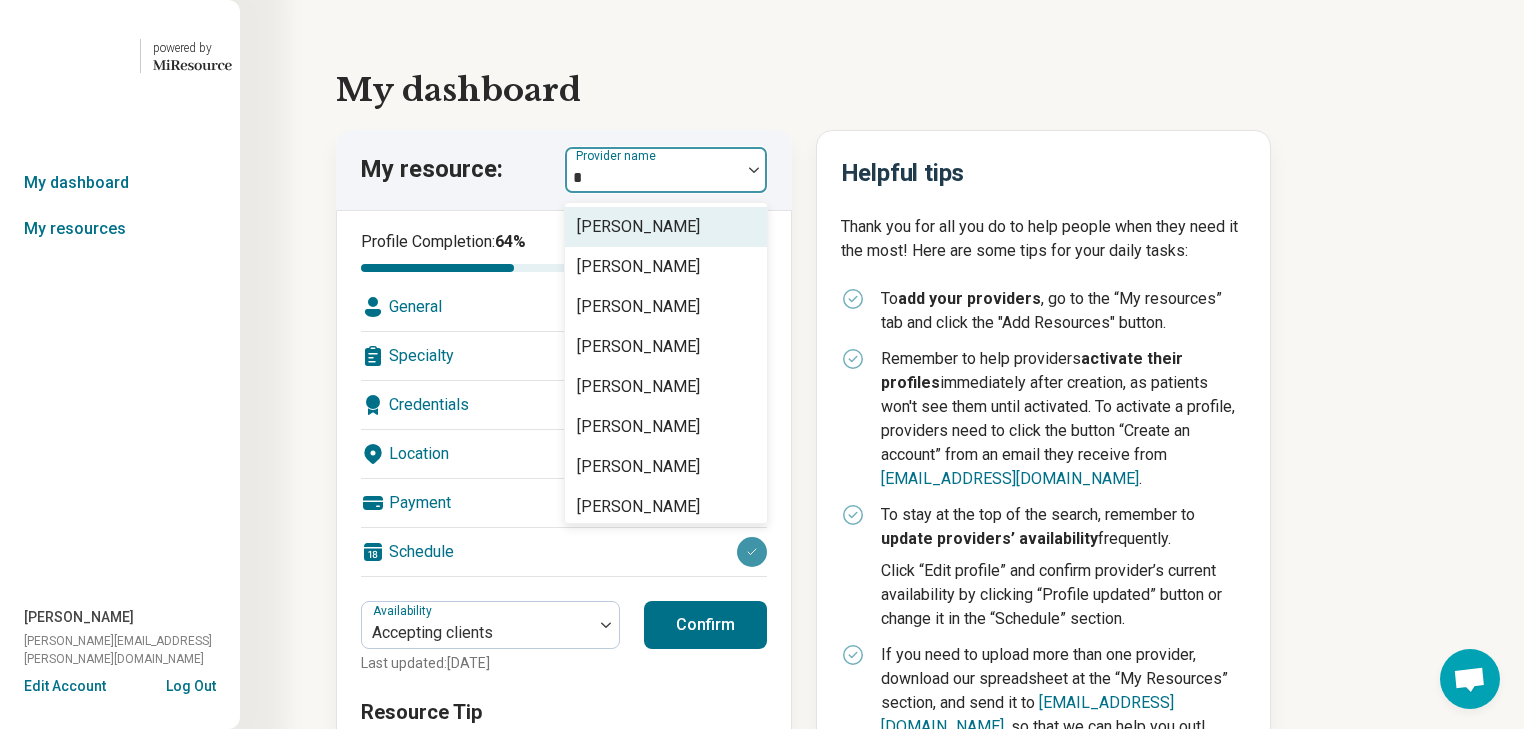 type on "**" 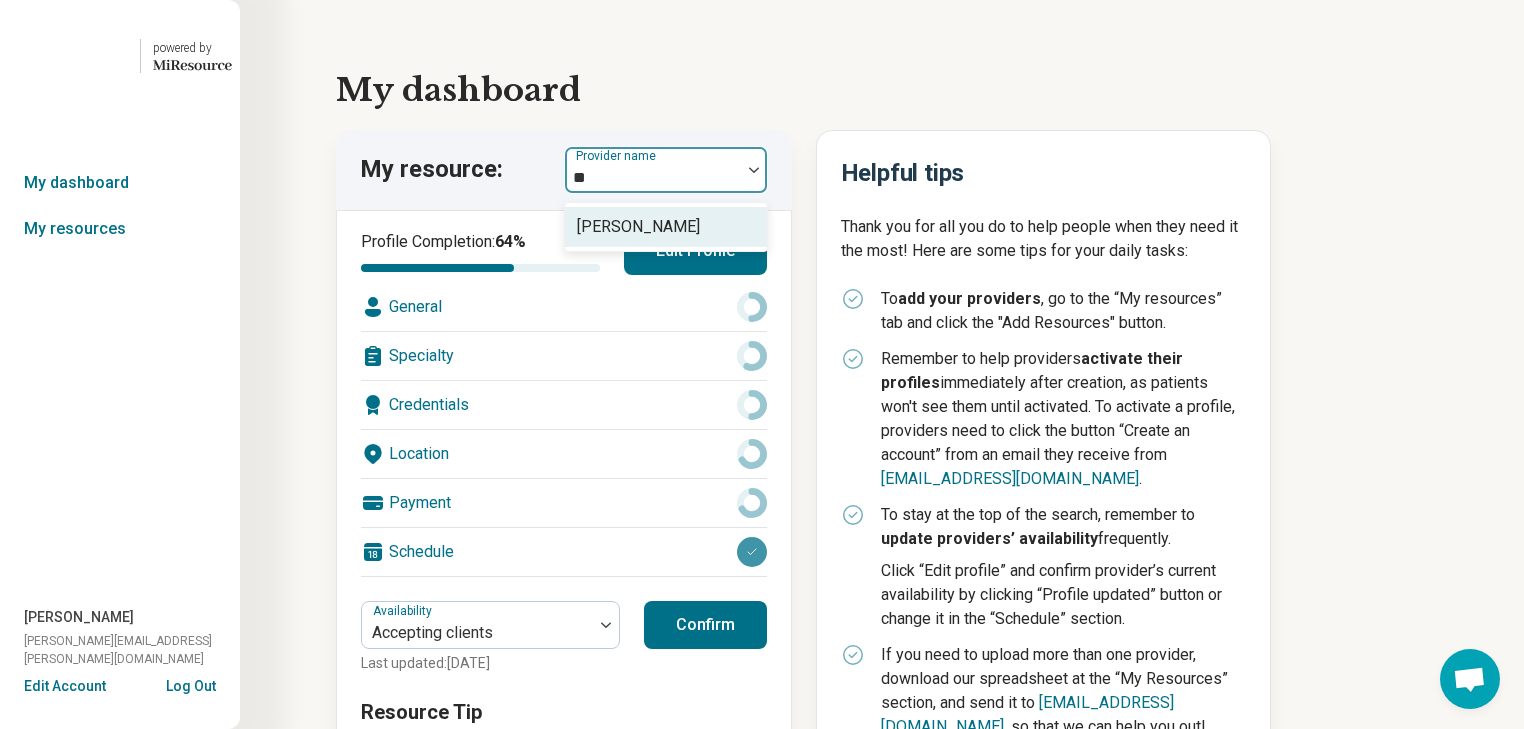 click on "[PERSON_NAME]" at bounding box center (638, 227) 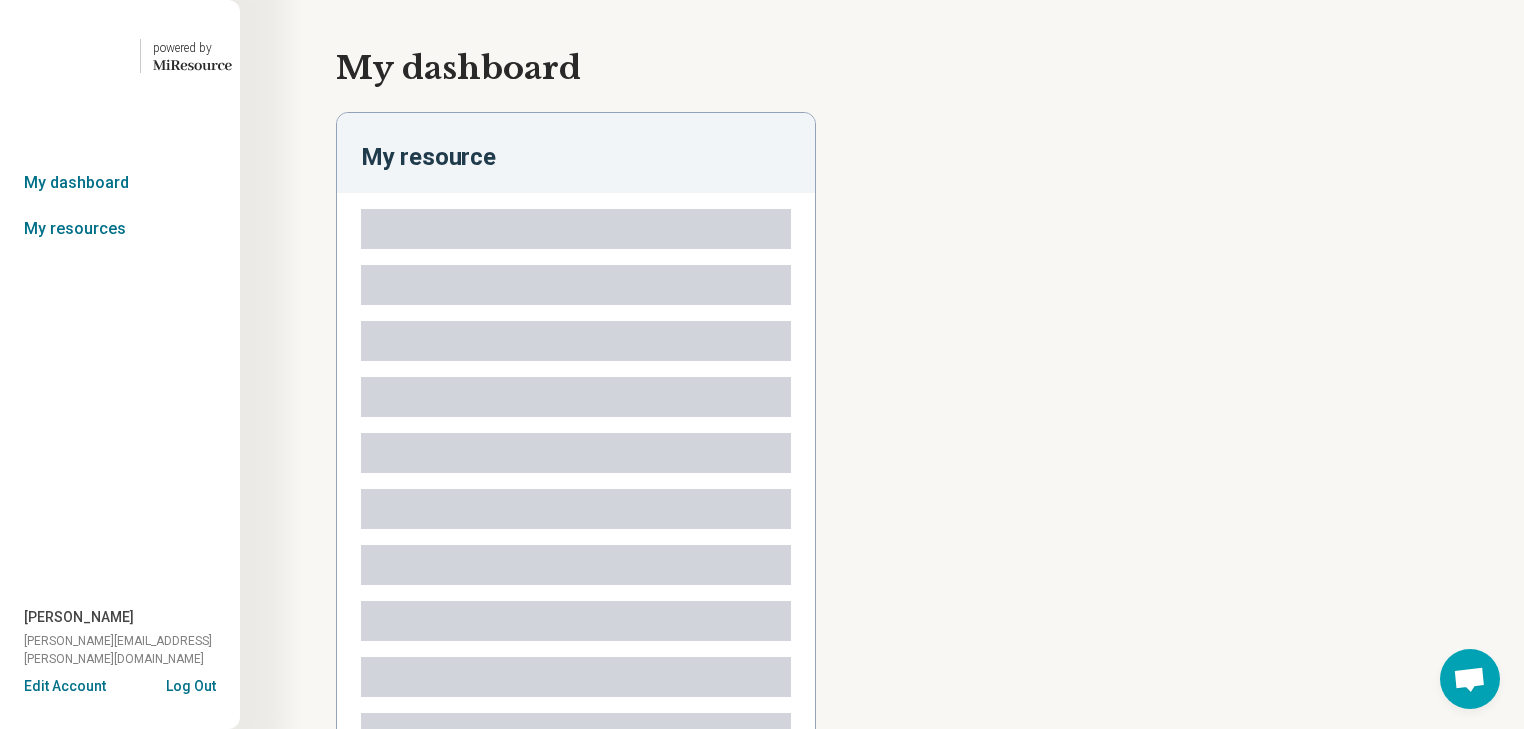 type 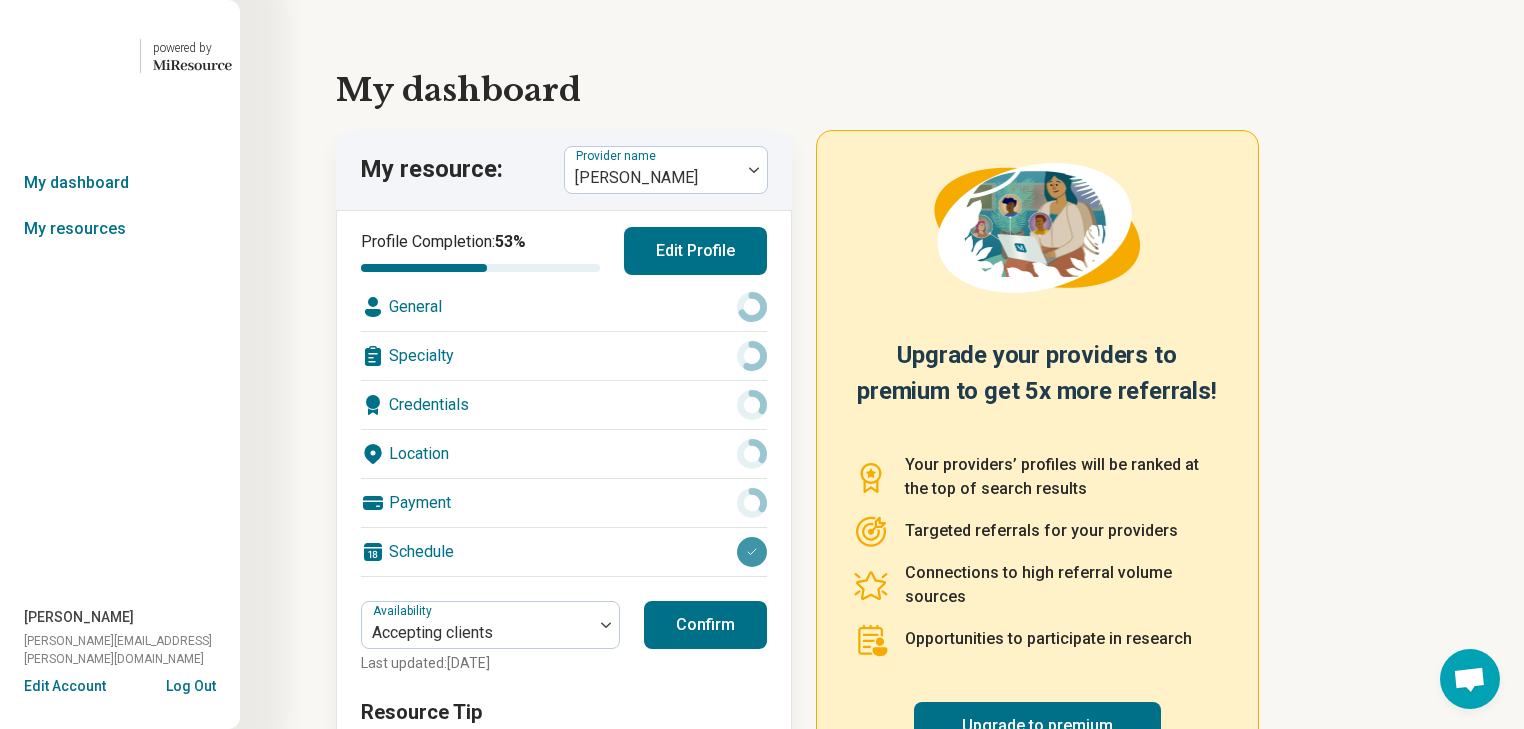 click on "Edit Profile" at bounding box center (695, 251) 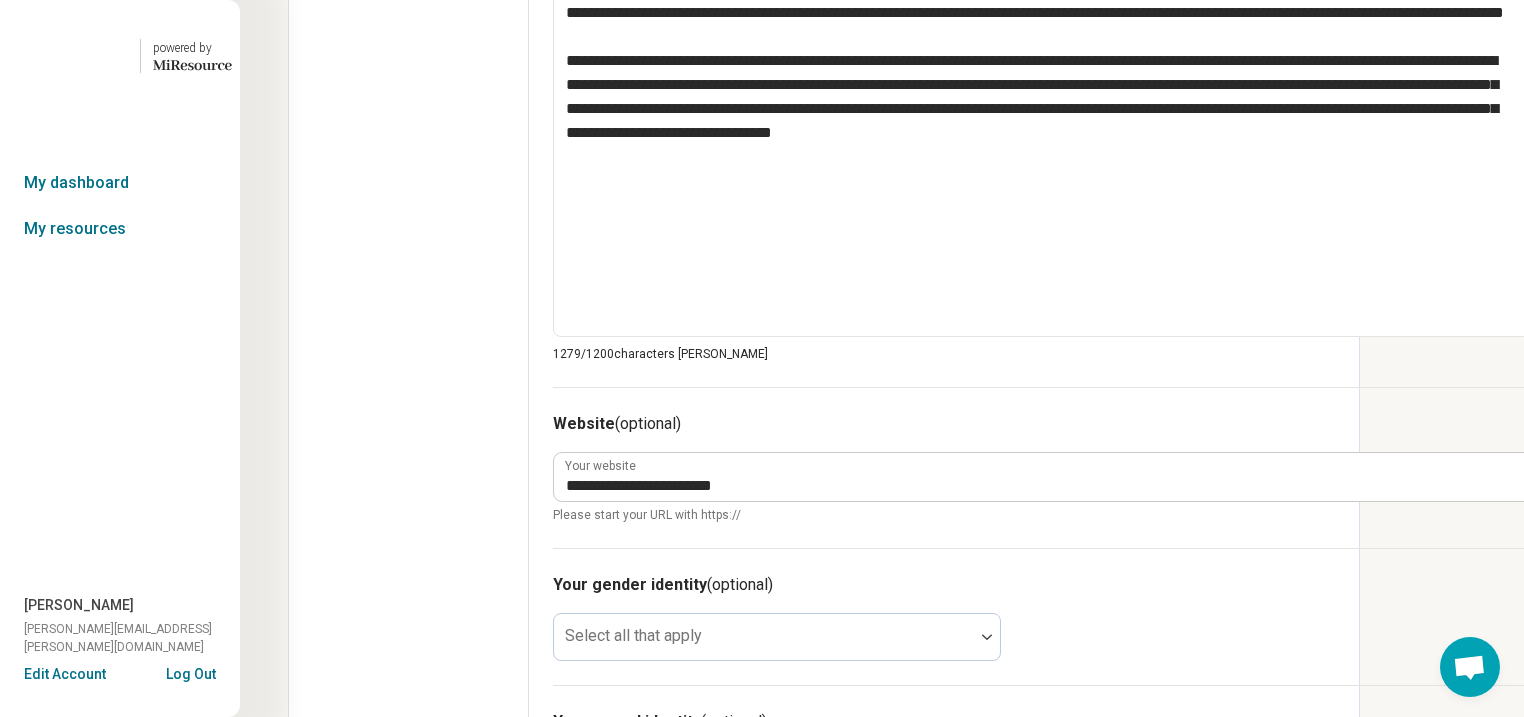 scroll, scrollTop: 1120, scrollLeft: 0, axis: vertical 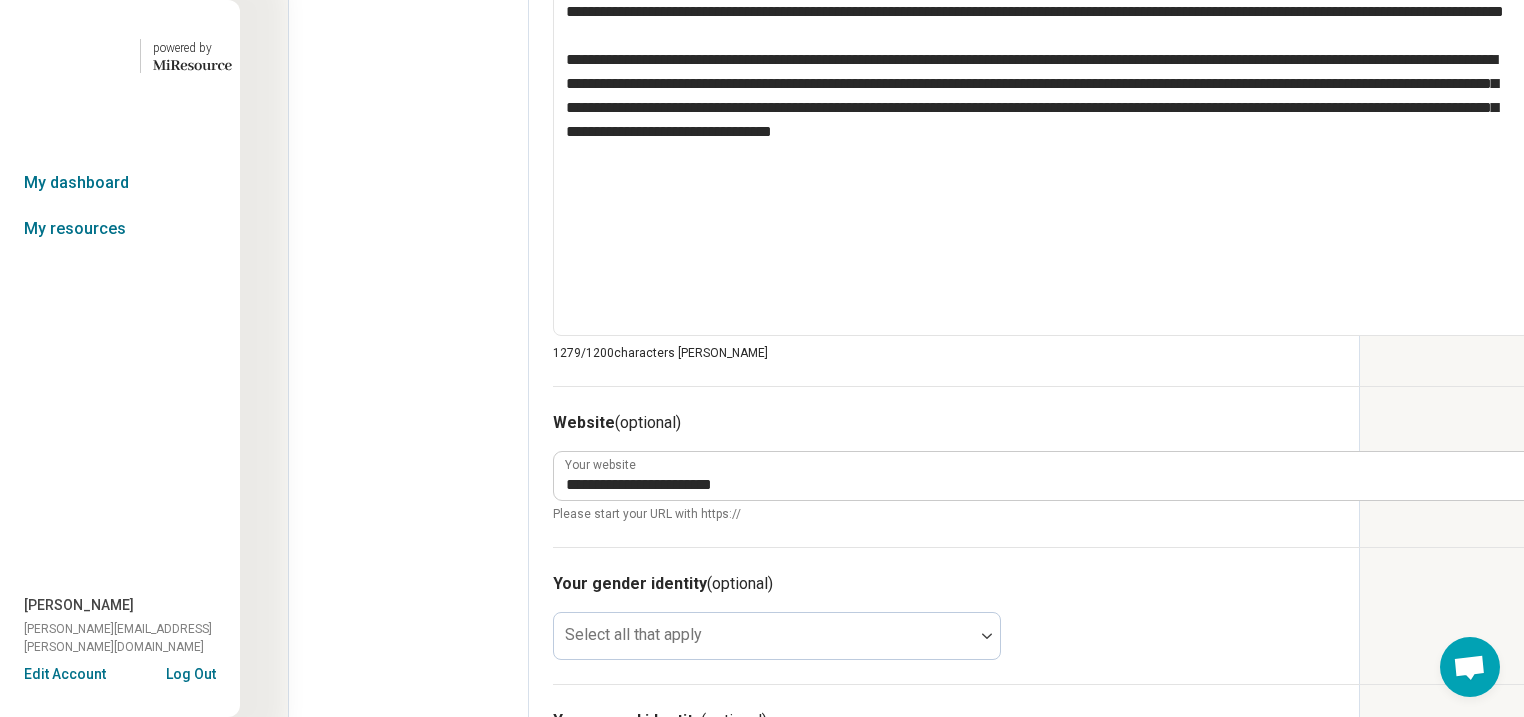 type on "*" 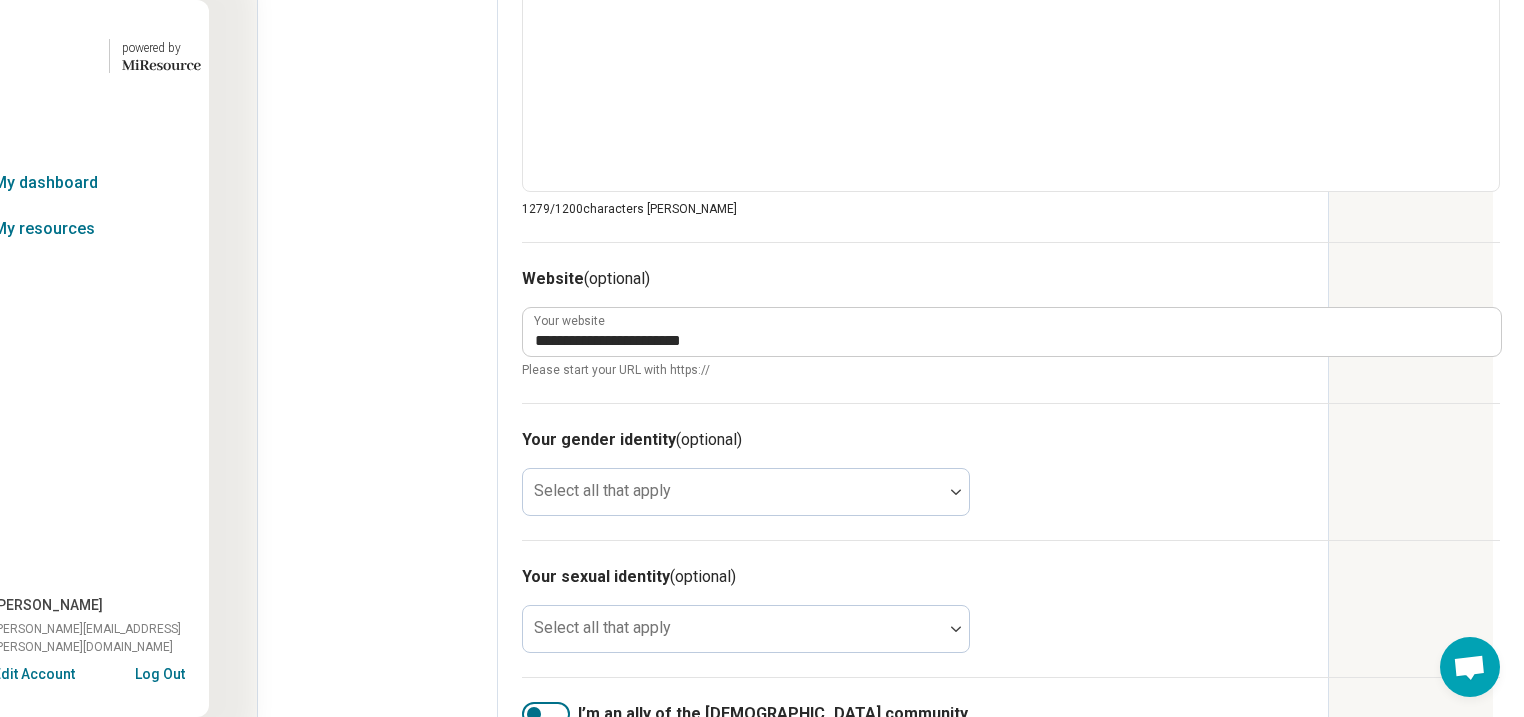 scroll, scrollTop: 1280, scrollLeft: 200, axis: both 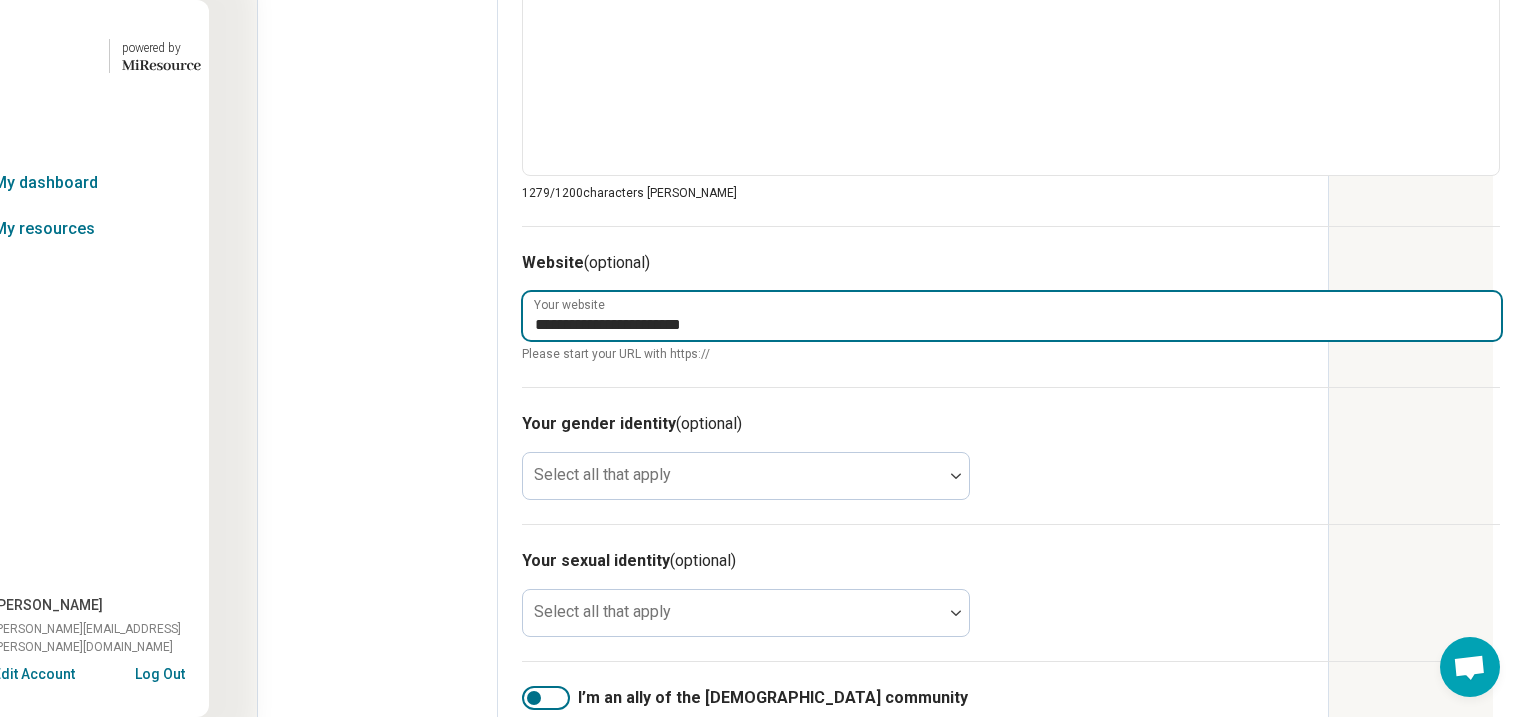 drag, startPoint x: 691, startPoint y: 583, endPoint x: 433, endPoint y: 585, distance: 258.00775 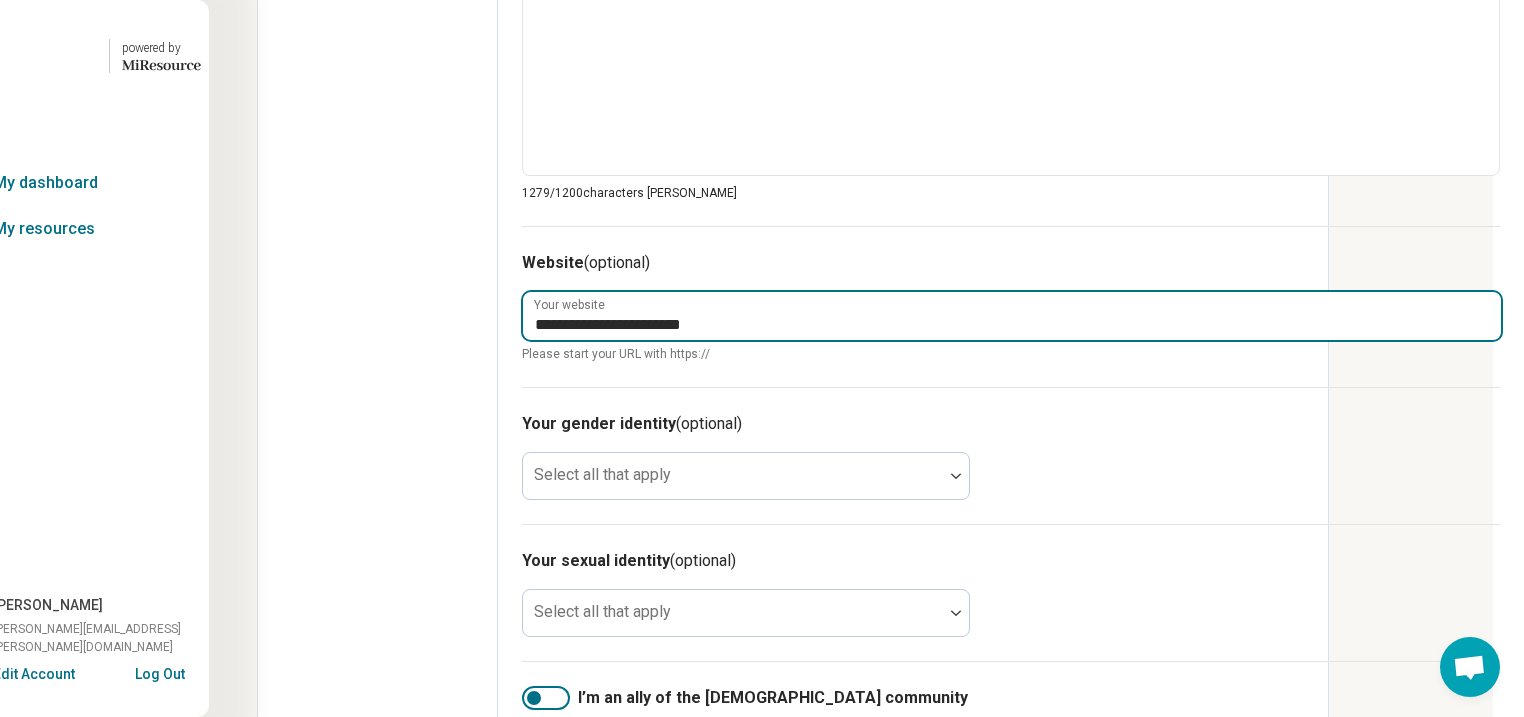 paste on "**********" 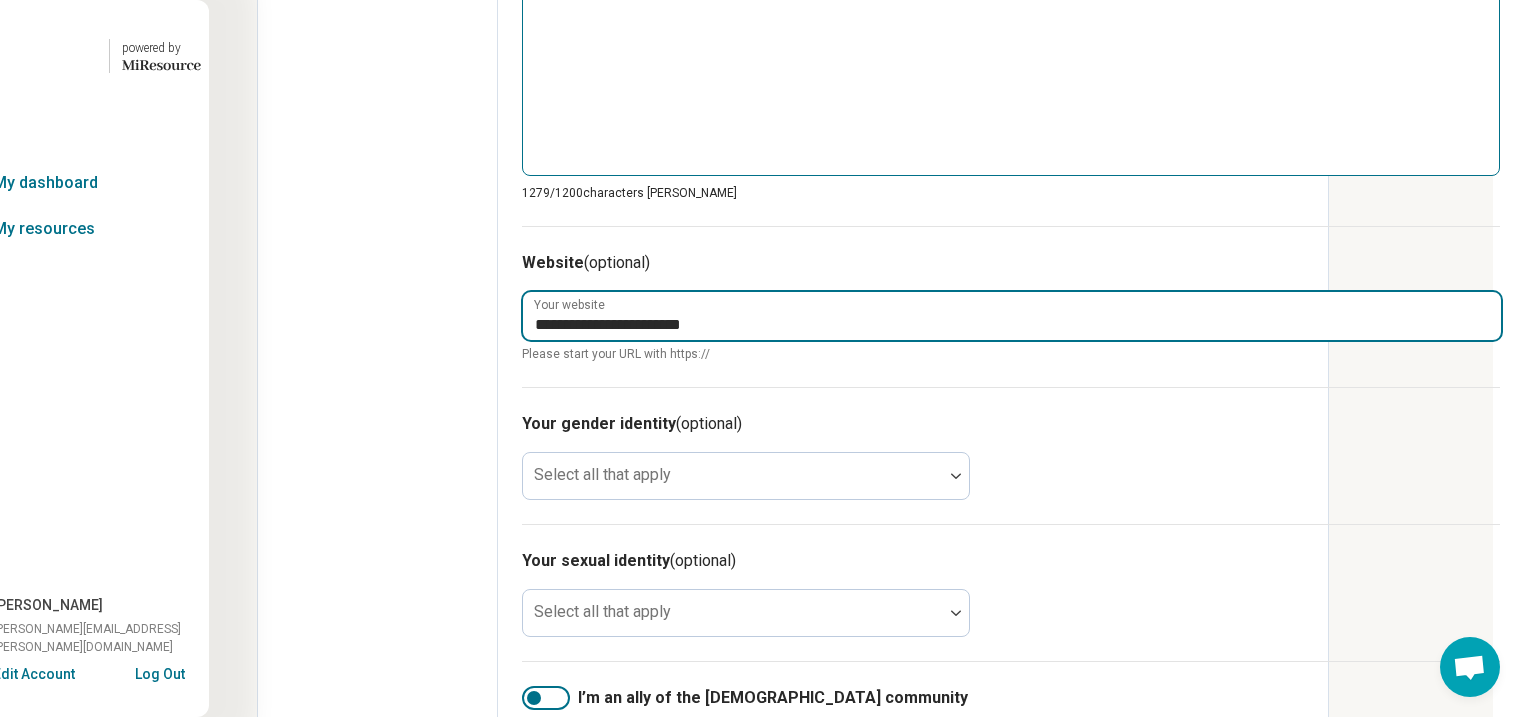 type on "*" 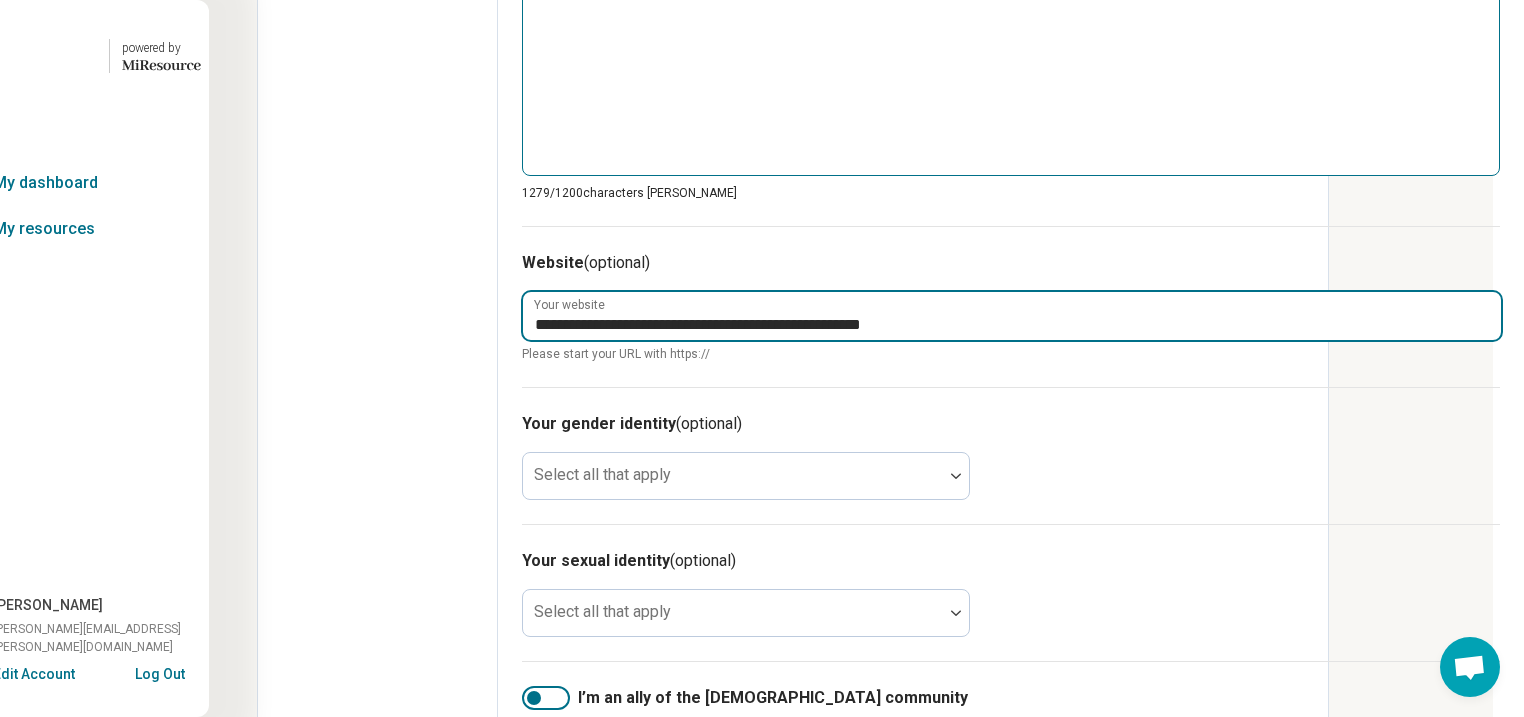type on "**********" 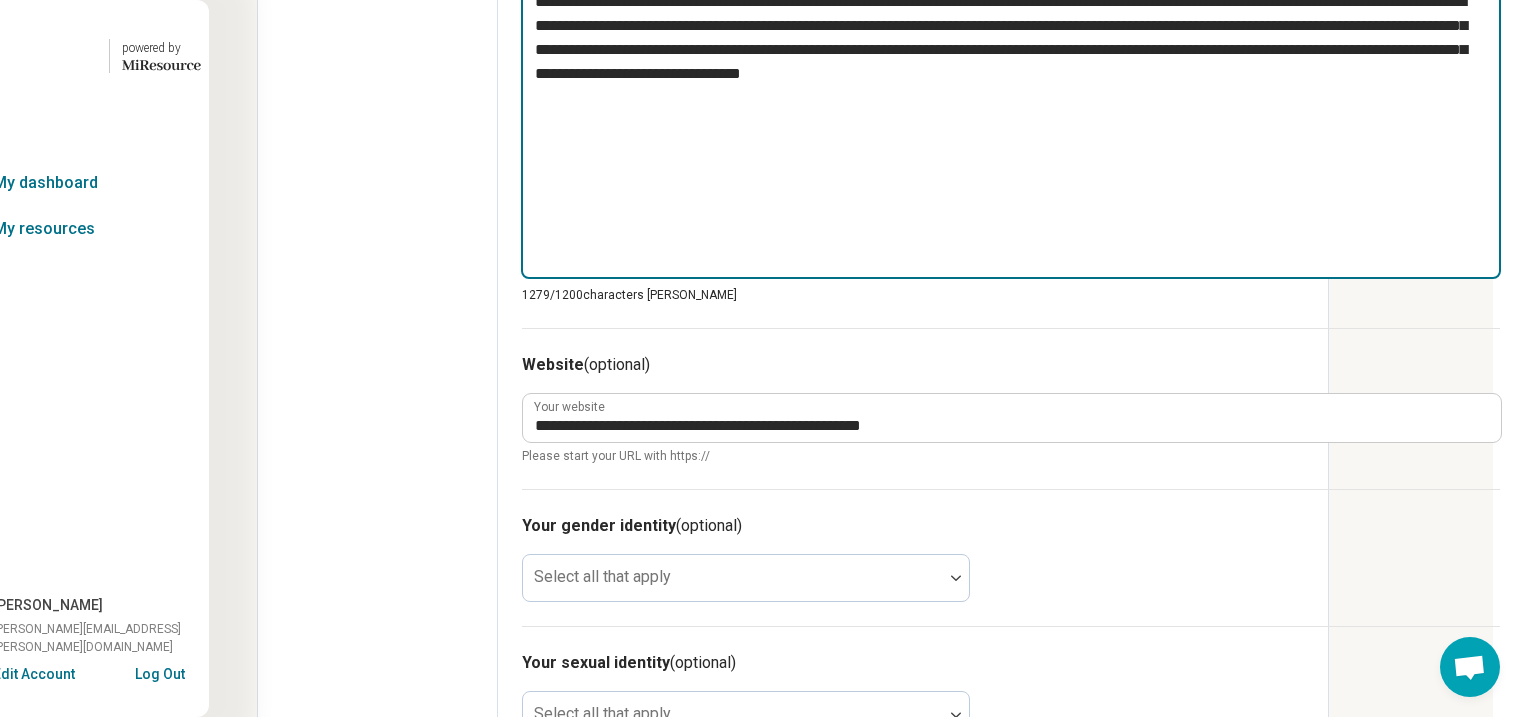 scroll, scrollTop: 1113, scrollLeft: 200, axis: both 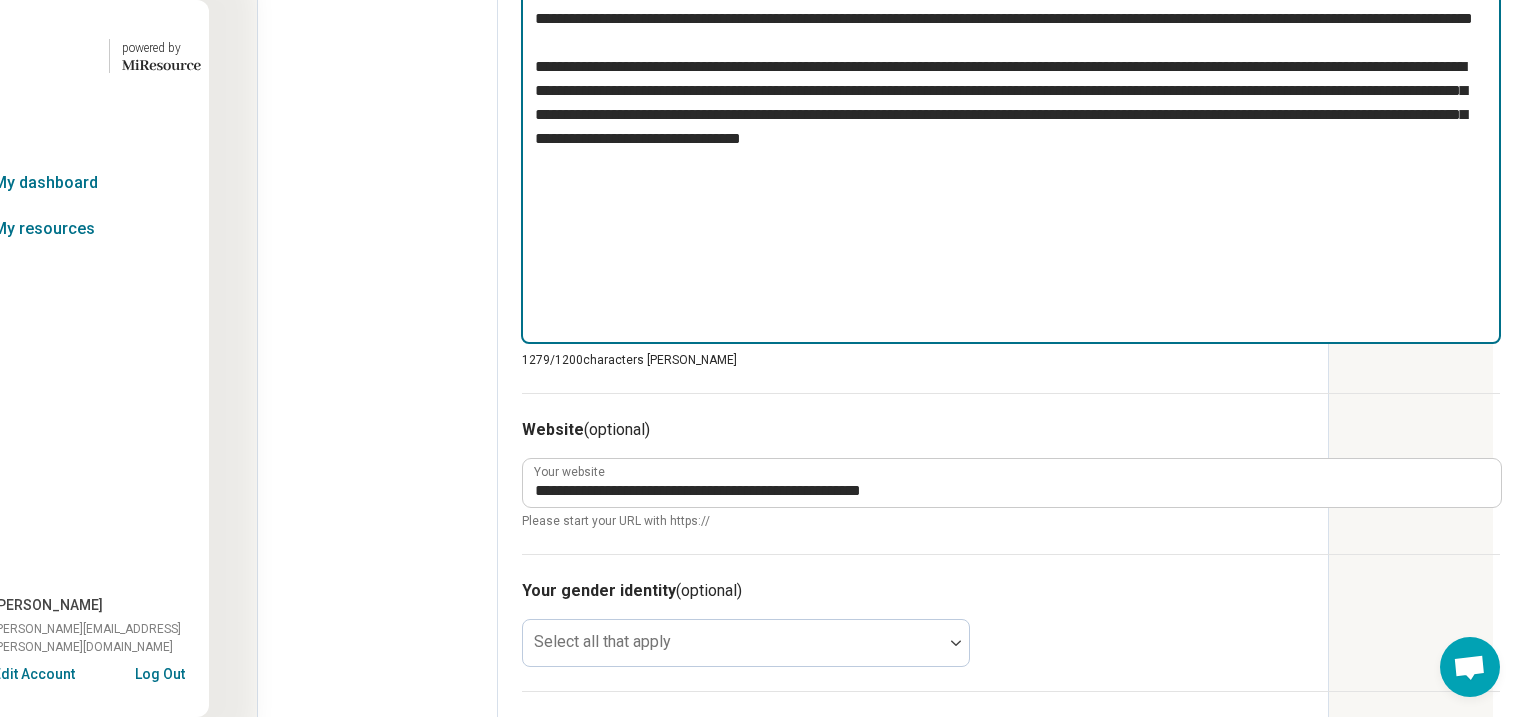 drag, startPoint x: 1175, startPoint y: 373, endPoint x: 436, endPoint y: 140, distance: 774.86127 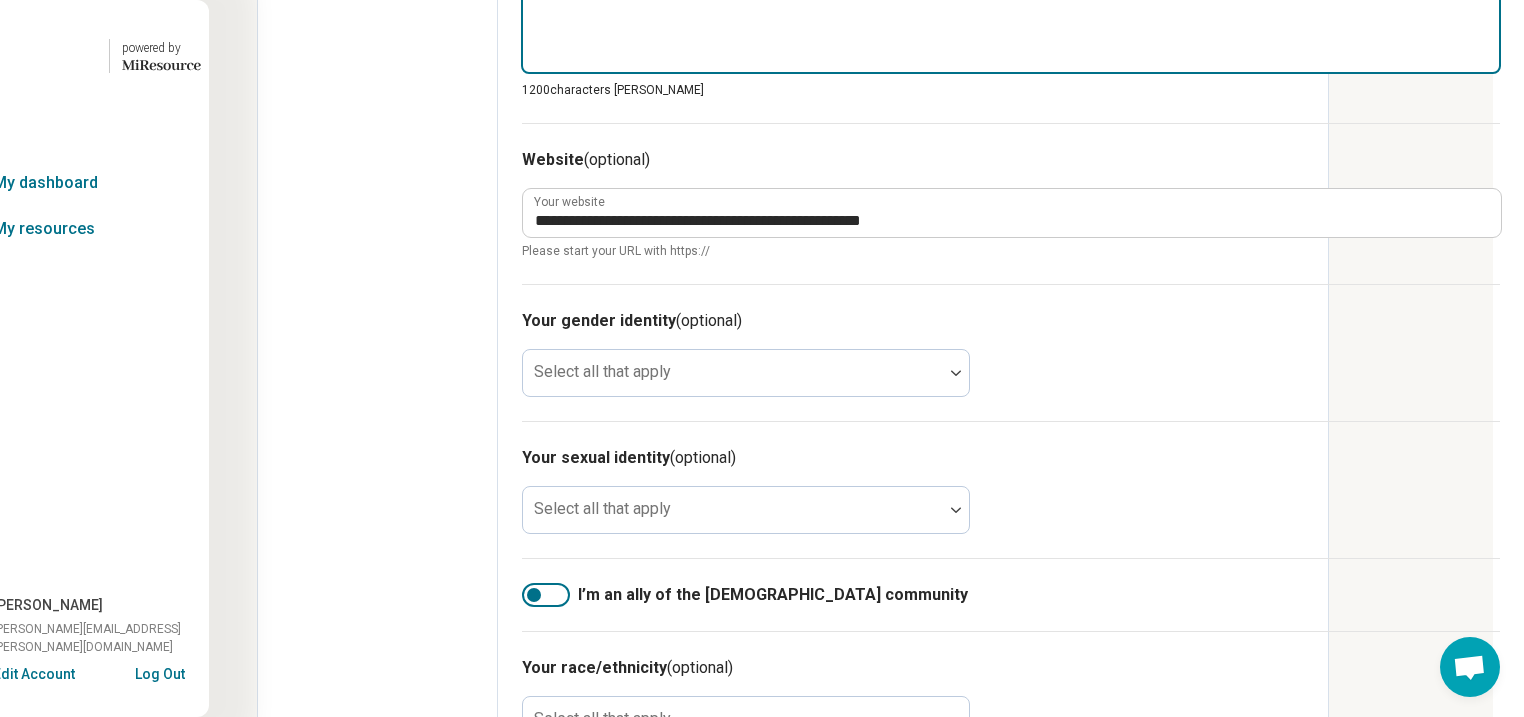 type 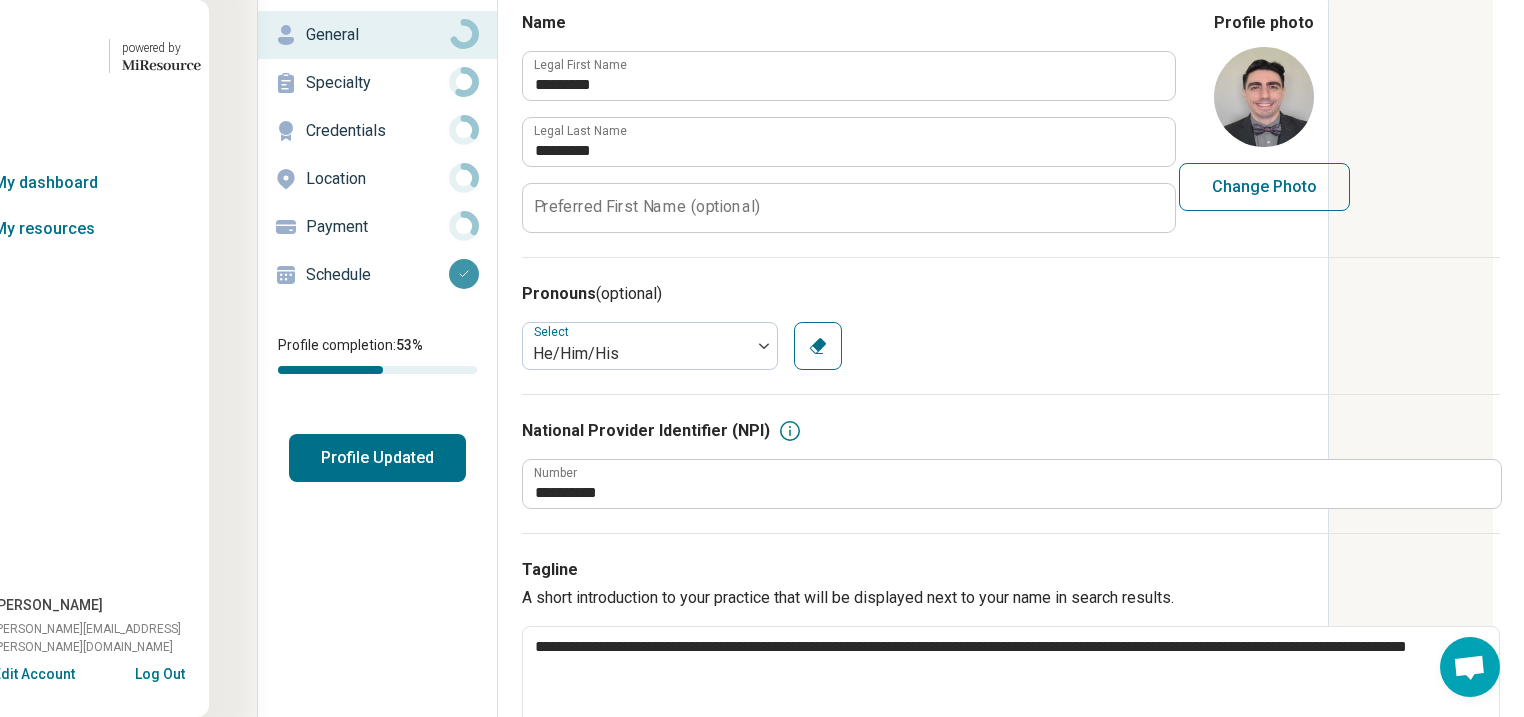 scroll, scrollTop: 0, scrollLeft: 200, axis: horizontal 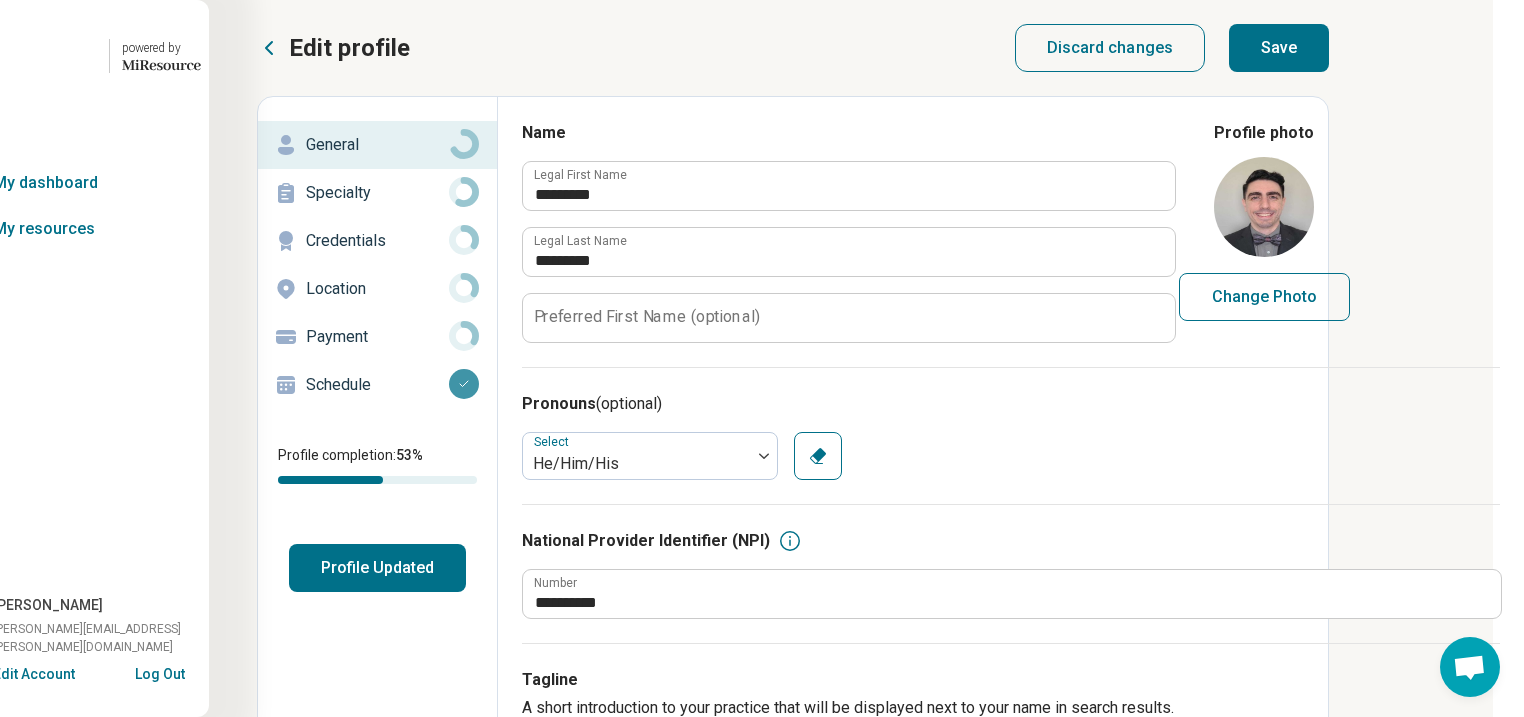 type on "**********" 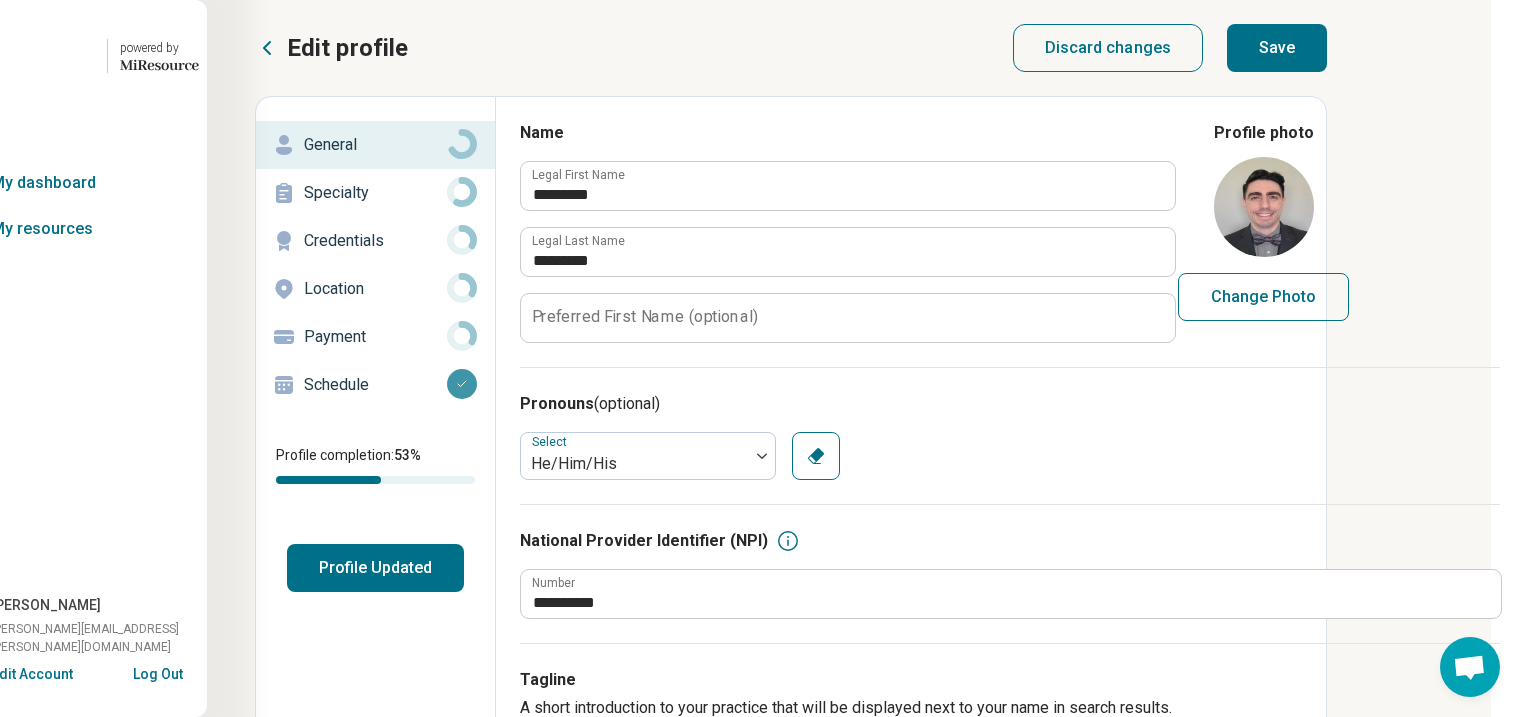 click on "Save" at bounding box center (1277, 48) 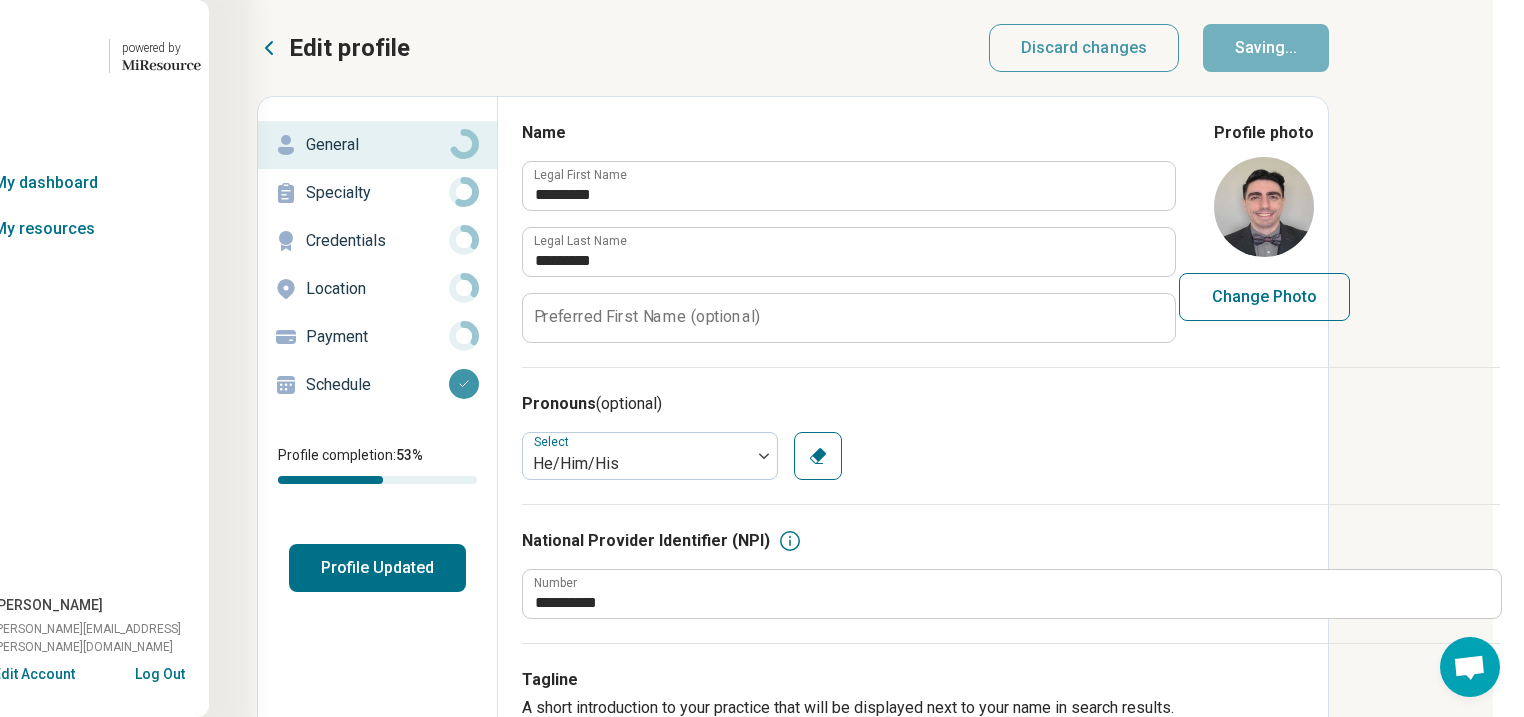 type on "*" 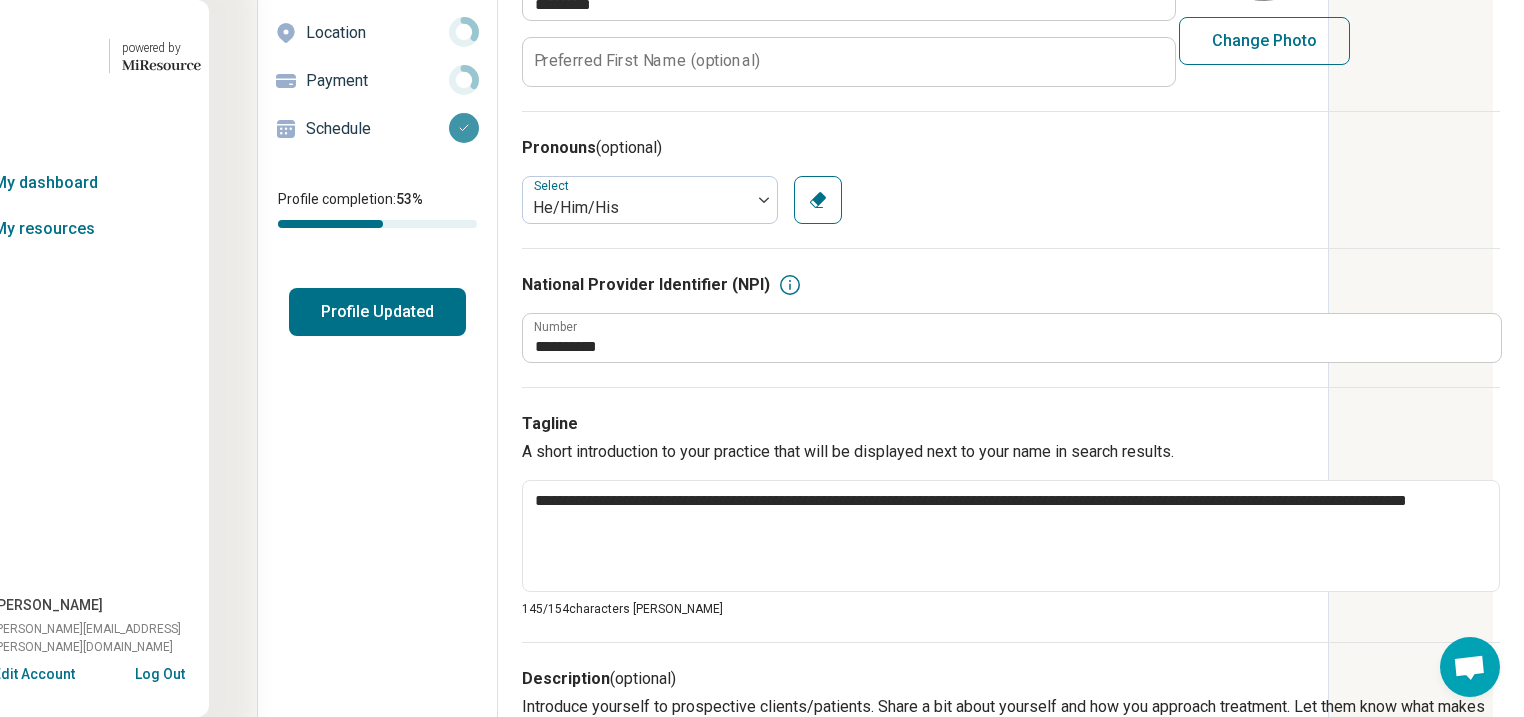 scroll, scrollTop: 320, scrollLeft: 200, axis: both 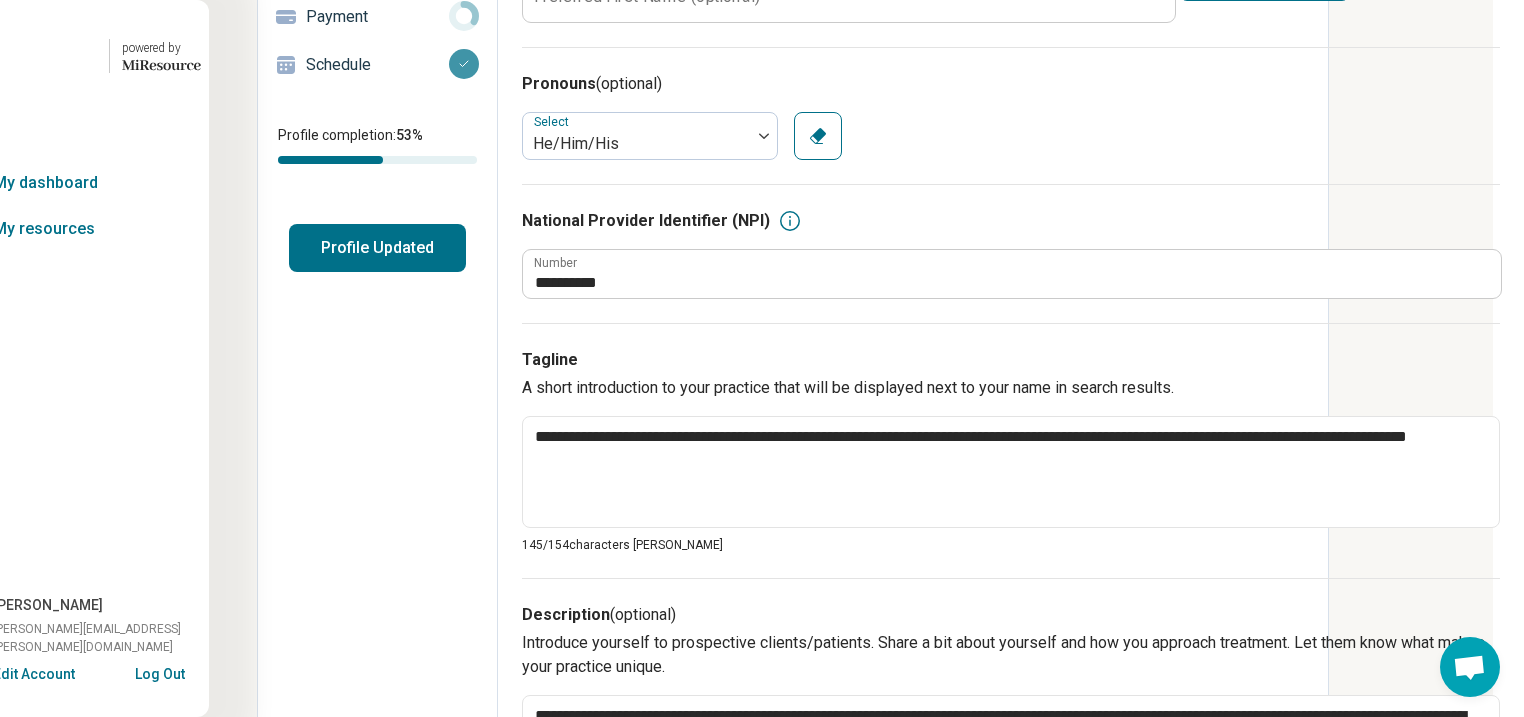 click on "Profile Updated" at bounding box center [377, 248] 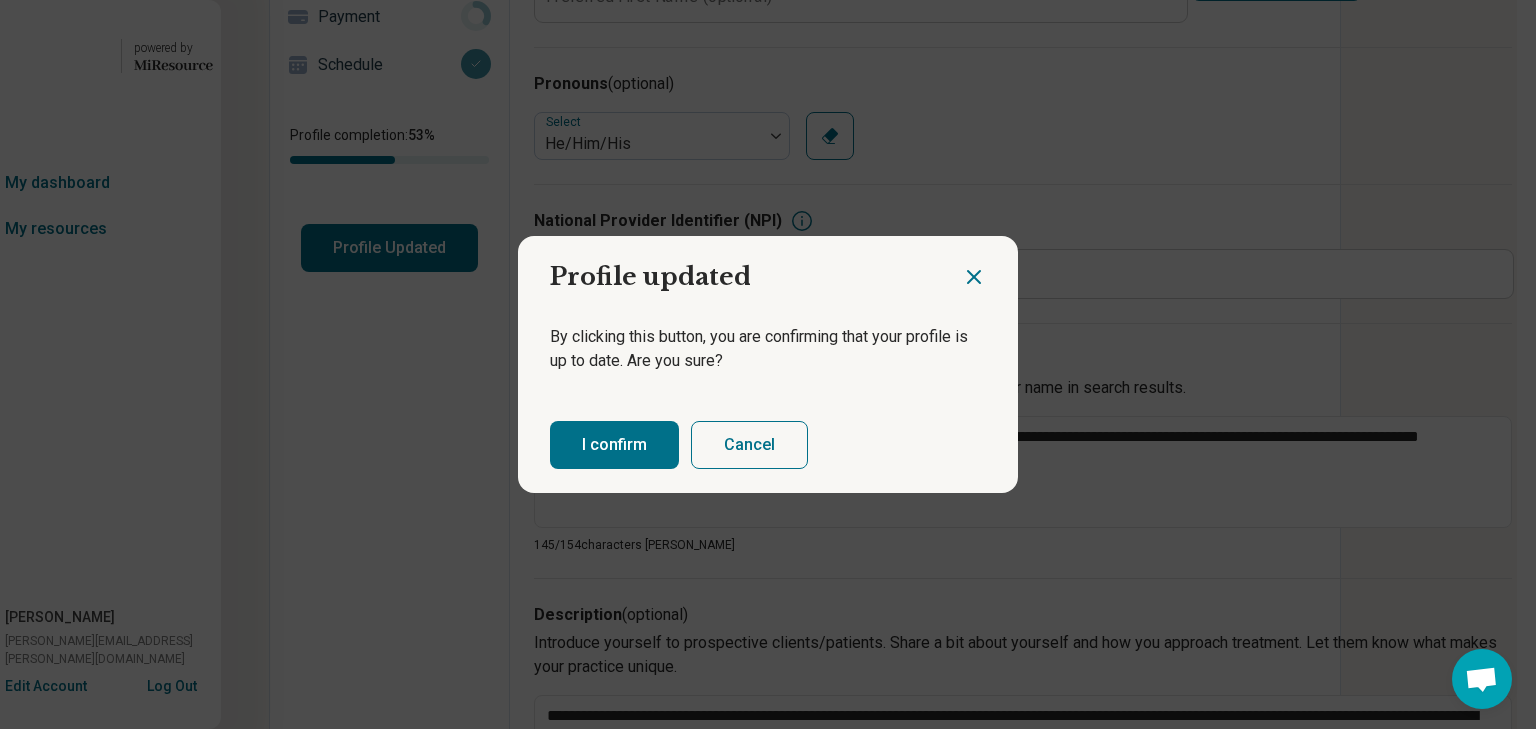click on "I confirm" at bounding box center [614, 445] 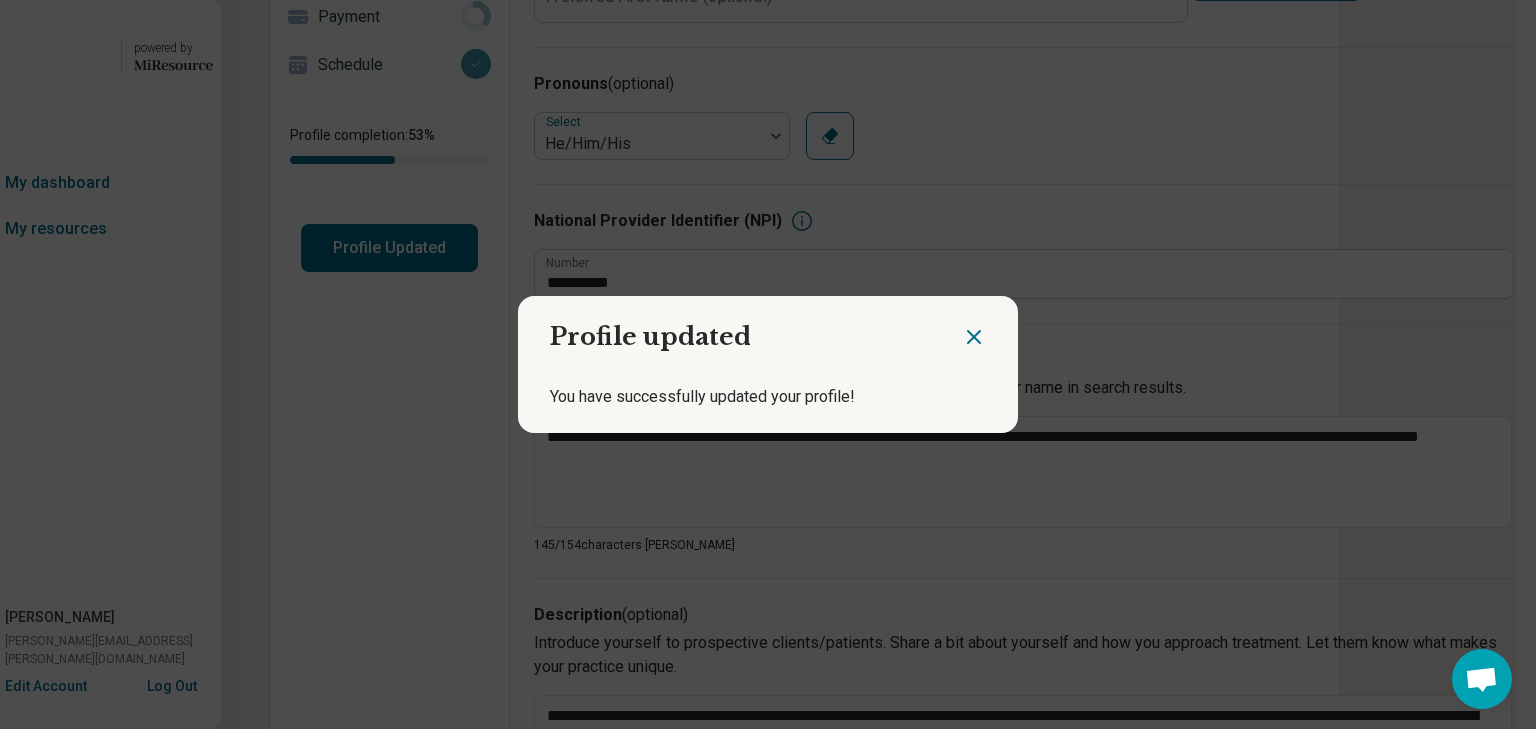 click 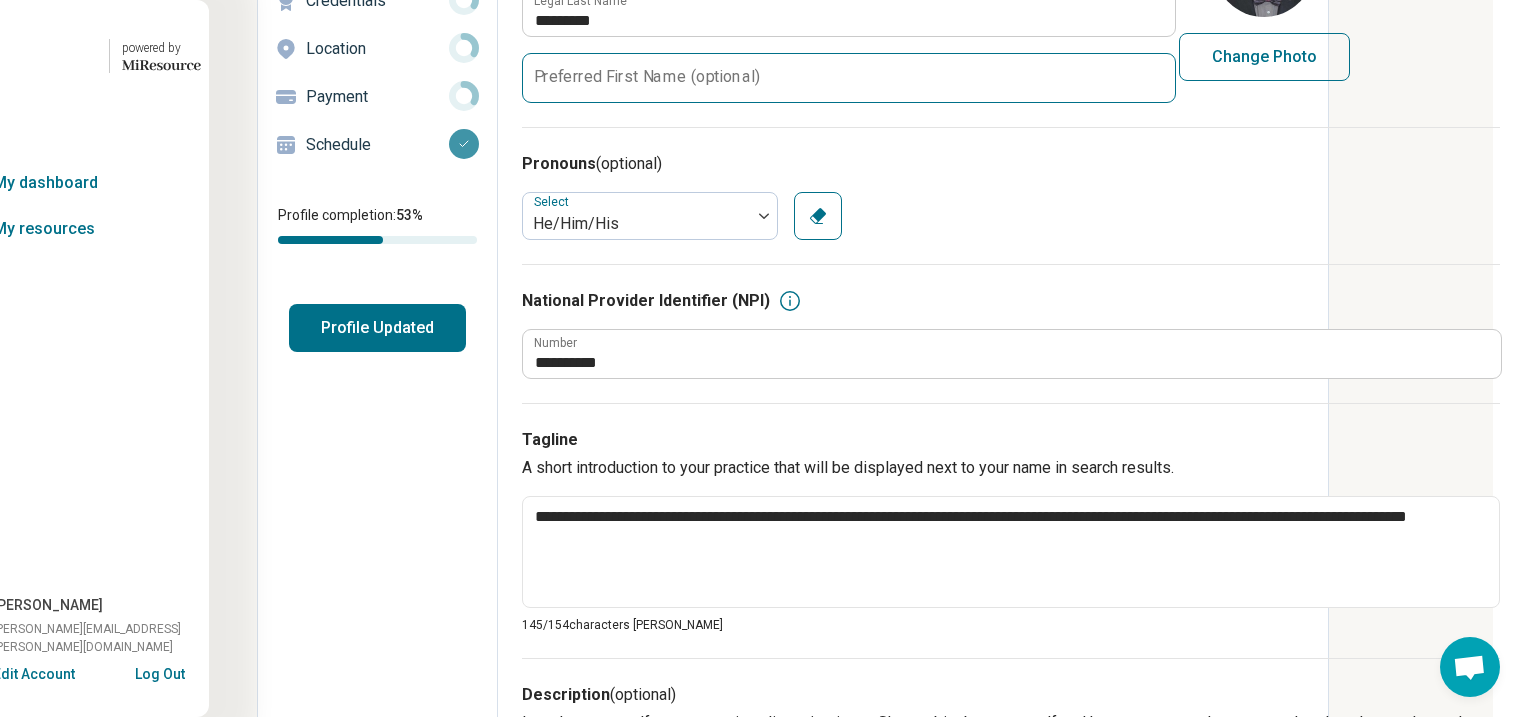 scroll, scrollTop: 0, scrollLeft: 200, axis: horizontal 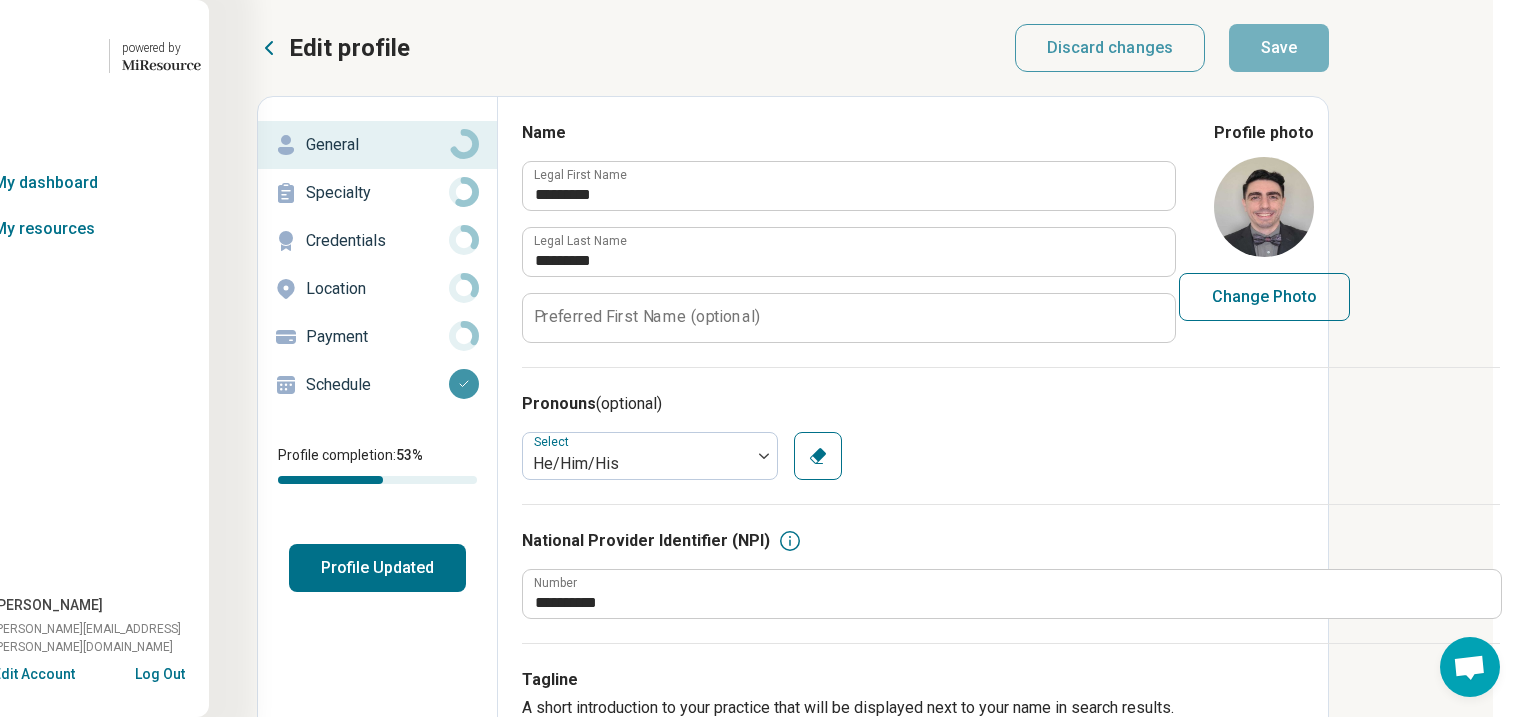 click 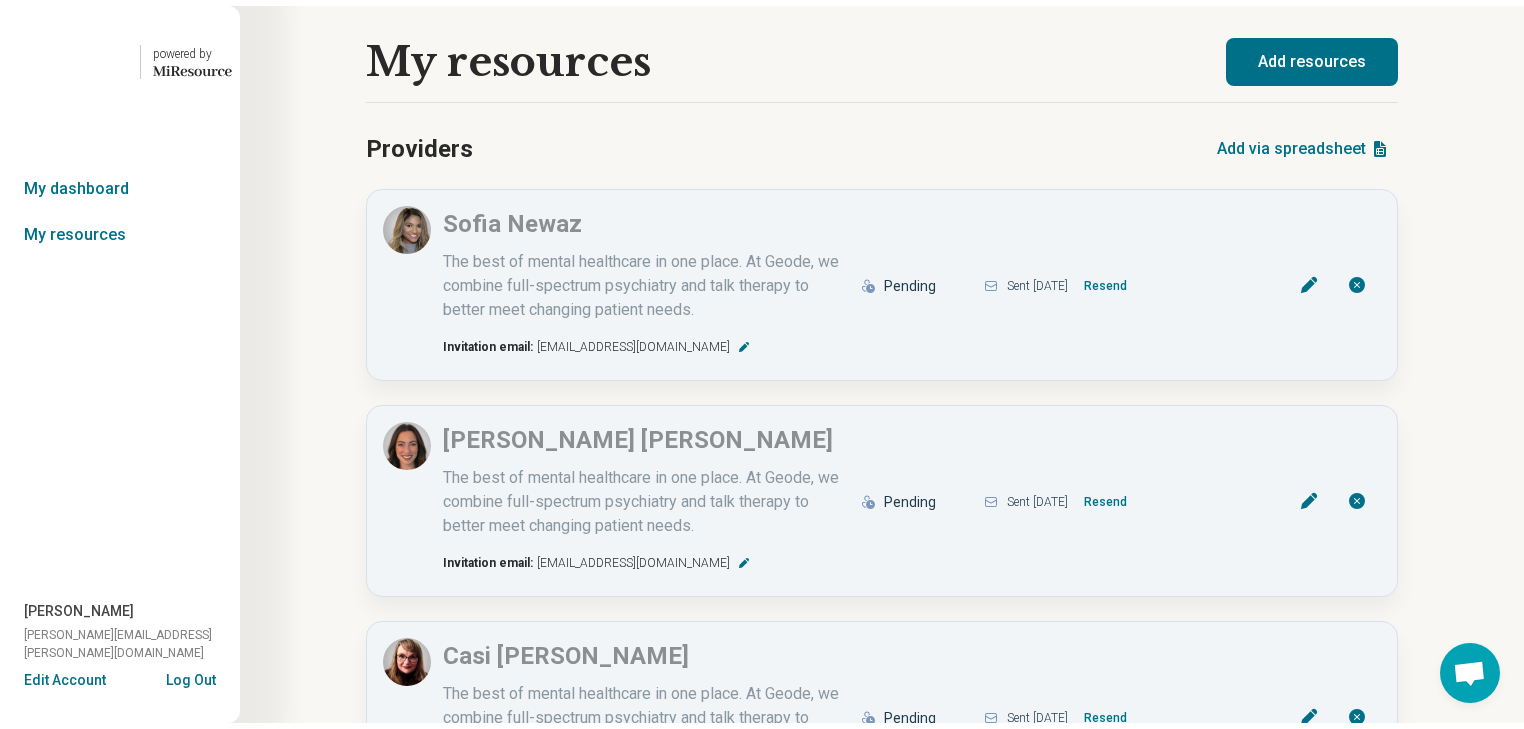 scroll, scrollTop: 0, scrollLeft: 0, axis: both 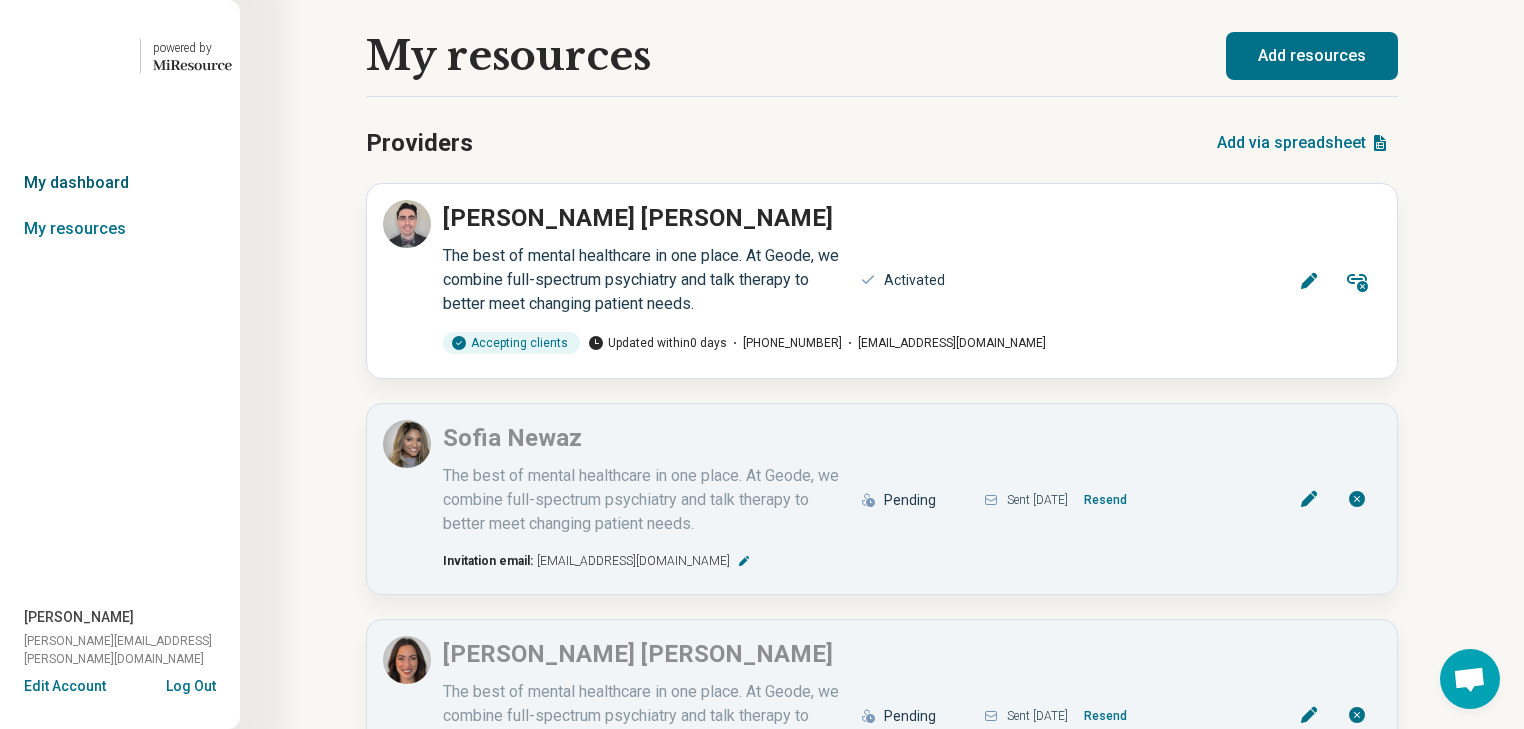 click on "My dashboard" at bounding box center [120, 183] 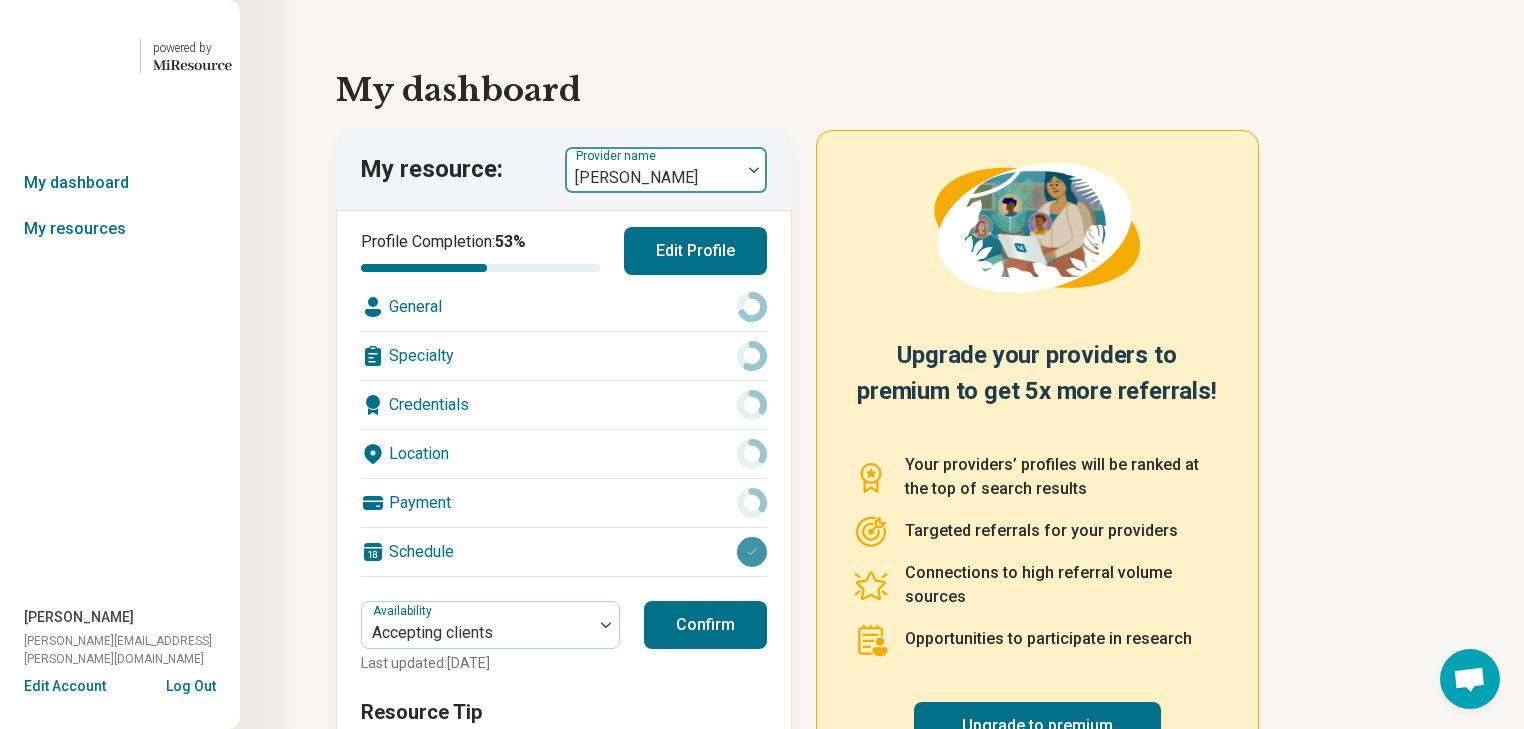 click at bounding box center [653, 178] 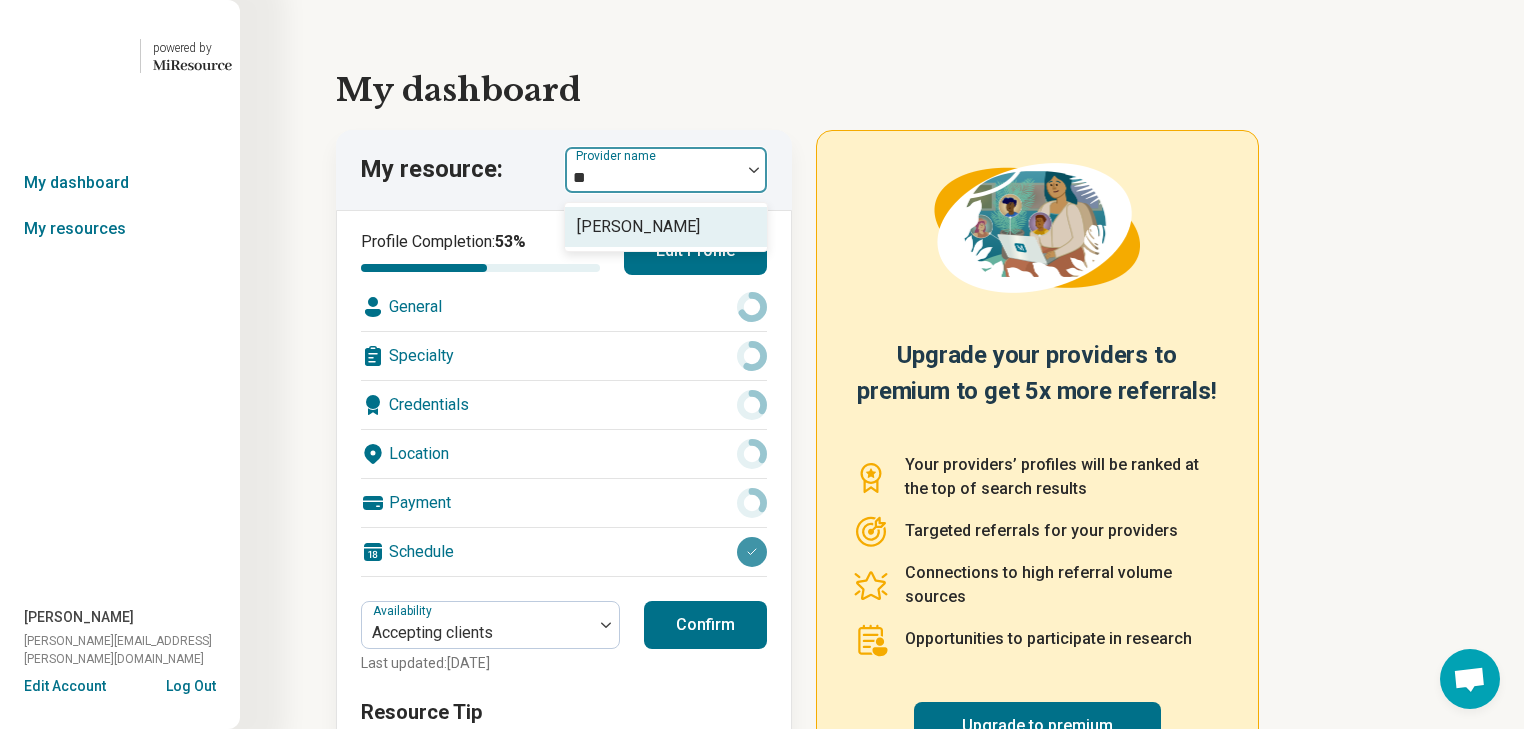type on "***" 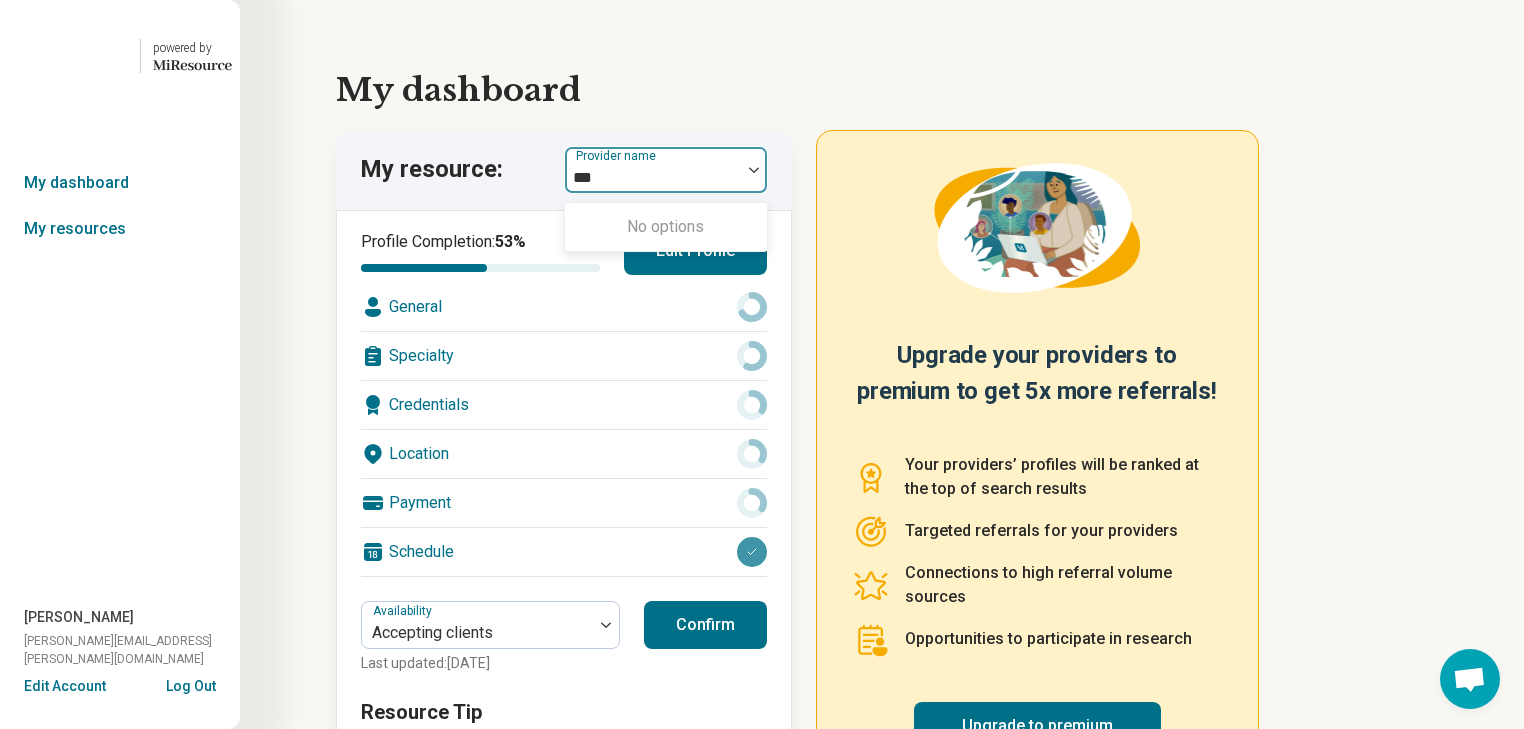 type 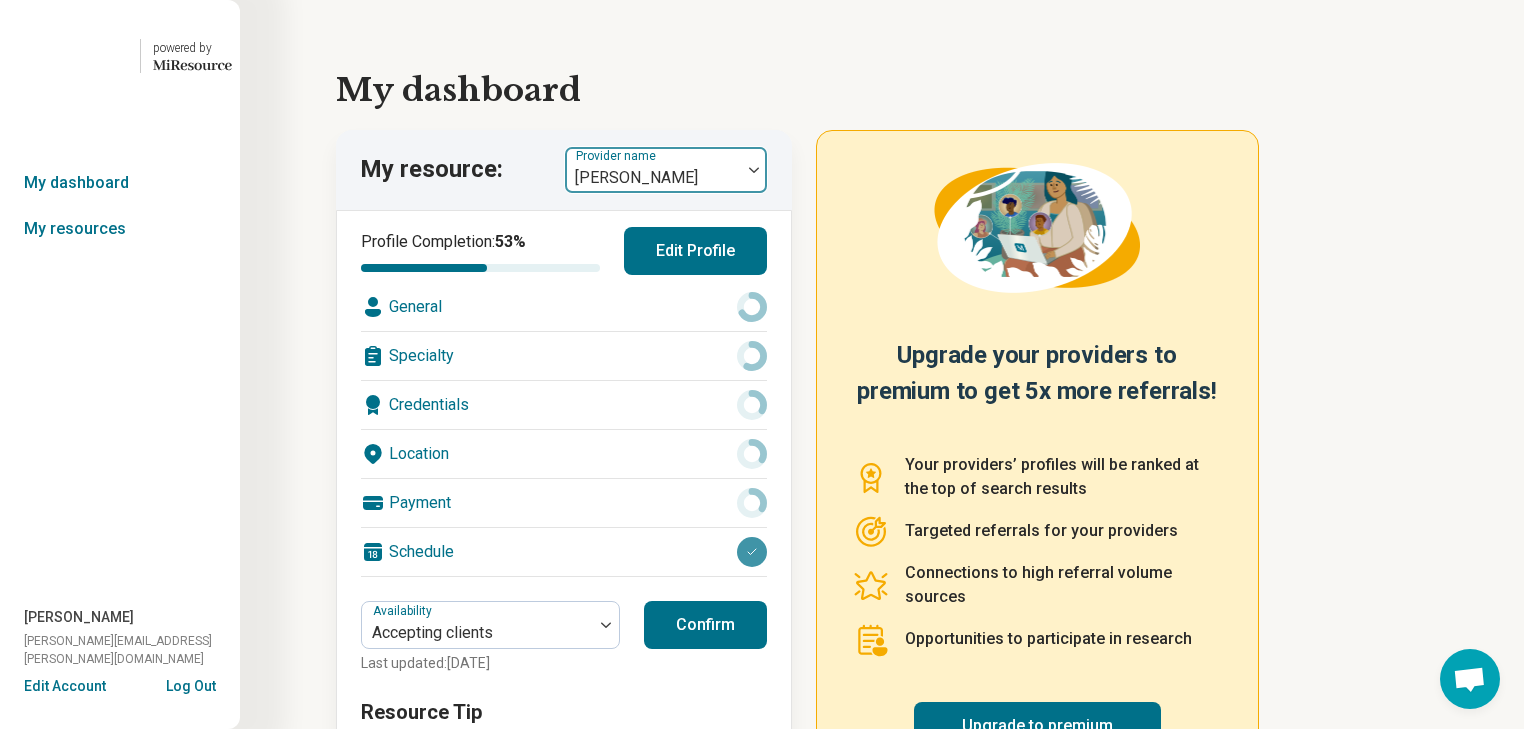 click at bounding box center (754, 170) 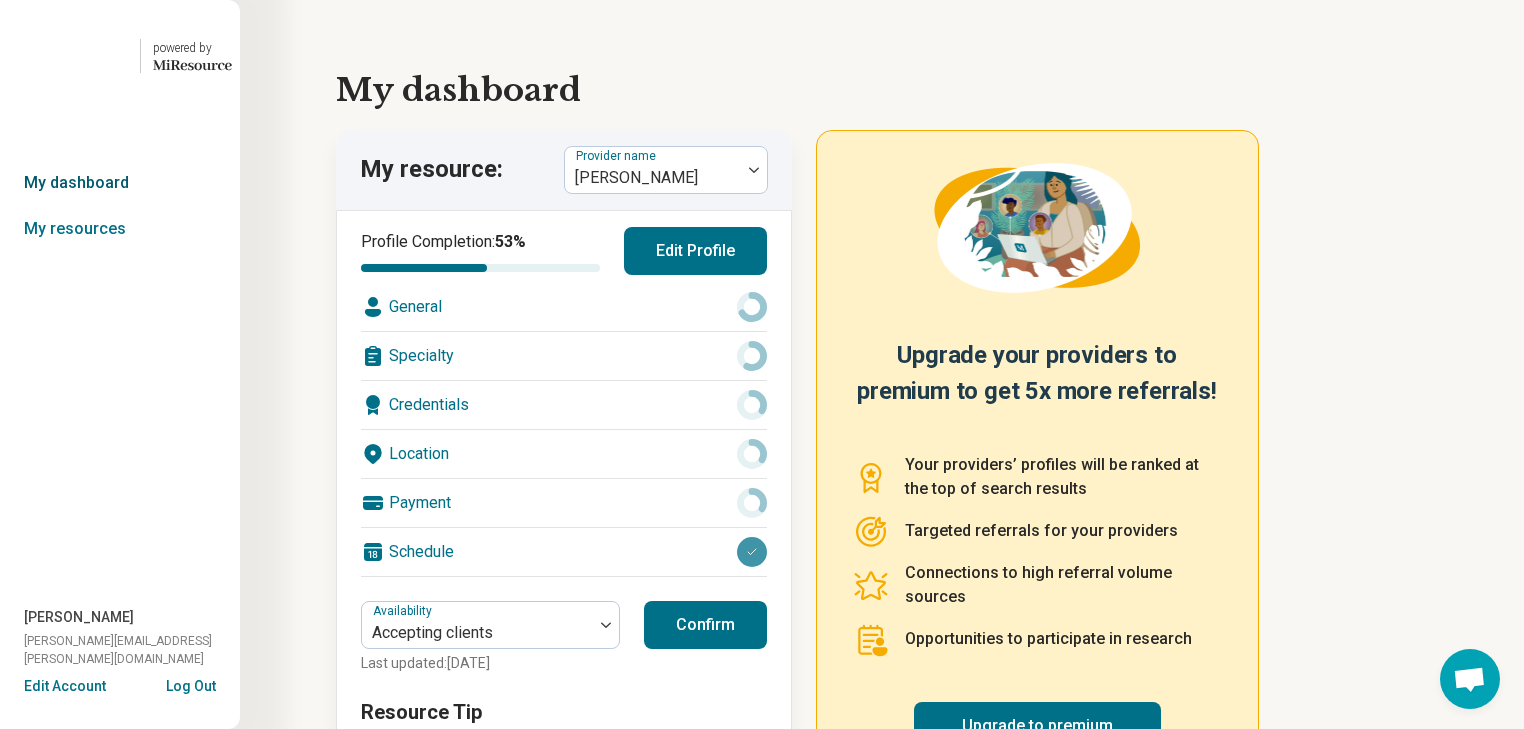 click on "My dashboard" at bounding box center (120, 183) 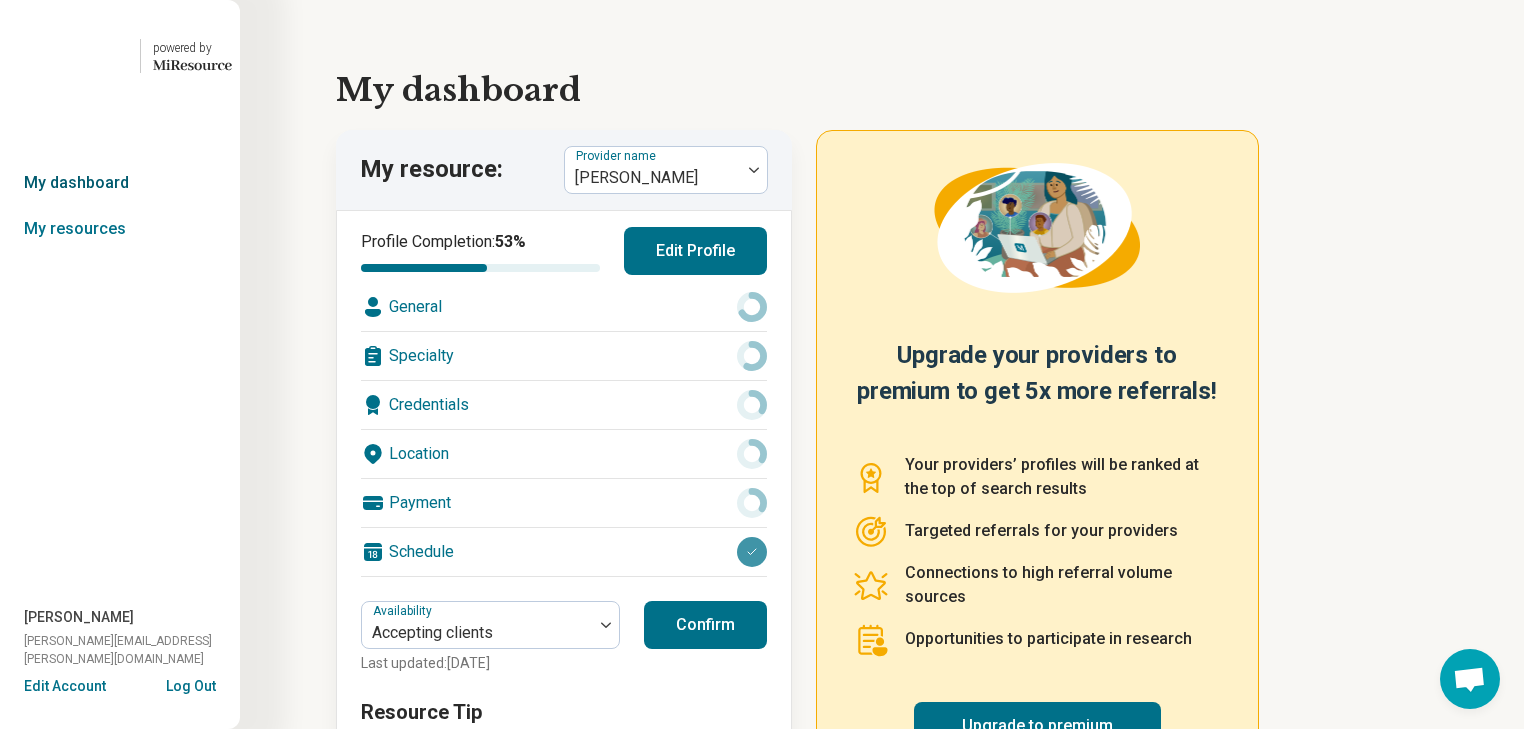 click on "My dashboard" at bounding box center (120, 183) 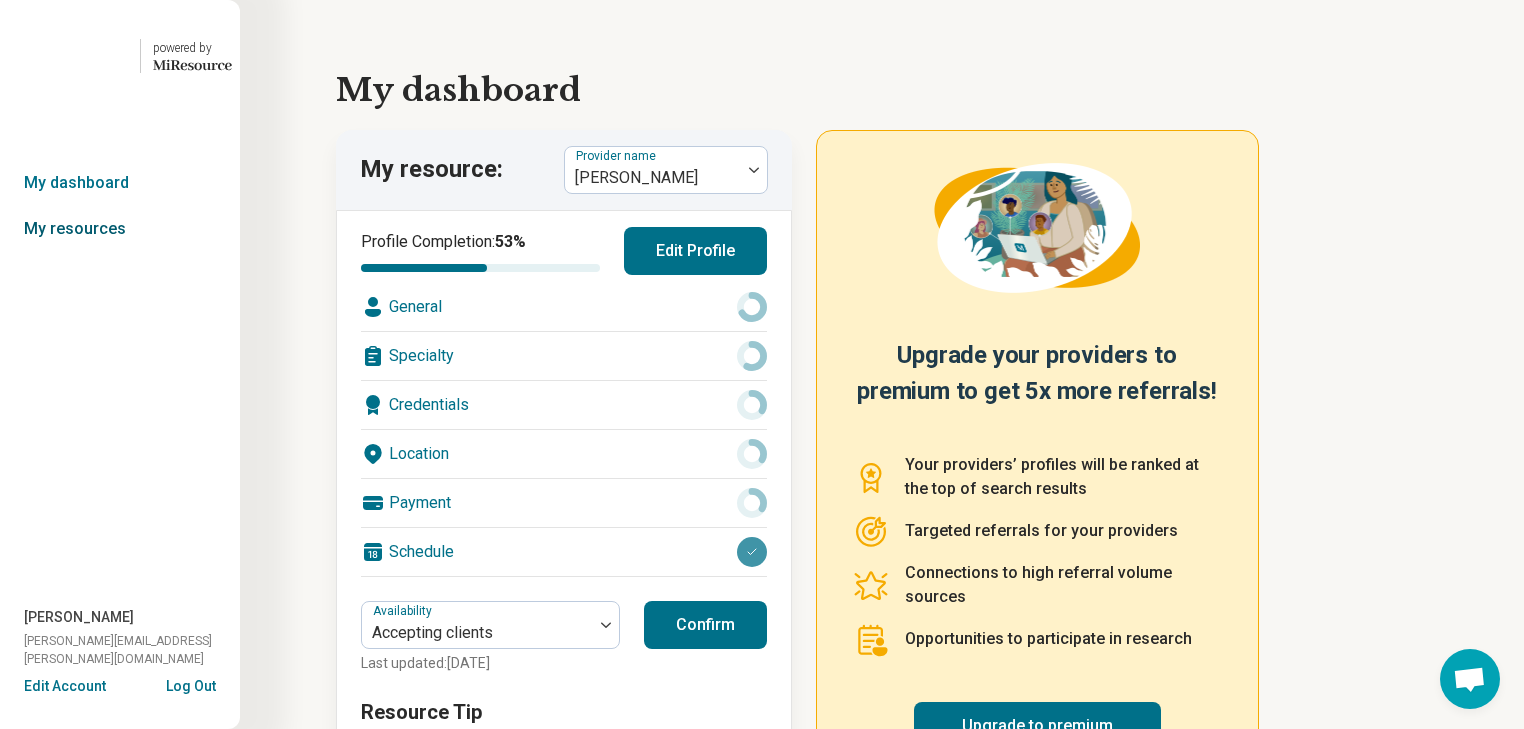 click on "My resources" at bounding box center [120, 229] 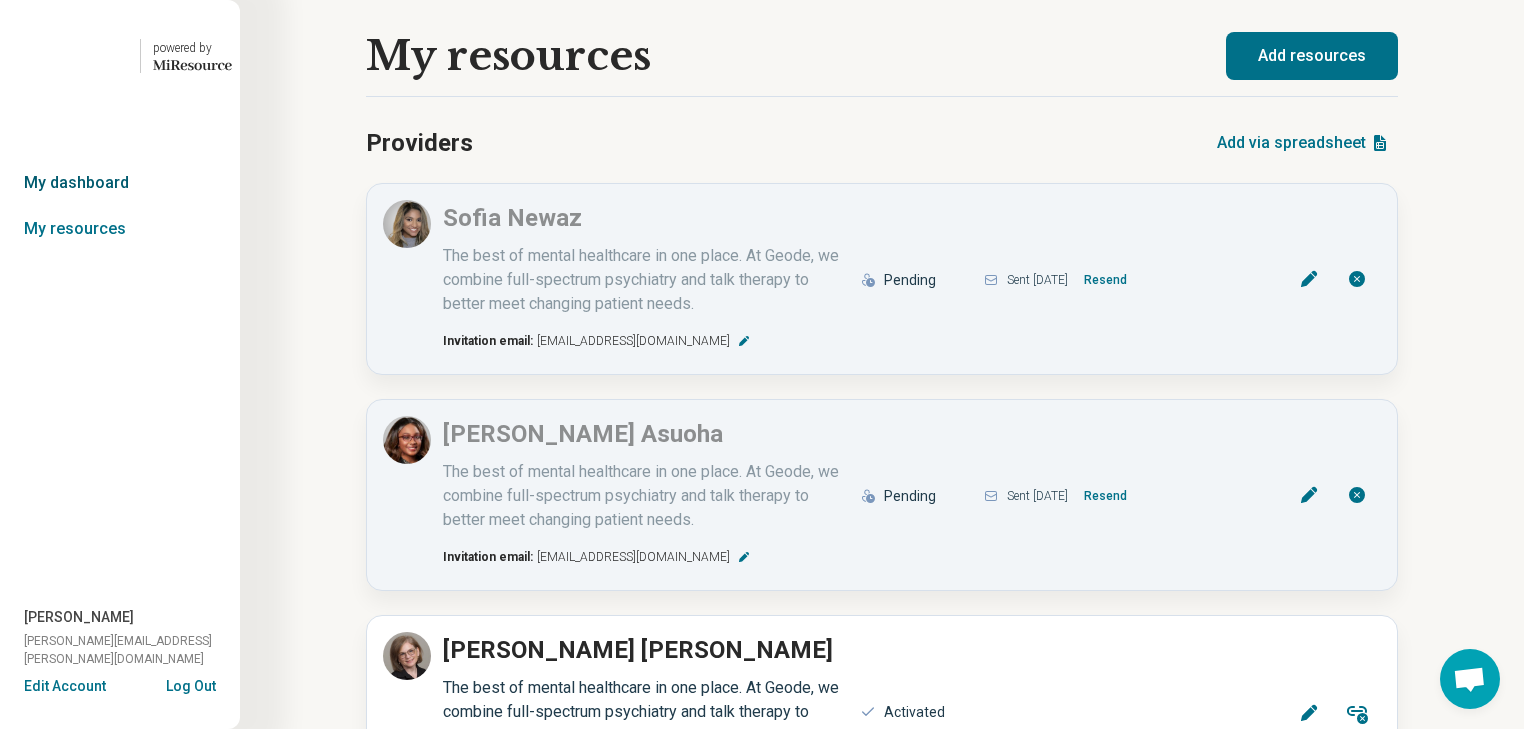 click on "My dashboard" at bounding box center [120, 183] 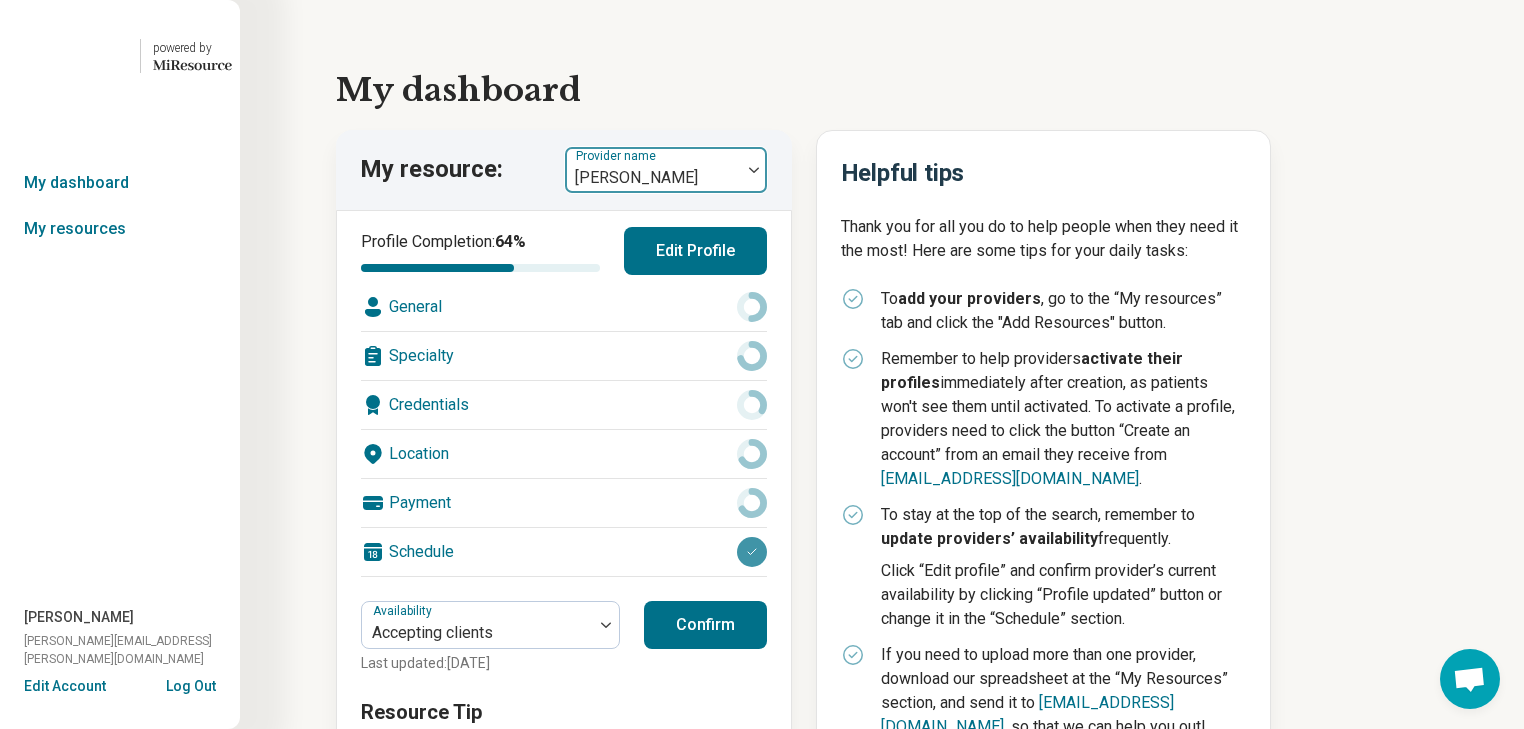 click at bounding box center [754, 170] 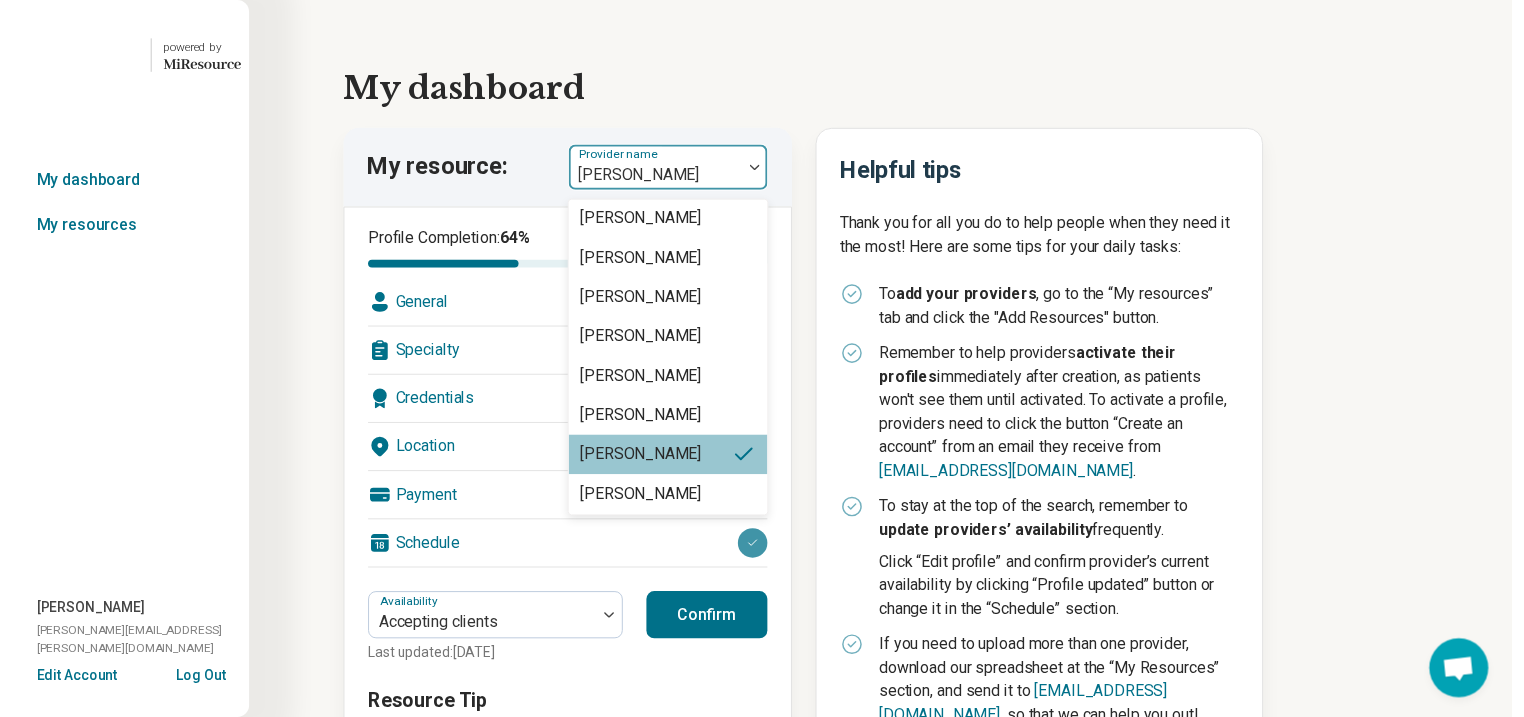 scroll, scrollTop: 3200, scrollLeft: 0, axis: vertical 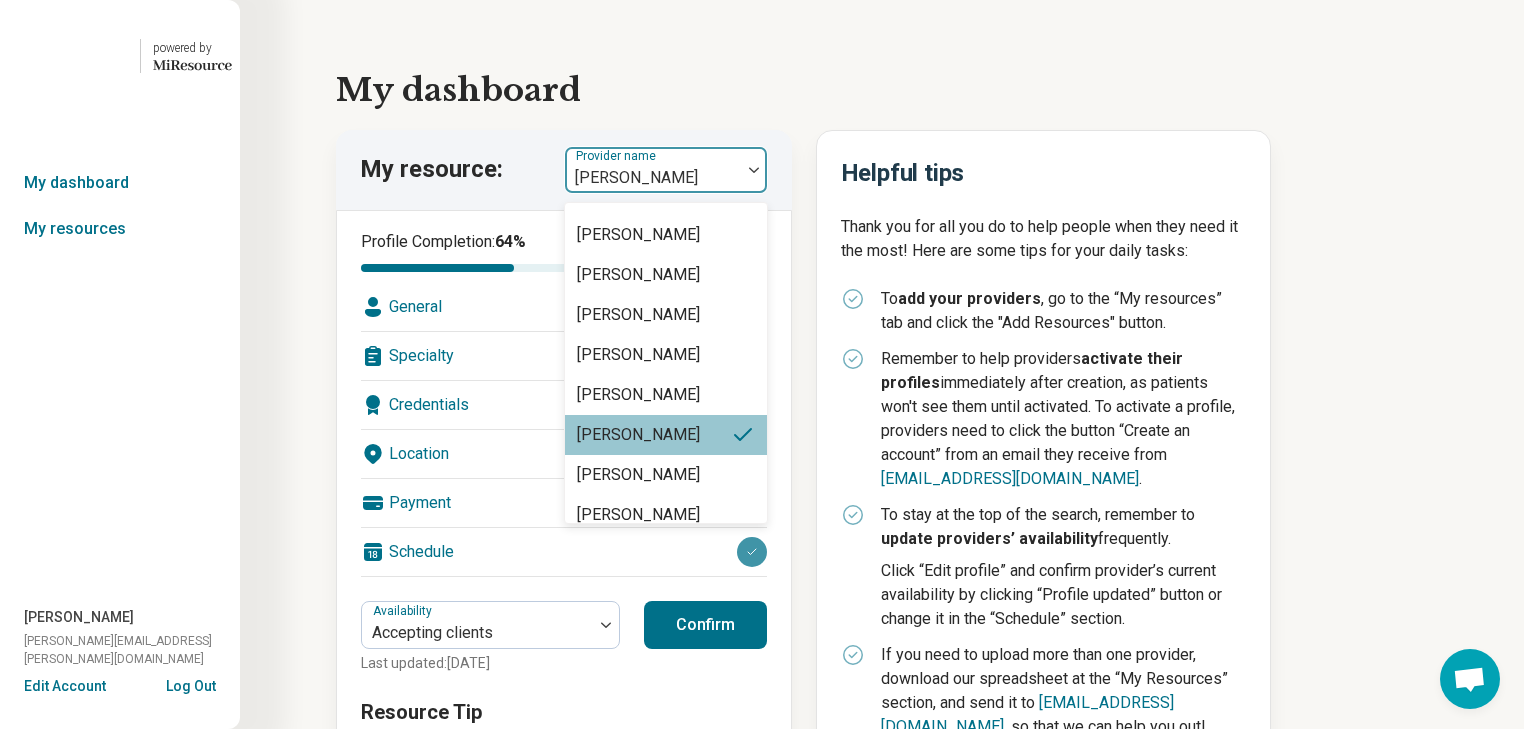click on "[PERSON_NAME]" at bounding box center (638, -285) 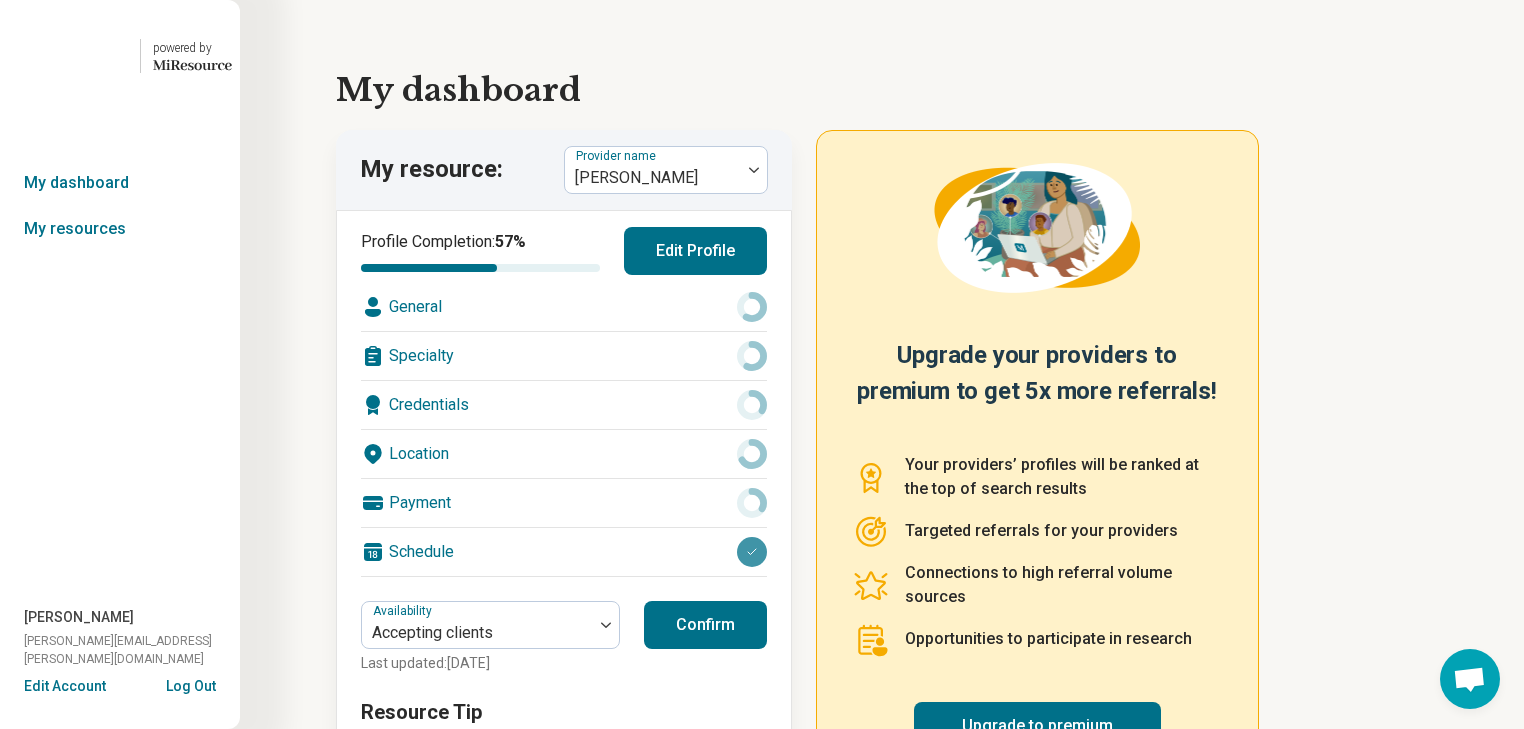 click on "Edit Profile" at bounding box center [695, 251] 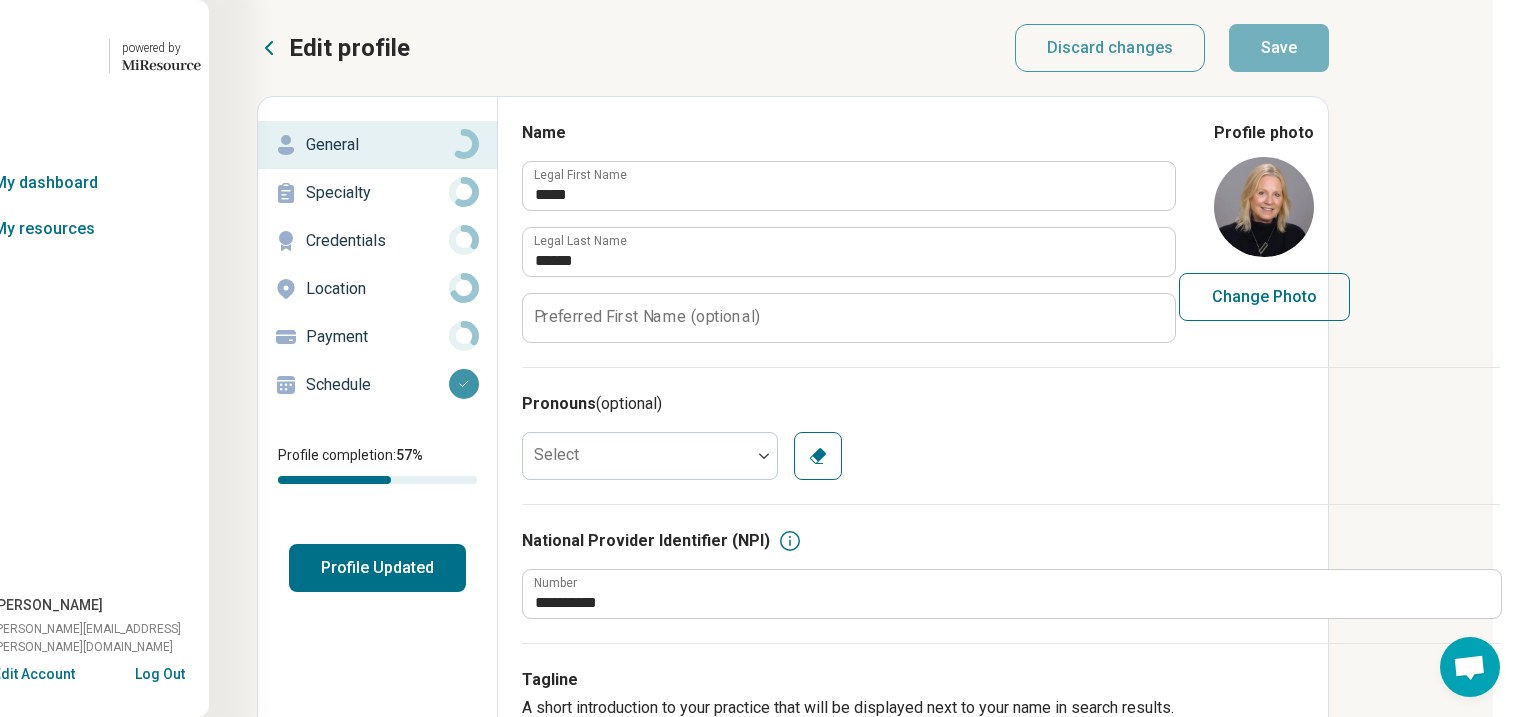scroll, scrollTop: 0, scrollLeft: 202, axis: horizontal 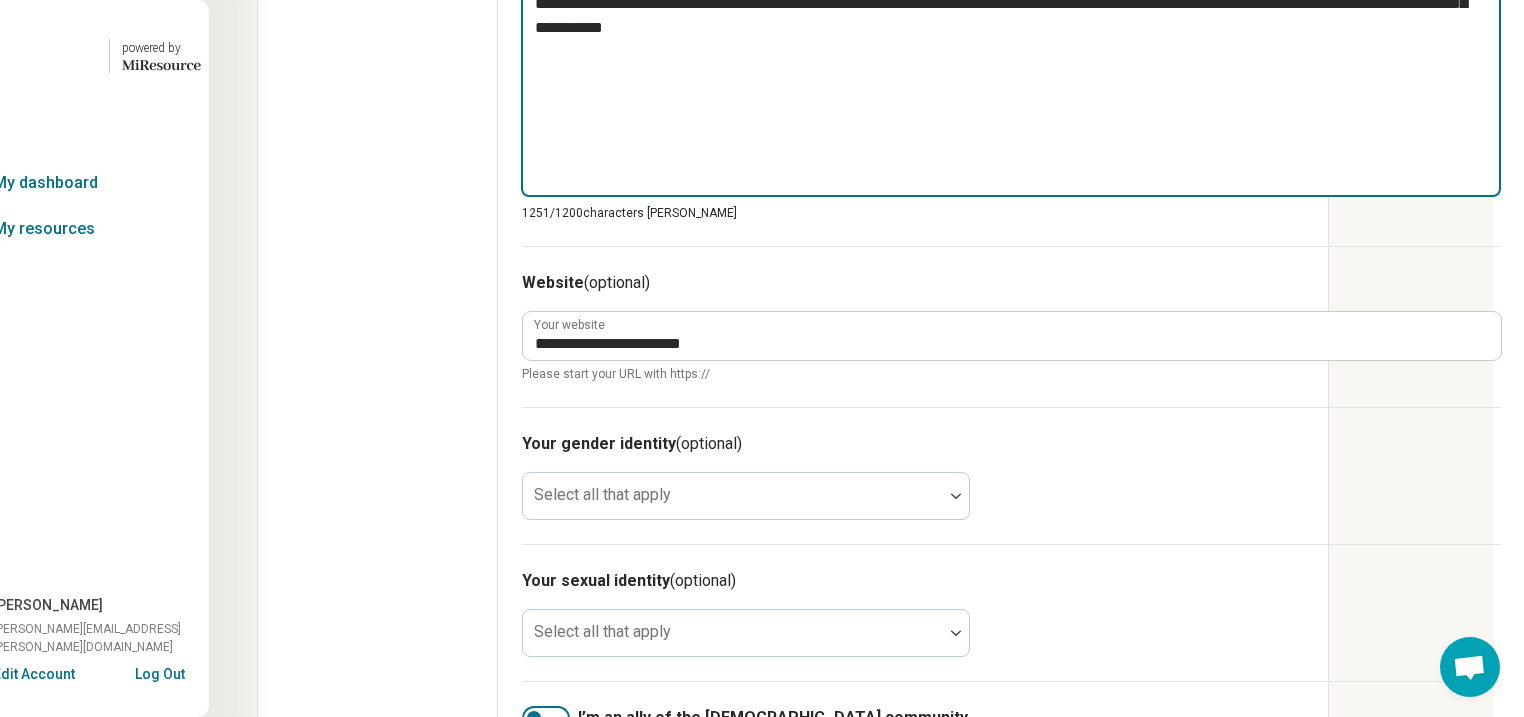 drag, startPoint x: 1361, startPoint y: 389, endPoint x: 437, endPoint y: 63, distance: 979.82245 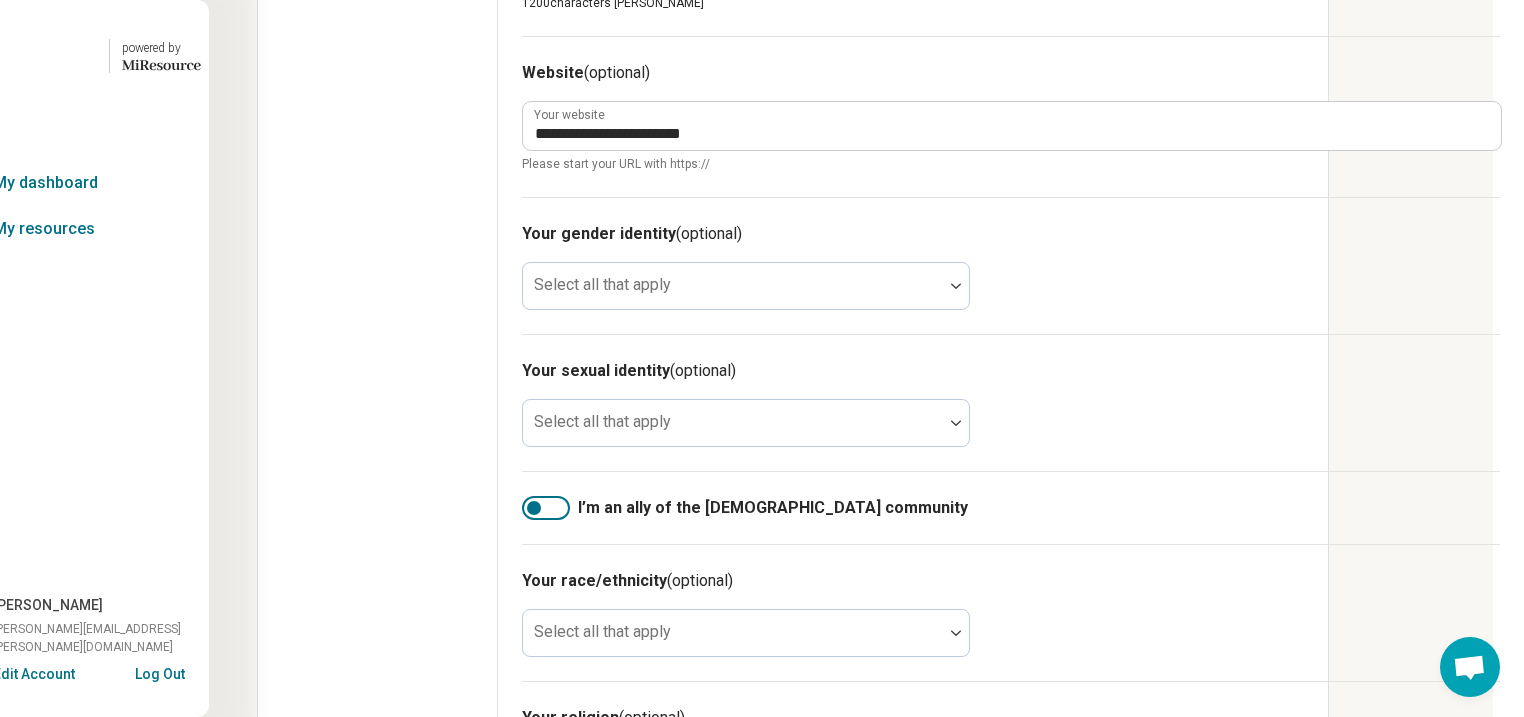type 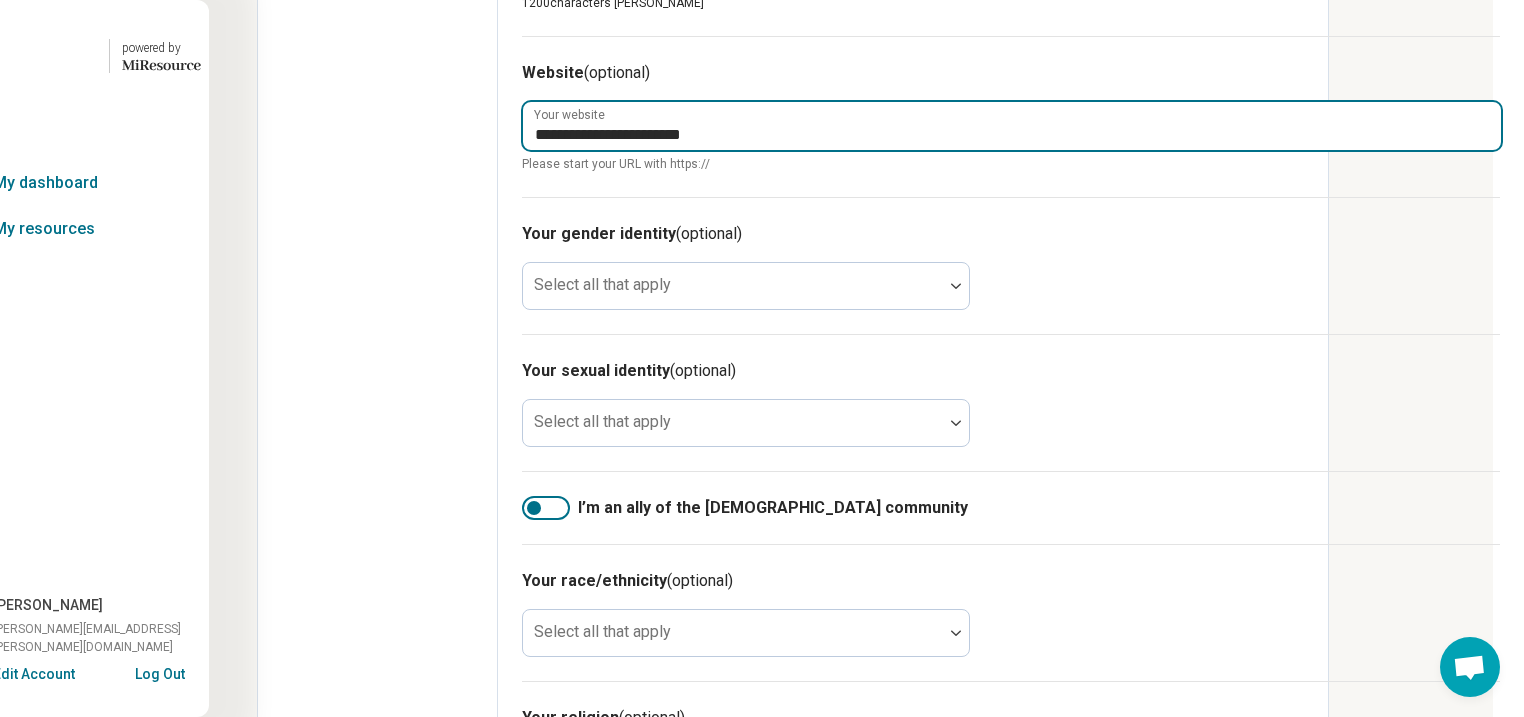drag, startPoint x: 697, startPoint y: 392, endPoint x: 432, endPoint y: 383, distance: 265.15277 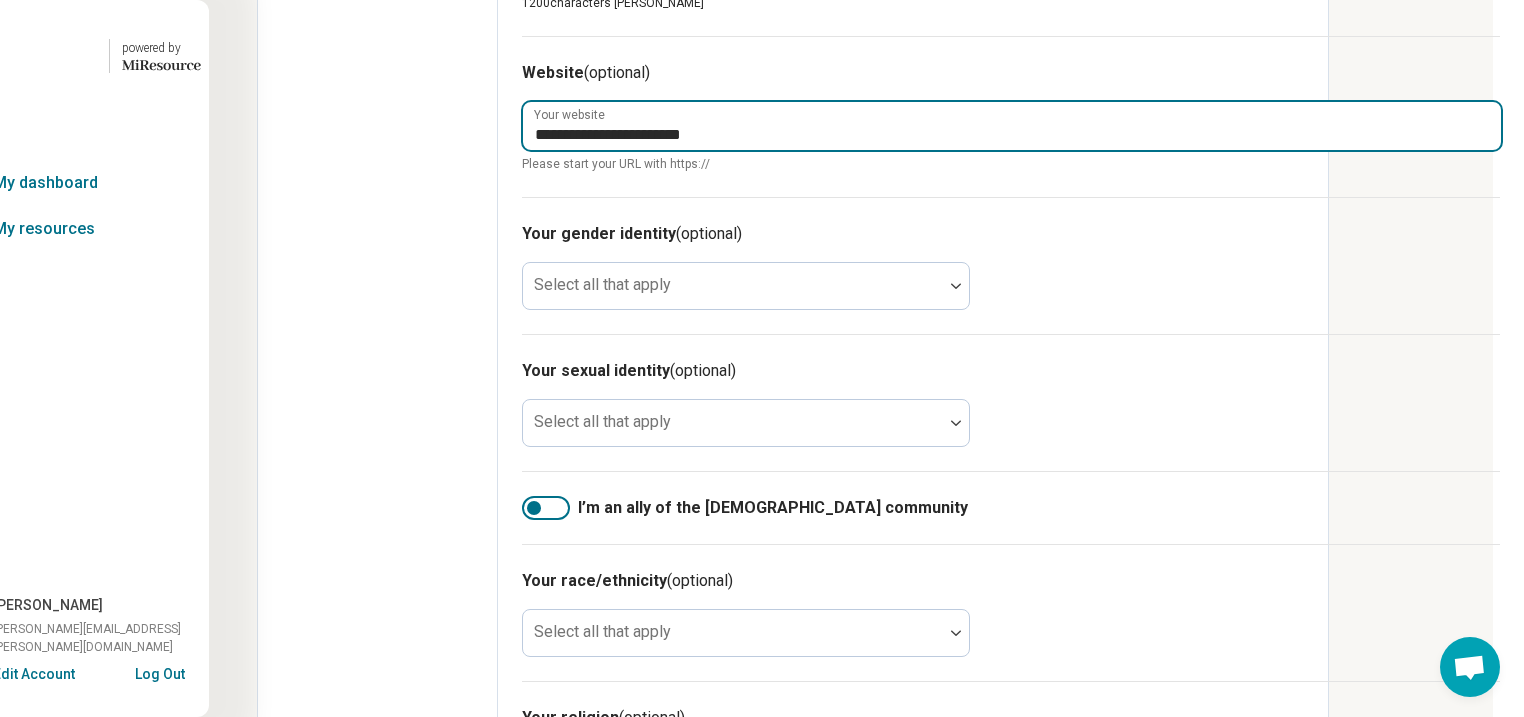 paste on "**********" 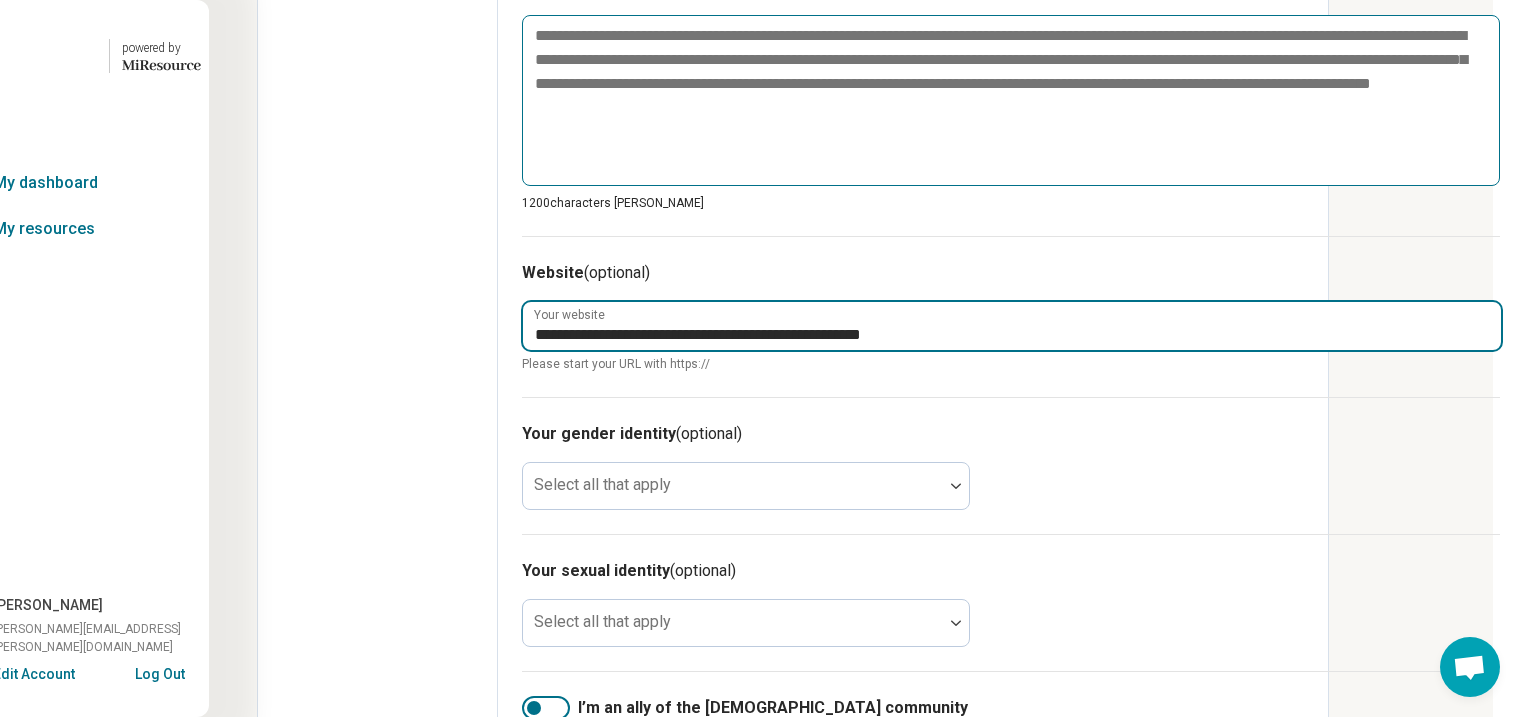 scroll, scrollTop: 960, scrollLeft: 202, axis: both 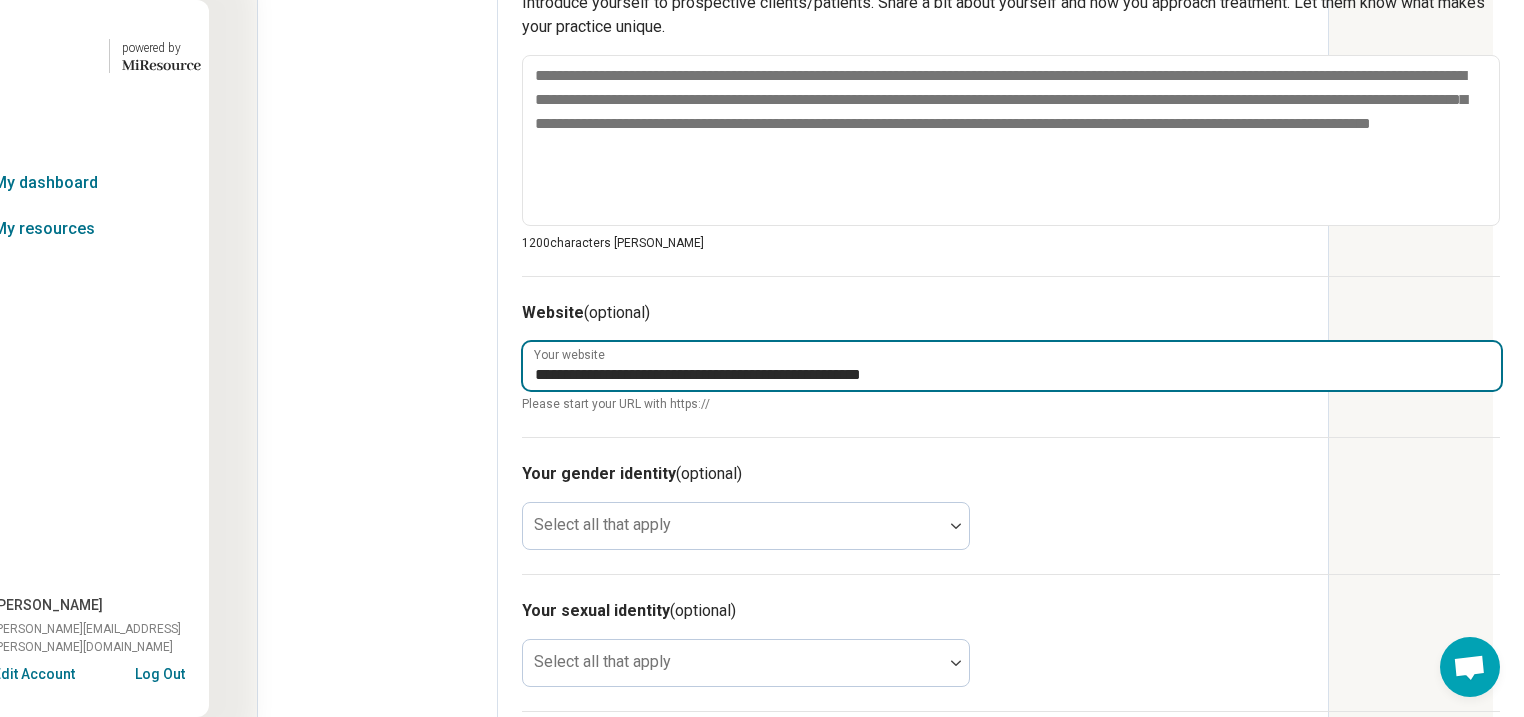 type on "**********" 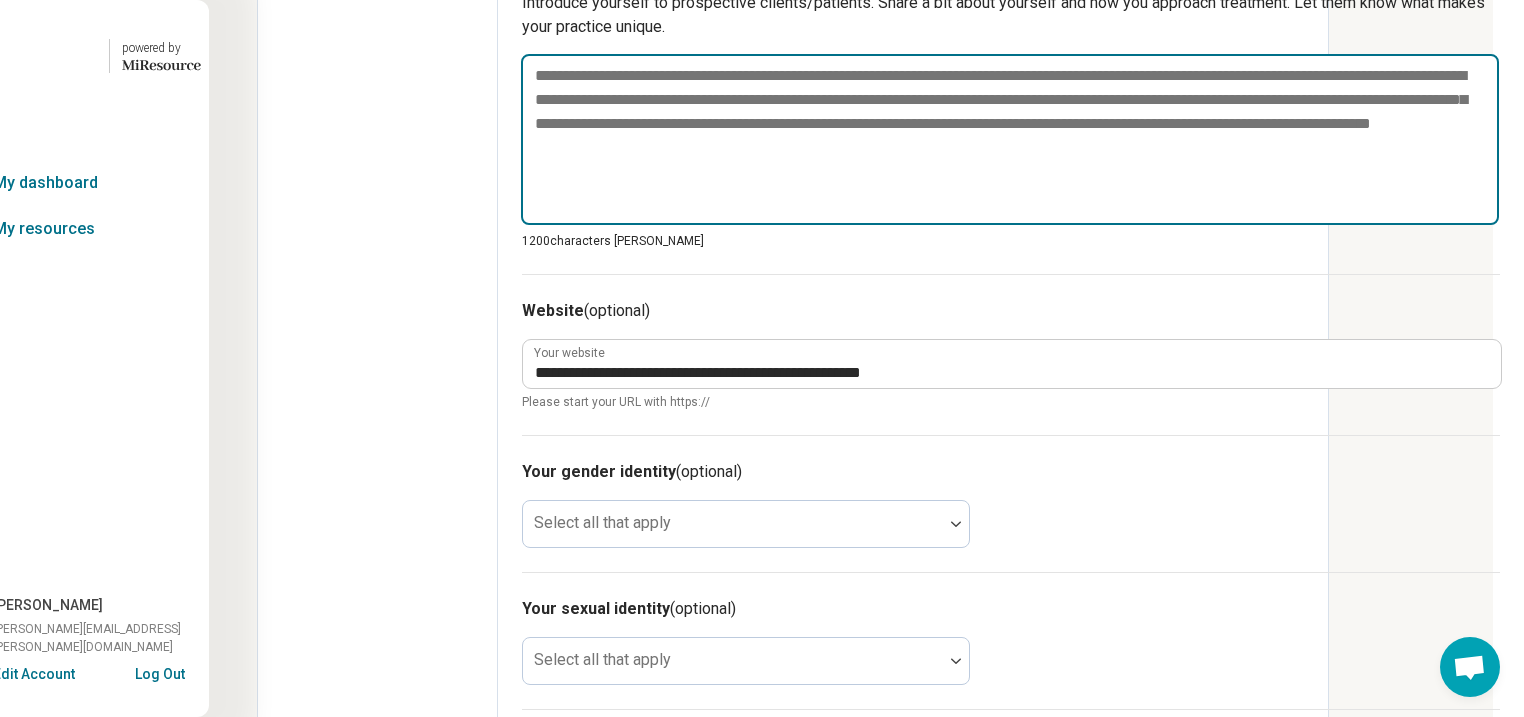 click at bounding box center [1010, 140] 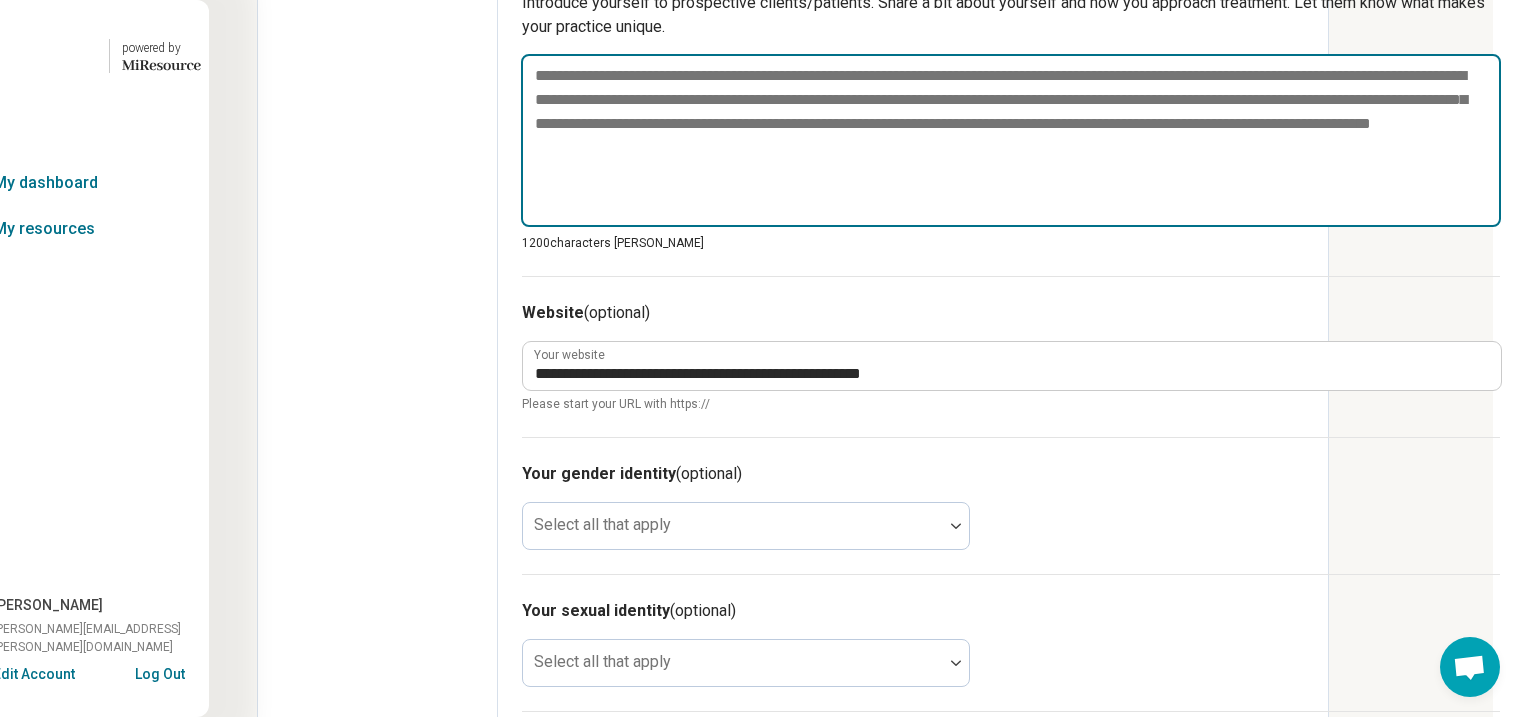 paste on "**********" 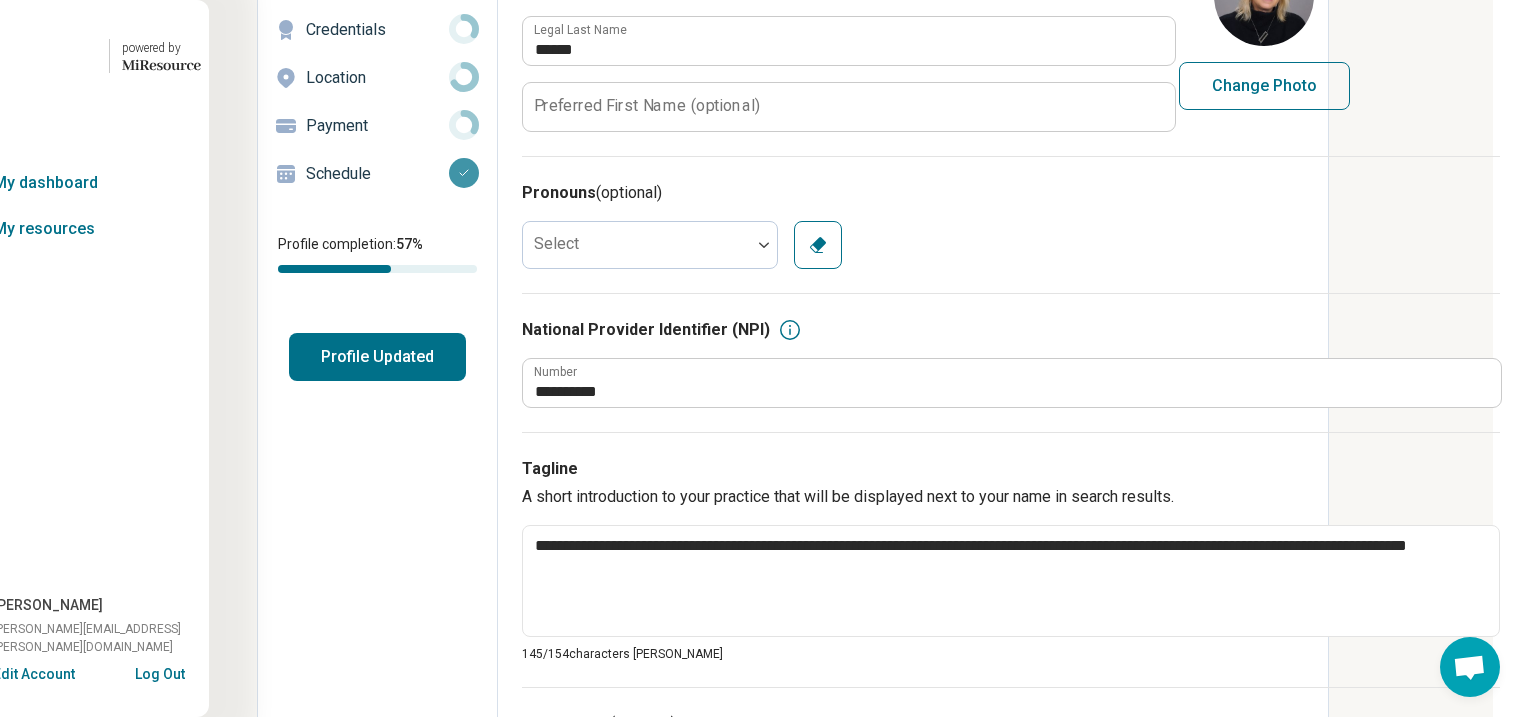 scroll, scrollTop: 0, scrollLeft: 202, axis: horizontal 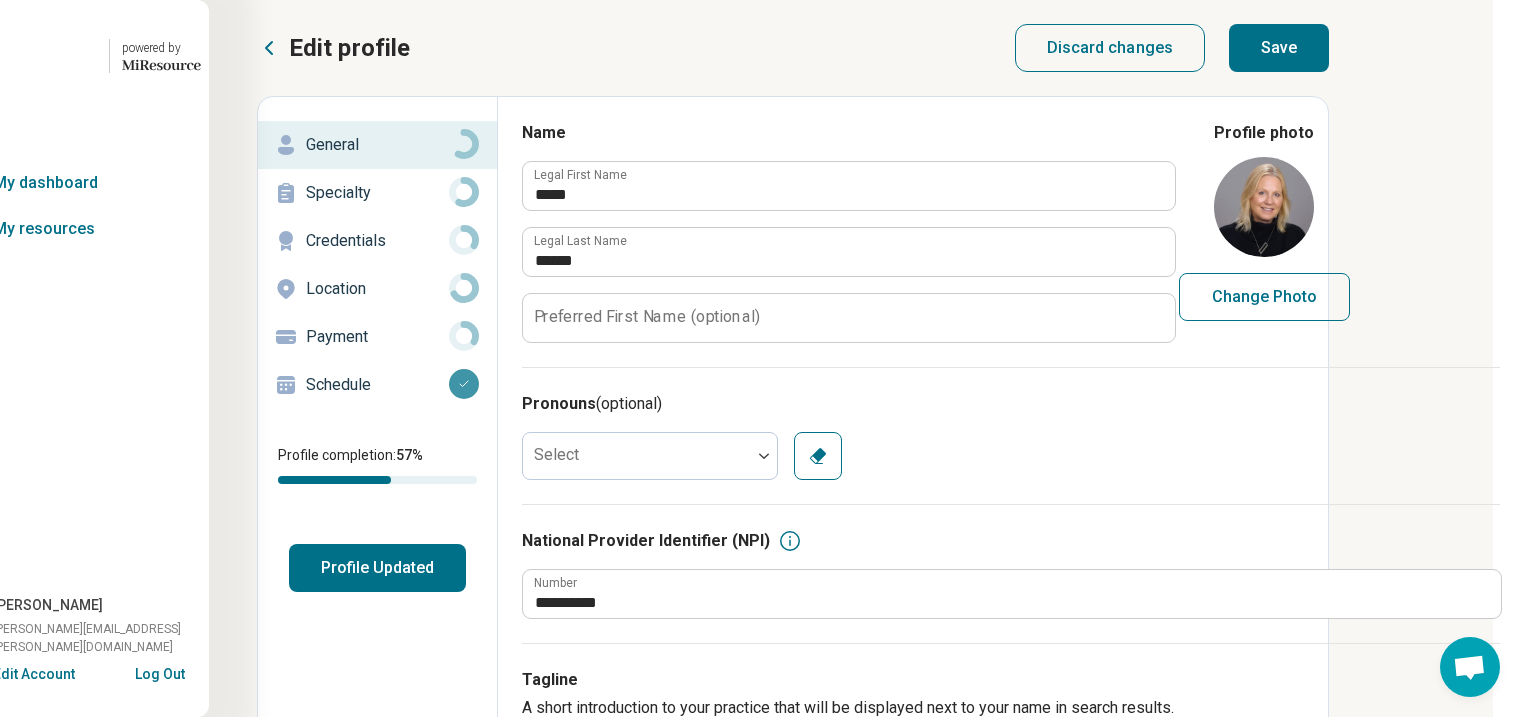 type on "**********" 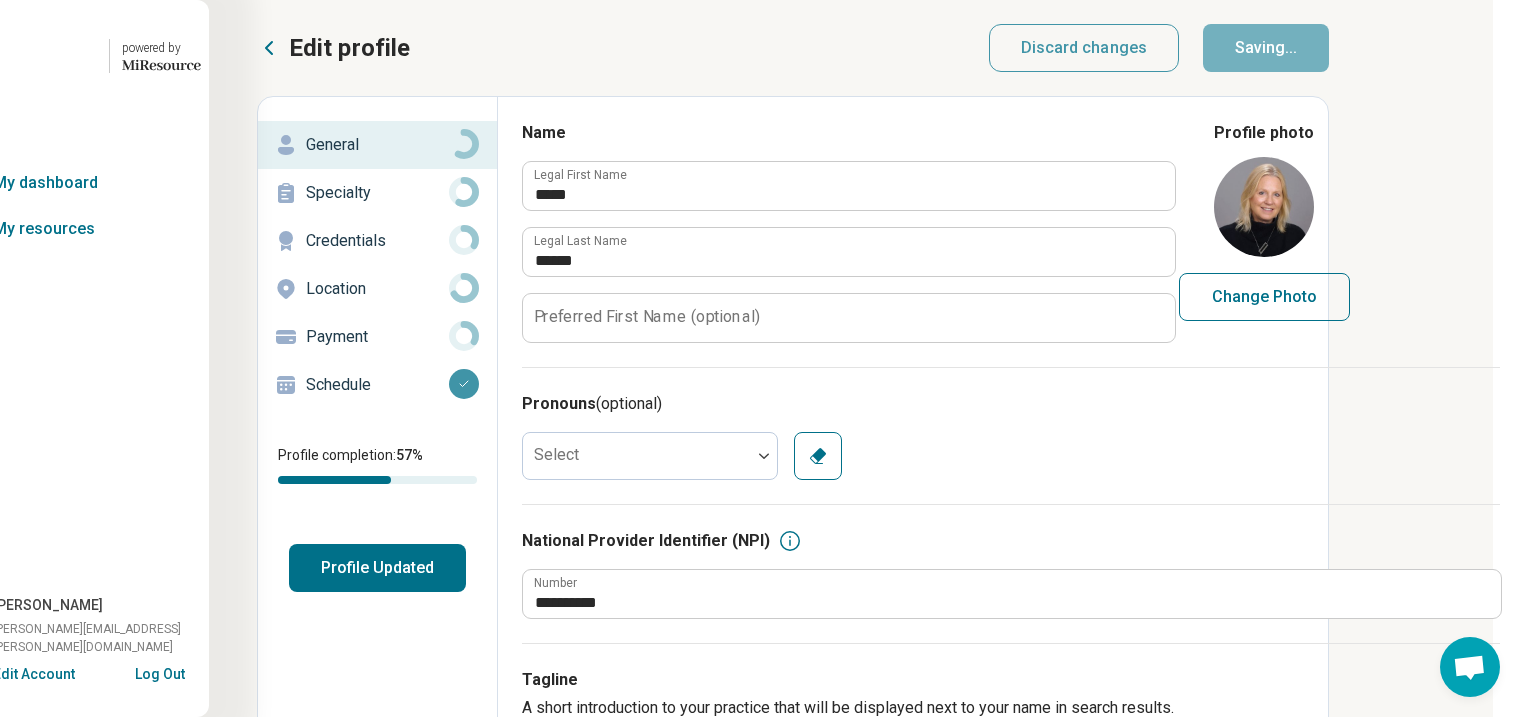 type on "*" 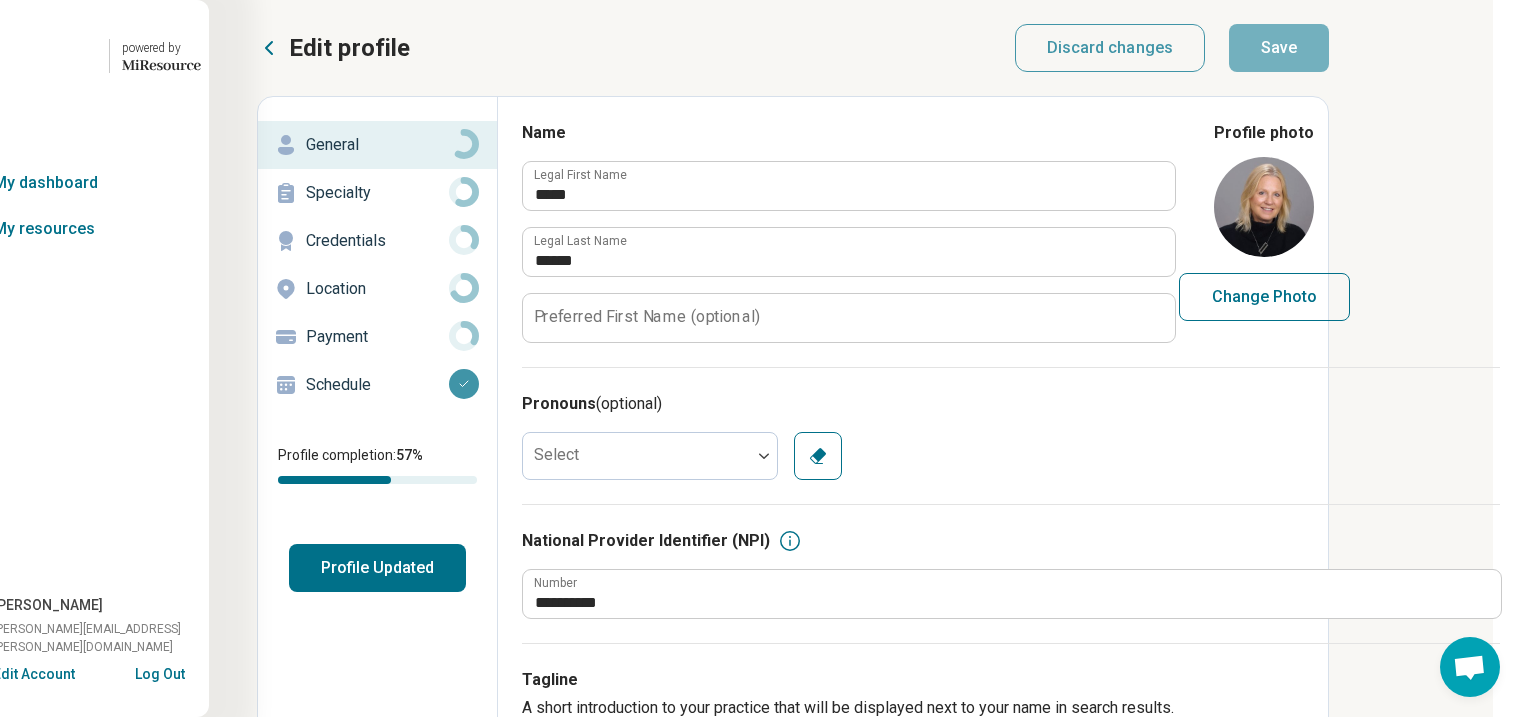 click on "Profile Updated" at bounding box center (377, 568) 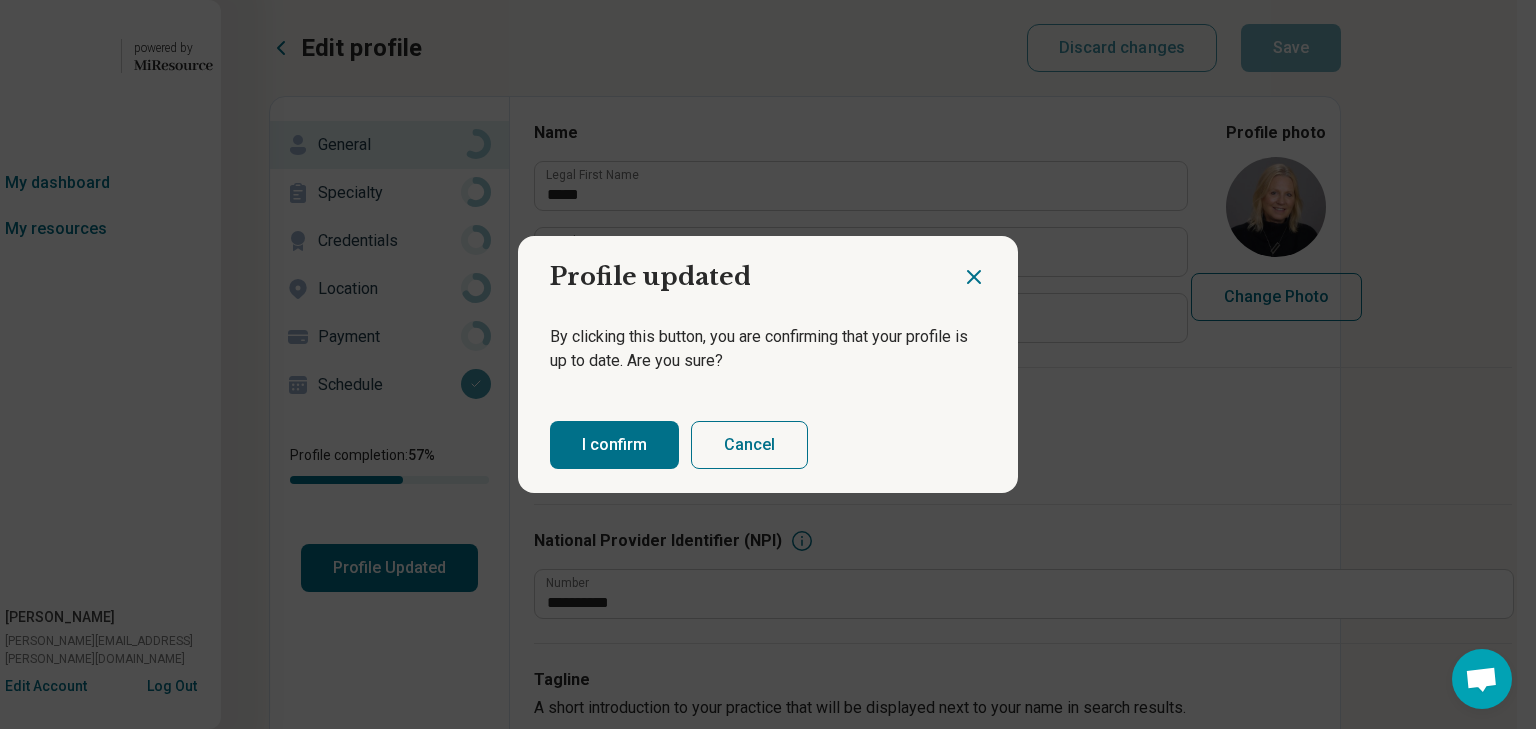 click on "I confirm" at bounding box center (614, 445) 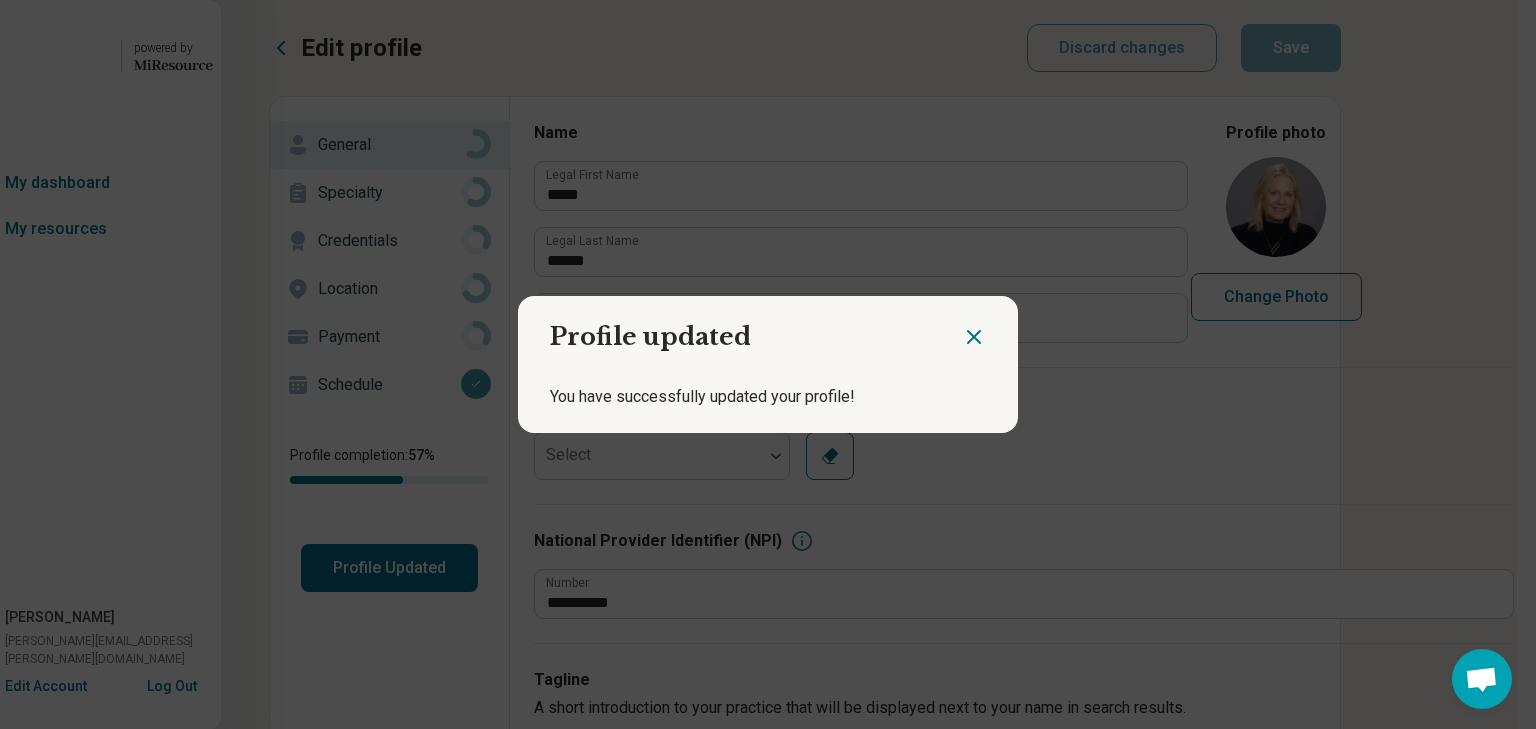 click 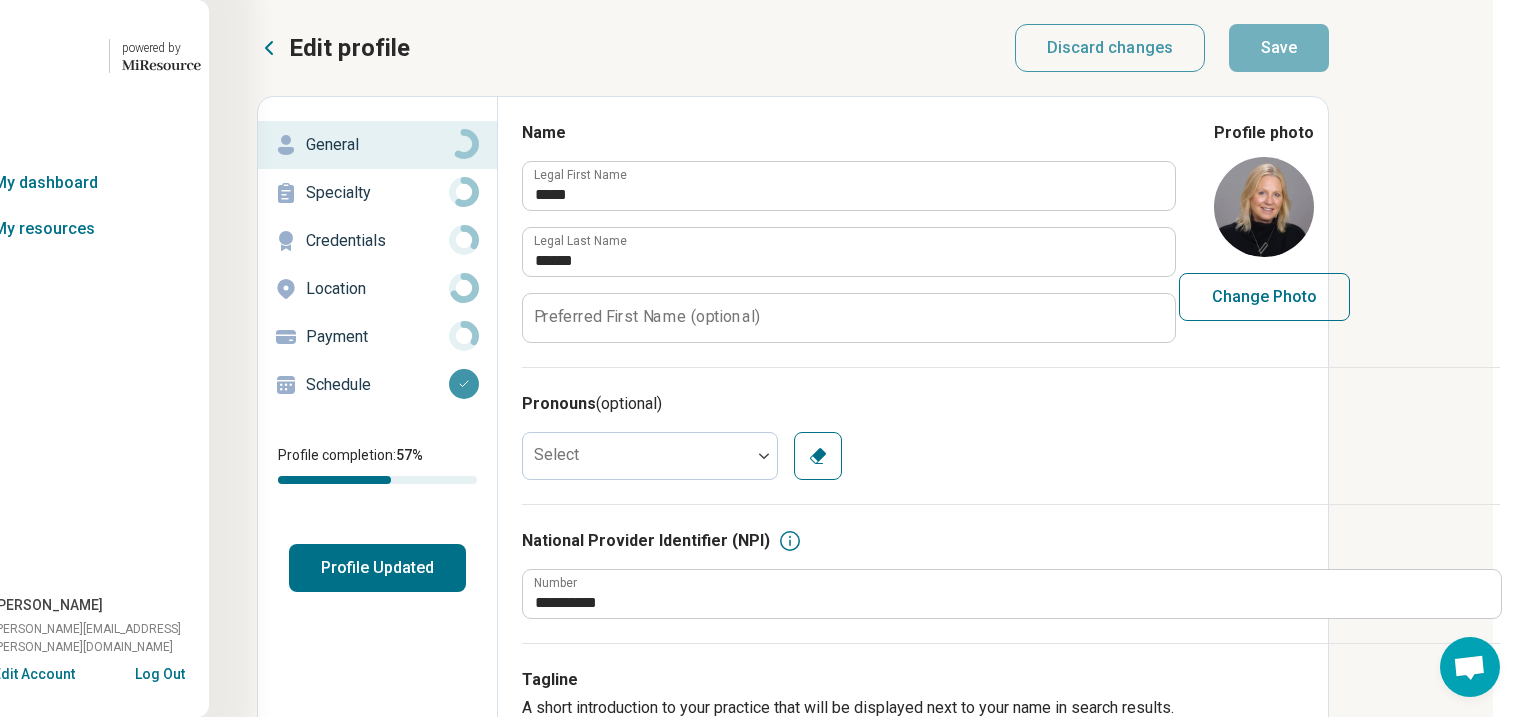 click 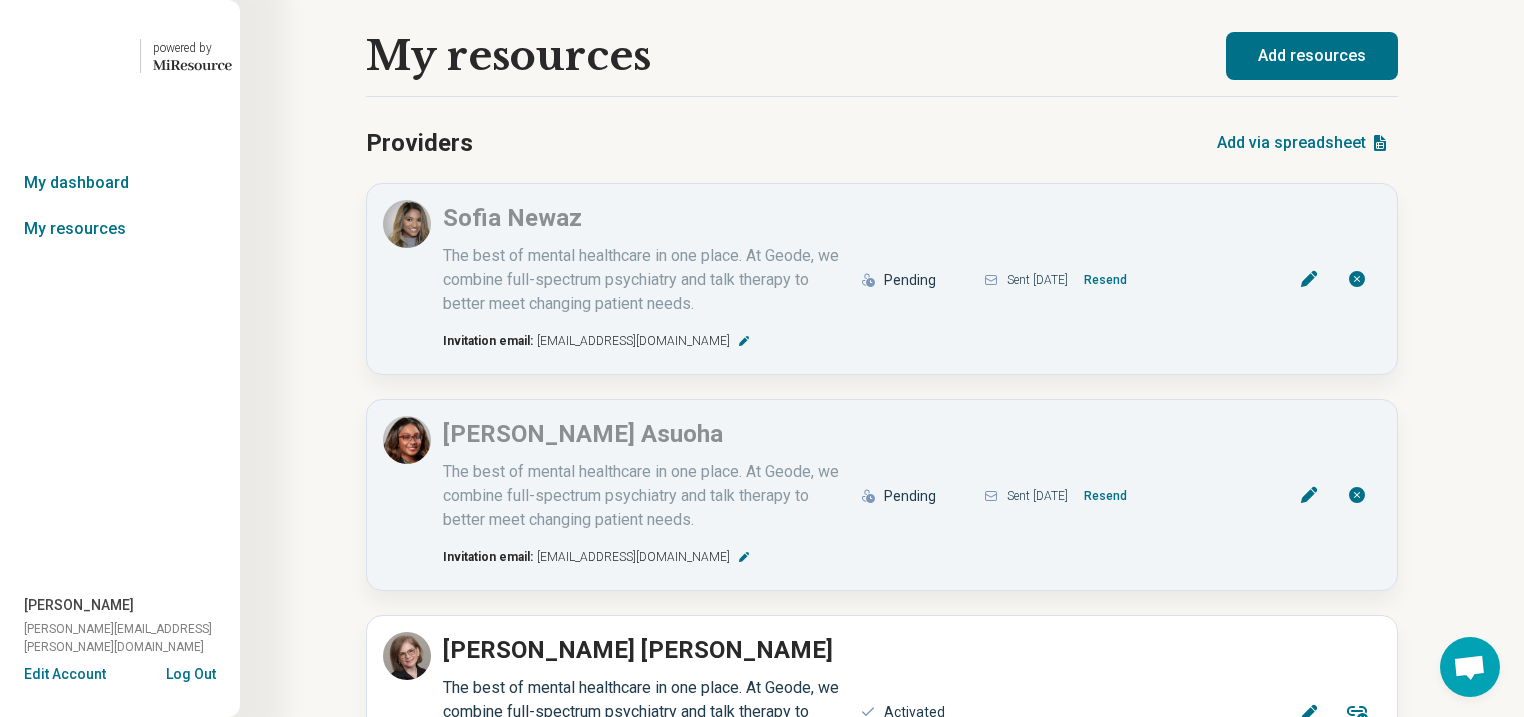 scroll, scrollTop: 0, scrollLeft: 0, axis: both 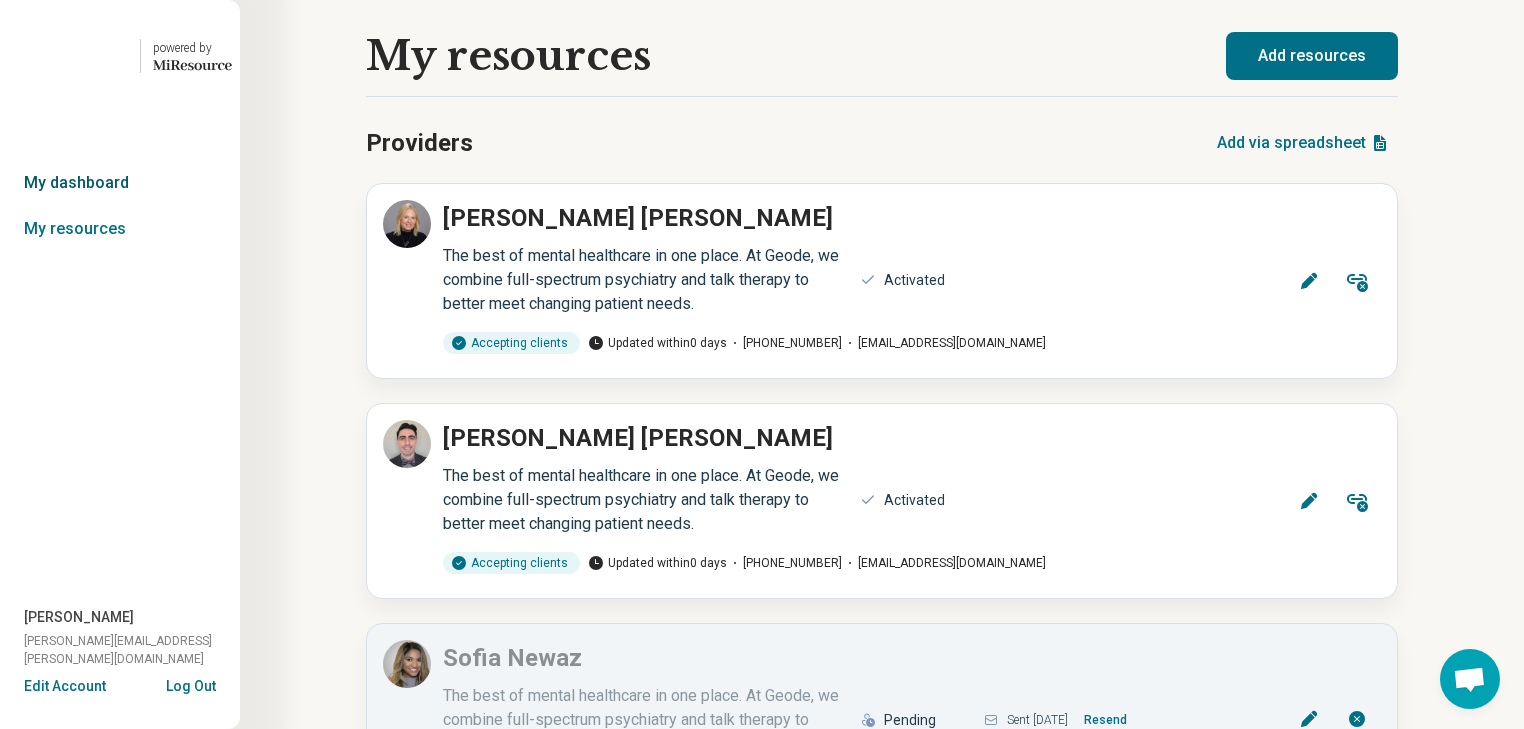 click on "My dashboard" at bounding box center (120, 183) 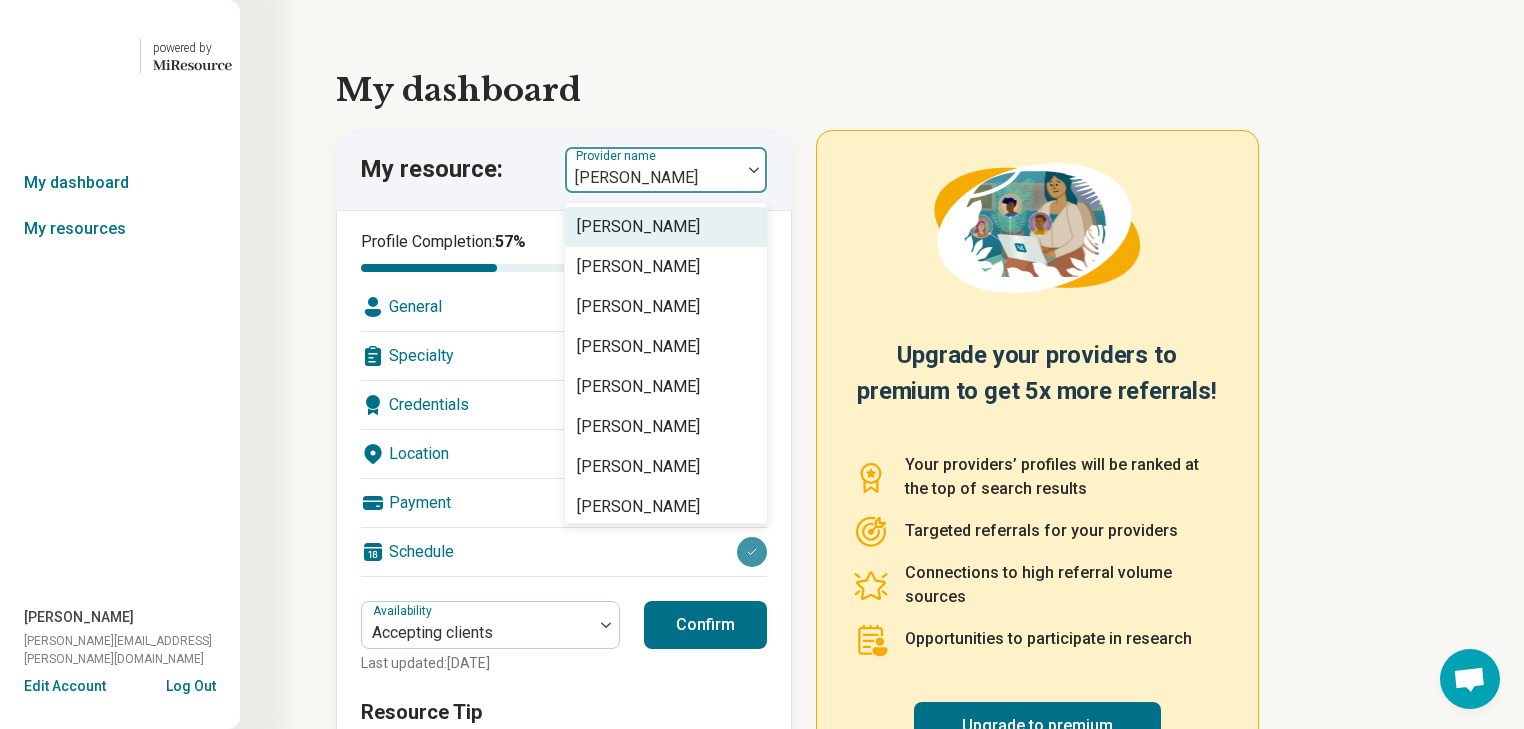 click at bounding box center [754, 170] 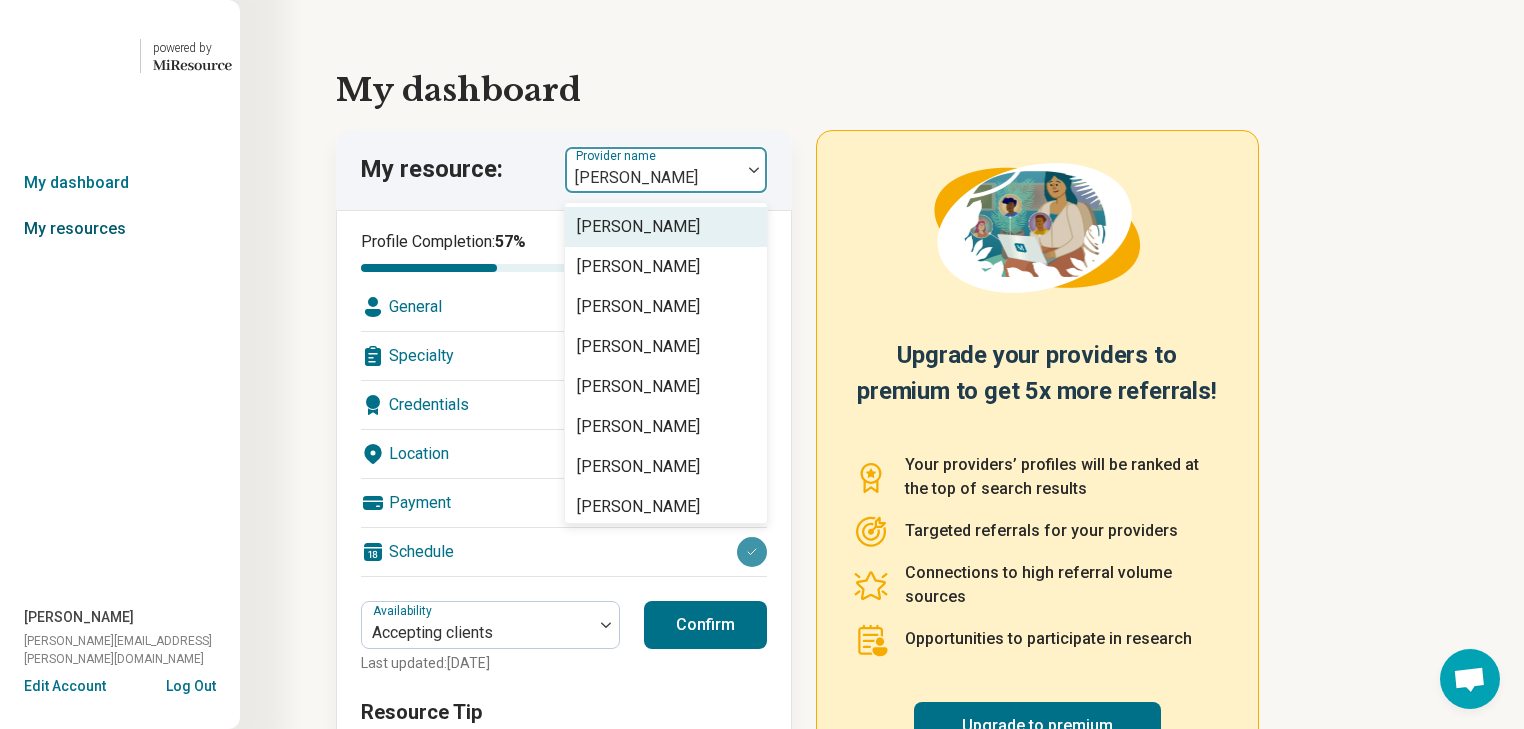 click on "My resources" at bounding box center (120, 229) 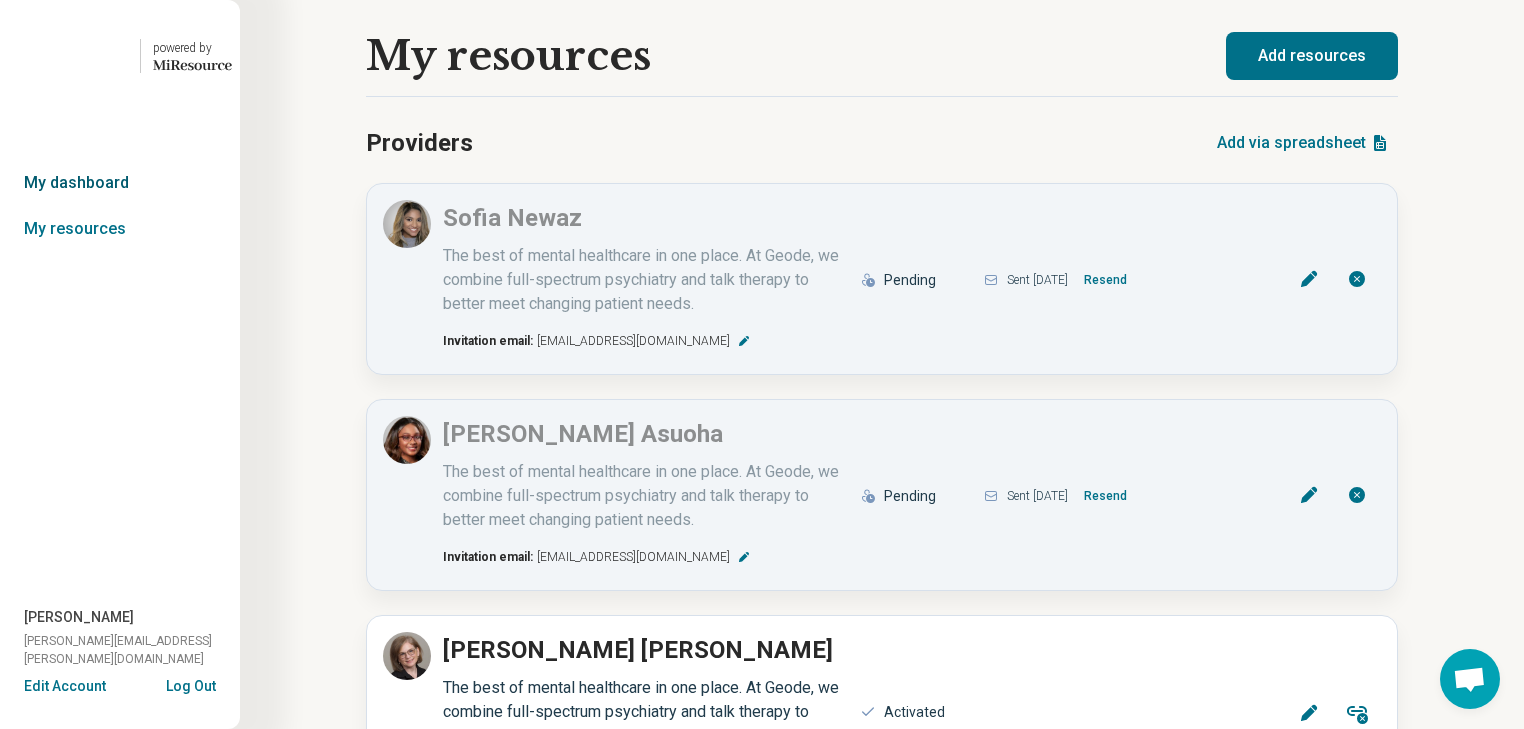 click on "My dashboard" at bounding box center (120, 183) 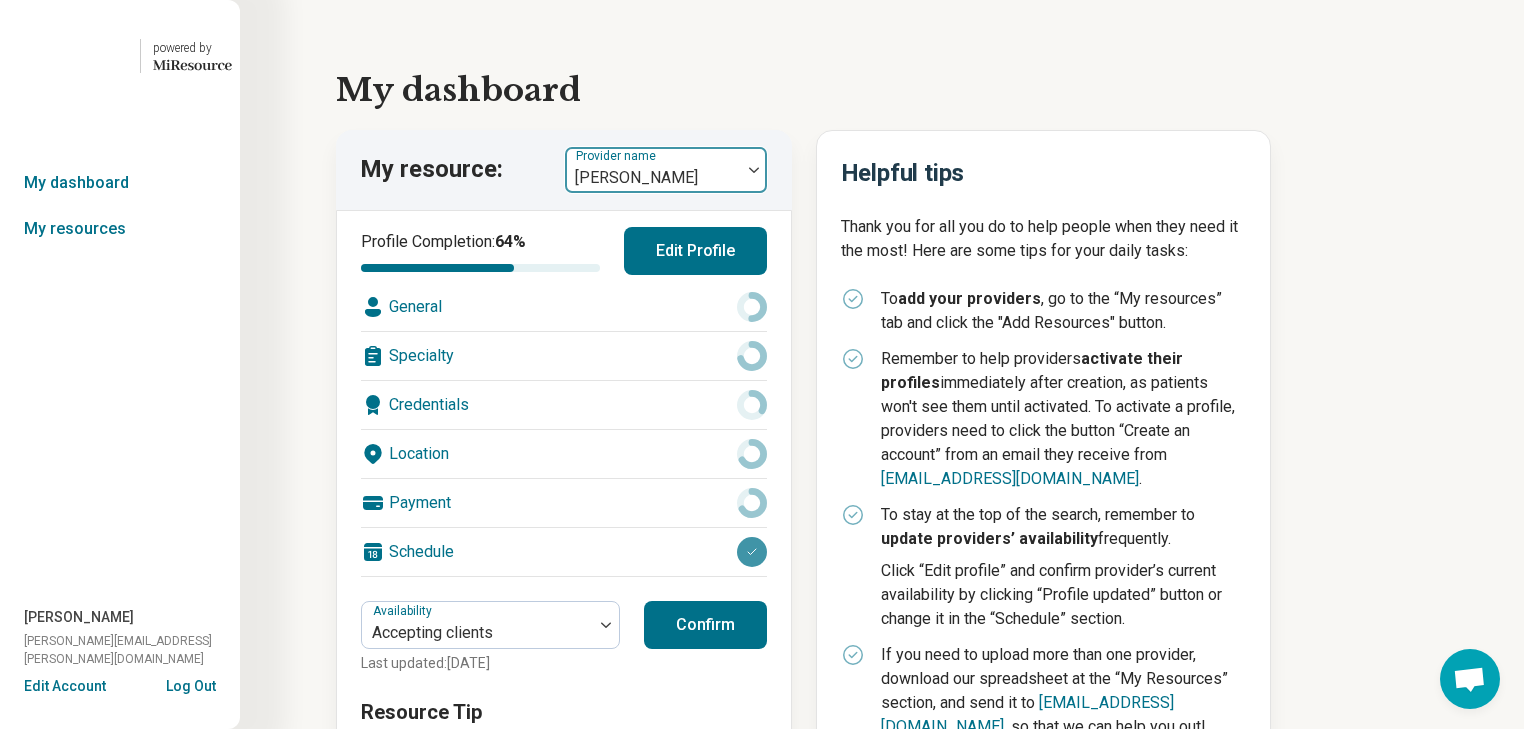click at bounding box center [754, 170] 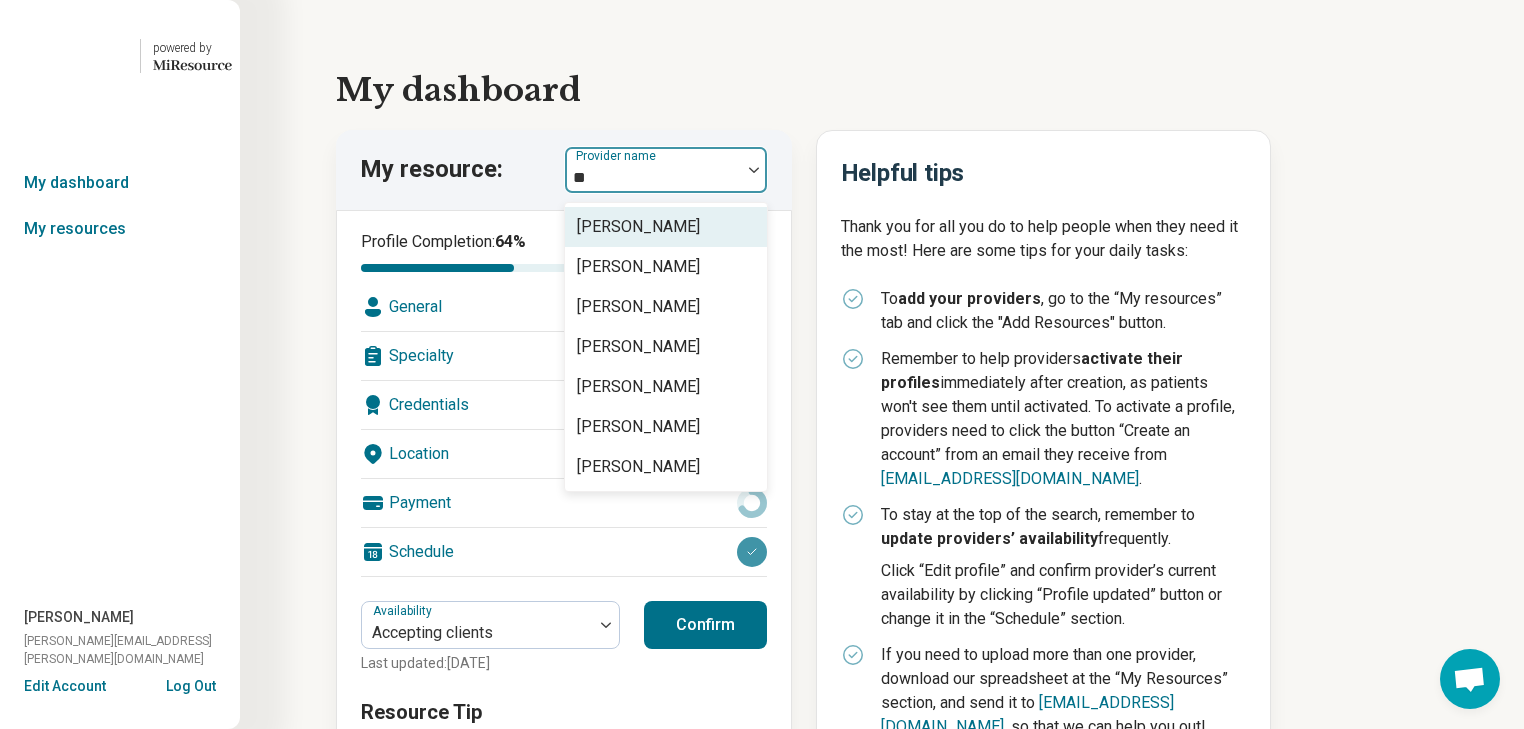 type on "***" 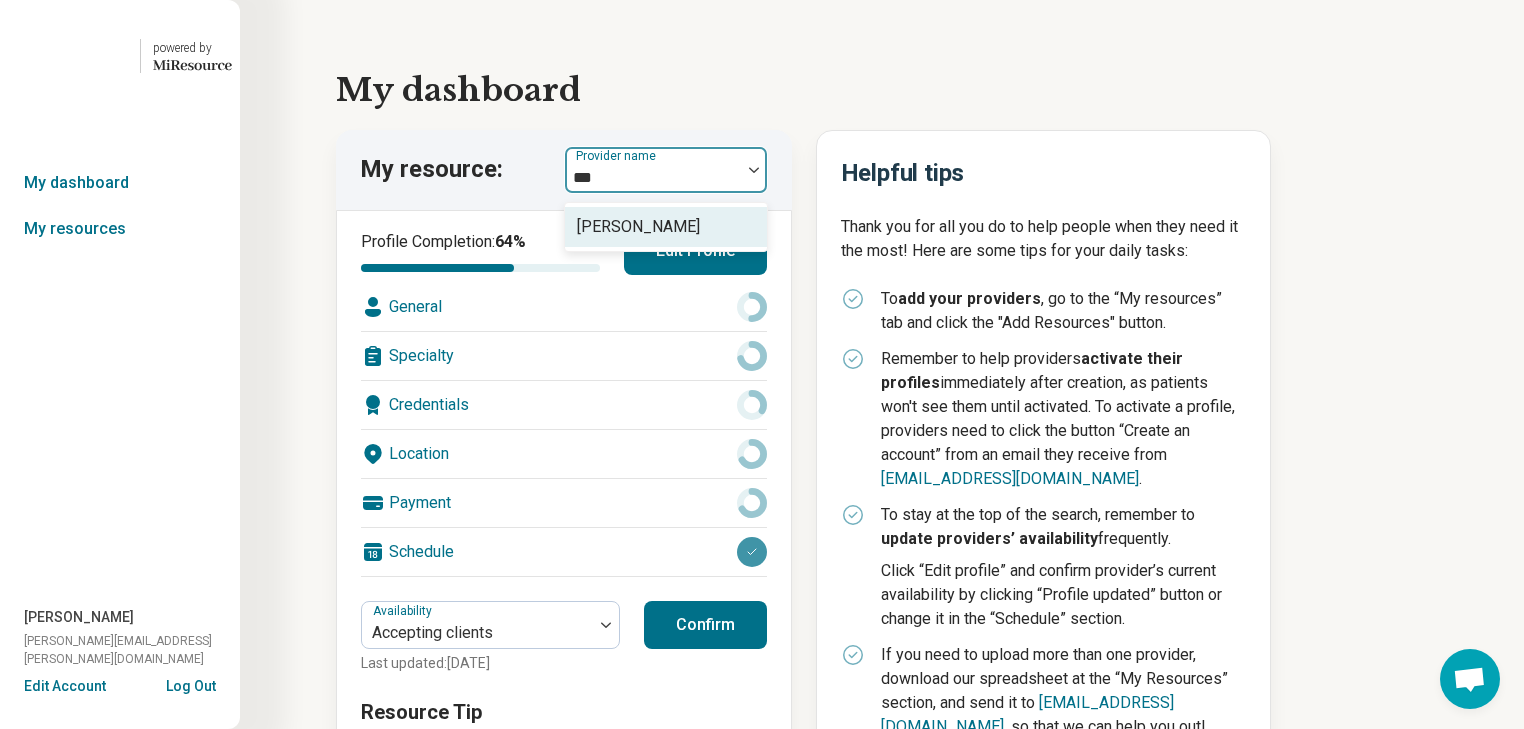 click on "[PERSON_NAME]" at bounding box center (666, 227) 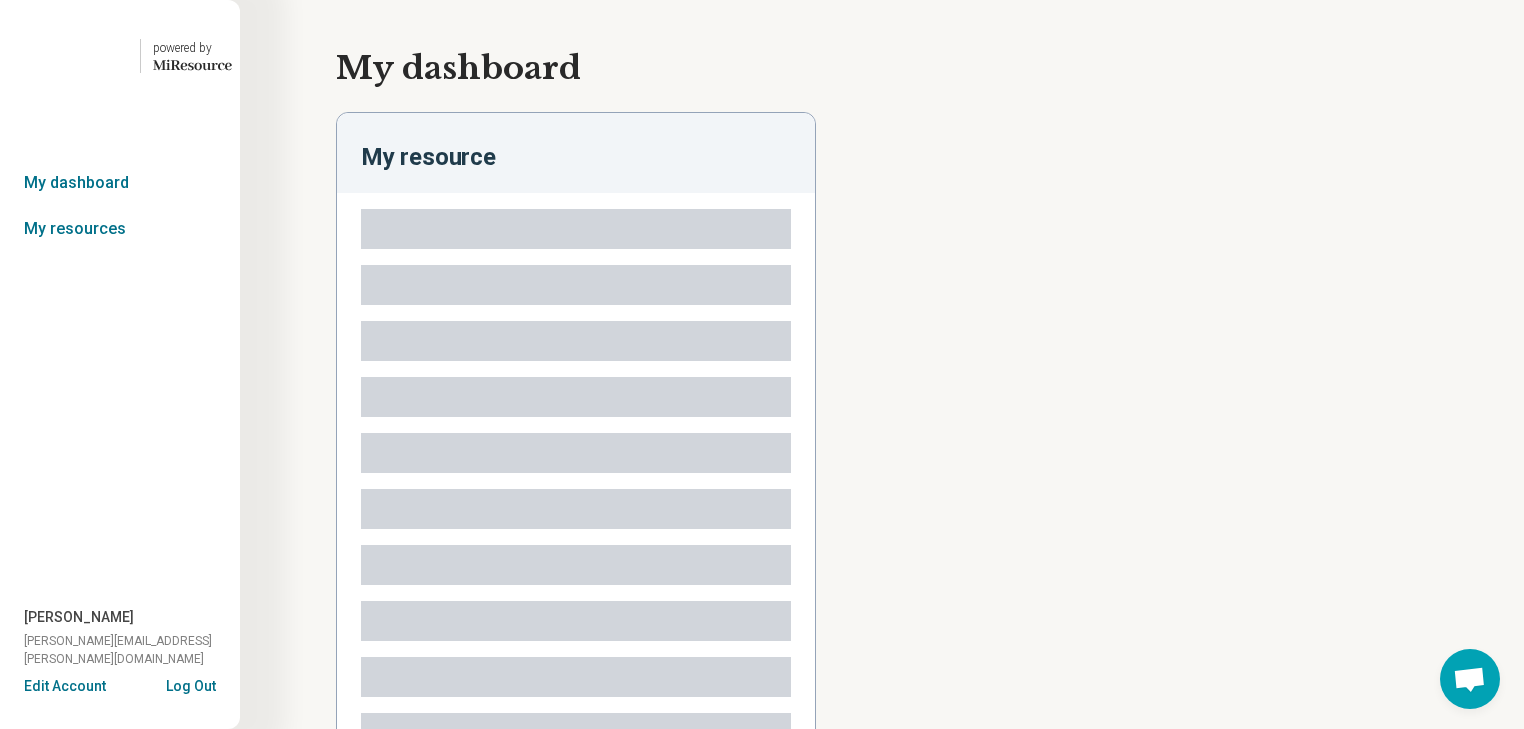 type 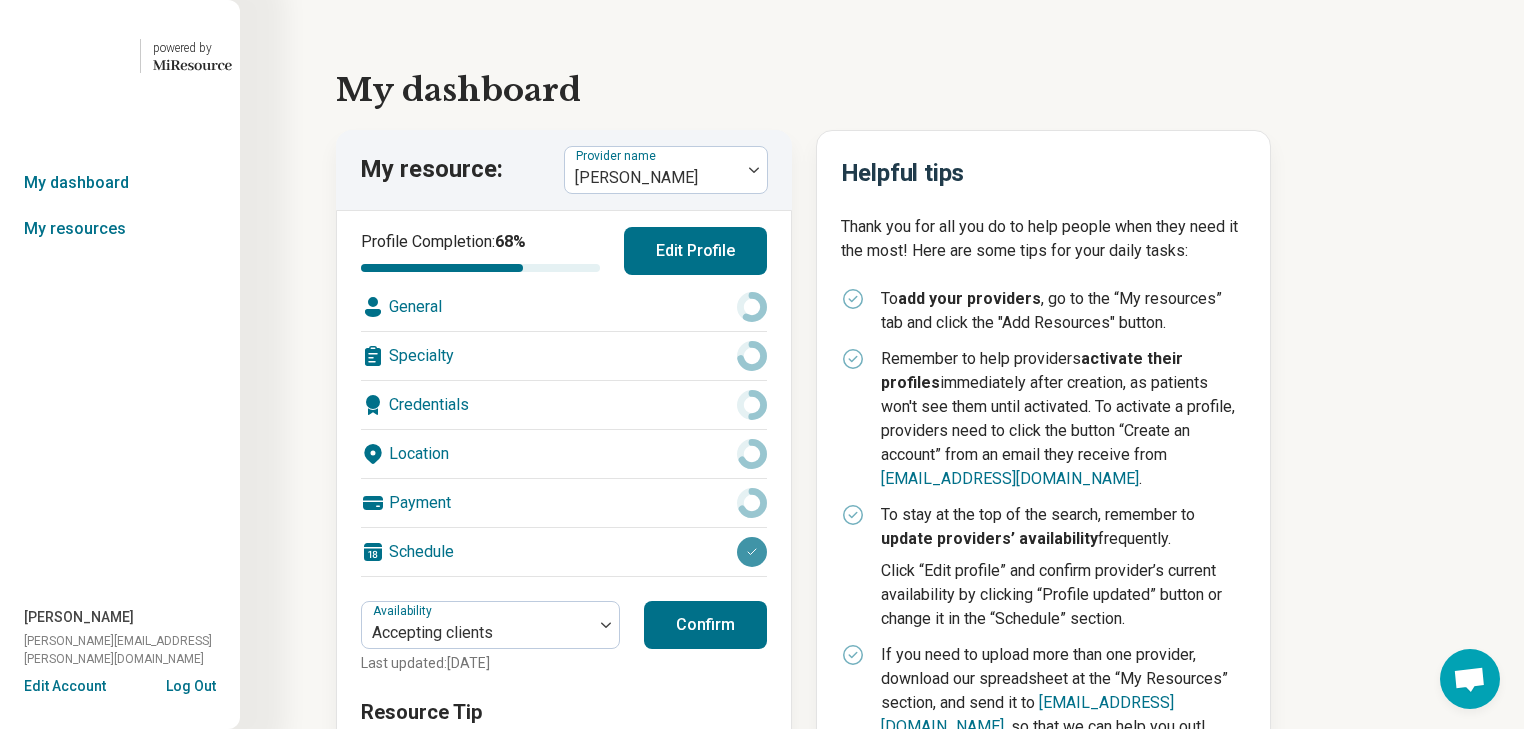 click on "Edit Profile" at bounding box center (695, 251) 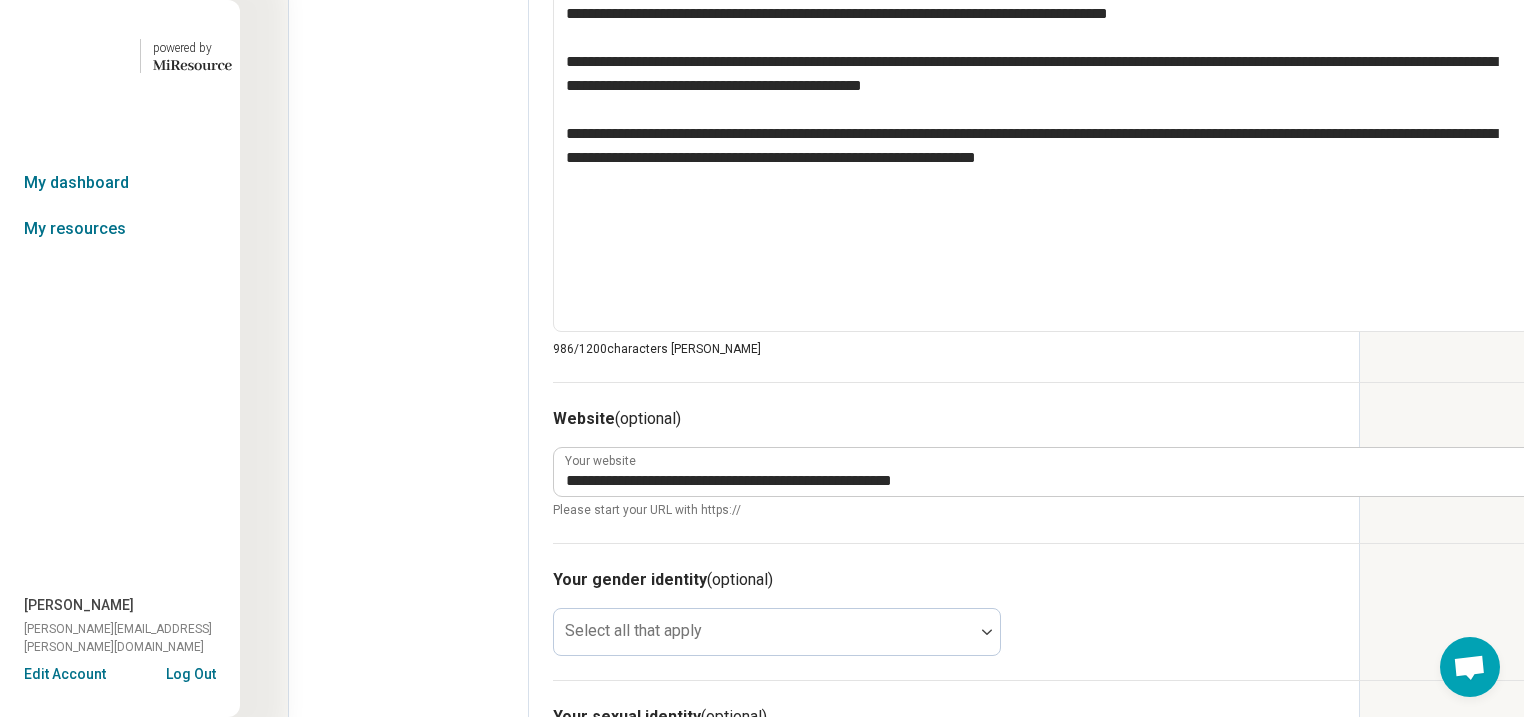 scroll, scrollTop: 1040, scrollLeft: 0, axis: vertical 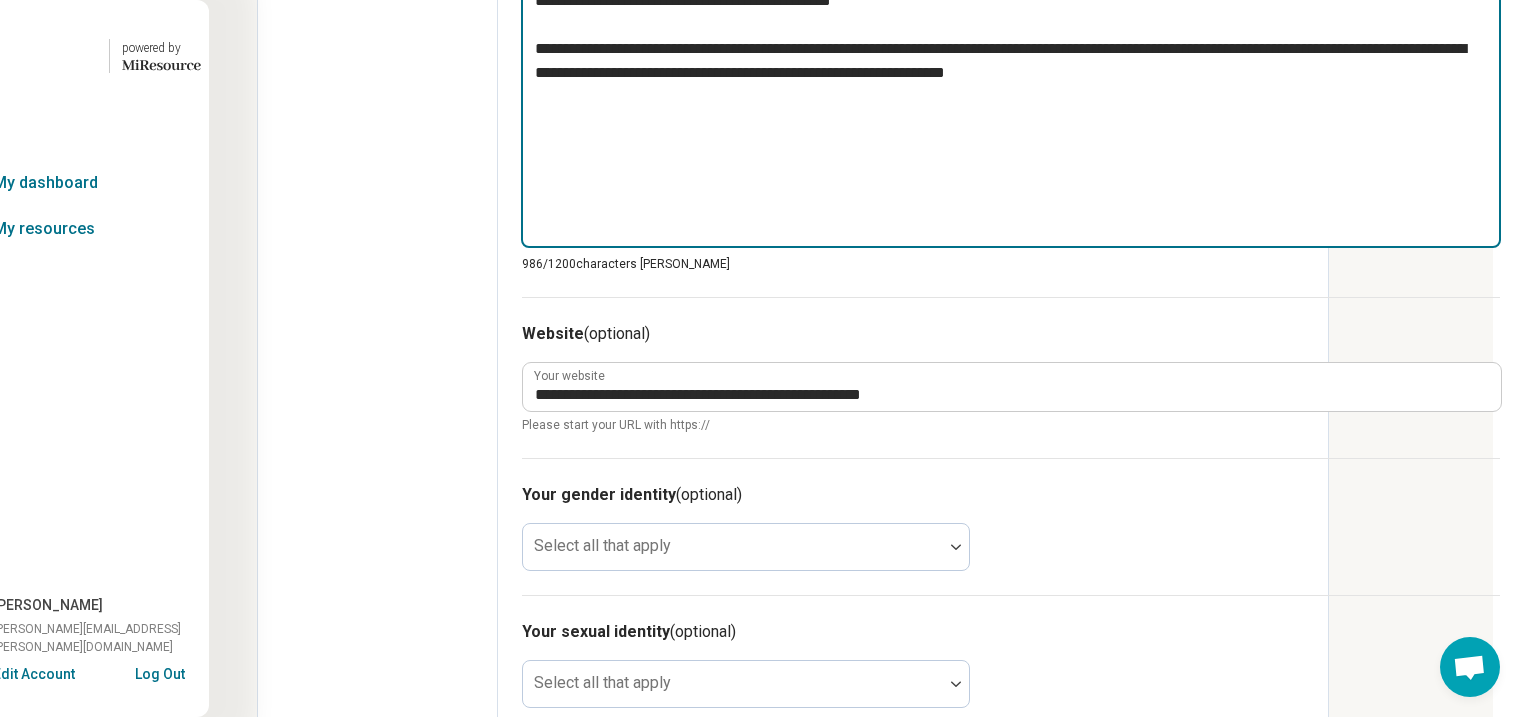 drag, startPoint x: 541, startPoint y: 410, endPoint x: 346, endPoint y: 32, distance: 425.33398 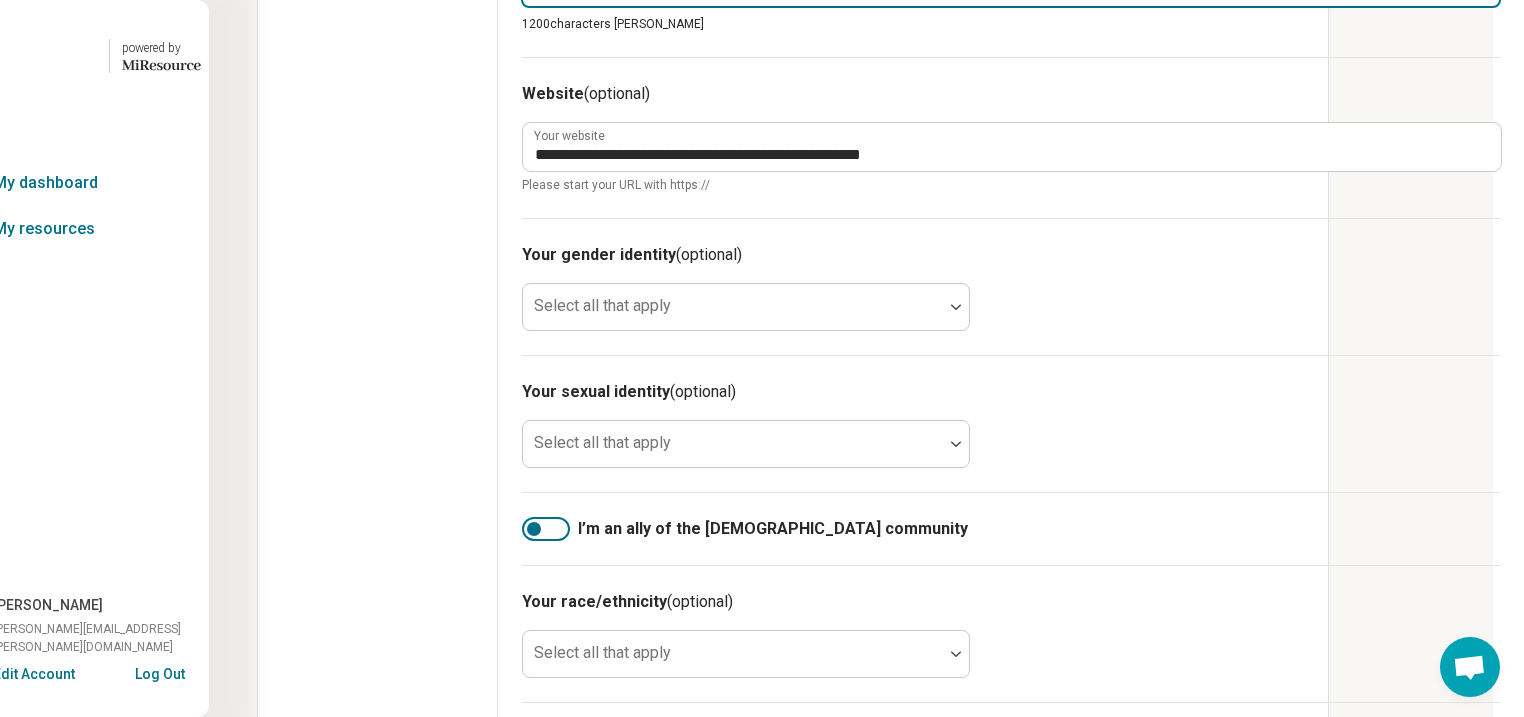 type 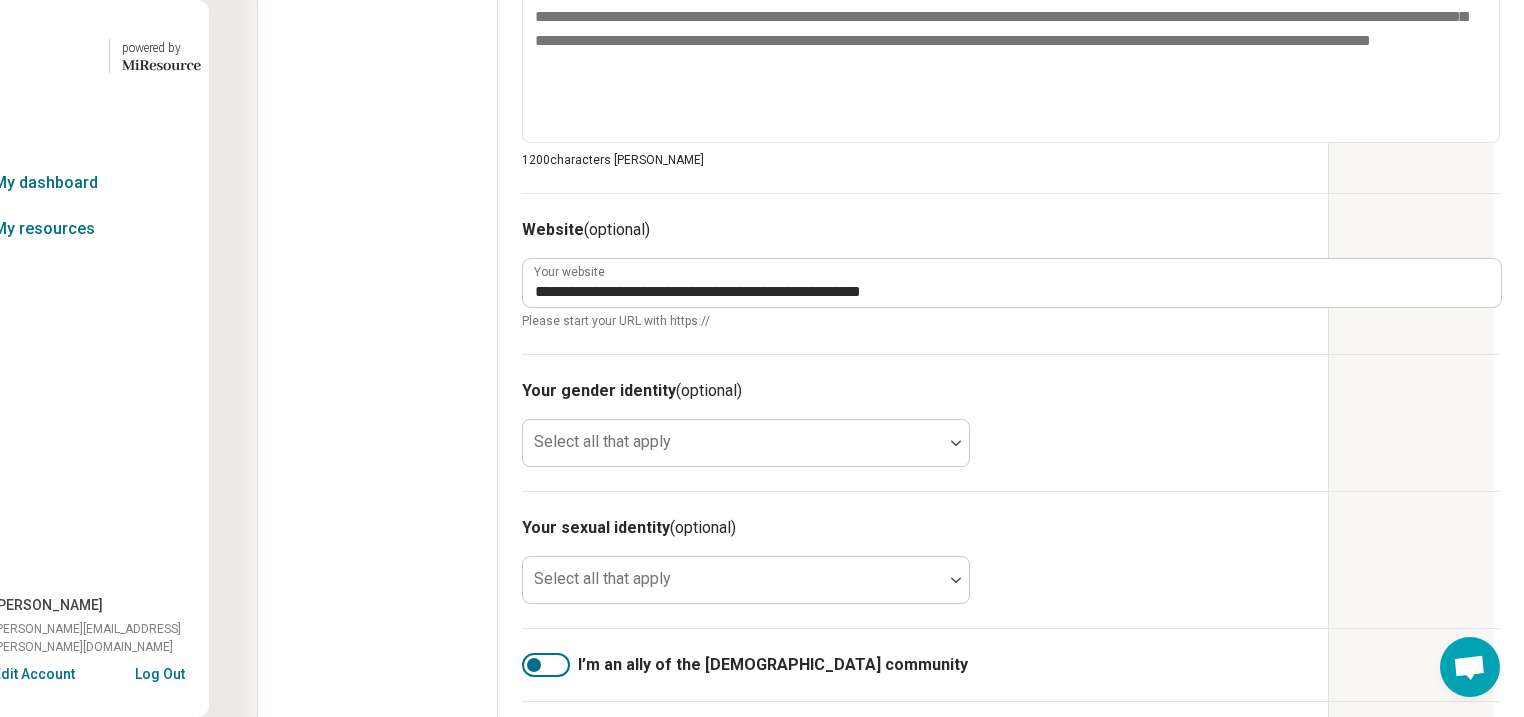 scroll, scrollTop: 880, scrollLeft: 256, axis: both 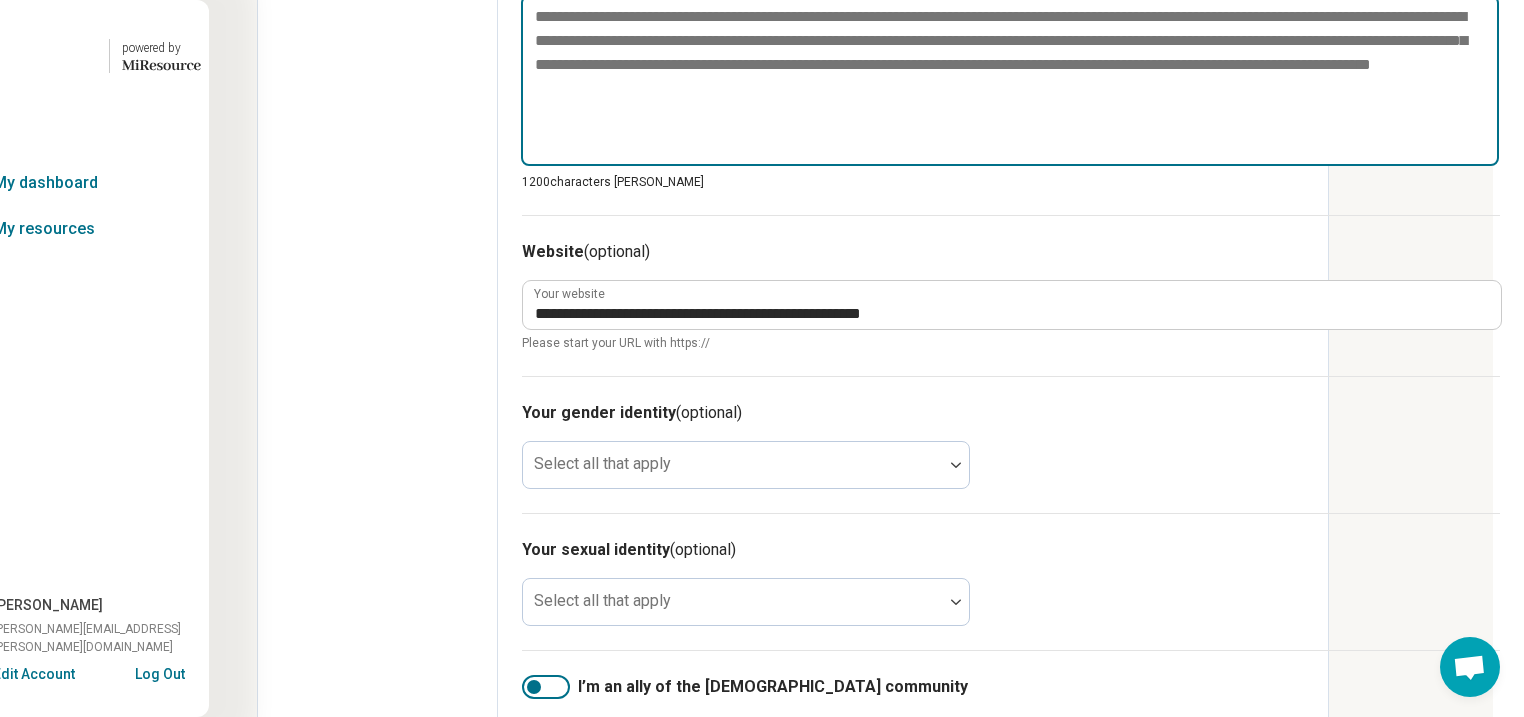click at bounding box center (1010, 81) 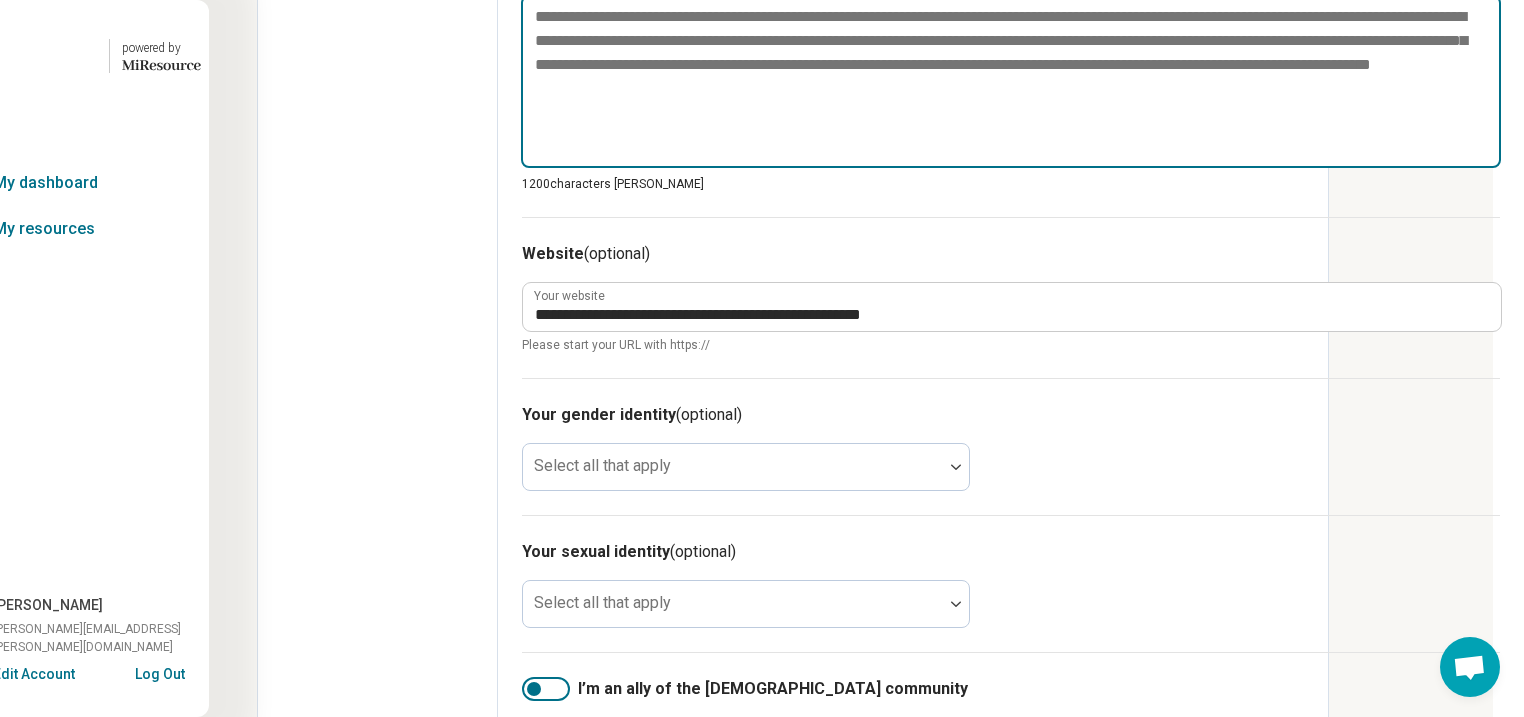 paste on "**********" 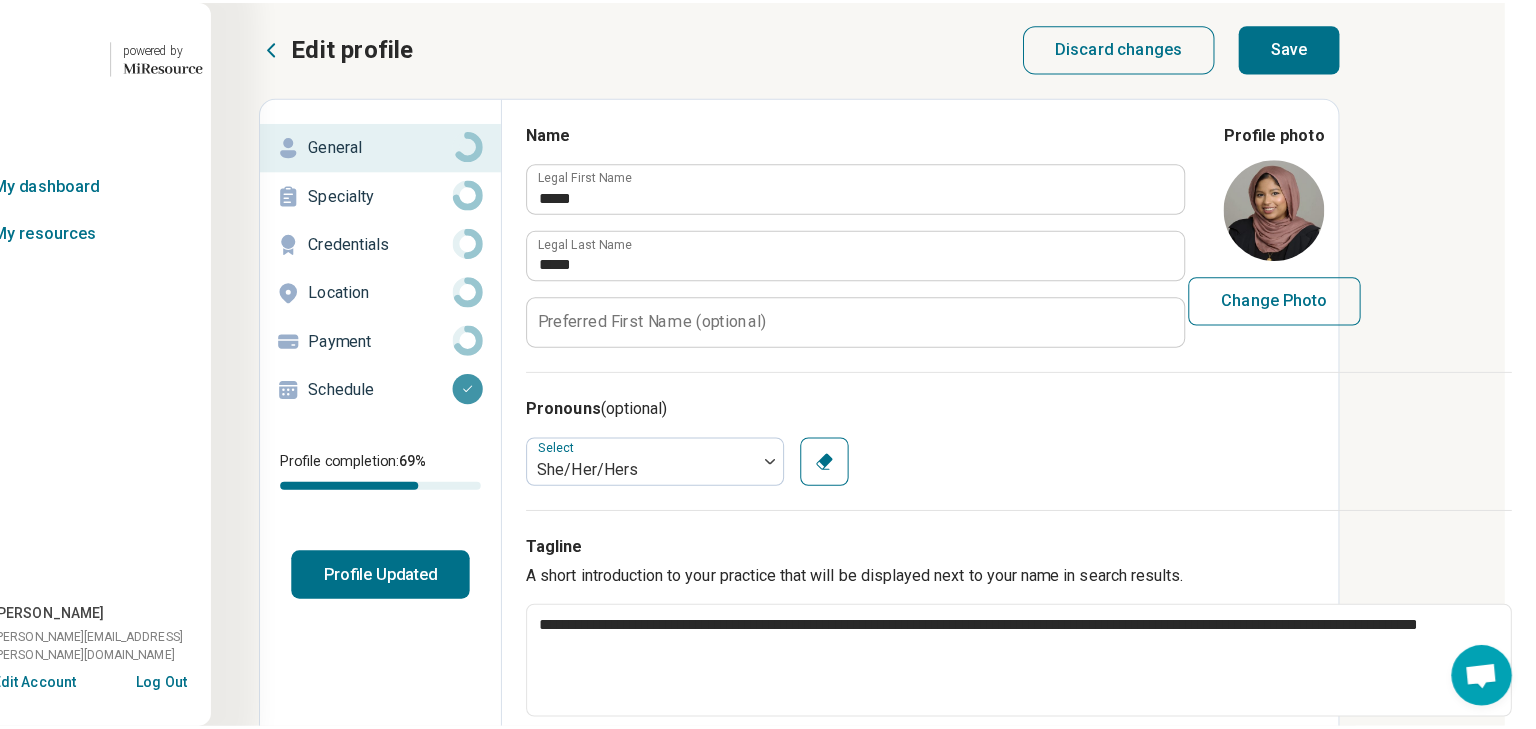 scroll, scrollTop: 0, scrollLeft: 256, axis: horizontal 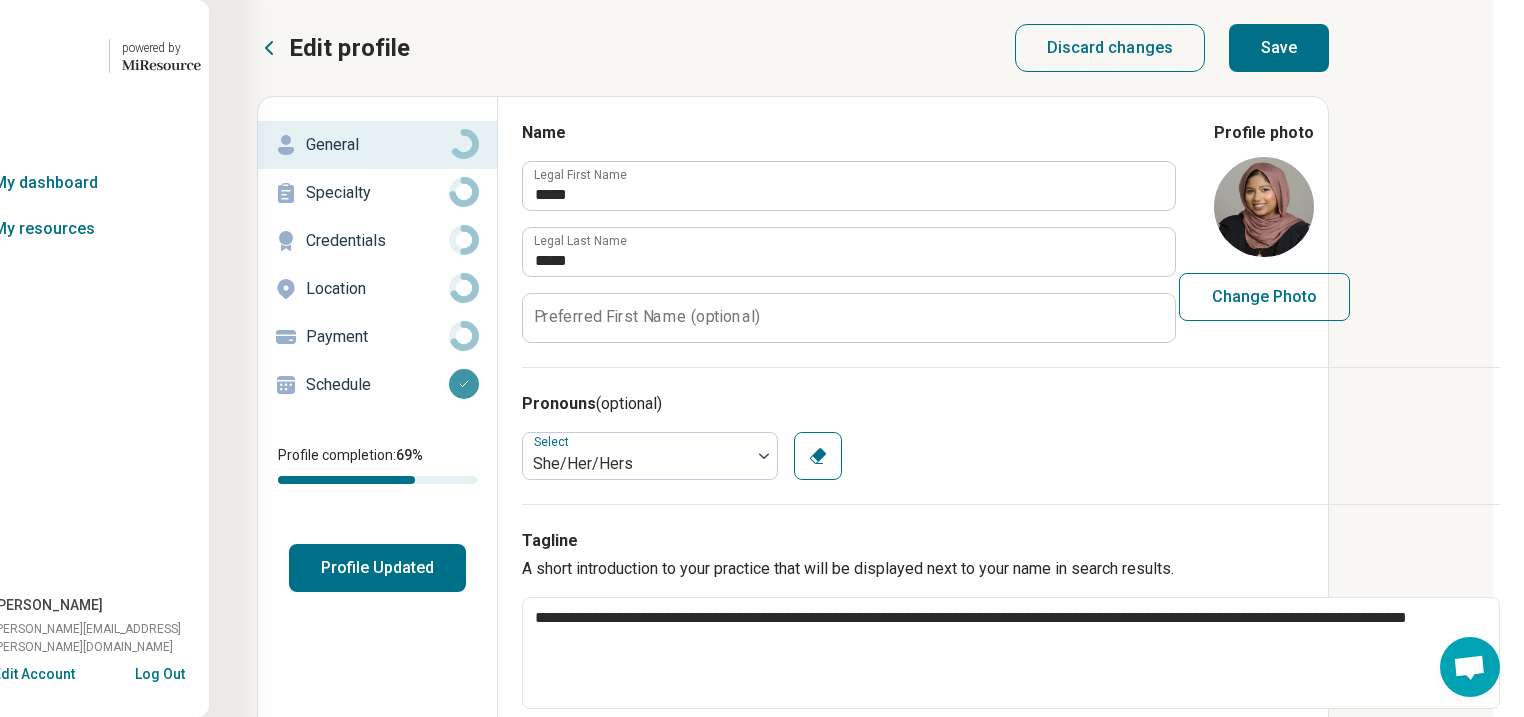 type on "**********" 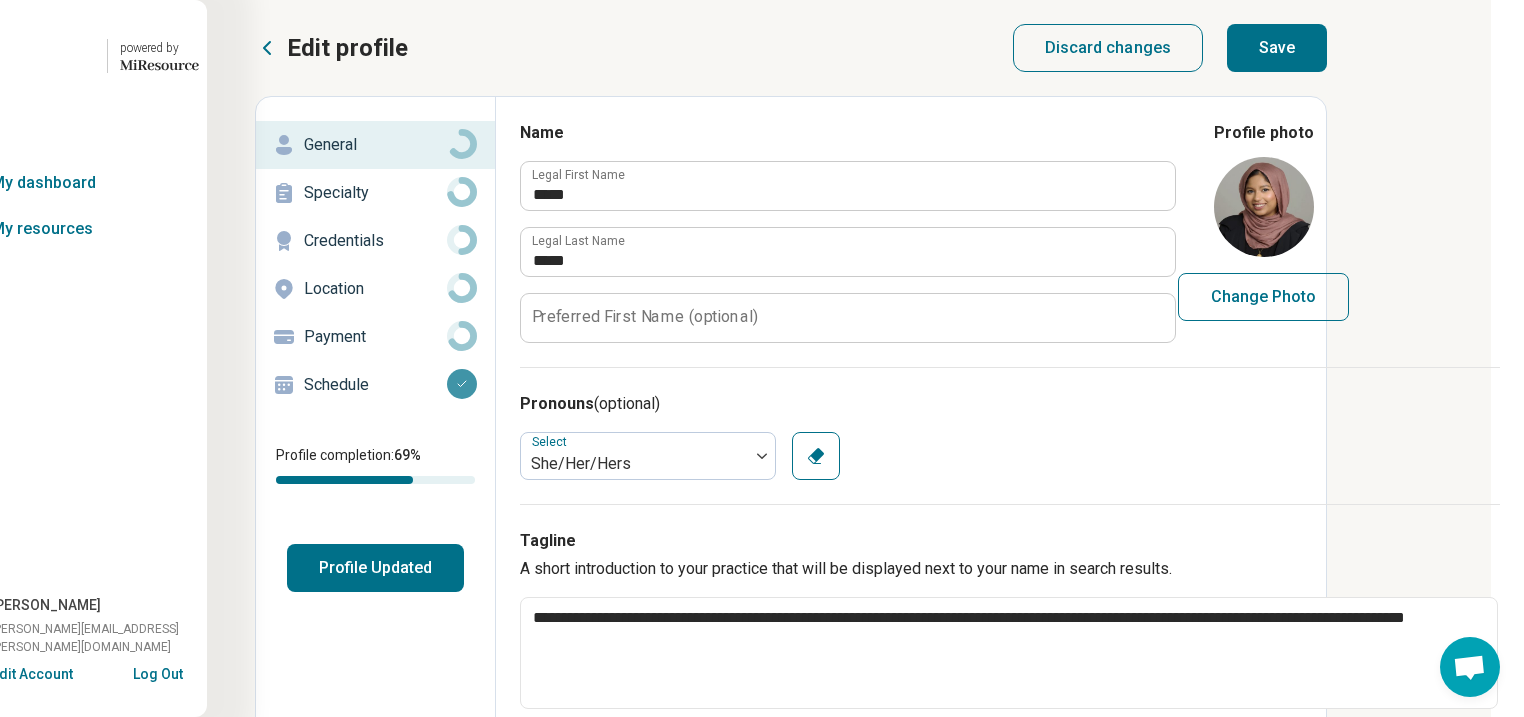 click on "Save" at bounding box center (1277, 48) 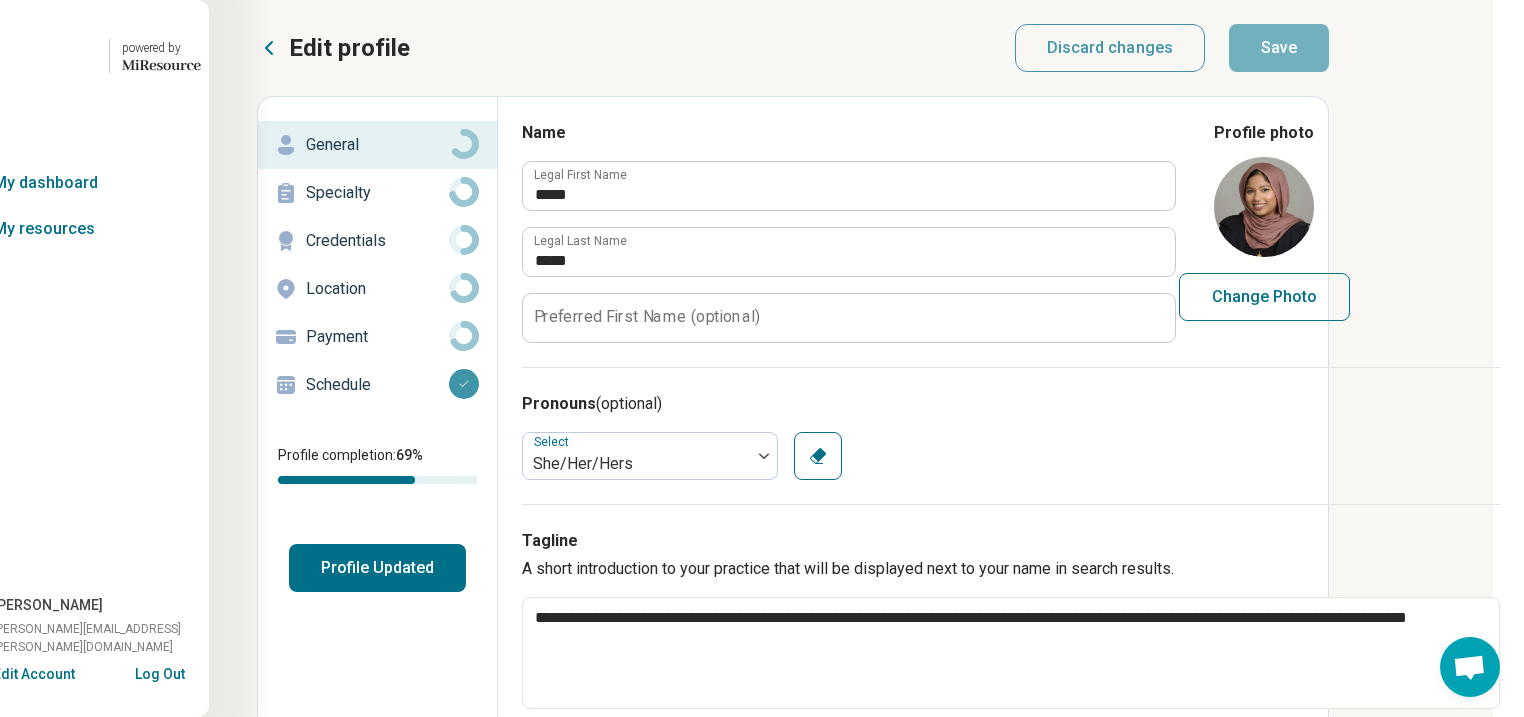 click on "Profile Updated" at bounding box center (377, 568) 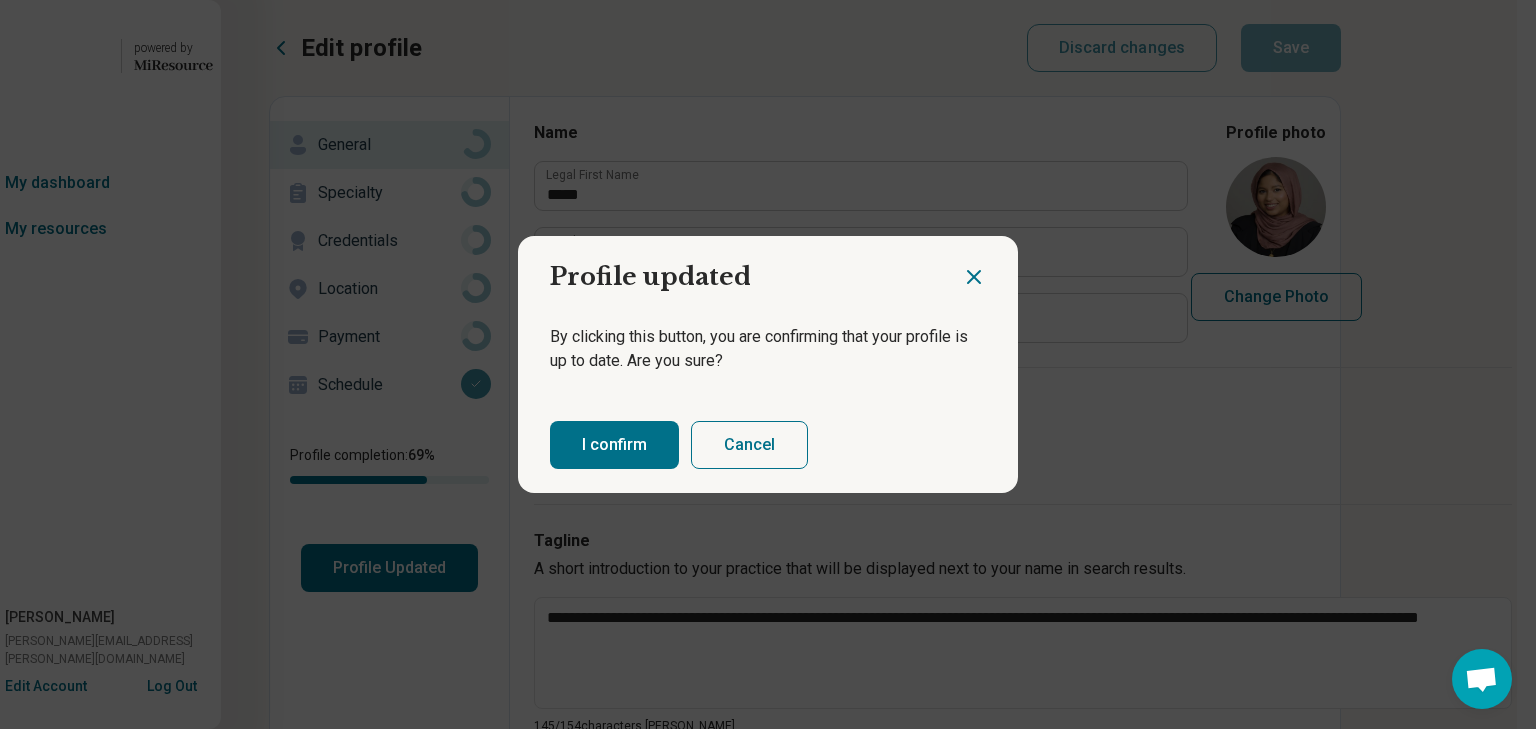 click on "I confirm" at bounding box center (614, 445) 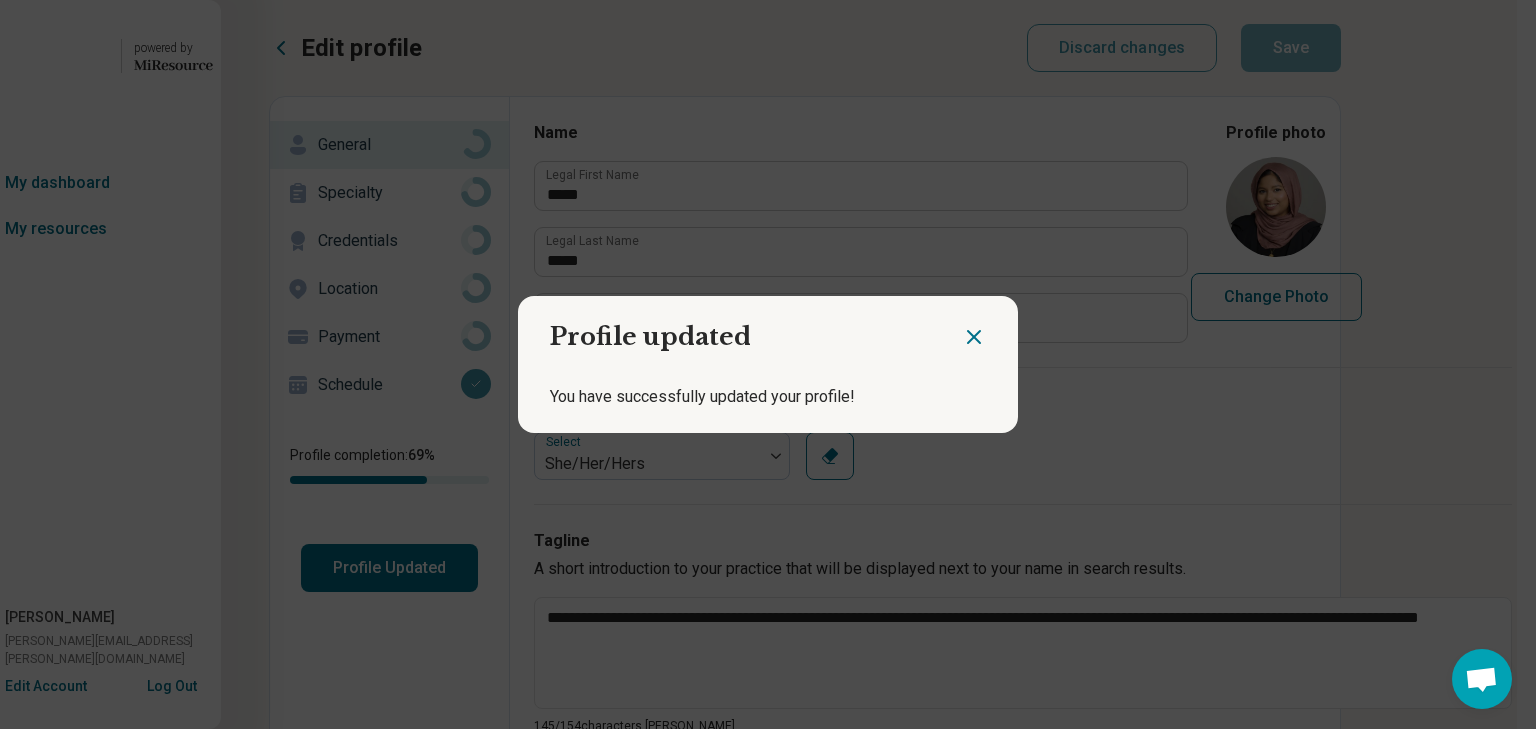 click 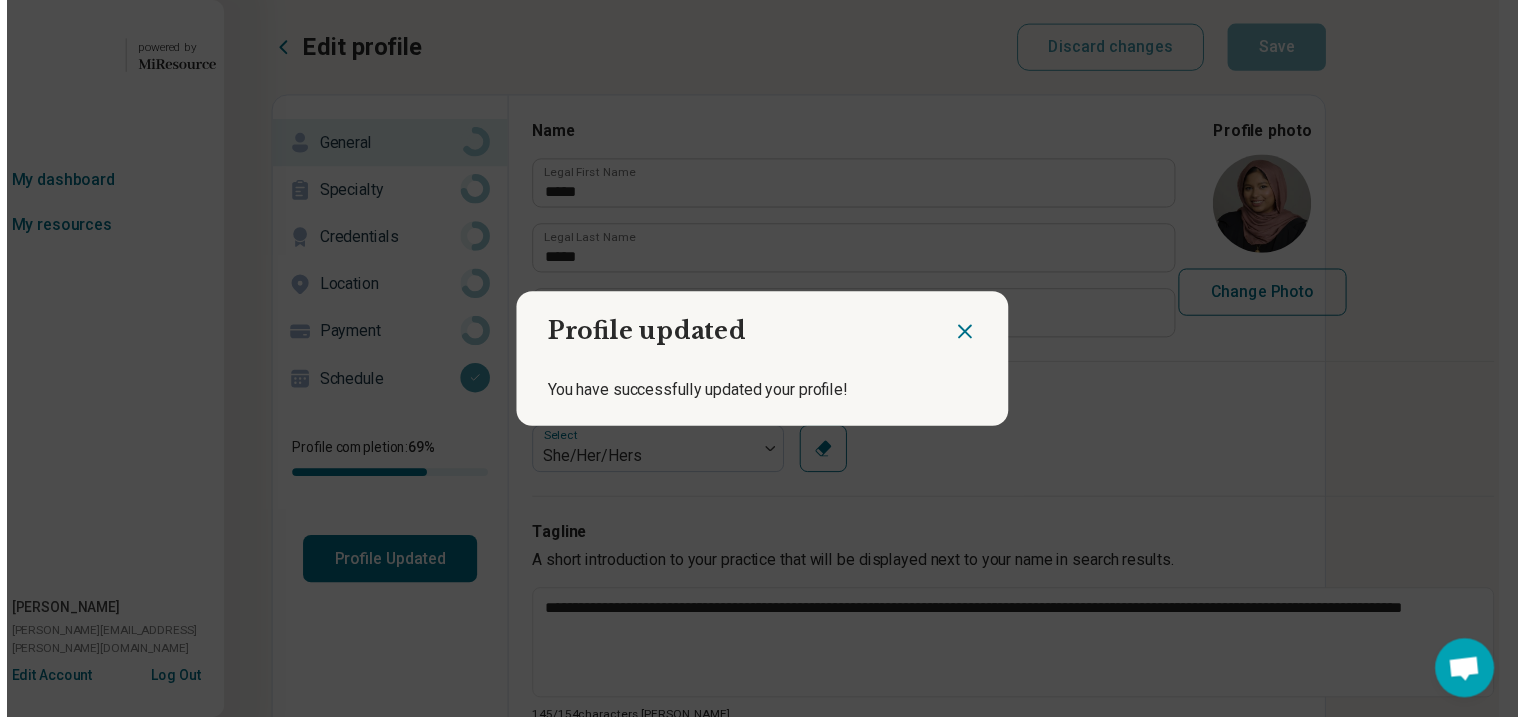 scroll, scrollTop: 0, scrollLeft: 244, axis: horizontal 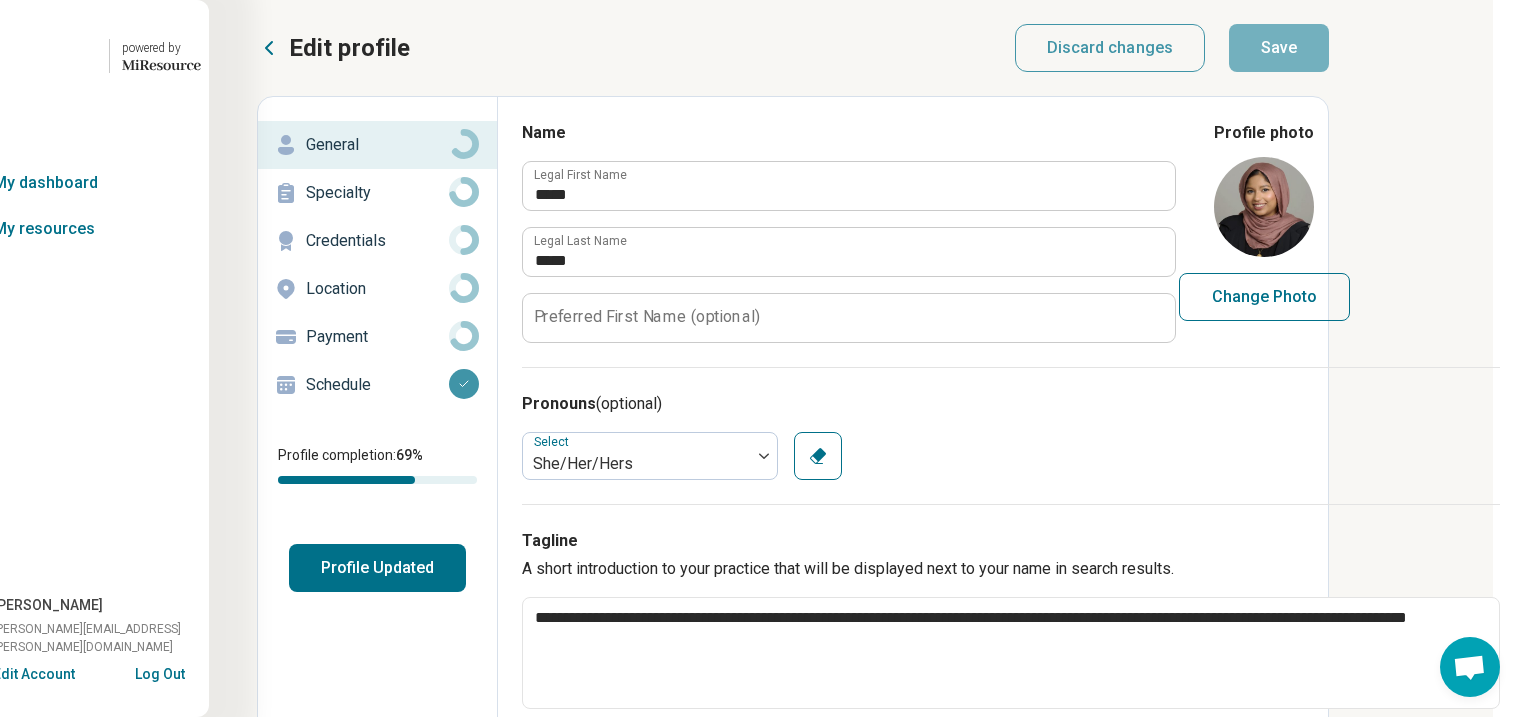 click 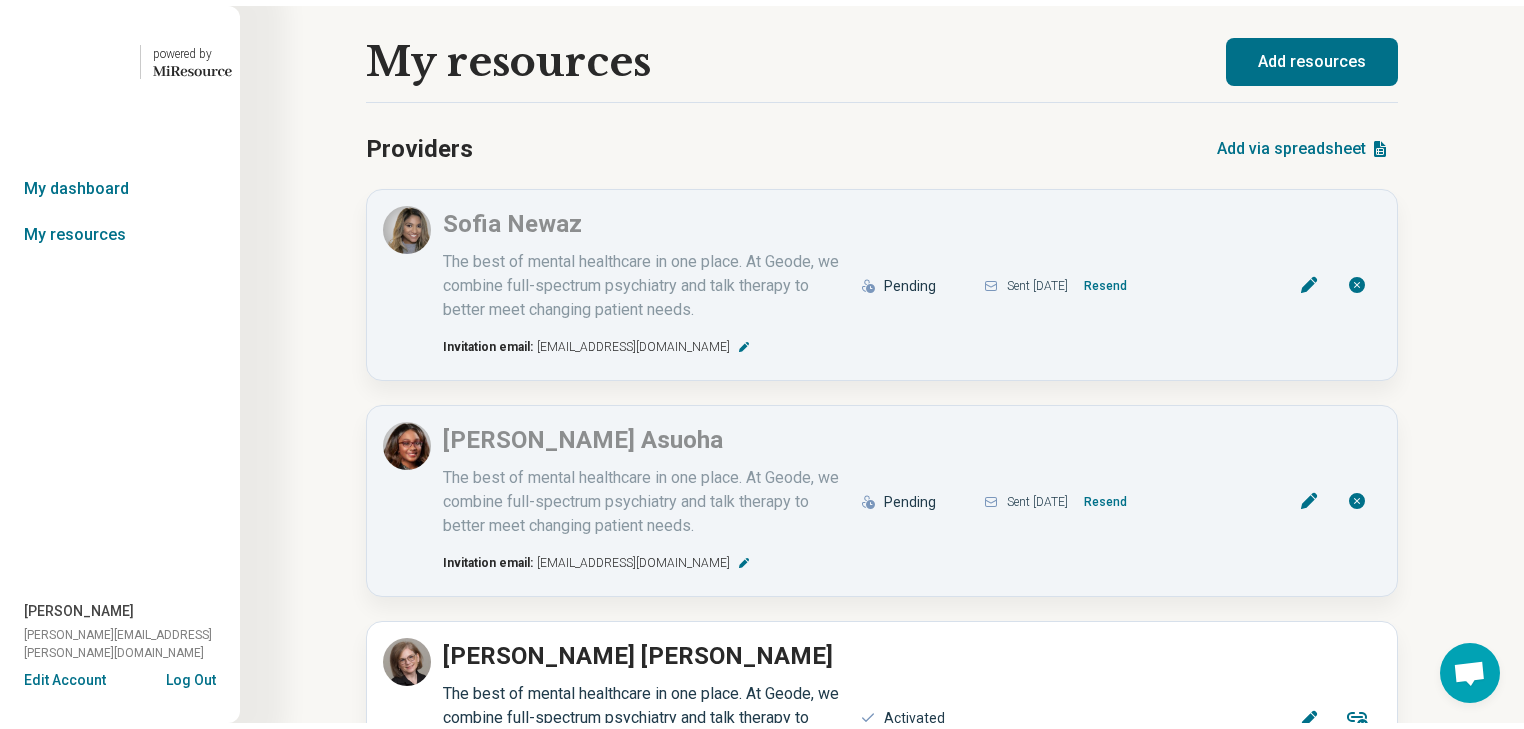 scroll, scrollTop: 0, scrollLeft: 0, axis: both 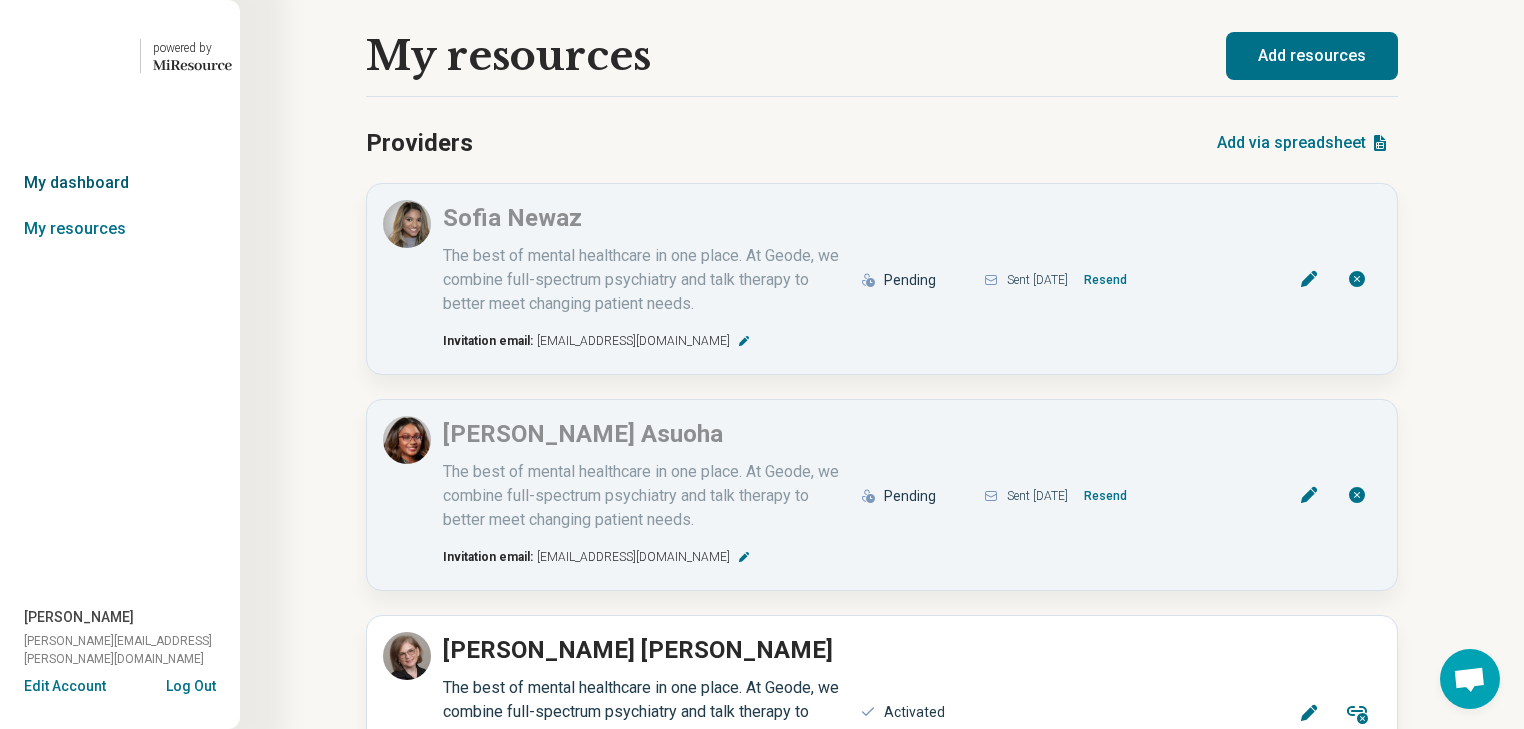 click on "My dashboard" at bounding box center (120, 183) 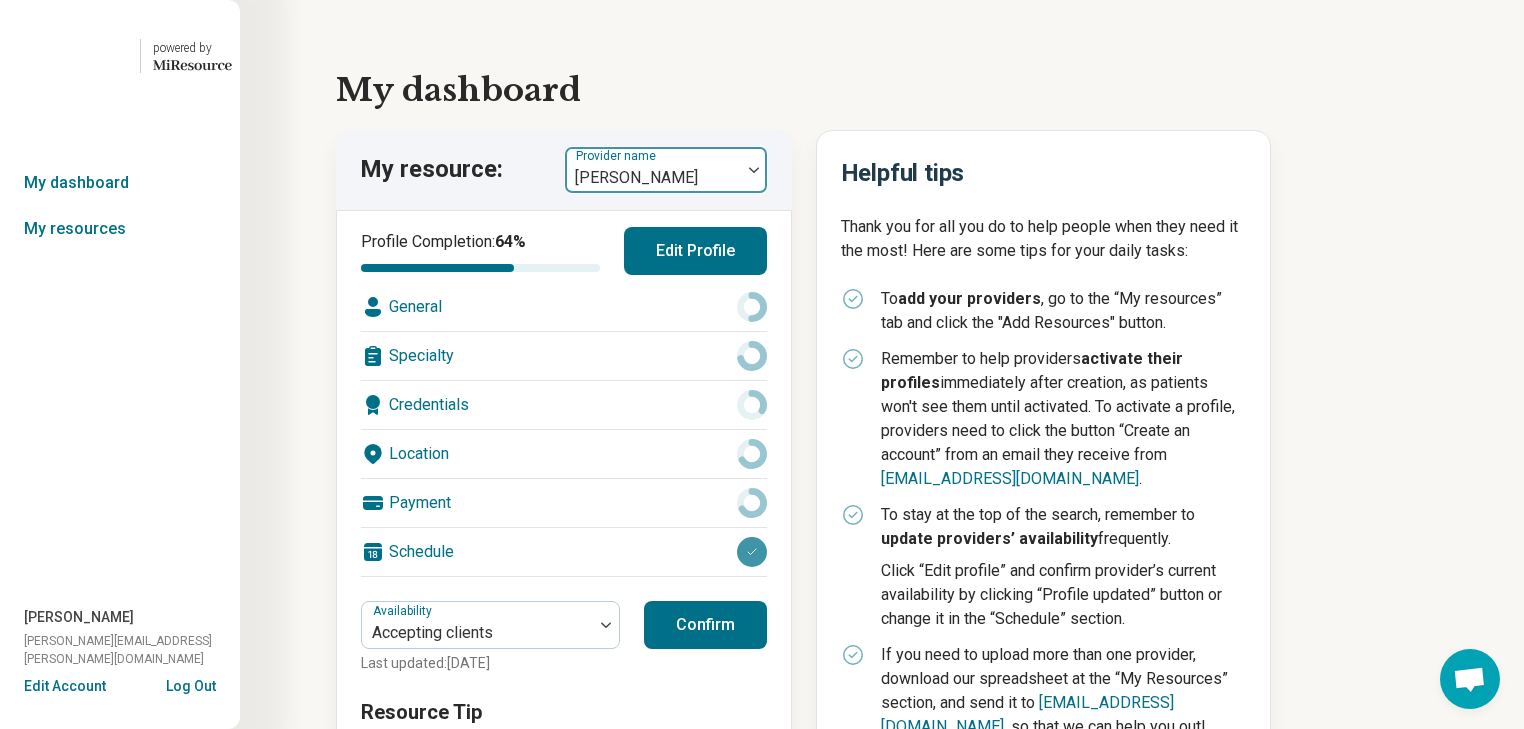 click at bounding box center (754, 170) 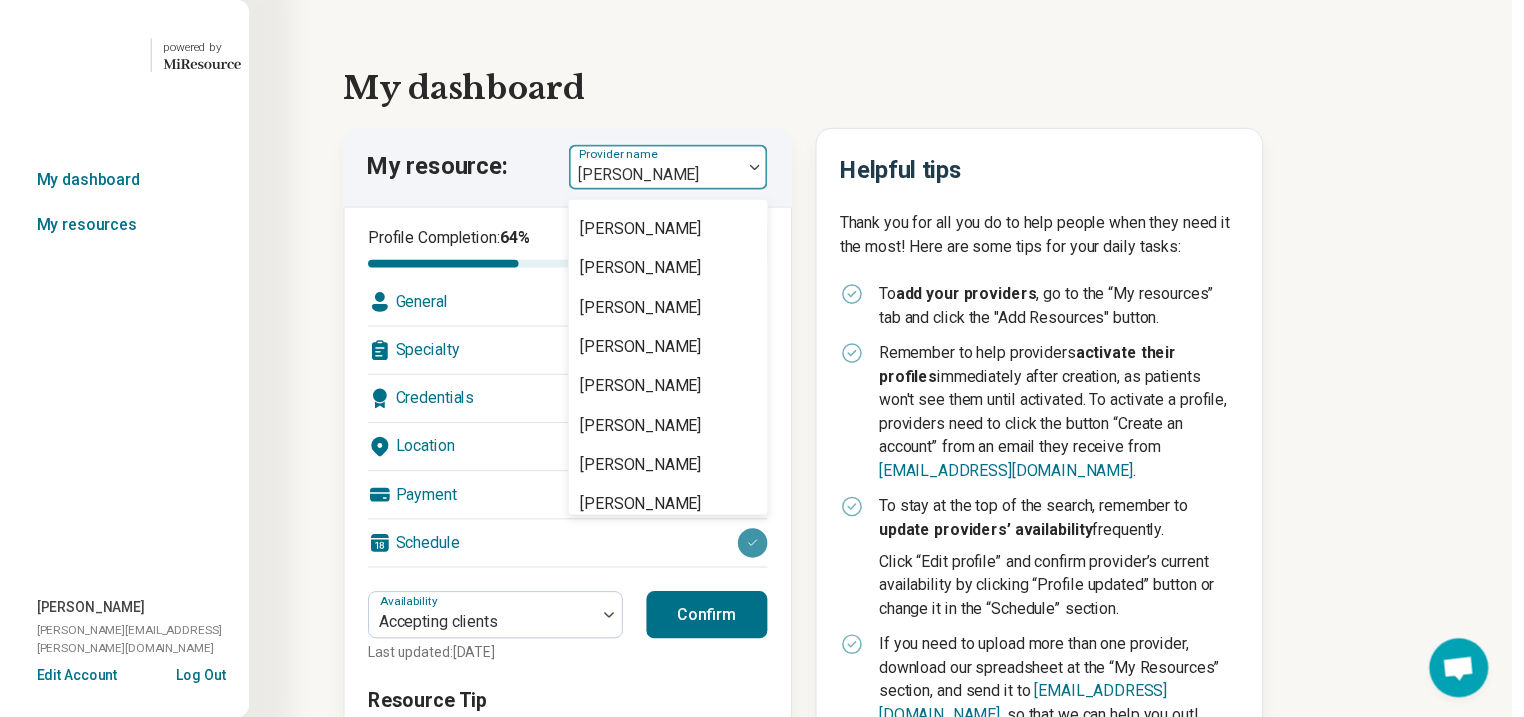 scroll, scrollTop: 3040, scrollLeft: 0, axis: vertical 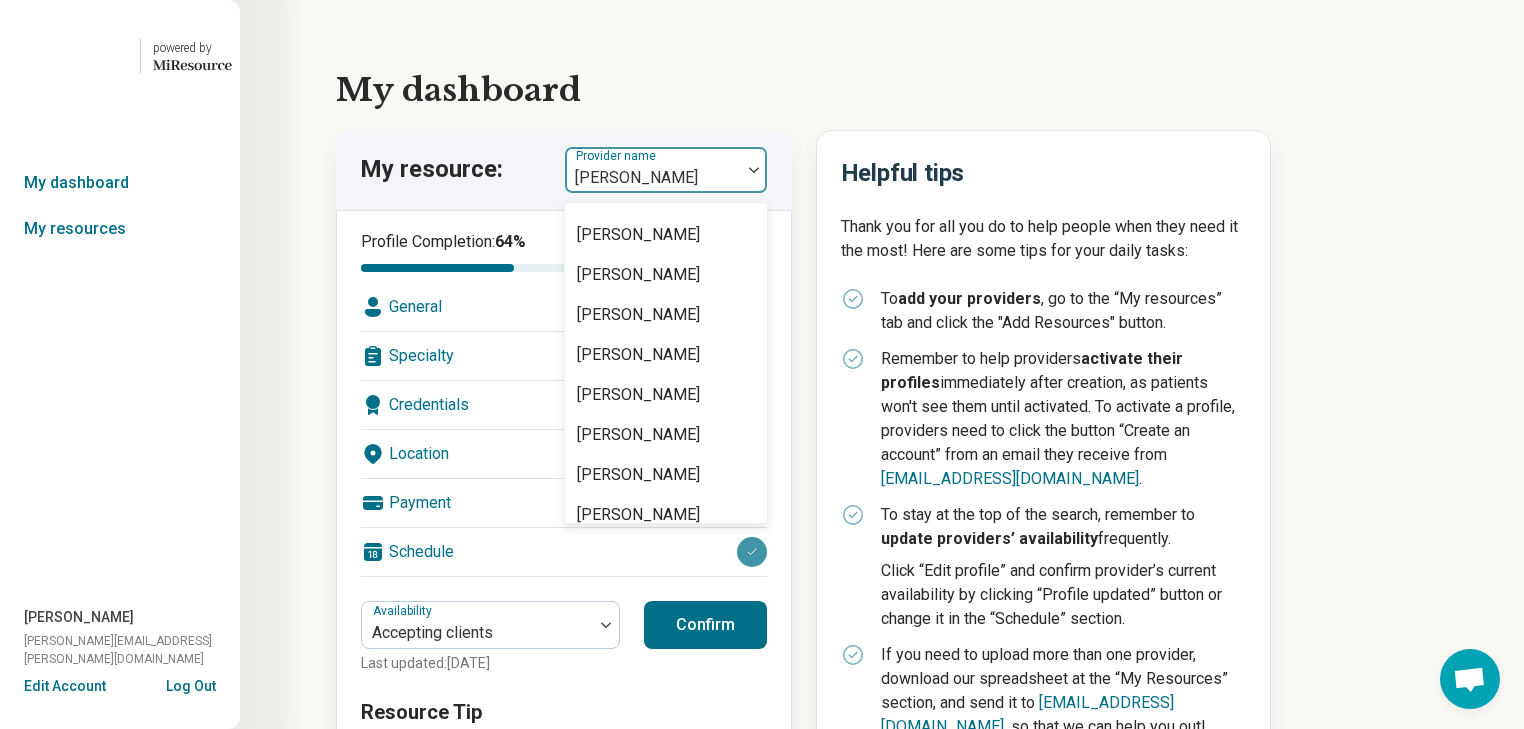click on "[PERSON_NAME]" at bounding box center [638, -205] 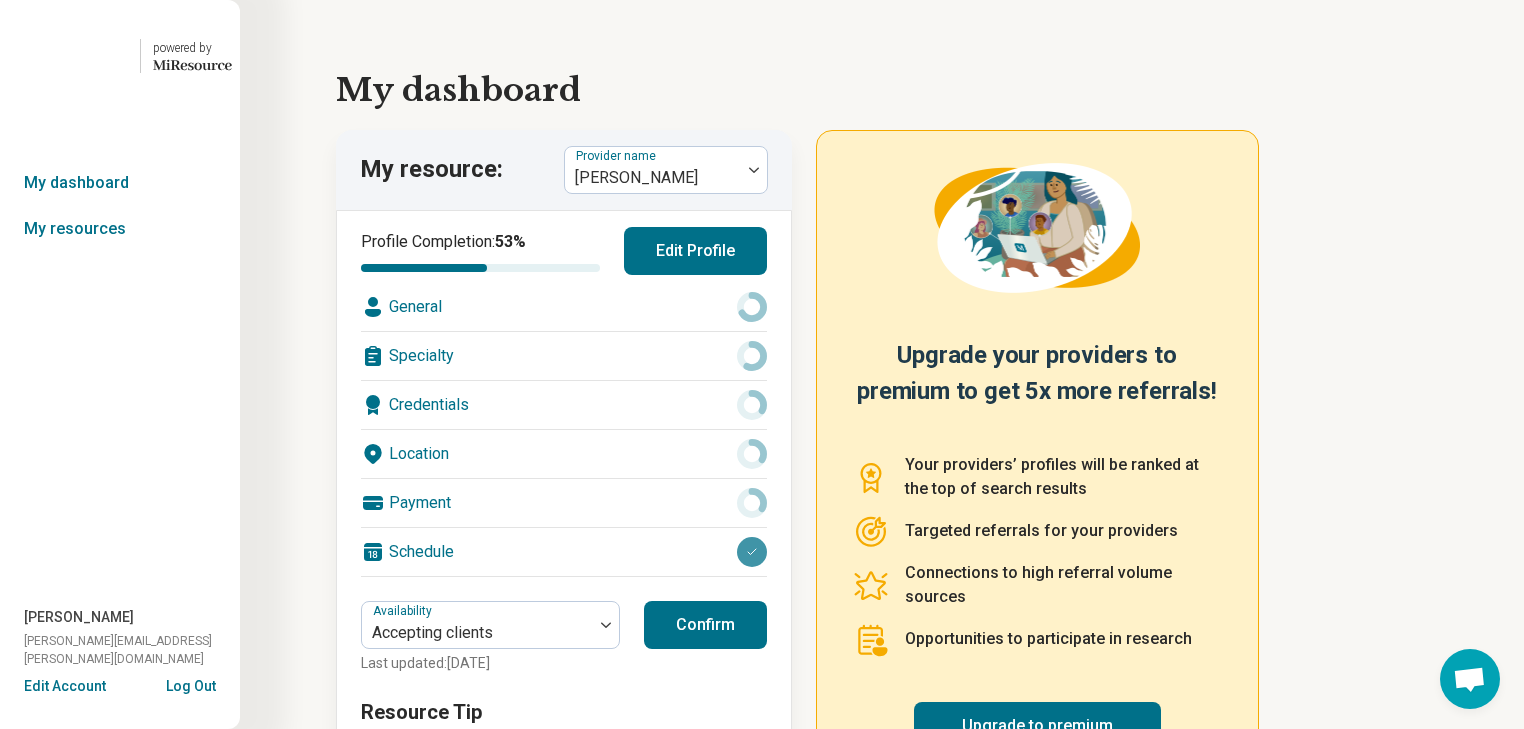 click on "Edit Profile" at bounding box center [695, 251] 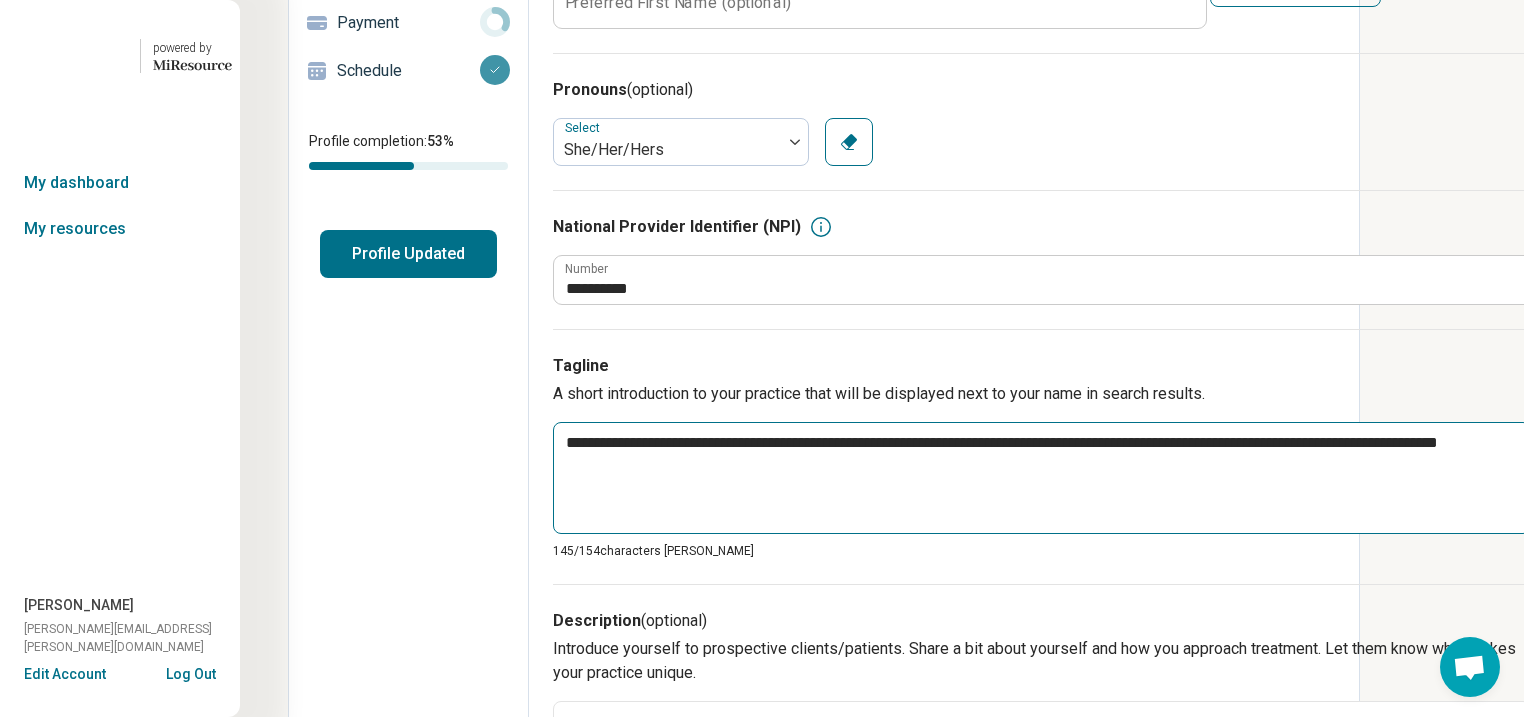 scroll, scrollTop: 320, scrollLeft: 0, axis: vertical 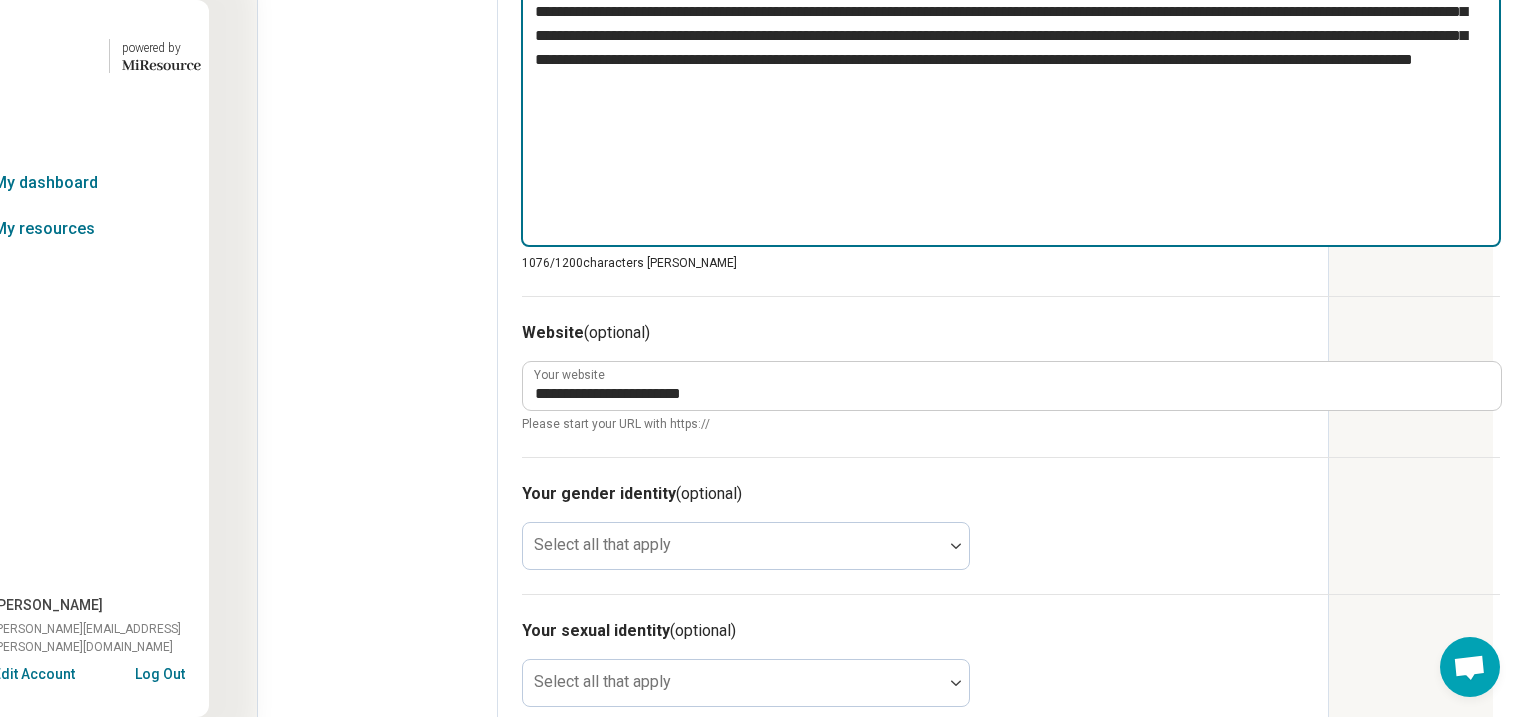 drag, startPoint x: 676, startPoint y: 446, endPoint x: 404, endPoint y: 130, distance: 416.94125 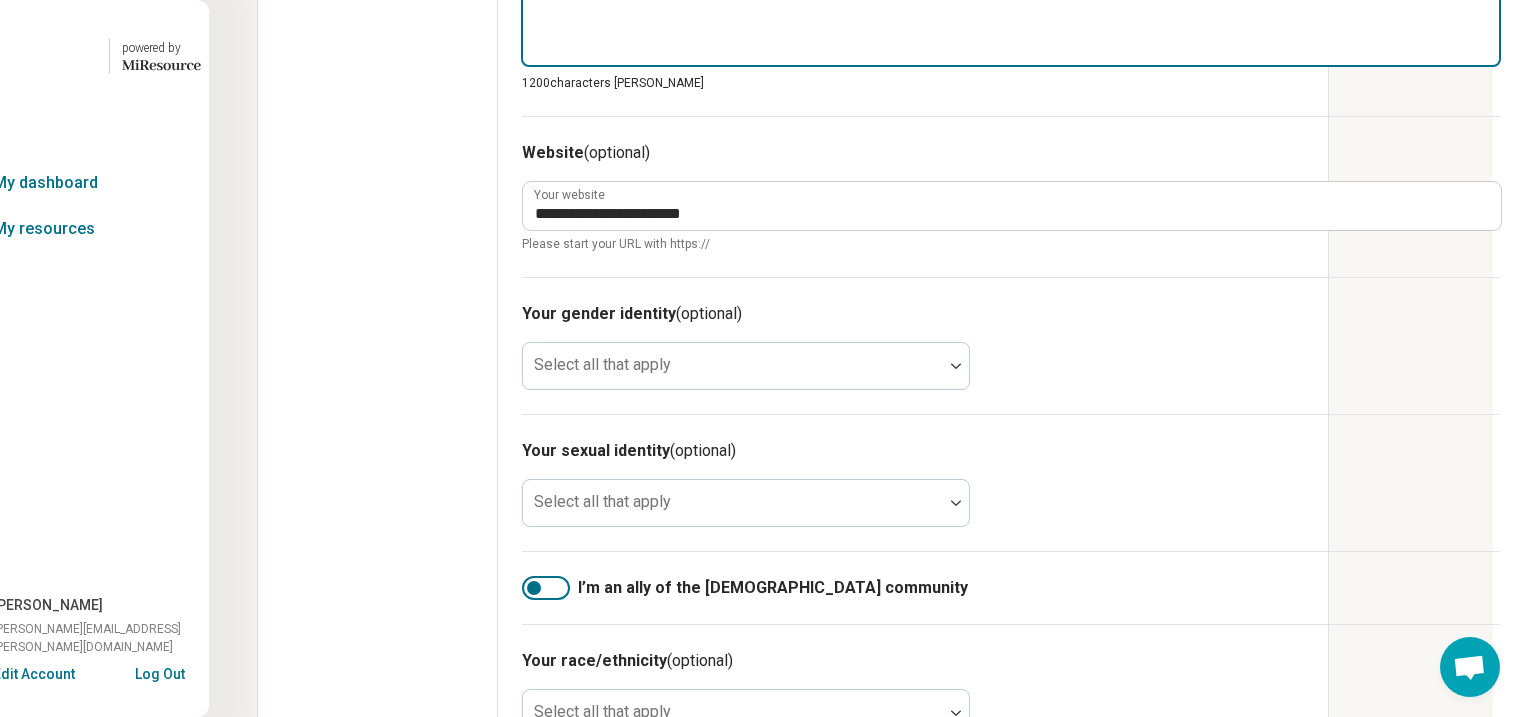 type 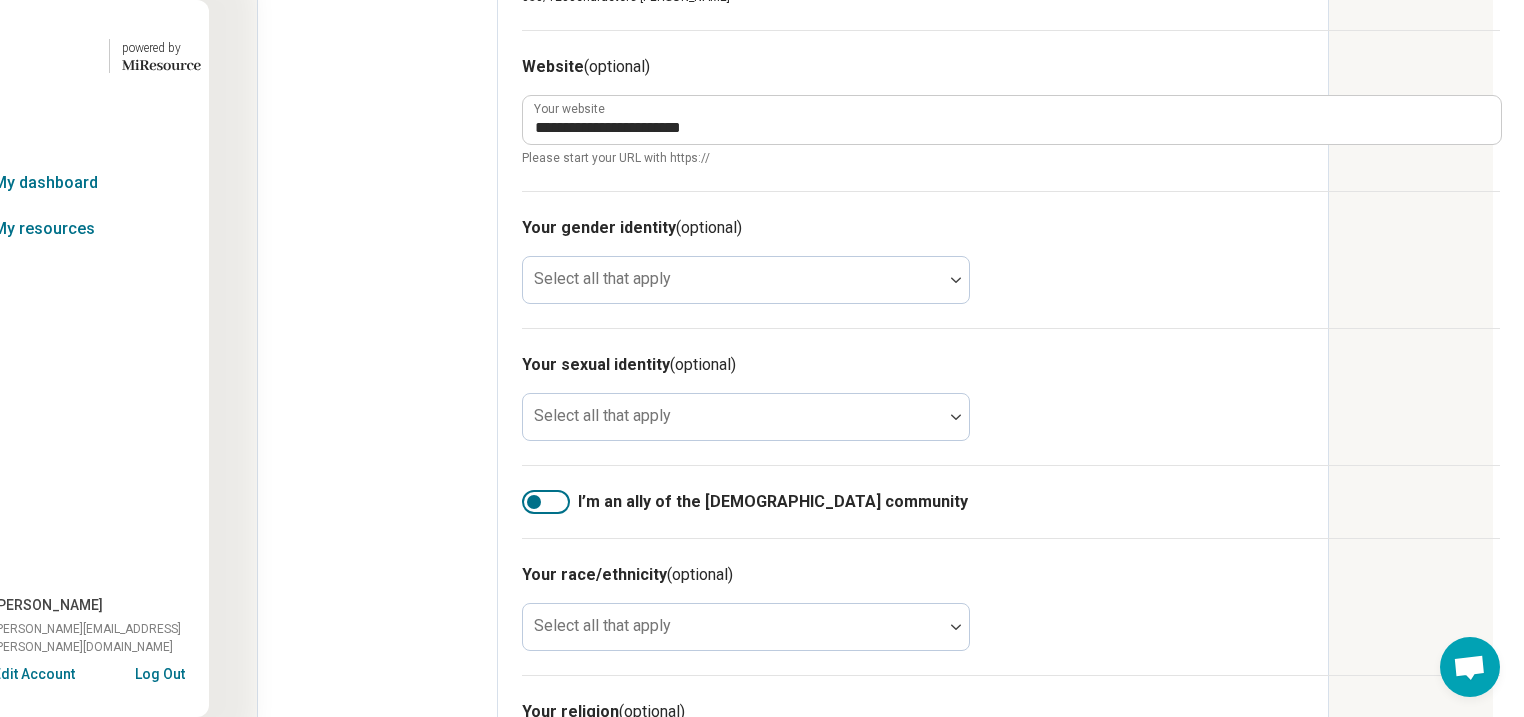 scroll, scrollTop: 1360, scrollLeft: 225, axis: both 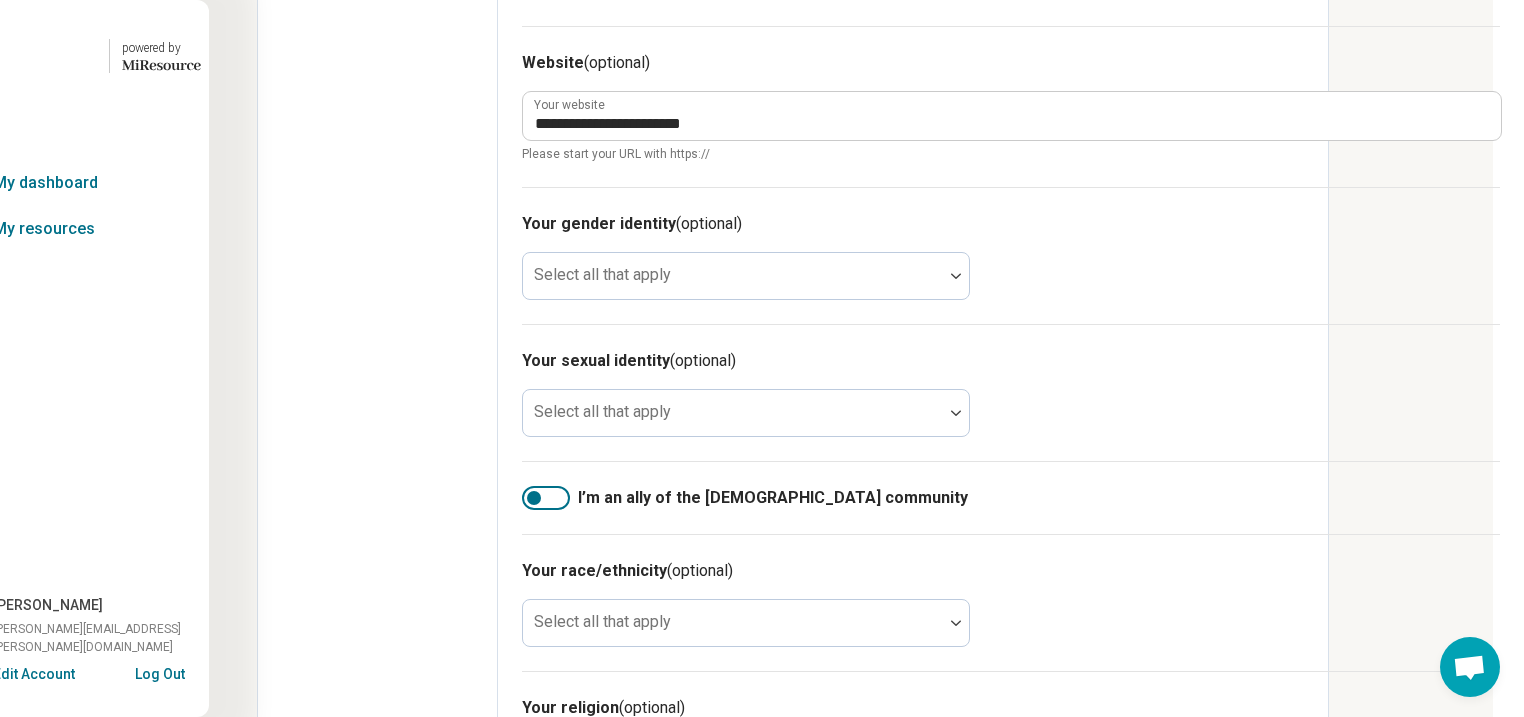 type on "**********" 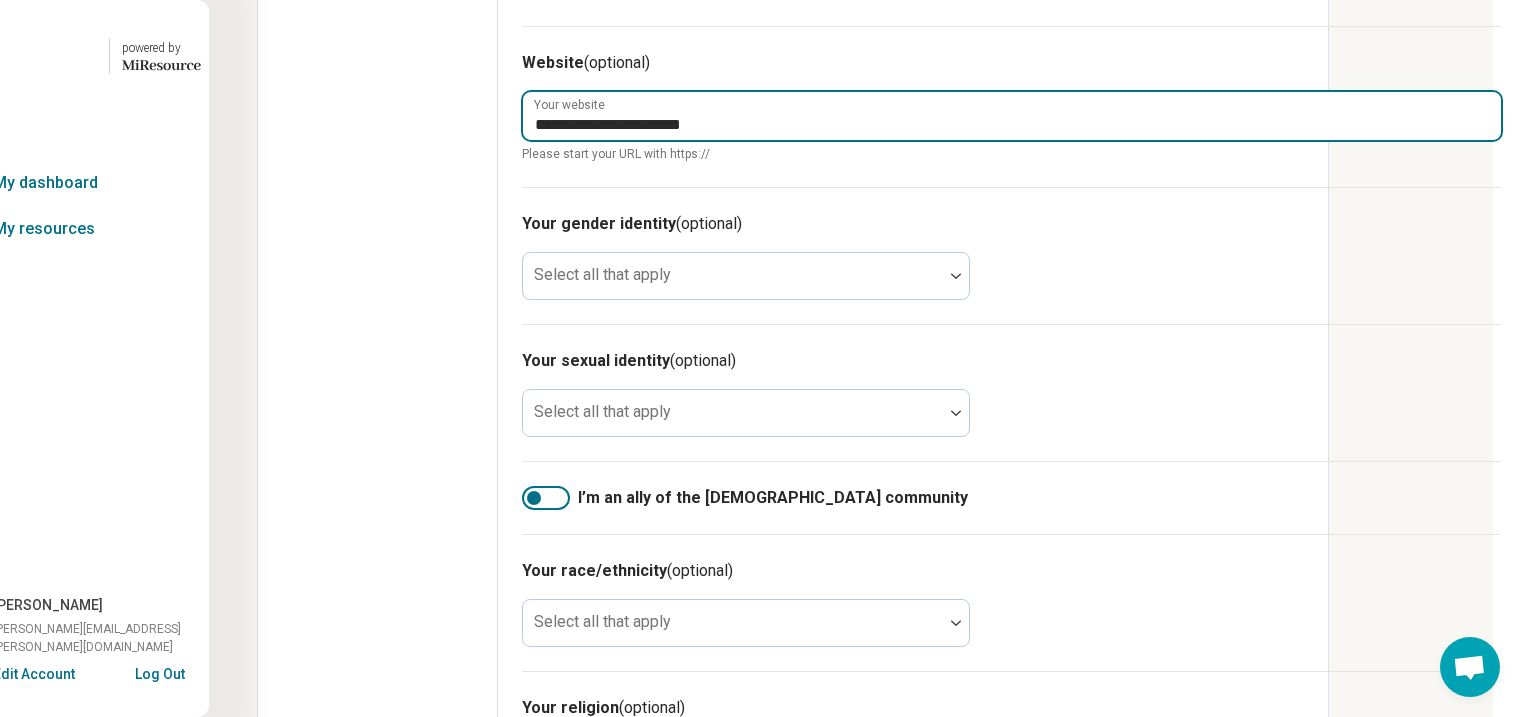drag, startPoint x: 668, startPoint y: 381, endPoint x: 398, endPoint y: 379, distance: 270.00742 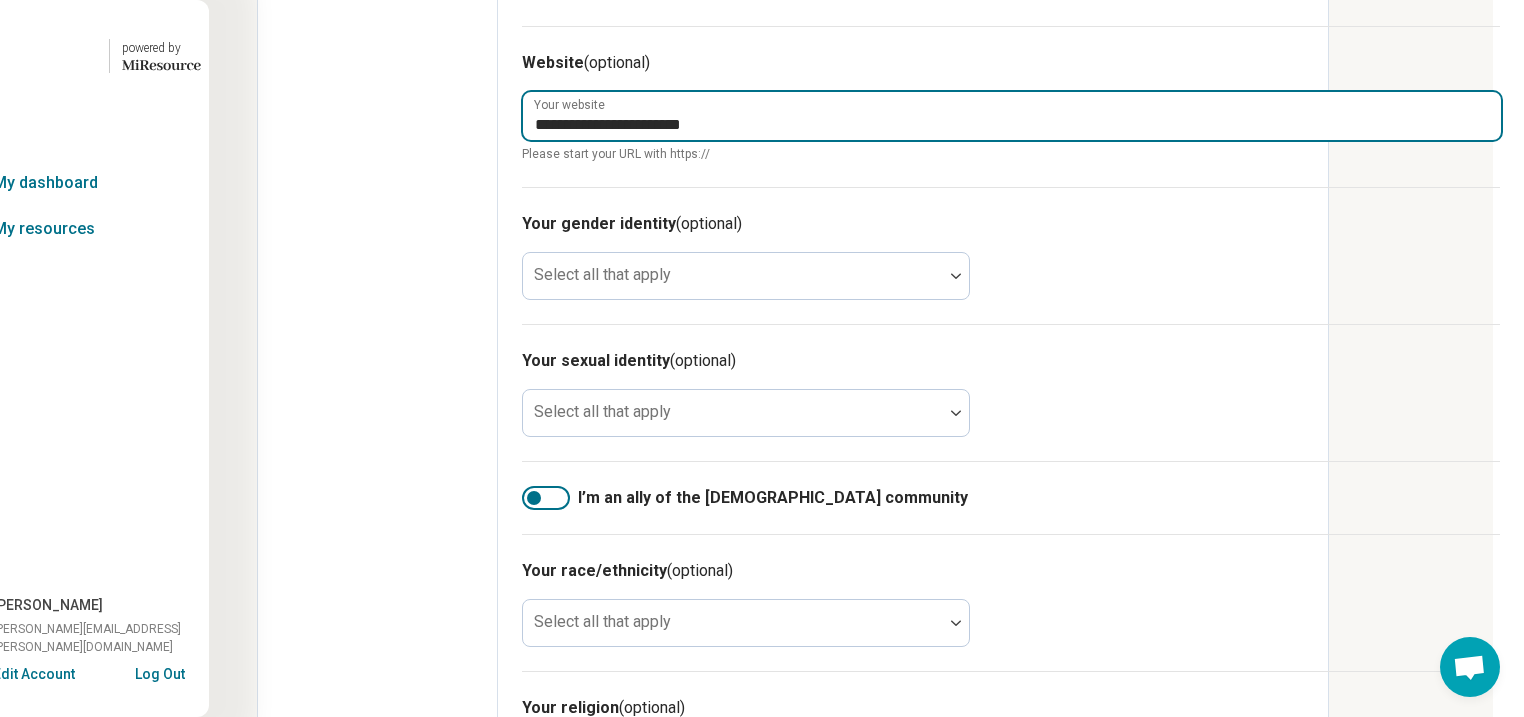 paste on "**********" 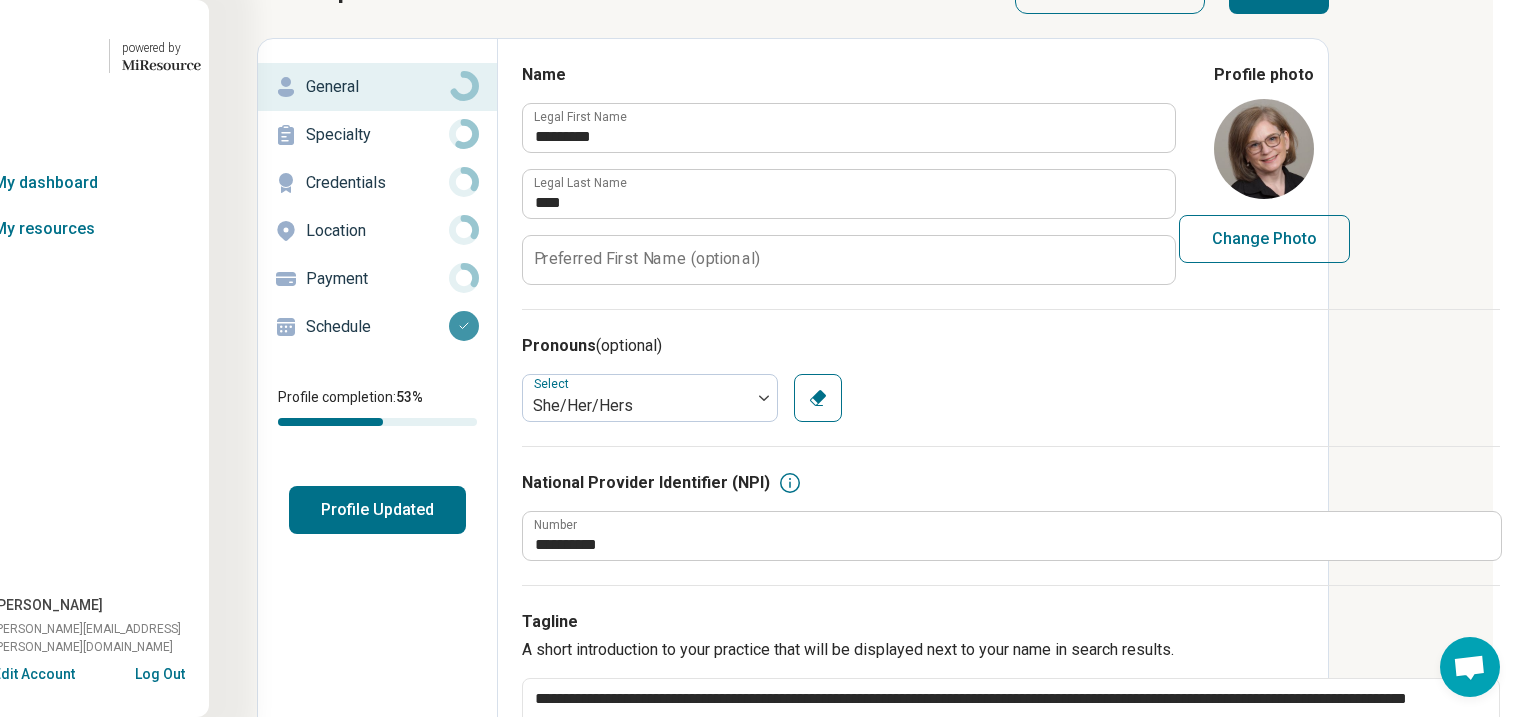 scroll, scrollTop: 0, scrollLeft: 225, axis: horizontal 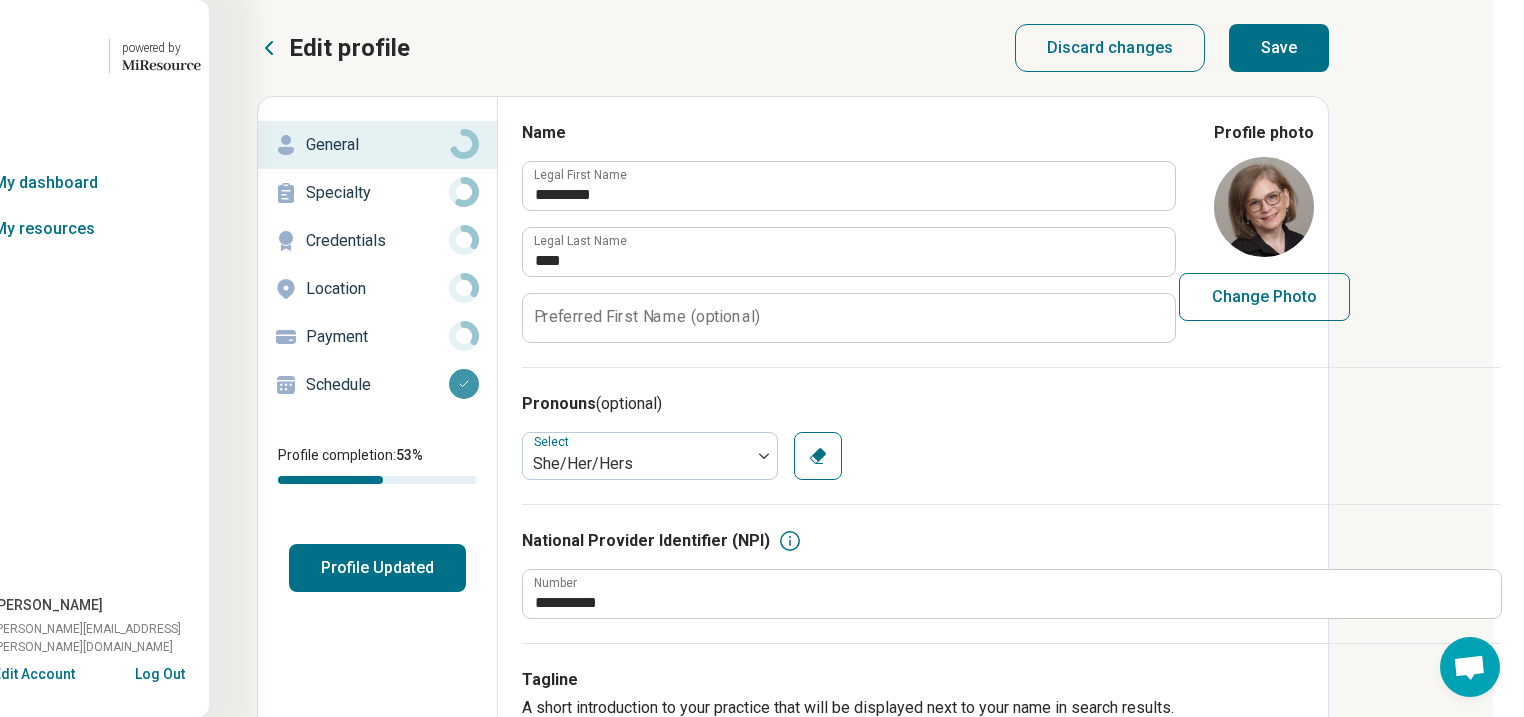 type on "**********" 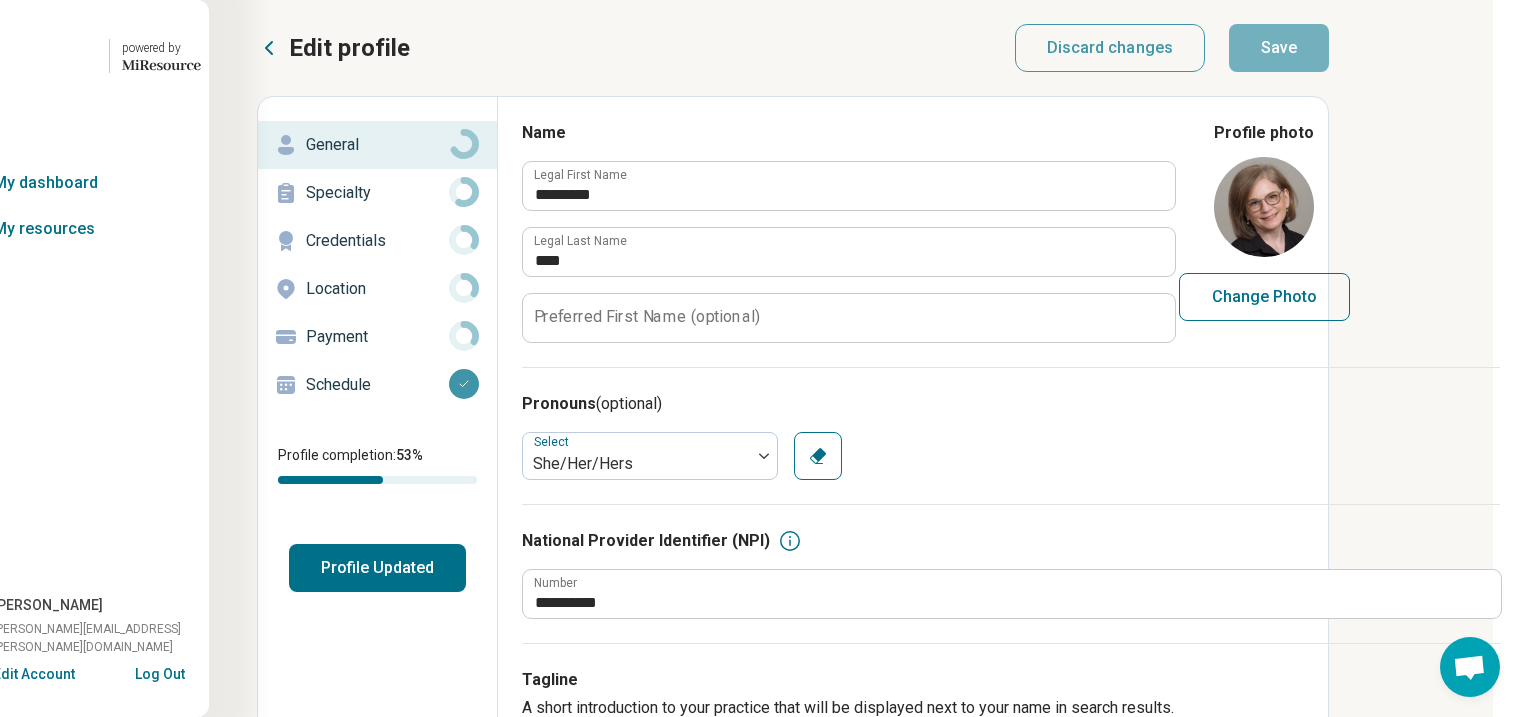 click on "Profile Updated" at bounding box center [377, 568] 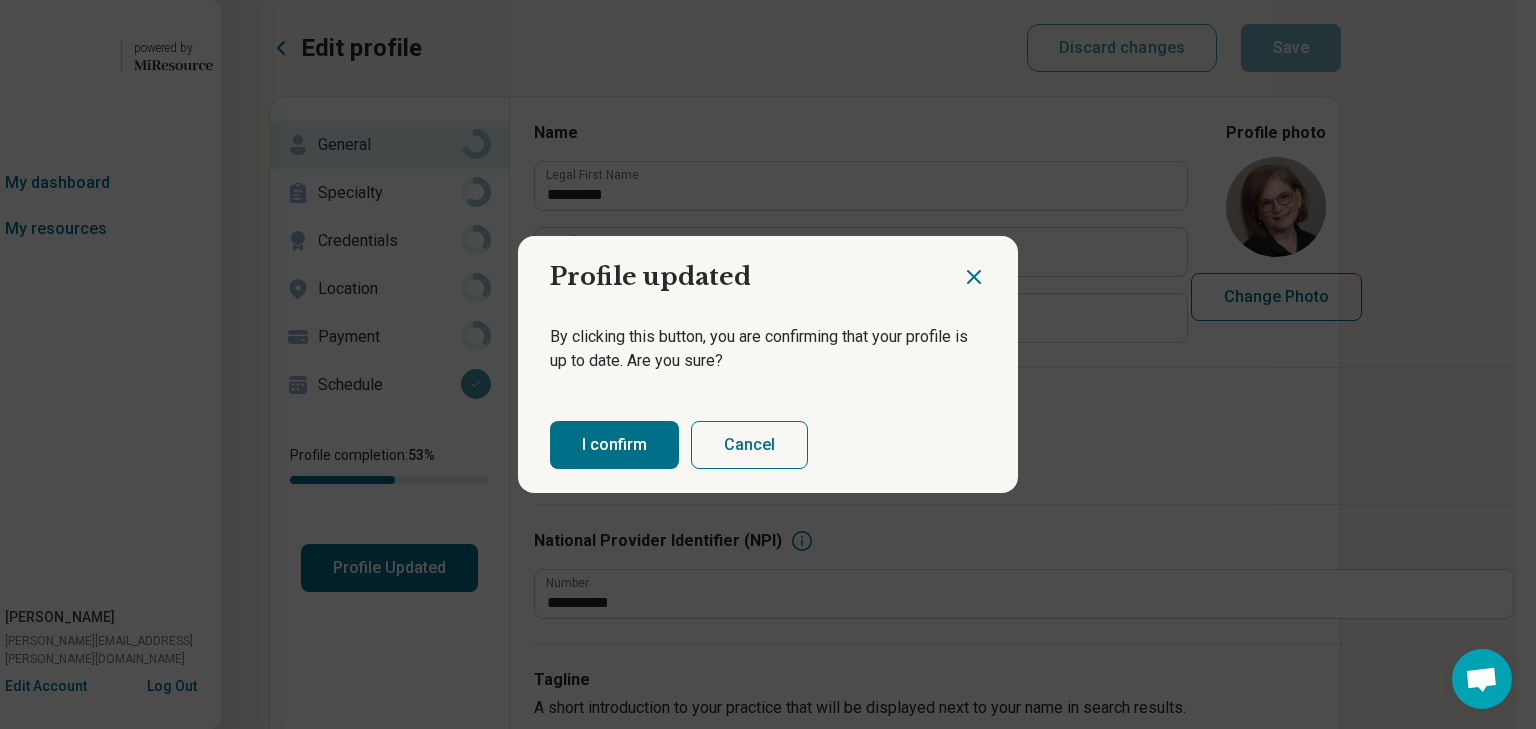 click on "I confirm" at bounding box center (614, 445) 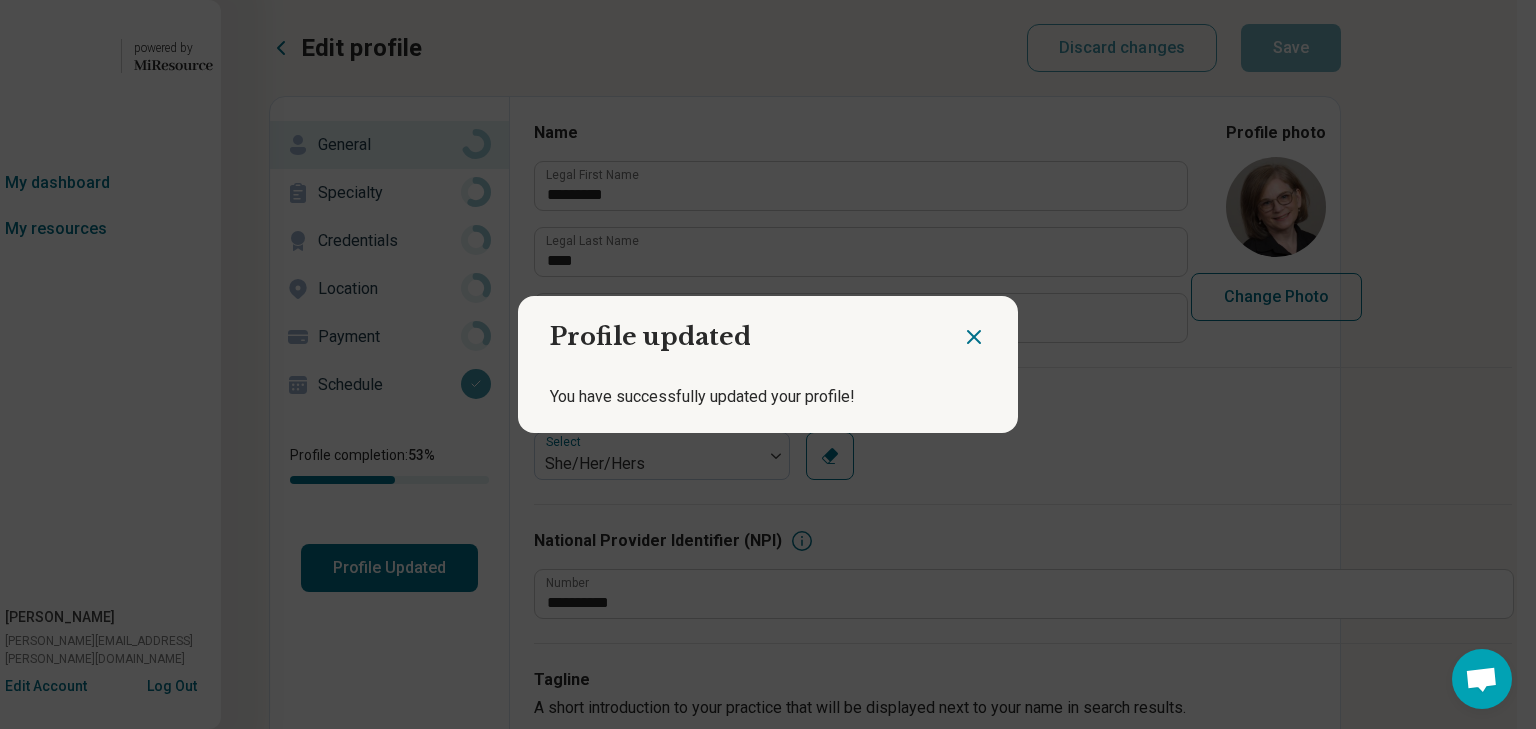 click 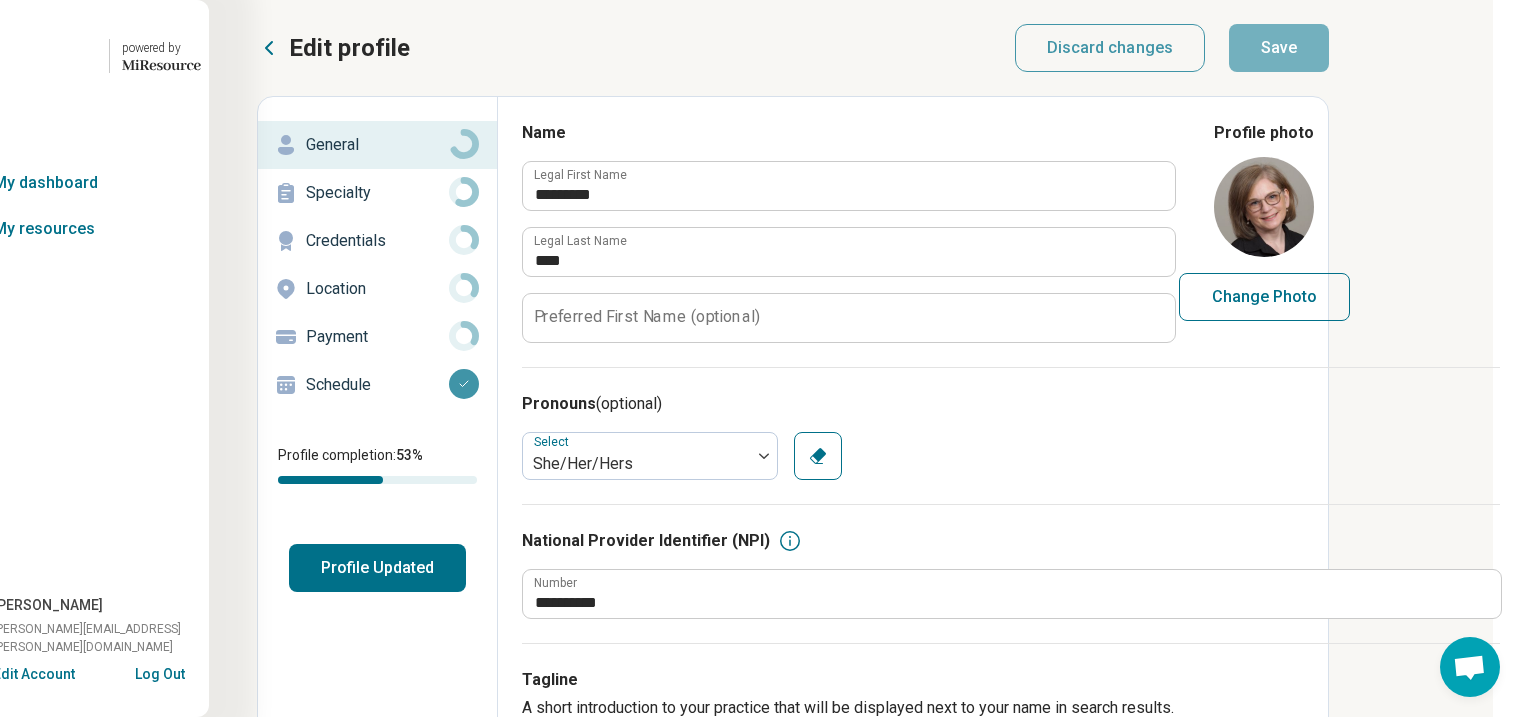click 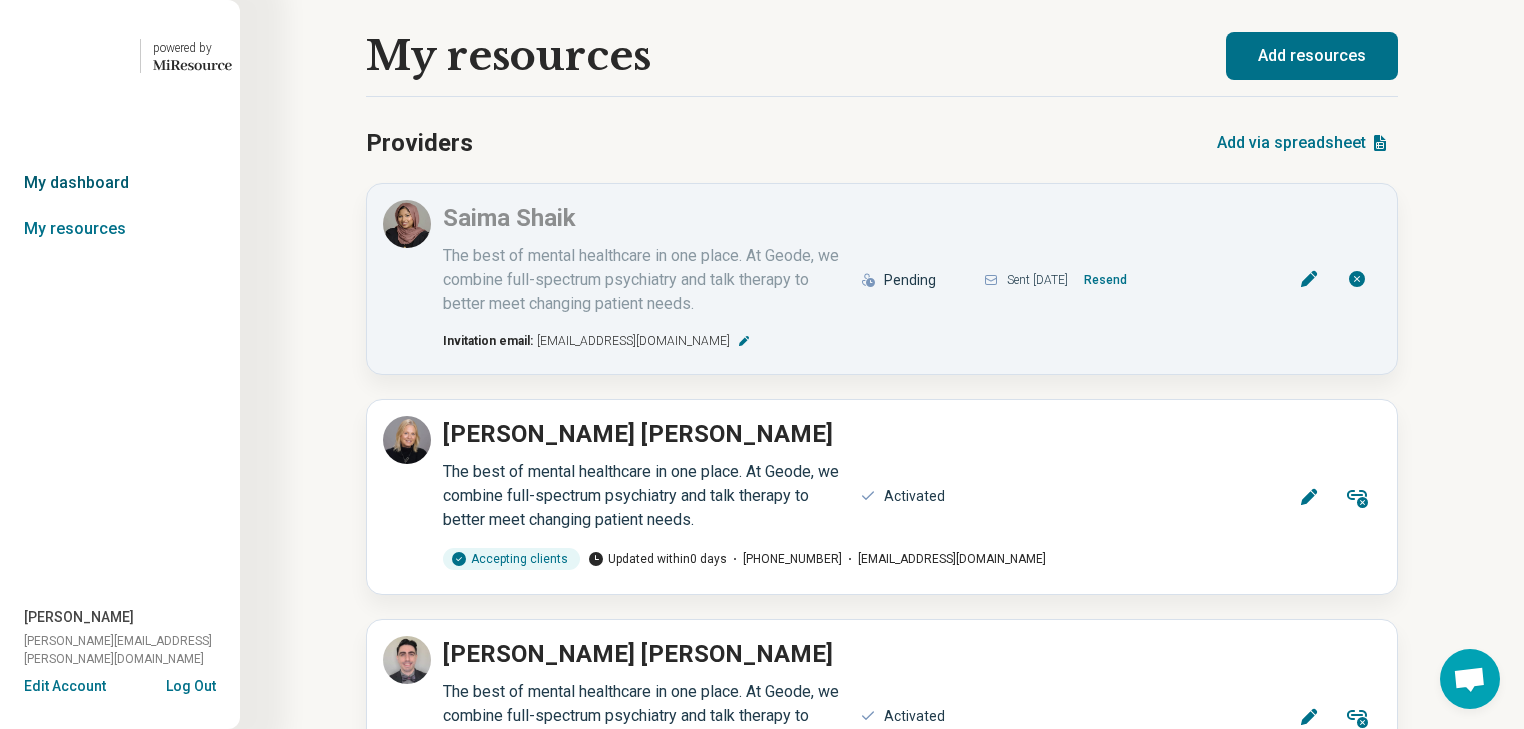 click on "My dashboard" at bounding box center [120, 183] 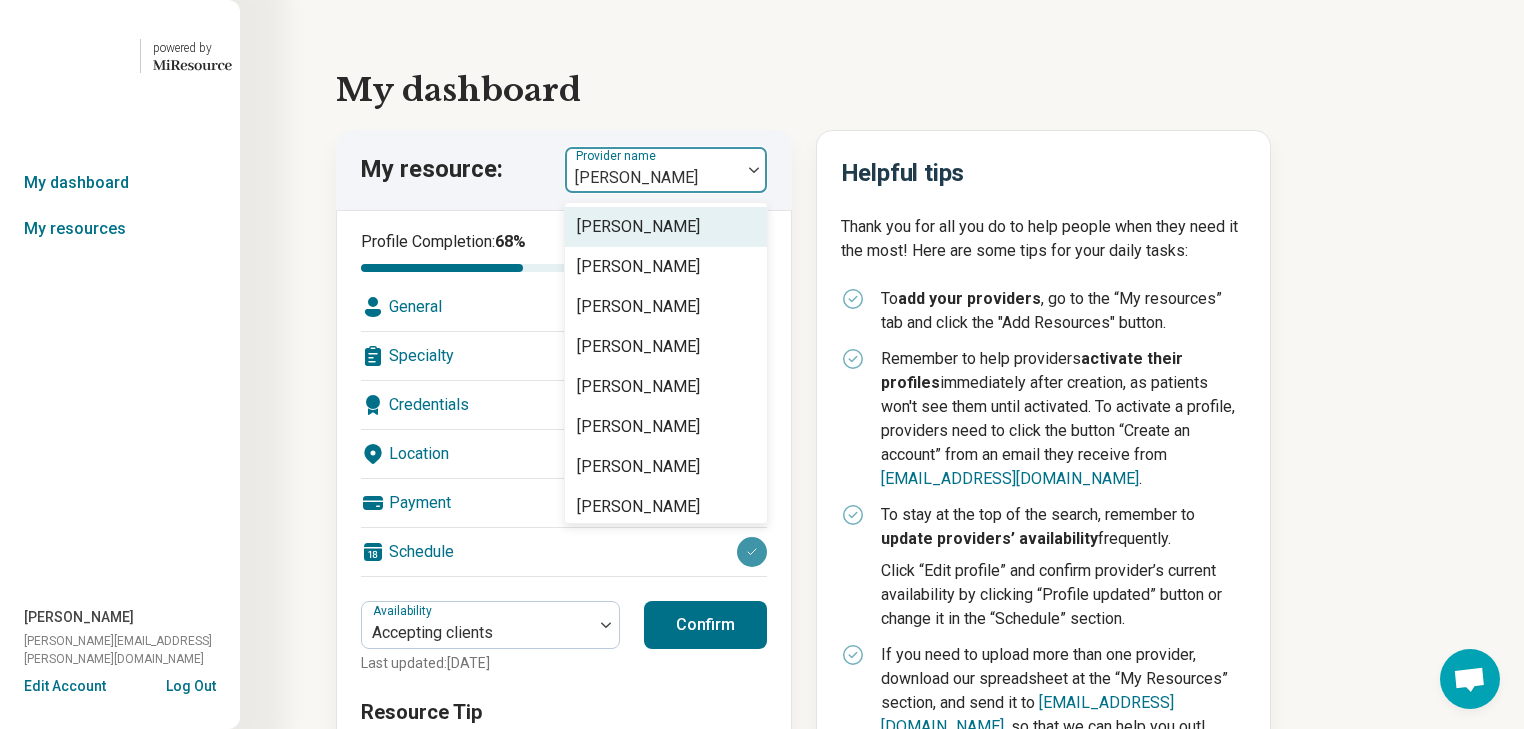 click at bounding box center (754, 170) 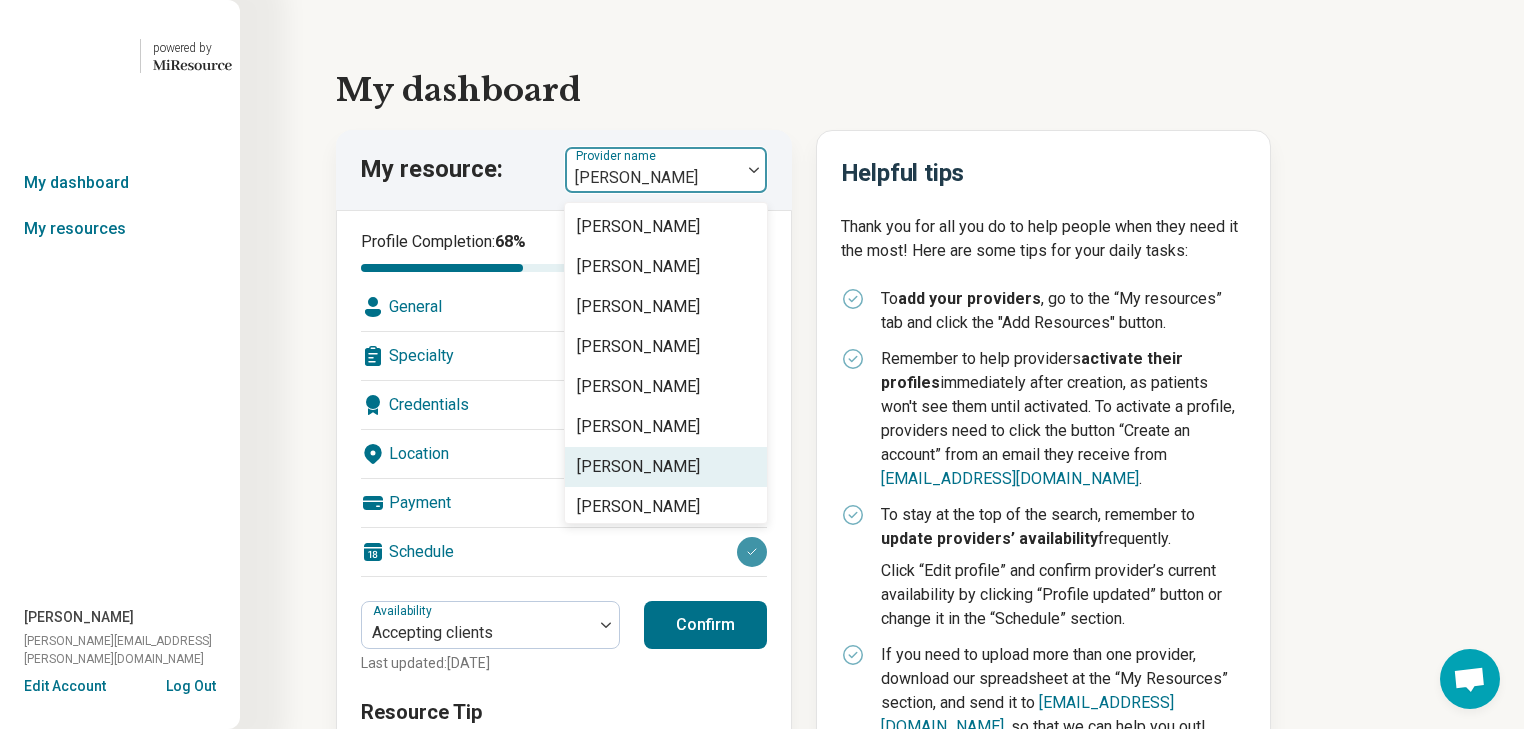 click on "[PERSON_NAME]" at bounding box center (638, 467) 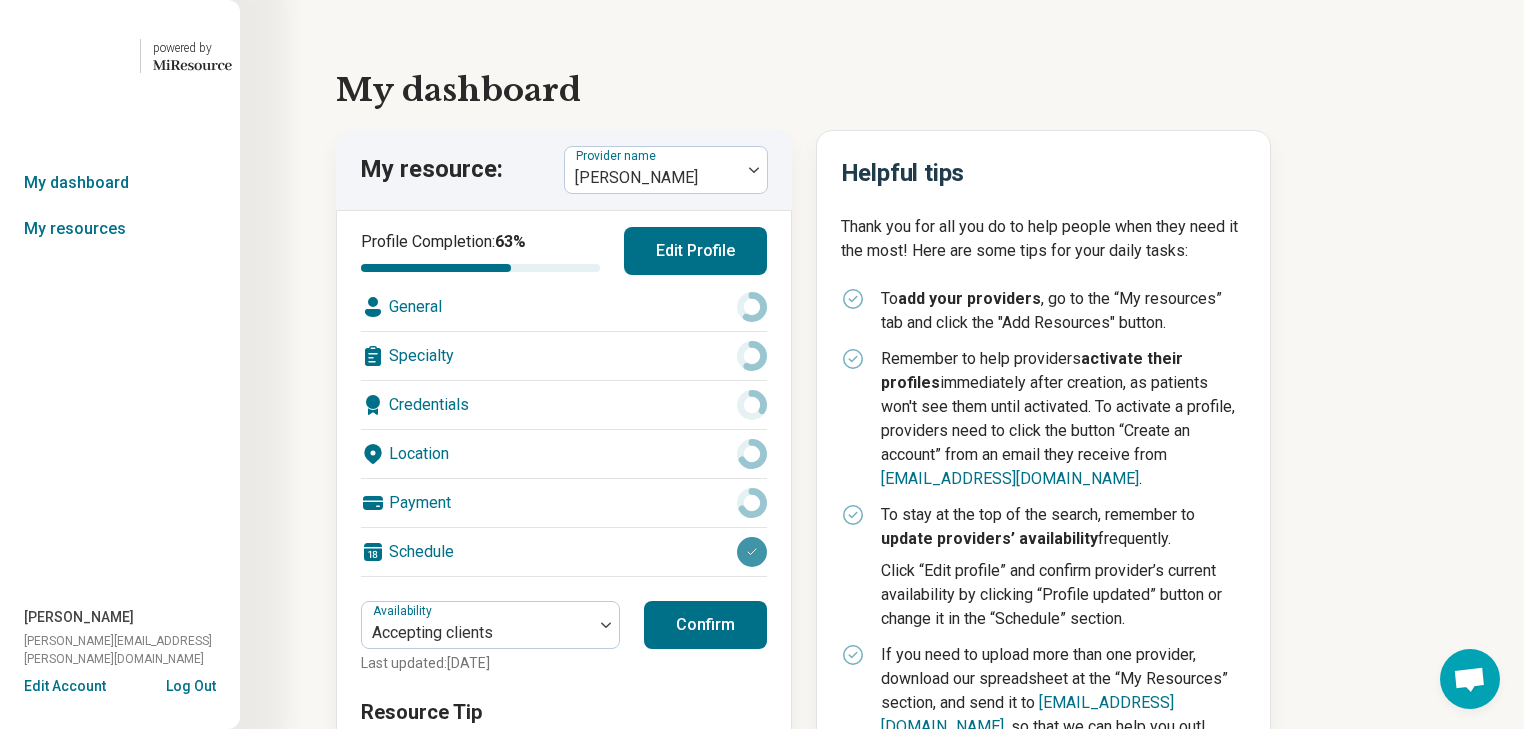click on "Edit Profile" at bounding box center (695, 251) 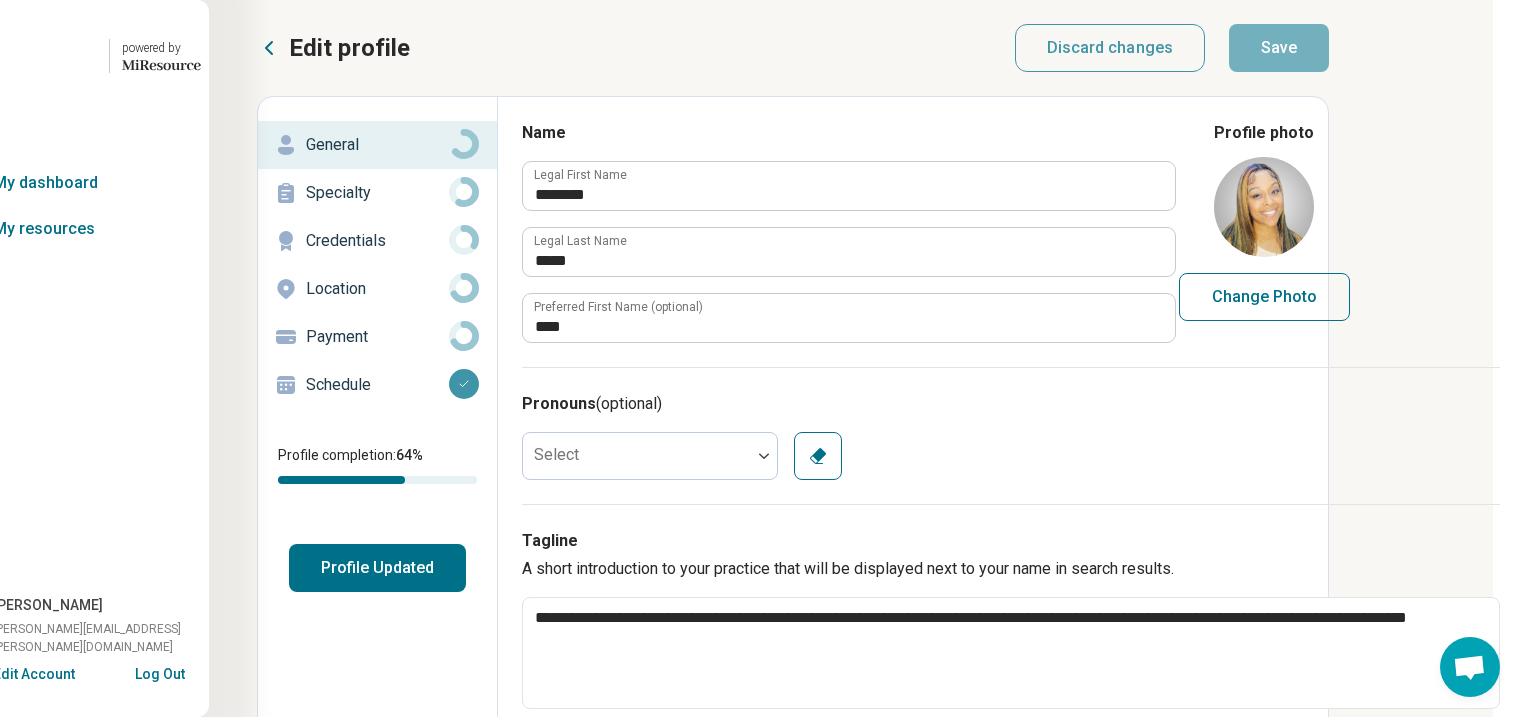 scroll, scrollTop: 0, scrollLeft: 124, axis: horizontal 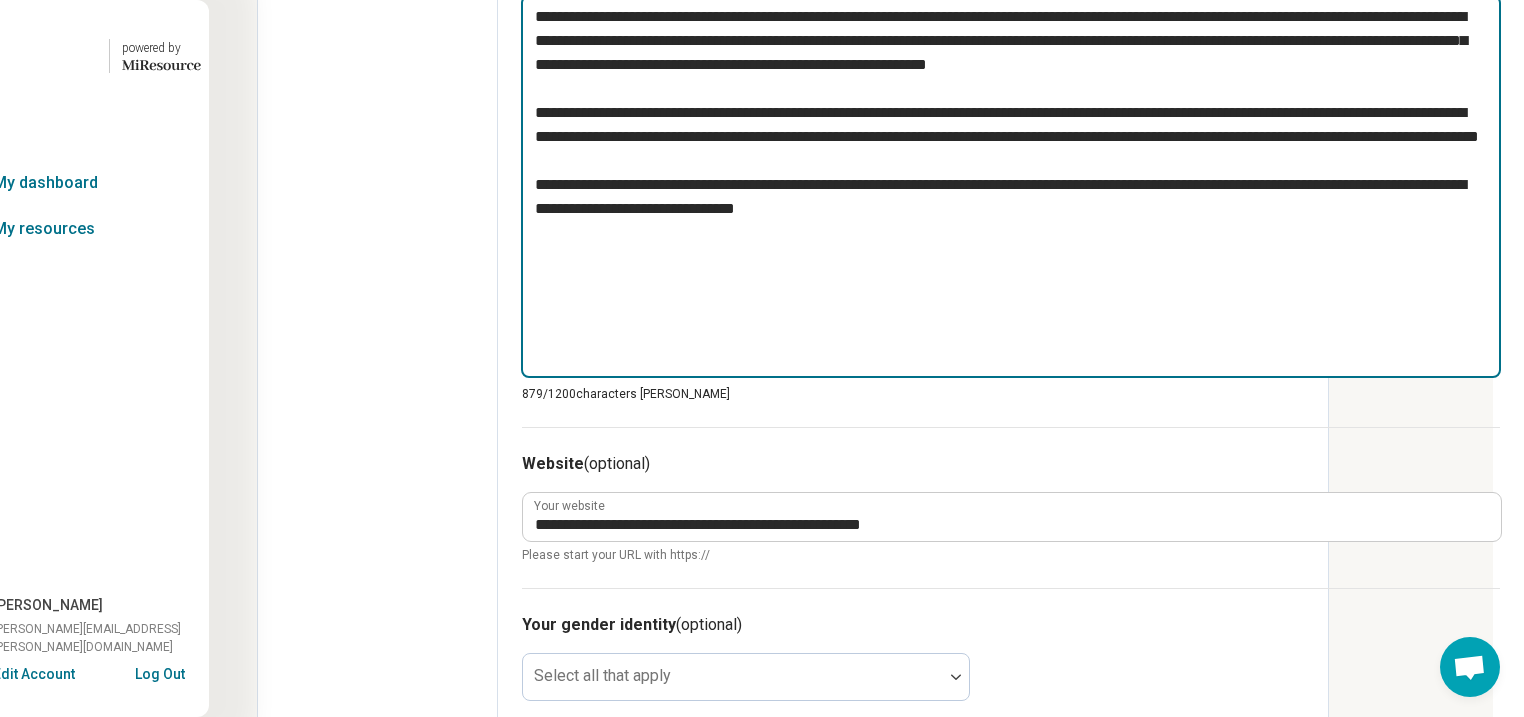 drag, startPoint x: 1322, startPoint y: 544, endPoint x: 495, endPoint y: 200, distance: 895.69244 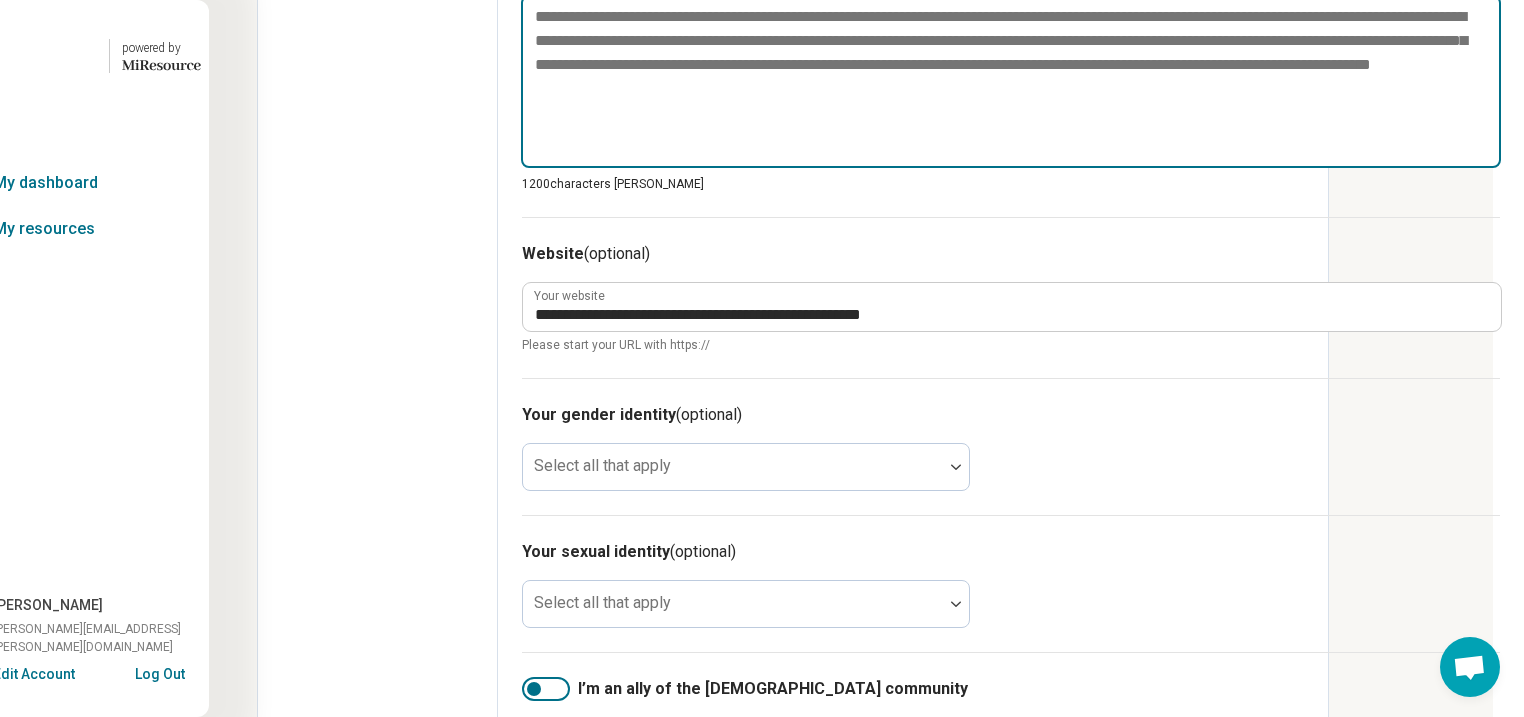 type 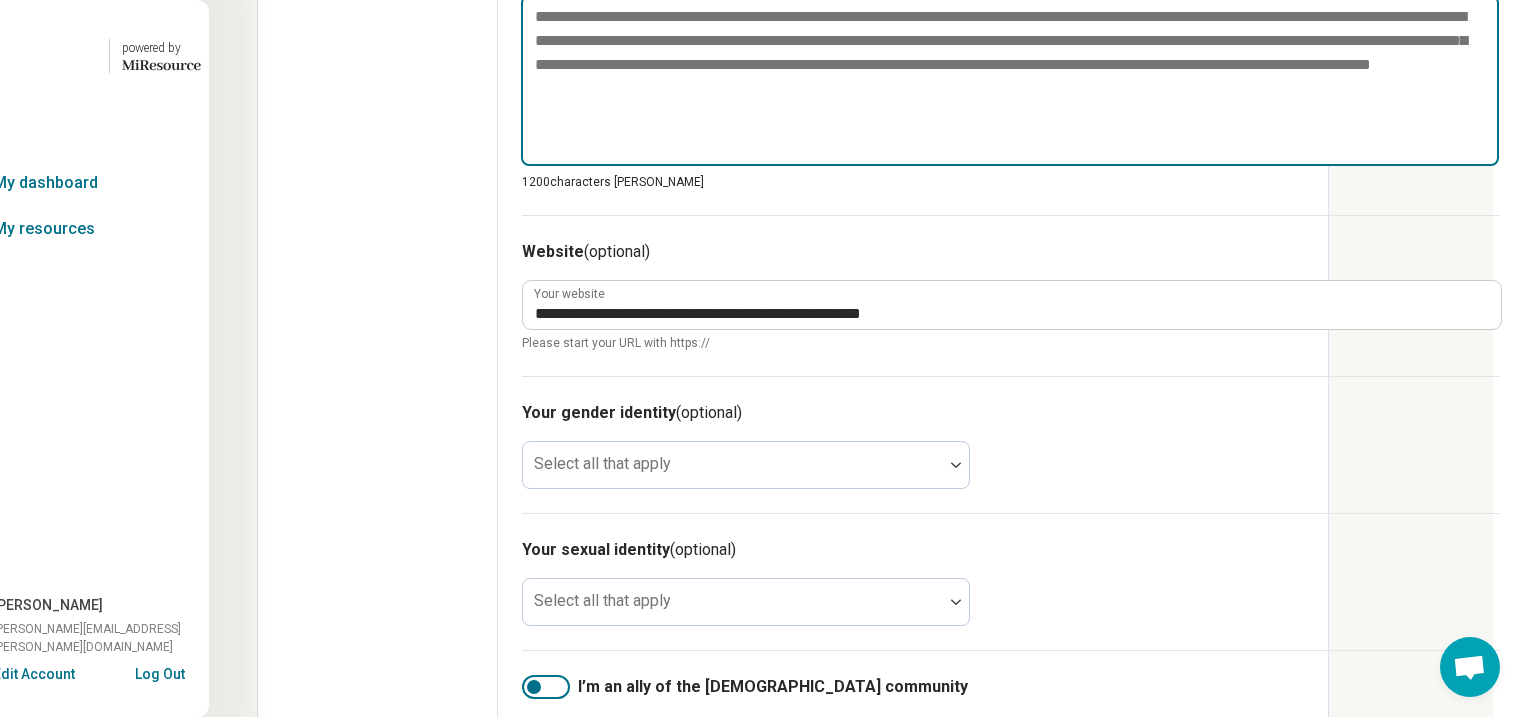 click at bounding box center (1010, 81) 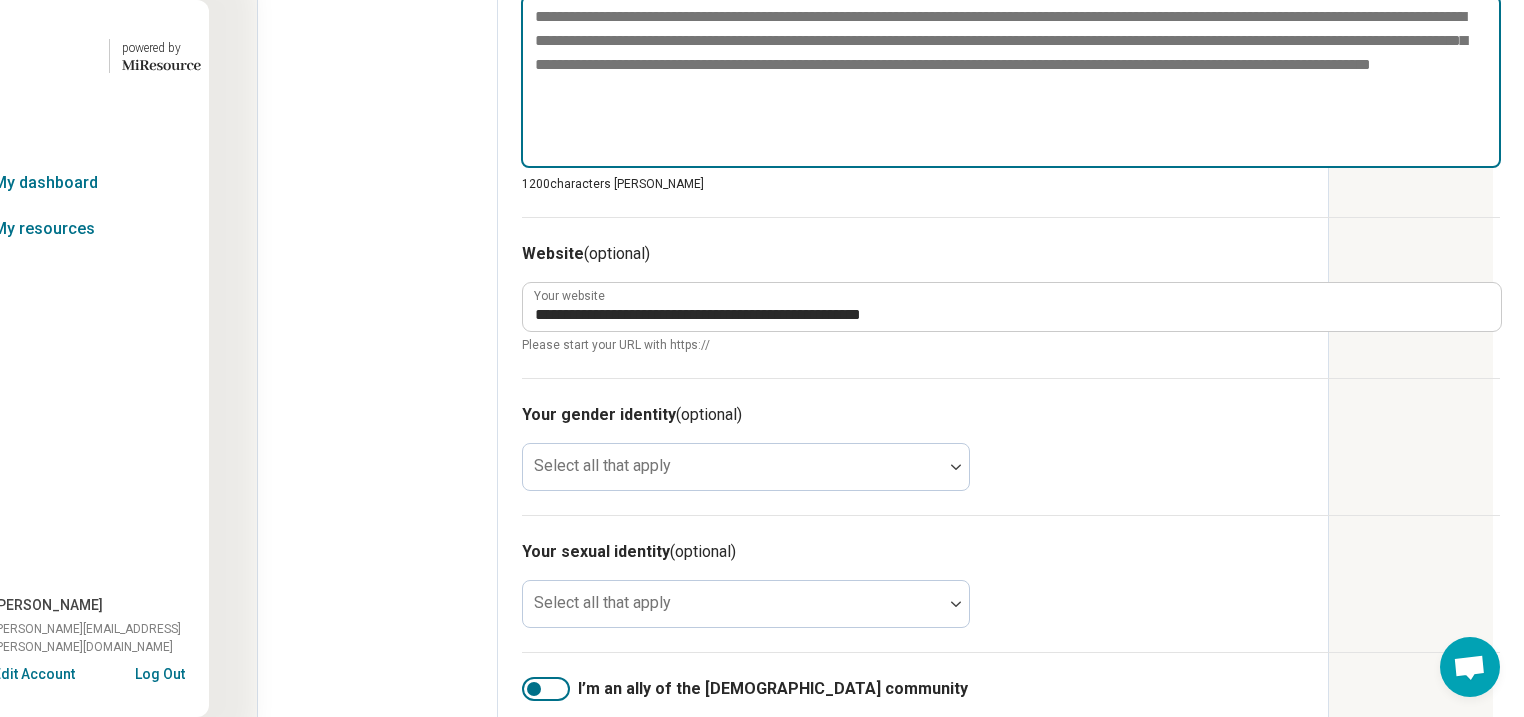 paste on "**********" 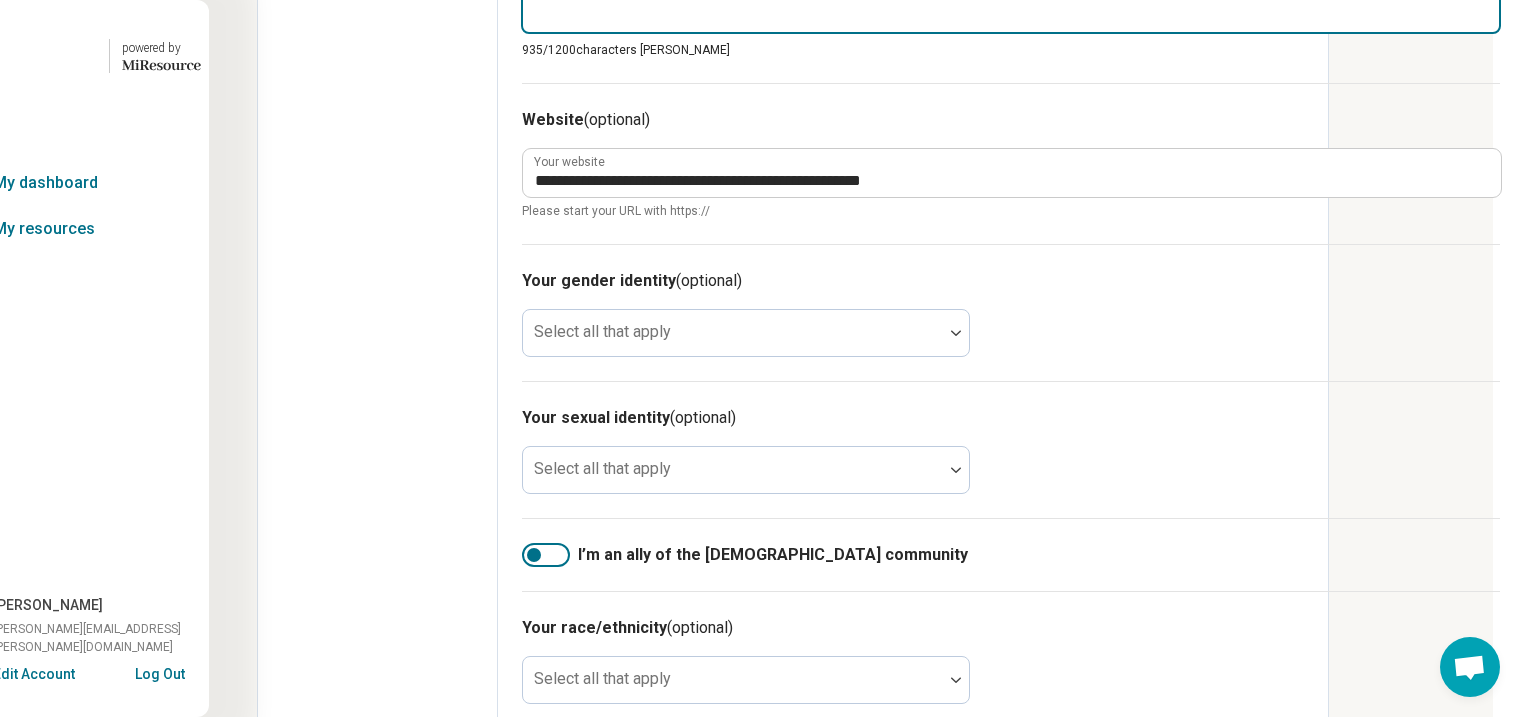 scroll, scrollTop: 1200, scrollLeft: 124, axis: both 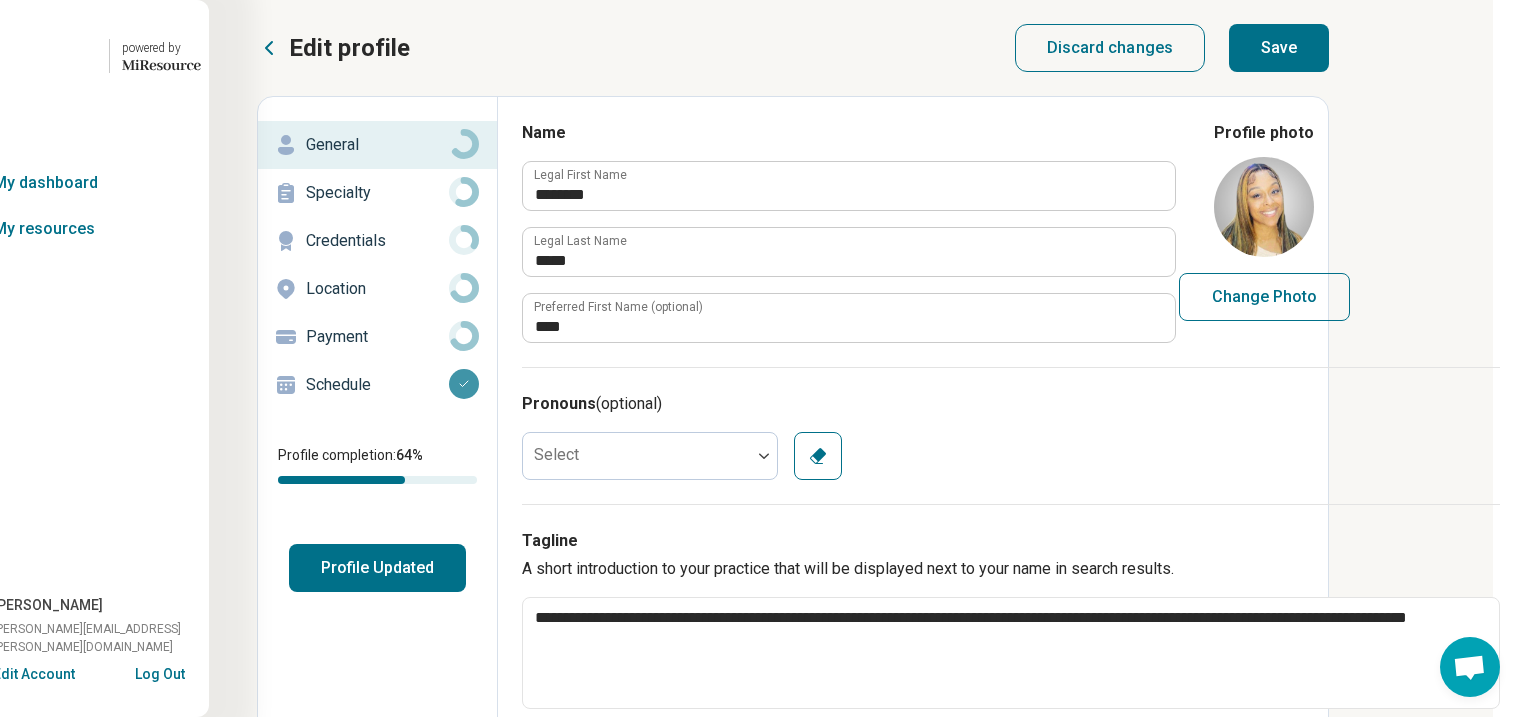 type on "**********" 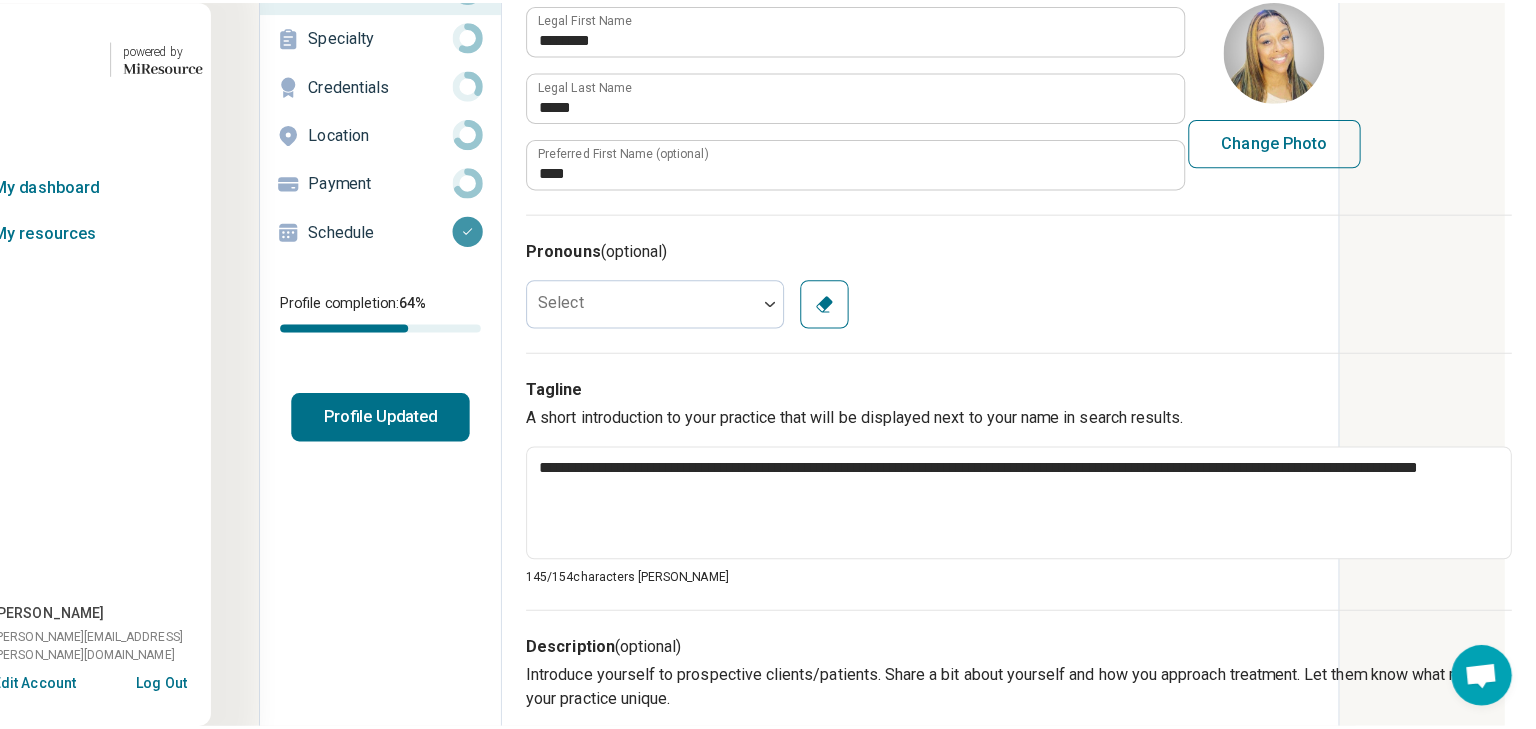 scroll, scrollTop: 160, scrollLeft: 256, axis: both 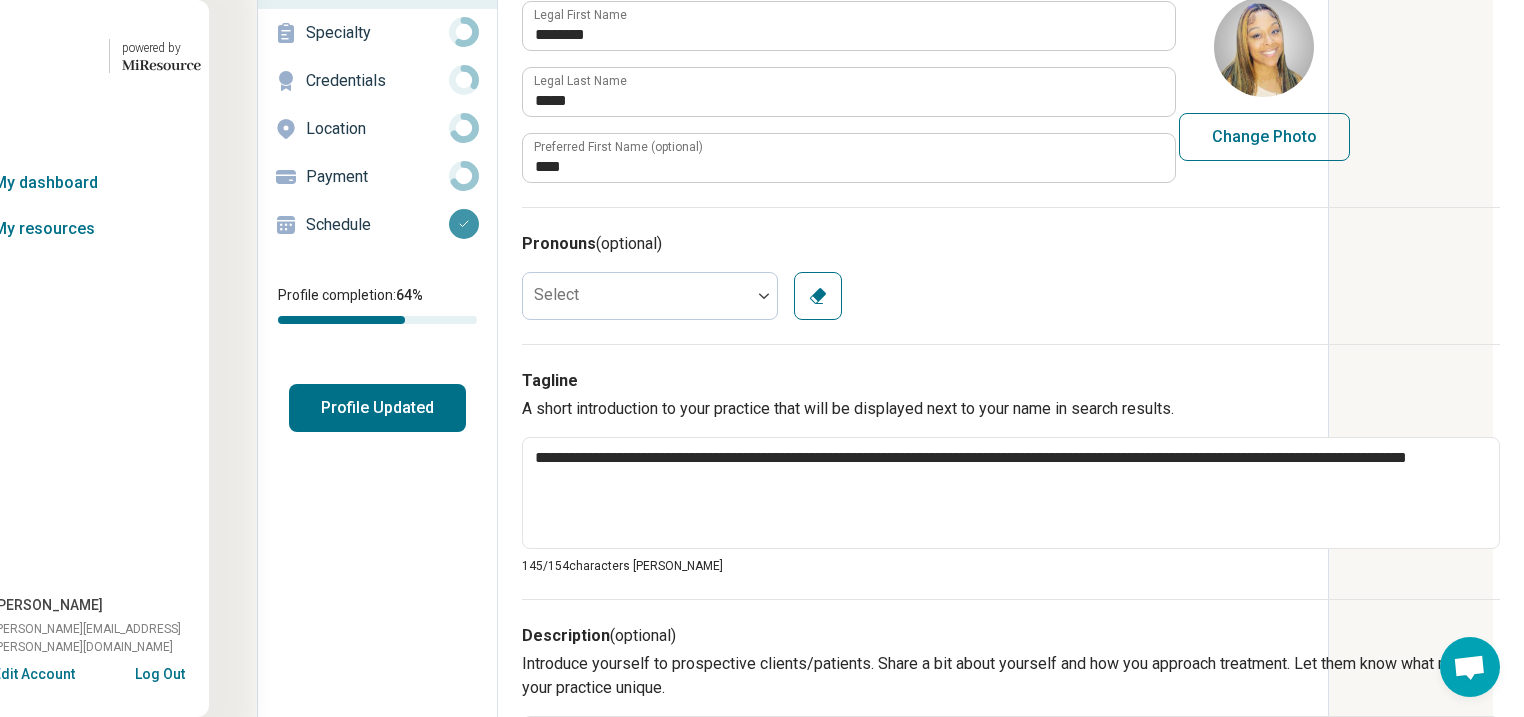 click on "Profile Updated" at bounding box center [377, 408] 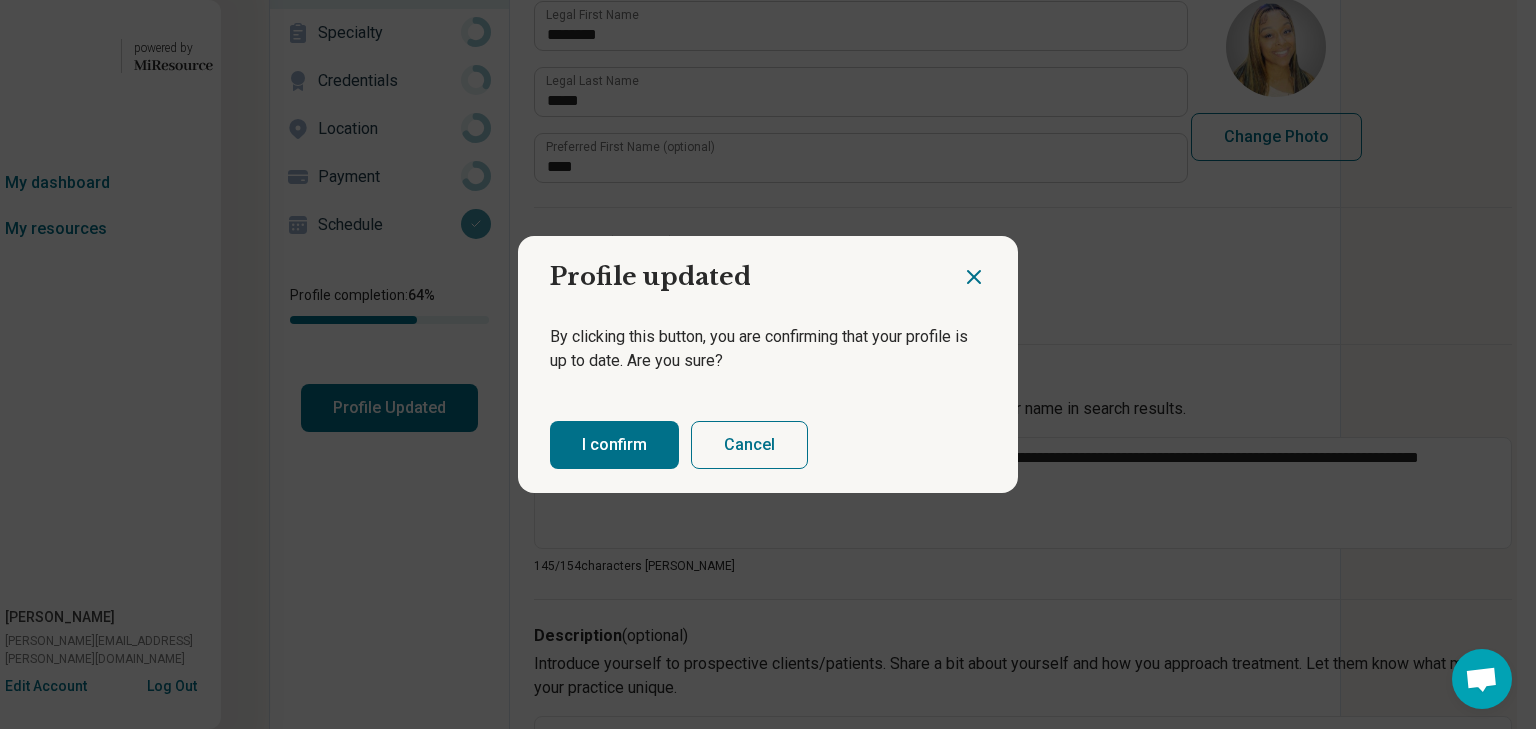 click on "I confirm" at bounding box center [614, 445] 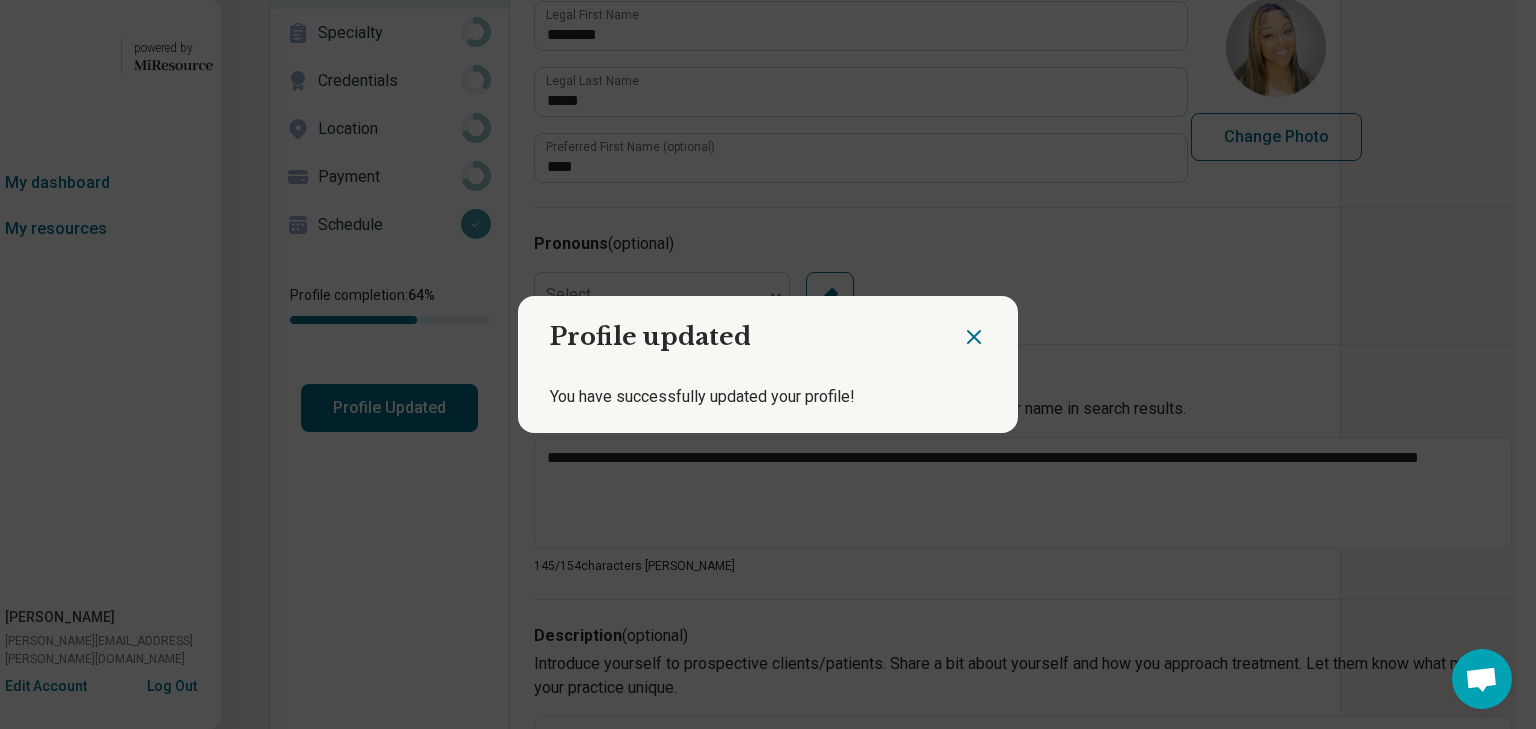 click 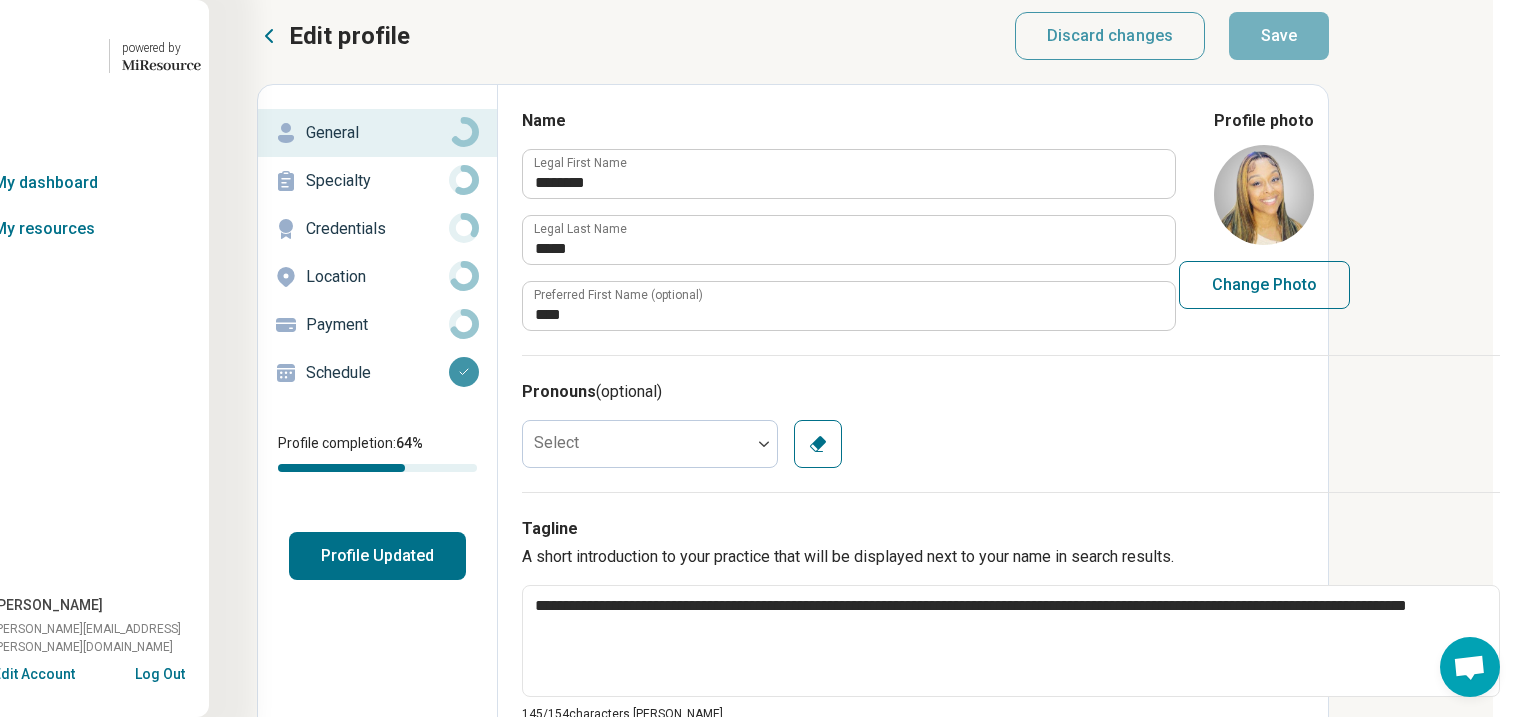 scroll, scrollTop: 0, scrollLeft: 244, axis: horizontal 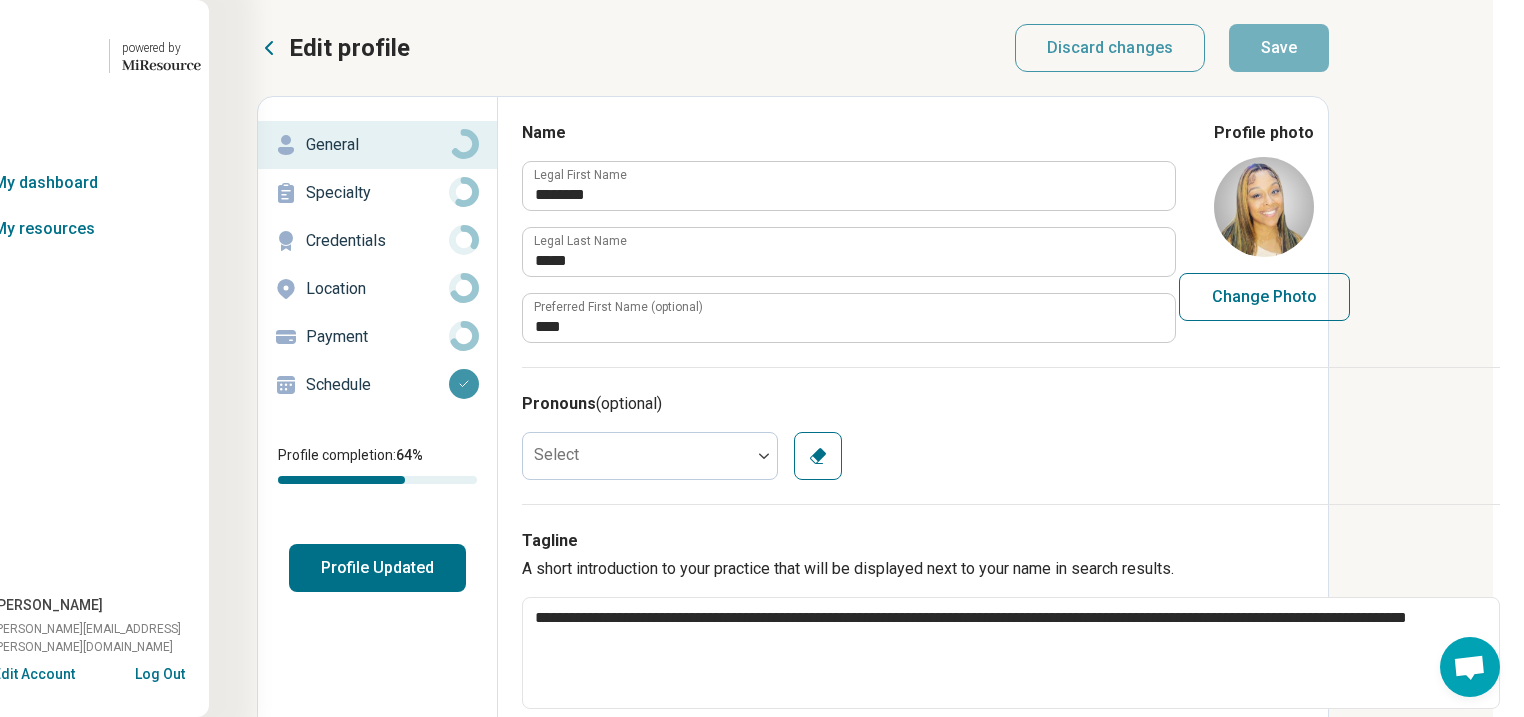 click on "Edit profile" at bounding box center [333, 48] 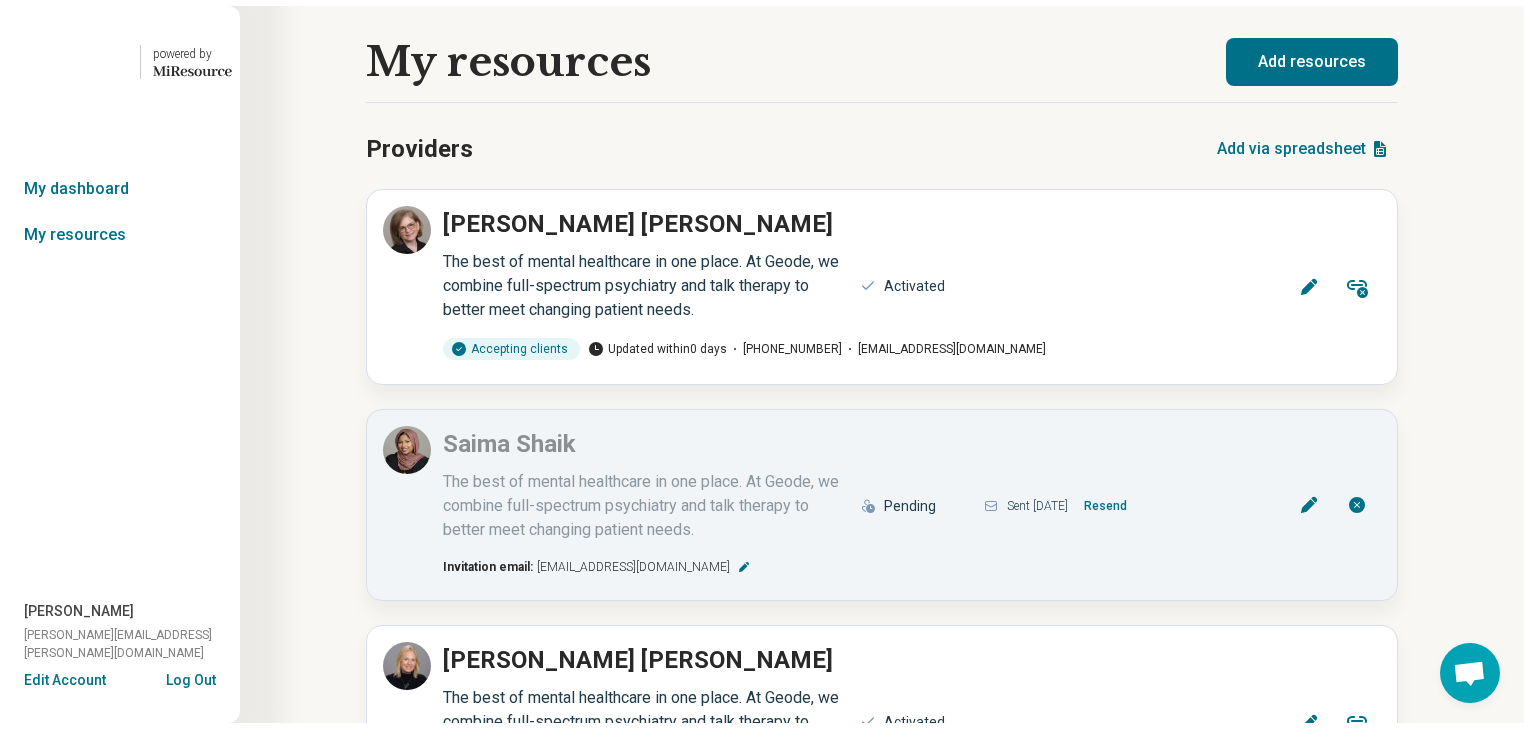 scroll, scrollTop: 0, scrollLeft: 0, axis: both 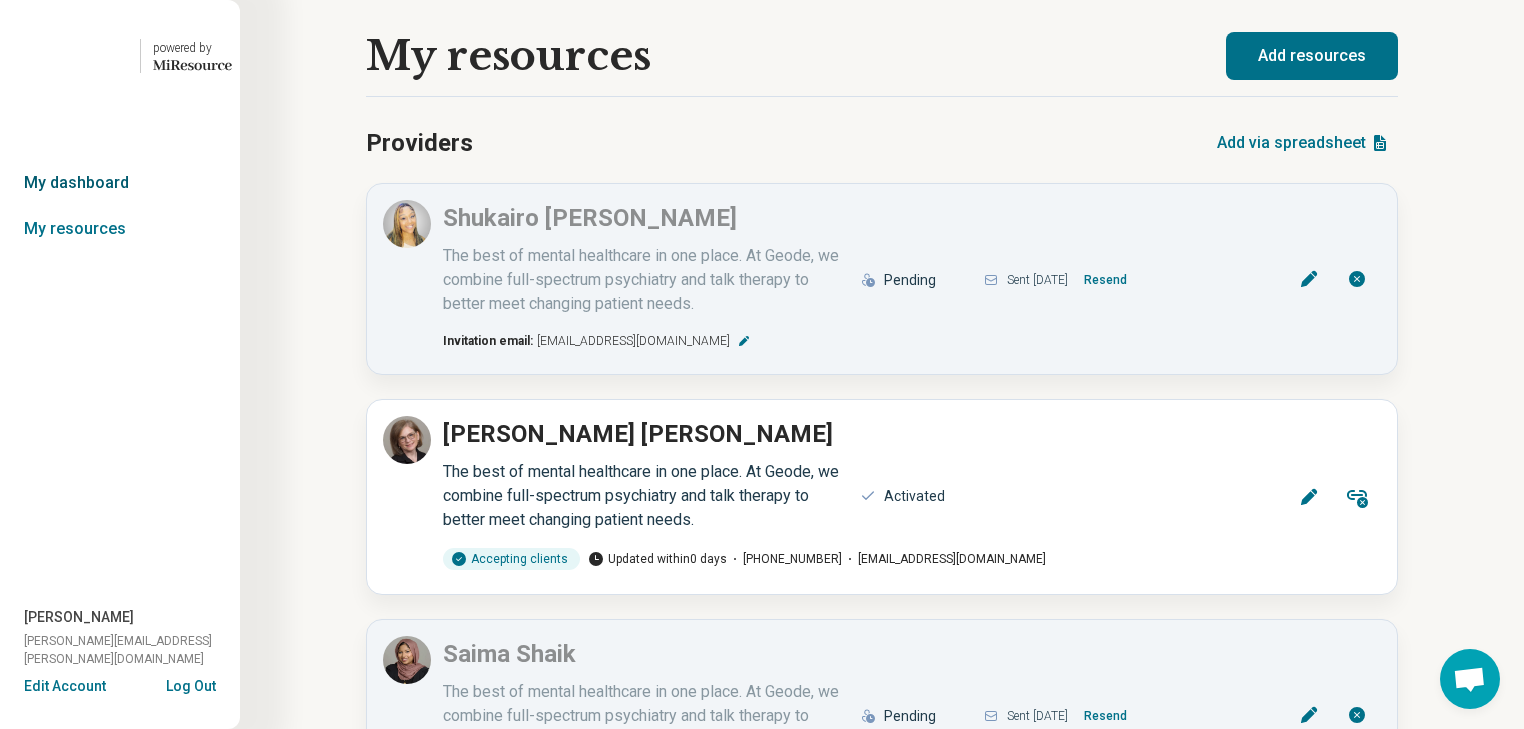 click on "My dashboard" at bounding box center (120, 183) 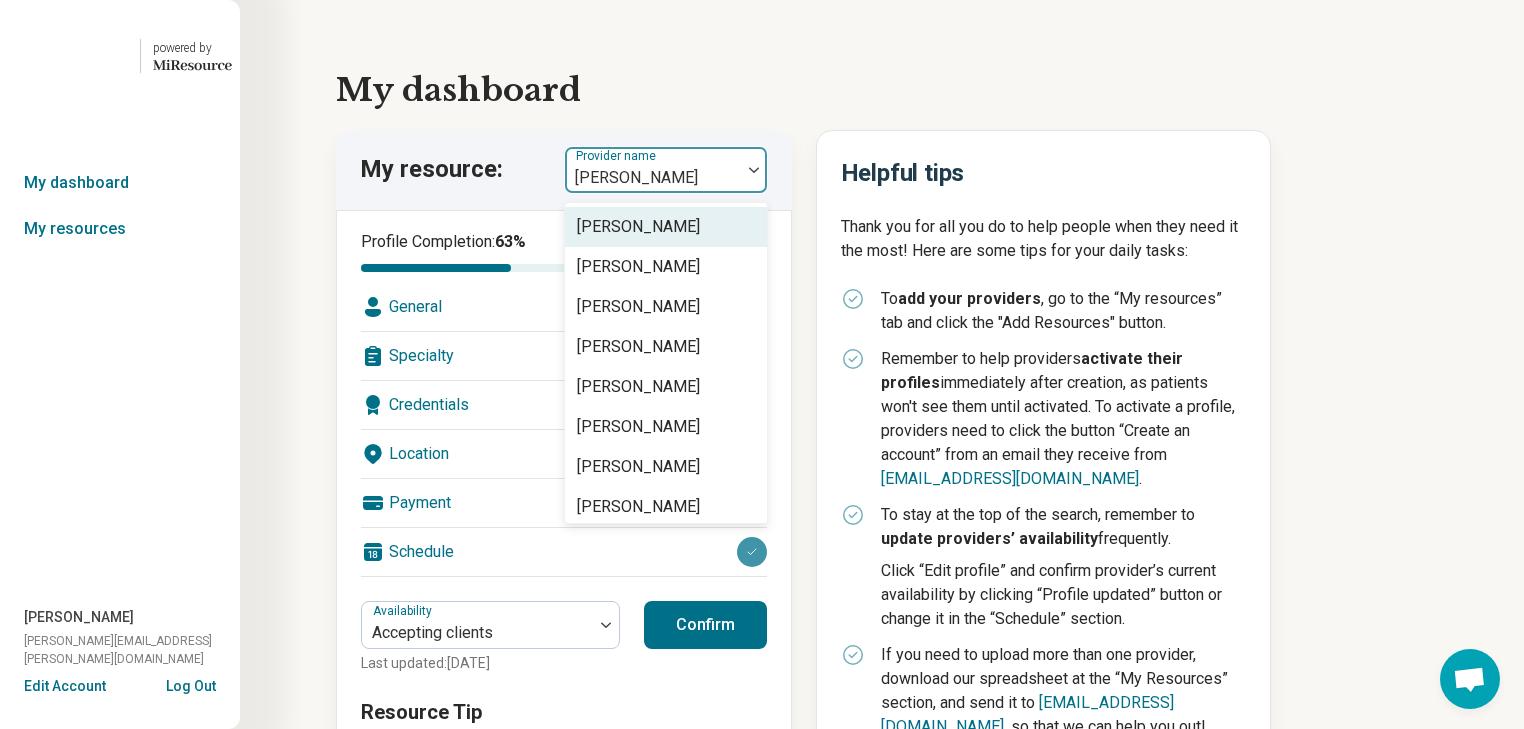 click at bounding box center [754, 170] 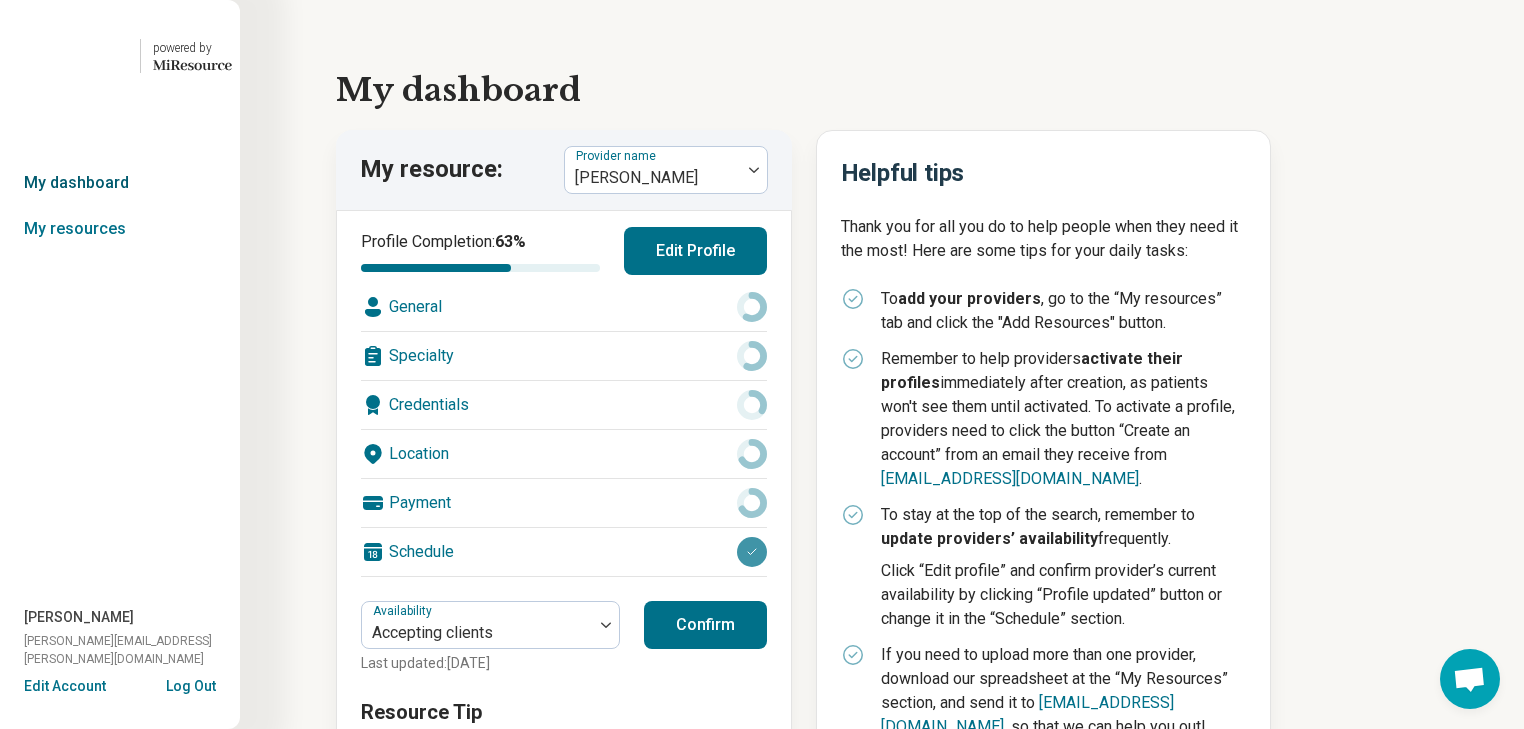click on "My dashboard" at bounding box center [120, 183] 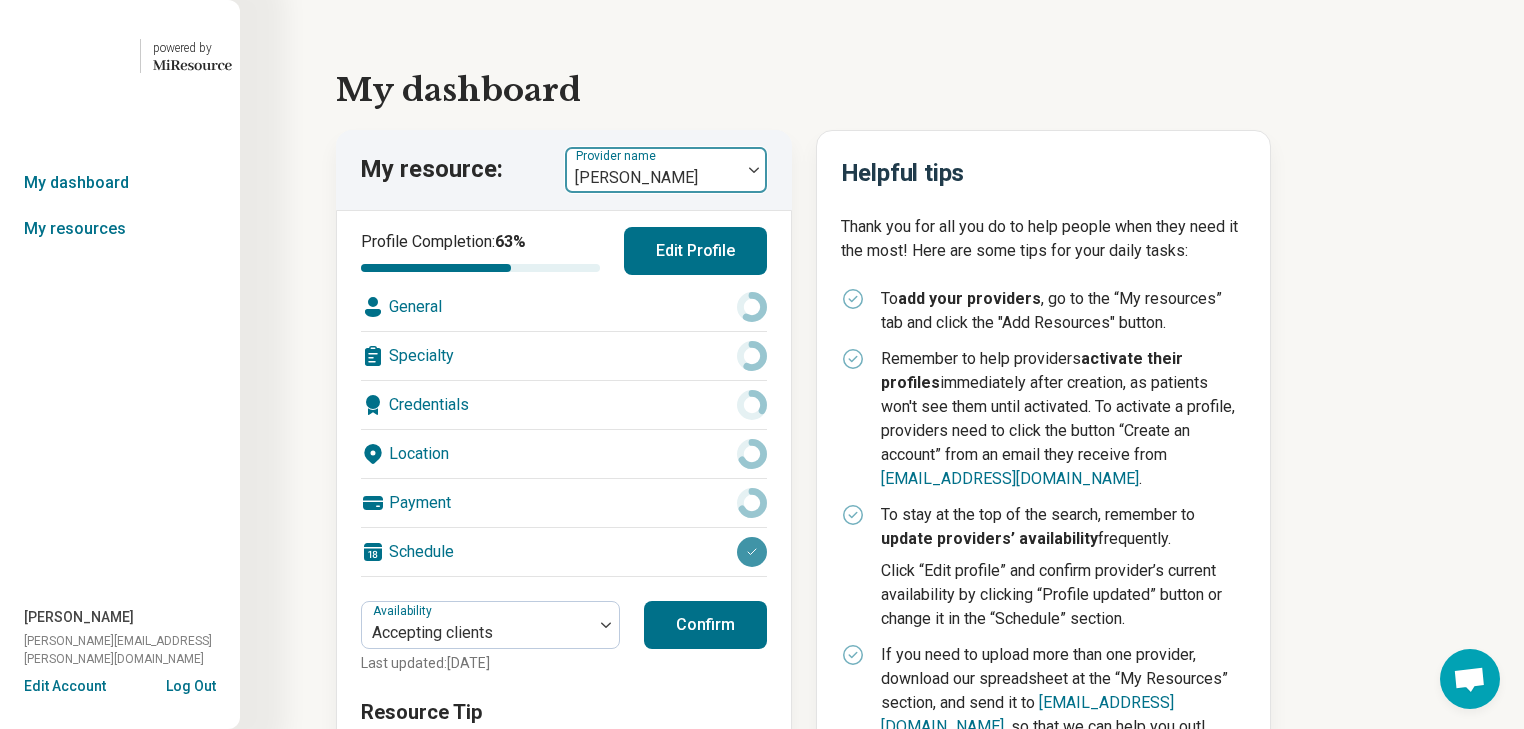 click at bounding box center (754, 170) 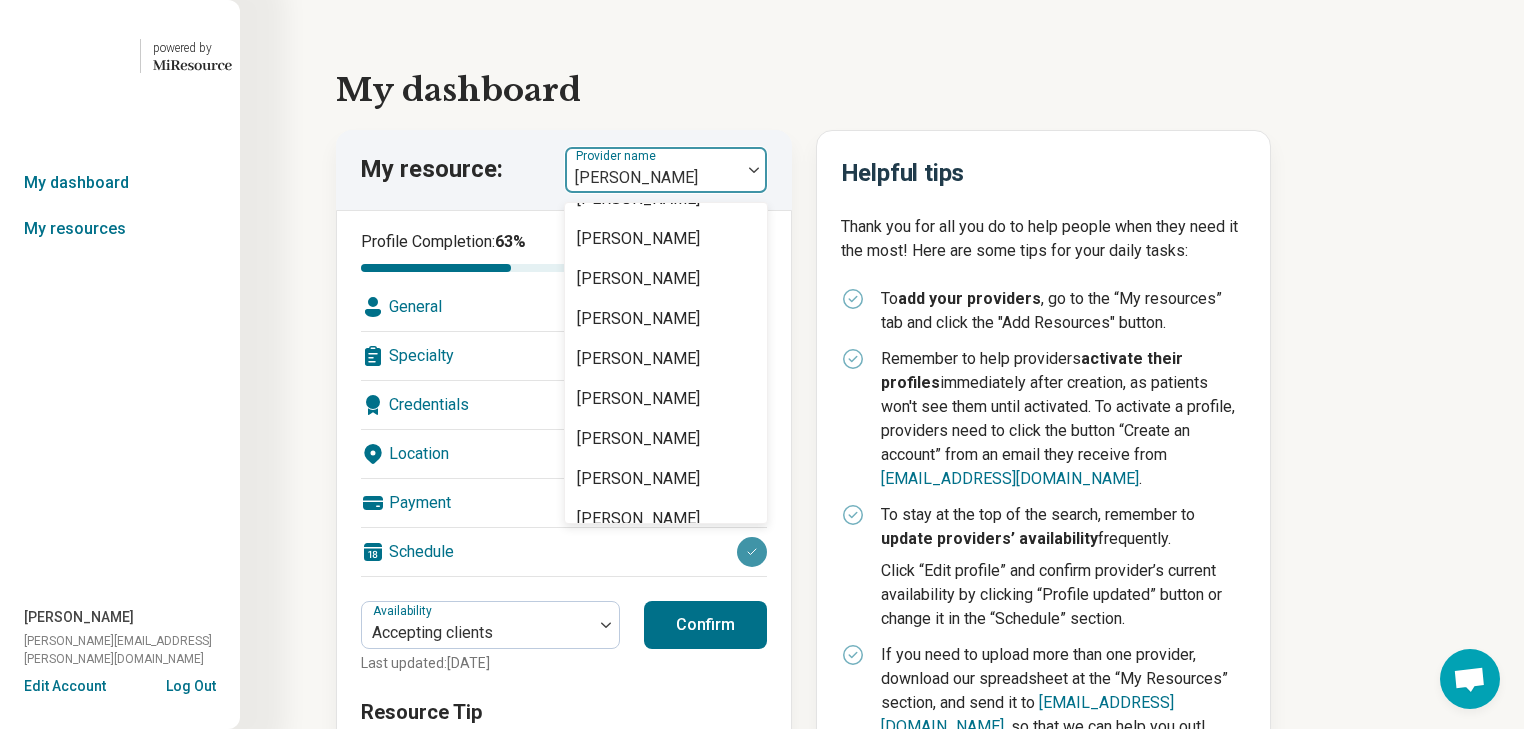 scroll, scrollTop: 0, scrollLeft: 0, axis: both 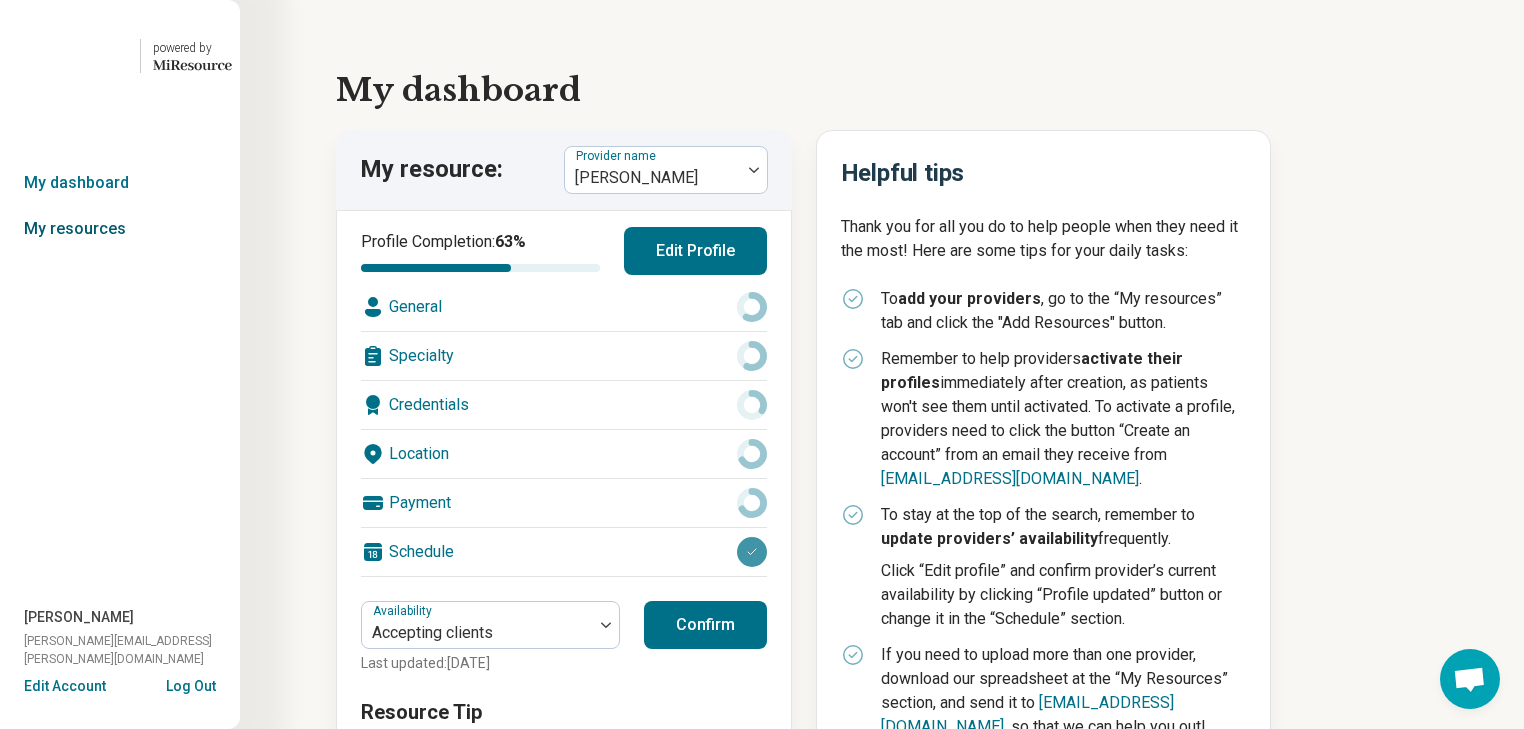 click on "My resources" at bounding box center (120, 229) 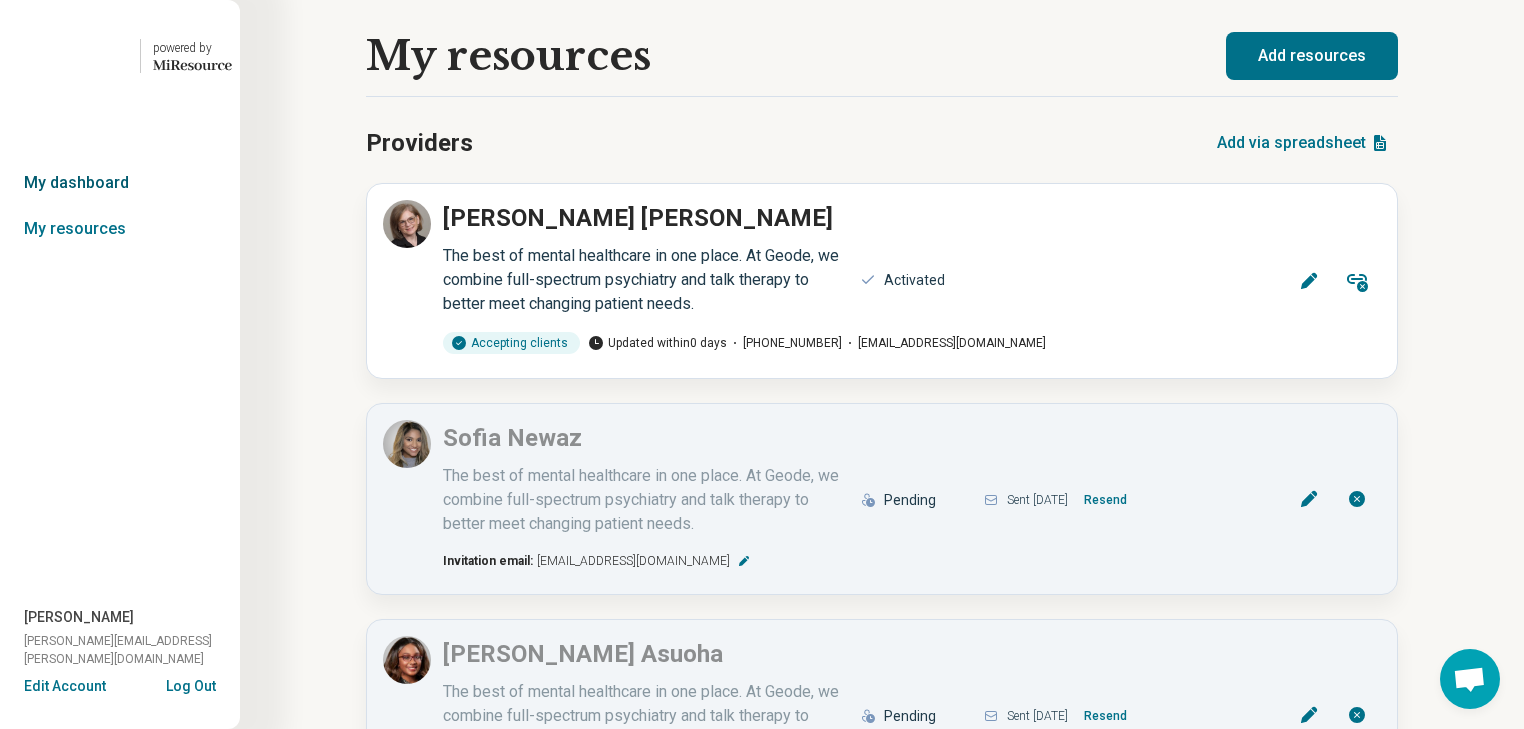 click on "My dashboard" at bounding box center [120, 183] 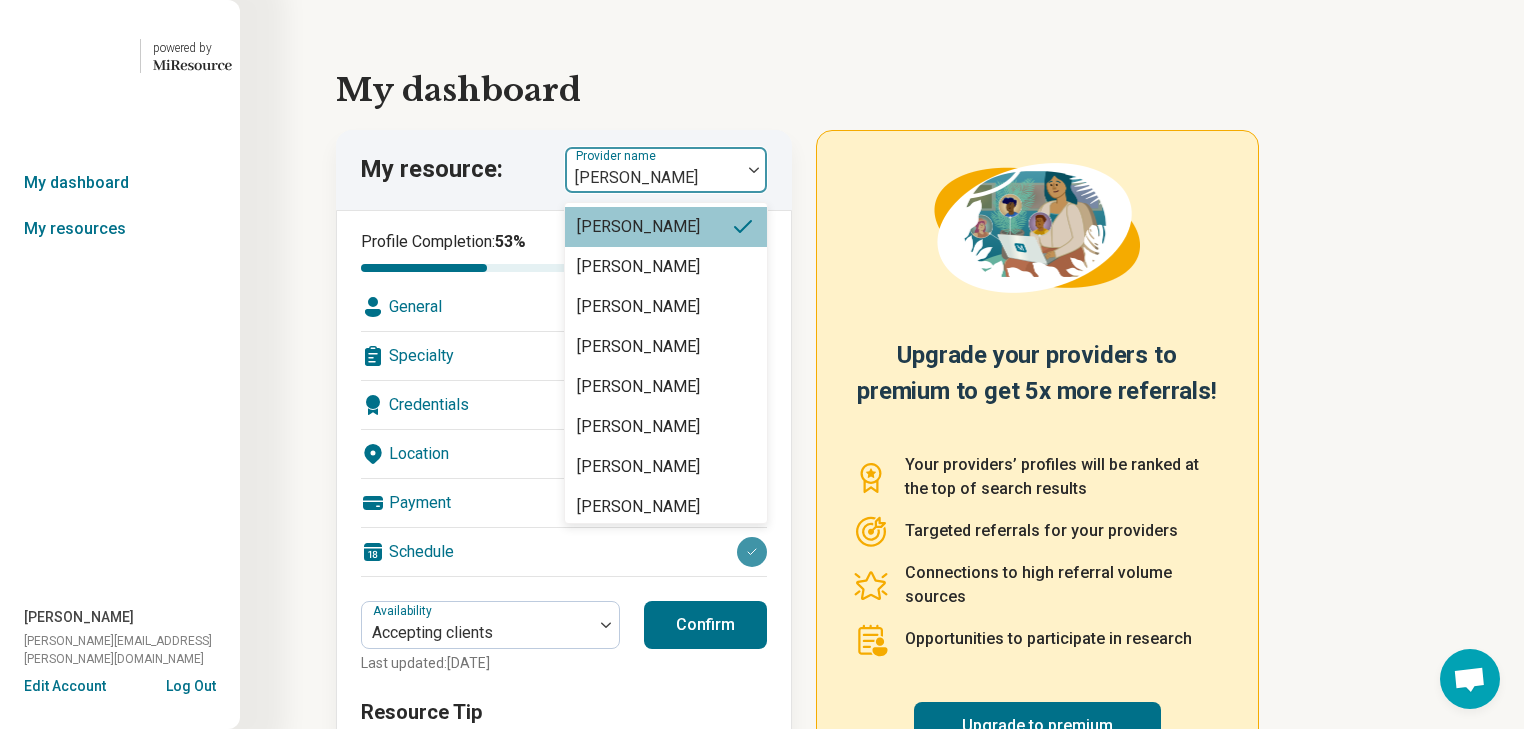 click at bounding box center (754, 170) 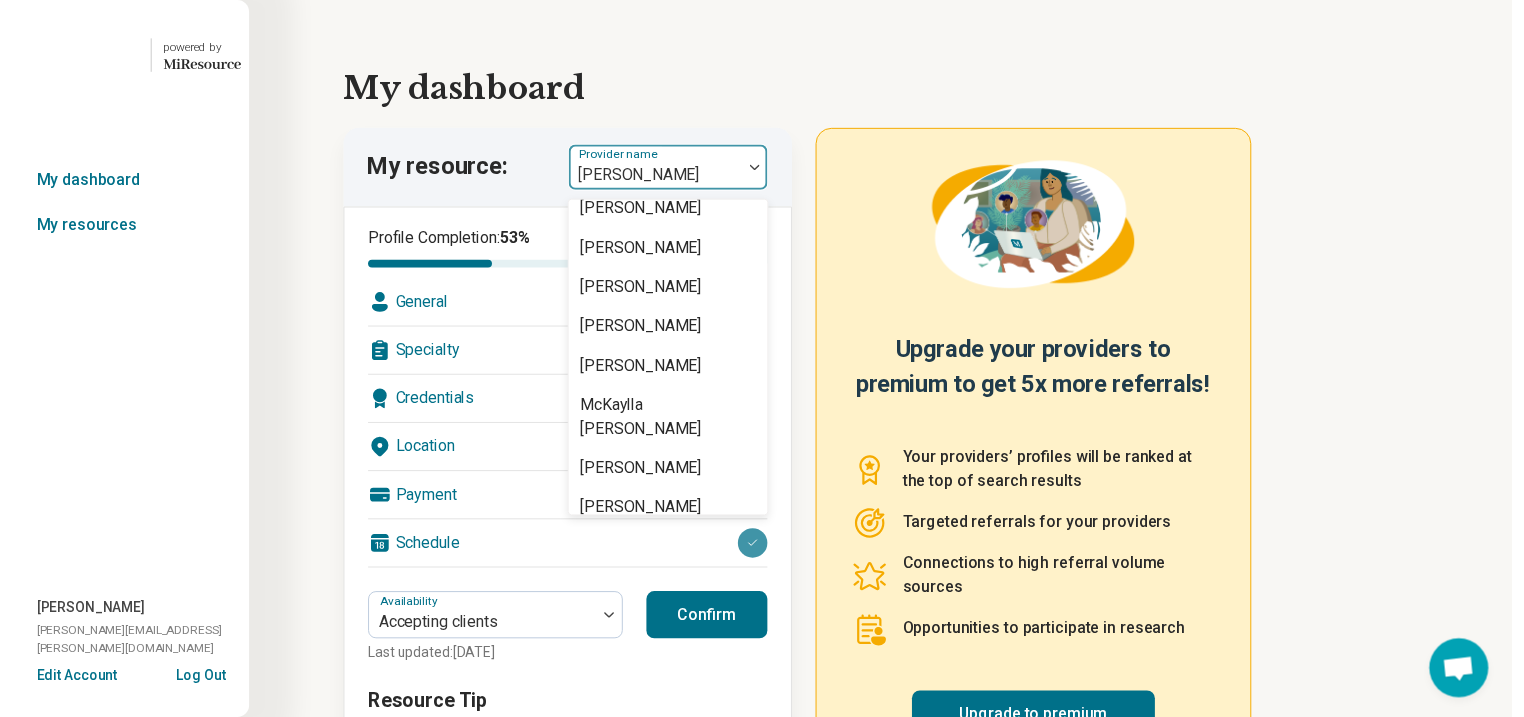 scroll, scrollTop: 1840, scrollLeft: 0, axis: vertical 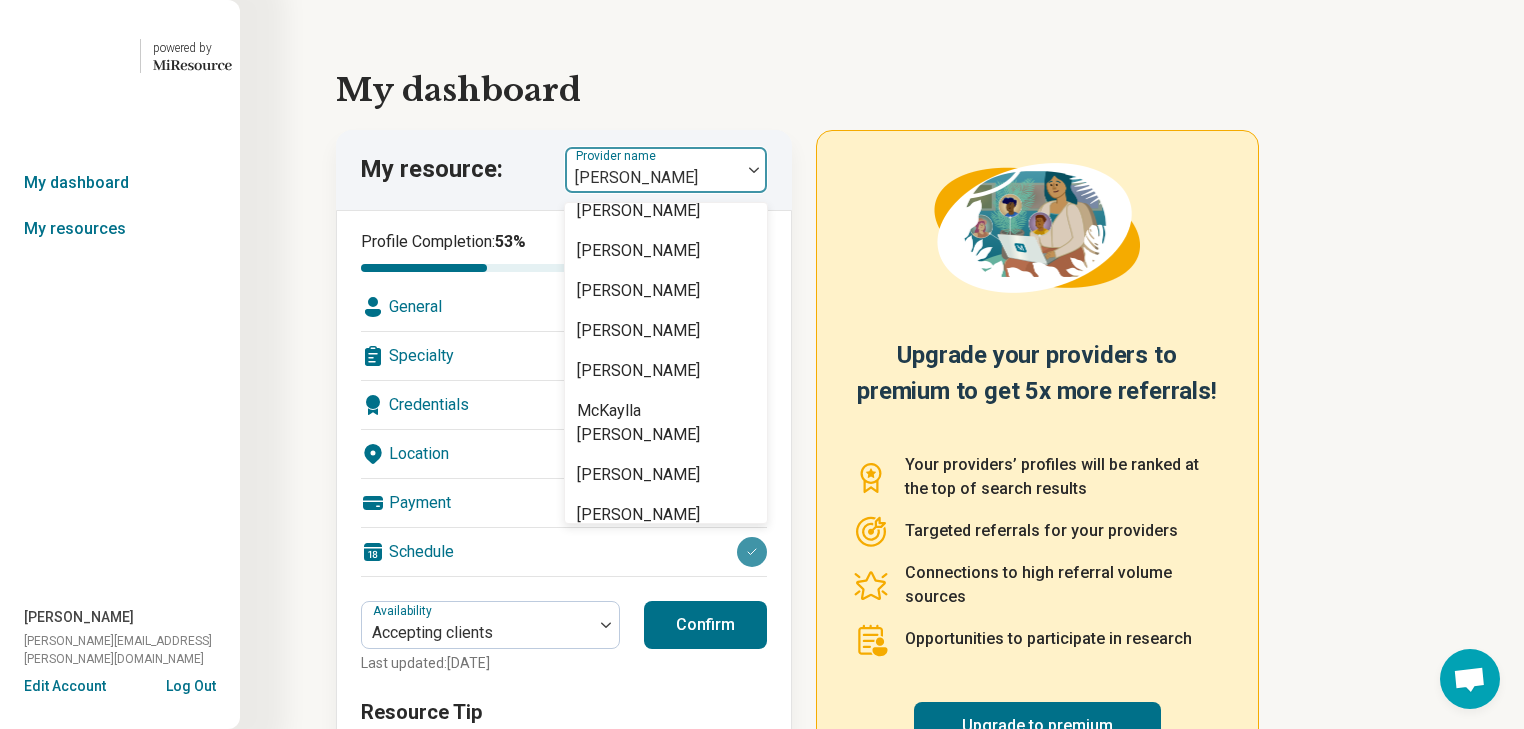 click on "[PERSON_NAME] [PERSON_NAME]" at bounding box center (666, -121) 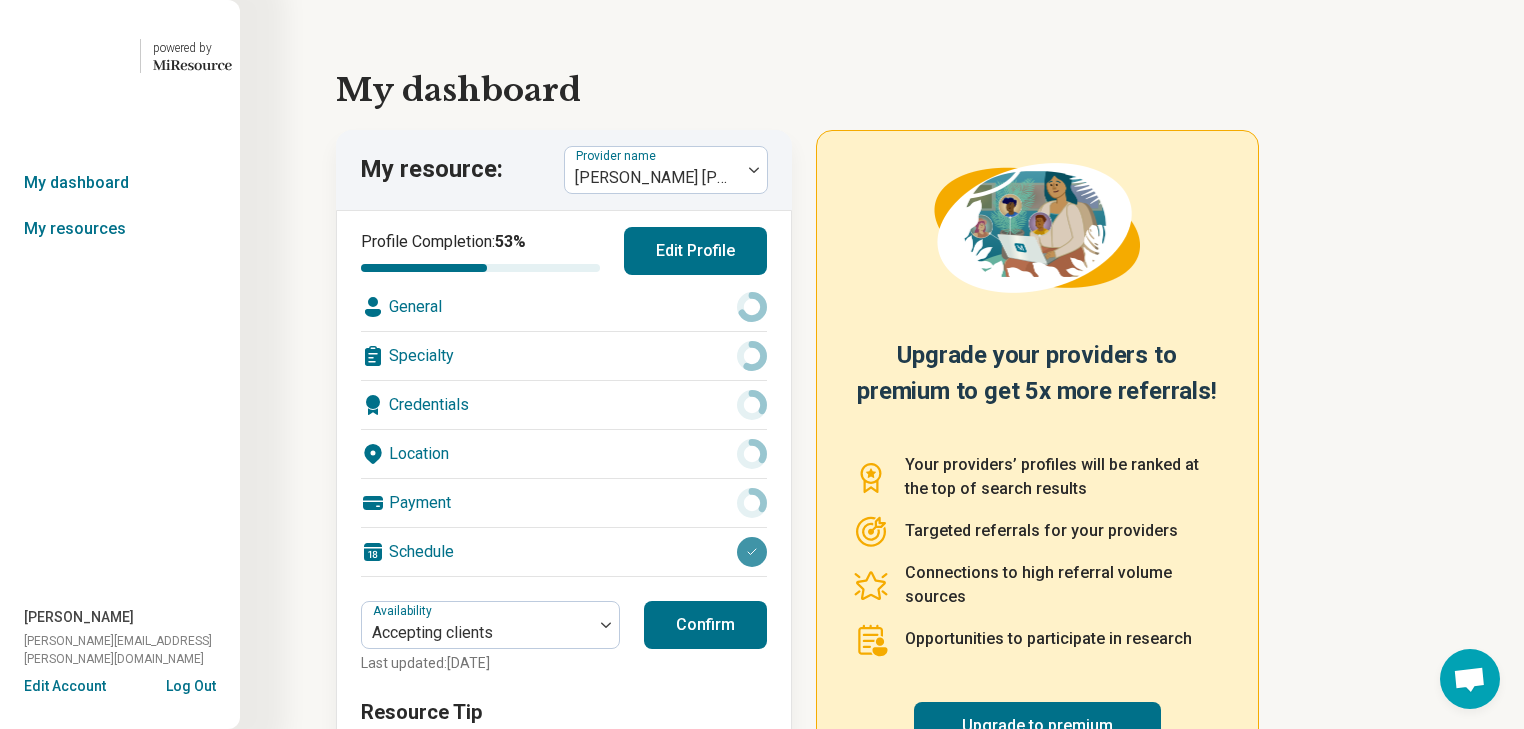 click on "Edit Profile" at bounding box center [695, 251] 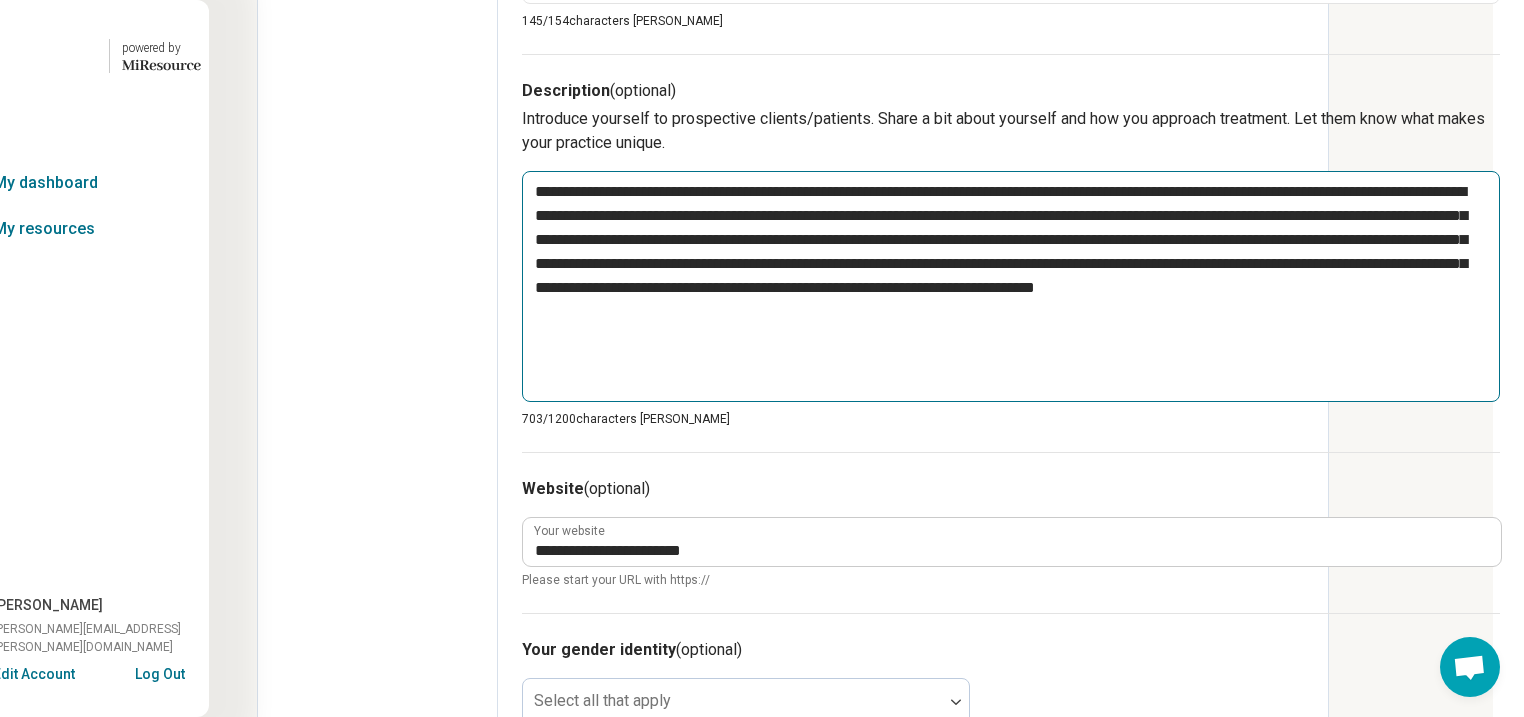 scroll, scrollTop: 1040, scrollLeft: 200, axis: both 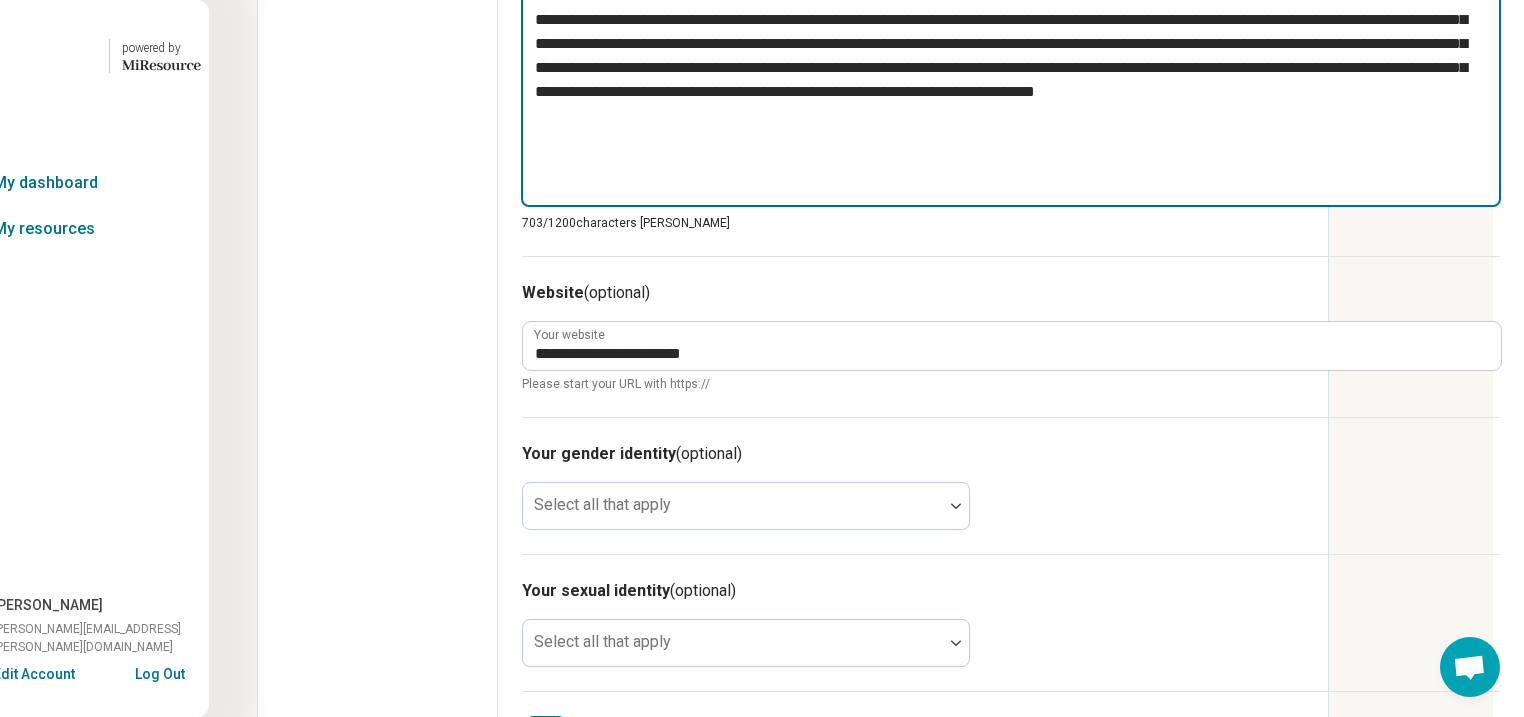 drag, startPoint x: 1134, startPoint y: 408, endPoint x: 428, endPoint y: 216, distance: 731.64197 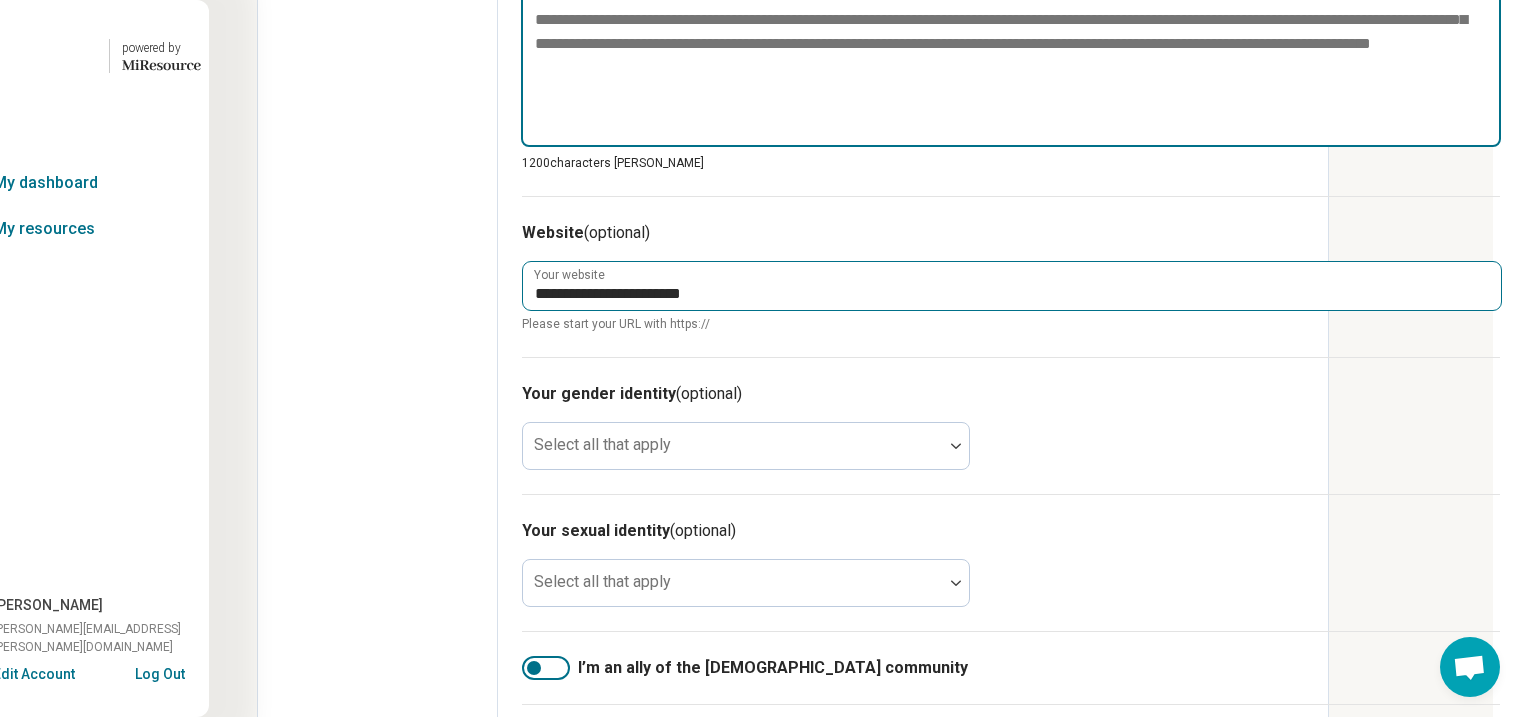 type 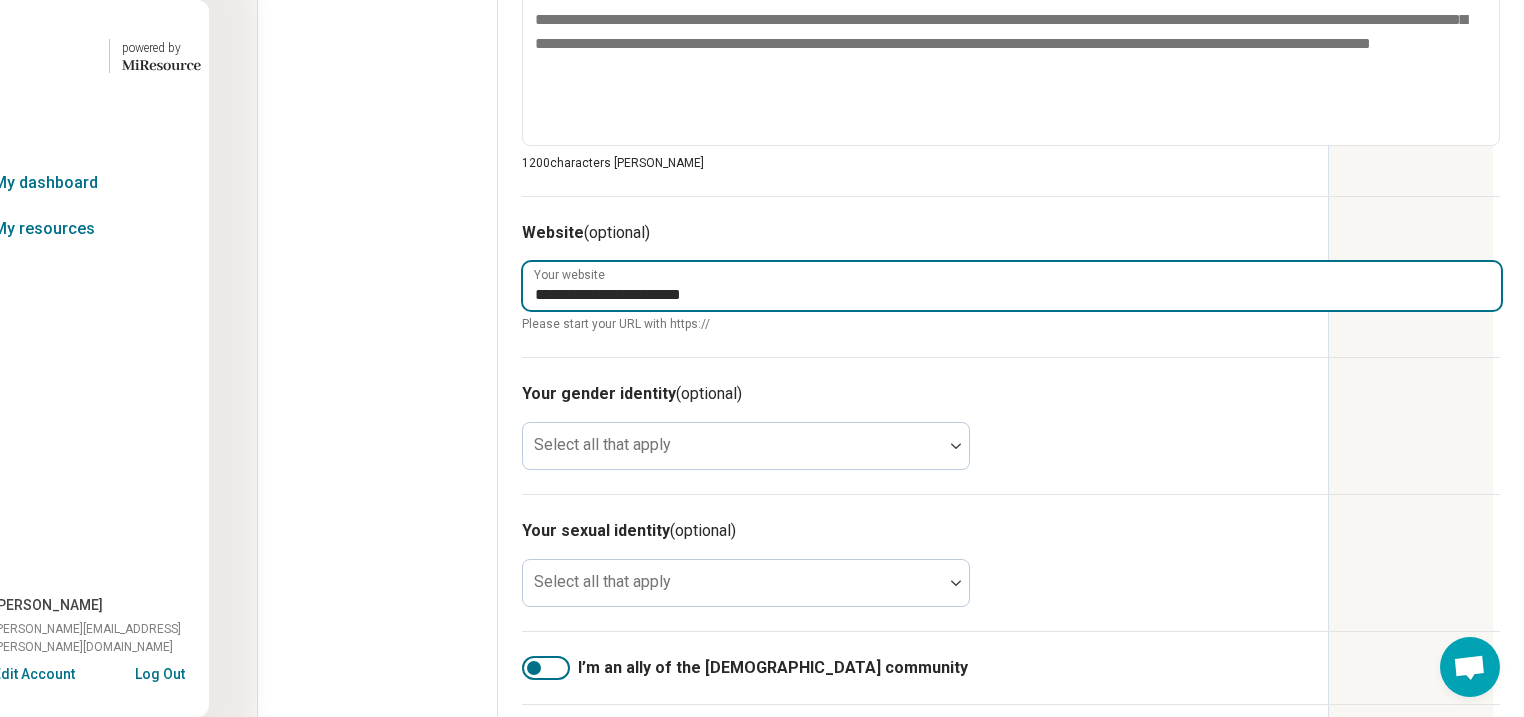drag, startPoint x: 689, startPoint y: 556, endPoint x: 425, endPoint y: 547, distance: 264.15335 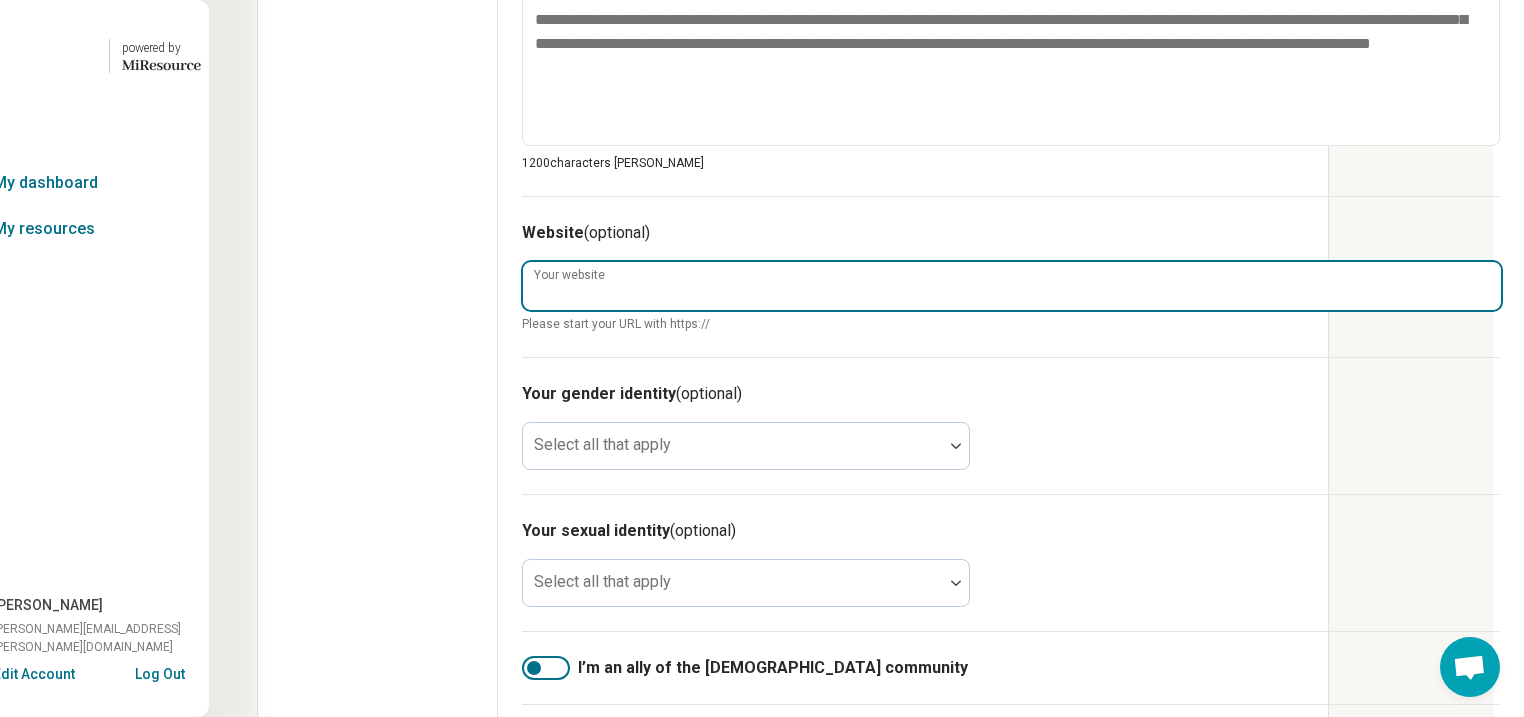 type 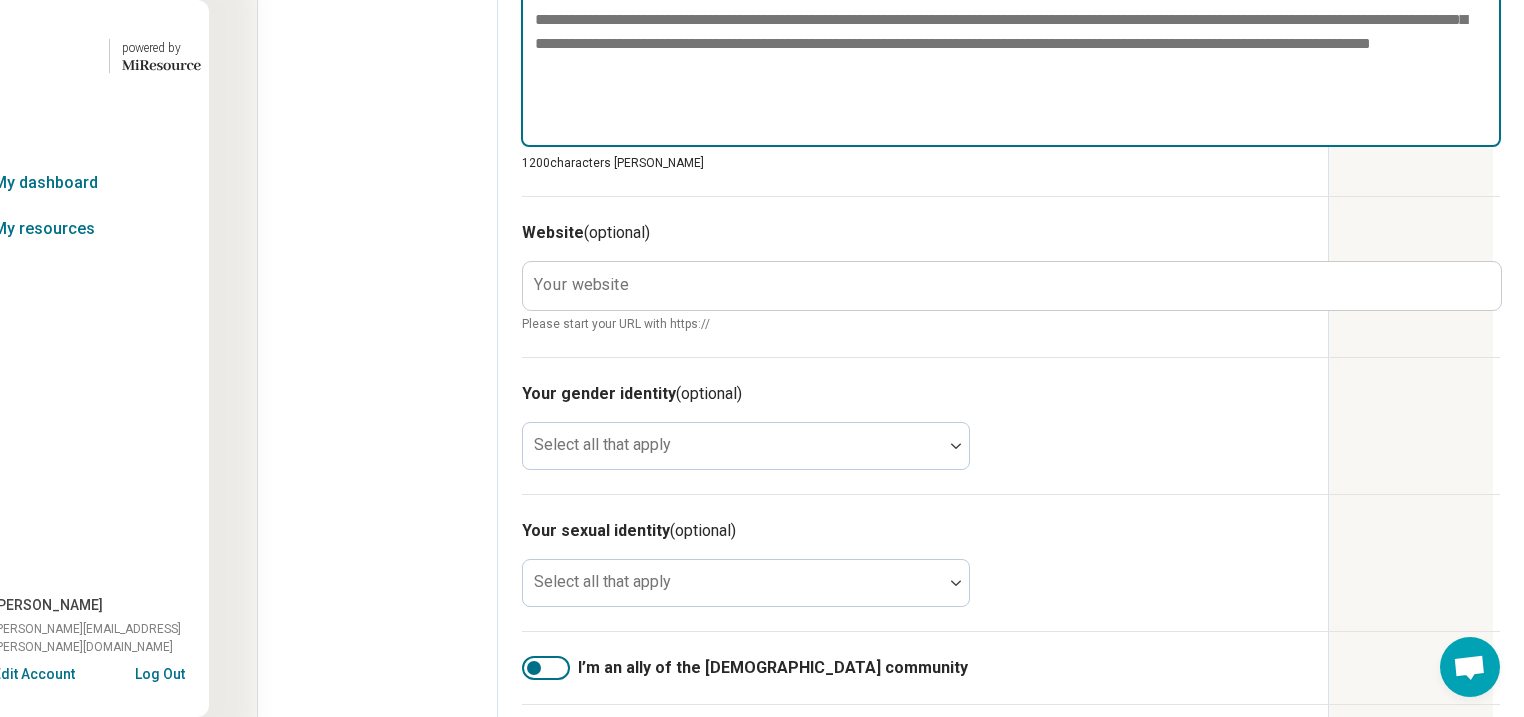 click at bounding box center (1011, 60) 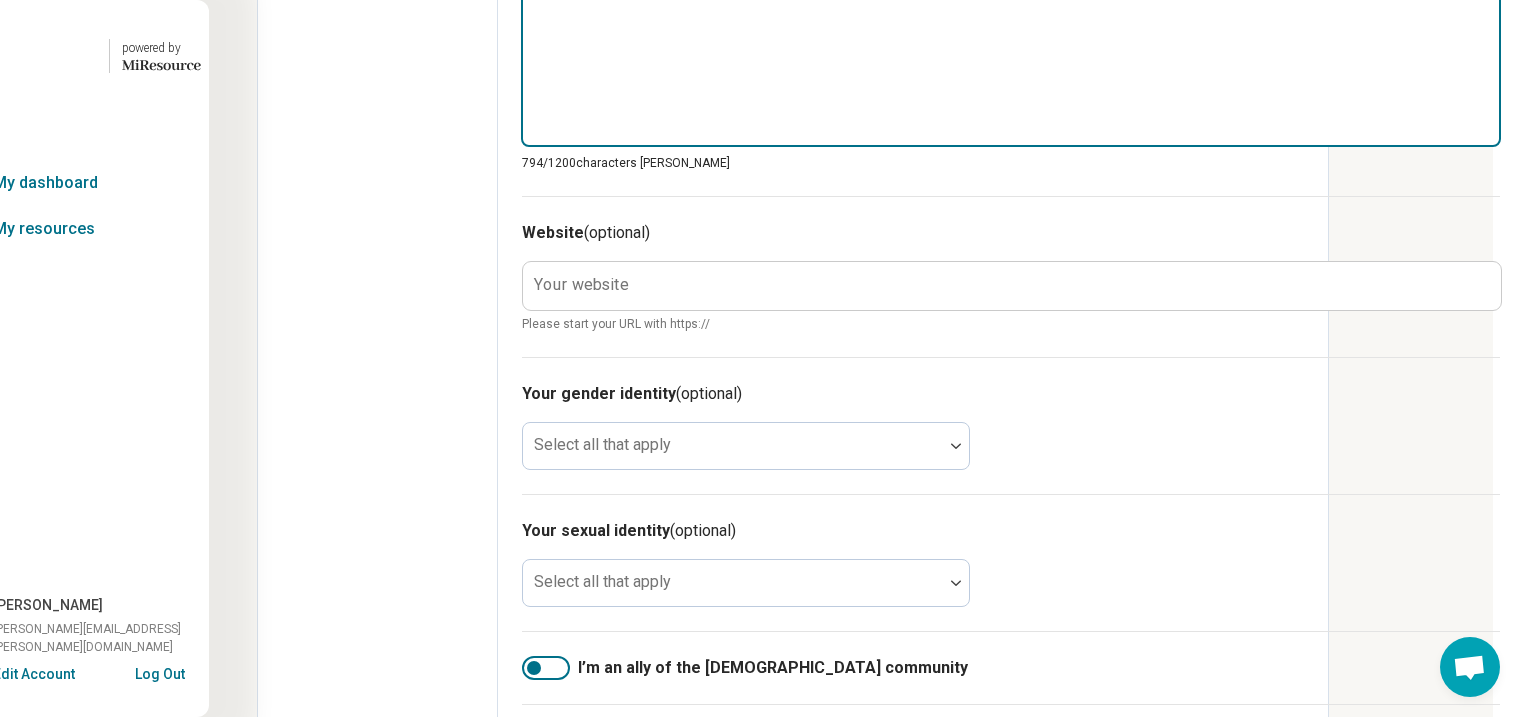 scroll, scrollTop: 1200, scrollLeft: 200, axis: both 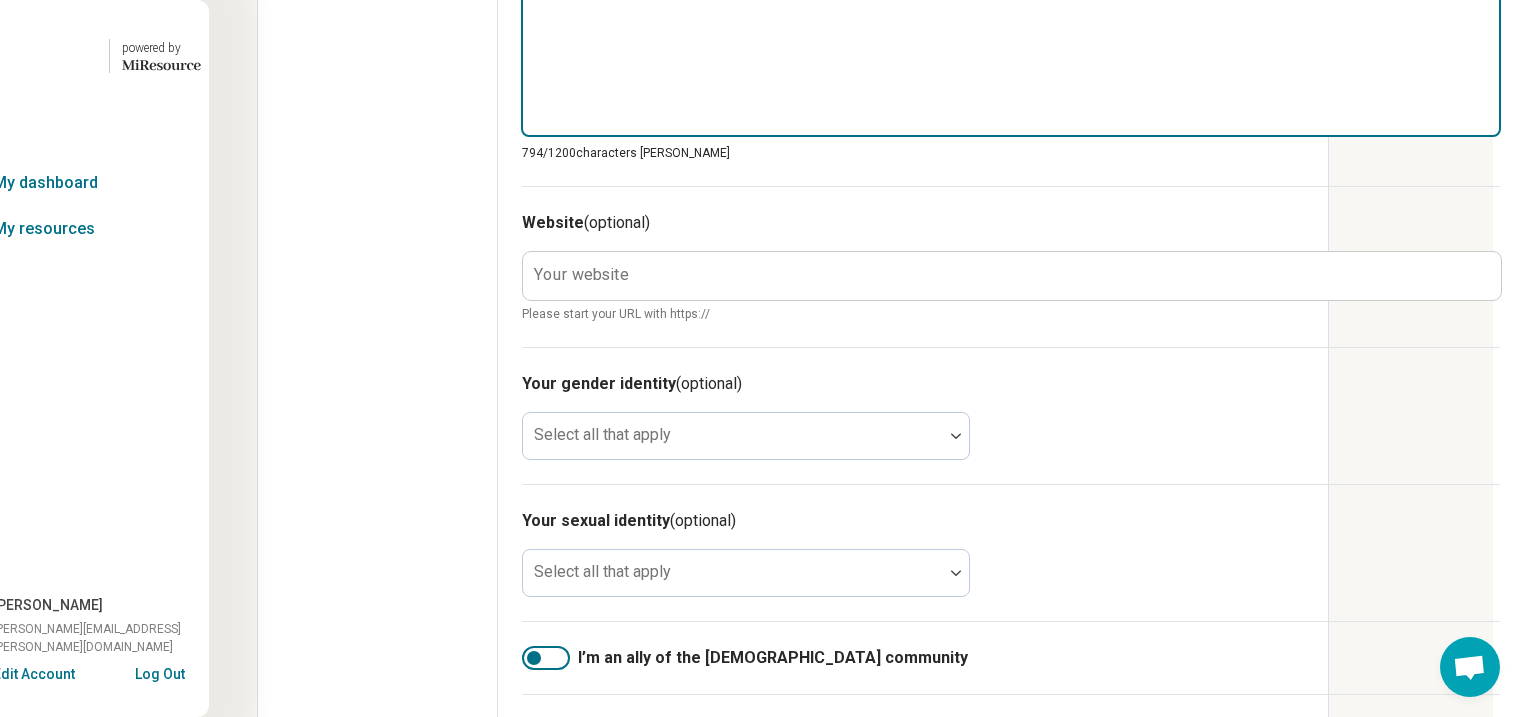 type on "**********" 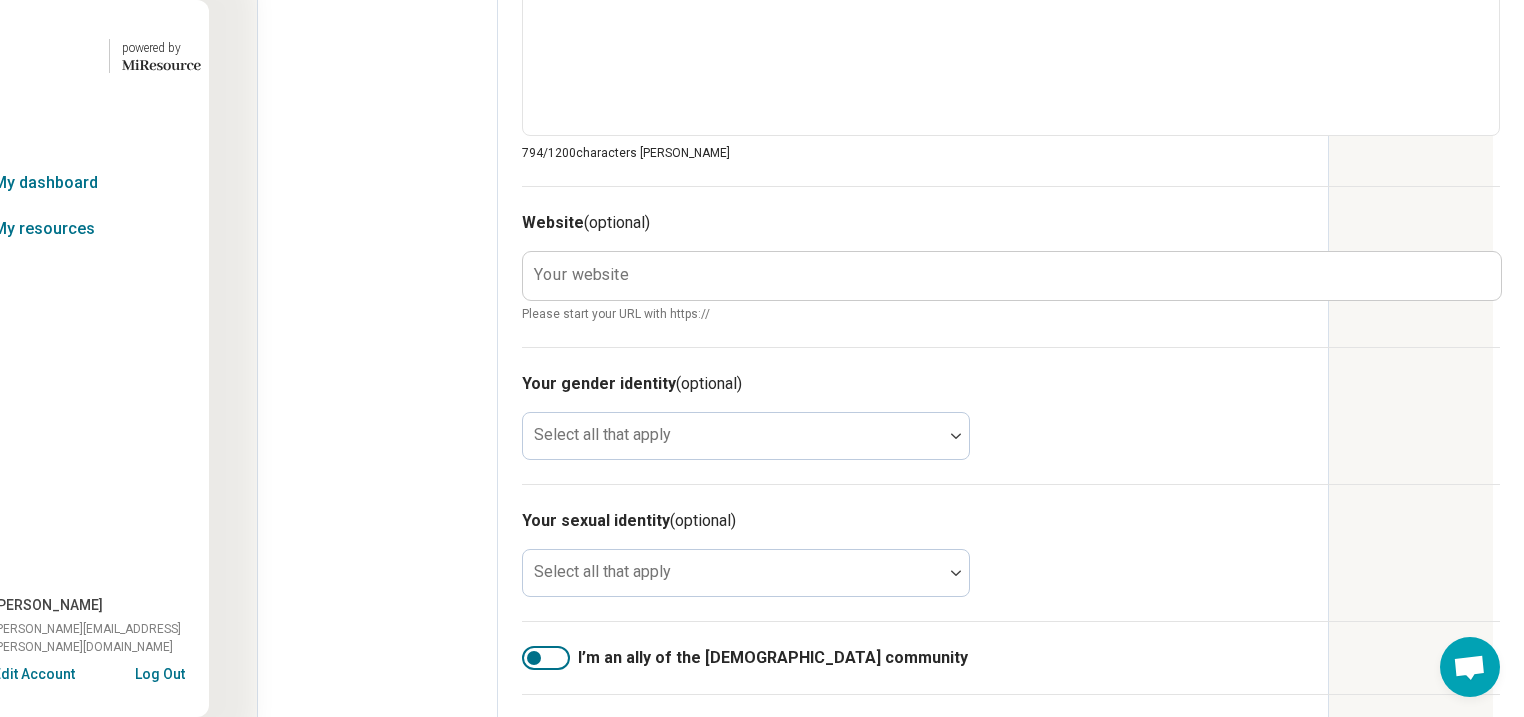 click on "Your website" at bounding box center [581, 275] 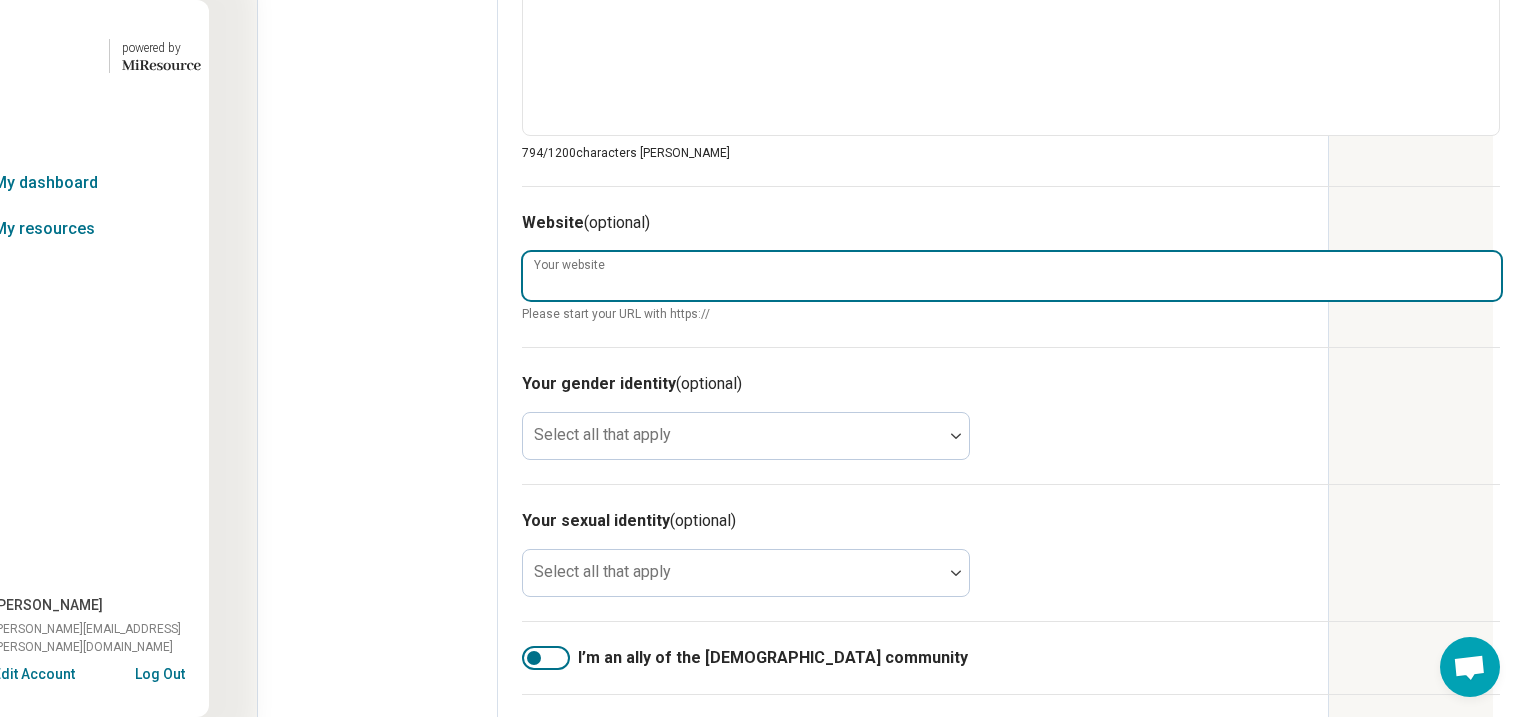 click on "Your website" at bounding box center [1012, 276] 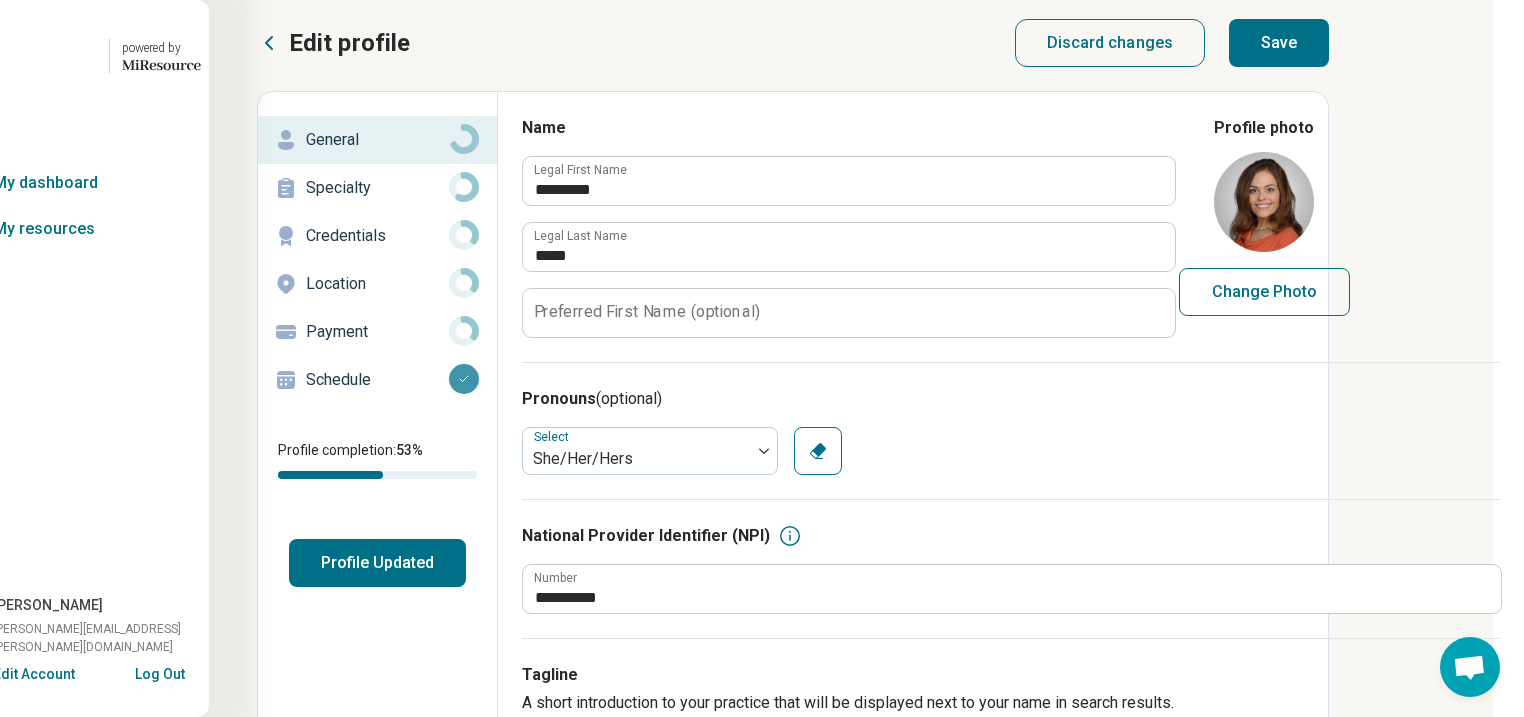 scroll, scrollTop: 0, scrollLeft: 200, axis: horizontal 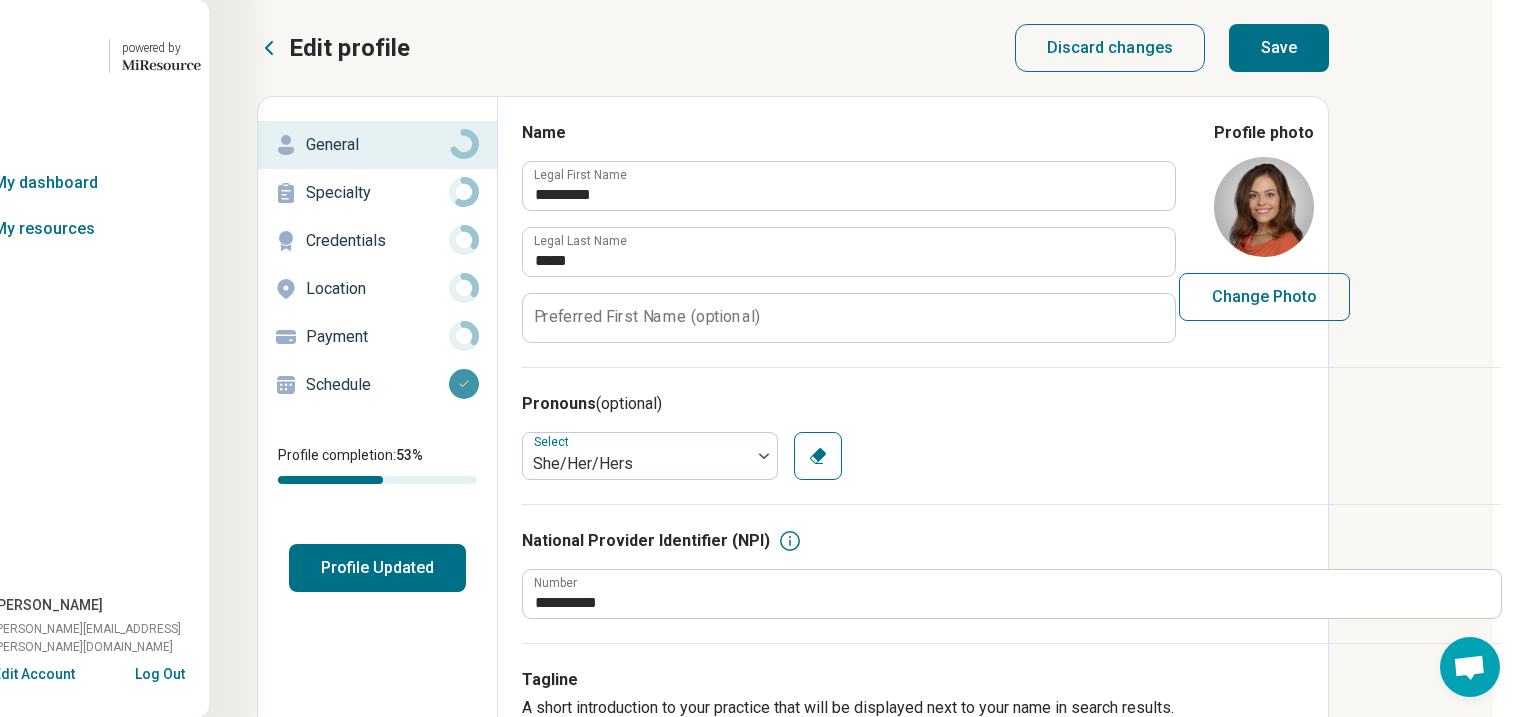 type on "**********" 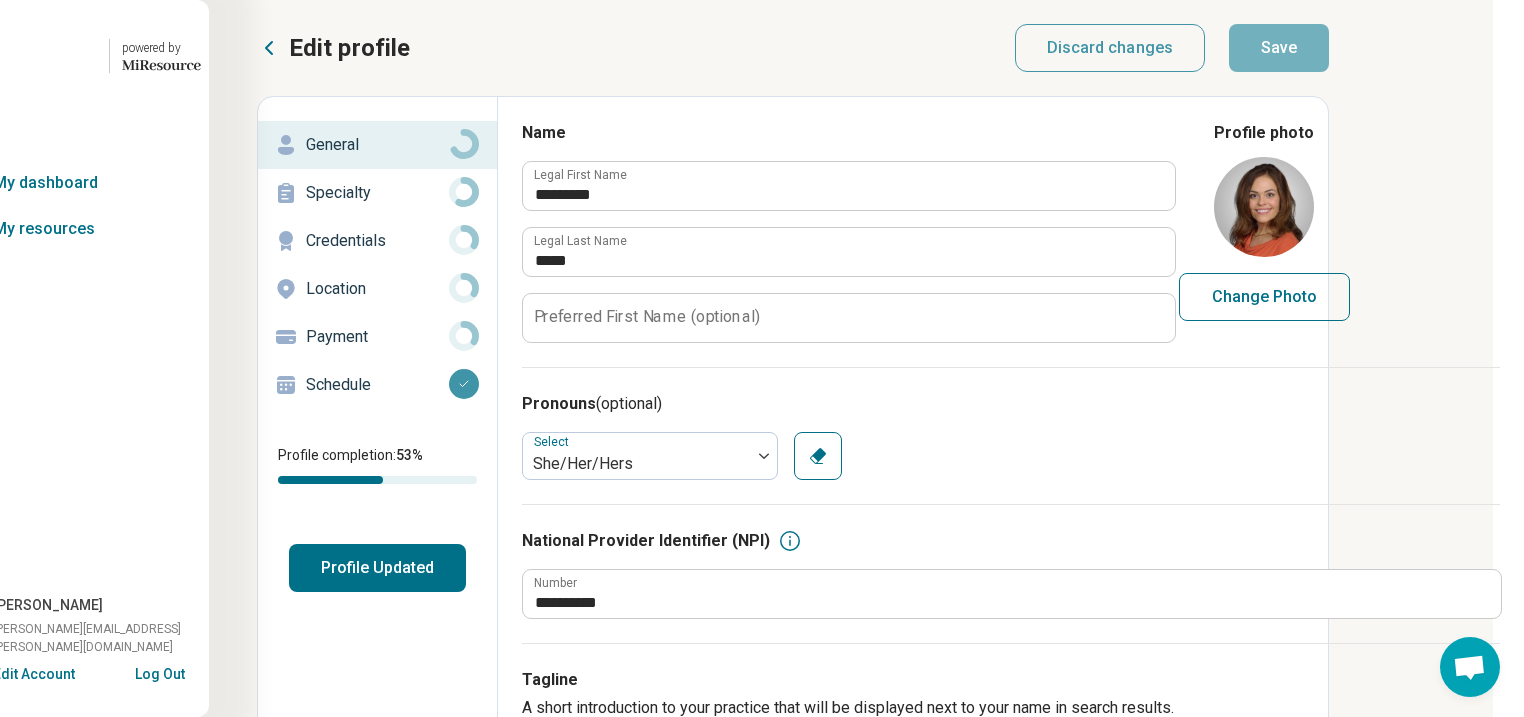 click on "Profile Updated" at bounding box center (377, 568) 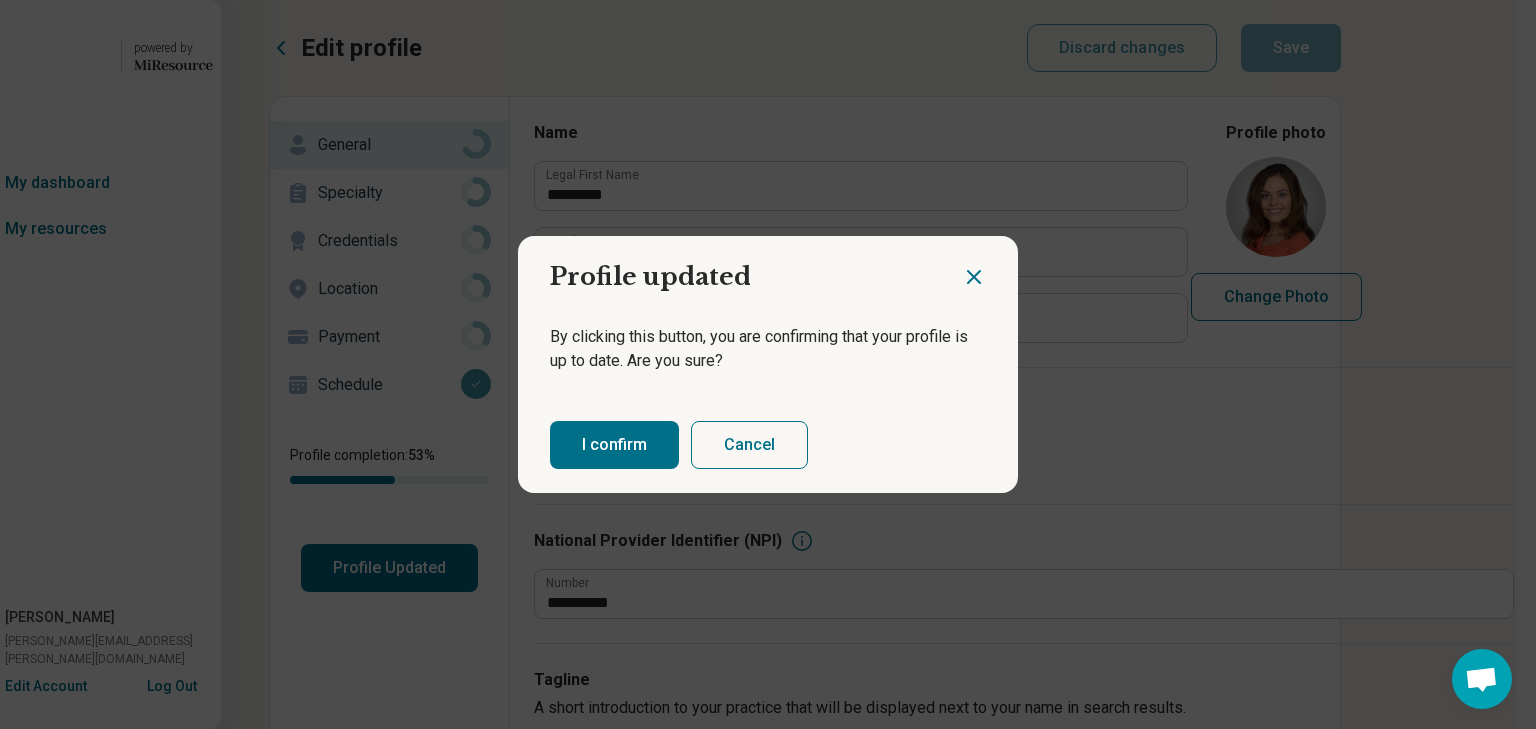 click on "I confirm" at bounding box center (614, 445) 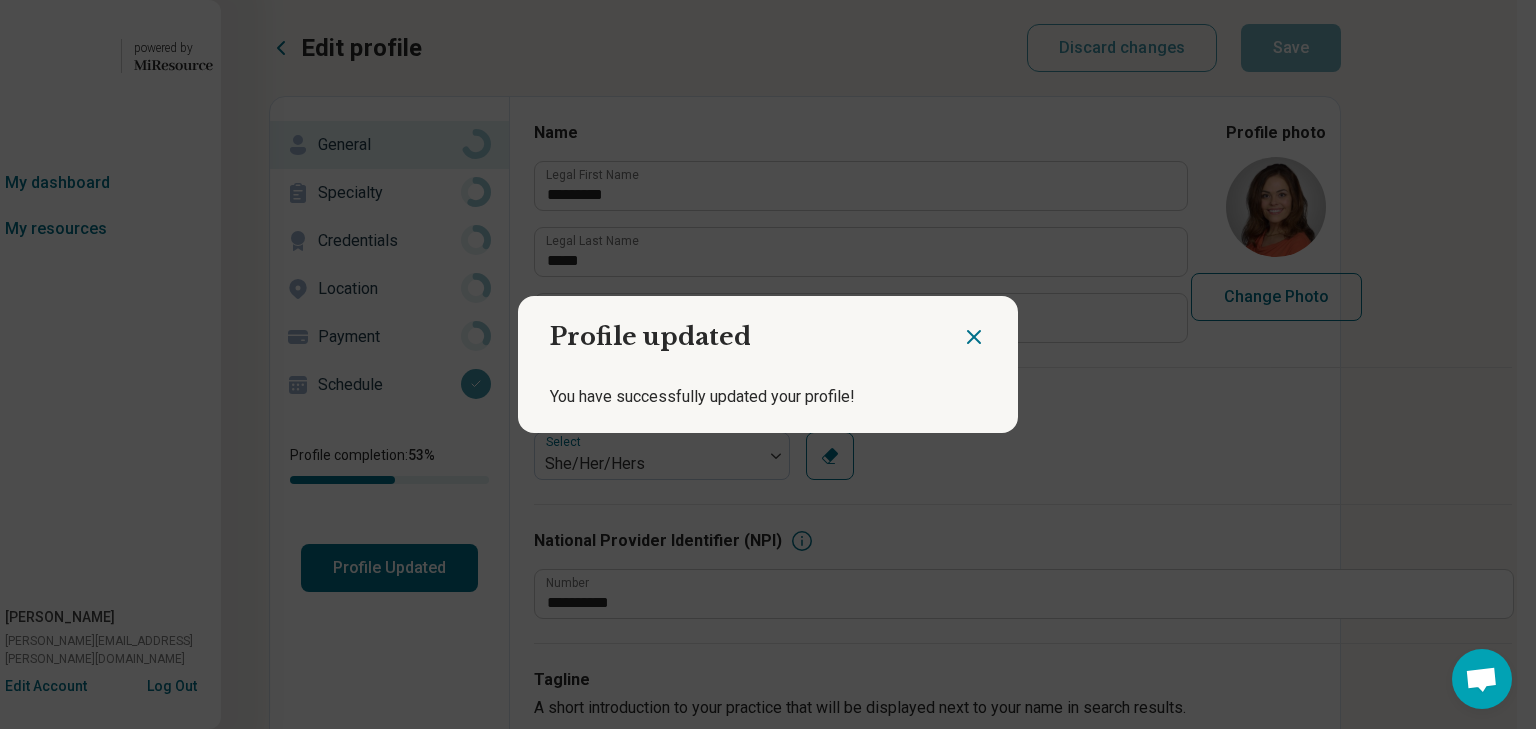 click 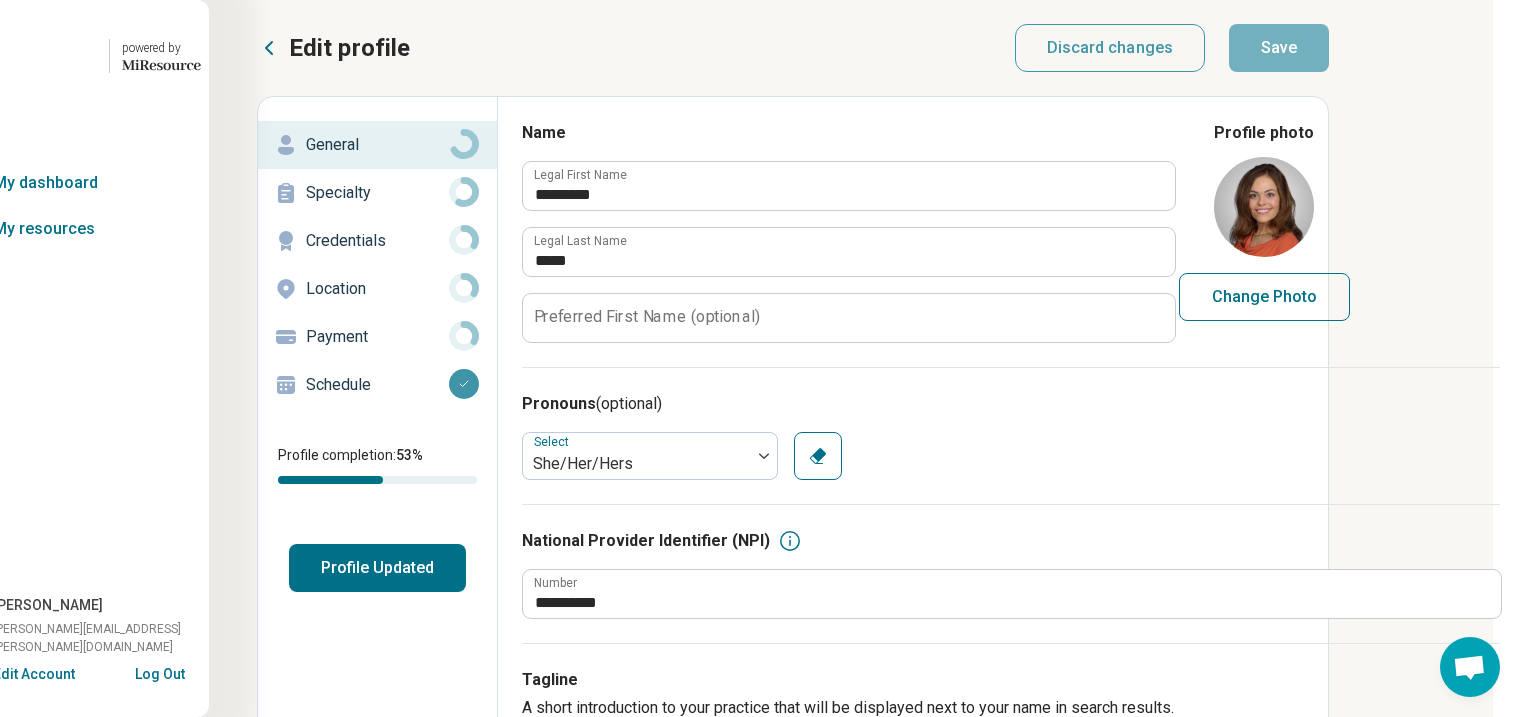 click 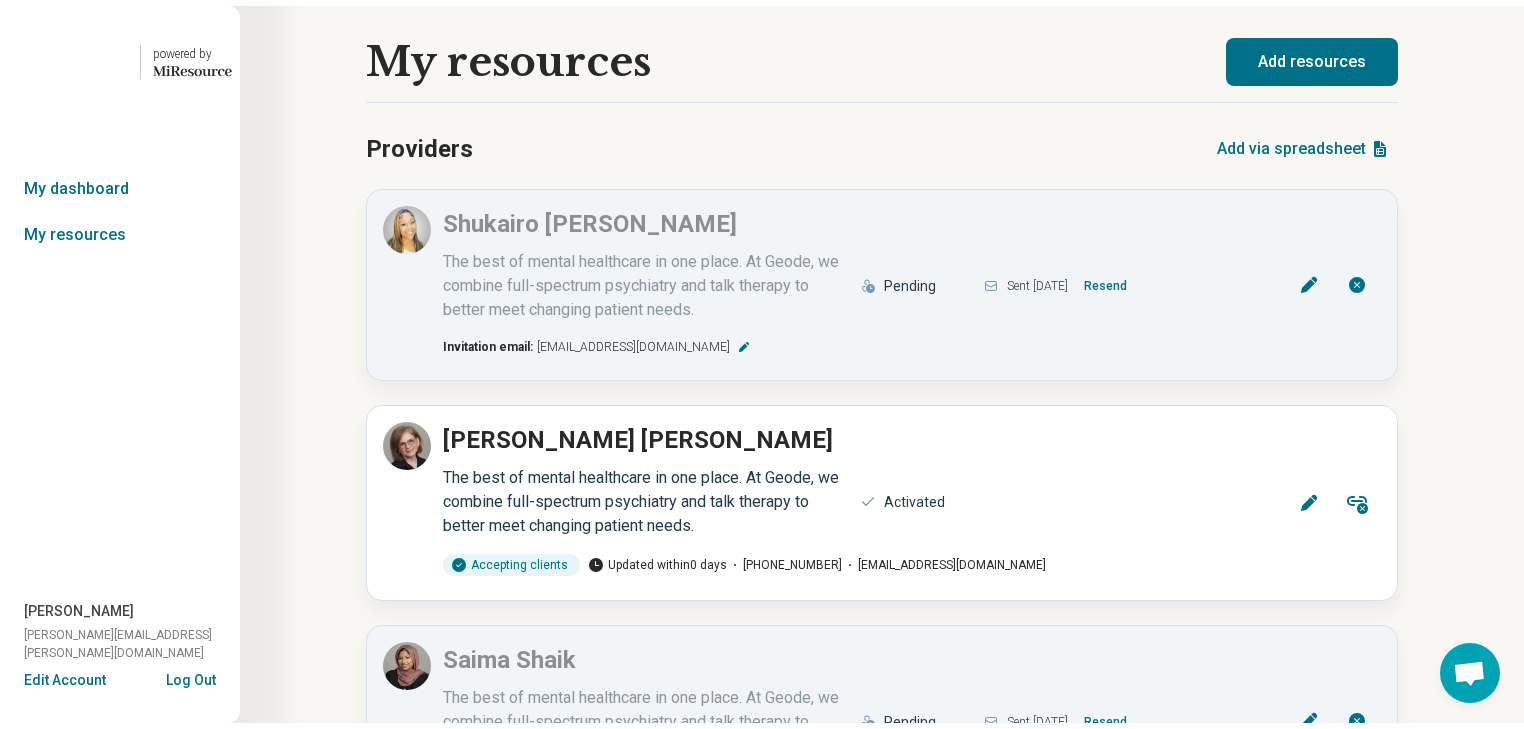 scroll, scrollTop: 0, scrollLeft: 0, axis: both 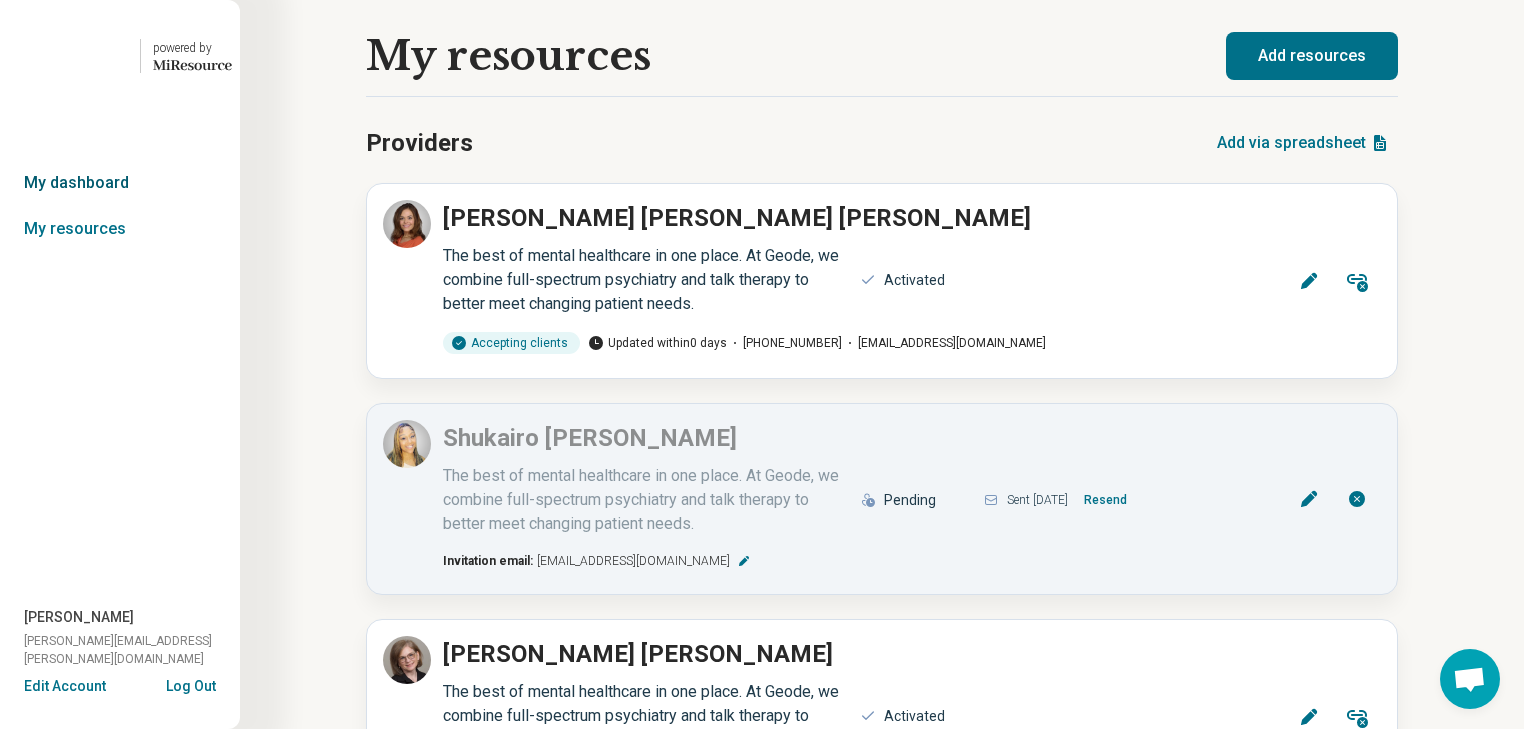 click on "My dashboard" at bounding box center (120, 183) 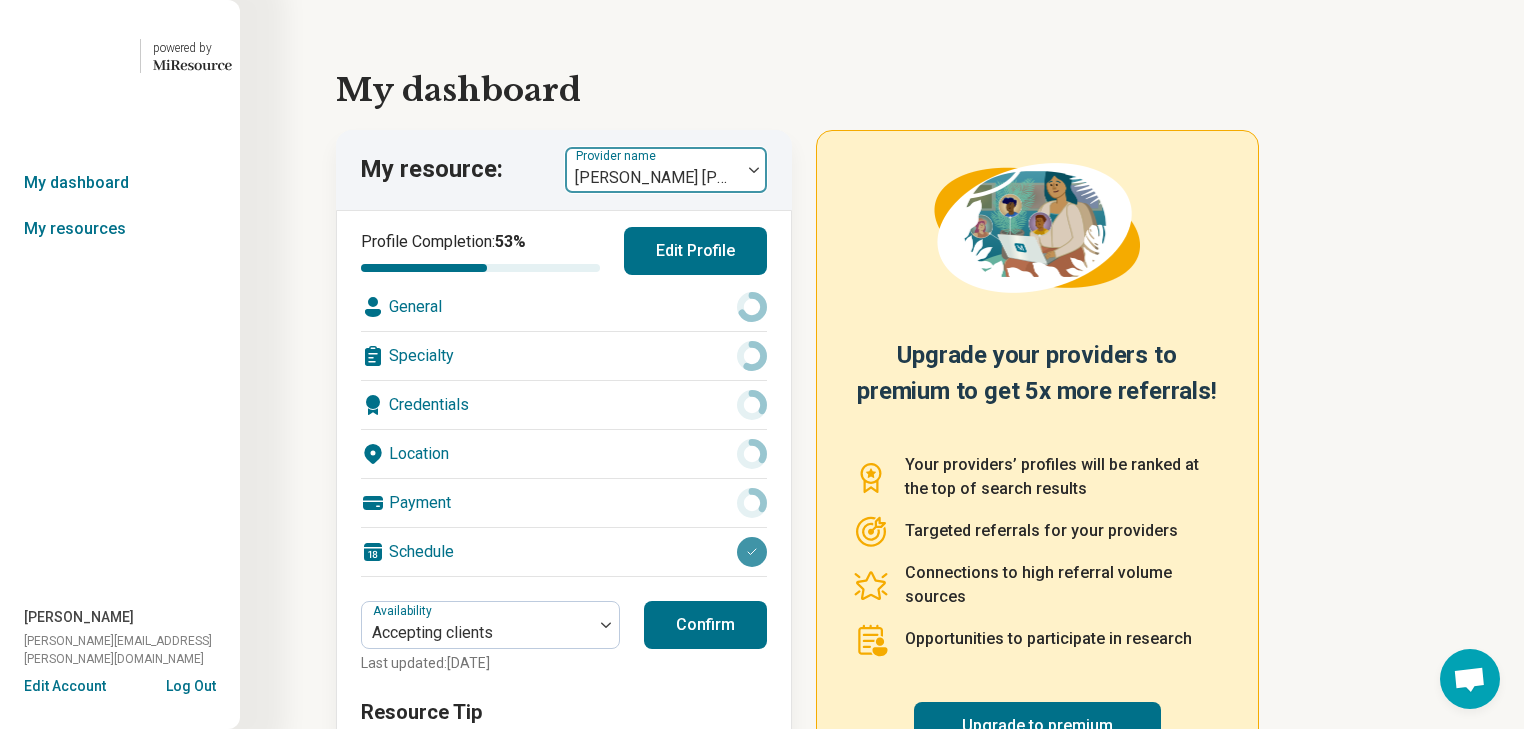 click at bounding box center (754, 170) 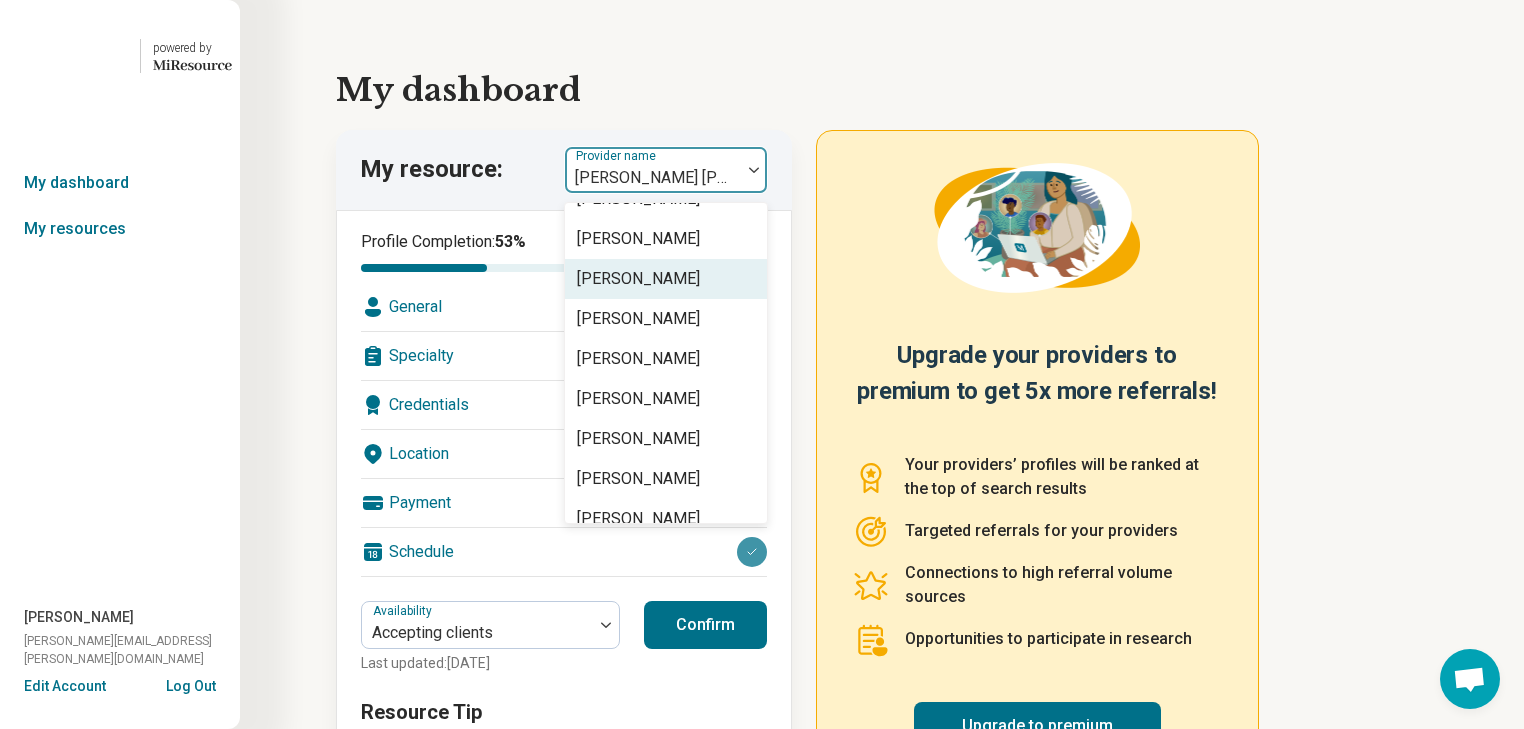scroll, scrollTop: 0, scrollLeft: 0, axis: both 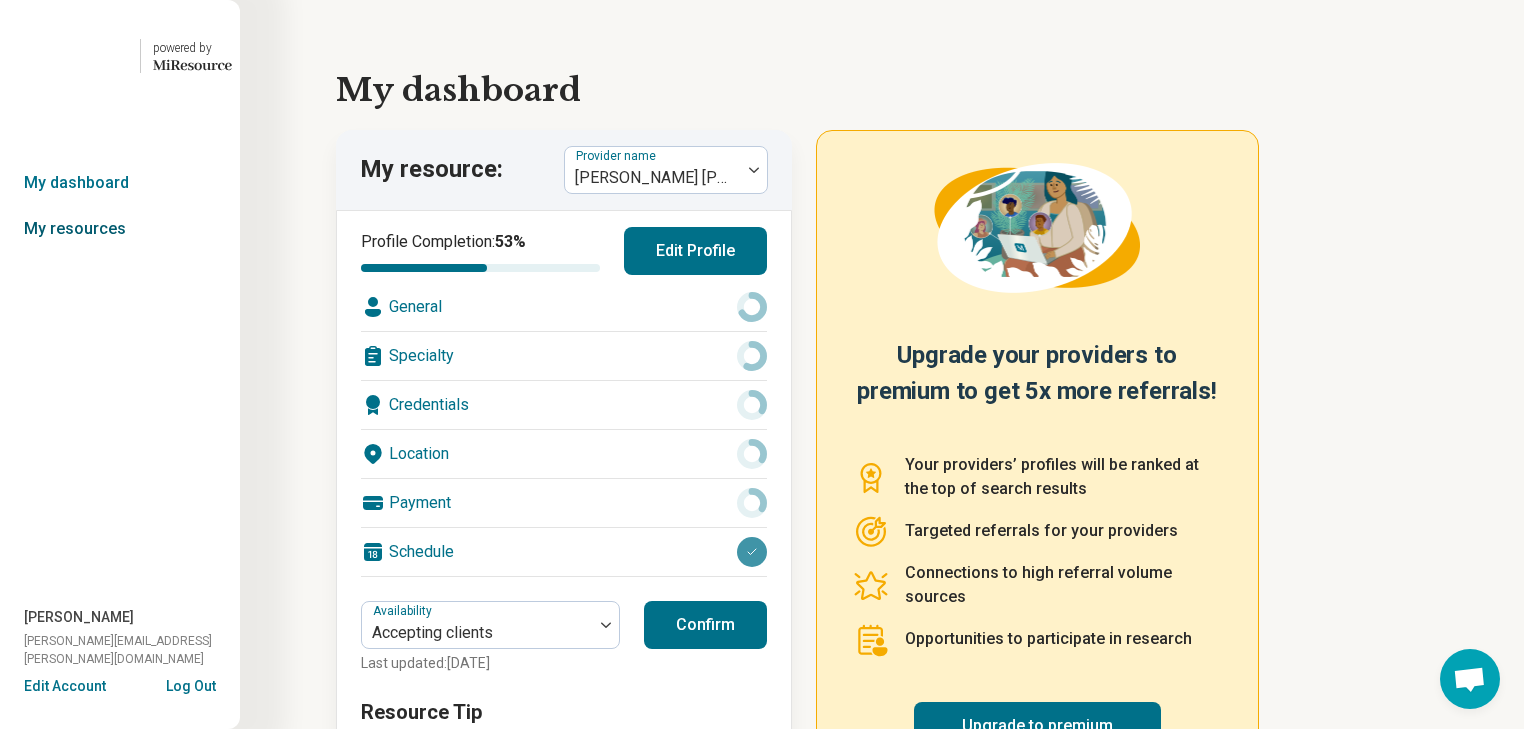 drag, startPoint x: 92, startPoint y: 287, endPoint x: 92, endPoint y: 268, distance: 19 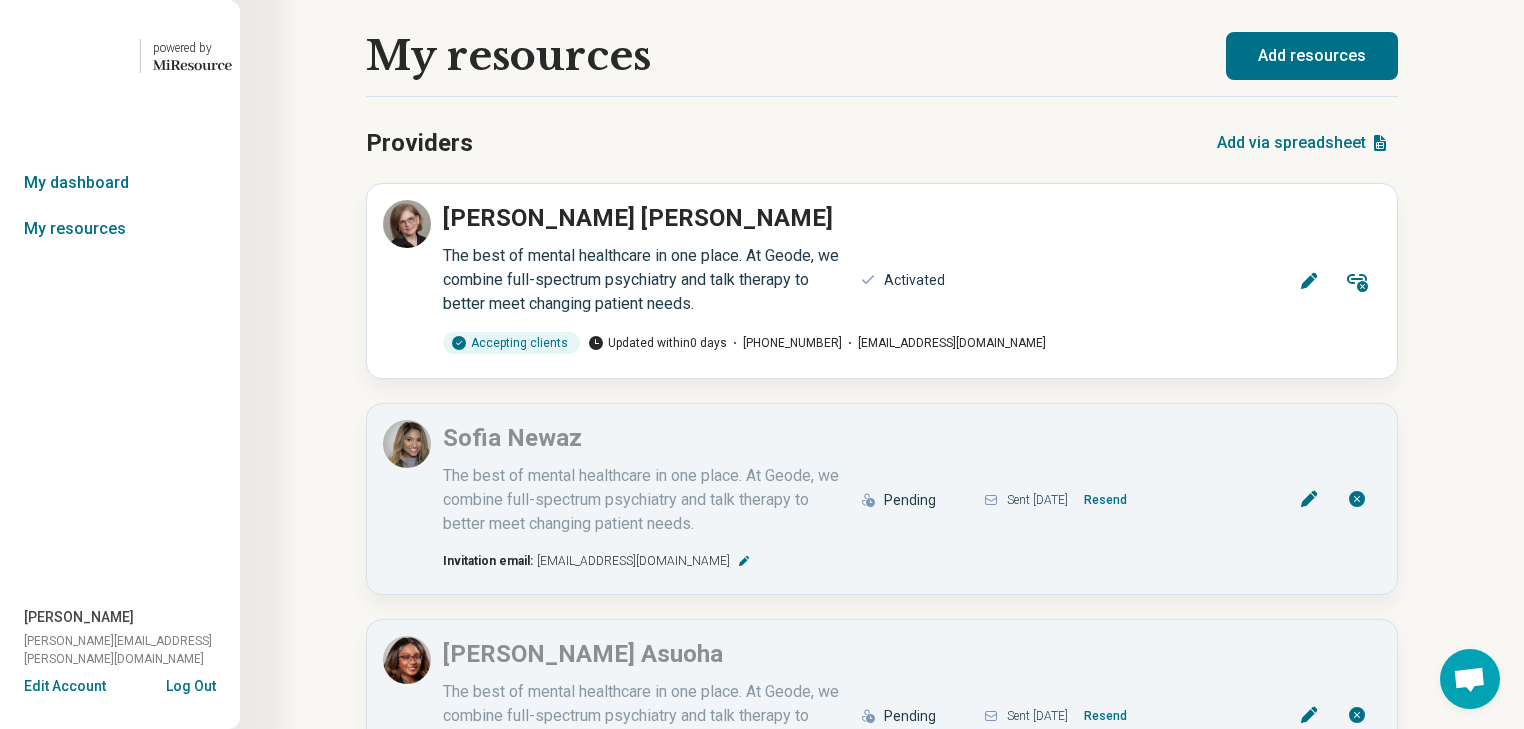 click on "My dashboard" at bounding box center [120, 183] 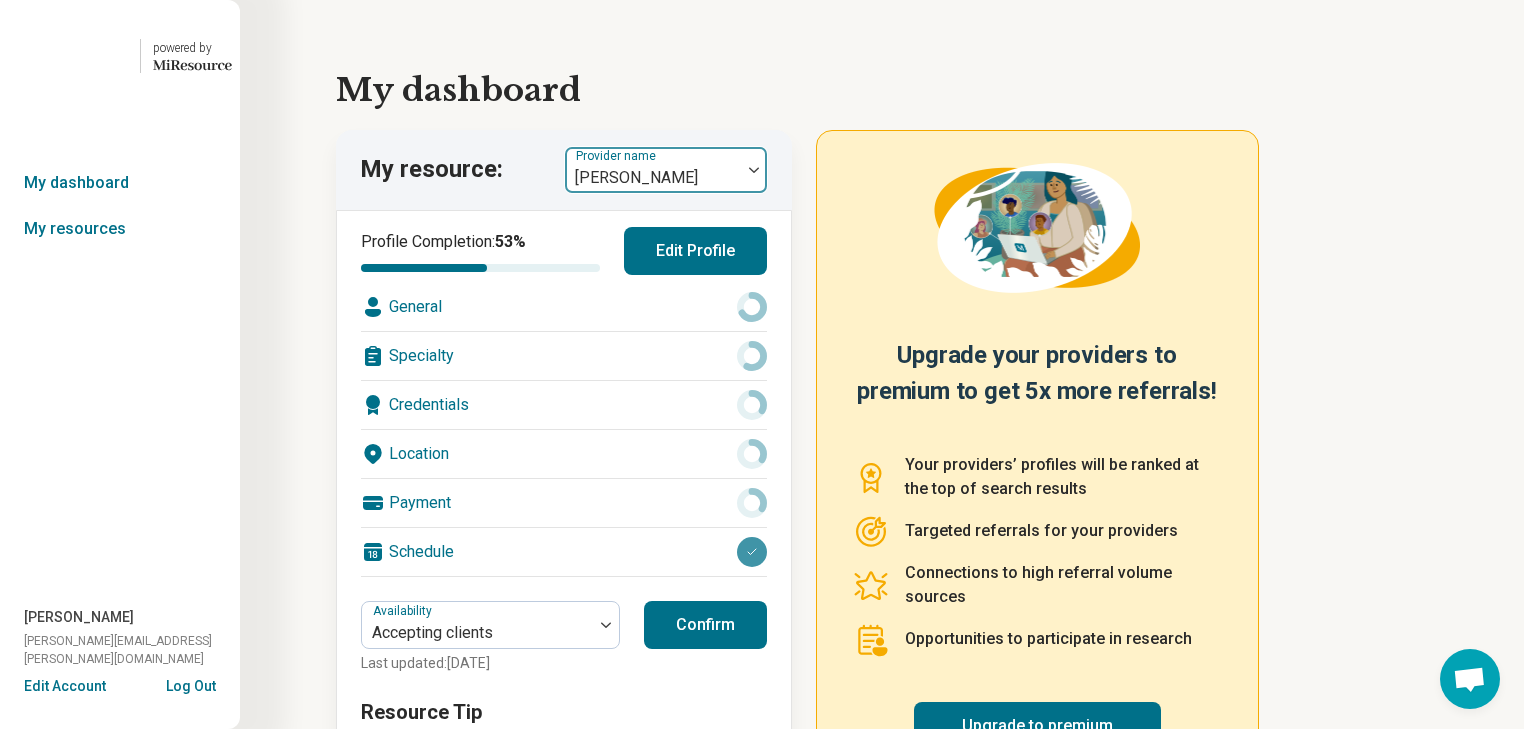 click at bounding box center [754, 170] 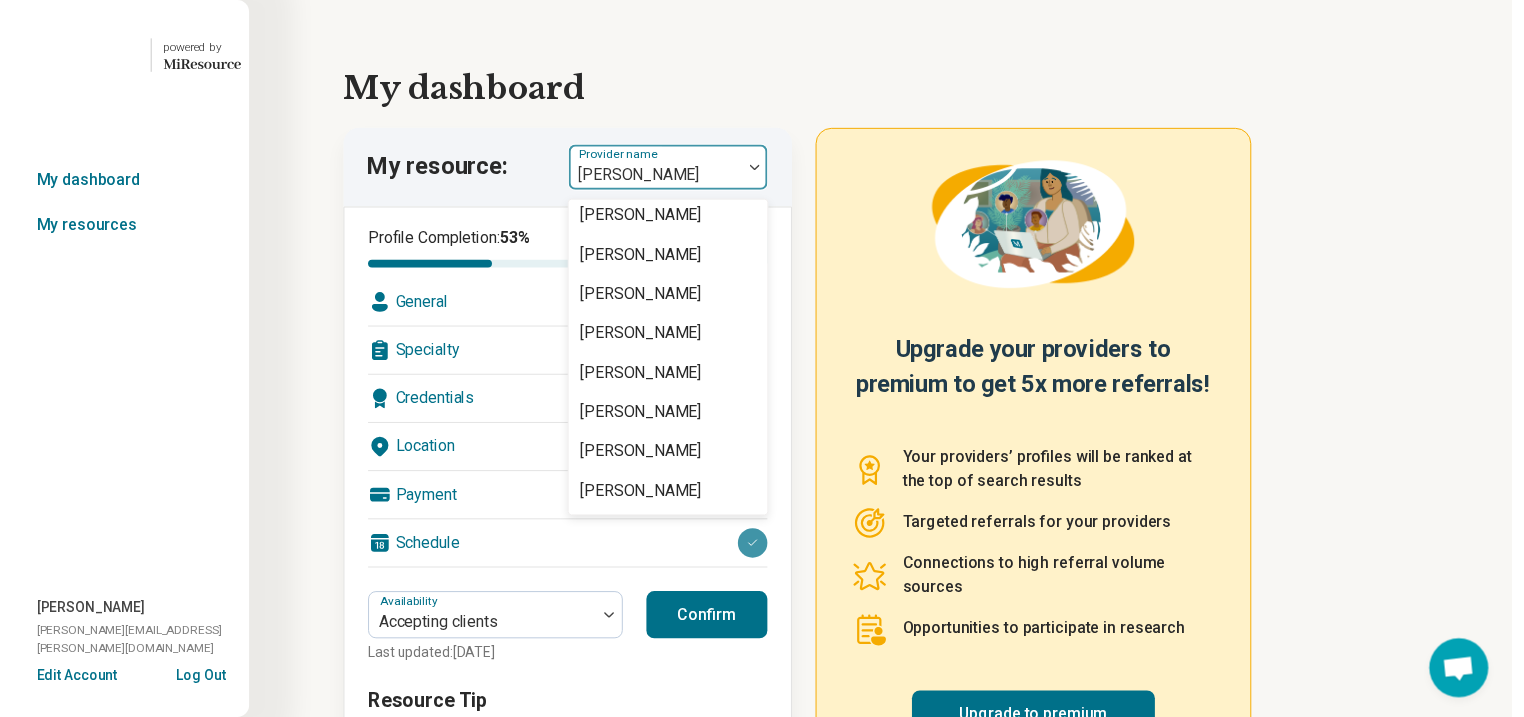 scroll, scrollTop: 3760, scrollLeft: 0, axis: vertical 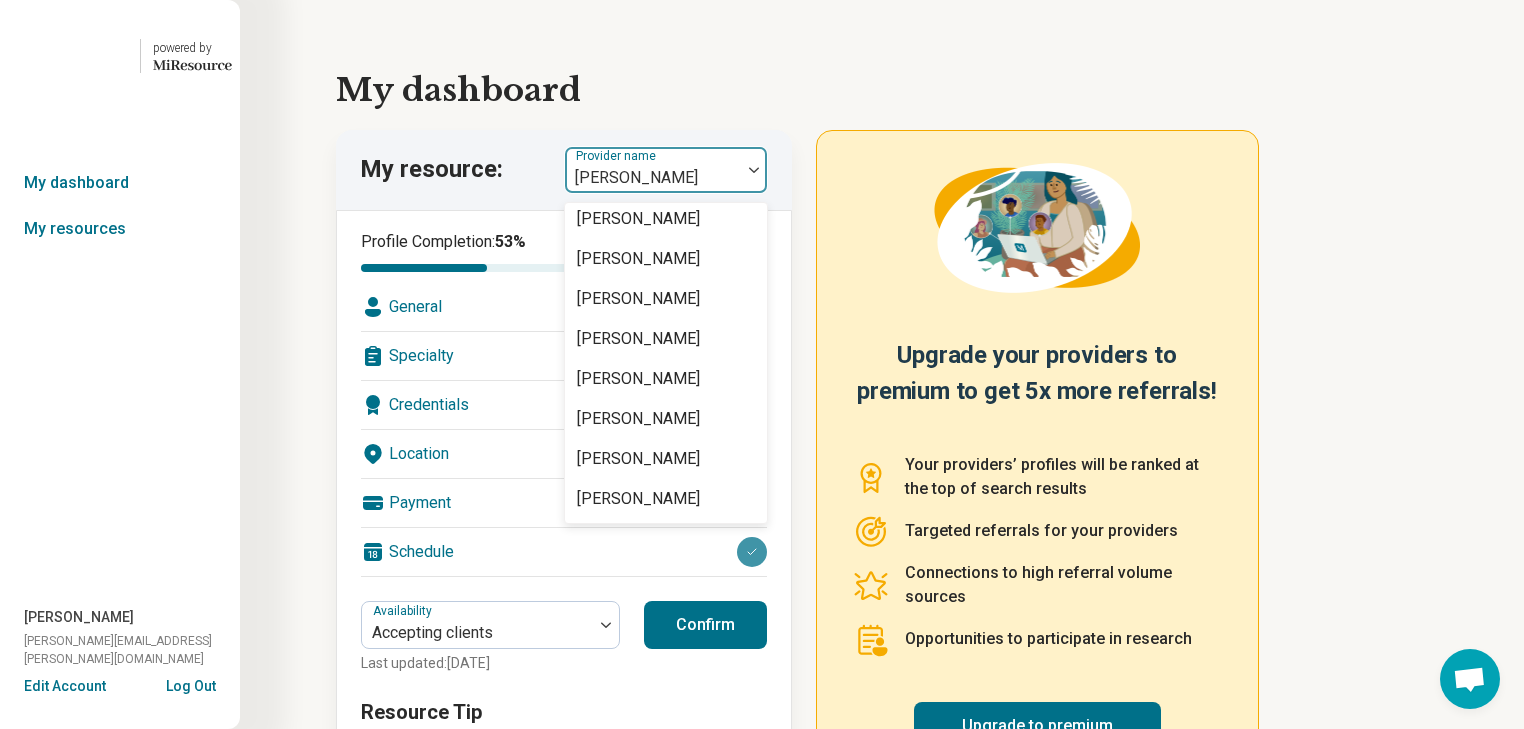 click on "[PERSON_NAME]" at bounding box center (638, -381) 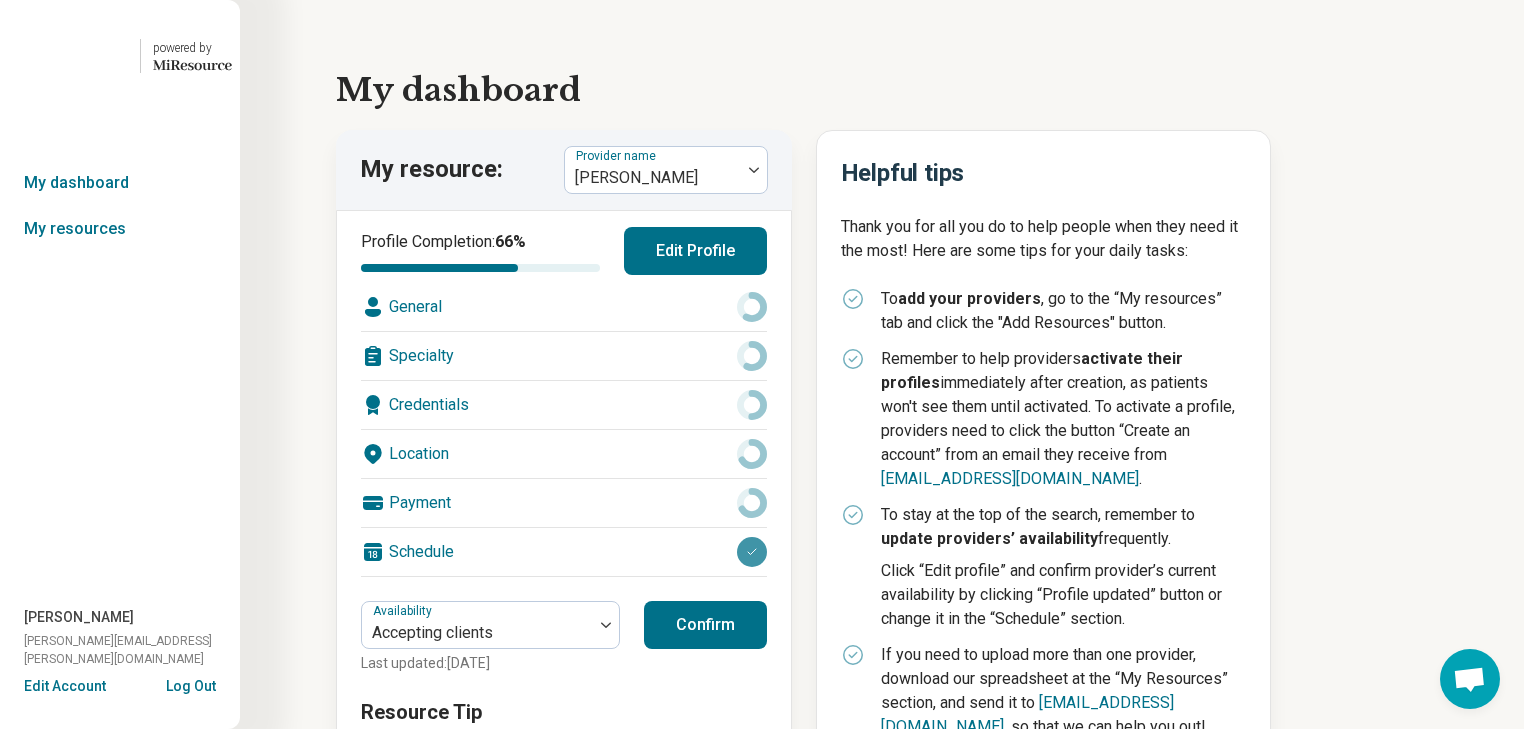 click on "Edit Profile" at bounding box center [695, 251] 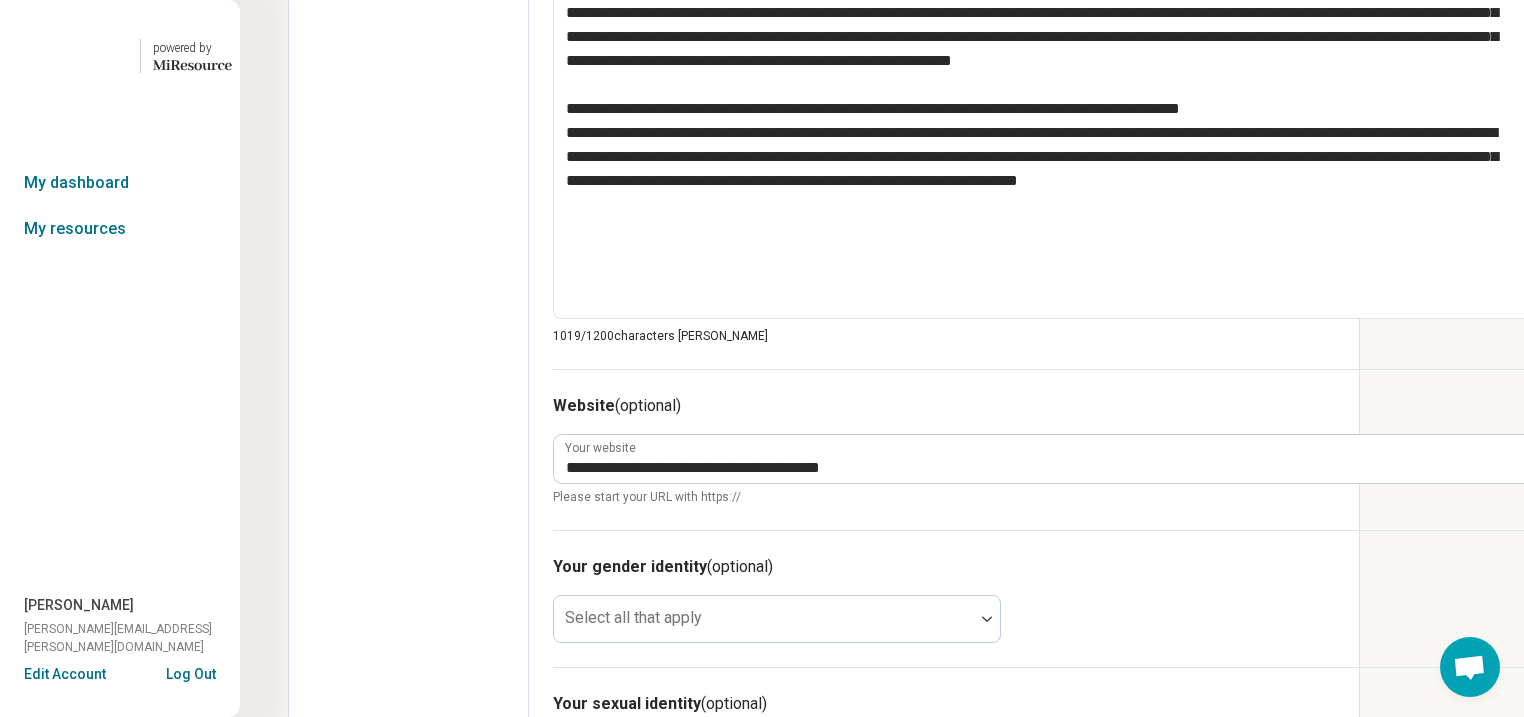 scroll, scrollTop: 1040, scrollLeft: 0, axis: vertical 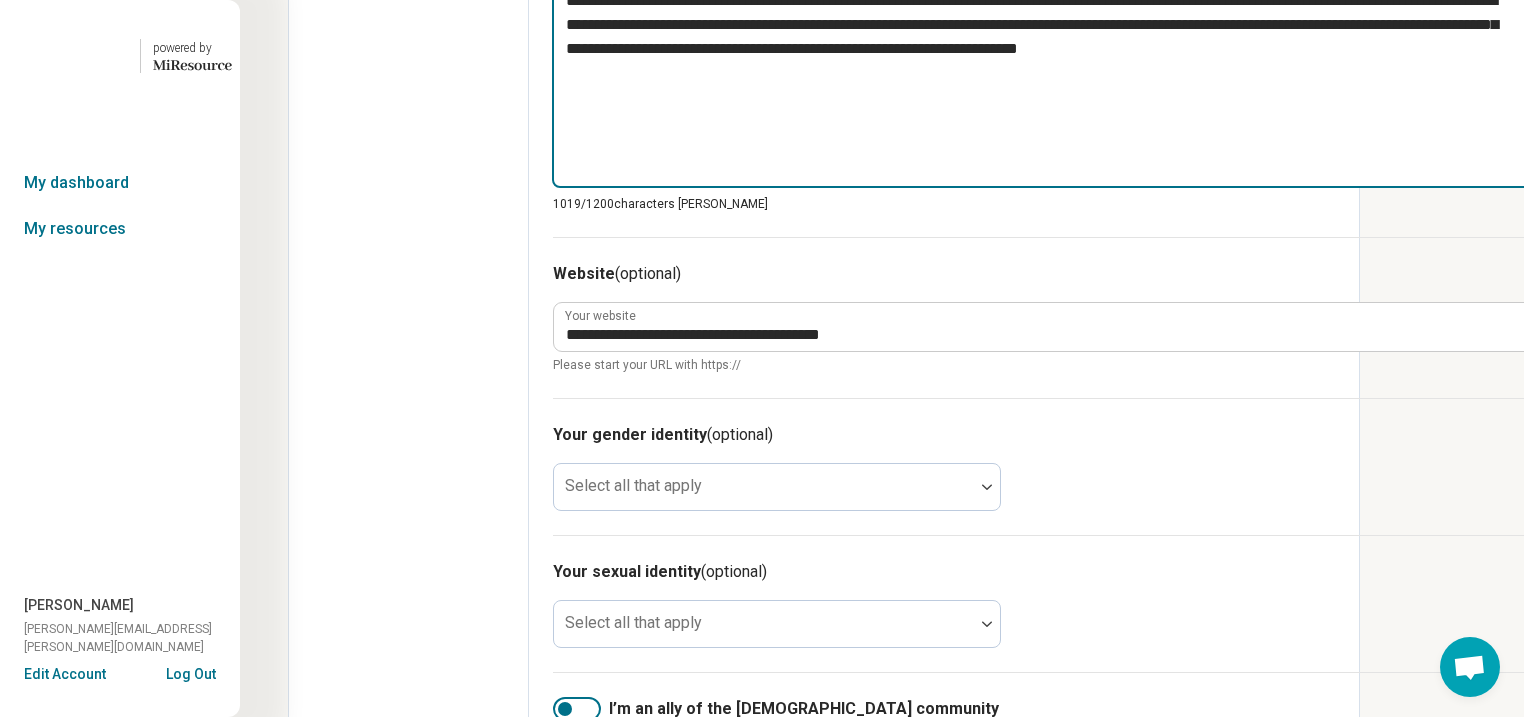 drag, startPoint x: 1220, startPoint y: 352, endPoint x: 651, endPoint y: 45, distance: 646.5369 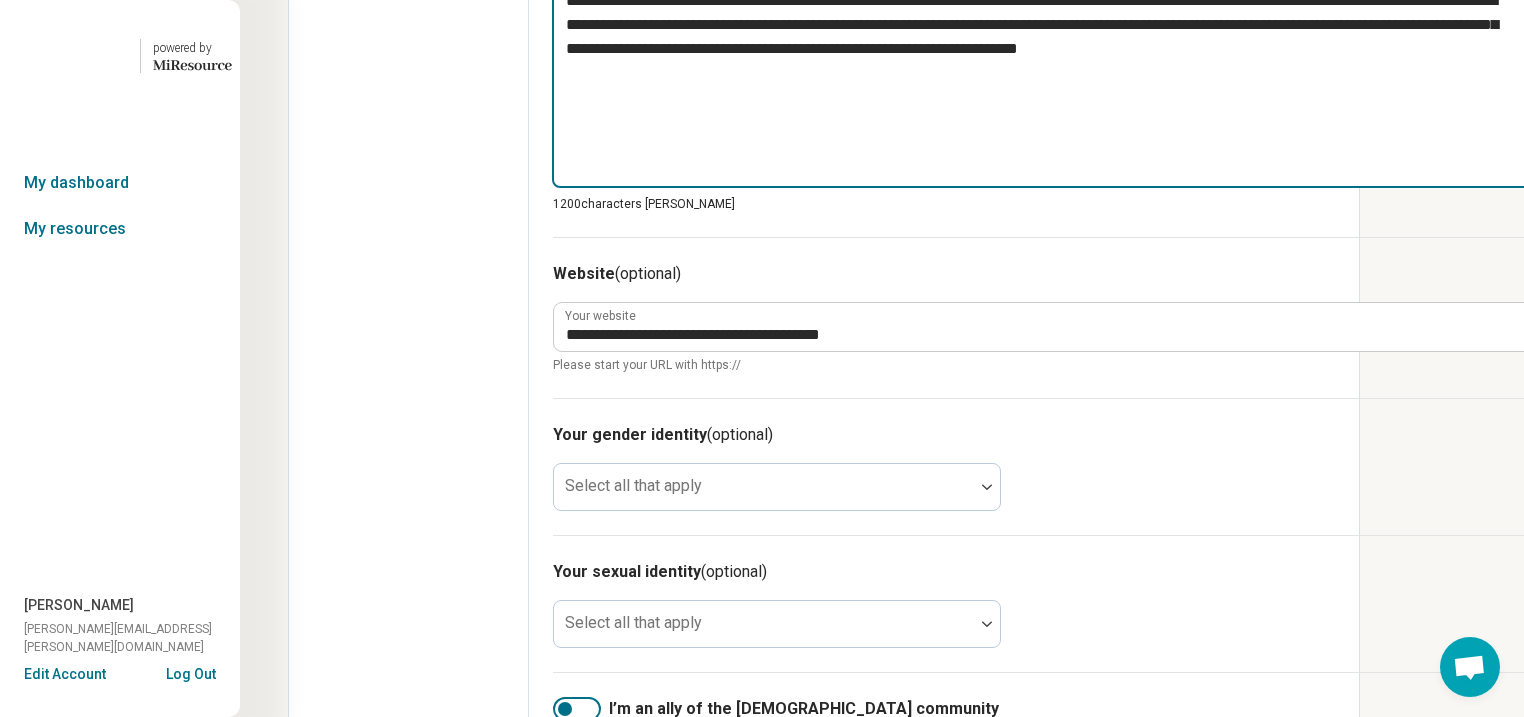 type on "*" 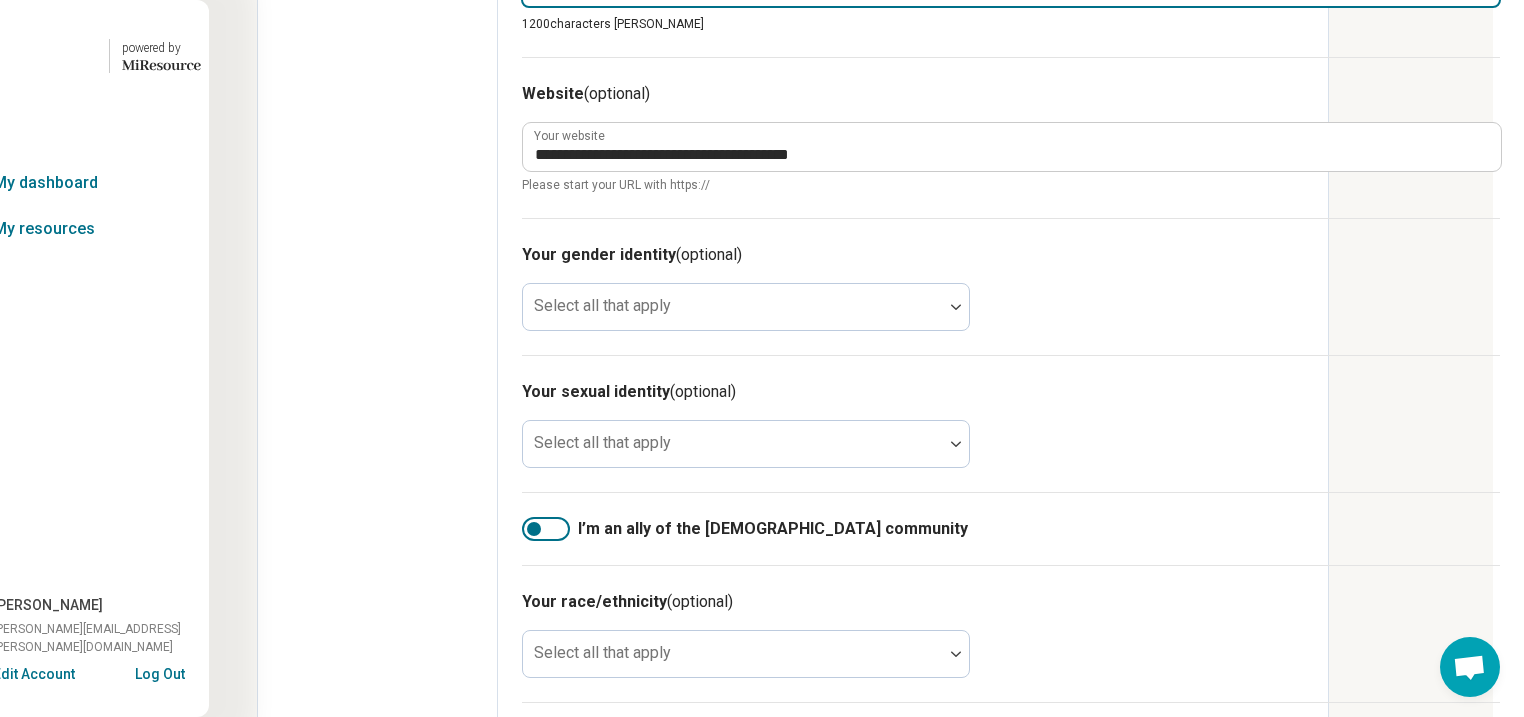 scroll, scrollTop: 1040, scrollLeft: 228, axis: both 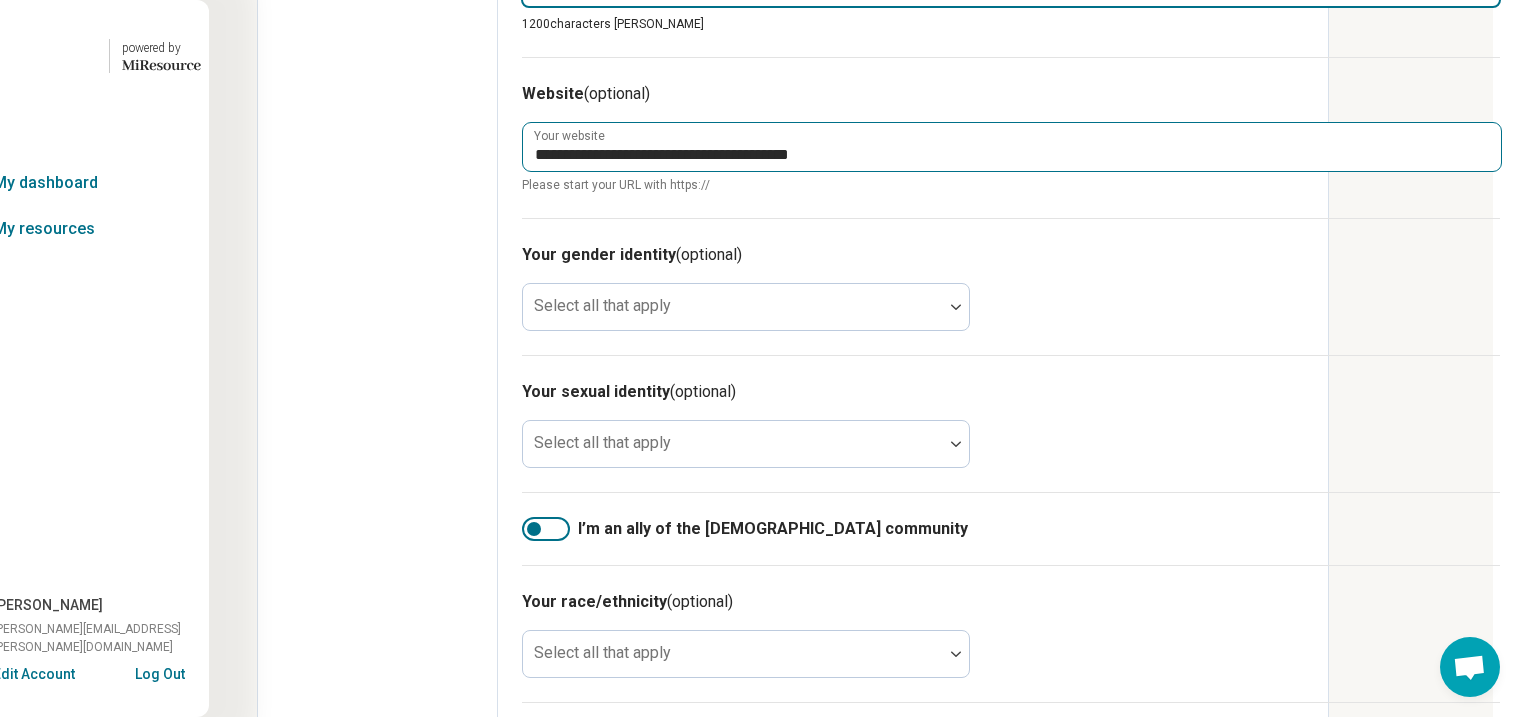 type 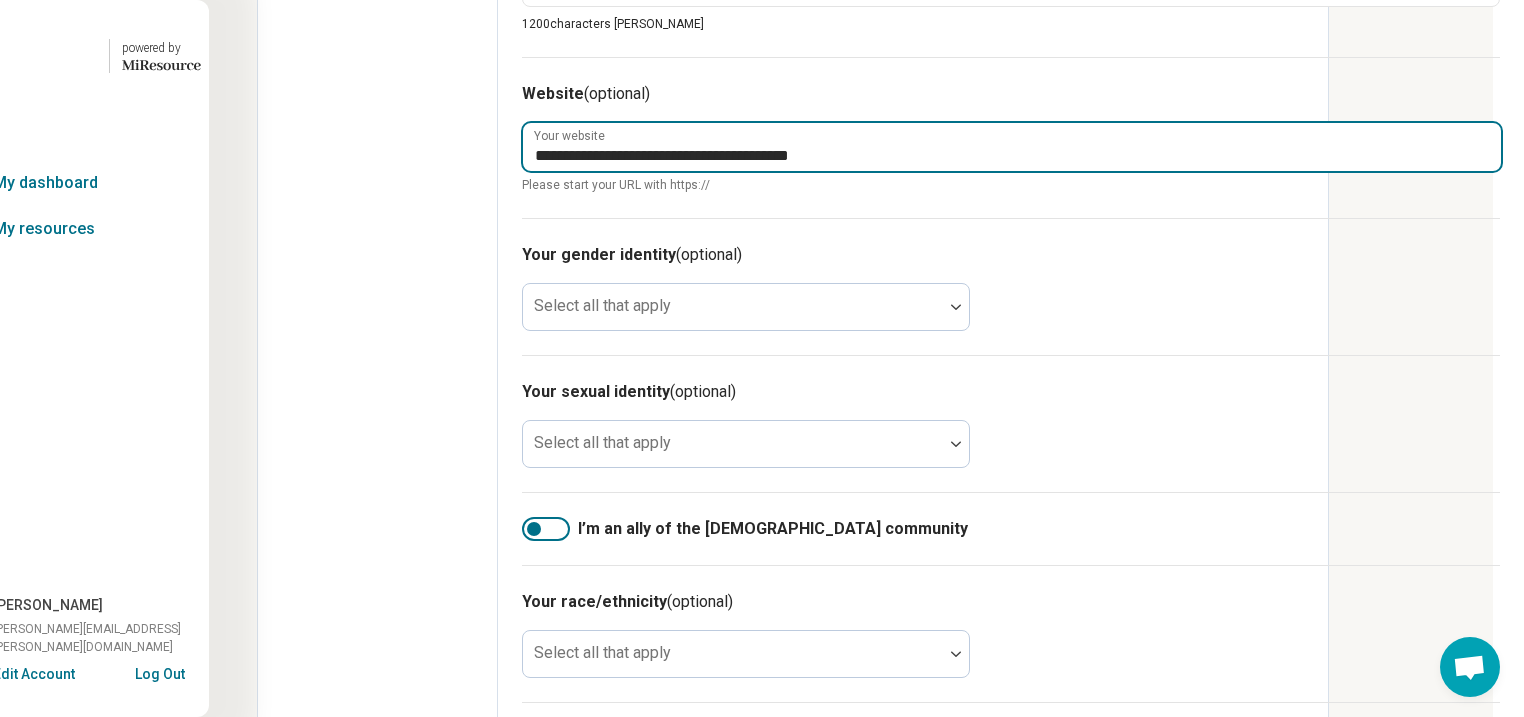 drag, startPoint x: 819, startPoint y: 374, endPoint x: 388, endPoint y: 365, distance: 431.09396 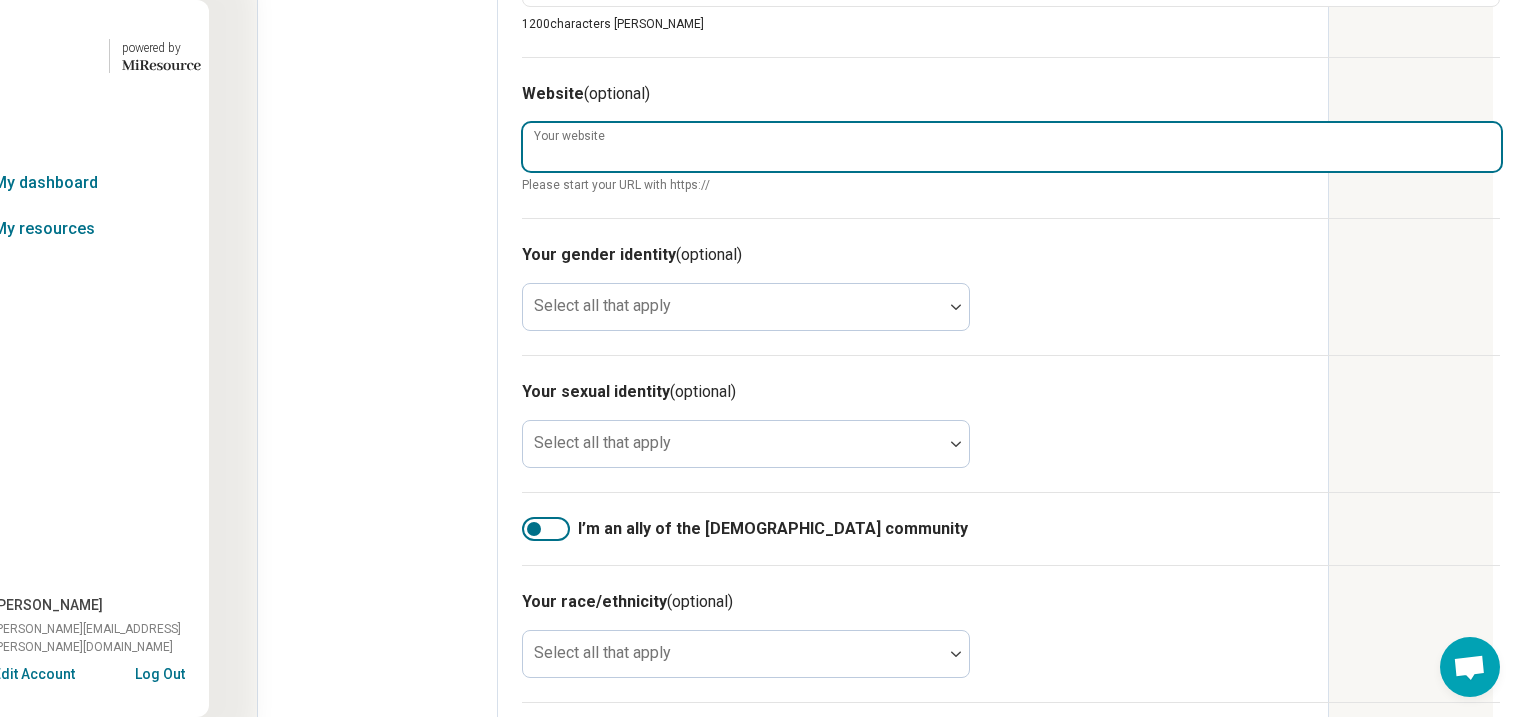 paste on "**********" 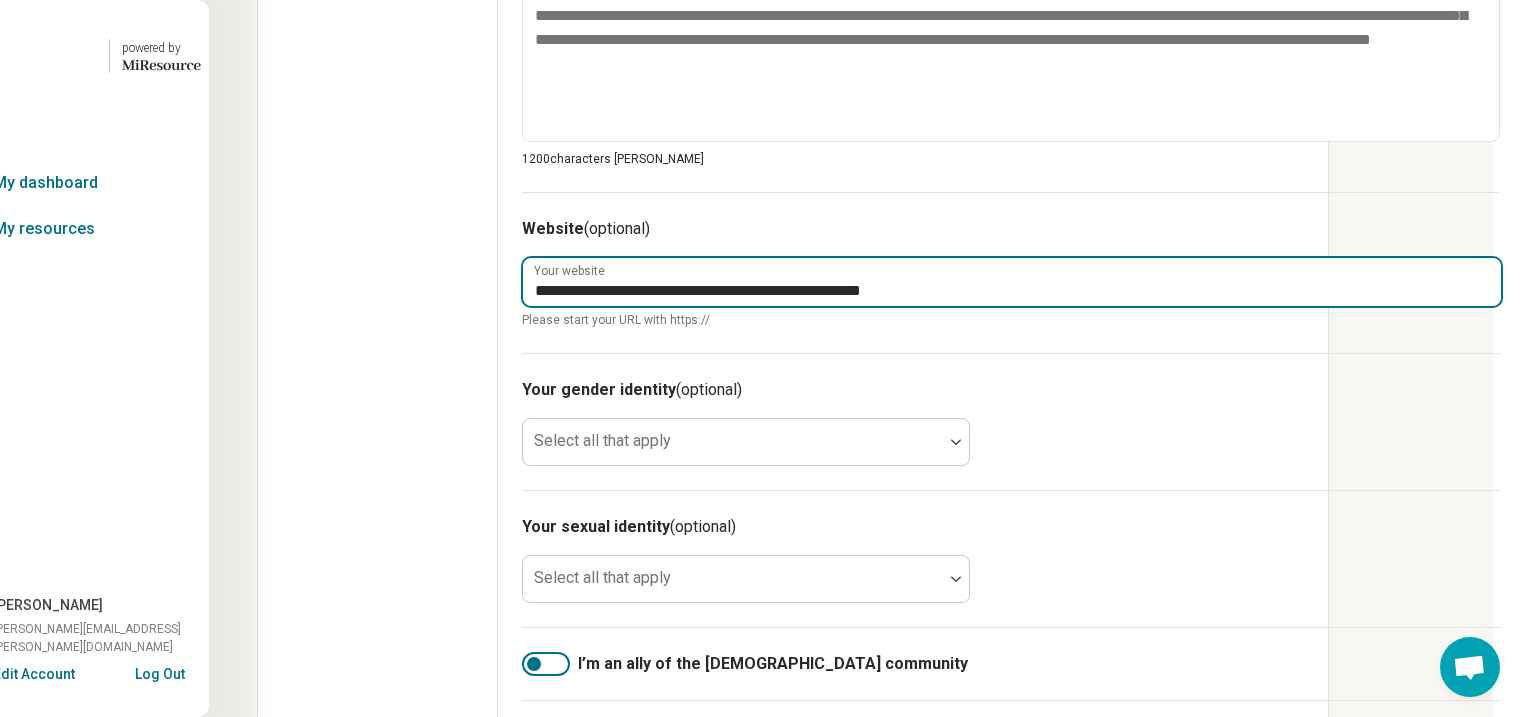 scroll, scrollTop: 800, scrollLeft: 228, axis: both 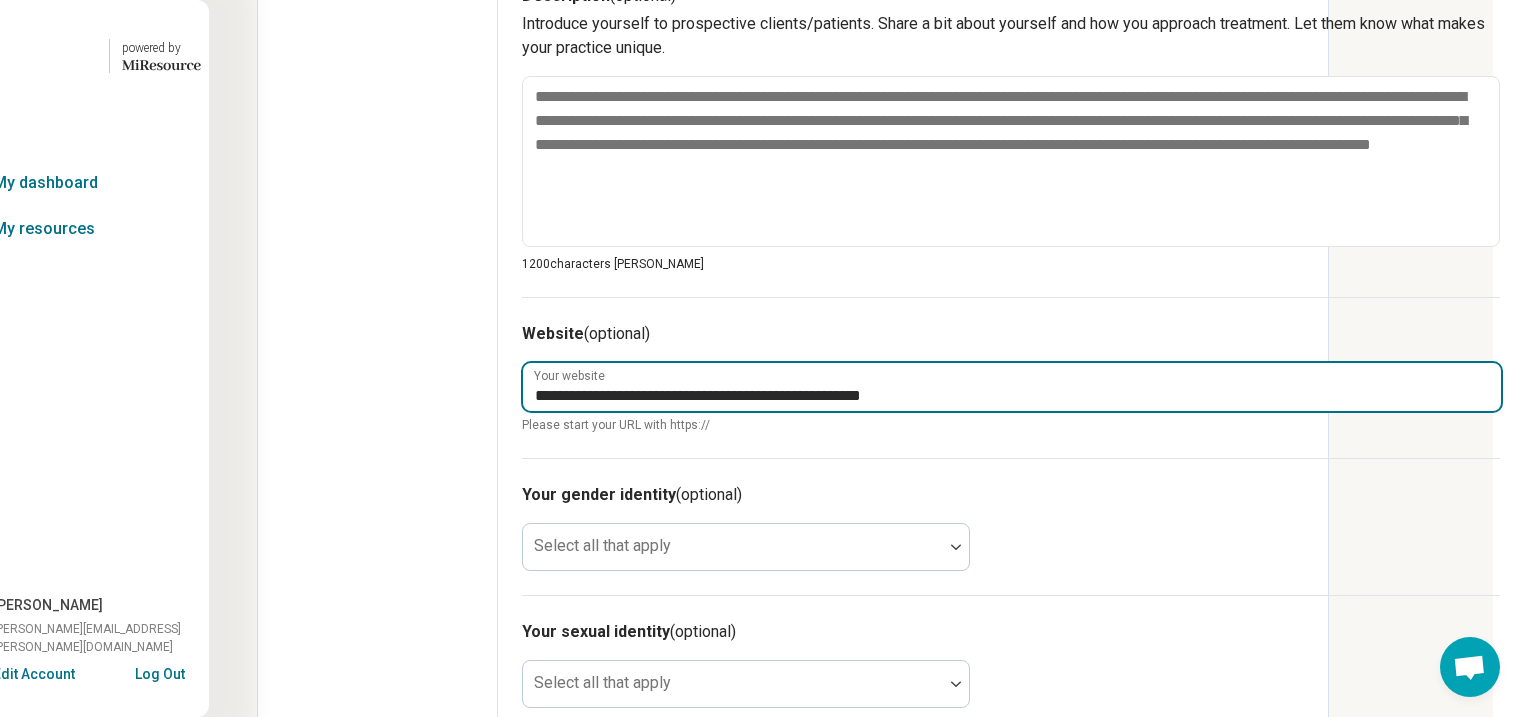 type on "**********" 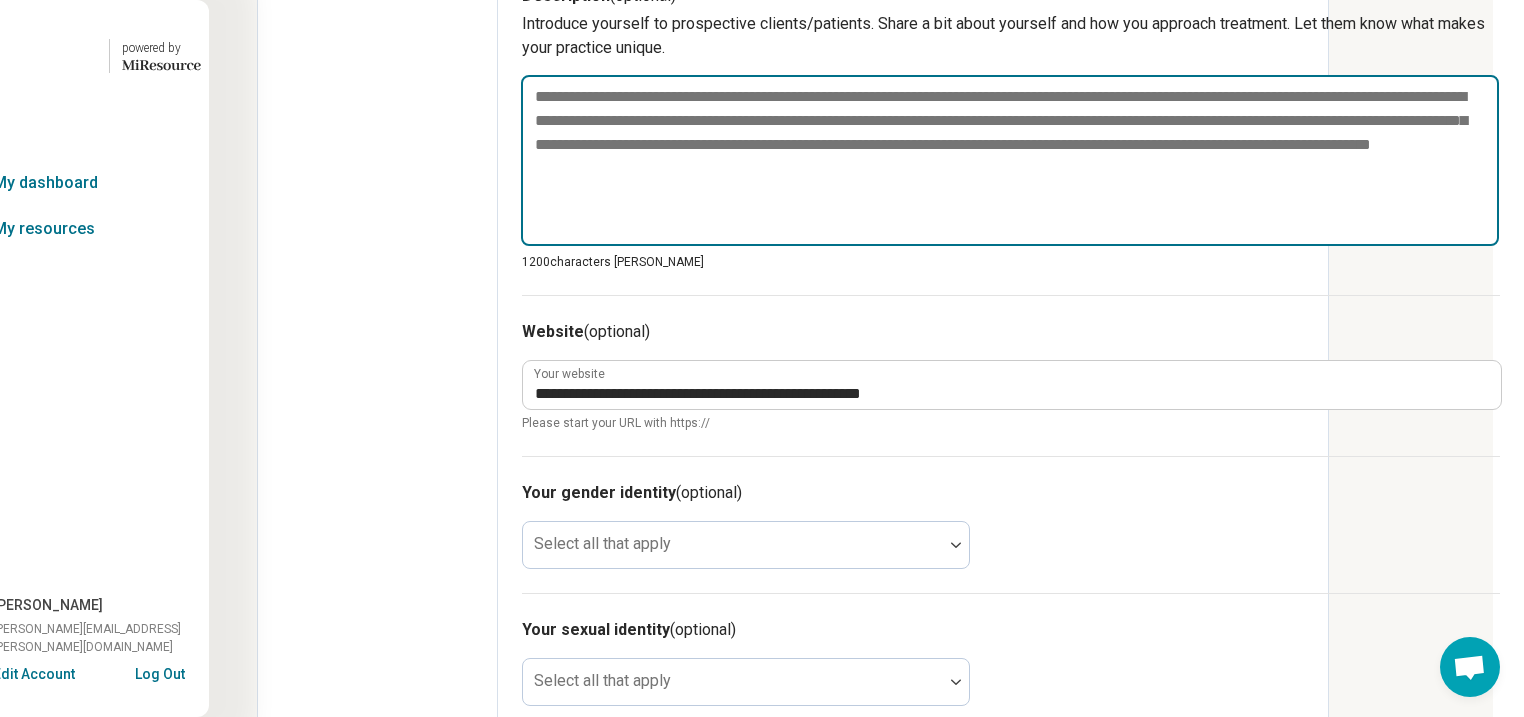 click at bounding box center [1010, 161] 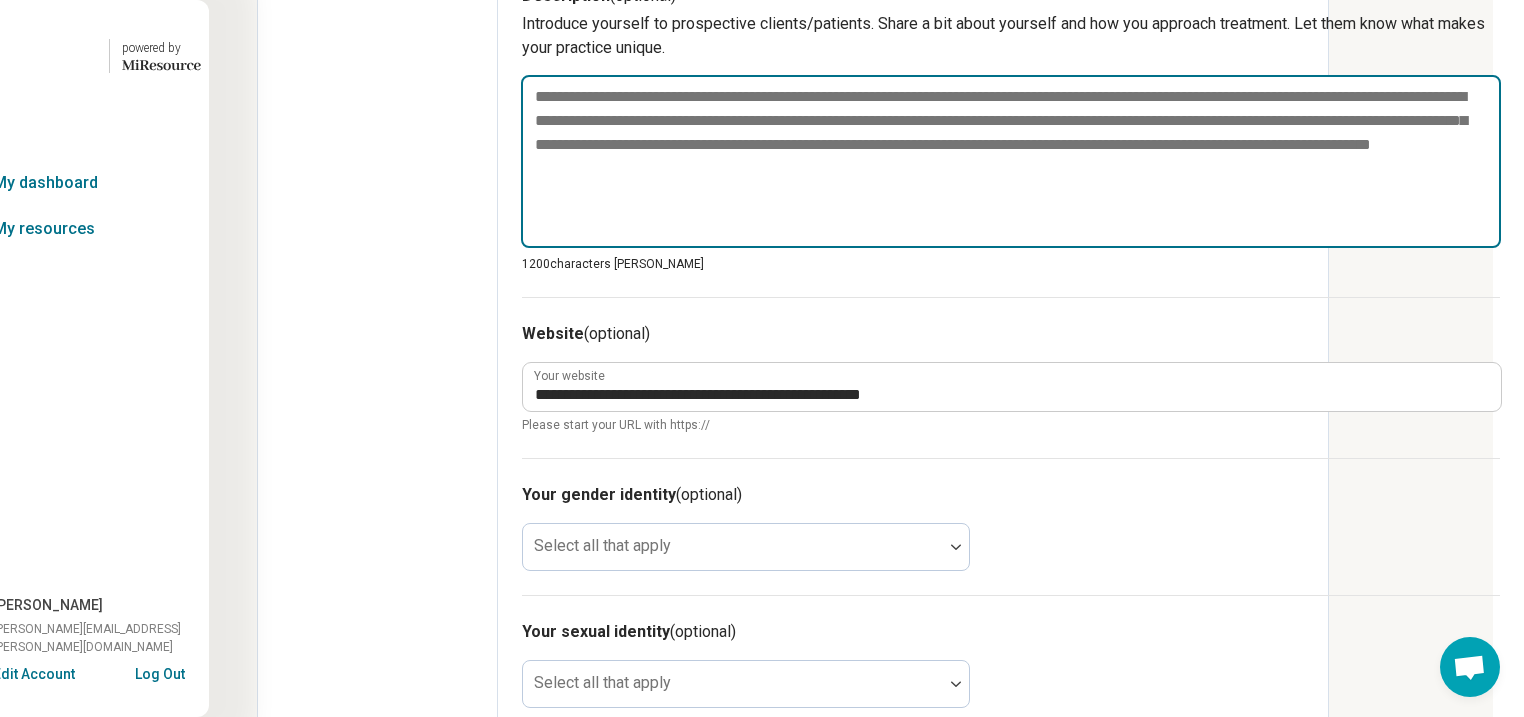 paste on "**********" 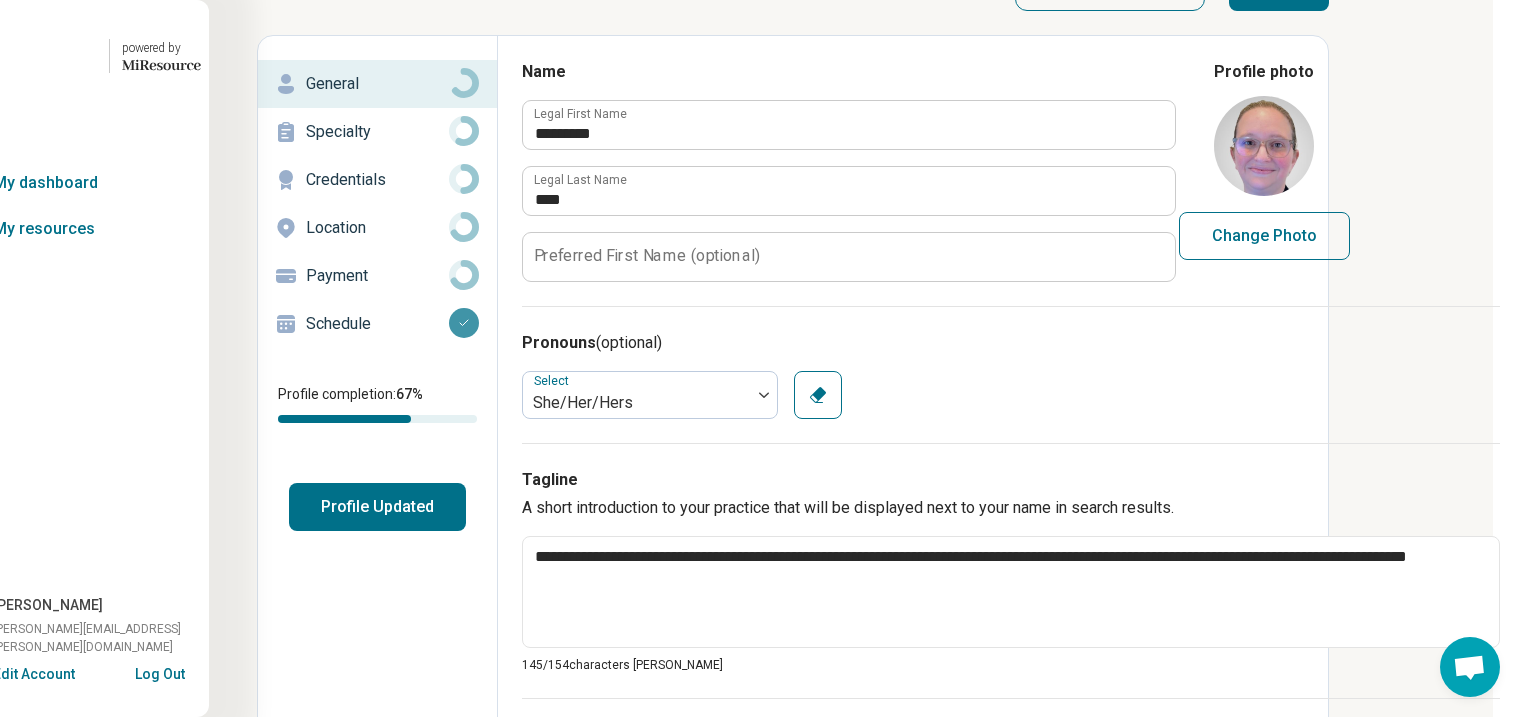 scroll, scrollTop: 0, scrollLeft: 228, axis: horizontal 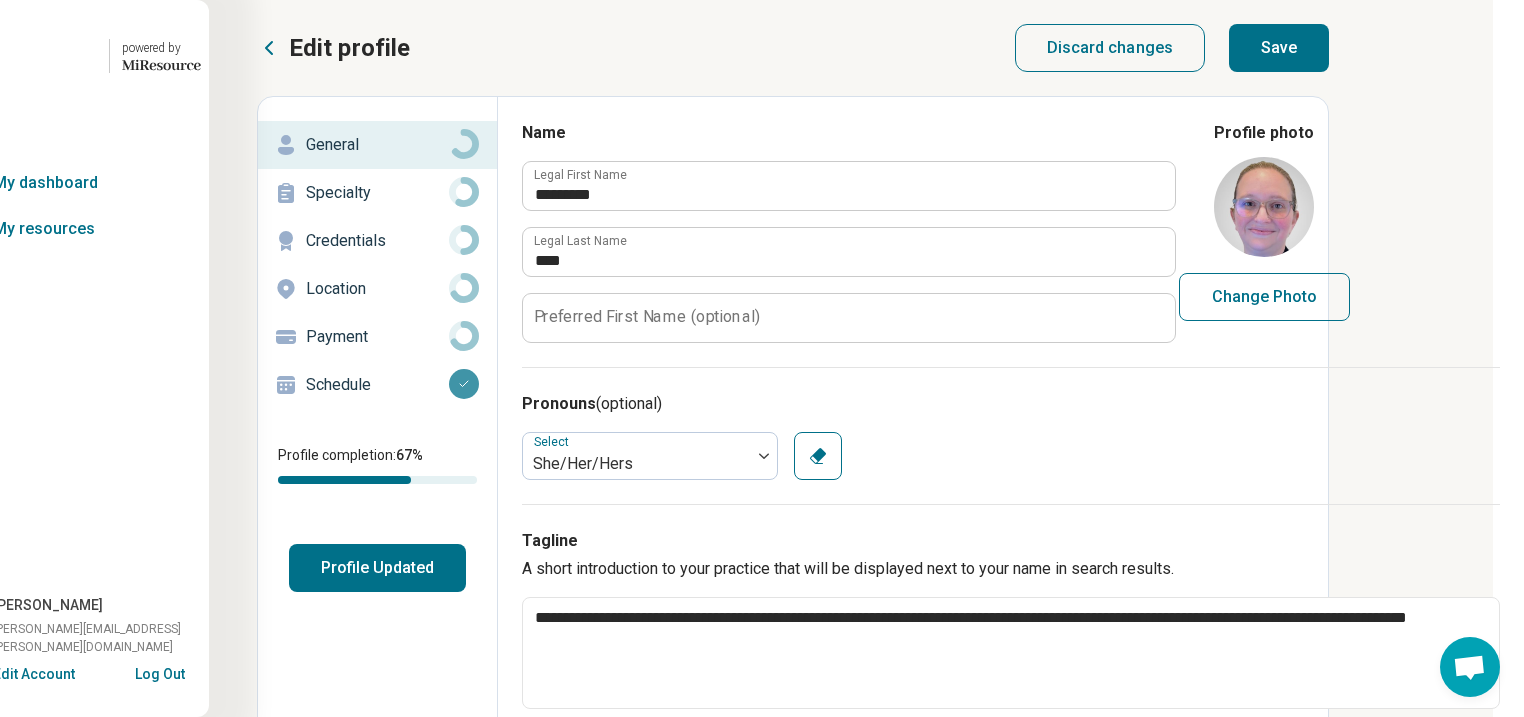type on "**********" 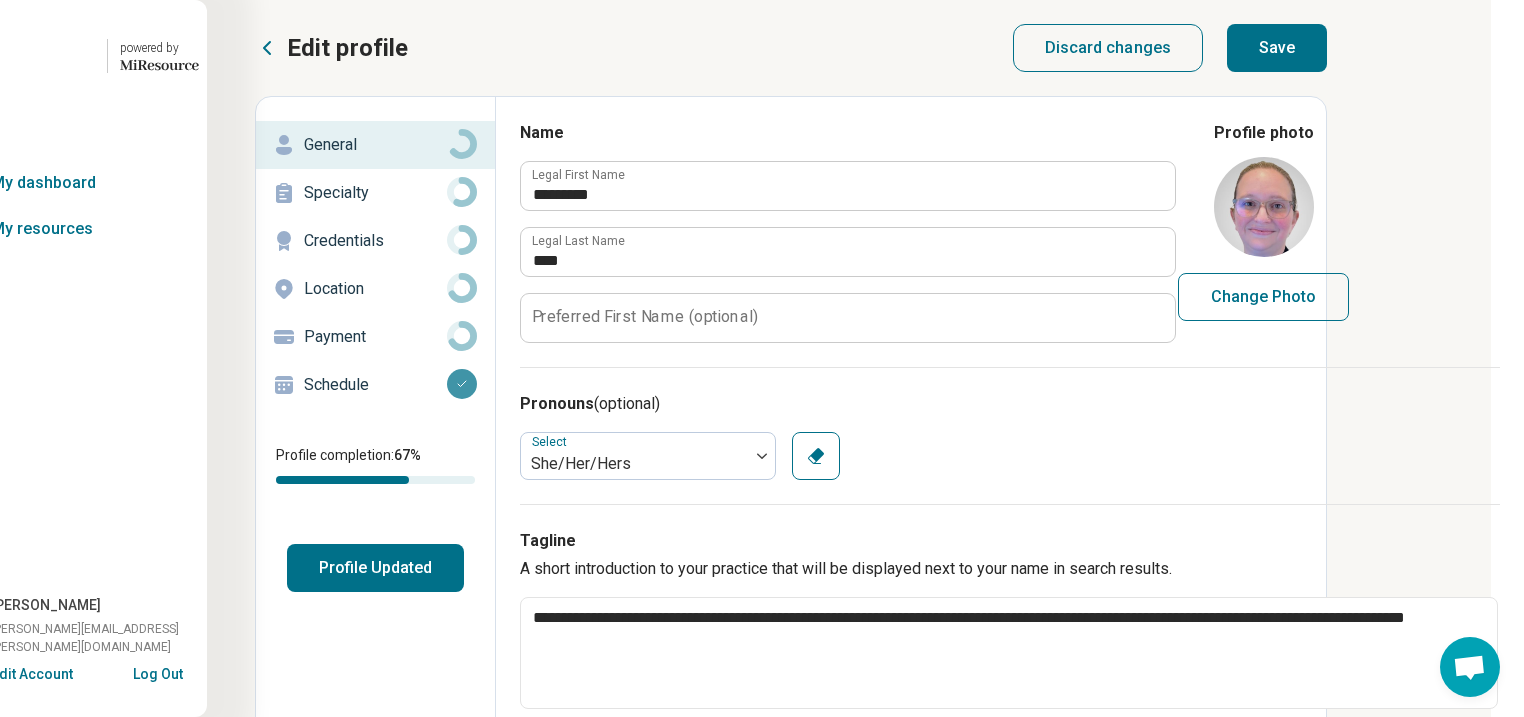click on "Save" at bounding box center (1277, 48) 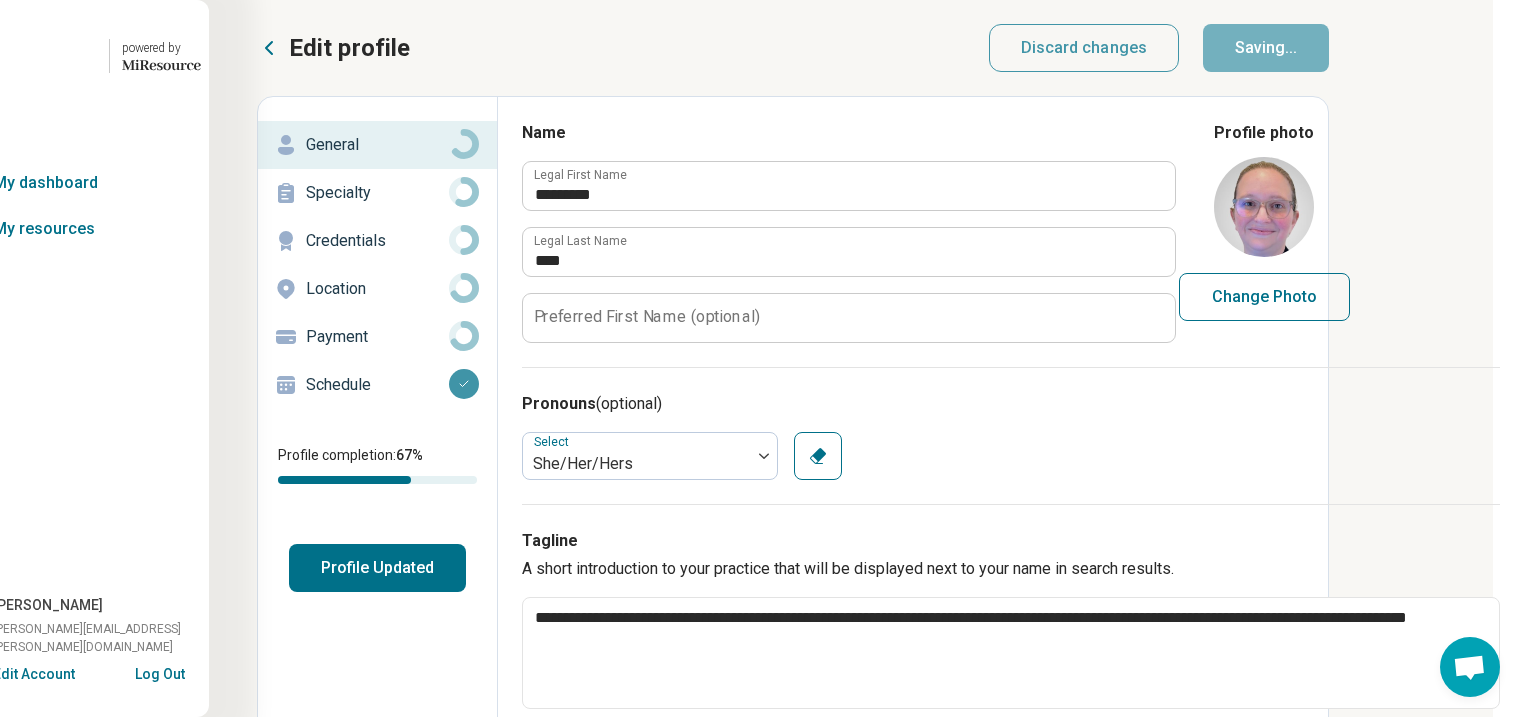 type on "*" 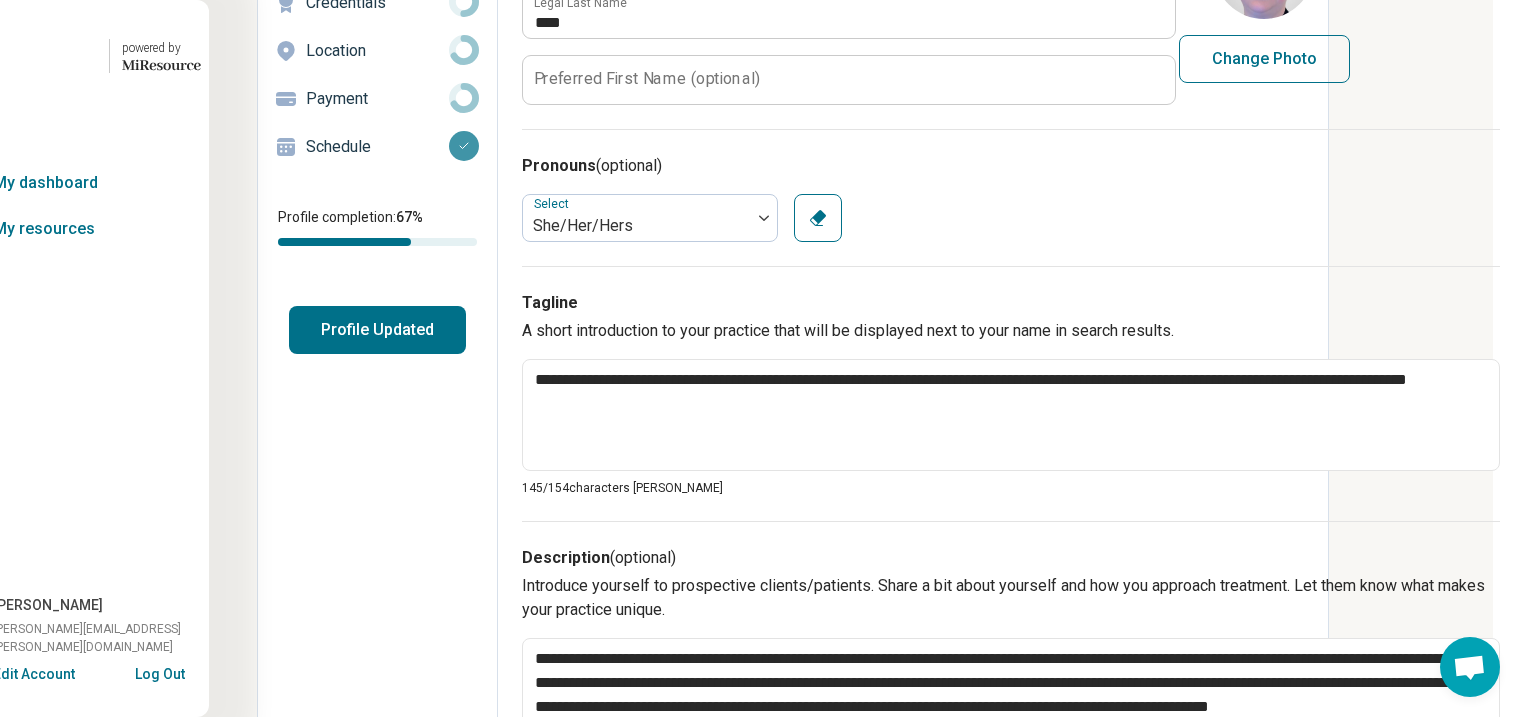 scroll, scrollTop: 240, scrollLeft: 228, axis: both 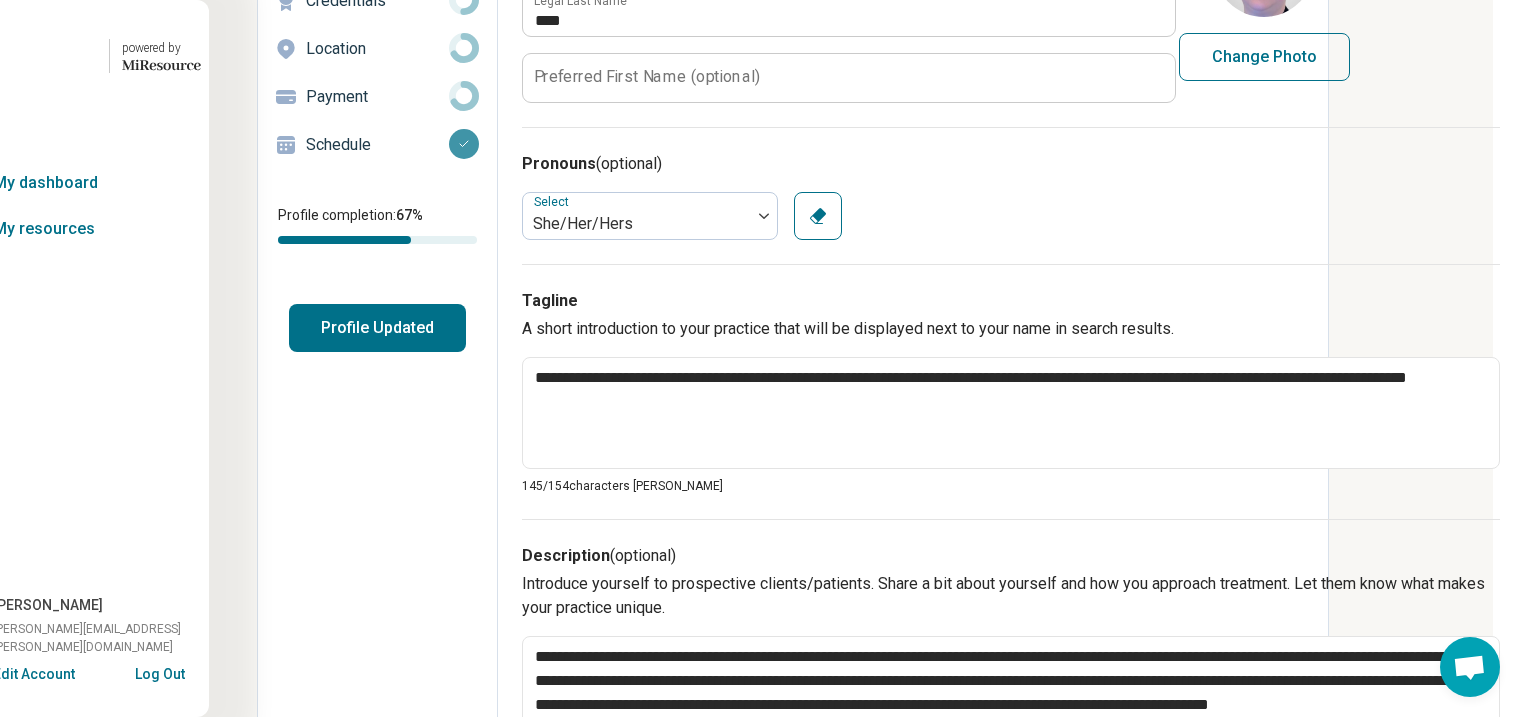 click on "Profile Updated" at bounding box center [377, 328] 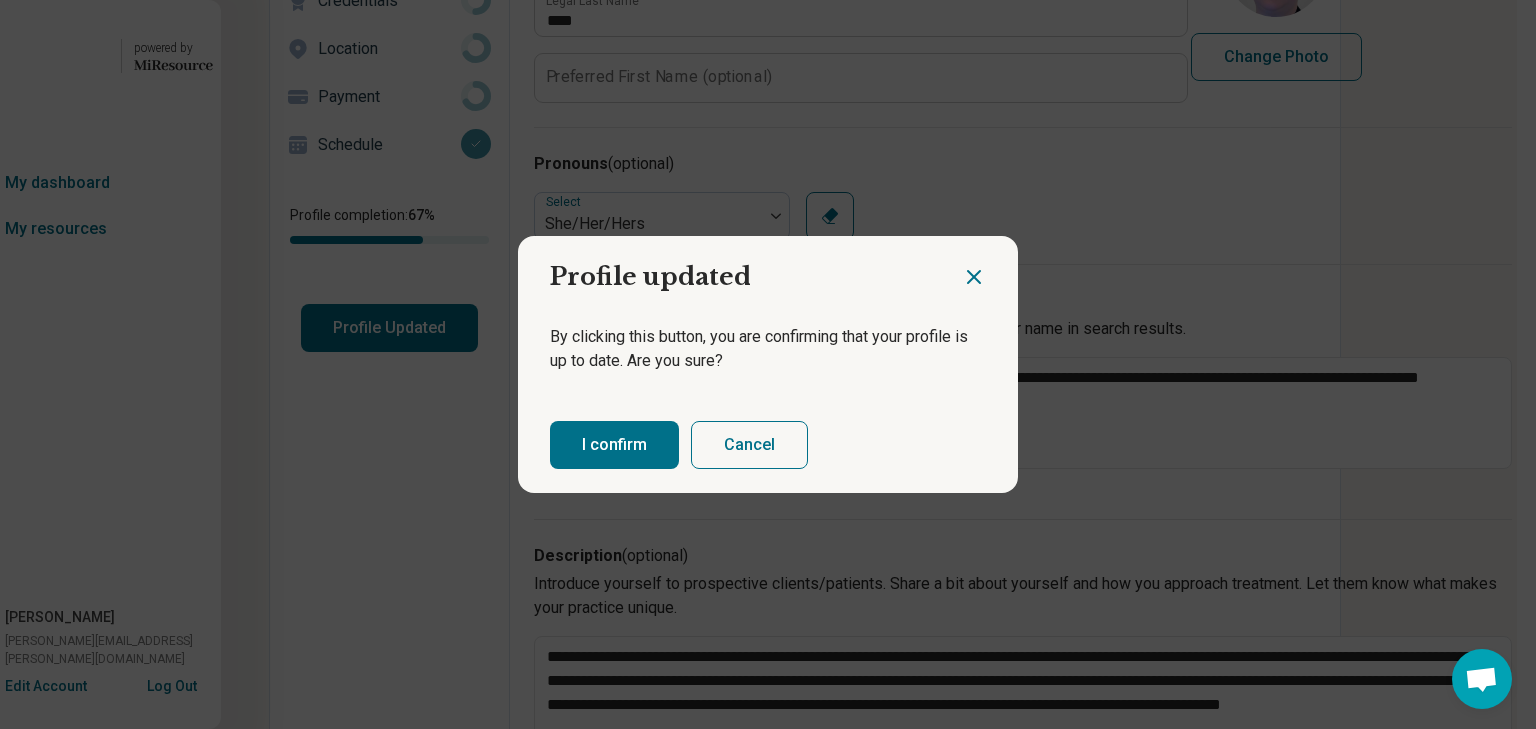 click on "I confirm" at bounding box center (614, 445) 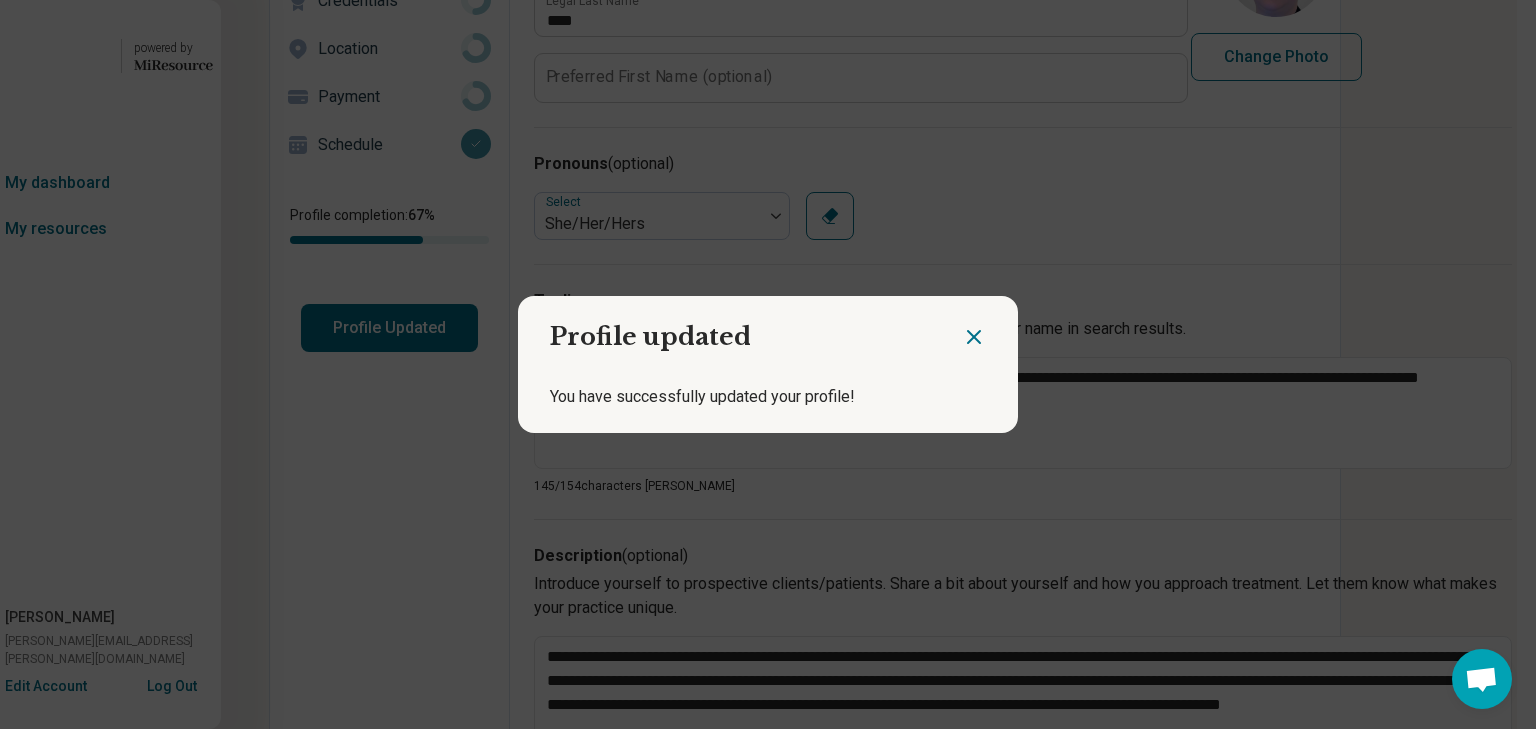 click 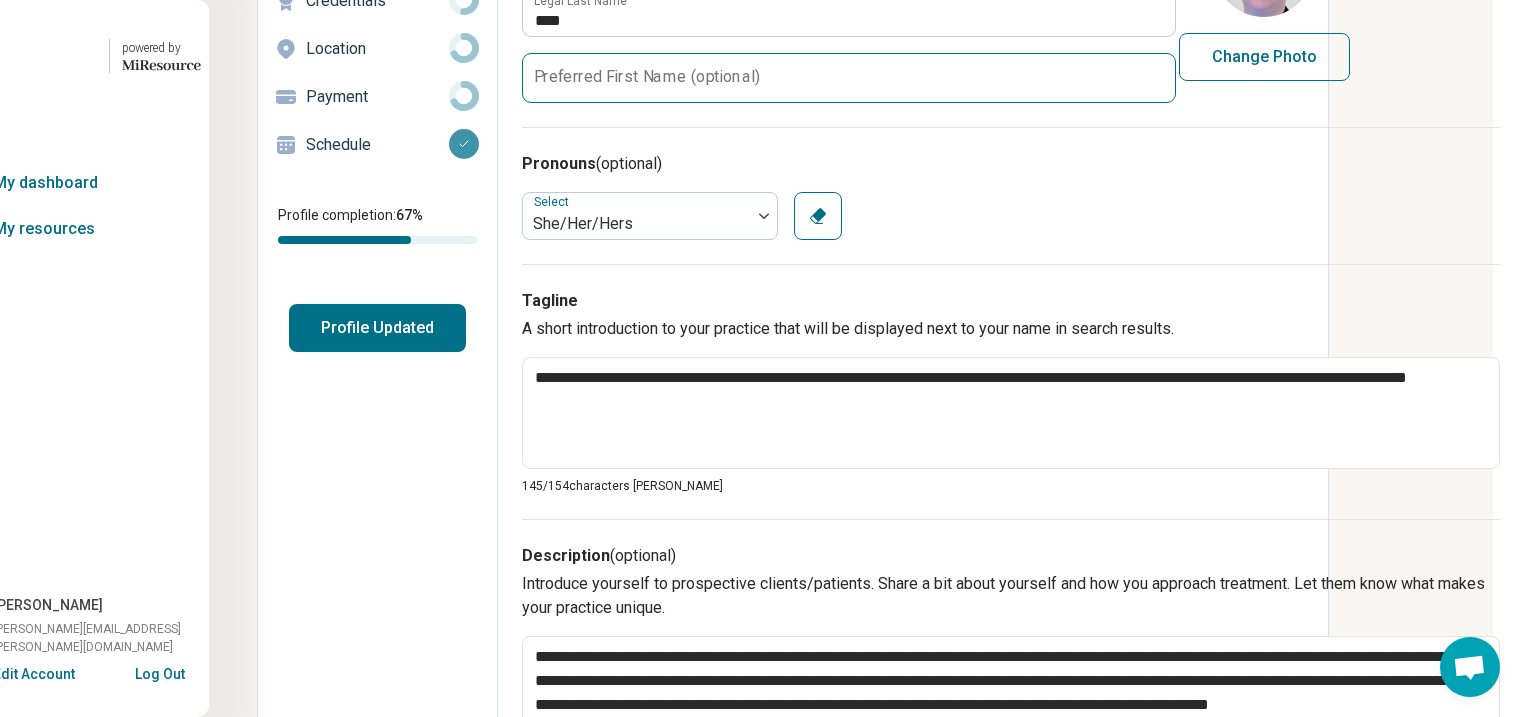 scroll, scrollTop: 0, scrollLeft: 228, axis: horizontal 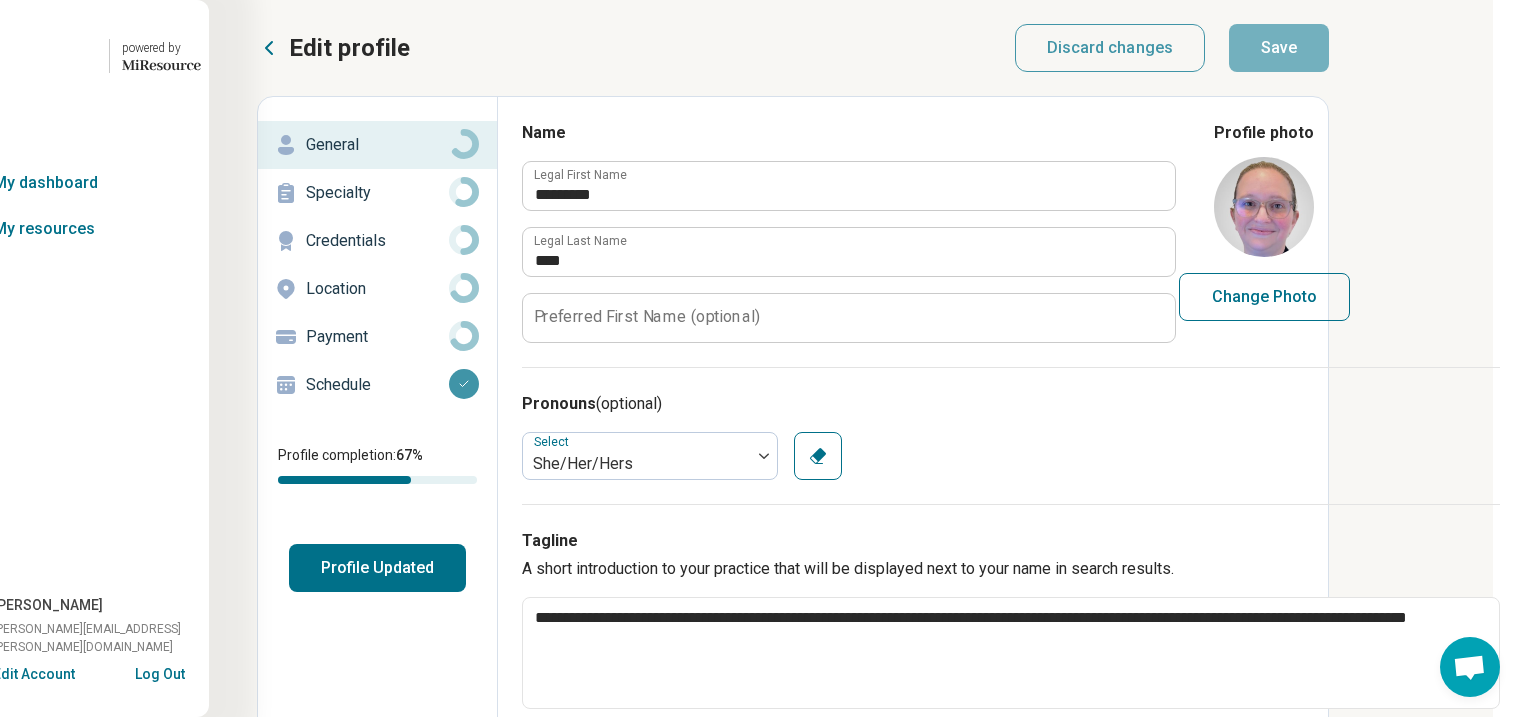 click 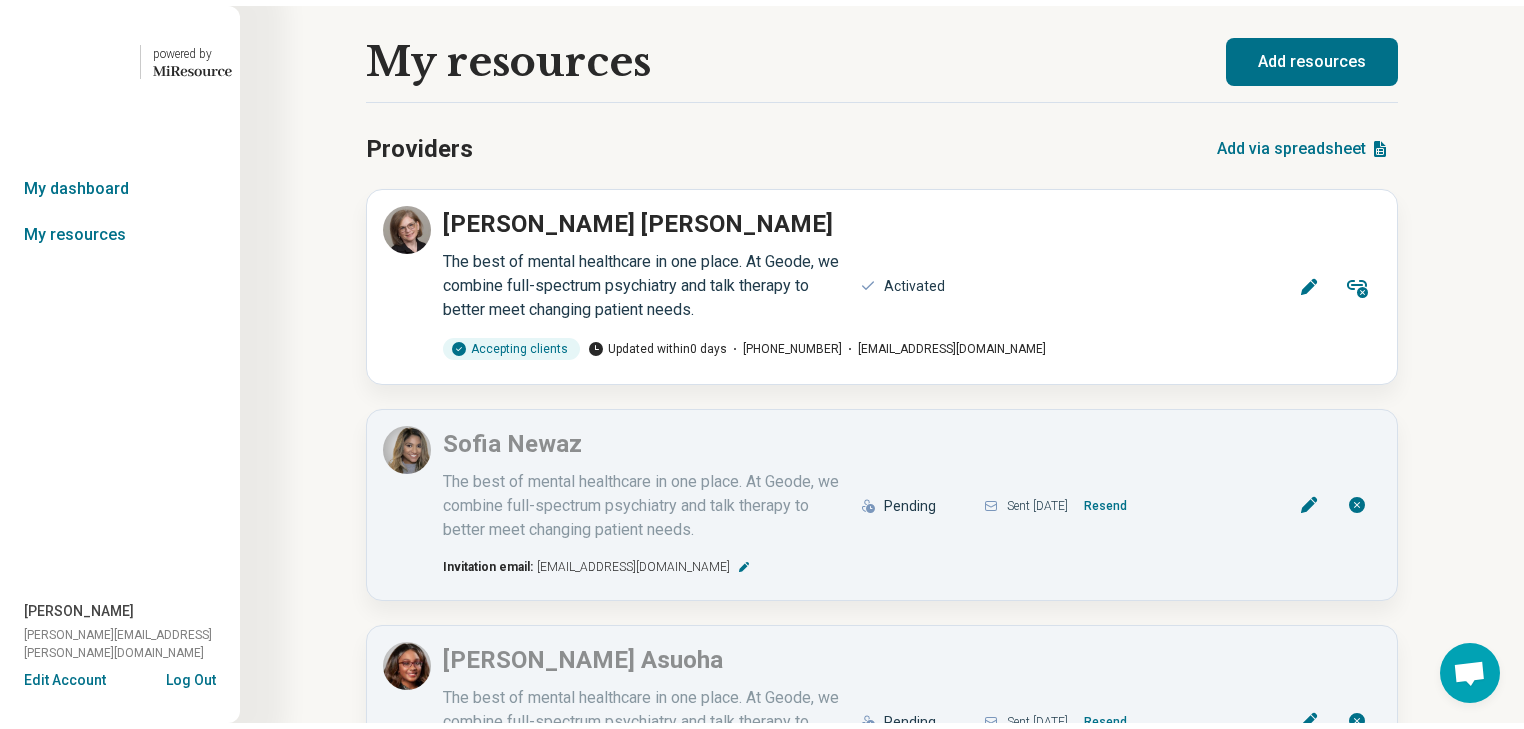 scroll, scrollTop: 0, scrollLeft: 0, axis: both 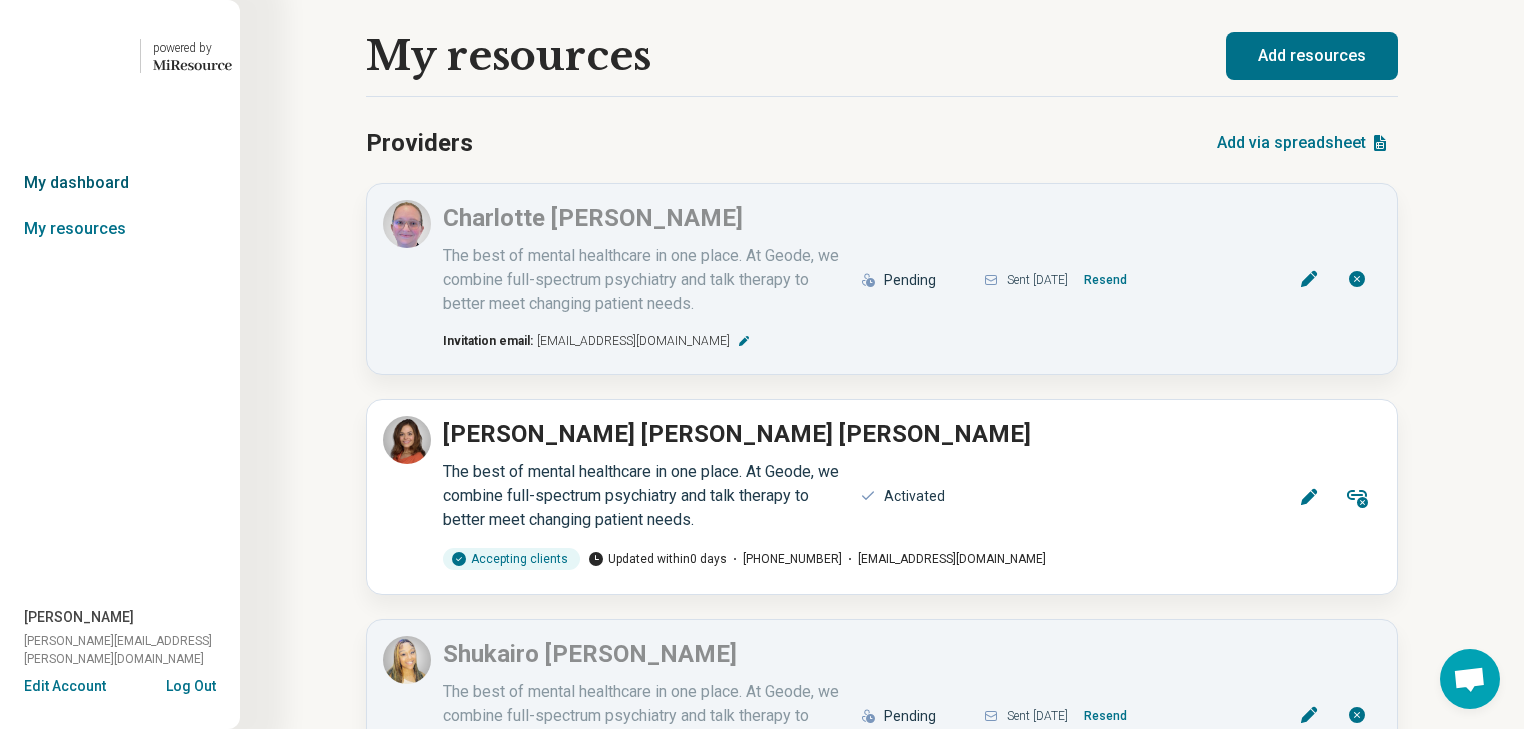 click on "My dashboard" at bounding box center [120, 183] 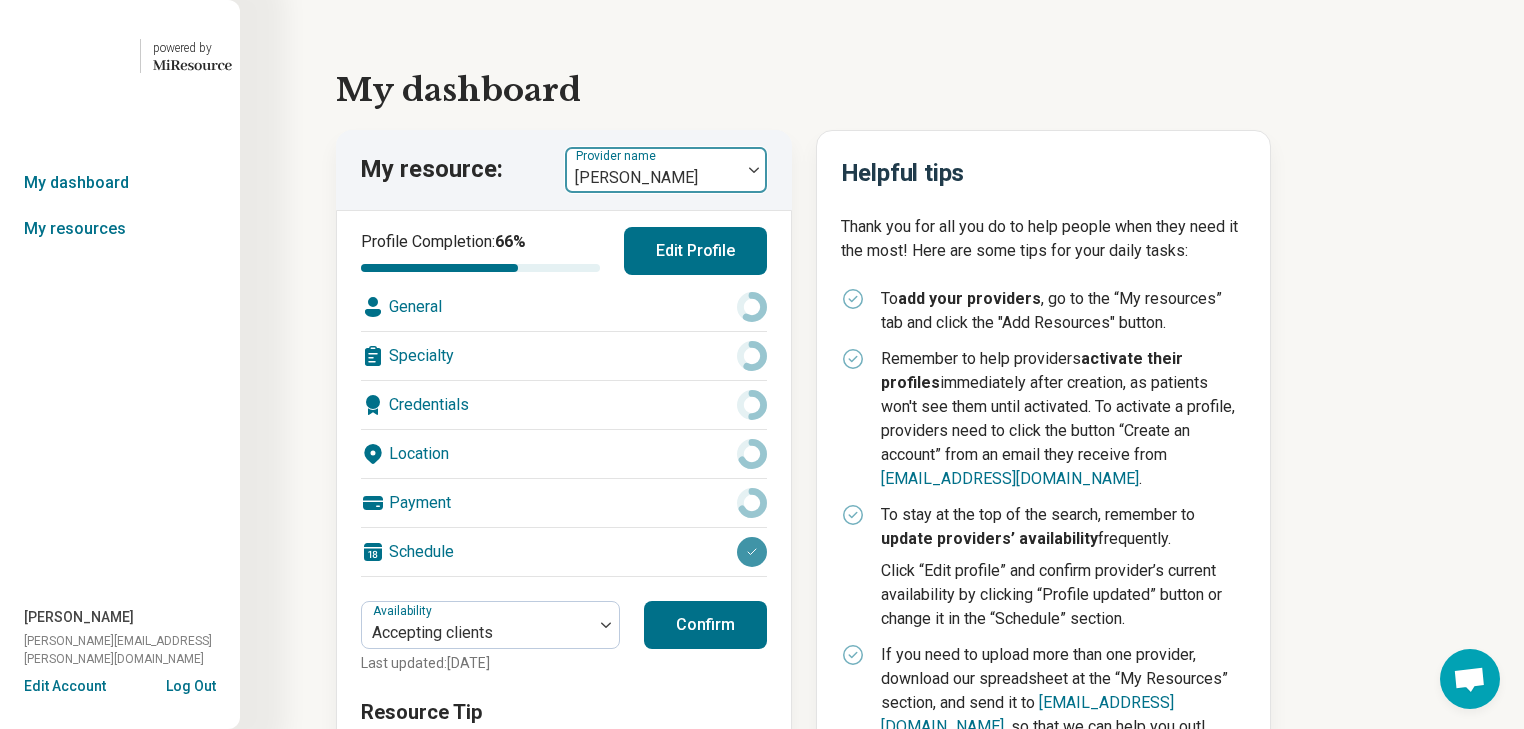 click at bounding box center (754, 170) 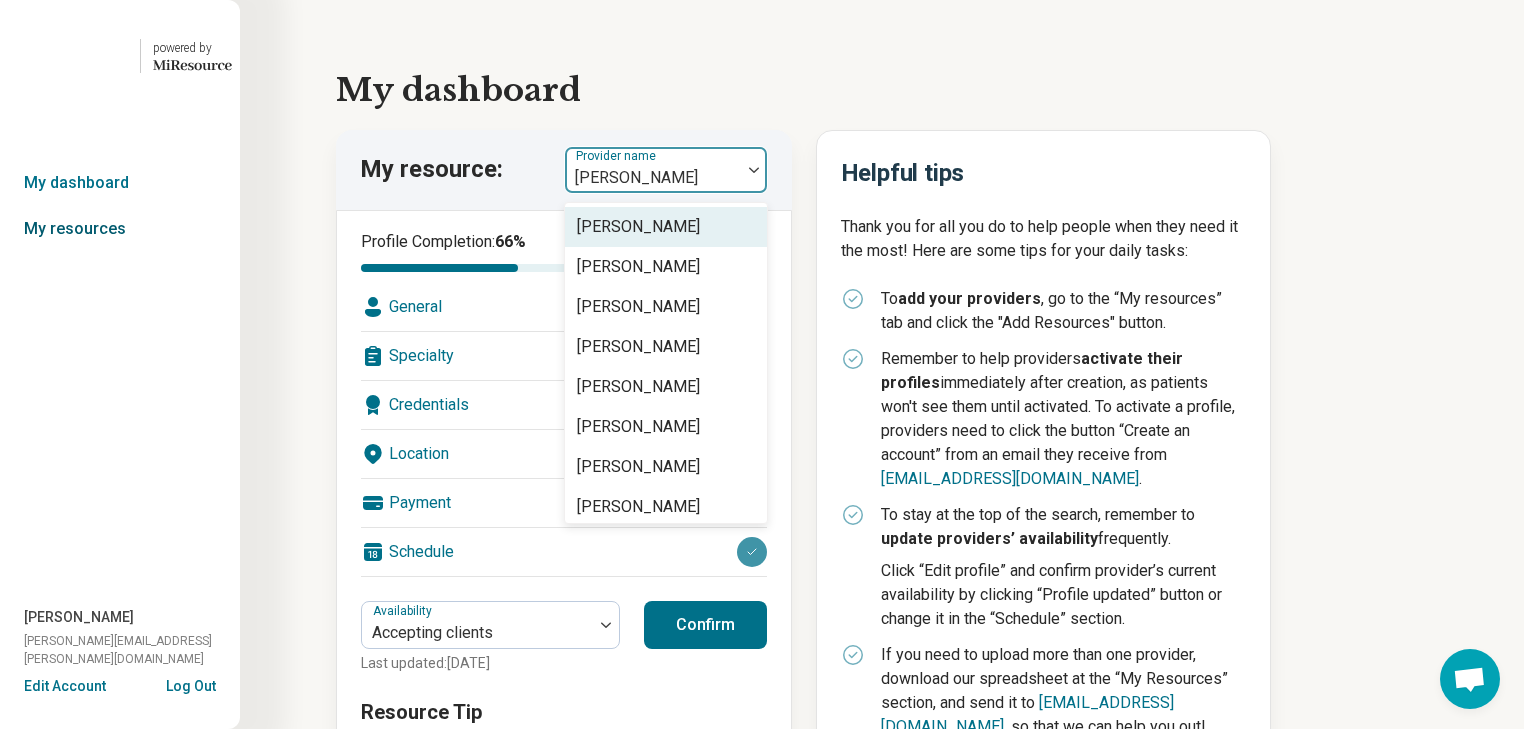 click on "My resources" at bounding box center (120, 229) 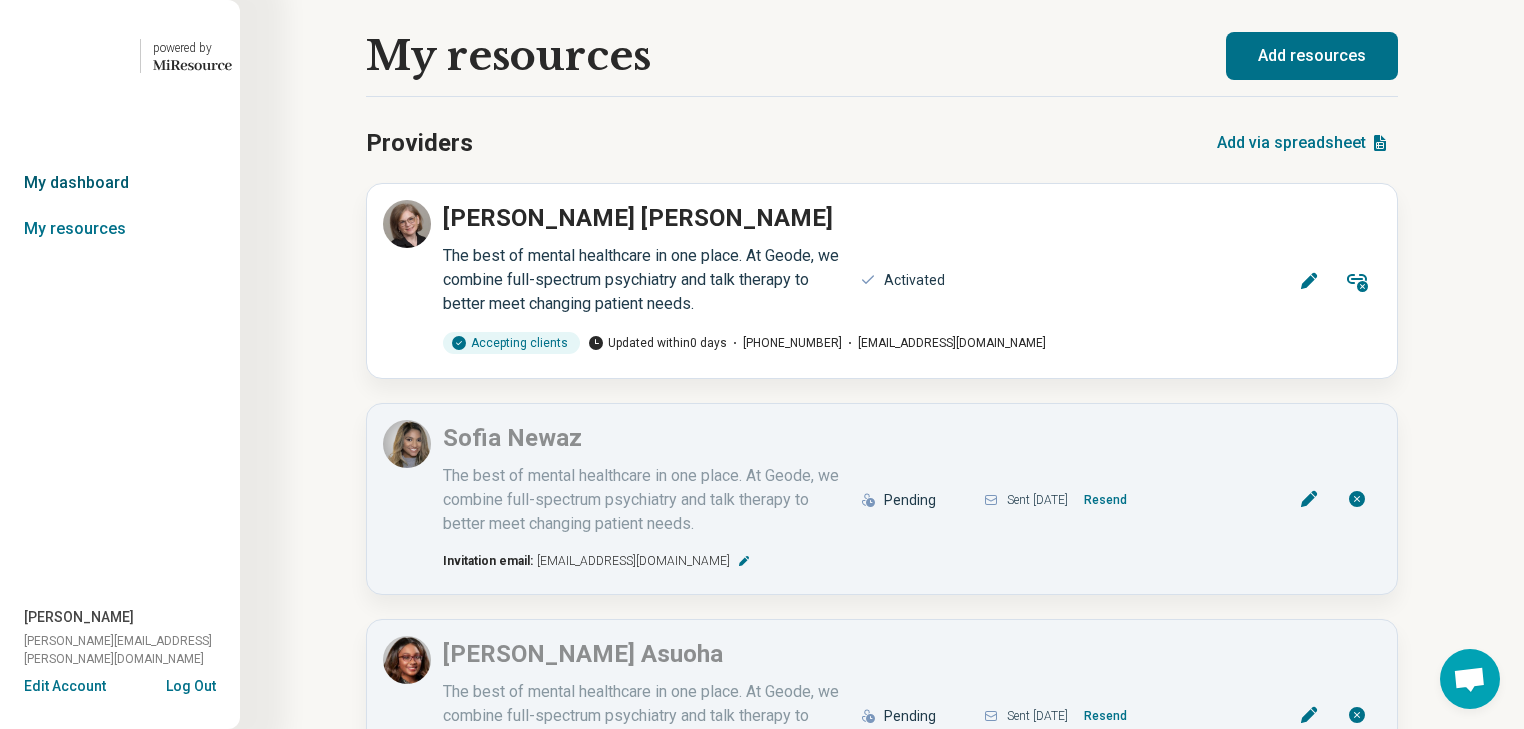 click on "My dashboard" at bounding box center [120, 183] 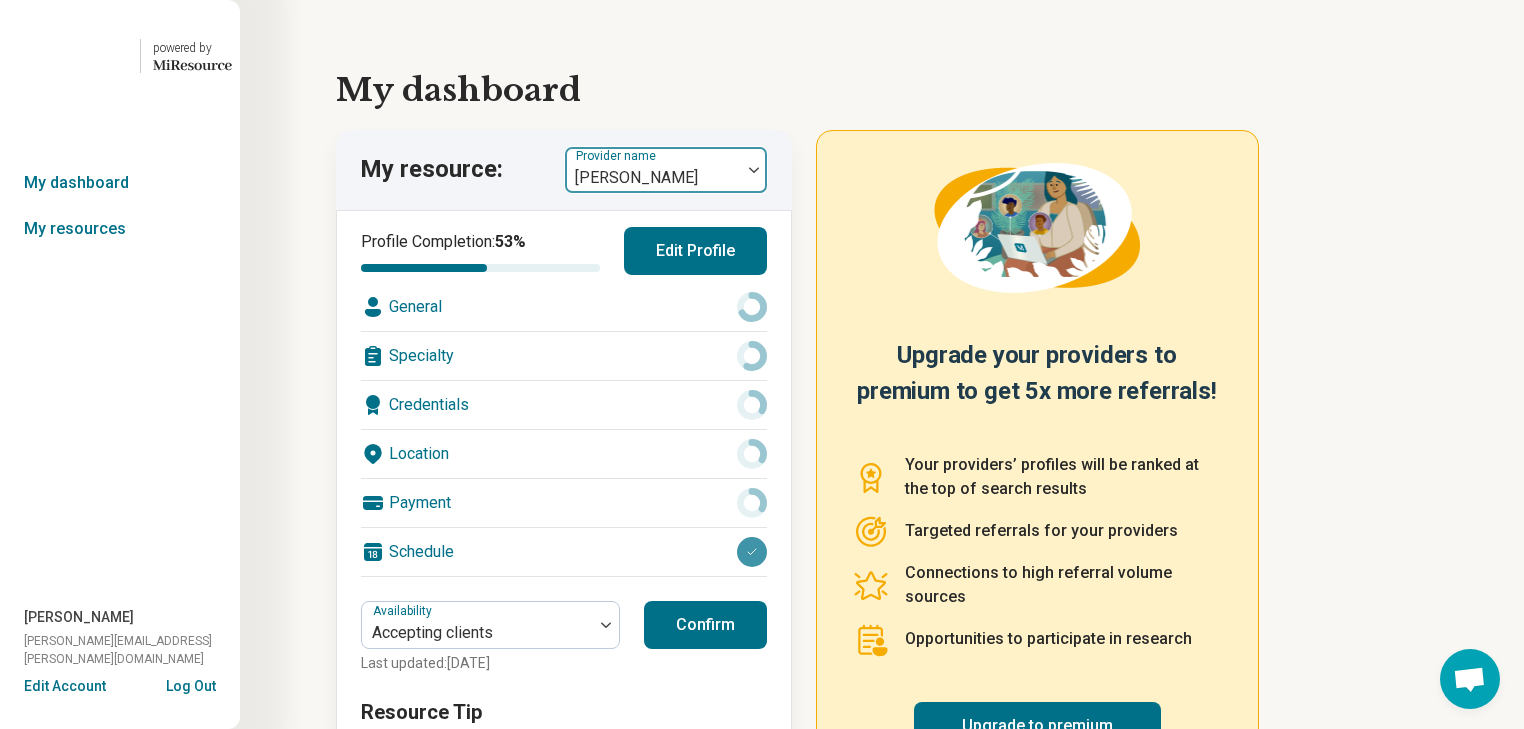 click at bounding box center (754, 170) 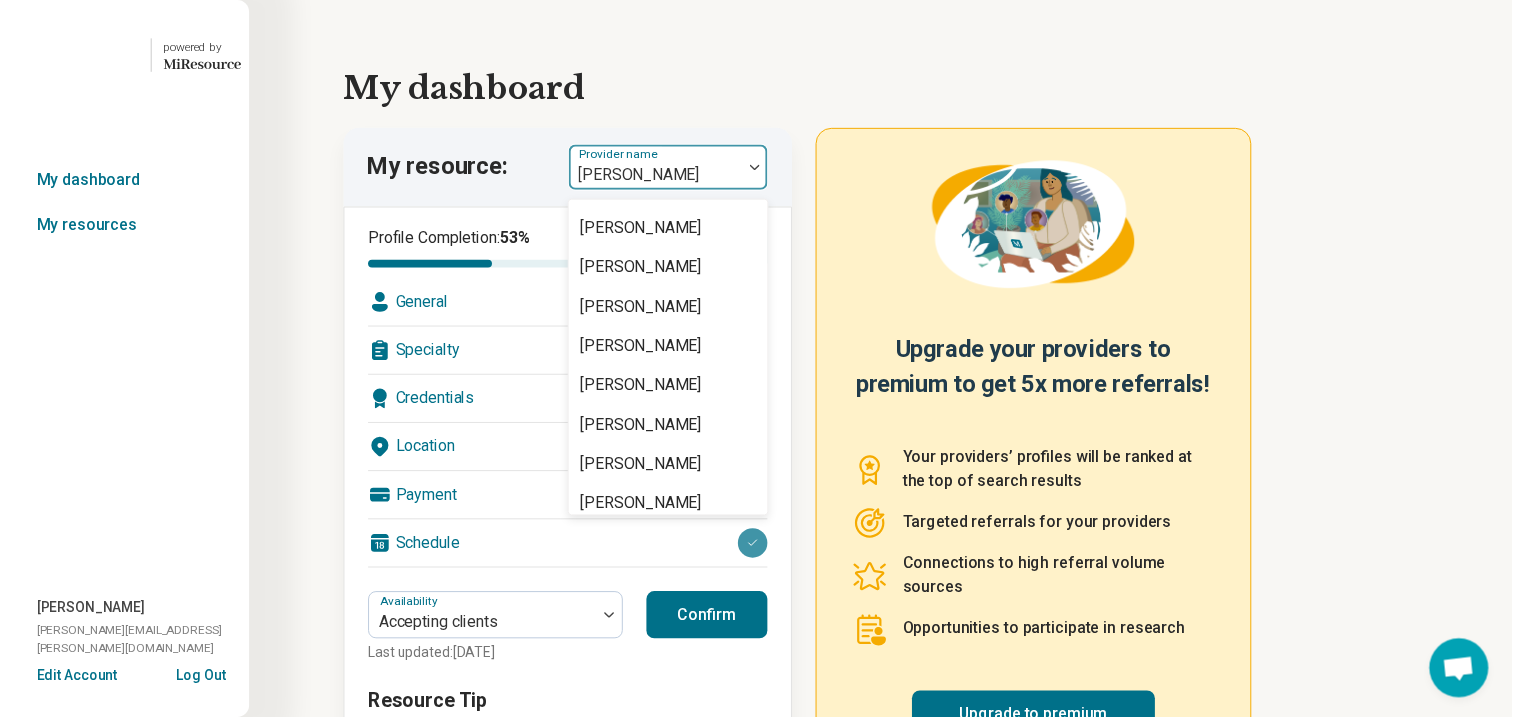 scroll, scrollTop: 0, scrollLeft: 0, axis: both 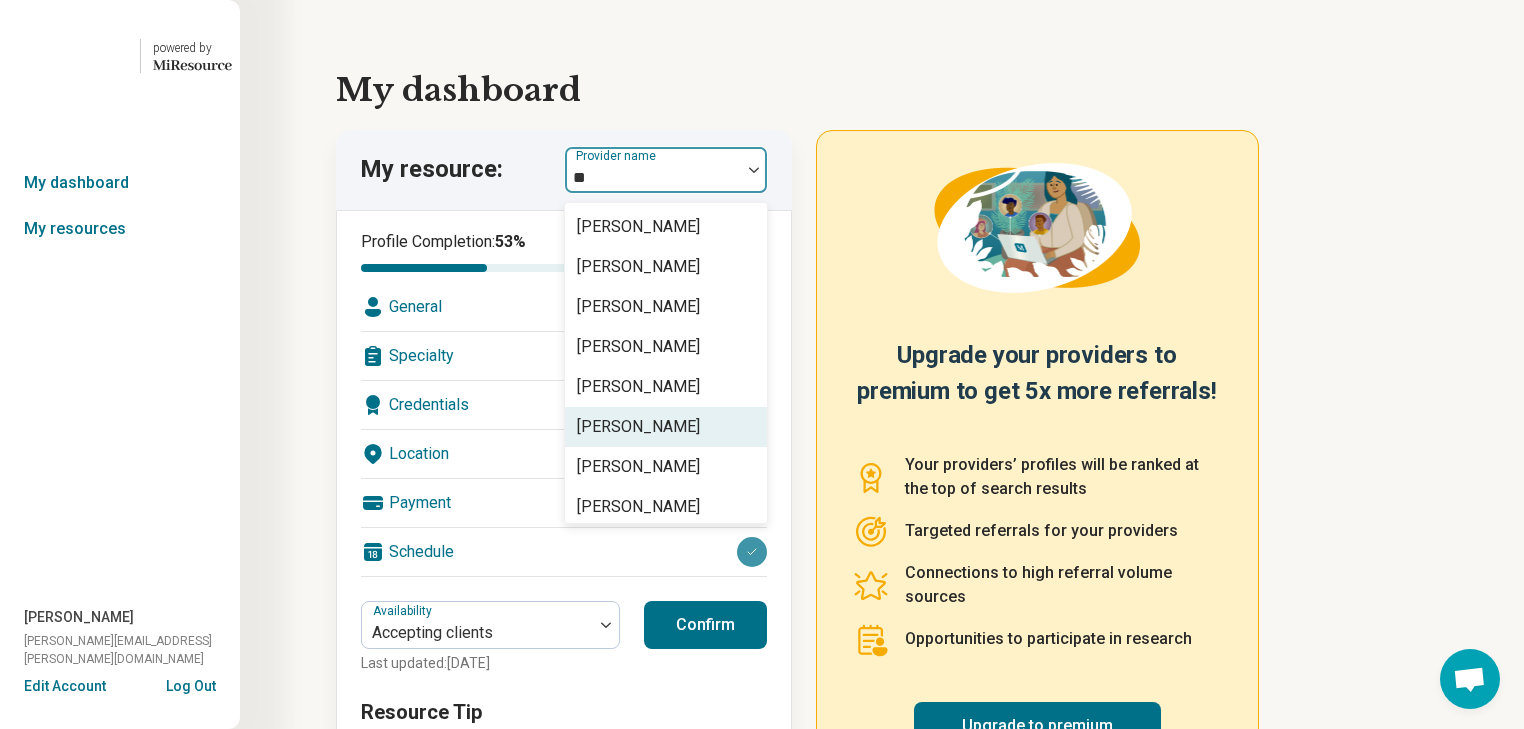 type on "*" 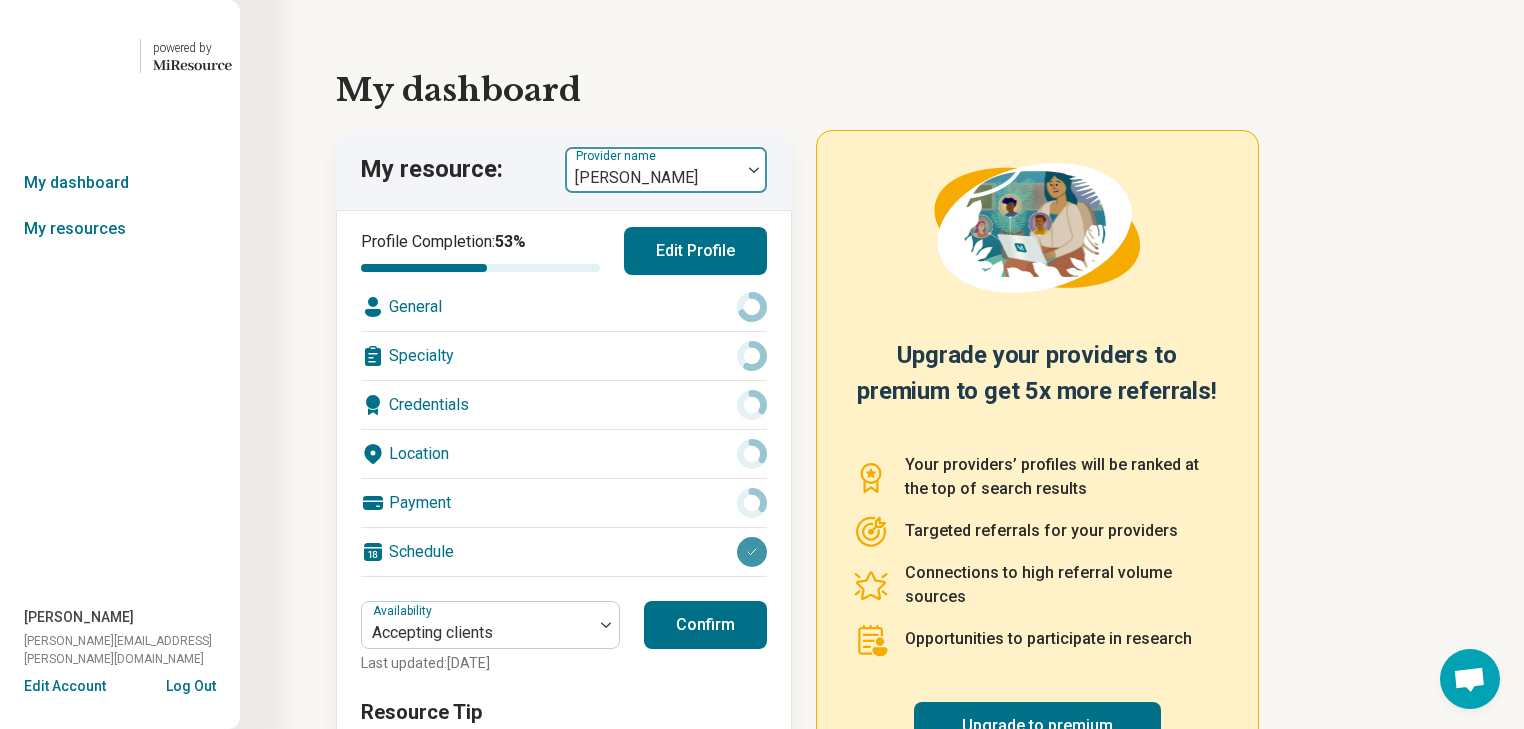 click at bounding box center [754, 170] 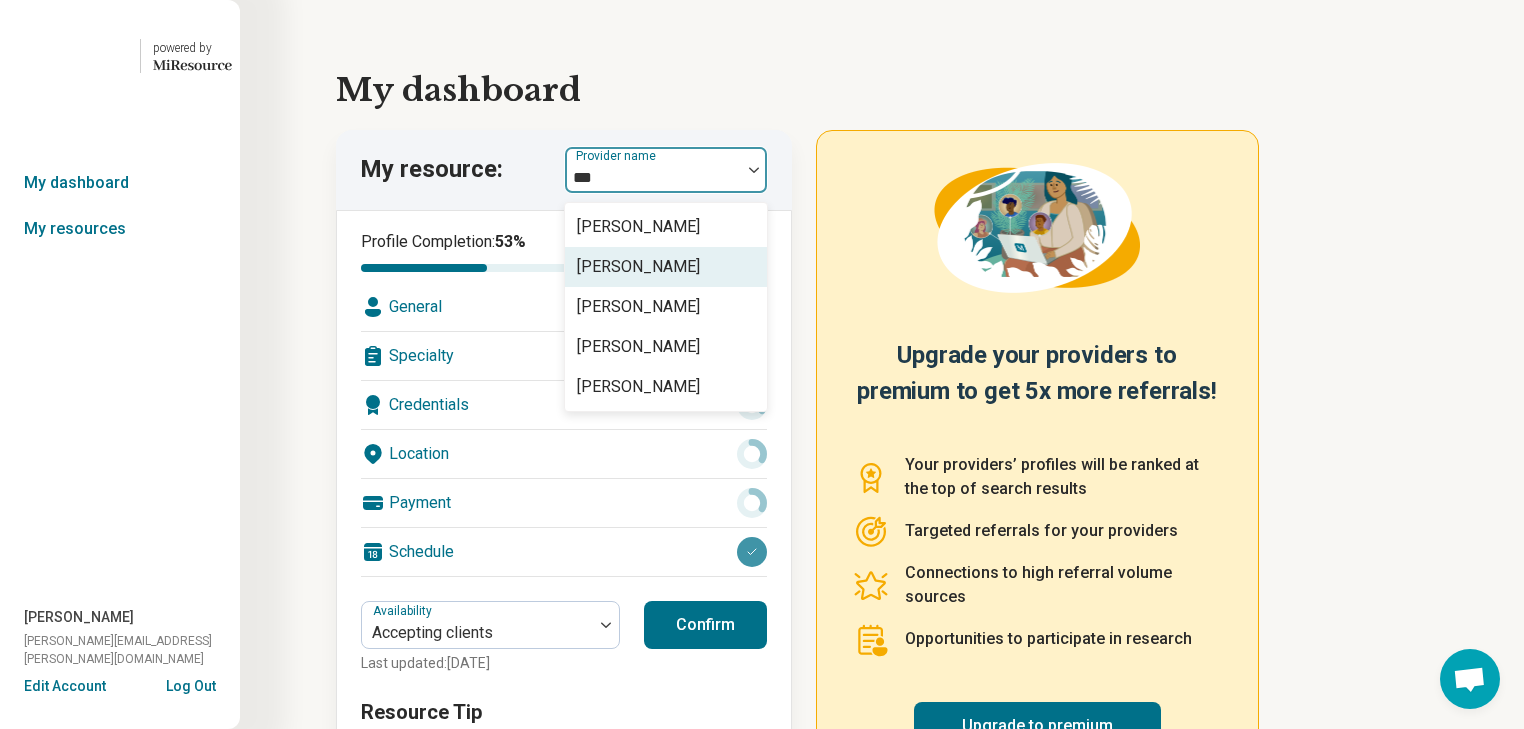 click on "[PERSON_NAME]" at bounding box center (638, 267) 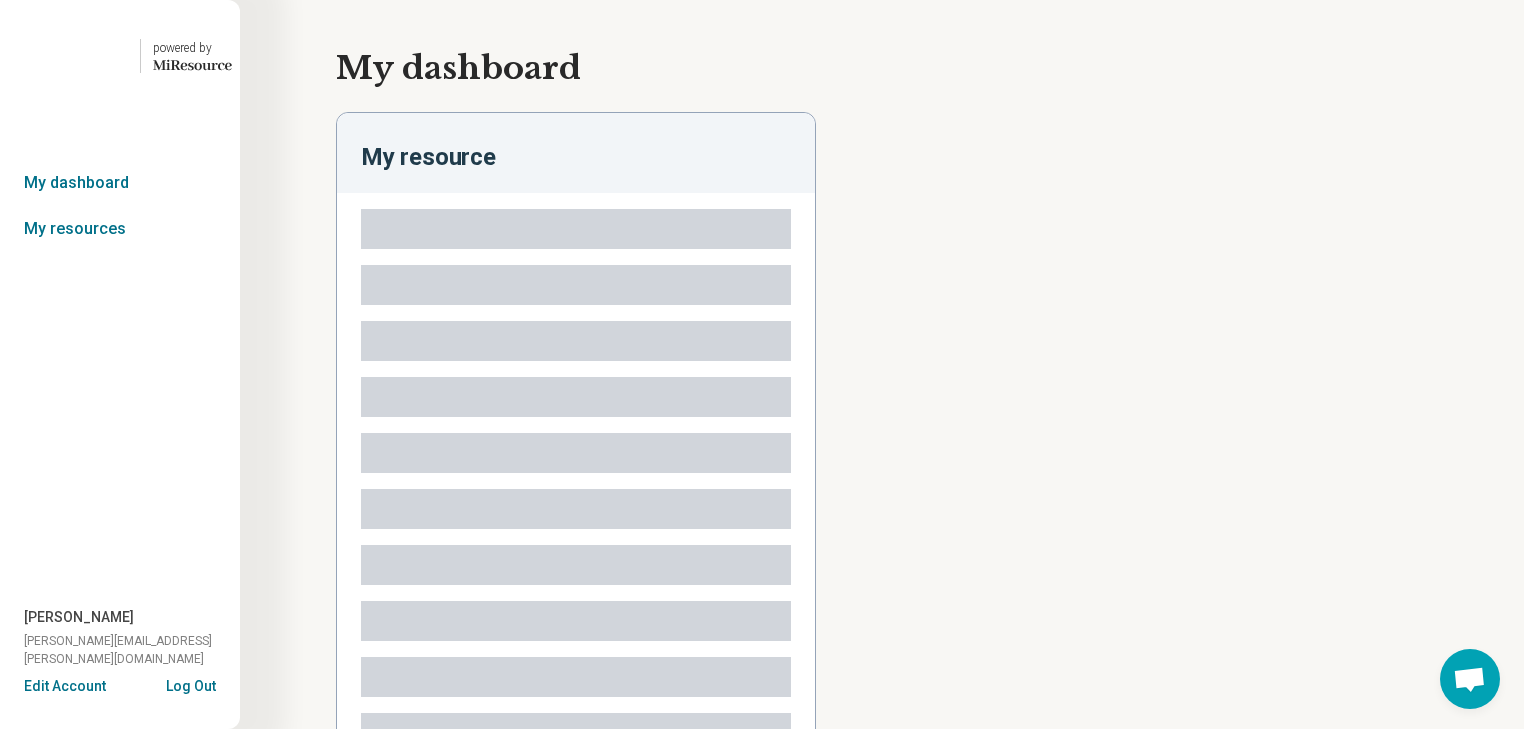 type 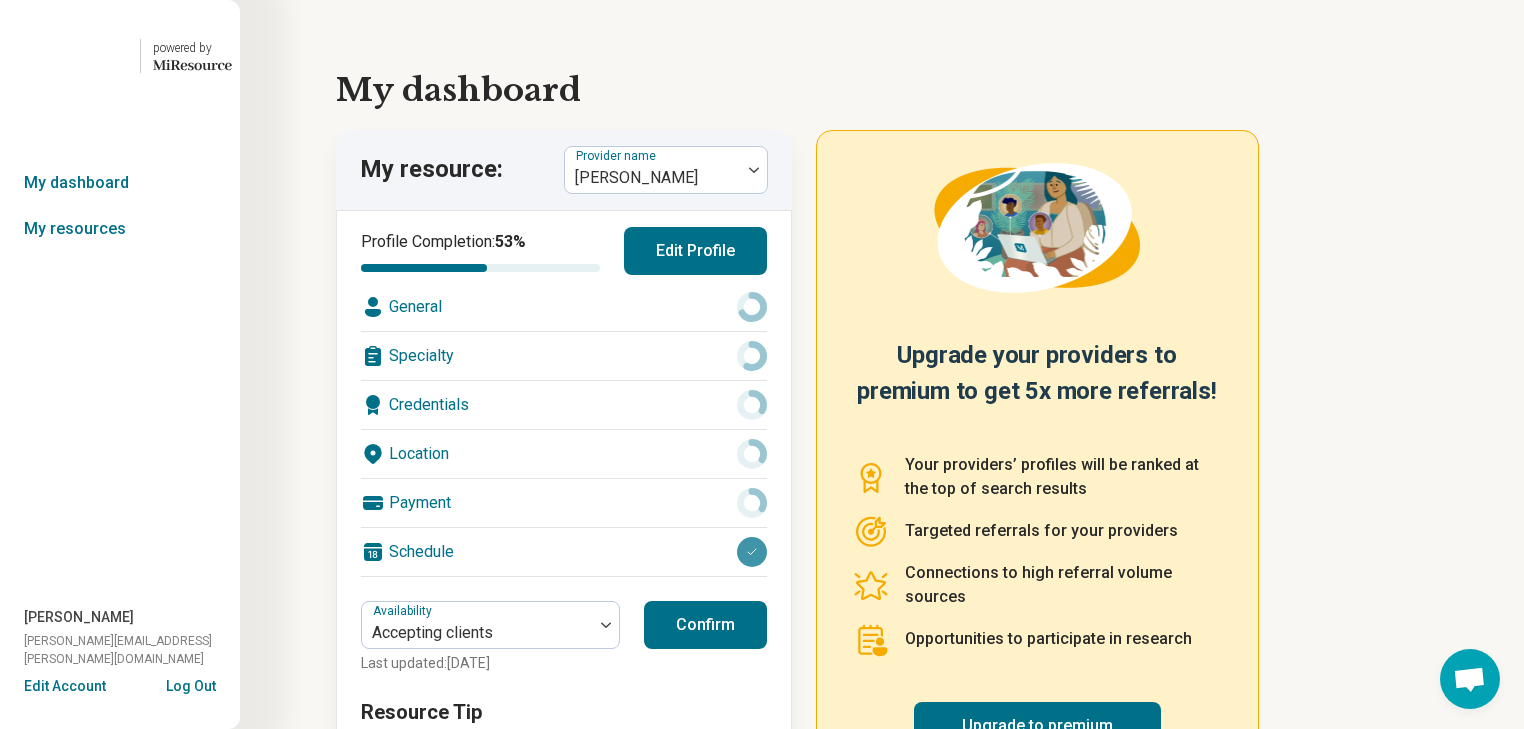 click on "Edit Profile" at bounding box center [695, 251] 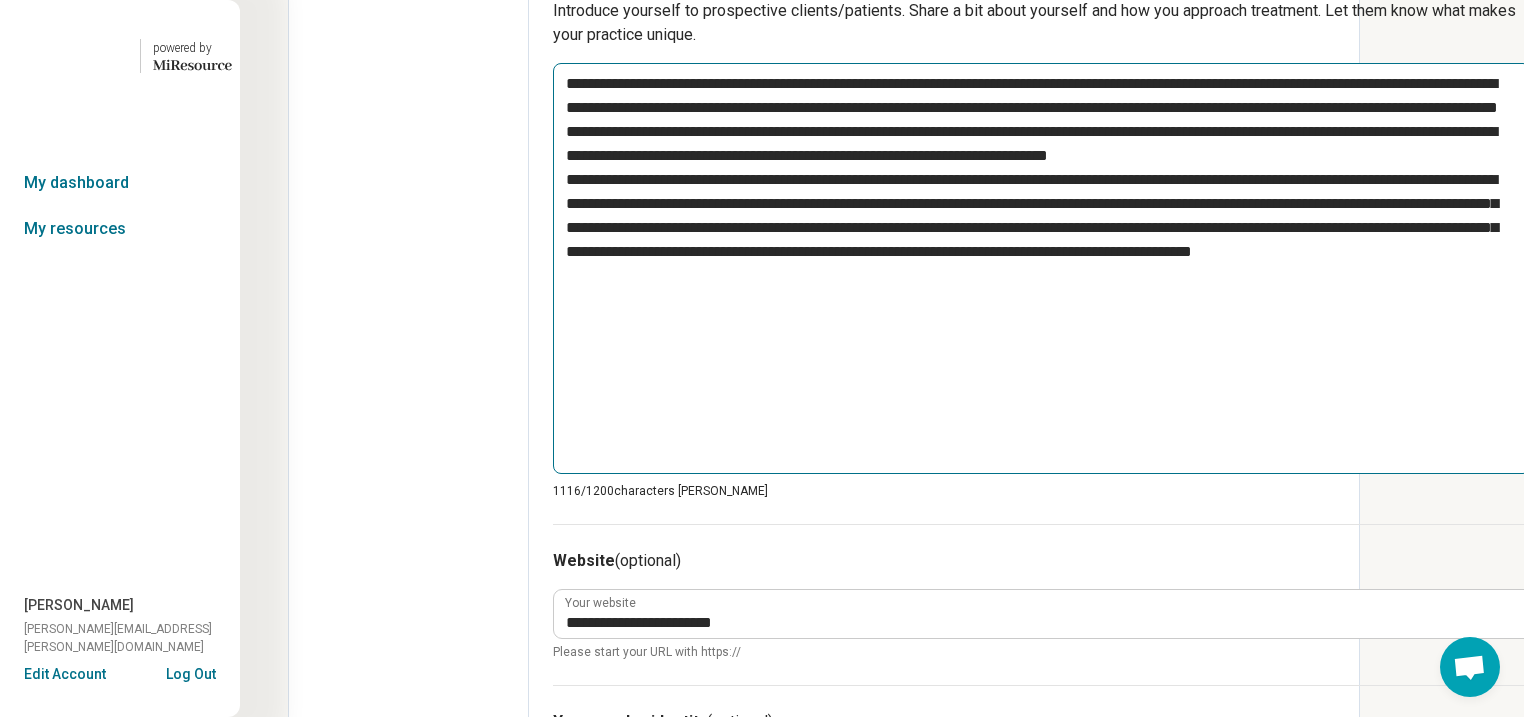 scroll, scrollTop: 1040, scrollLeft: 0, axis: vertical 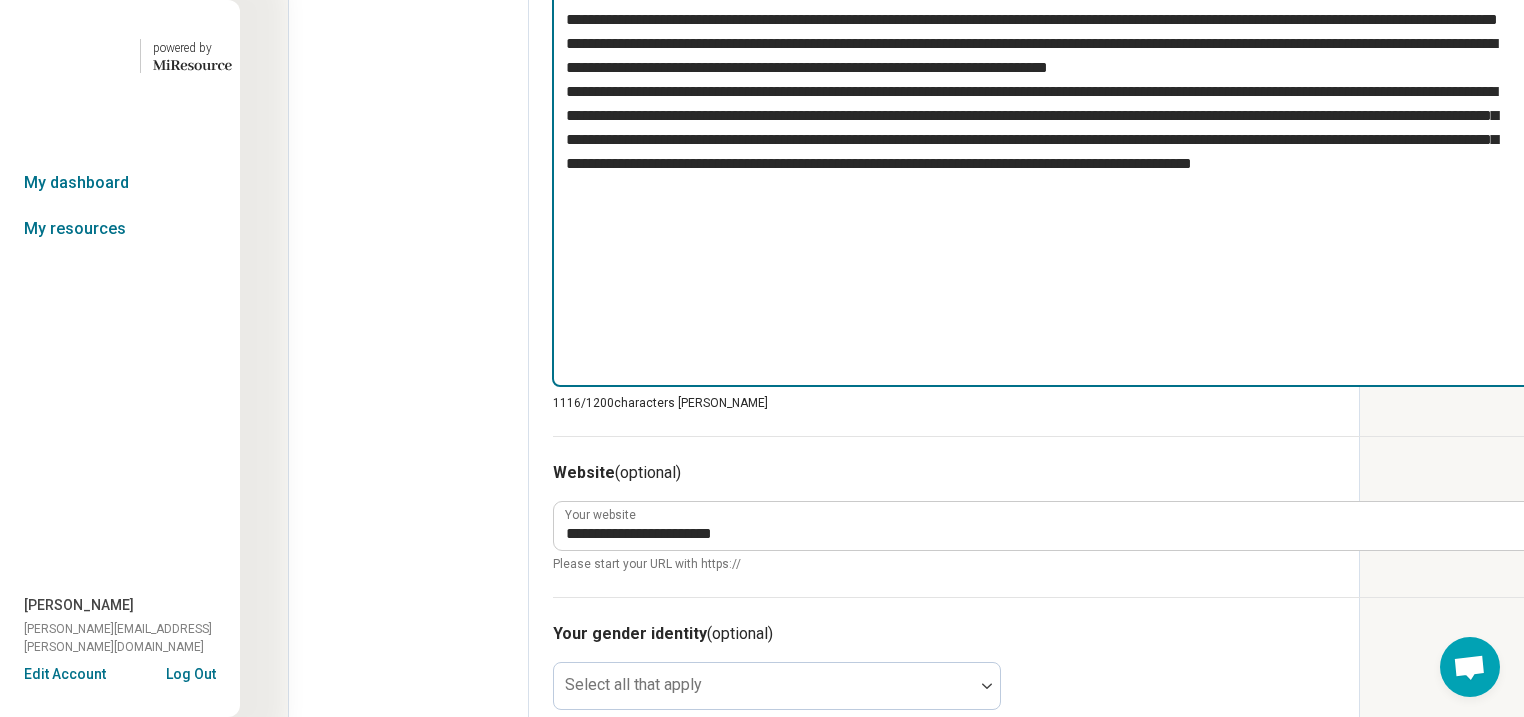 drag, startPoint x: 992, startPoint y: 579, endPoint x: 607, endPoint y: 220, distance: 526.40857 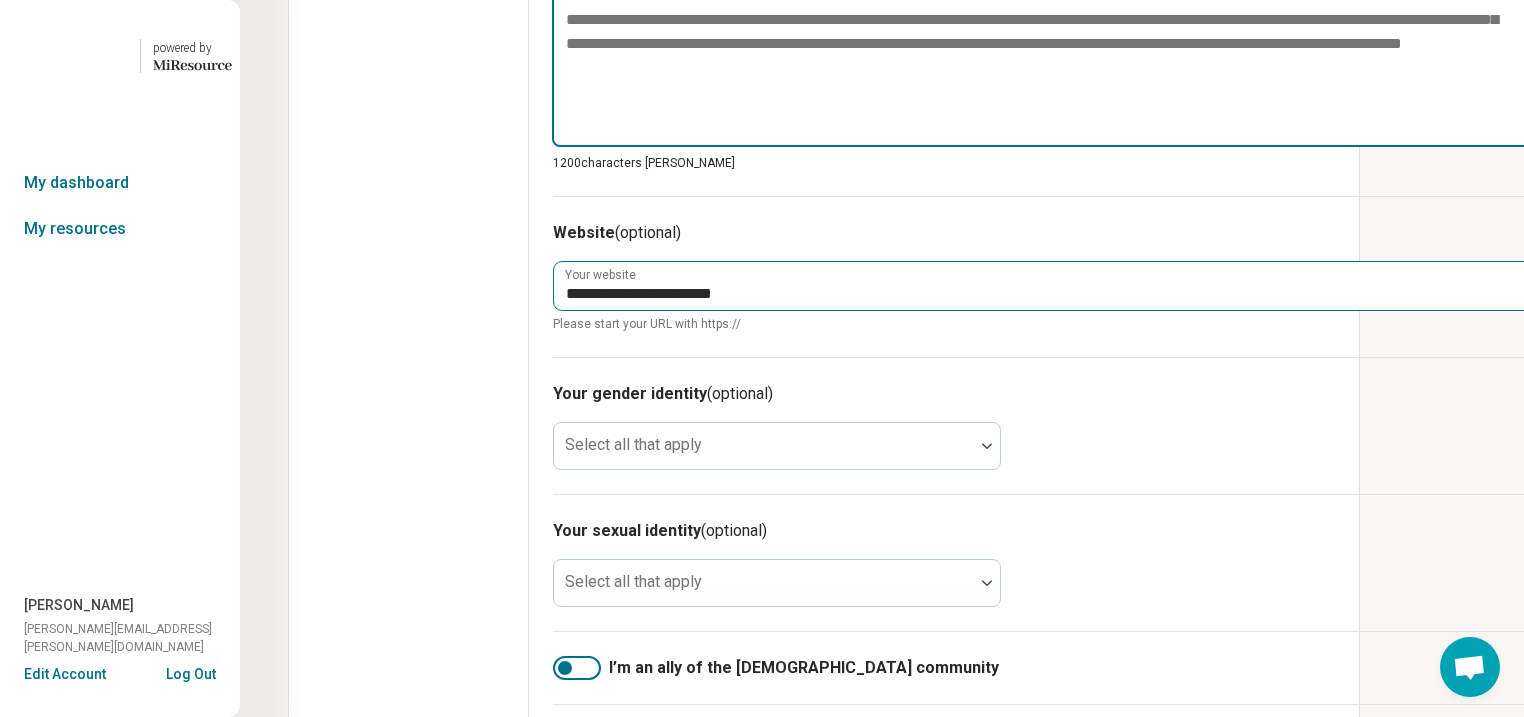 type 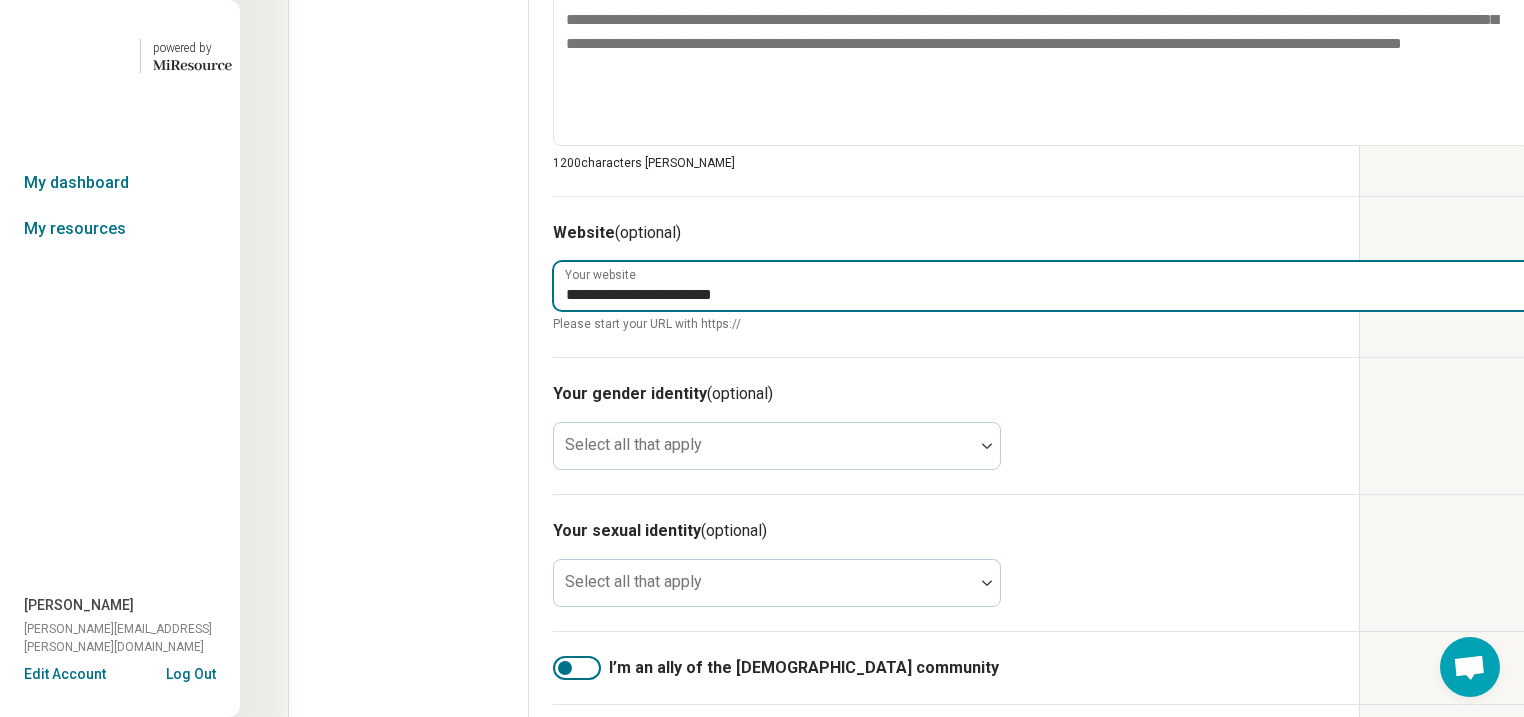 drag, startPoint x: 942, startPoint y: 549, endPoint x: 572, endPoint y: 548, distance: 370.00134 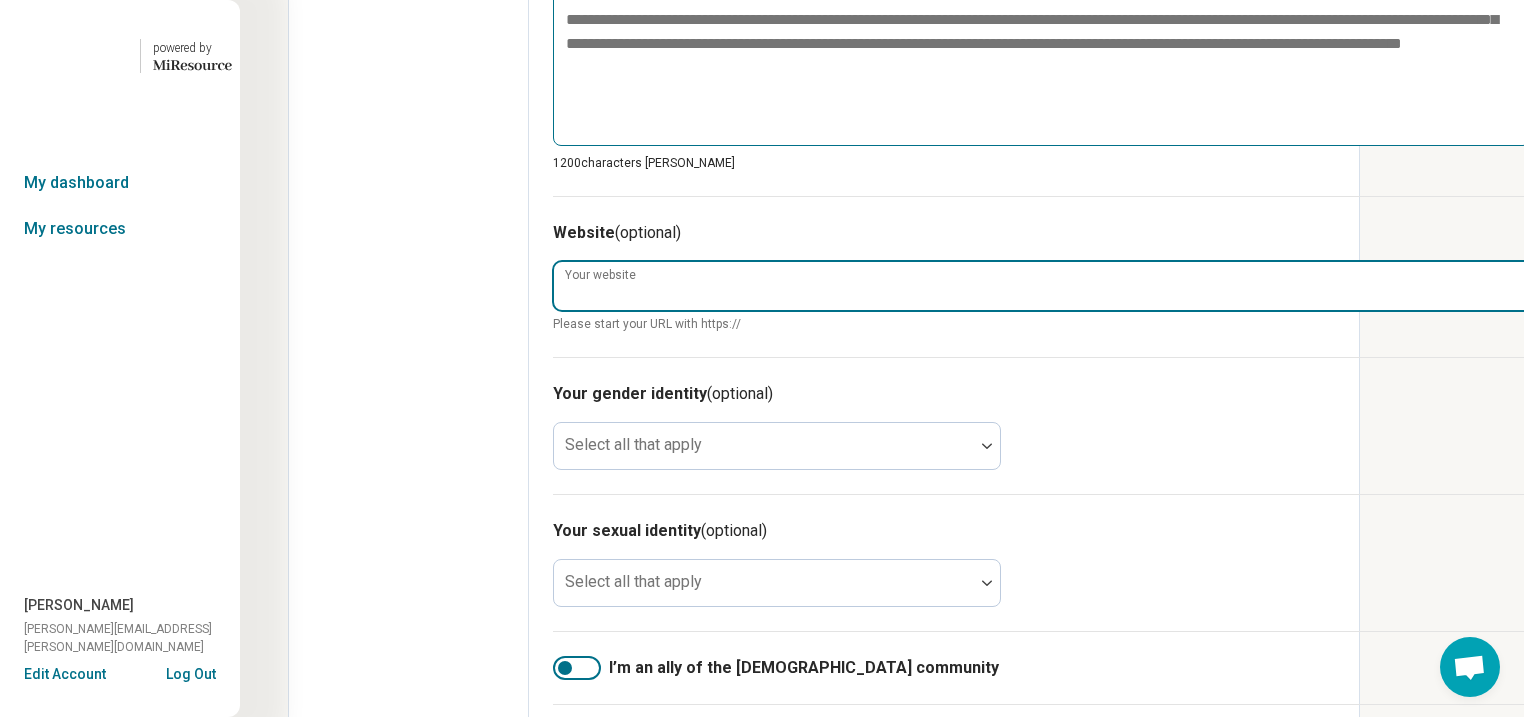 type 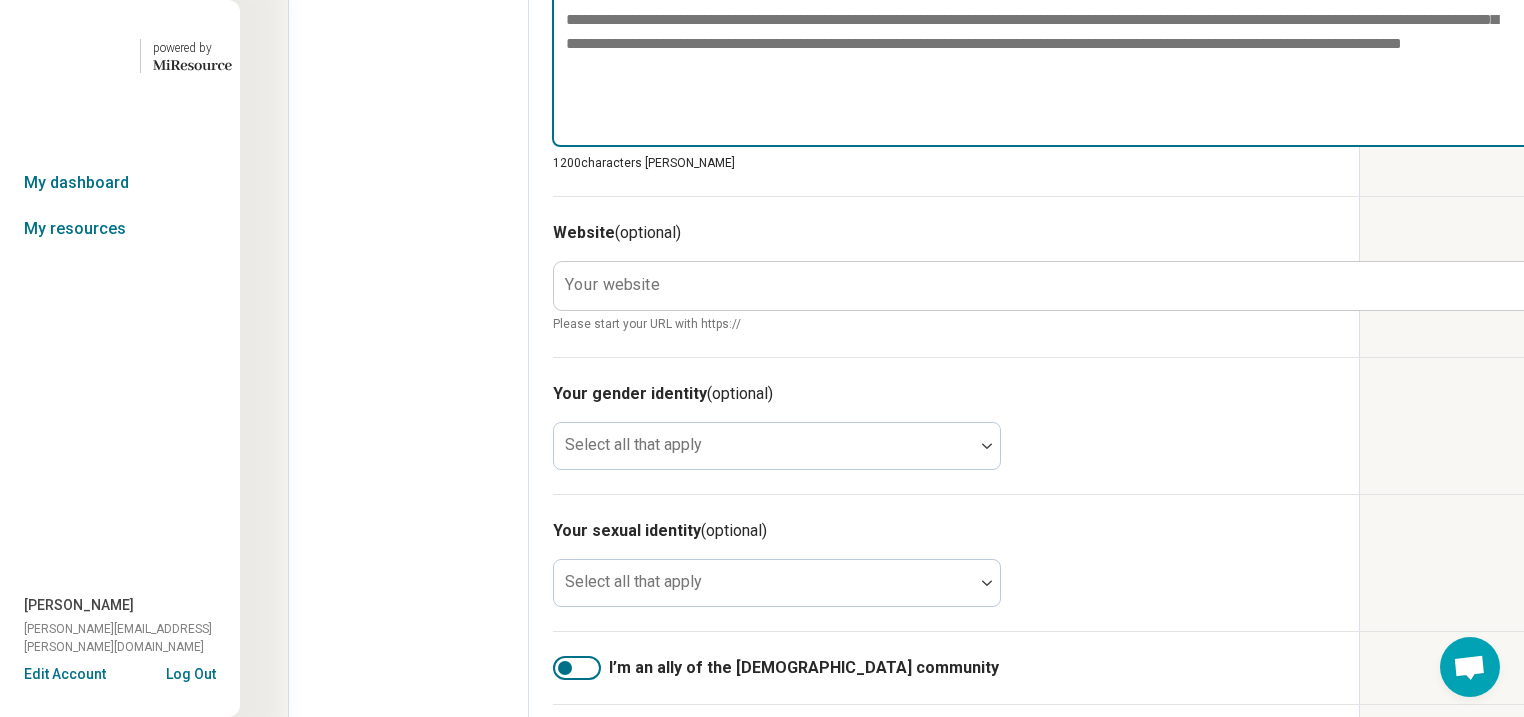 click at bounding box center (1042, 60) 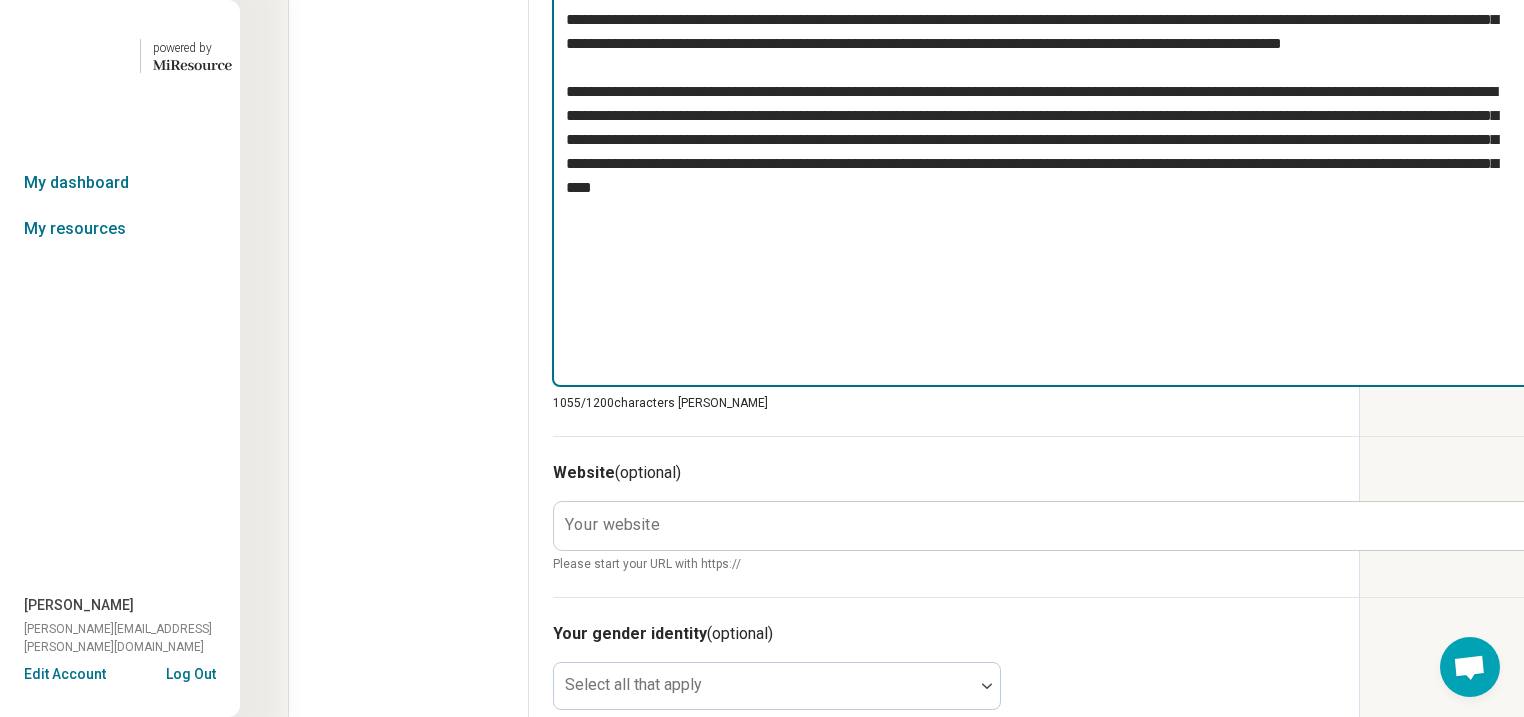 type on "**********" 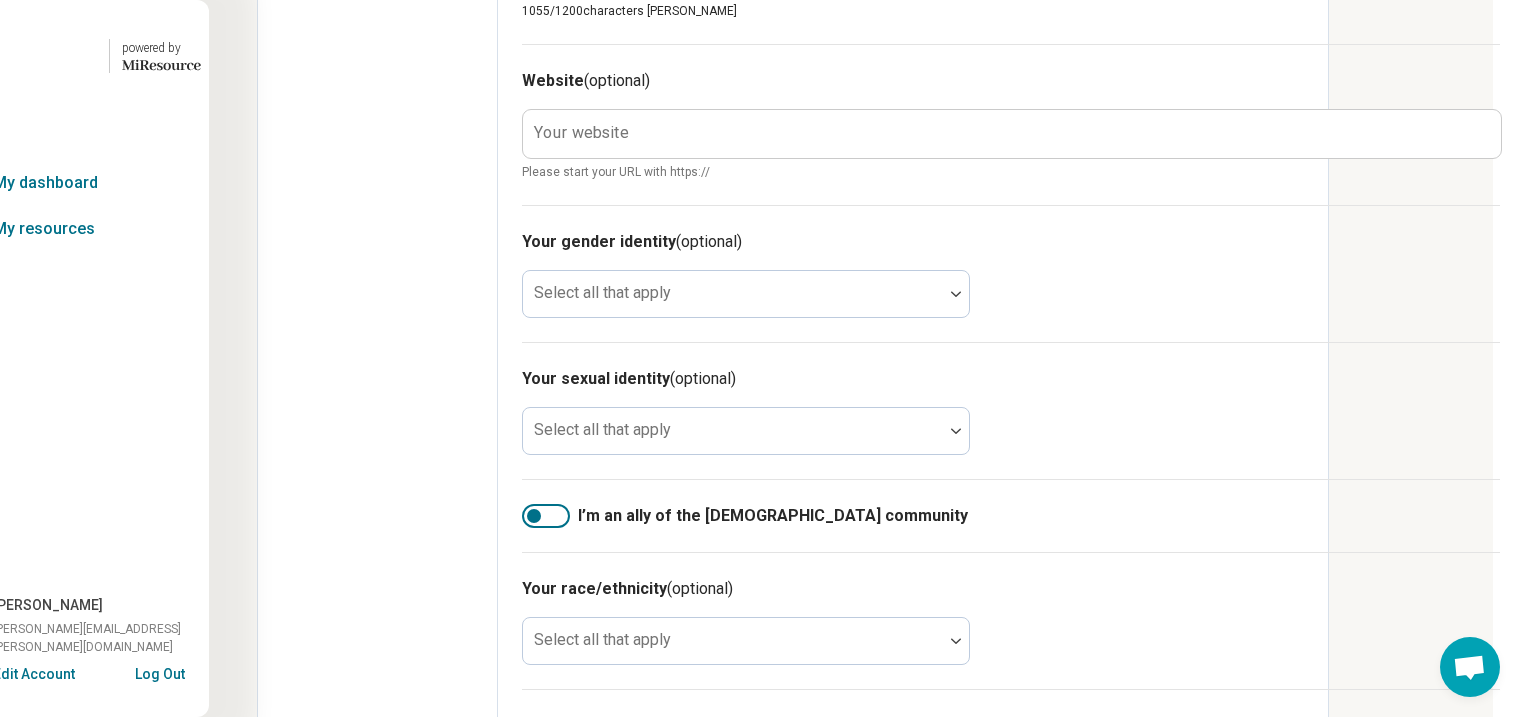 scroll, scrollTop: 1520, scrollLeft: 194, axis: both 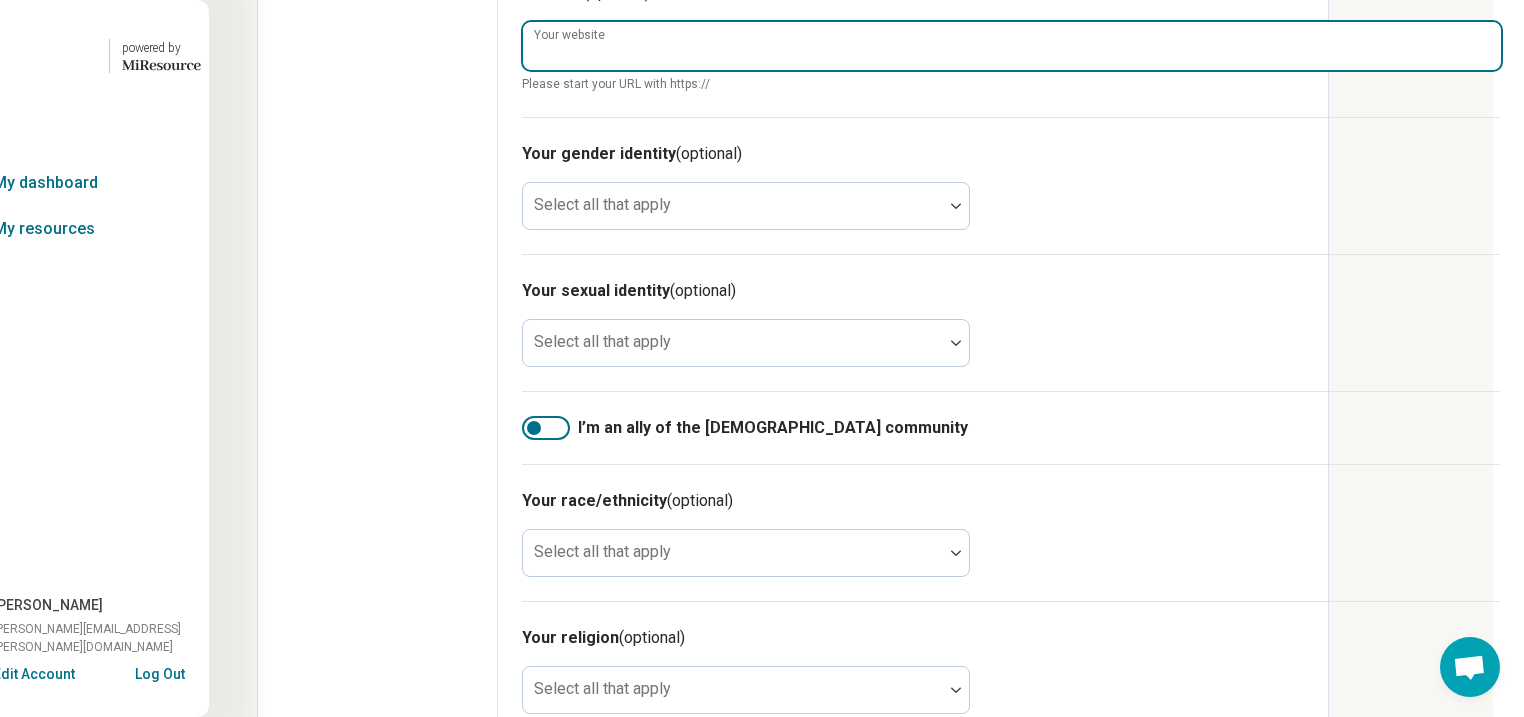 click on "Your website" at bounding box center (1012, 46) 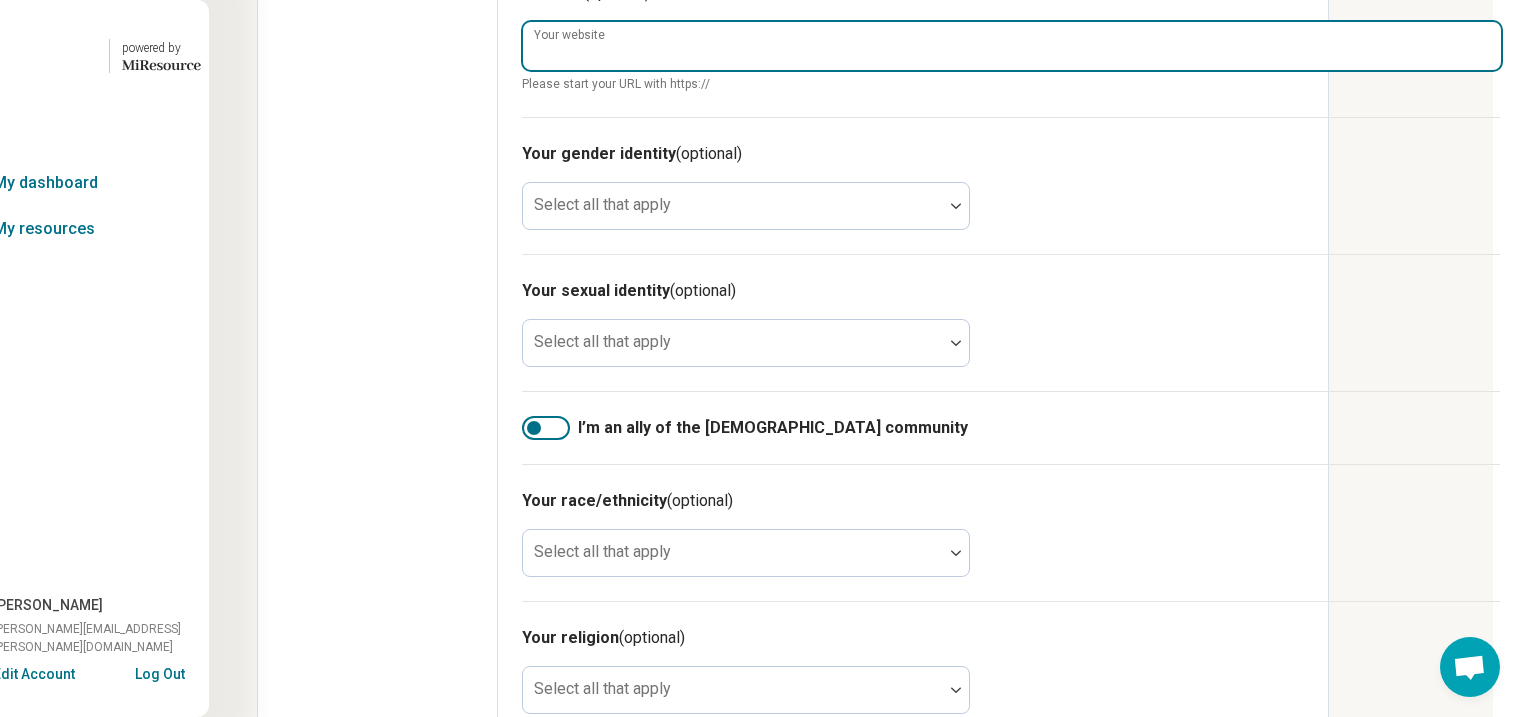 paste on "**********" 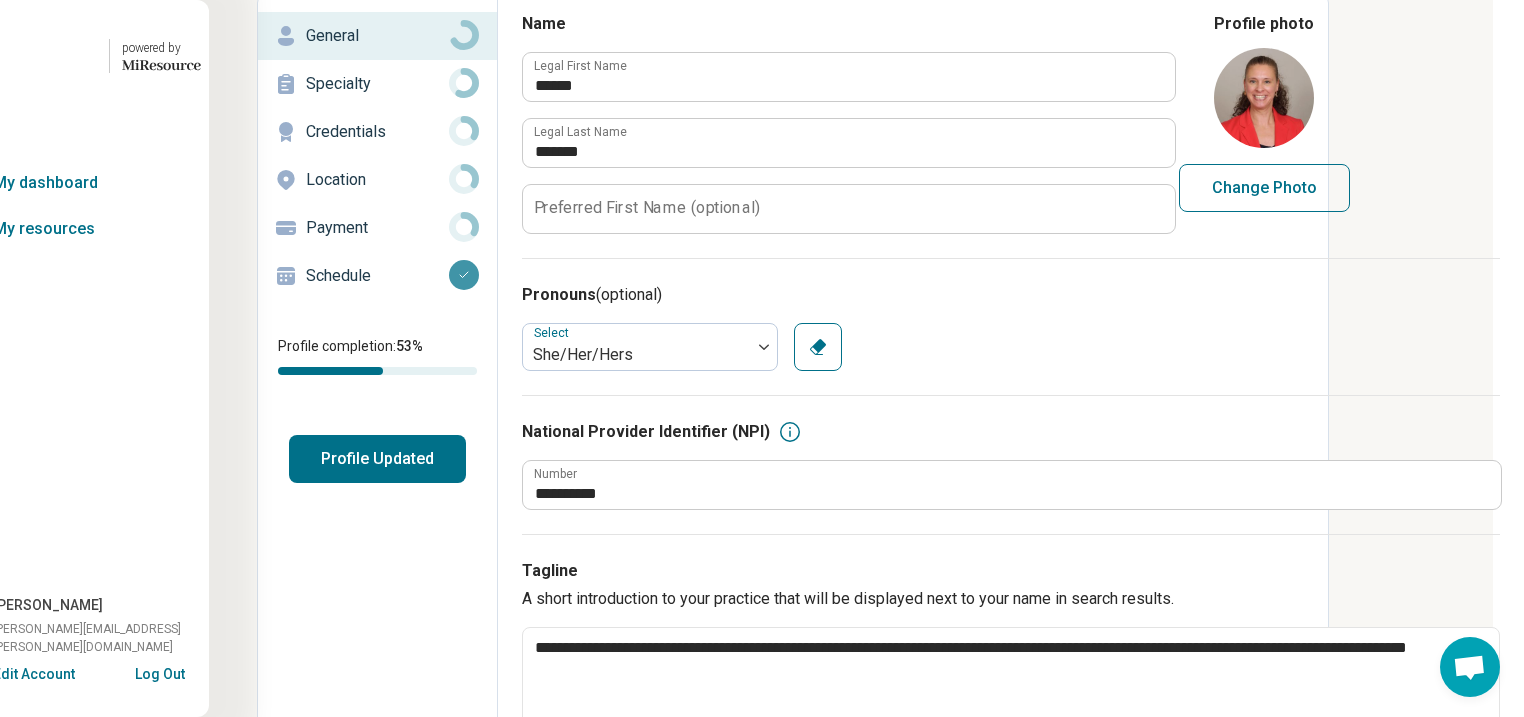 scroll, scrollTop: 0, scrollLeft: 194, axis: horizontal 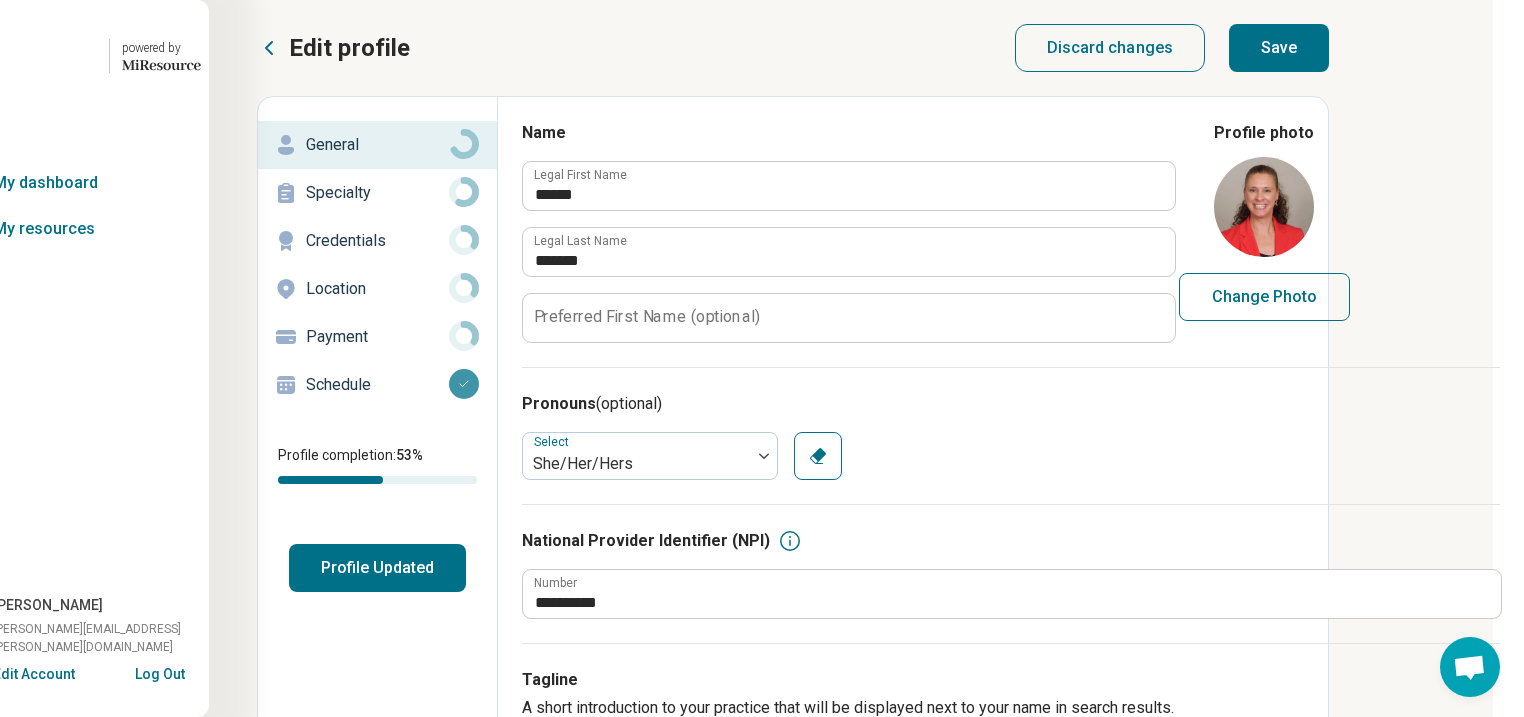 type on "**********" 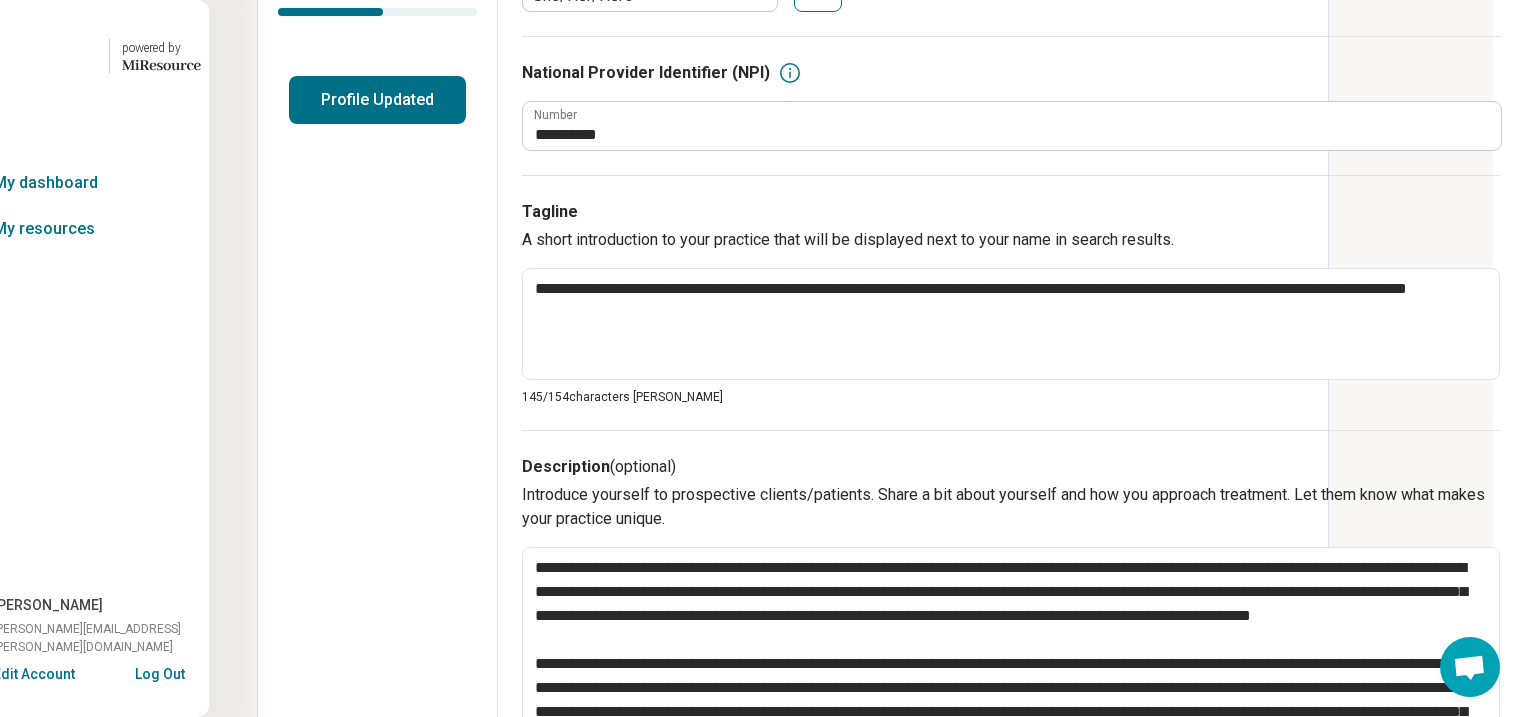 scroll, scrollTop: 480, scrollLeft: 194, axis: both 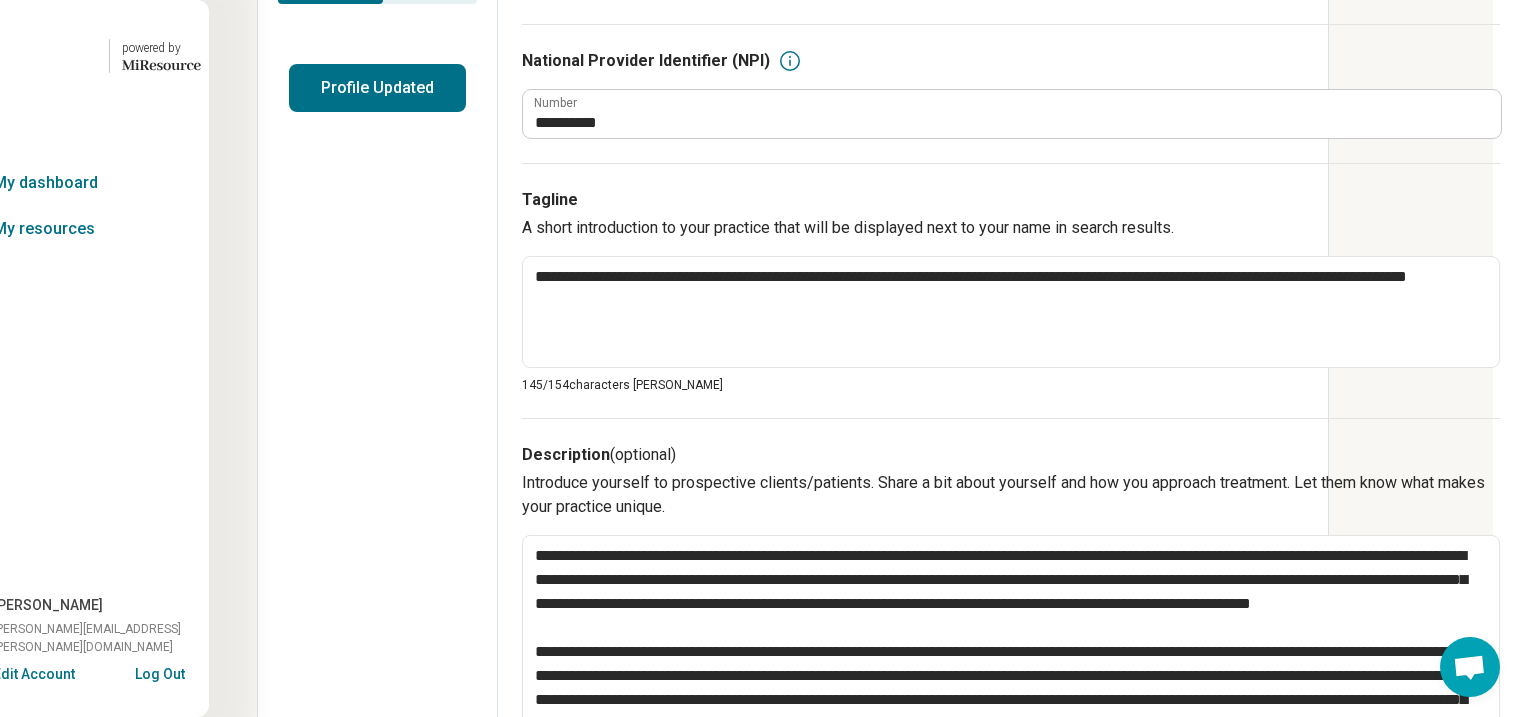 click on "Profile Updated" at bounding box center (377, 88) 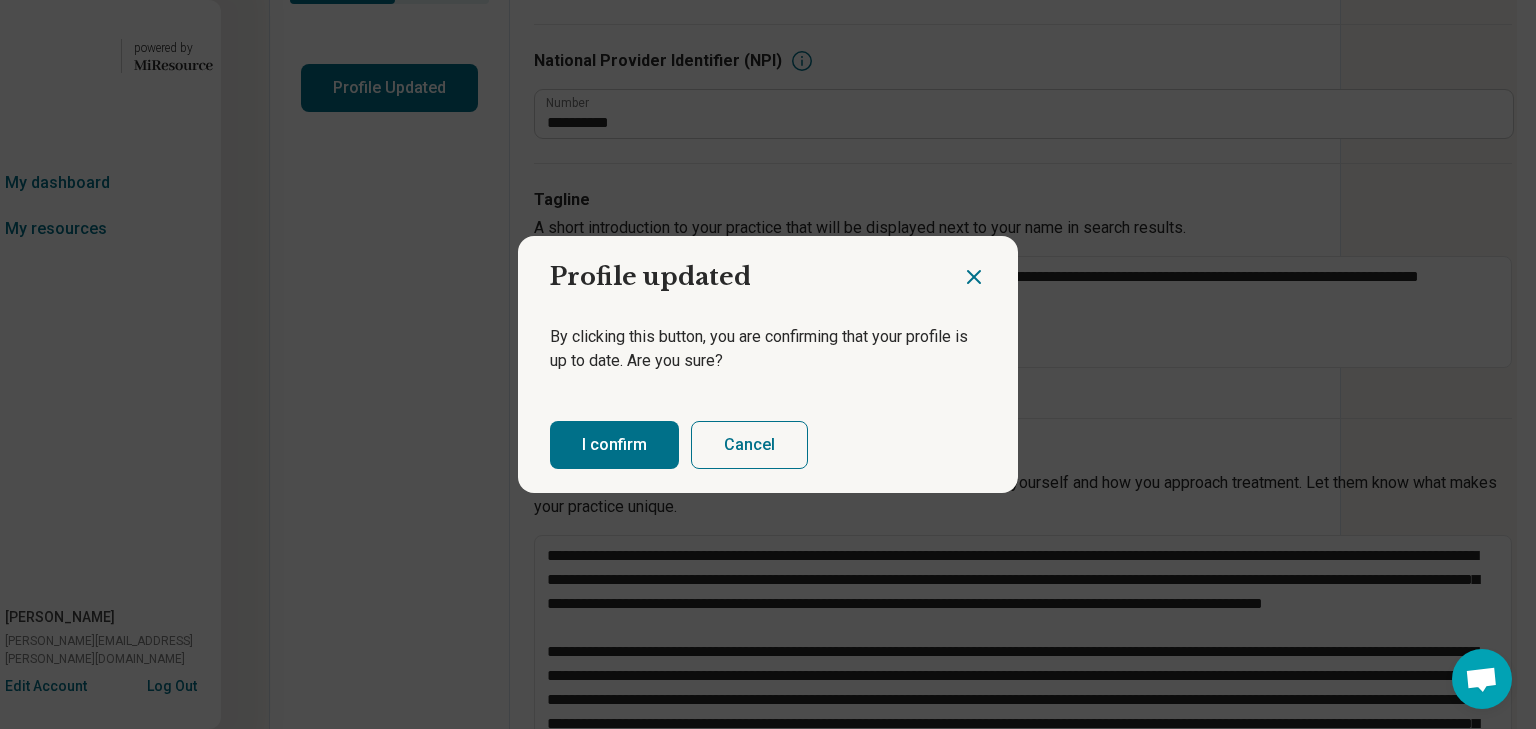 click on "I confirm" at bounding box center [614, 445] 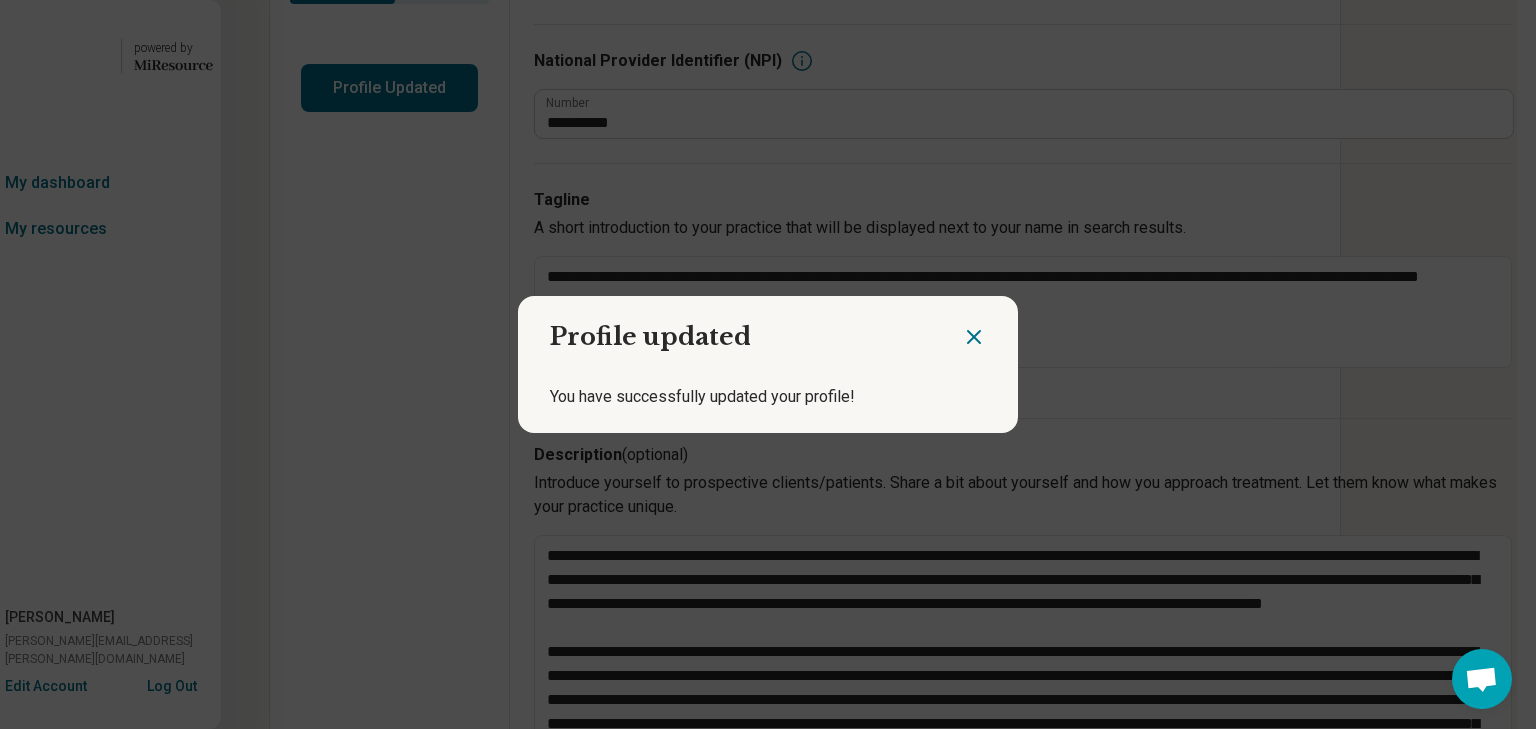 click 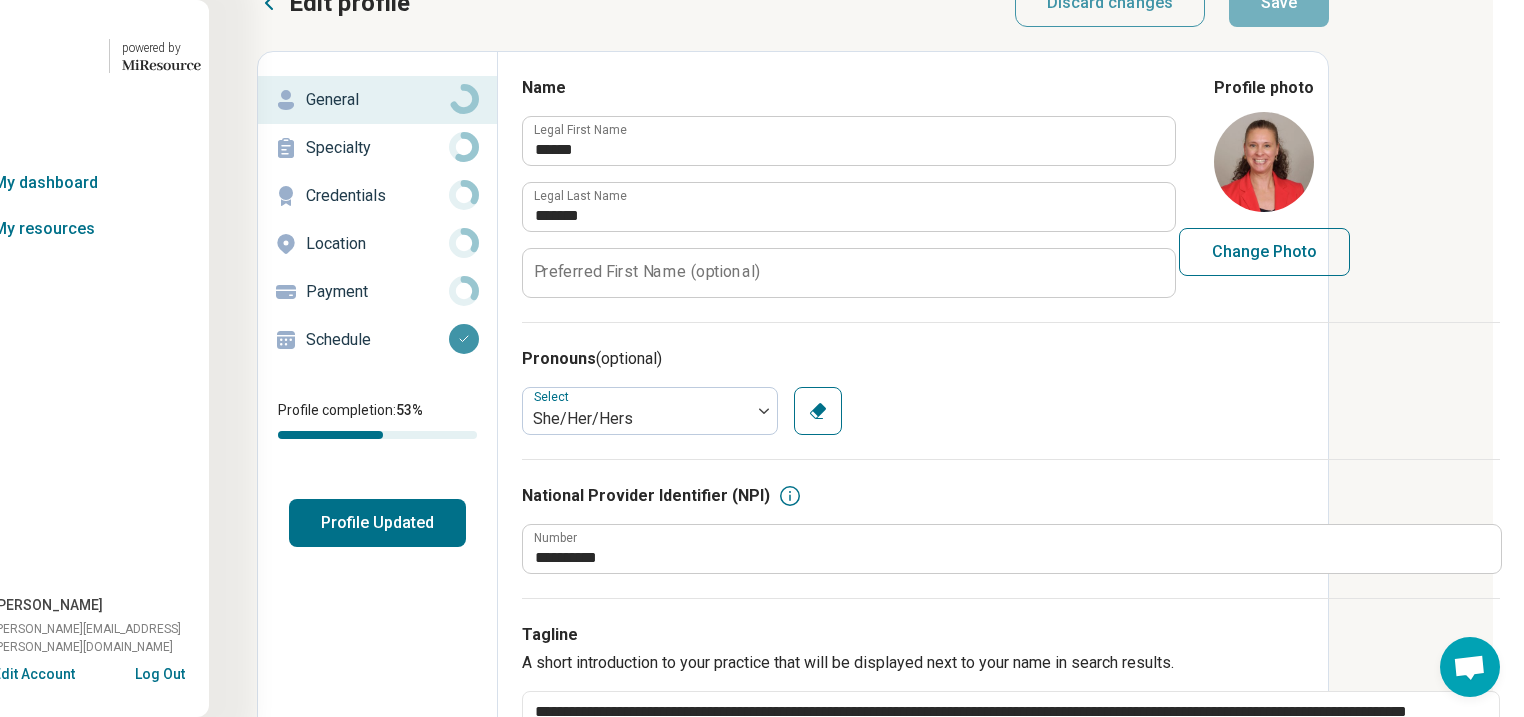 scroll, scrollTop: 0, scrollLeft: 194, axis: horizontal 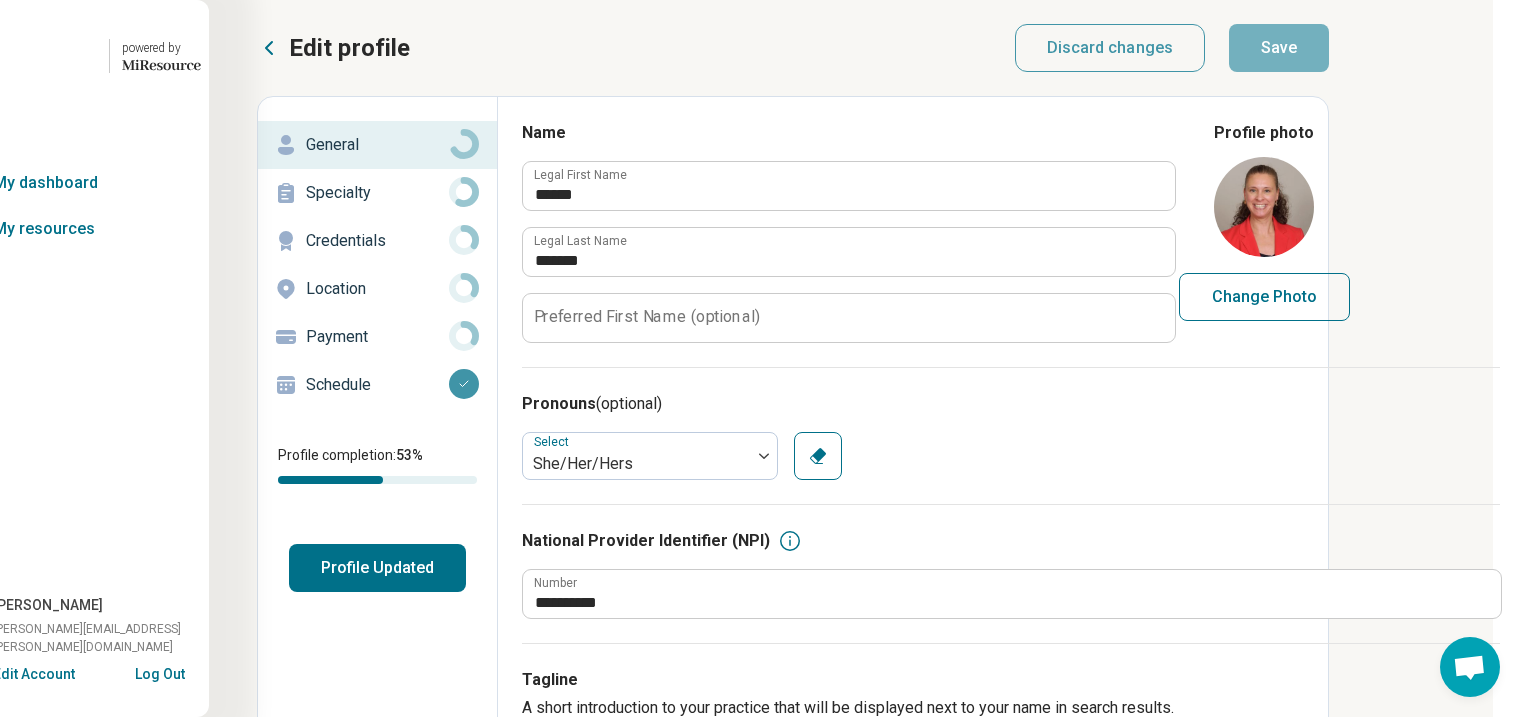 click 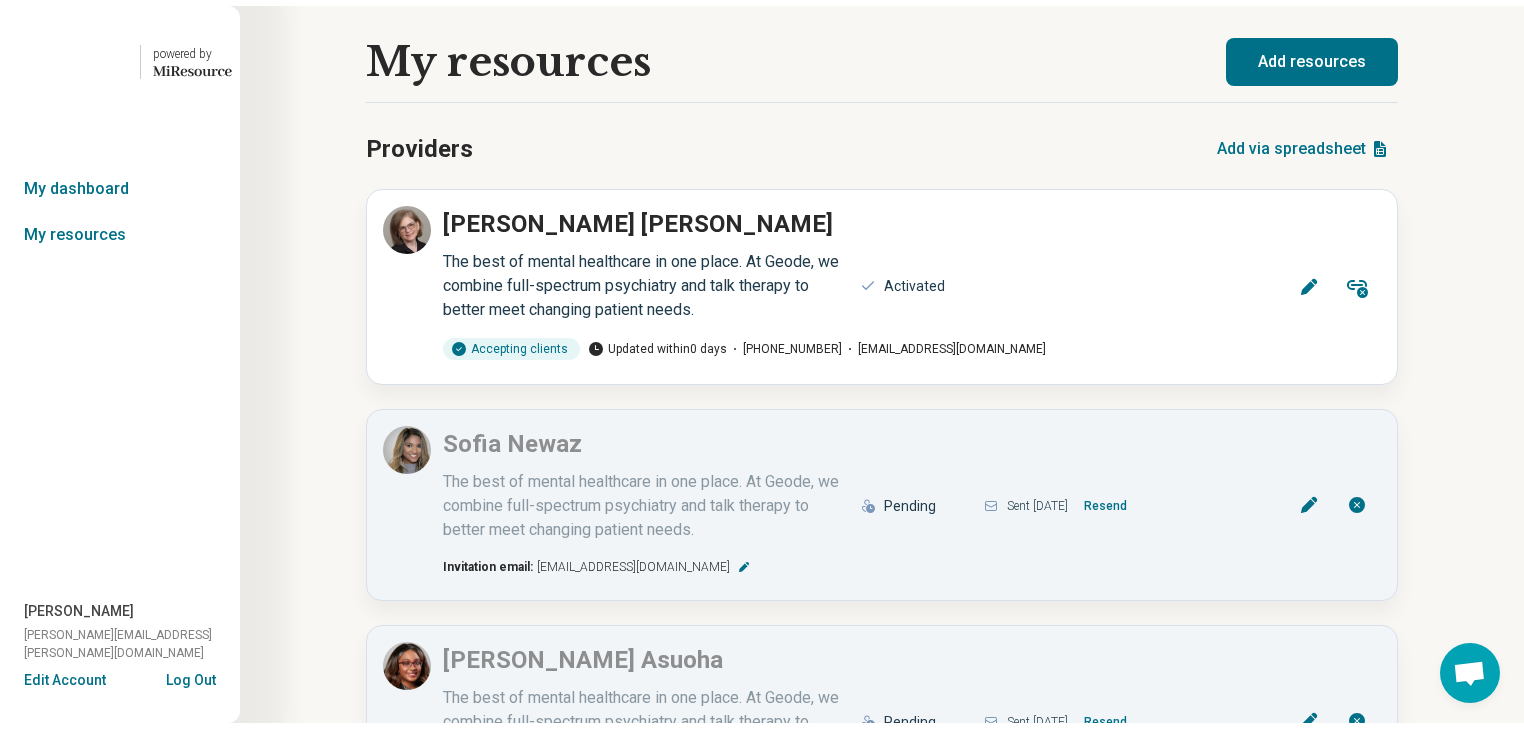 scroll, scrollTop: 0, scrollLeft: 0, axis: both 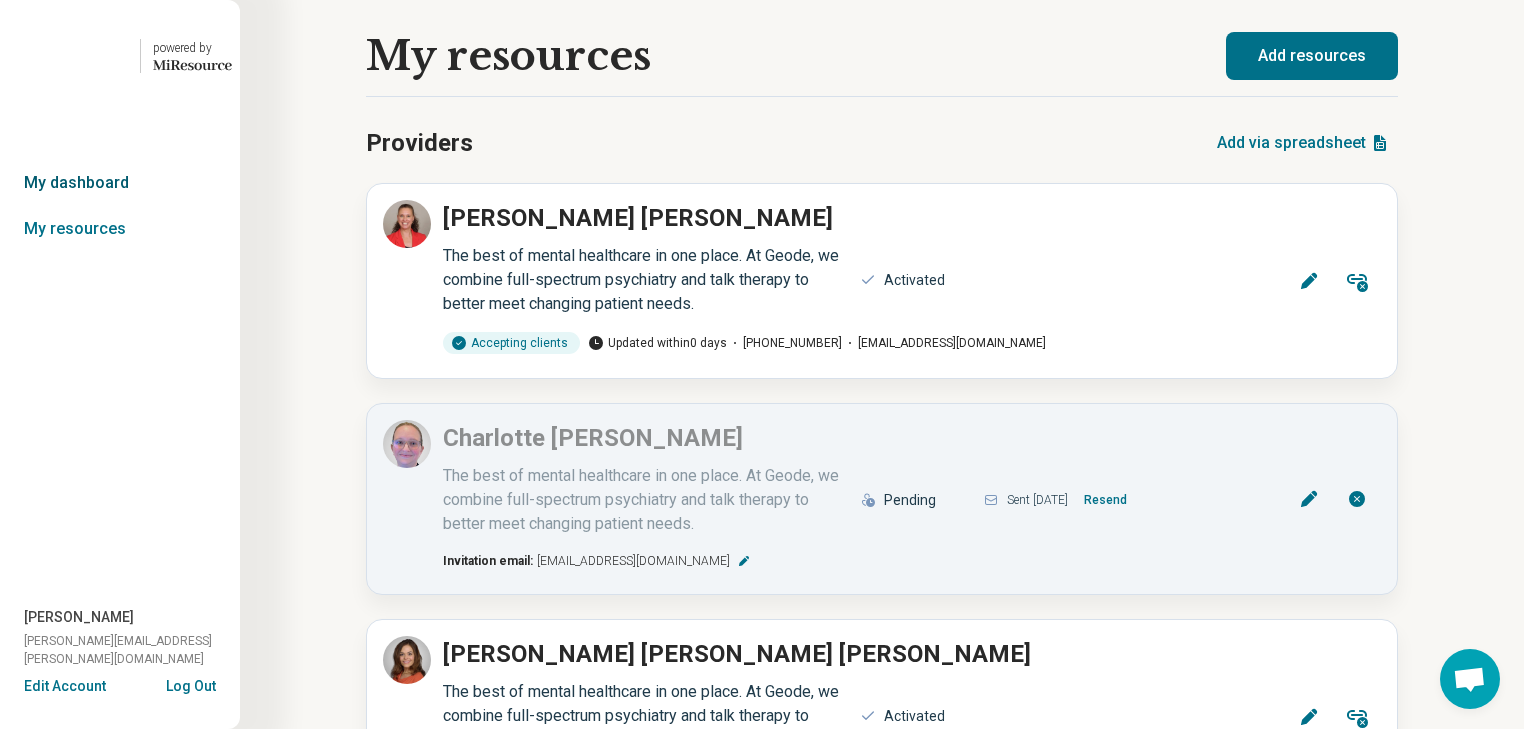 click on "My dashboard" at bounding box center [120, 183] 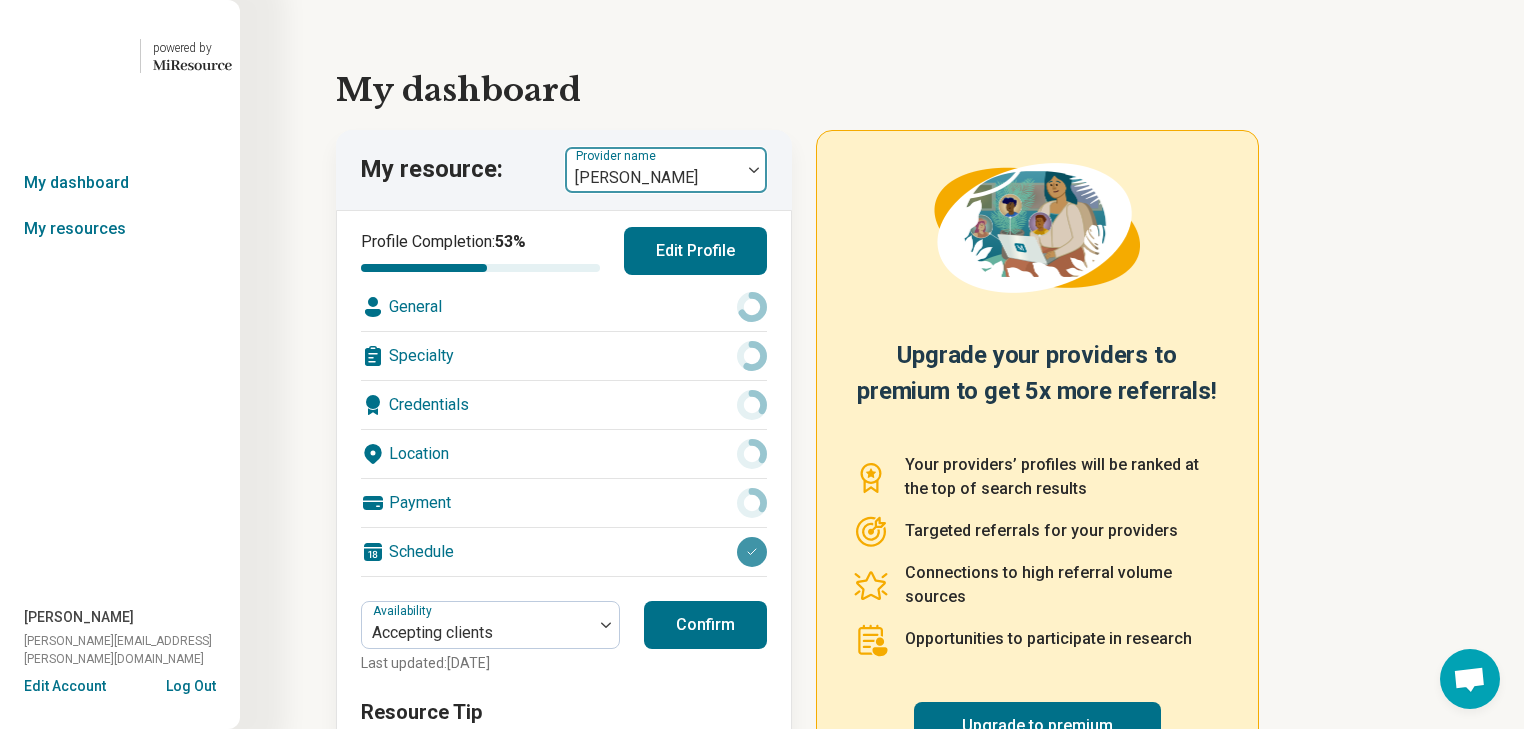 click at bounding box center (754, 170) 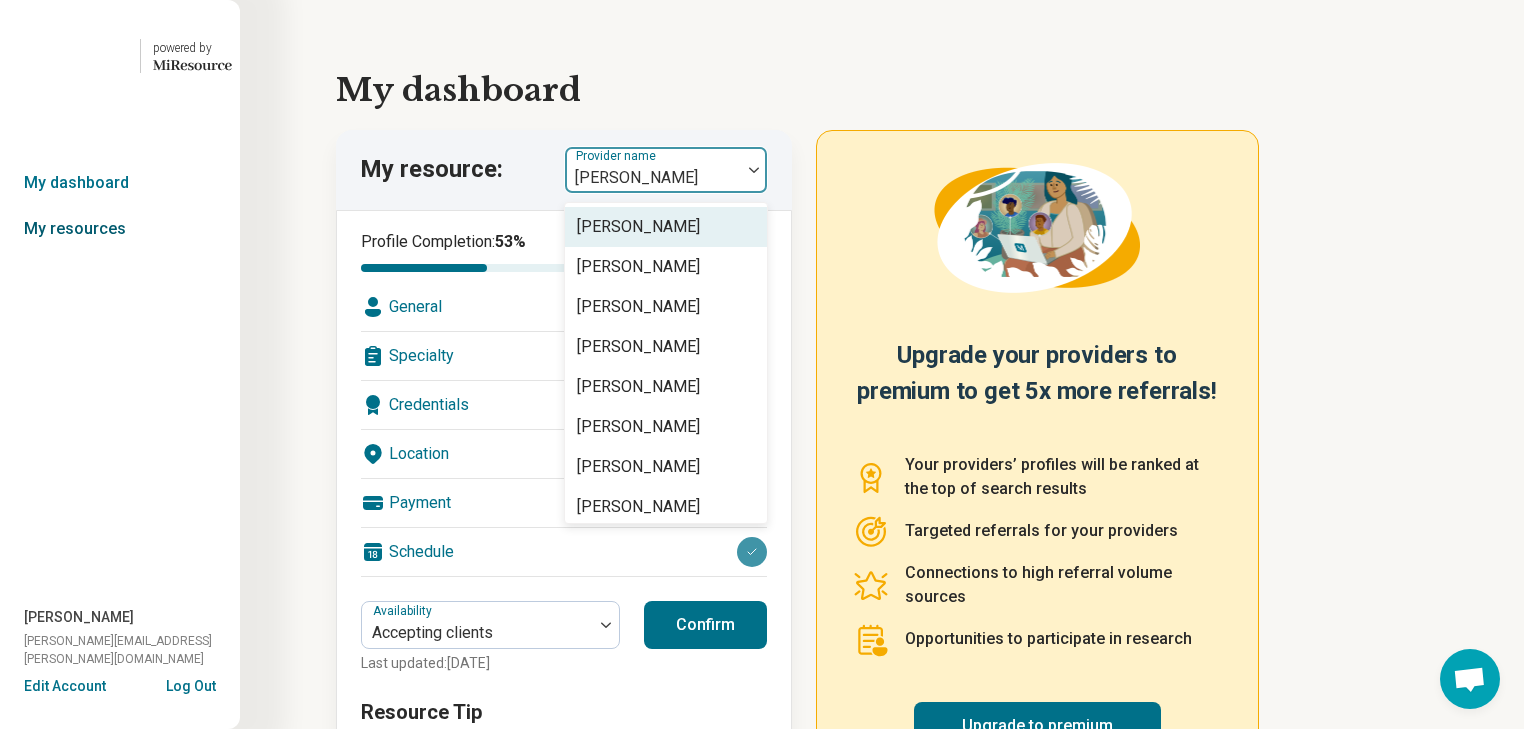 click on "My resources" at bounding box center (120, 229) 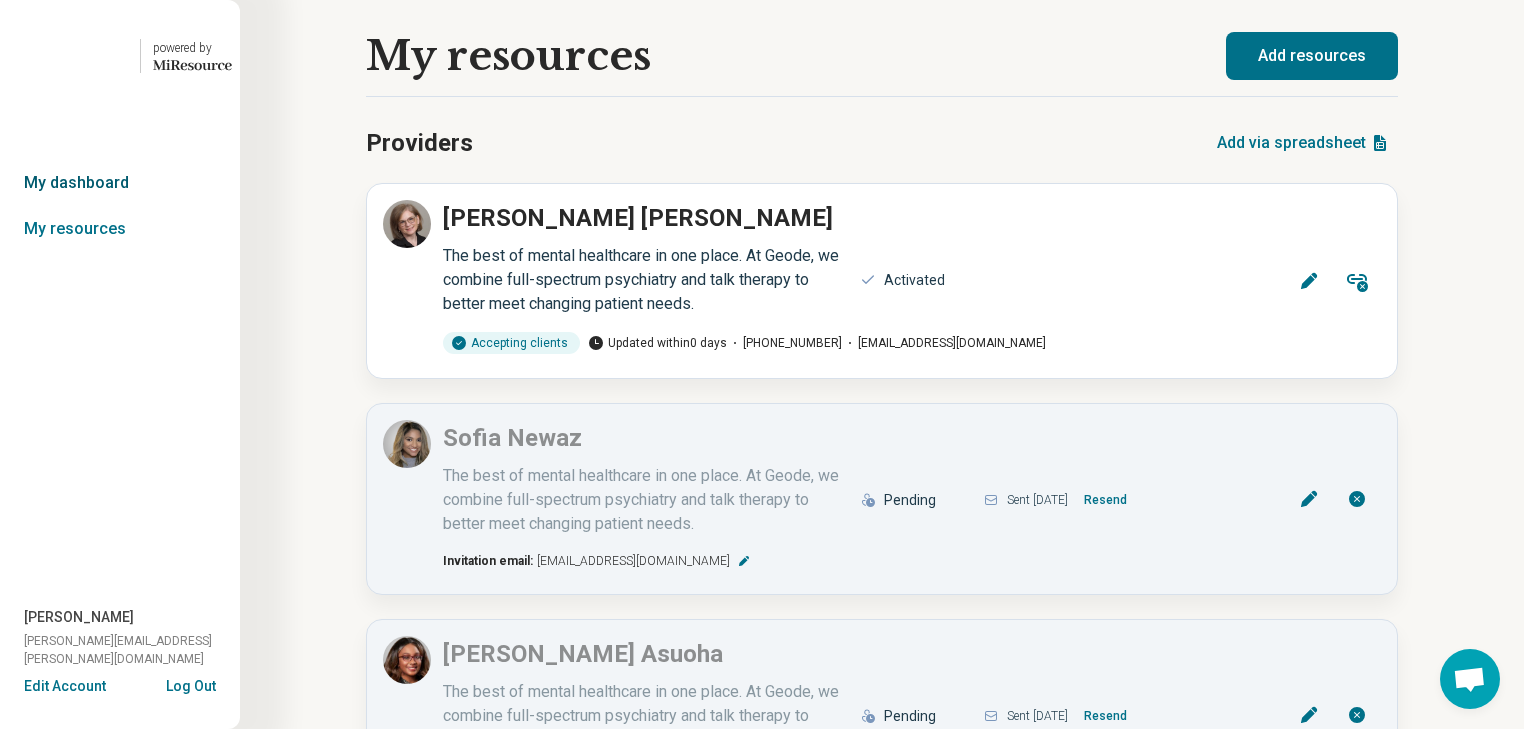 click on "My dashboard" at bounding box center (120, 183) 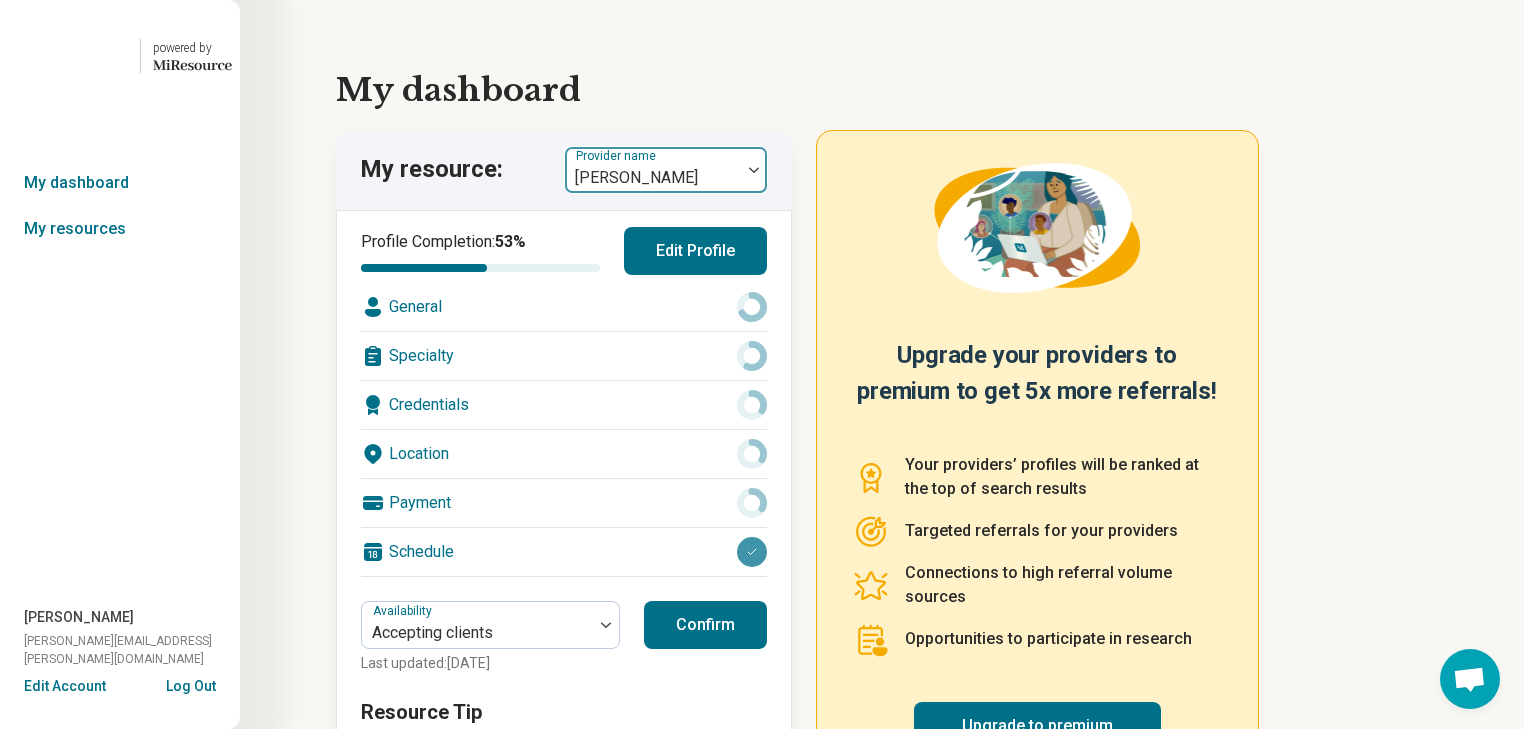 click at bounding box center [754, 170] 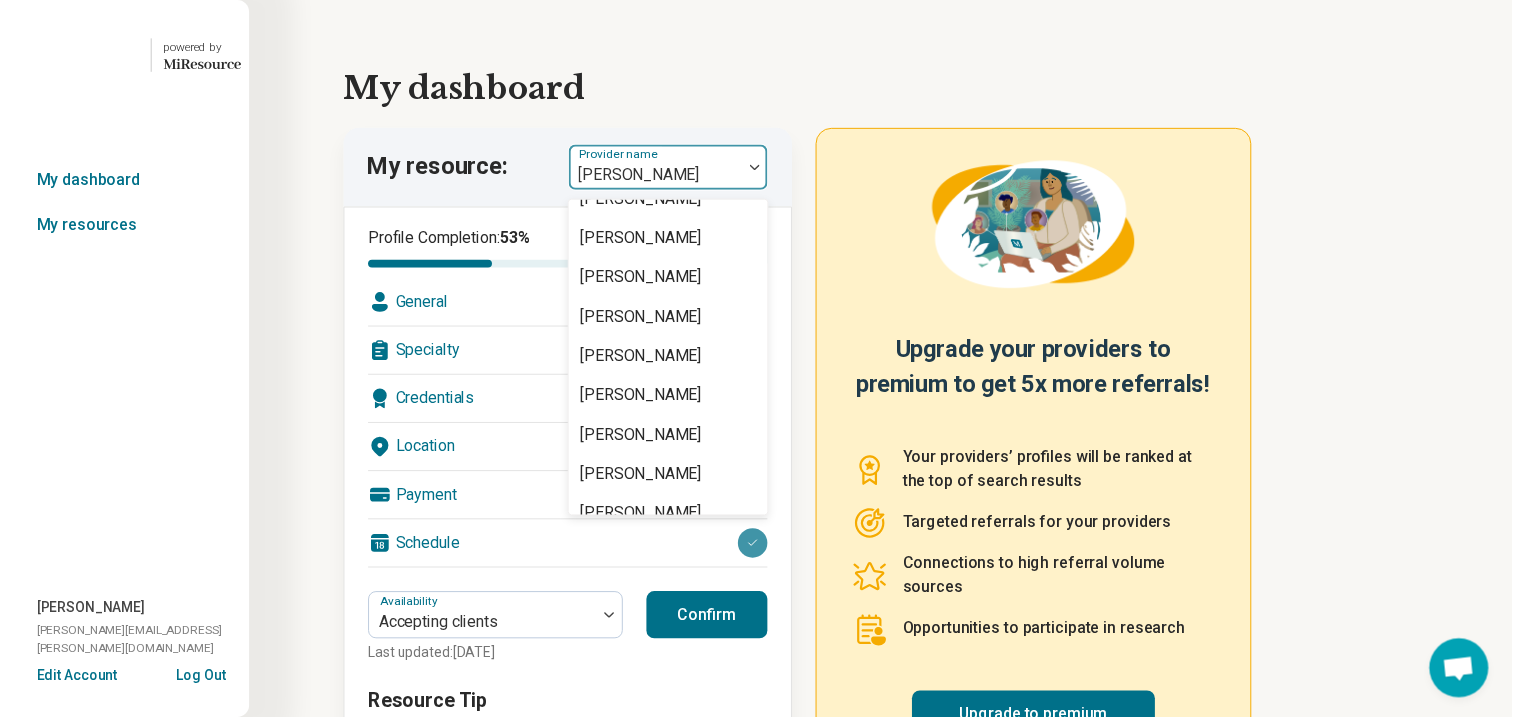 scroll, scrollTop: 3360, scrollLeft: 0, axis: vertical 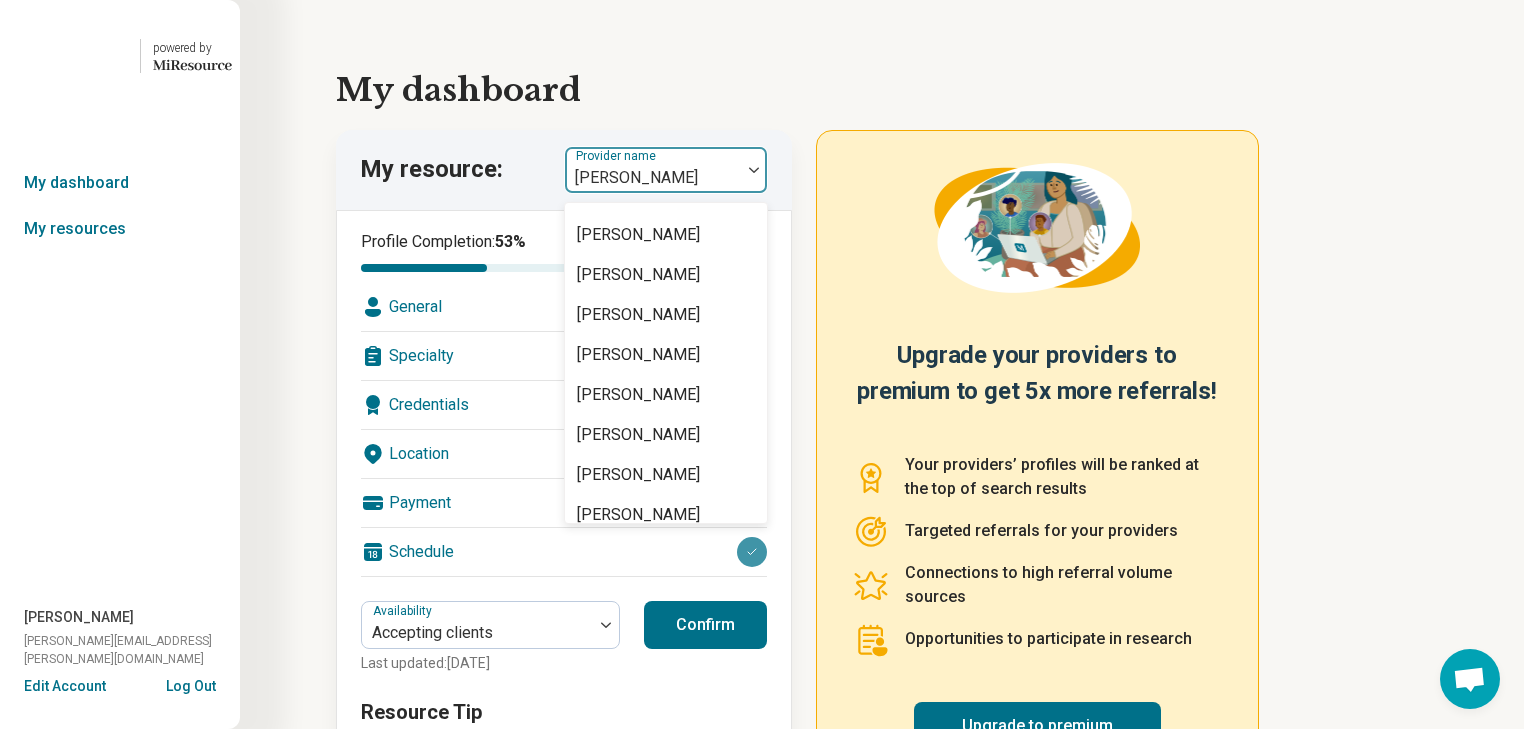 click on "[PERSON_NAME]" at bounding box center (638, -245) 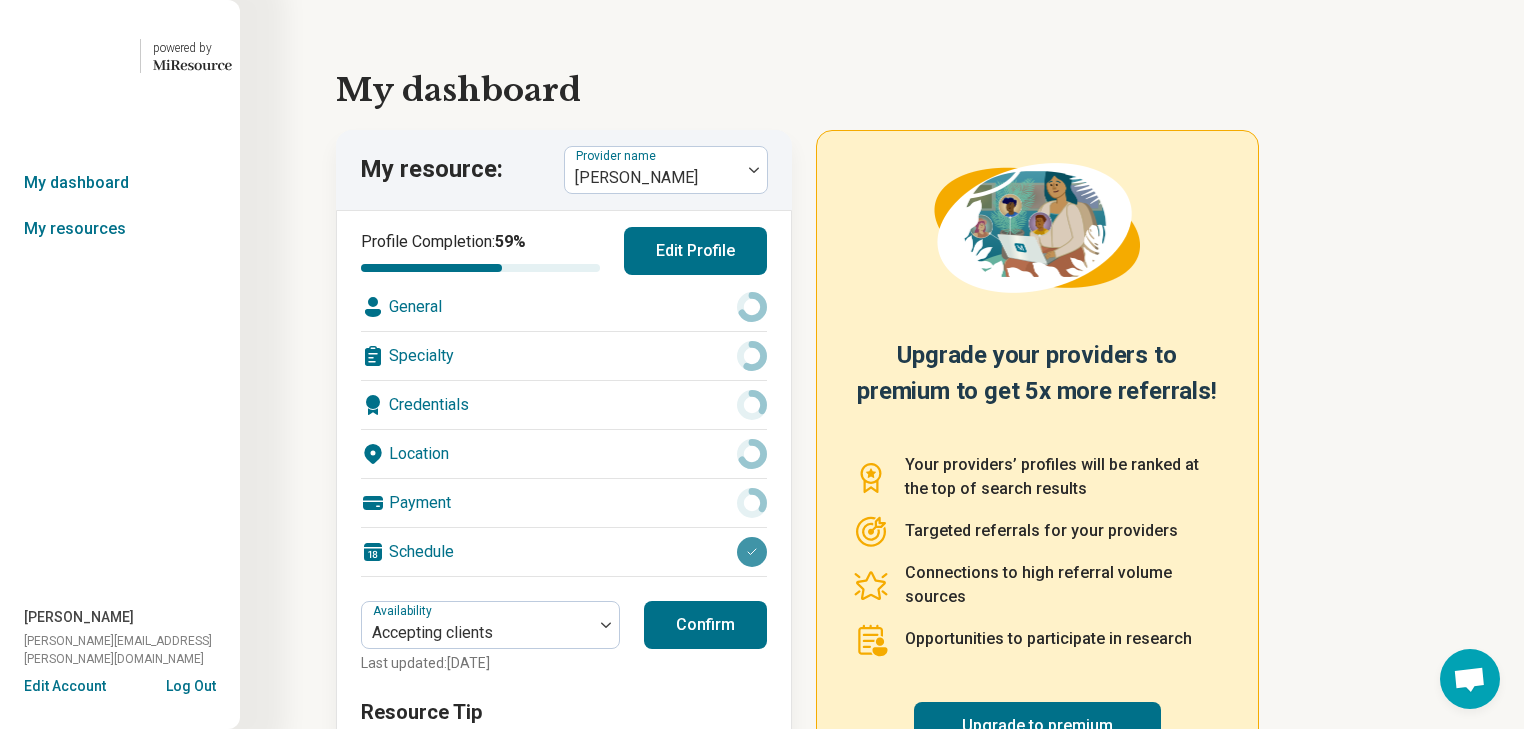 click on "Edit Profile" at bounding box center [695, 251] 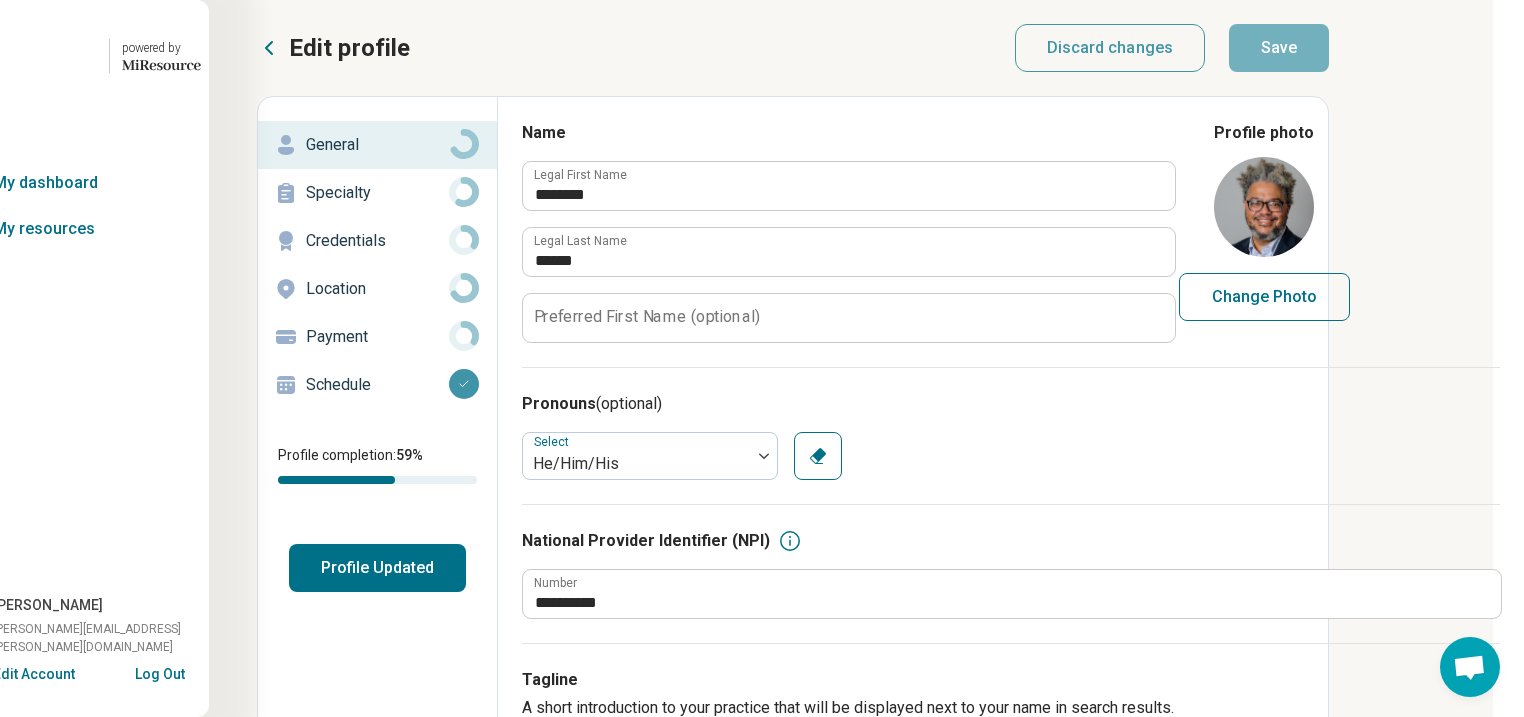 scroll, scrollTop: 0, scrollLeft: 186, axis: horizontal 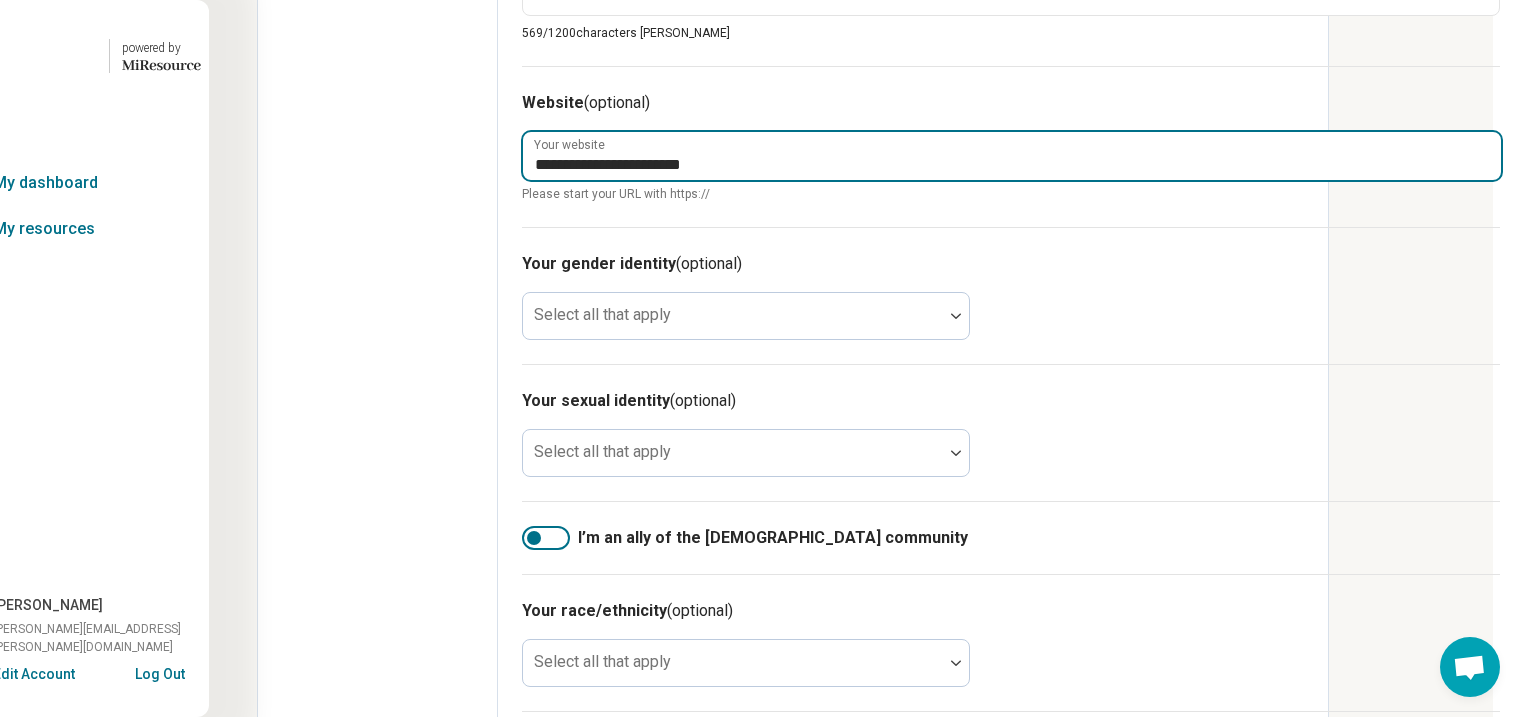 drag, startPoint x: 758, startPoint y: 427, endPoint x: 430, endPoint y: 416, distance: 328.1844 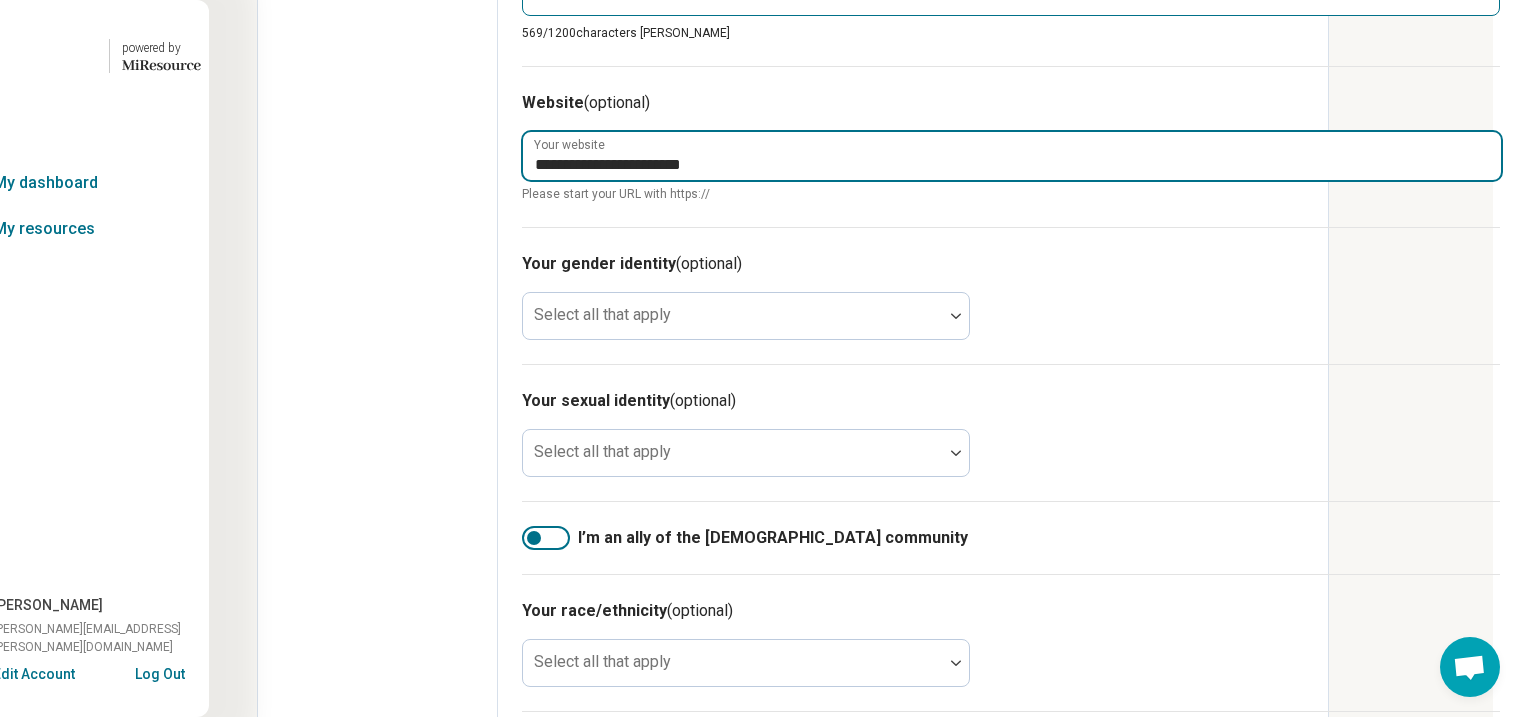type on "*" 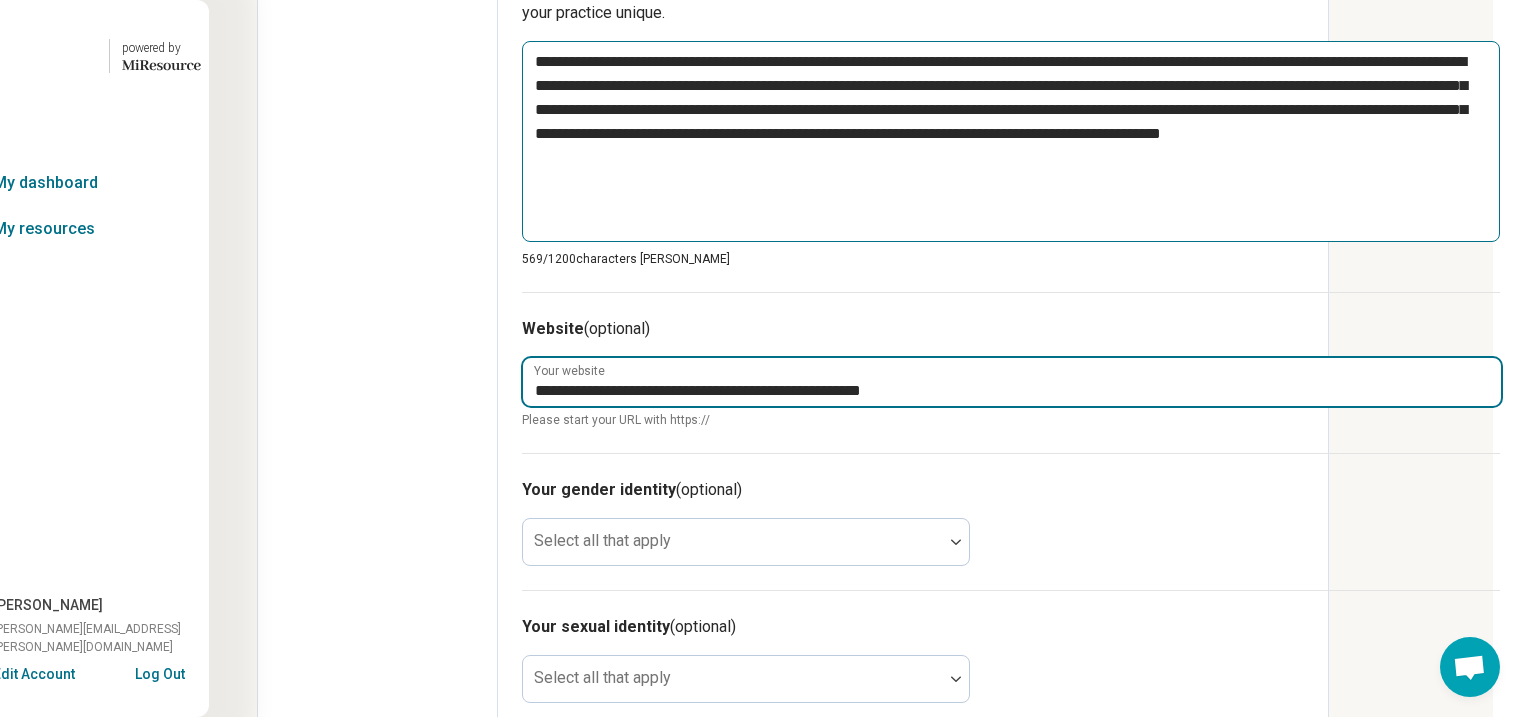 scroll, scrollTop: 960, scrollLeft: 186, axis: both 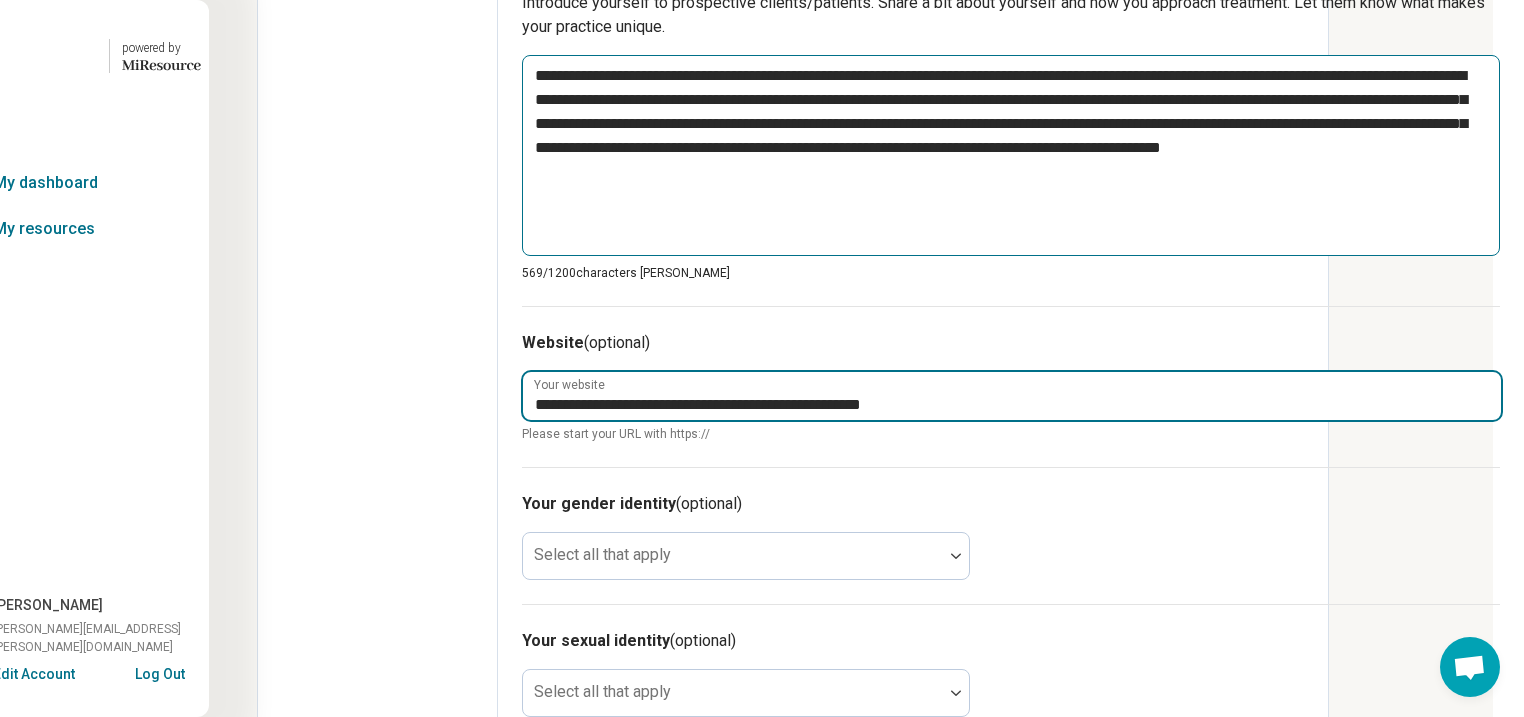 type on "**********" 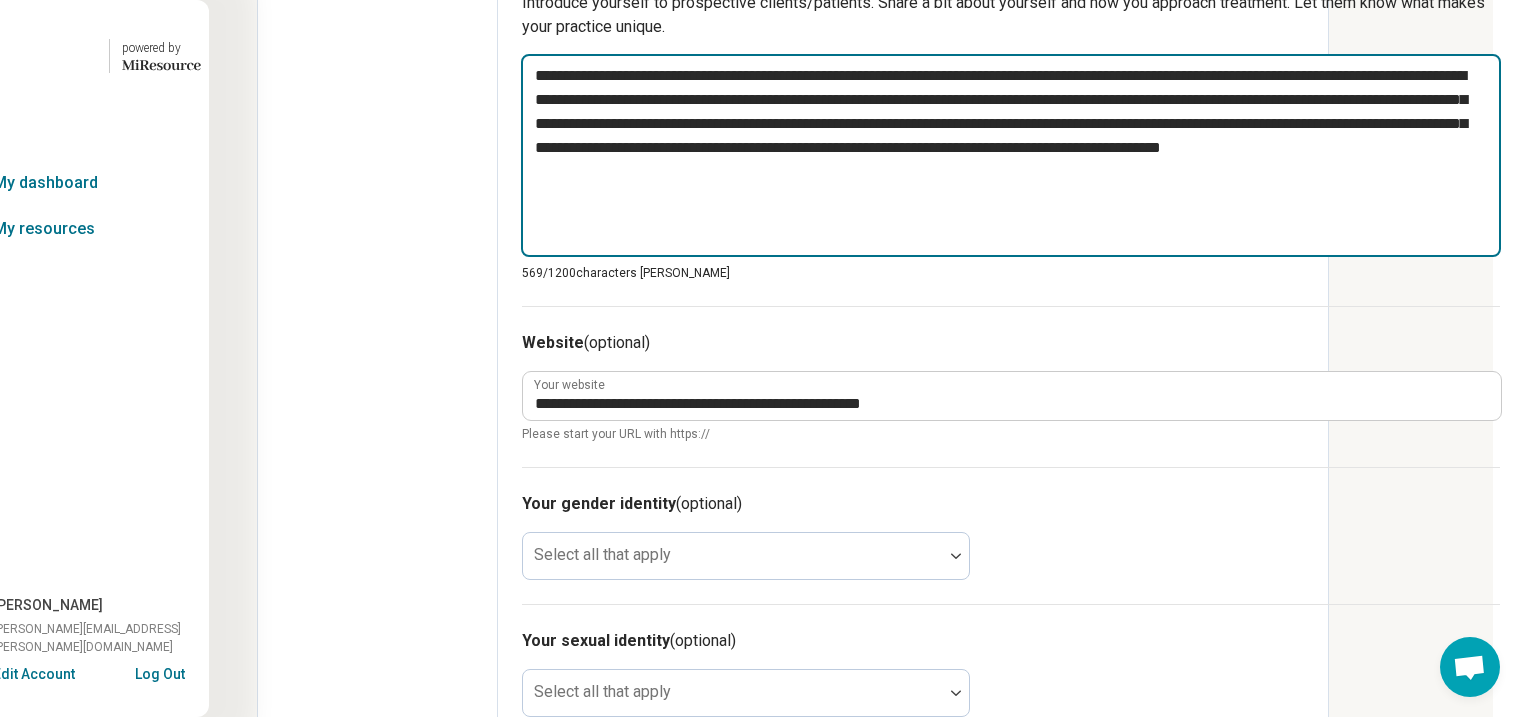 drag, startPoint x: 923, startPoint y: 452, endPoint x: 440, endPoint y: 288, distance: 510.0833 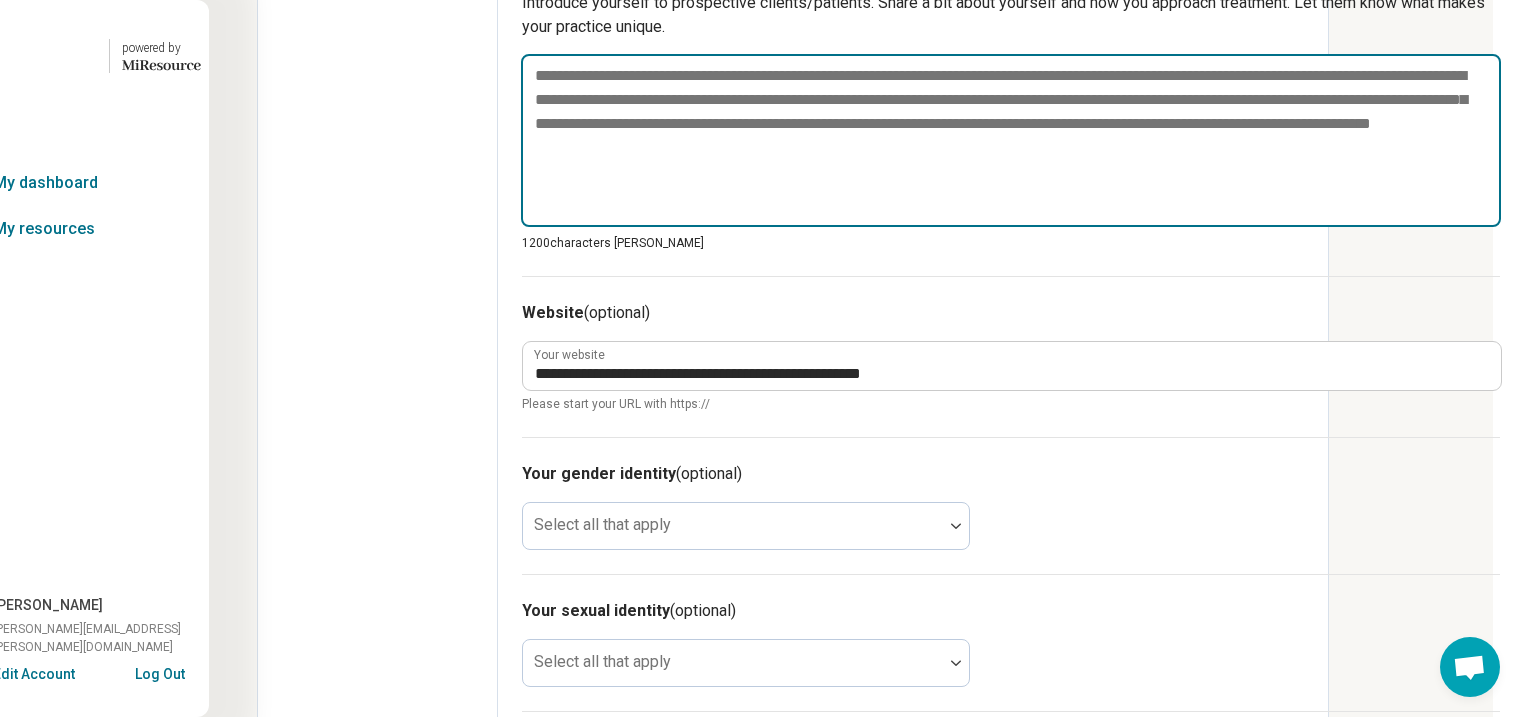 type 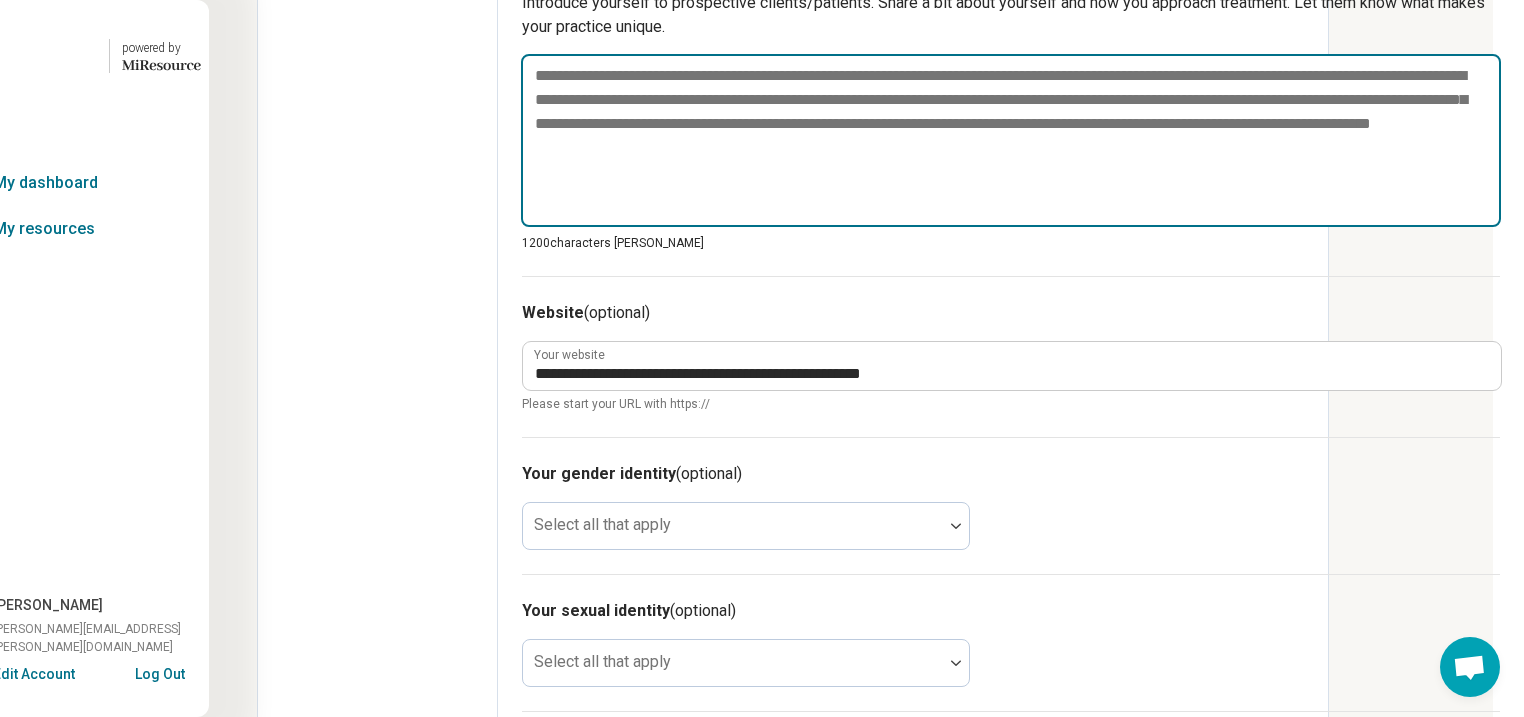 click at bounding box center [1011, 140] 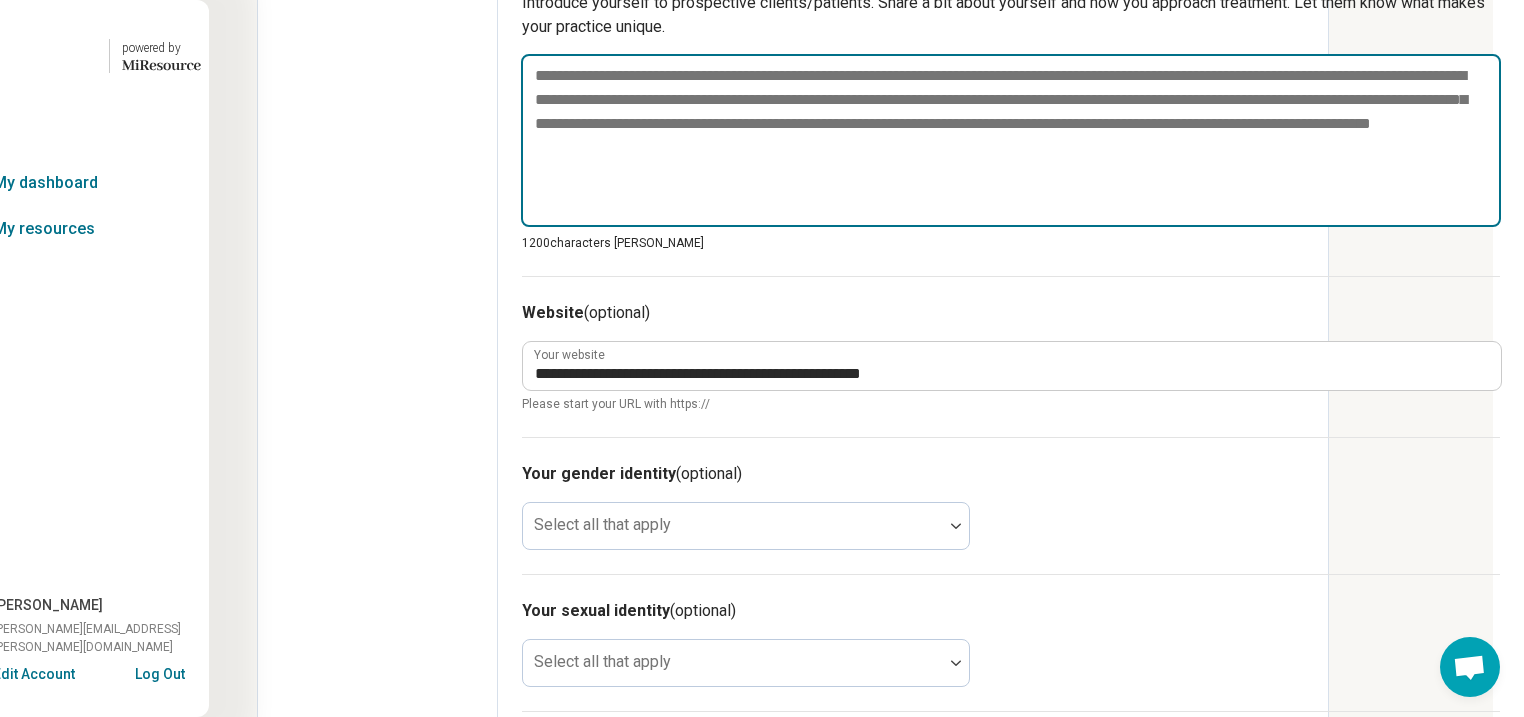 paste on "**********" 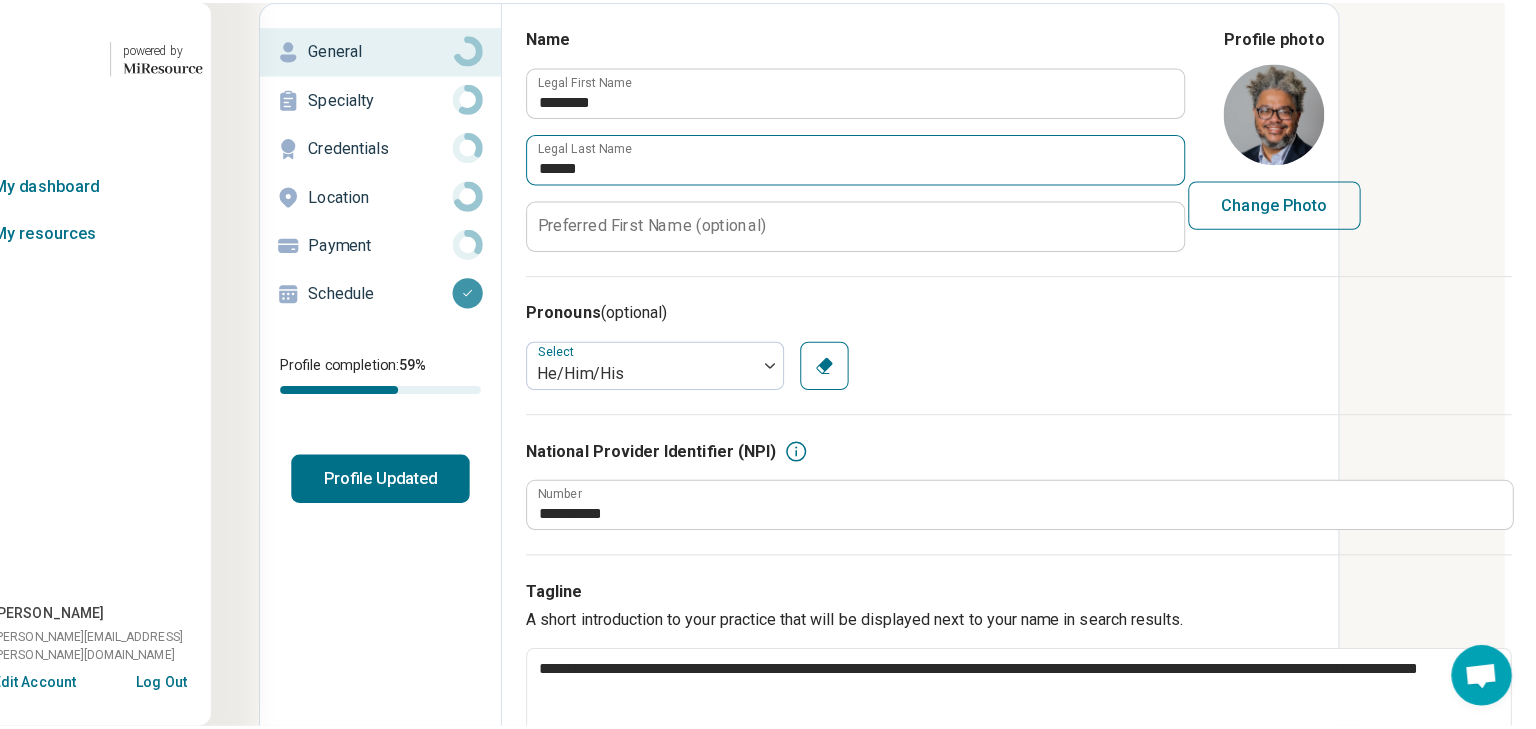 scroll, scrollTop: 0, scrollLeft: 186, axis: horizontal 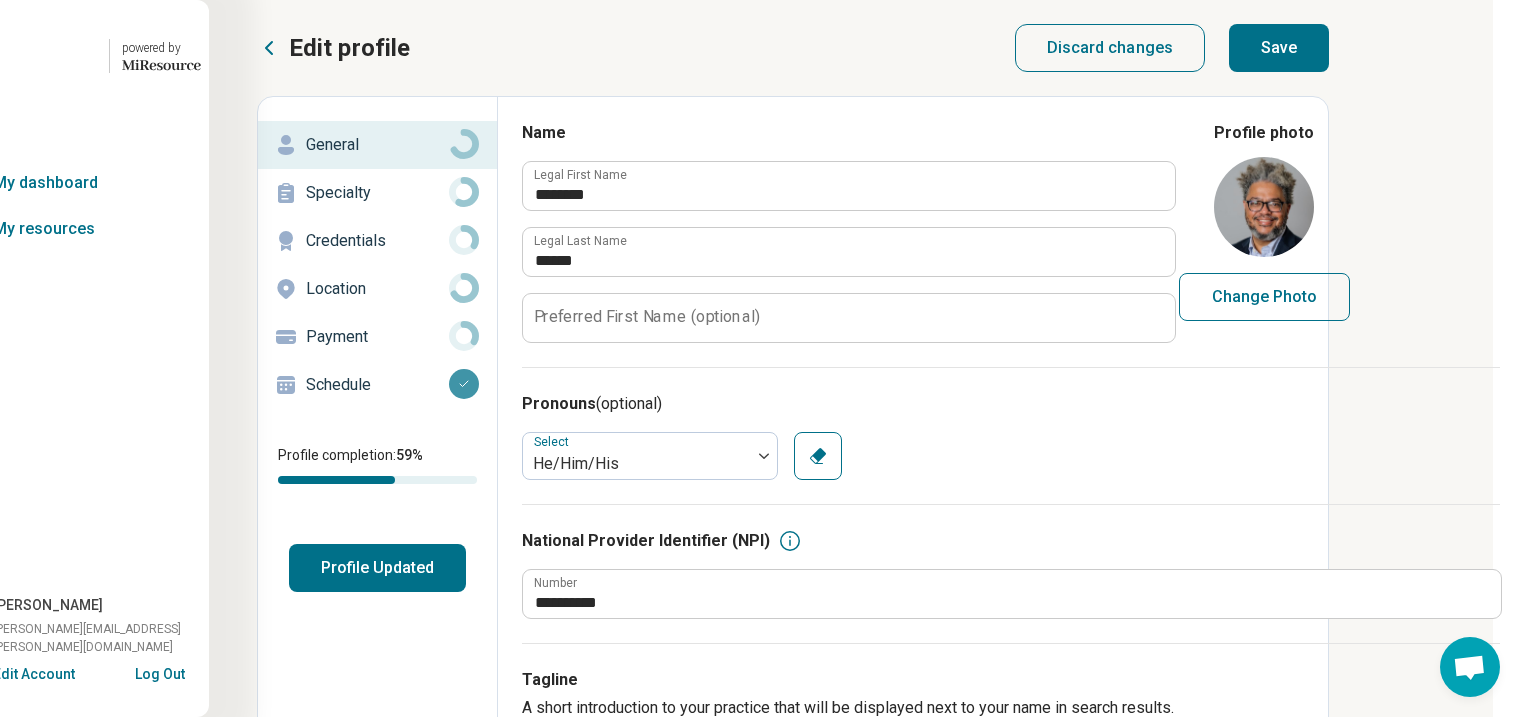 type on "**********" 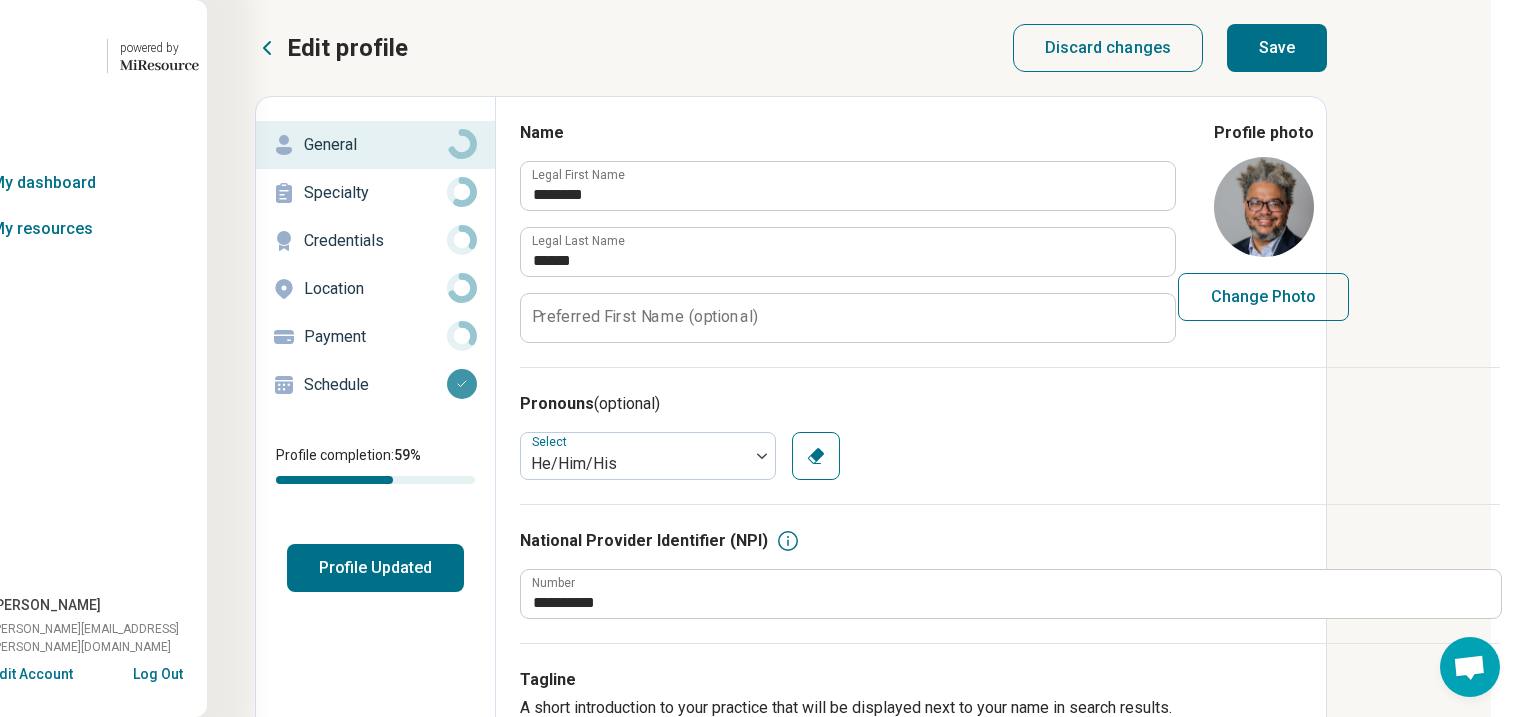 click on "Save" at bounding box center (1277, 48) 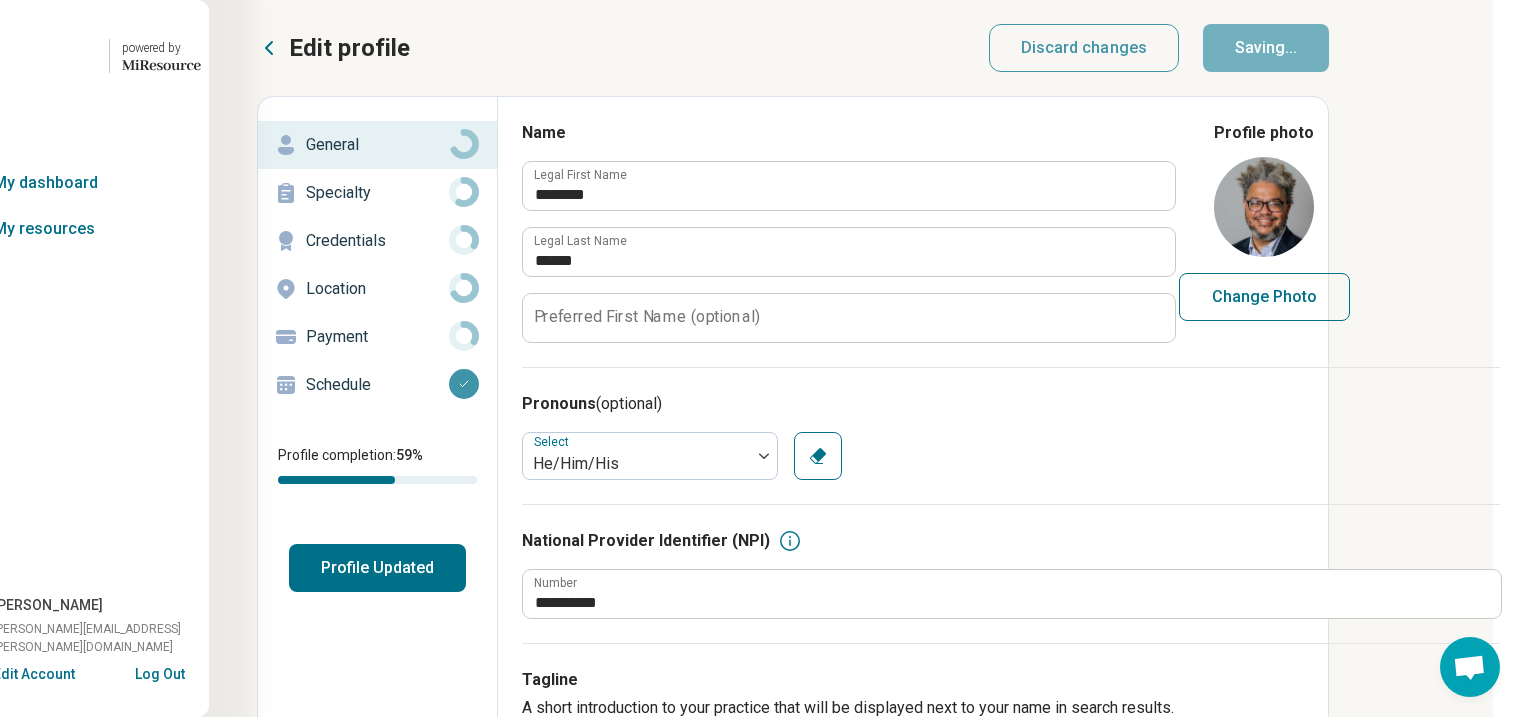 type on "*" 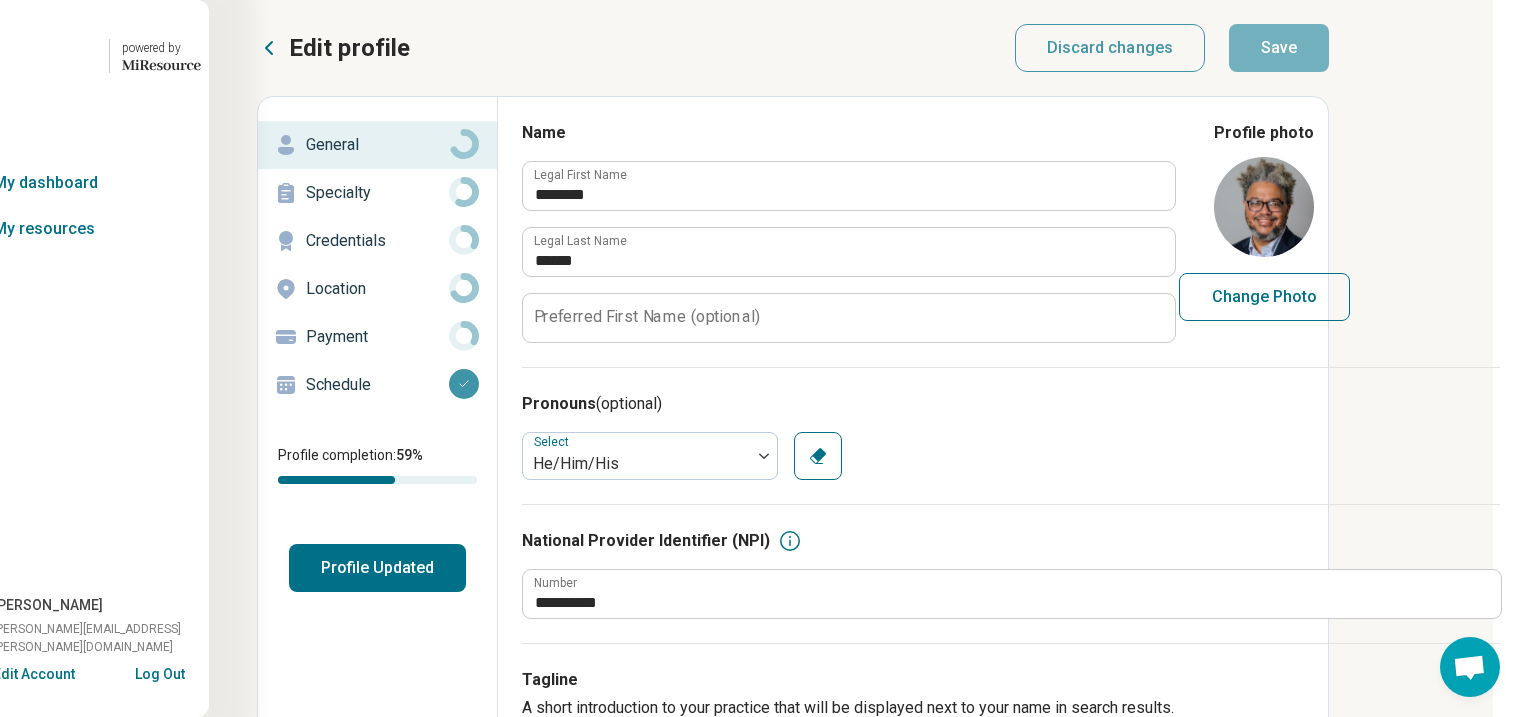 click on "Profile Updated" at bounding box center [377, 568] 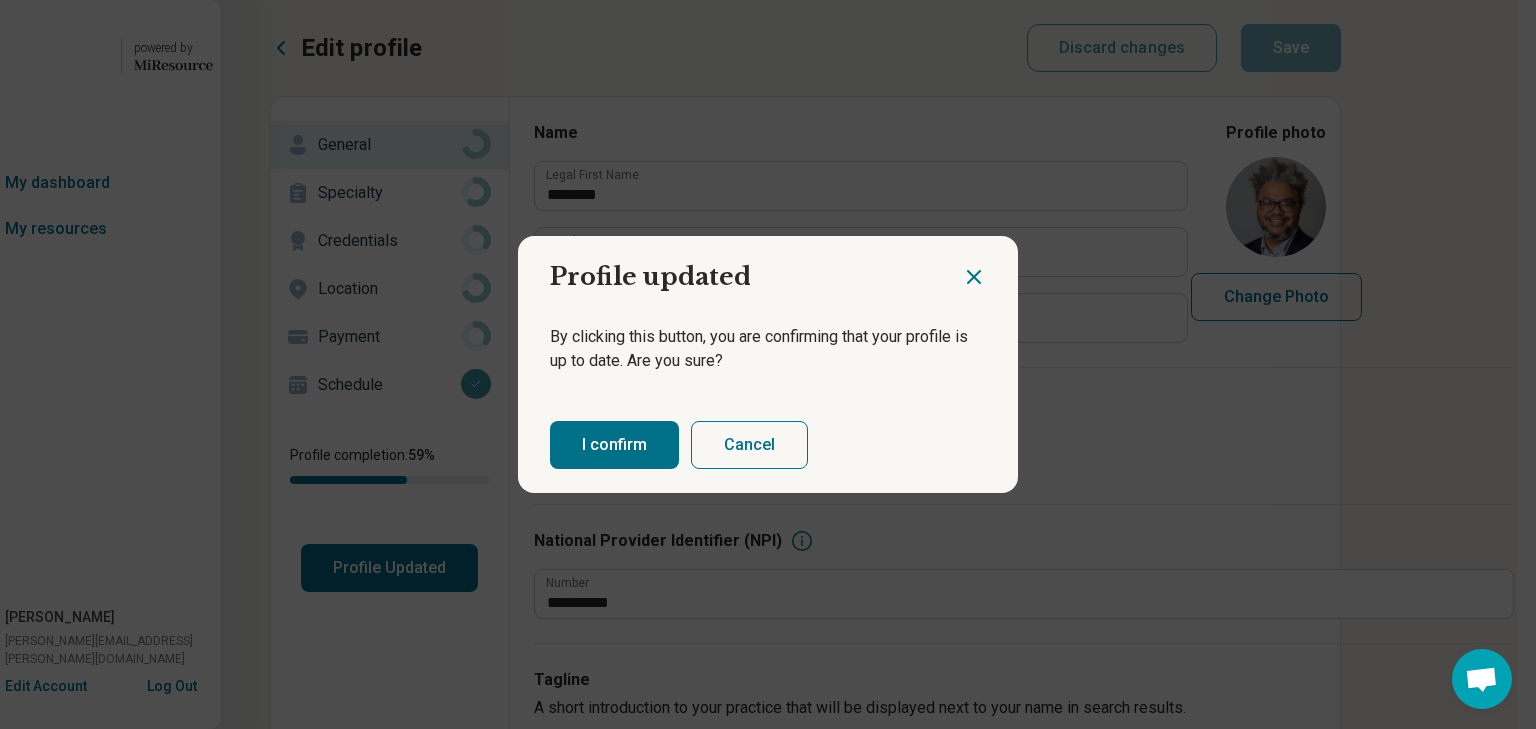click on "I confirm" at bounding box center (614, 445) 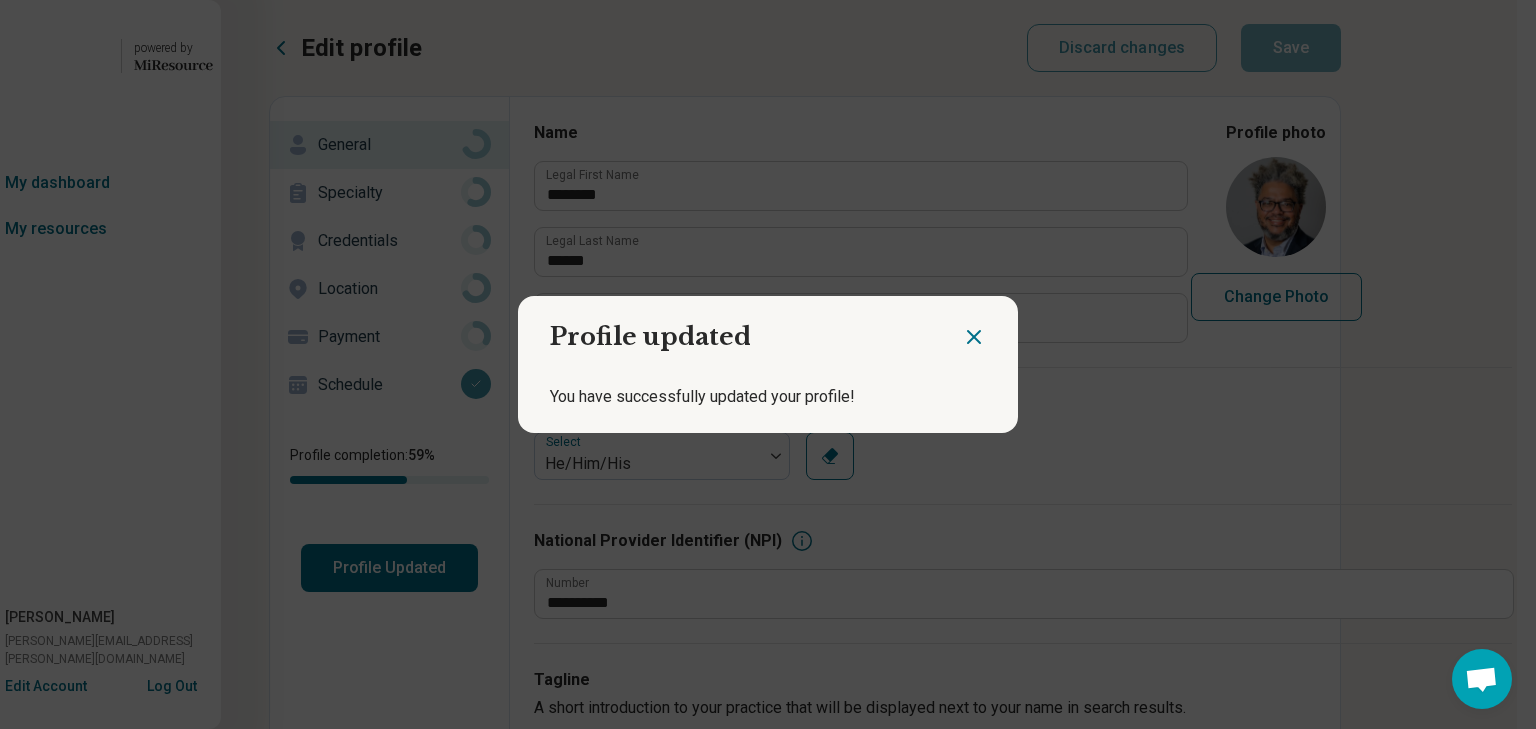 click 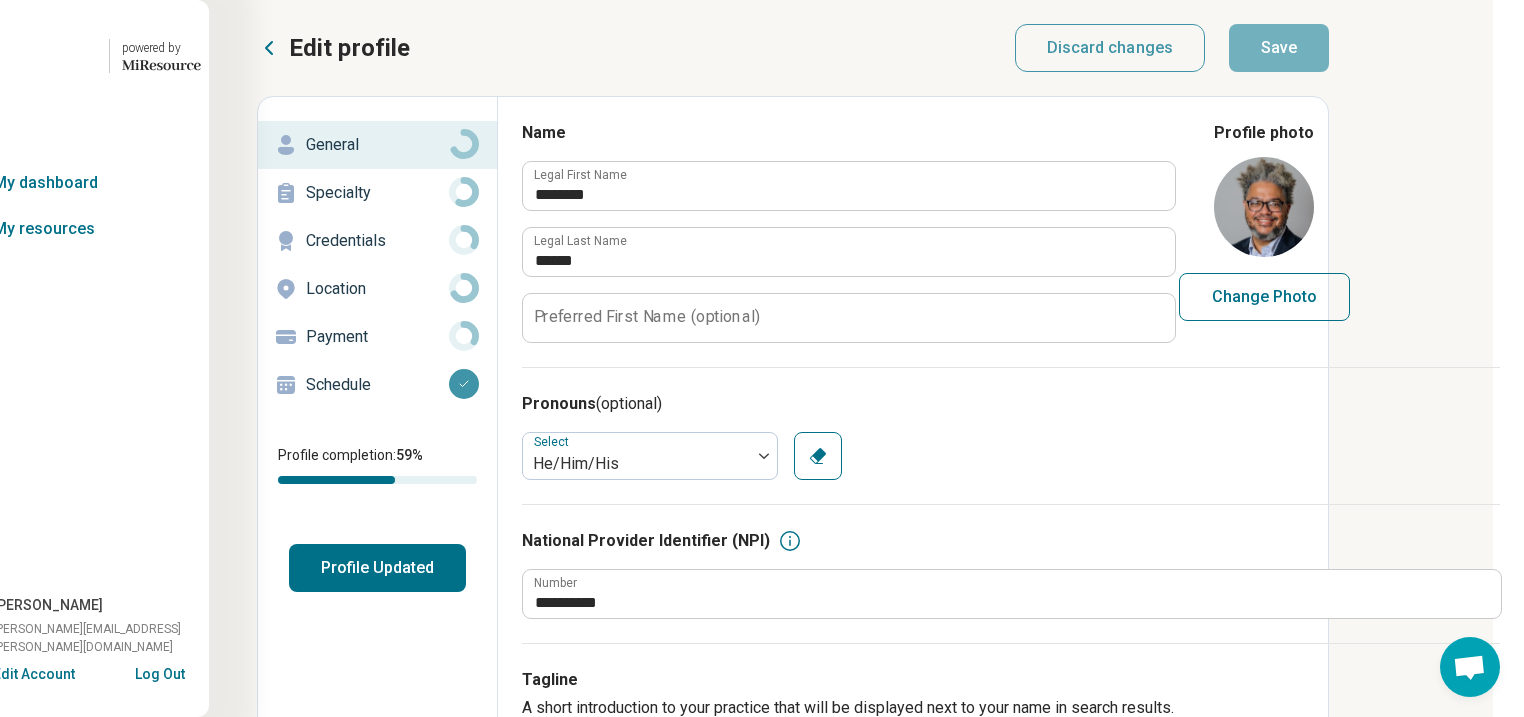 click 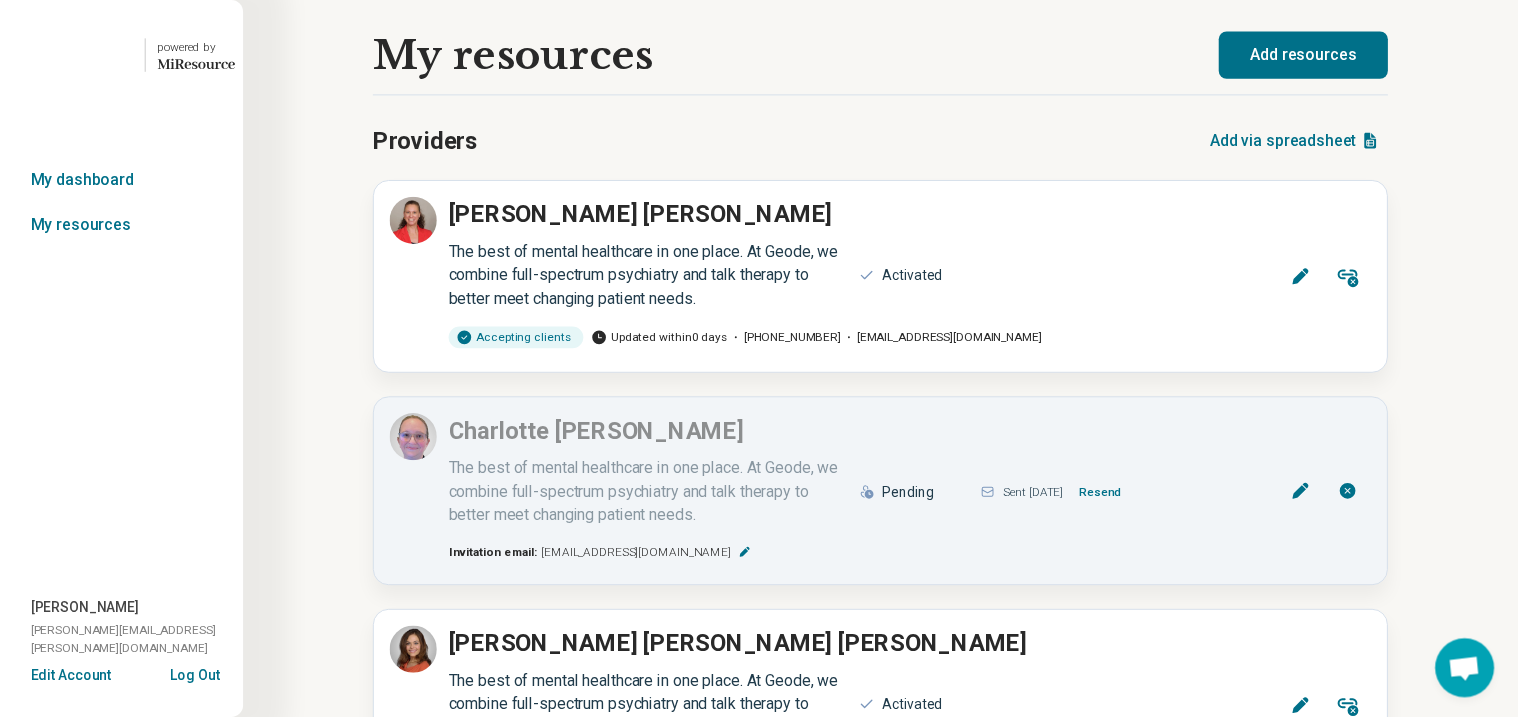 scroll, scrollTop: 0, scrollLeft: 0, axis: both 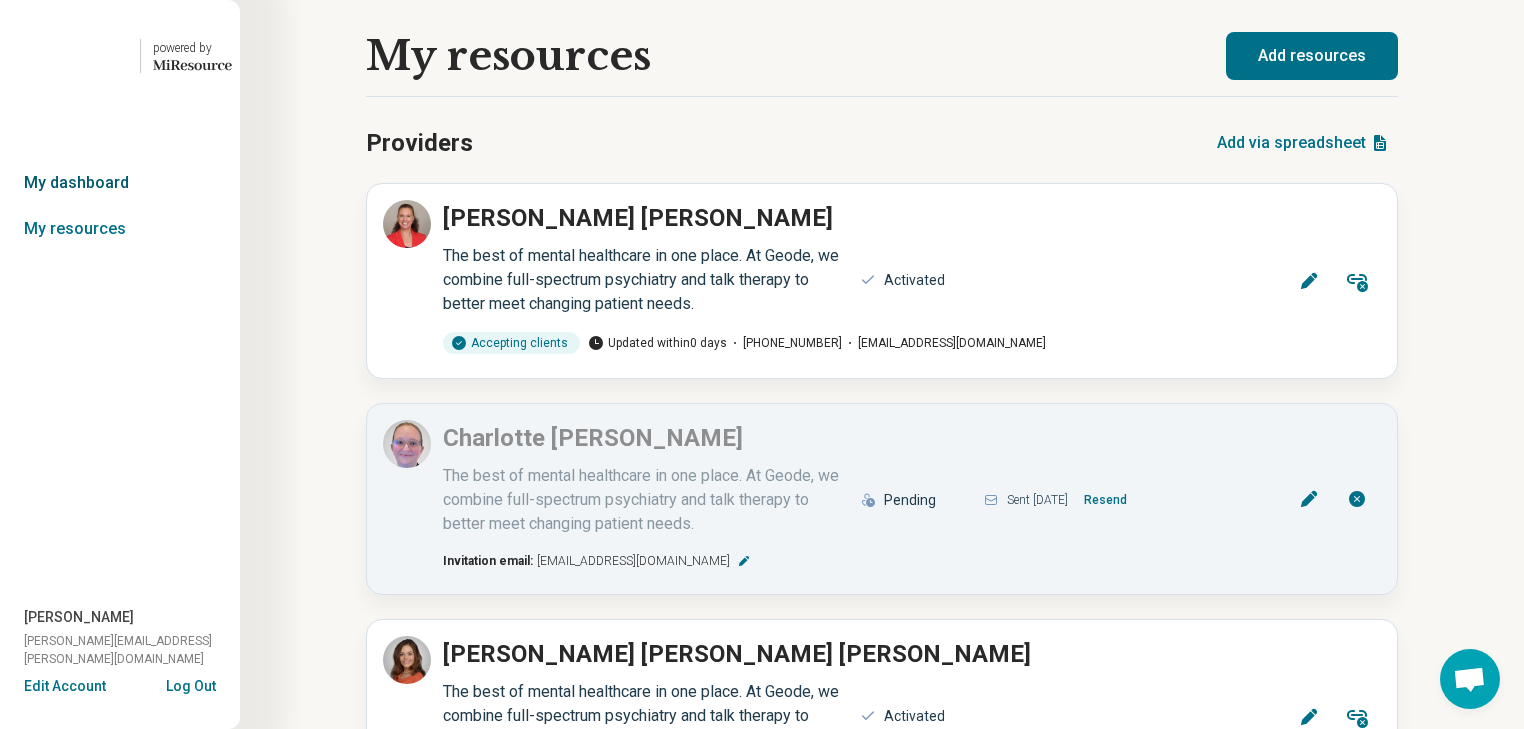 click on "My dashboard" at bounding box center (120, 183) 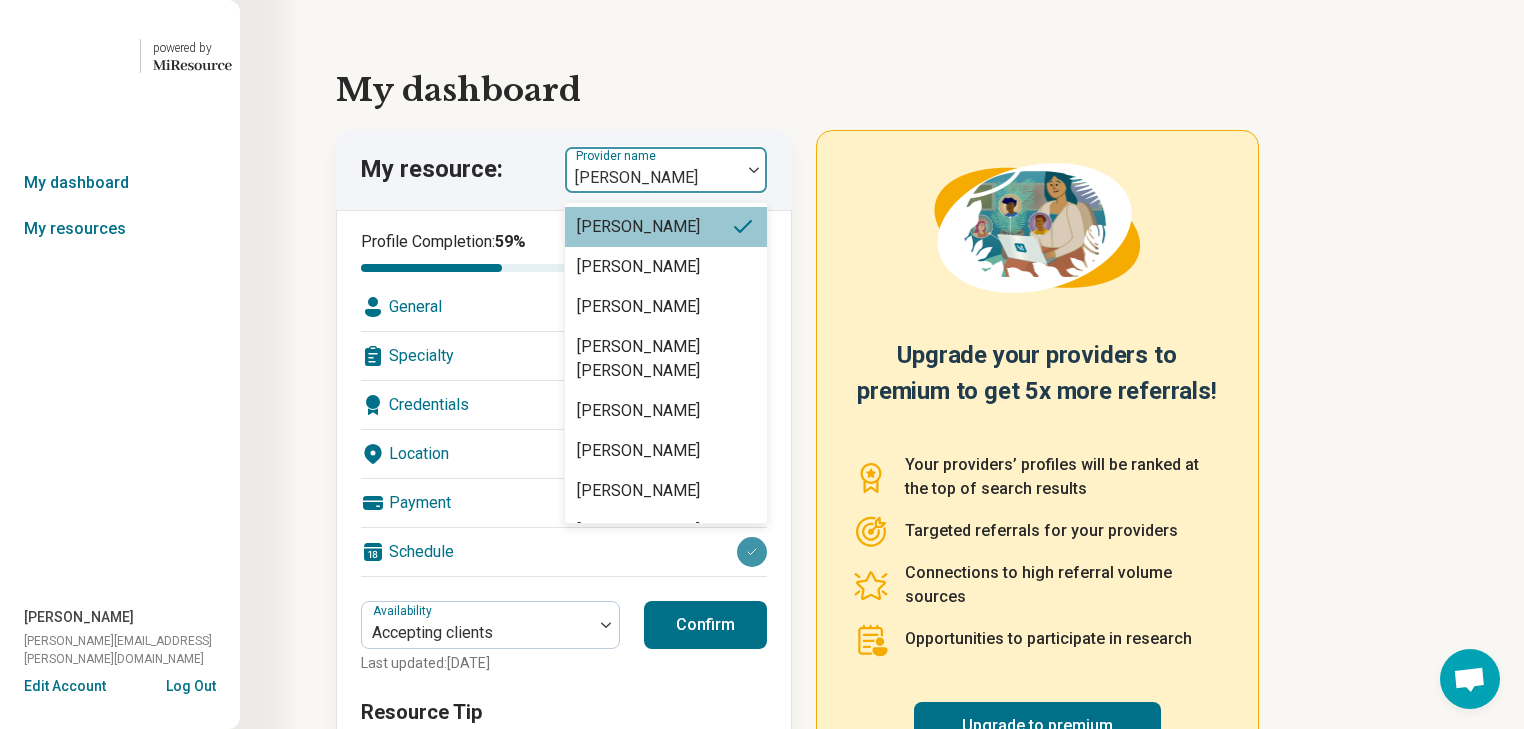 click at bounding box center [653, 178] 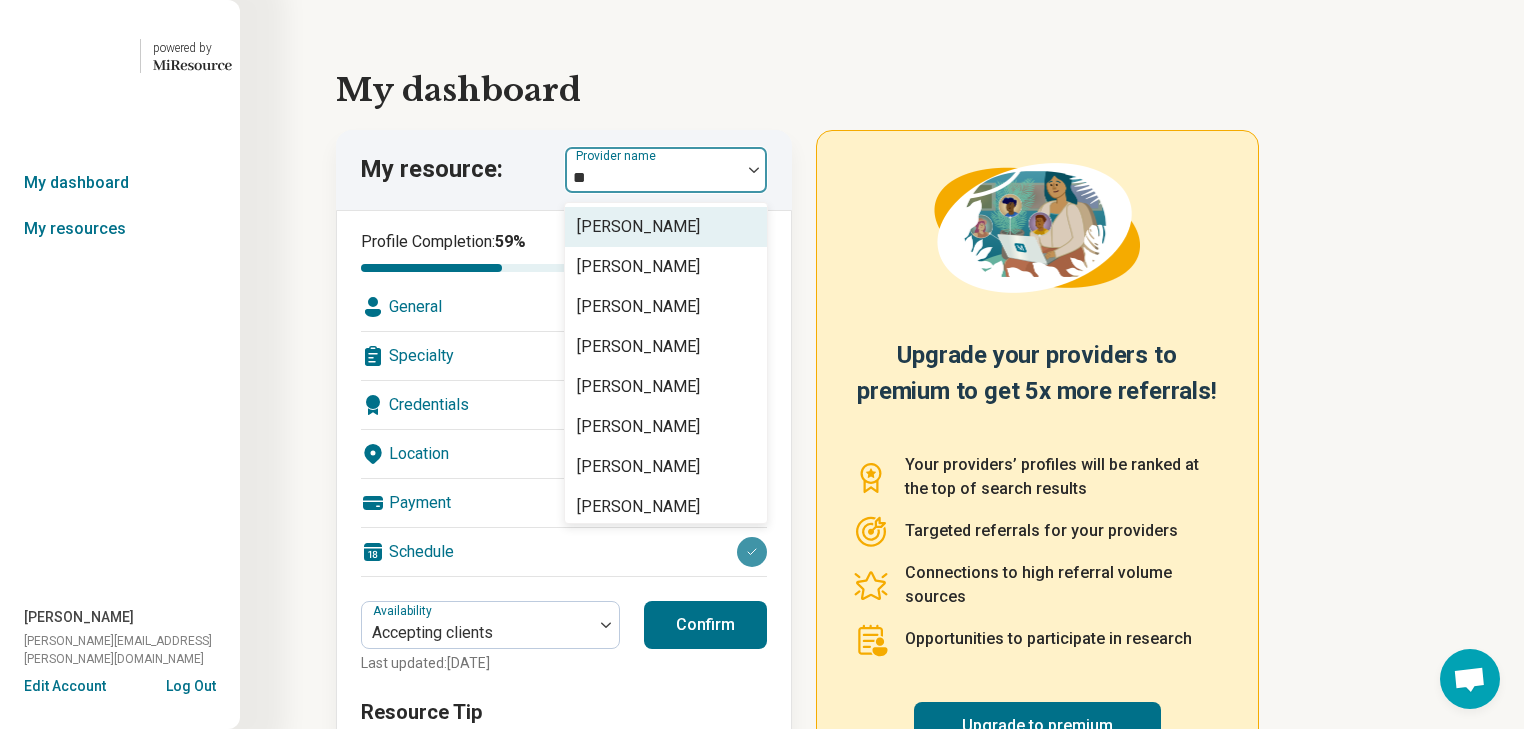 type on "***" 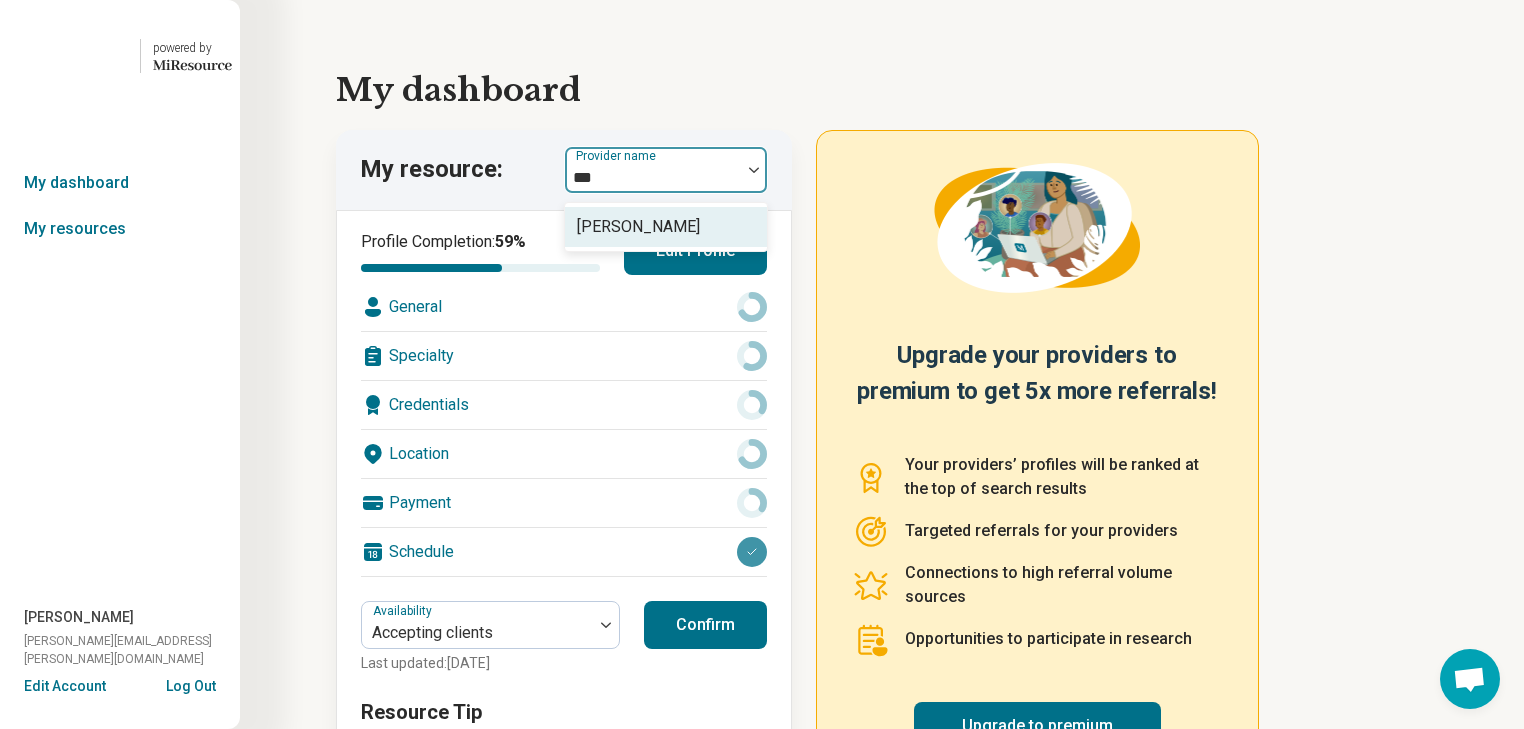 click on "[PERSON_NAME]" at bounding box center (638, 227) 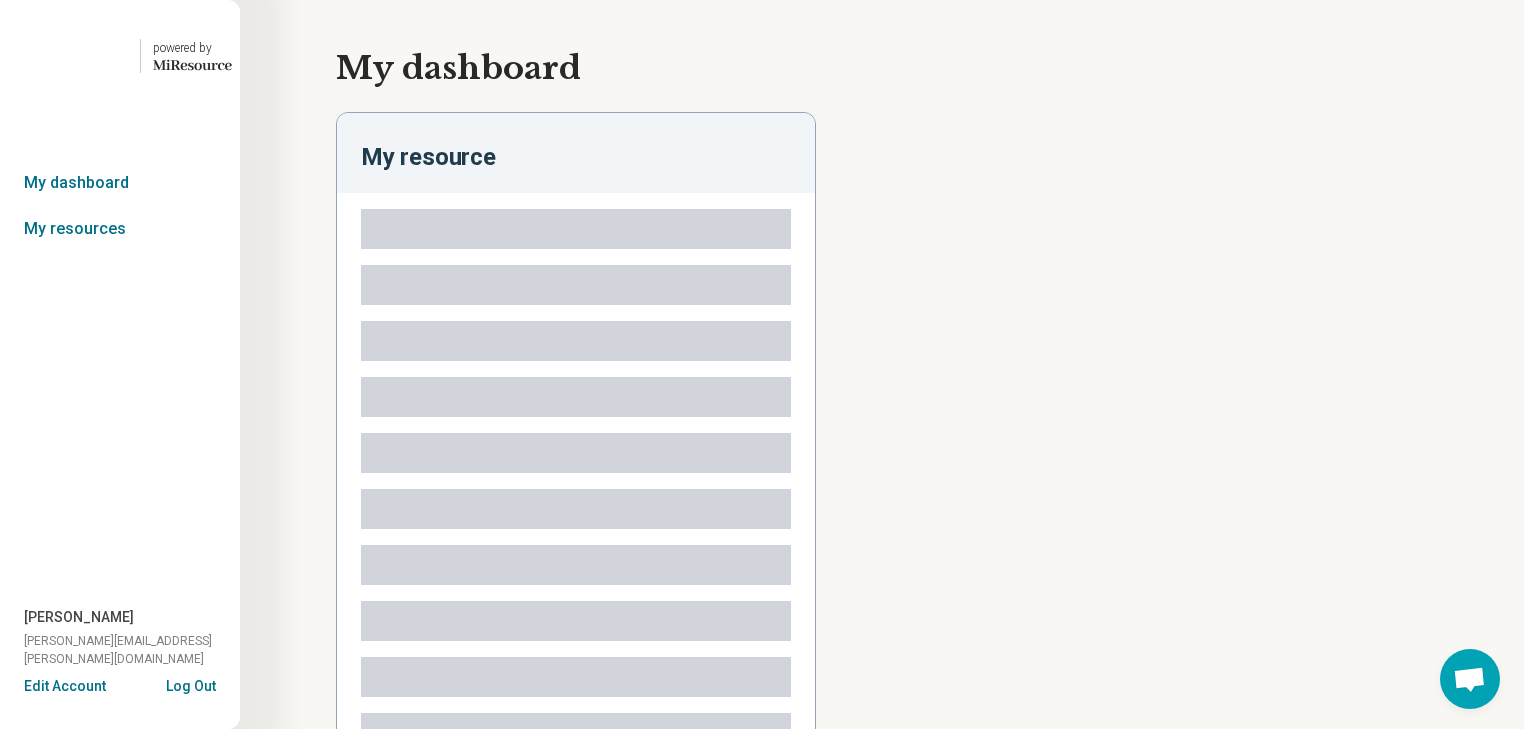 type 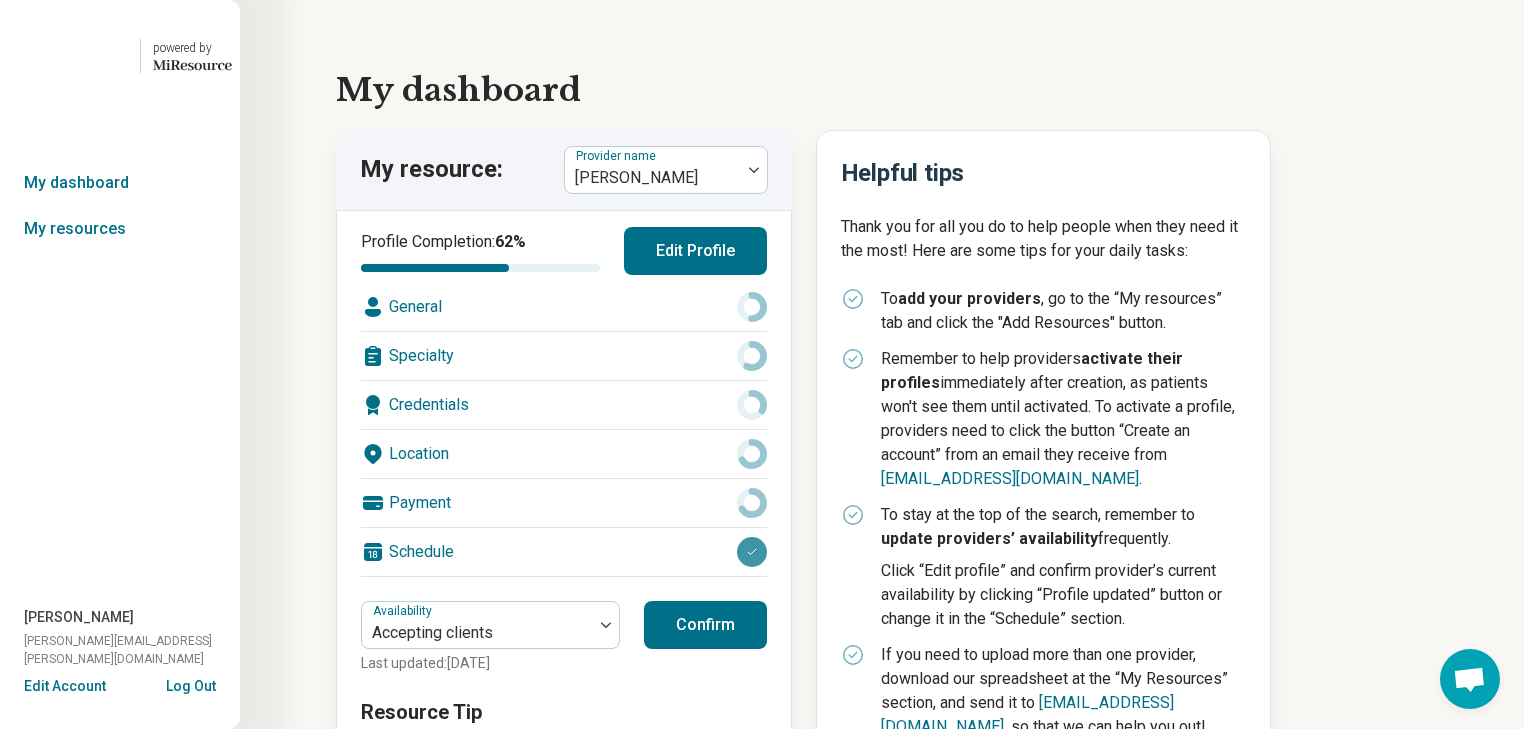 click on "Edit Profile" at bounding box center [695, 251] 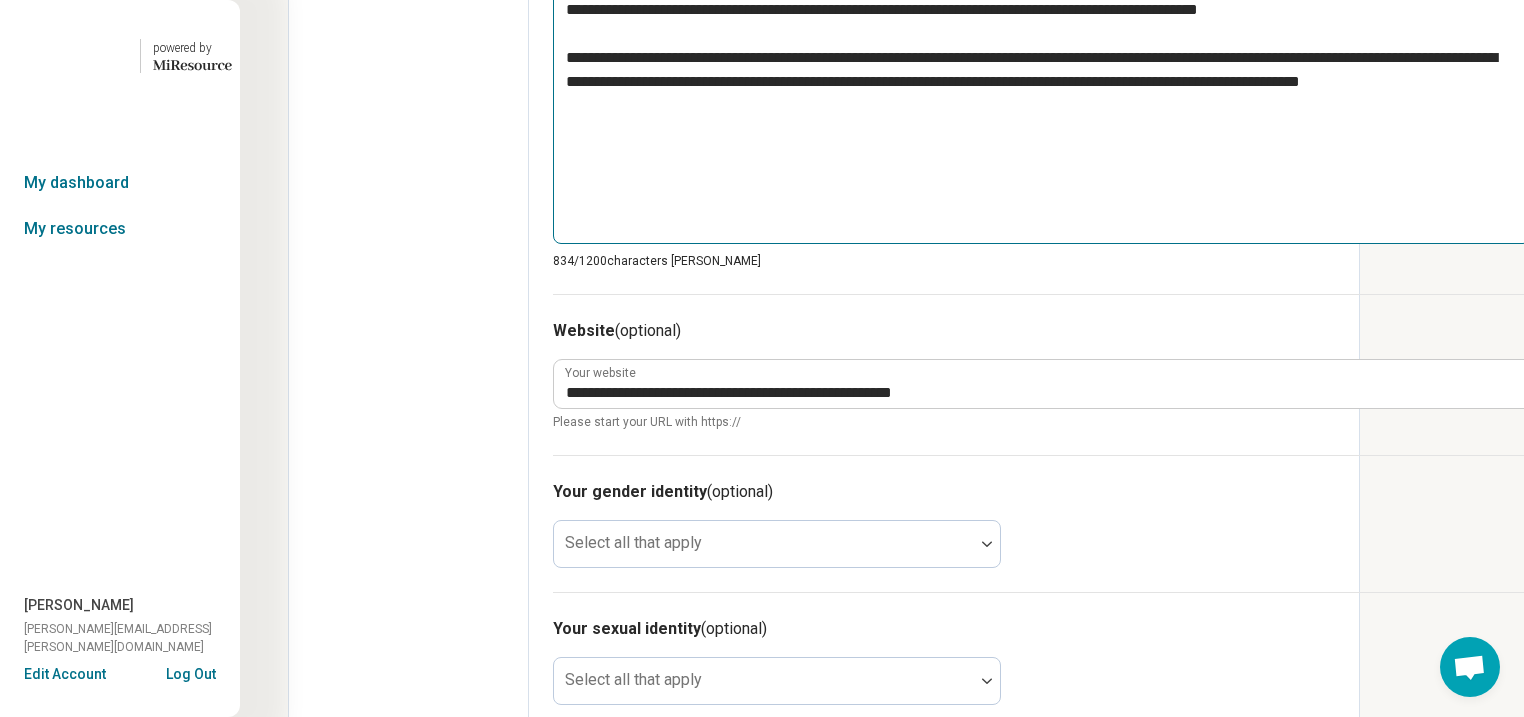 scroll, scrollTop: 960, scrollLeft: 0, axis: vertical 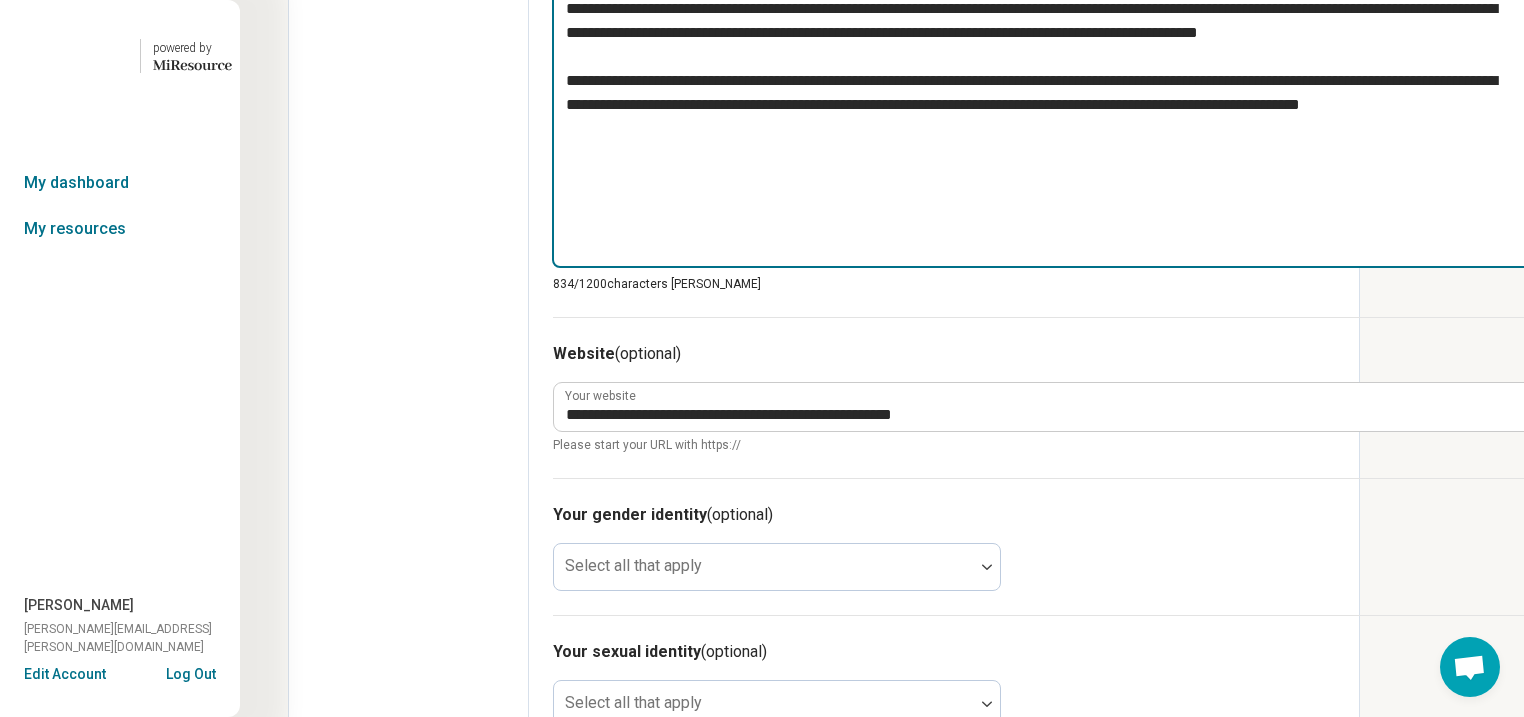 drag, startPoint x: 1218, startPoint y: 429, endPoint x: 632, endPoint y: 123, distance: 661.084 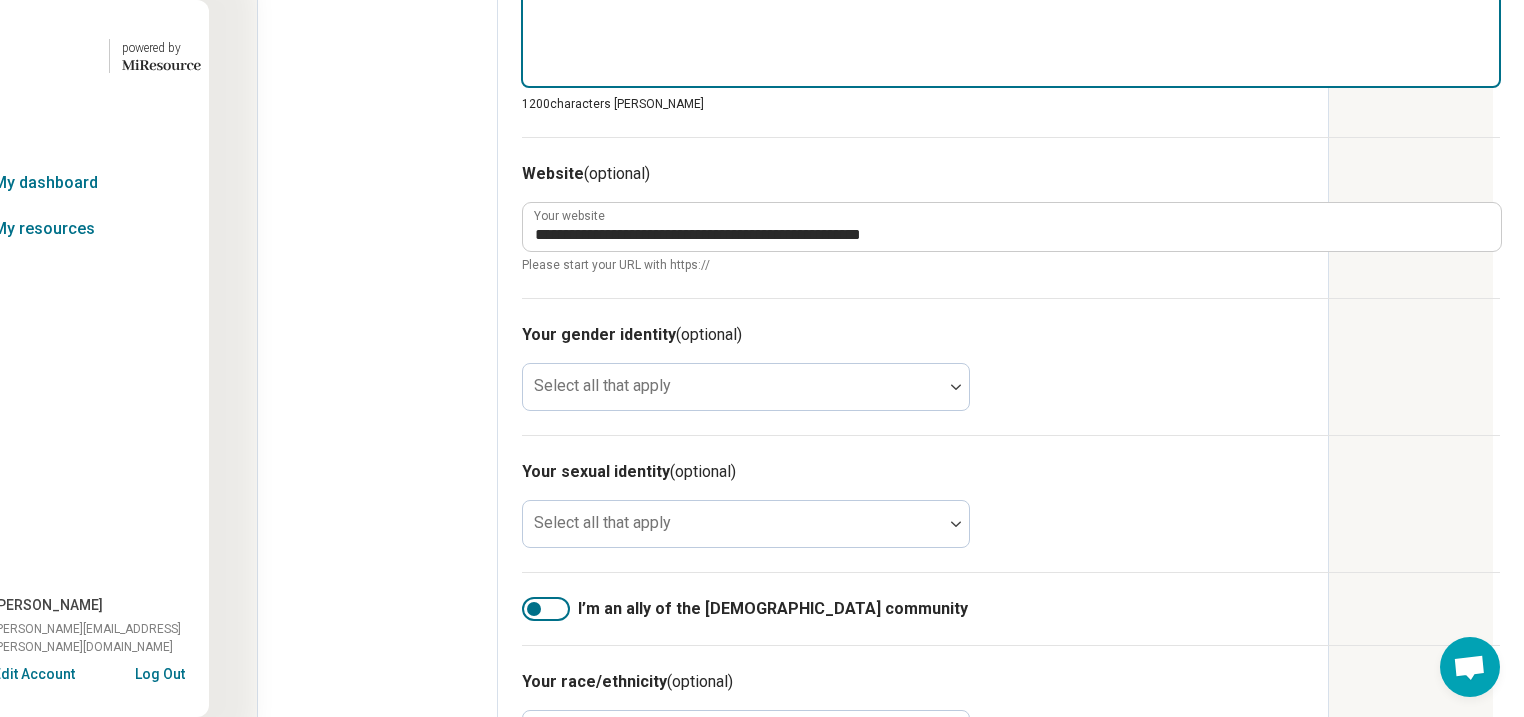 scroll, scrollTop: 960, scrollLeft: 256, axis: both 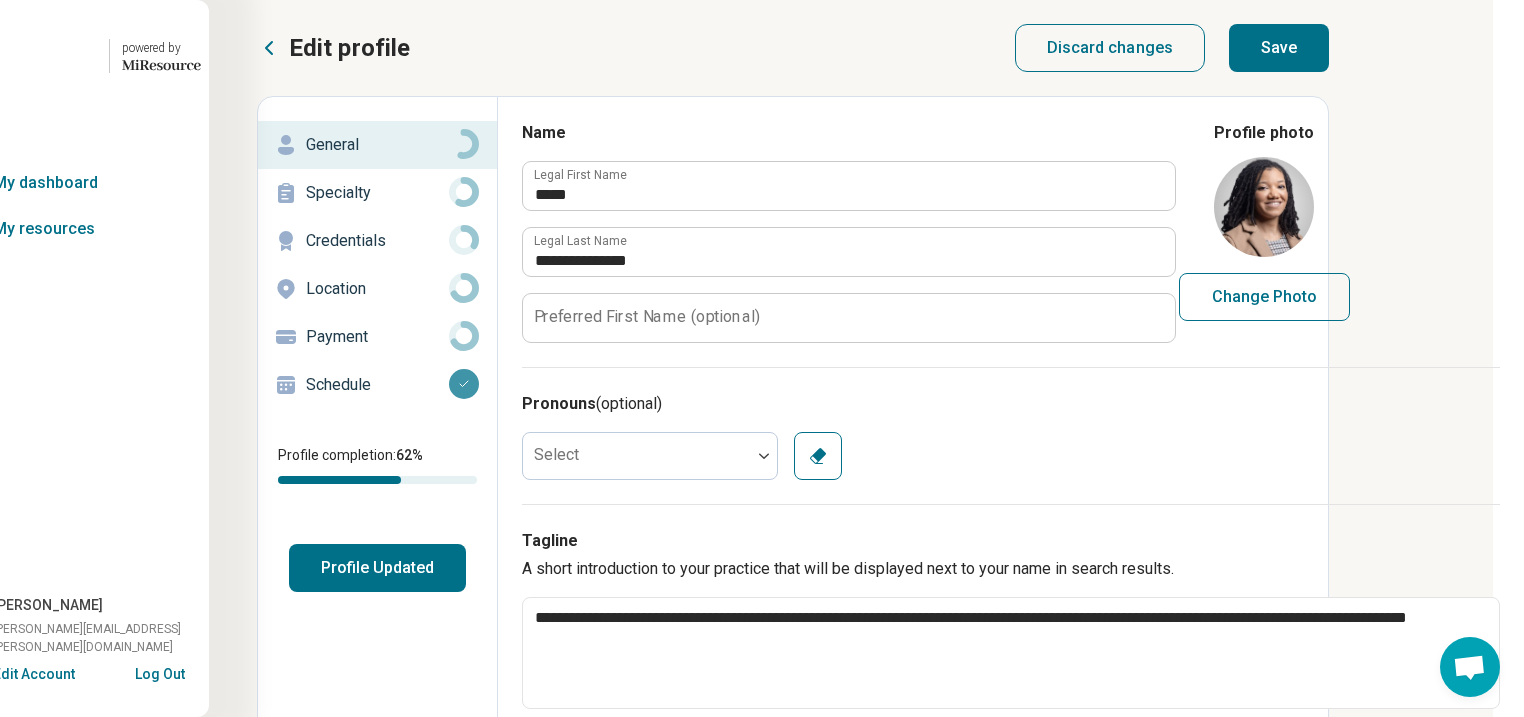 type on "**********" 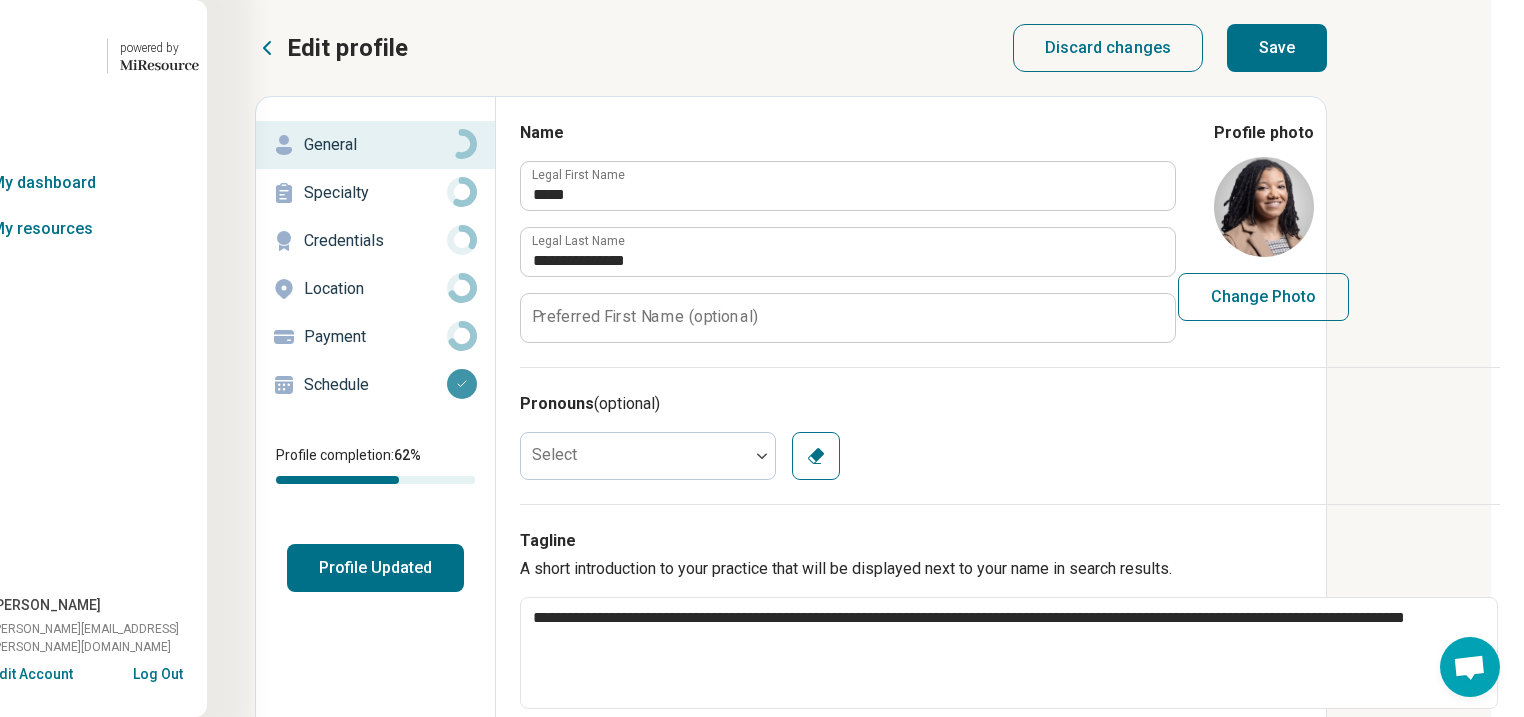 click on "Save" at bounding box center (1277, 48) 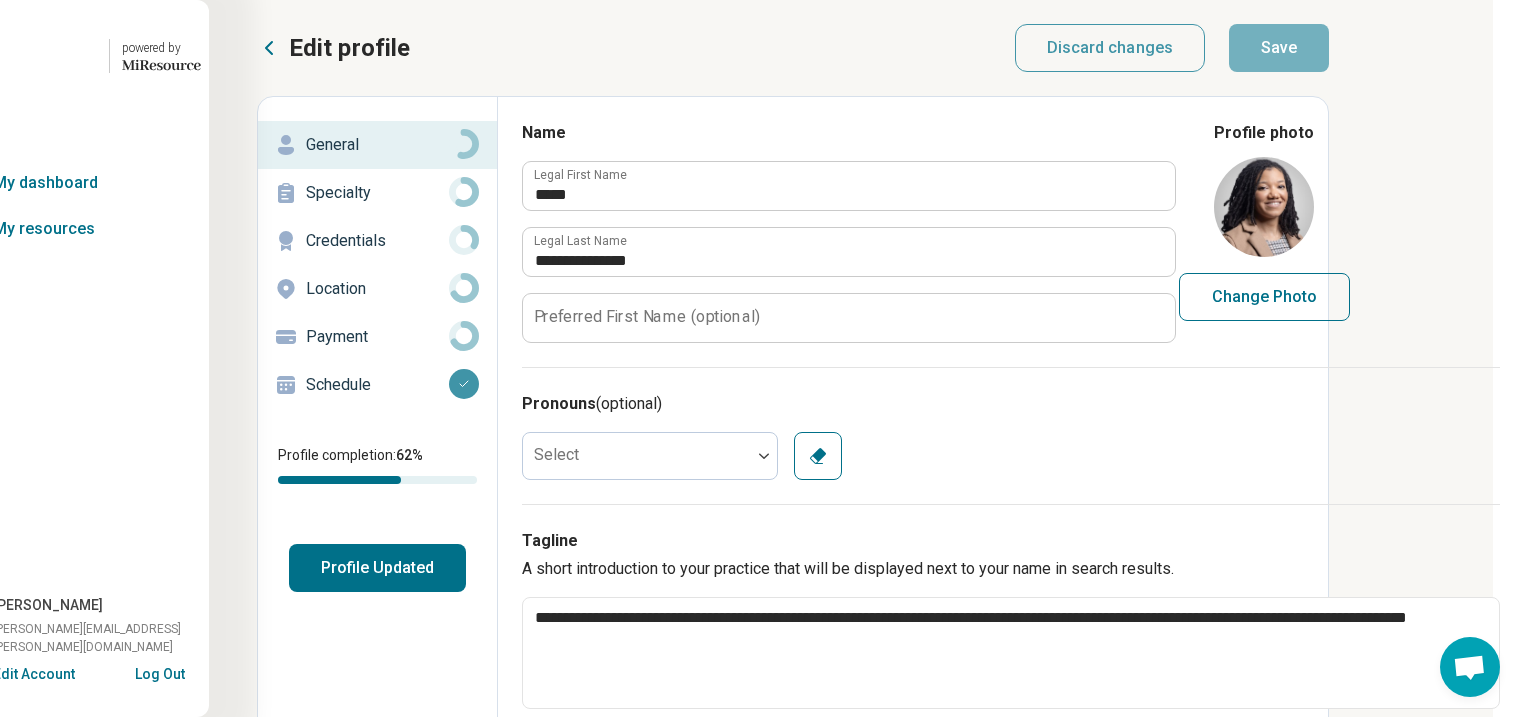 click on "Profile Updated" at bounding box center [377, 568] 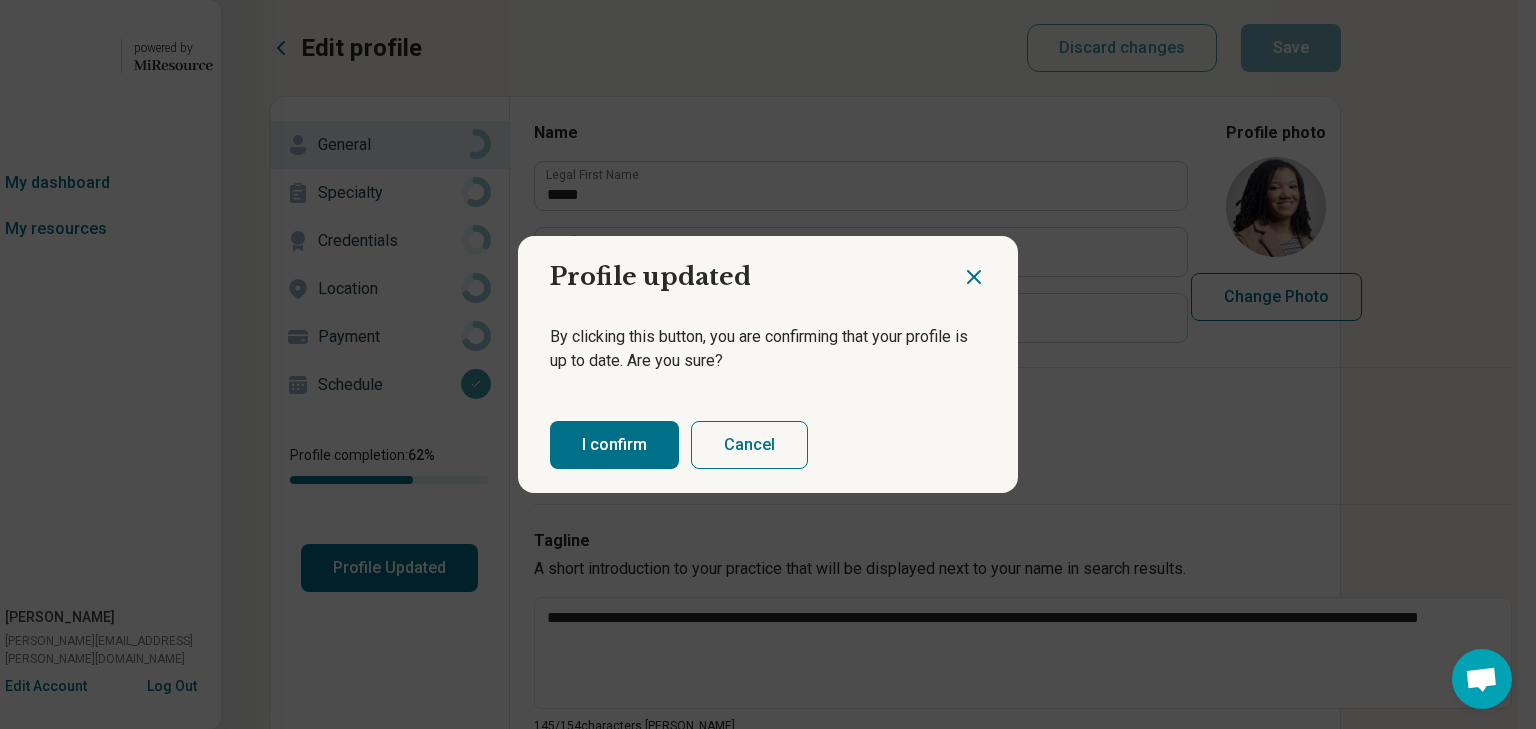 click on "I confirm" at bounding box center [614, 445] 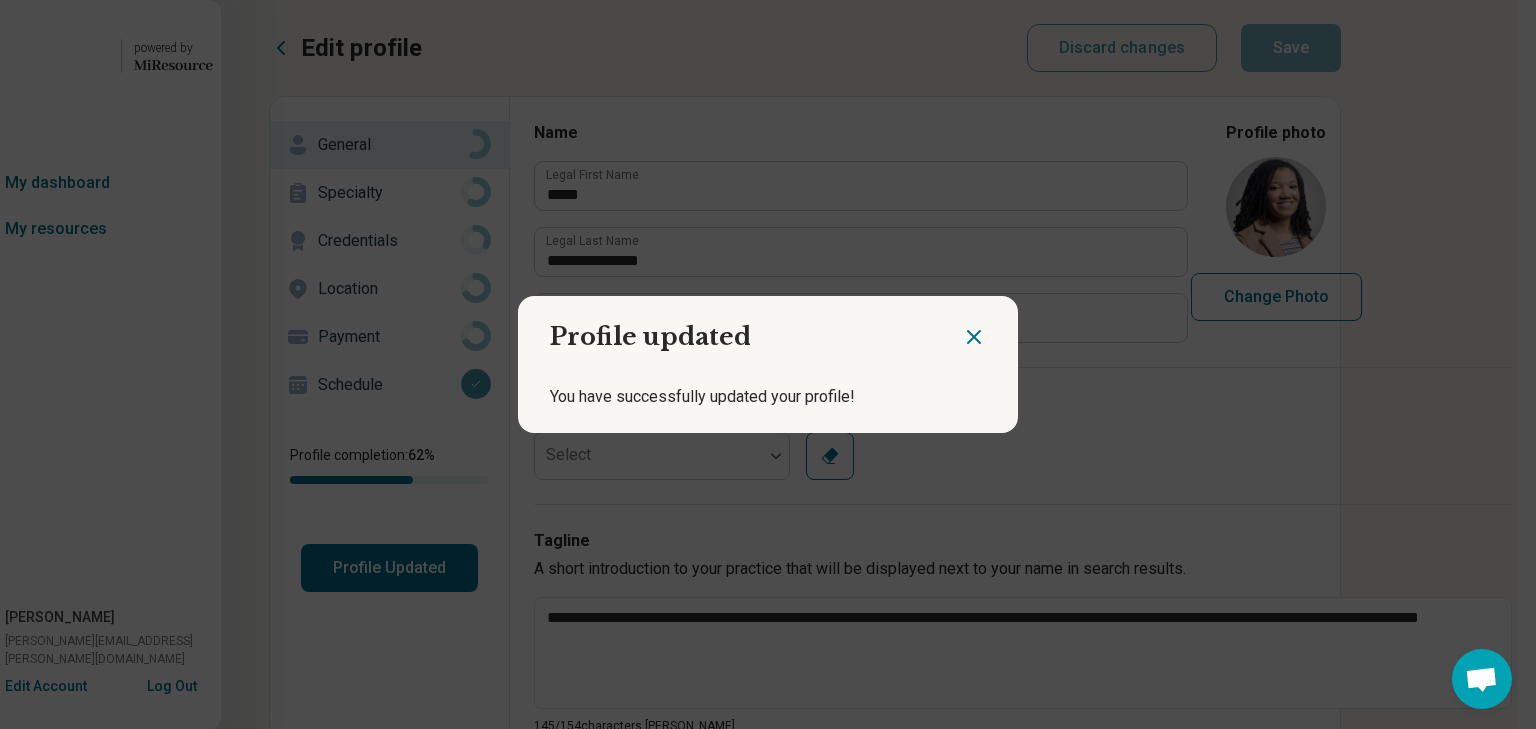 click 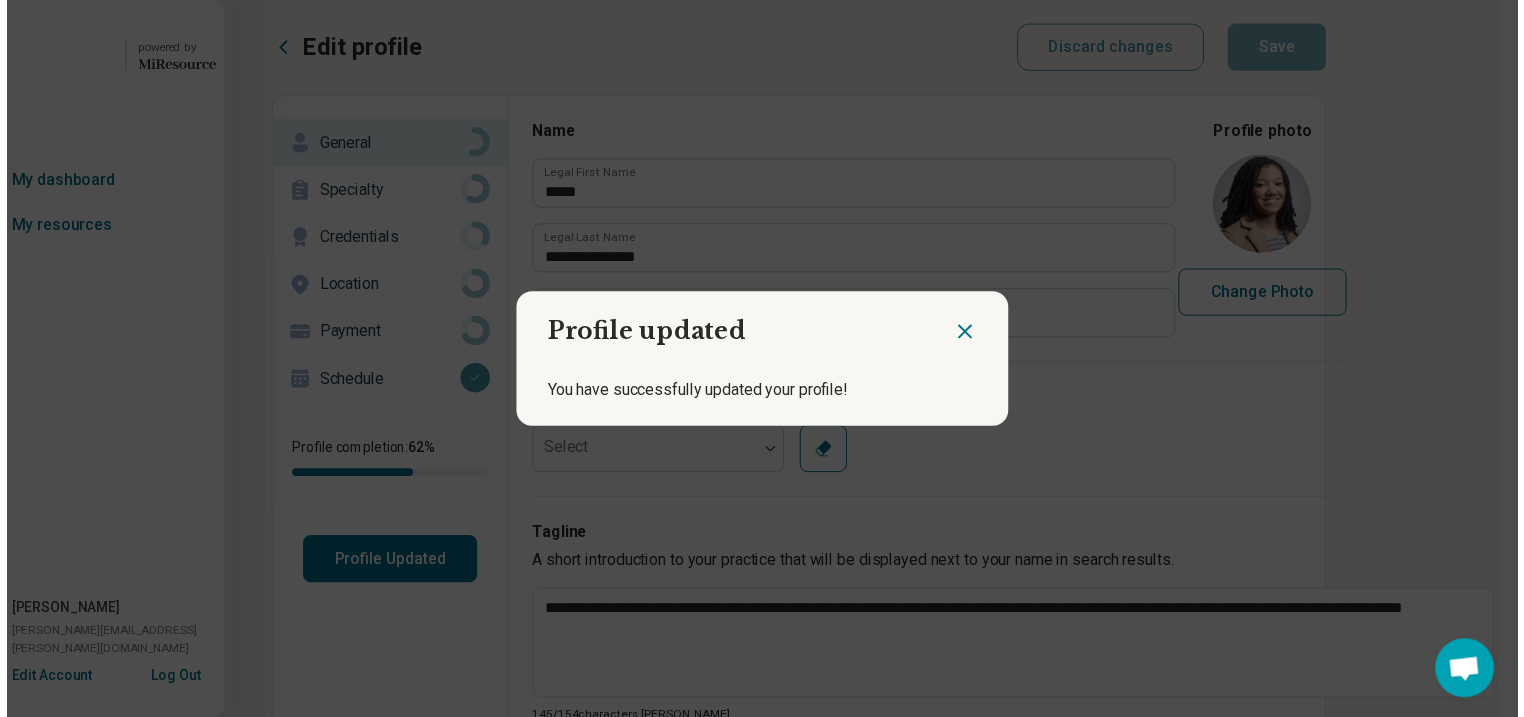 scroll, scrollTop: 0, scrollLeft: 244, axis: horizontal 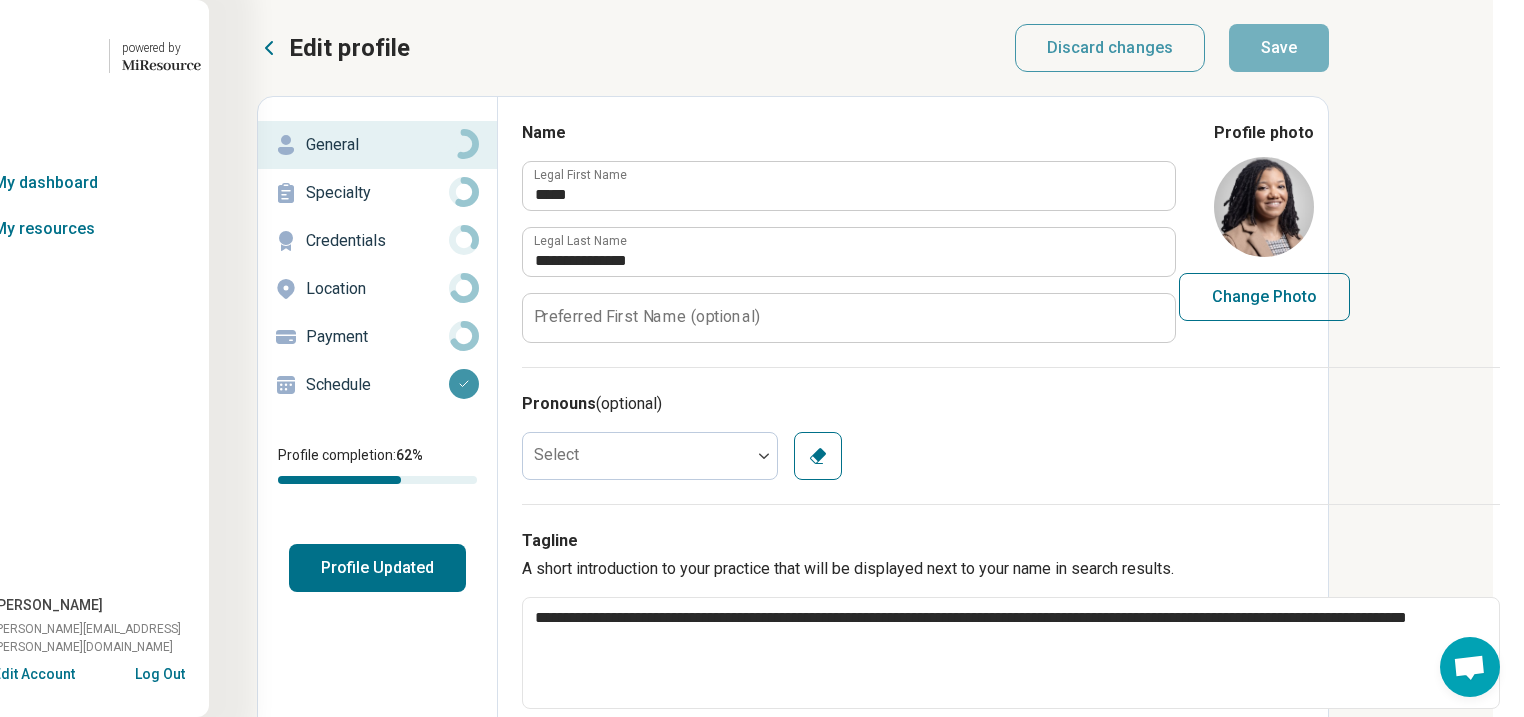 click 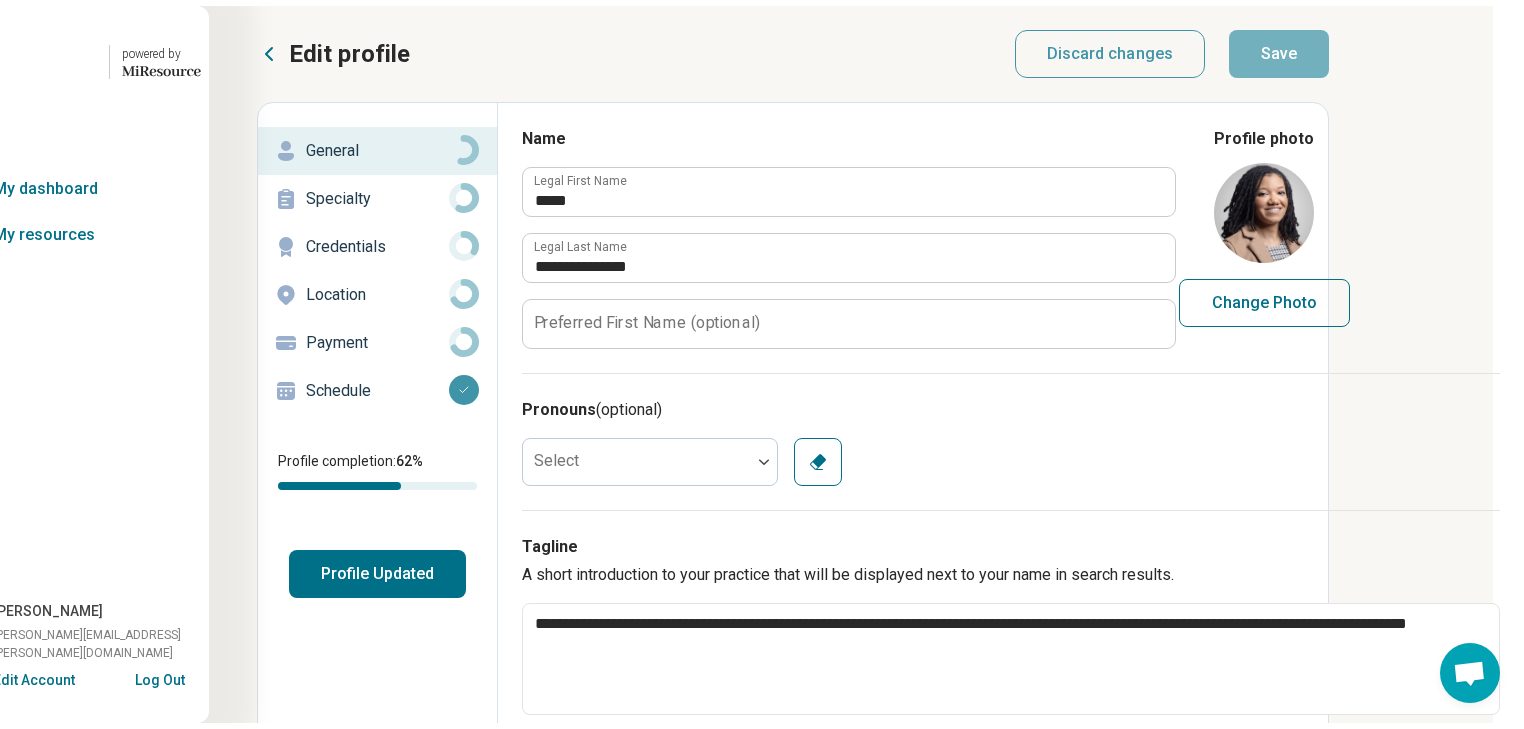 scroll, scrollTop: 0, scrollLeft: 0, axis: both 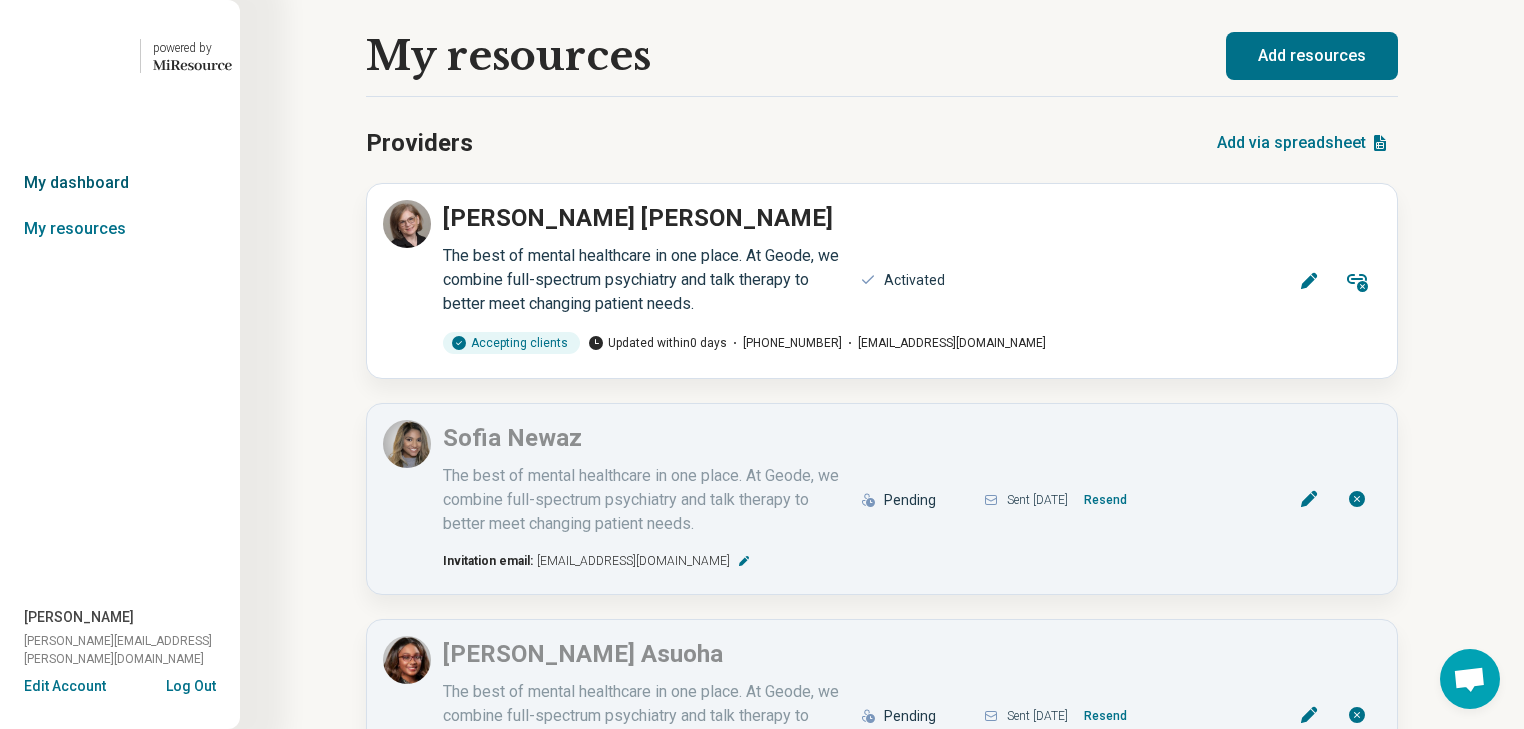 click on "My dashboard" at bounding box center (120, 183) 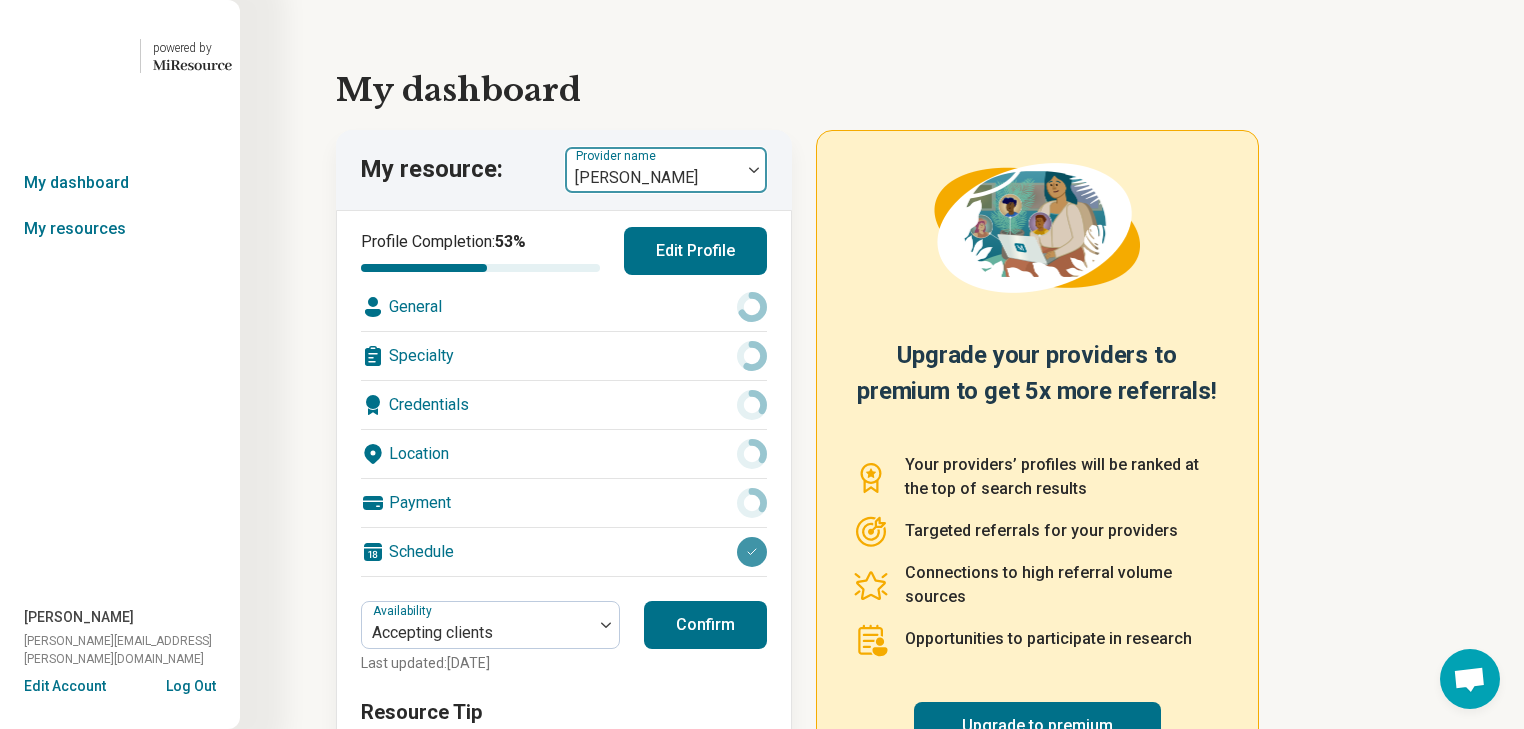click at bounding box center (754, 170) 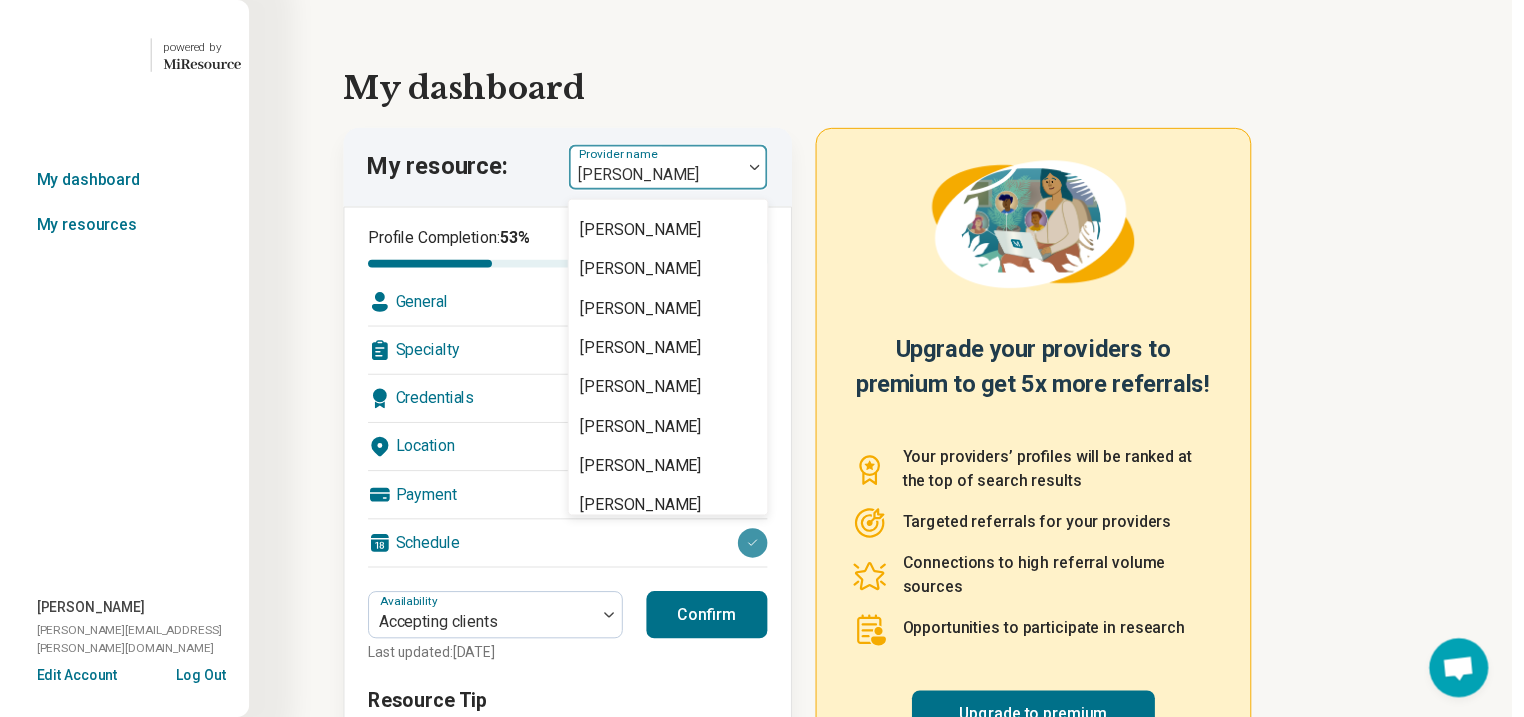 scroll, scrollTop: 3520, scrollLeft: 0, axis: vertical 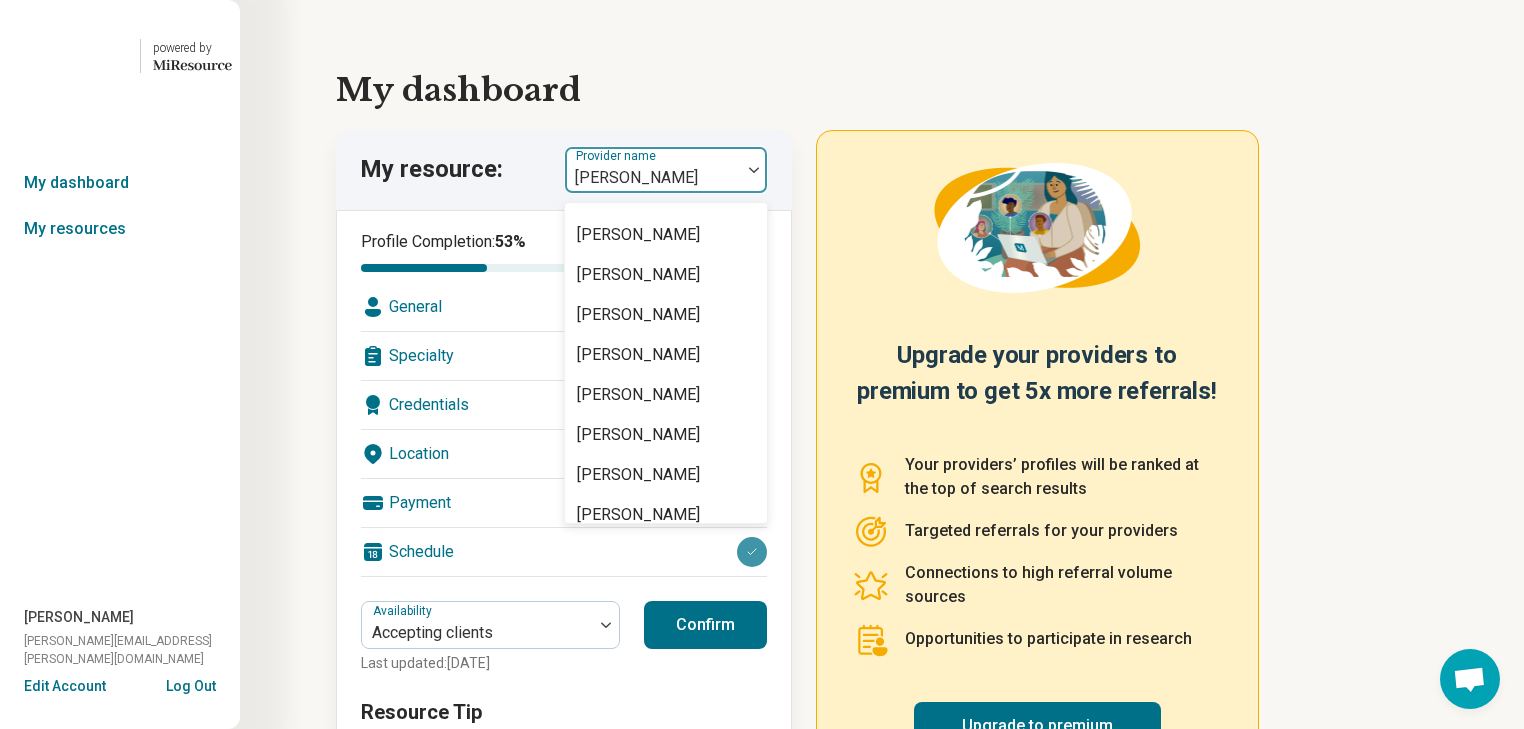 click on "[PERSON_NAME]" at bounding box center [638, -365] 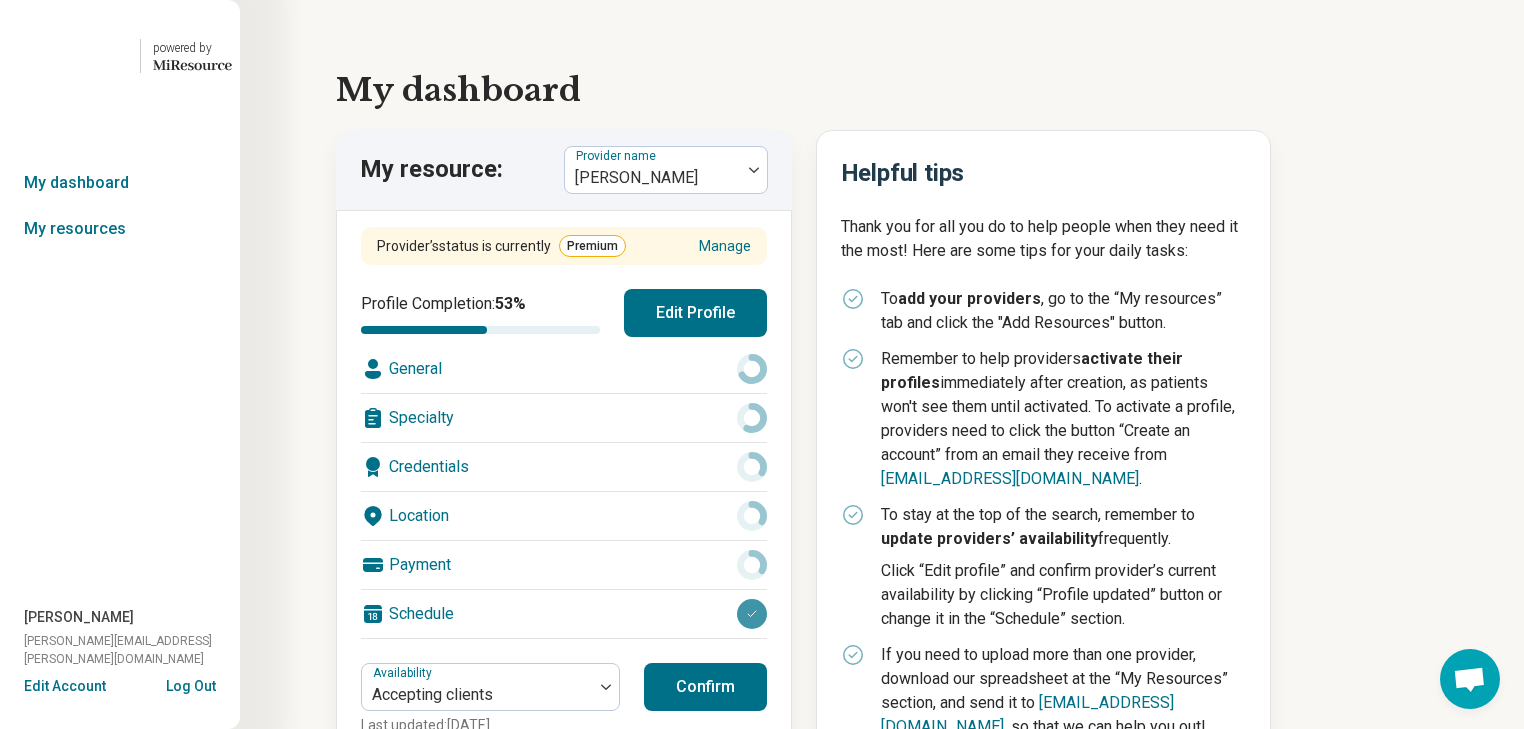 click on "Edit Profile" at bounding box center (695, 313) 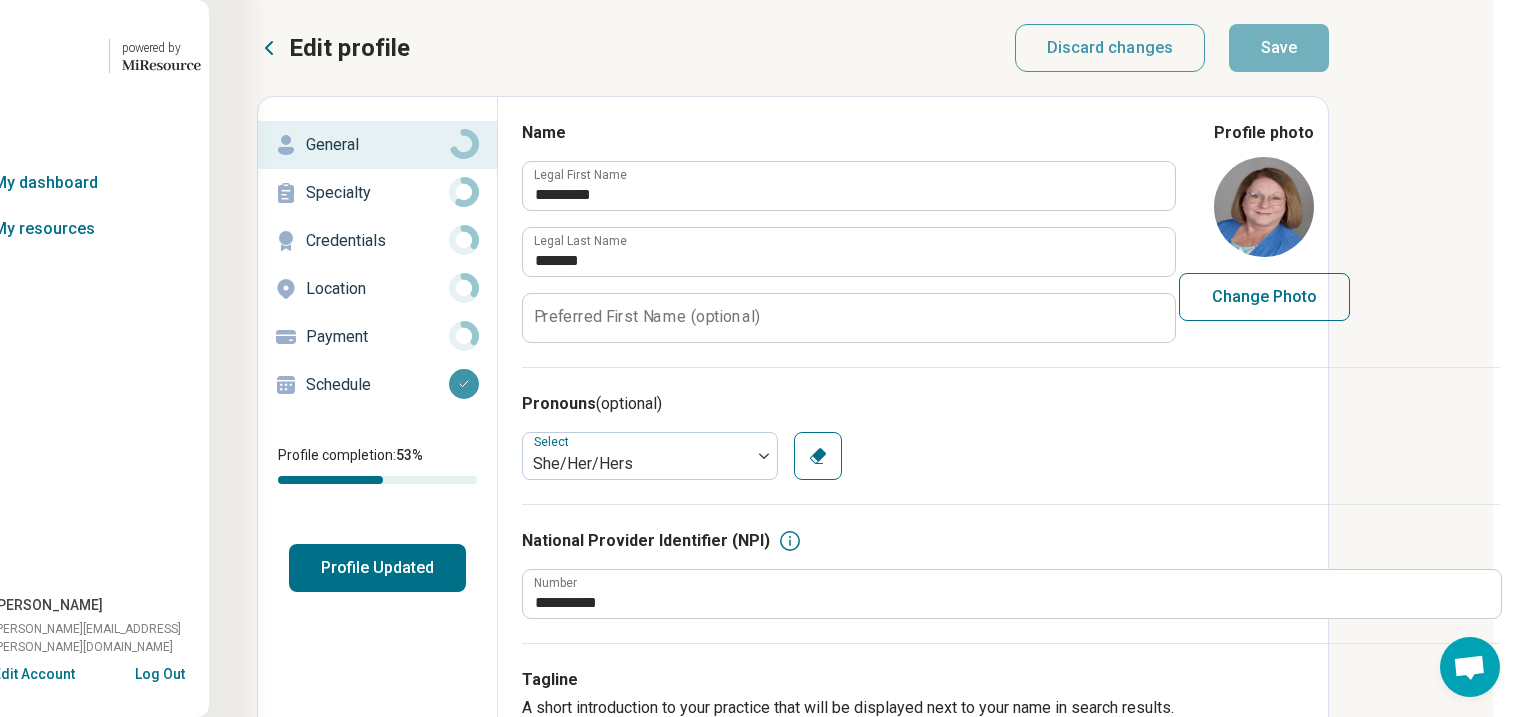 scroll, scrollTop: 0, scrollLeft: 256, axis: horizontal 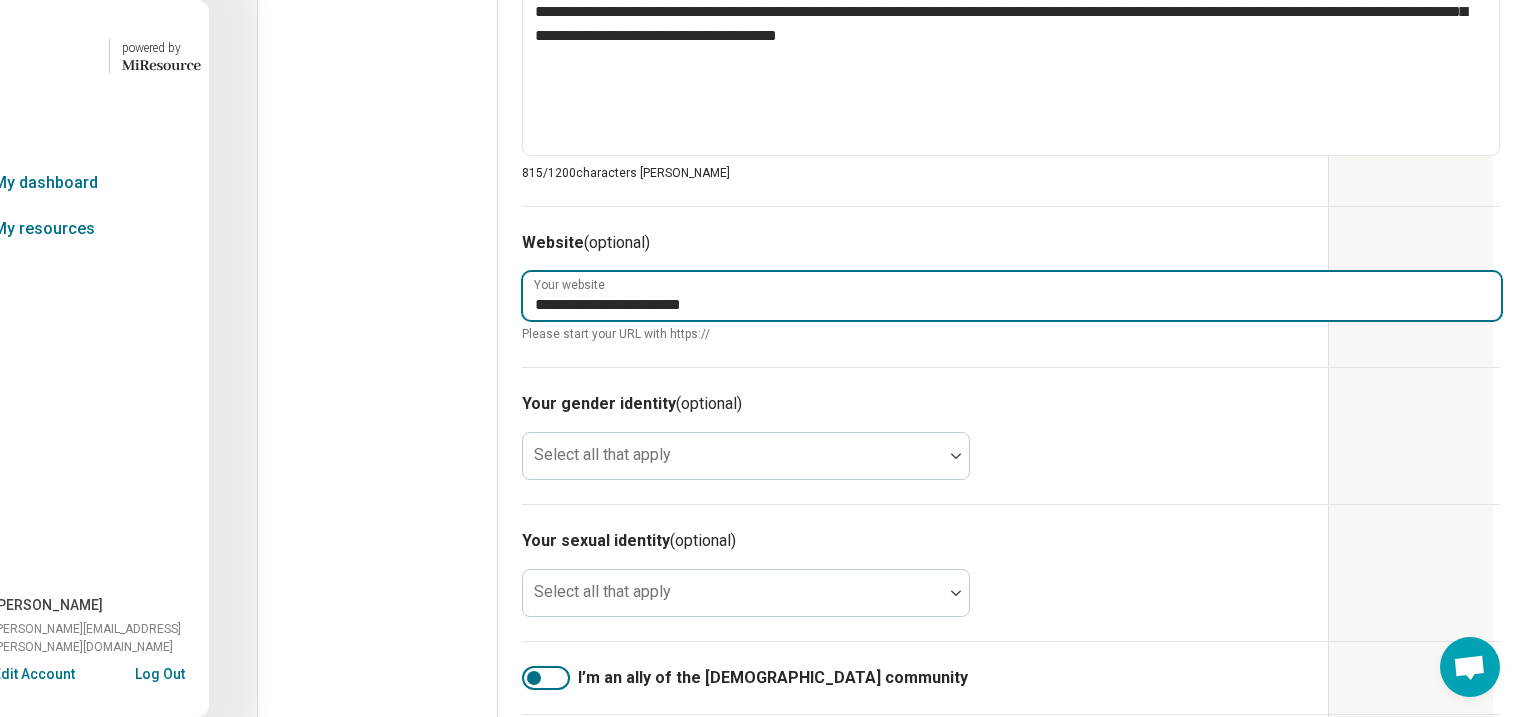 drag, startPoint x: 670, startPoint y: 564, endPoint x: 355, endPoint y: 558, distance: 315.05713 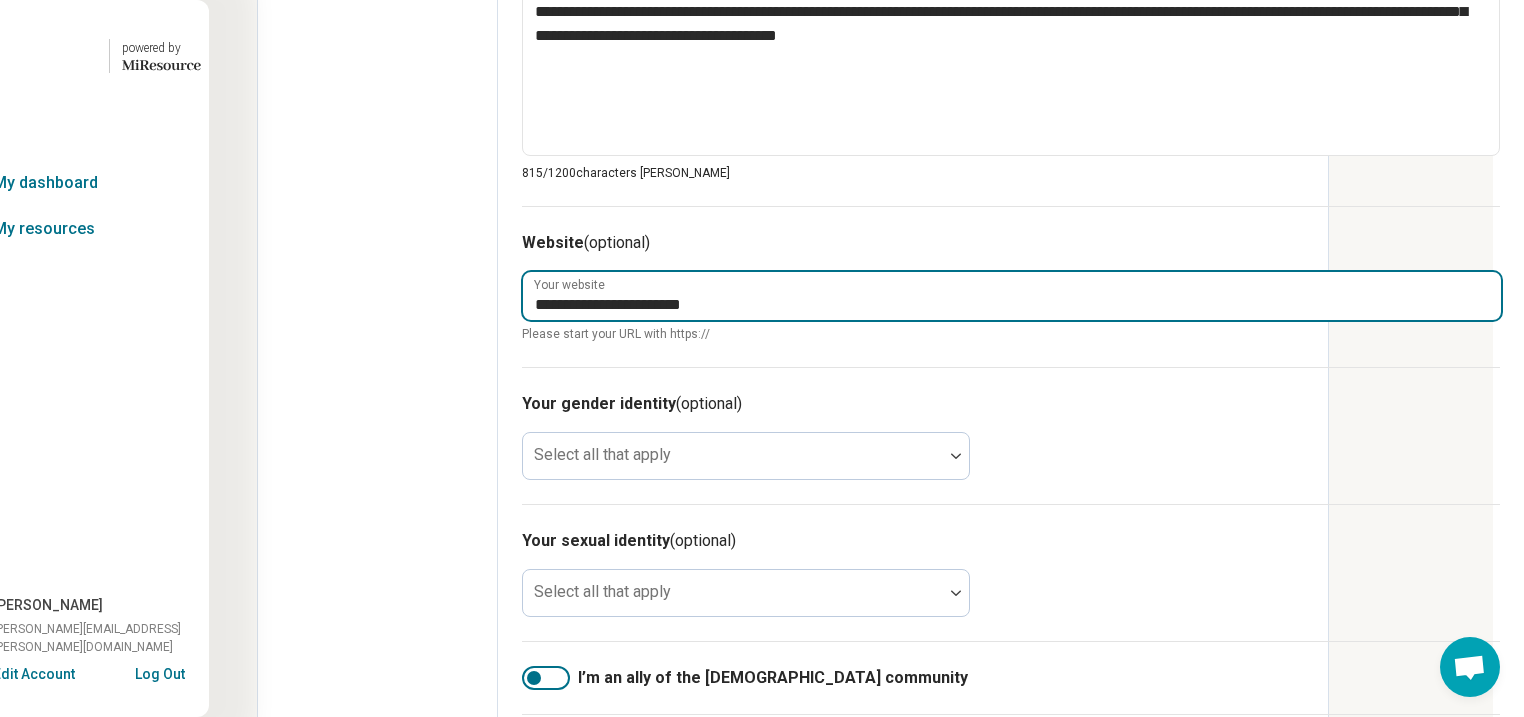 paste on "**********" 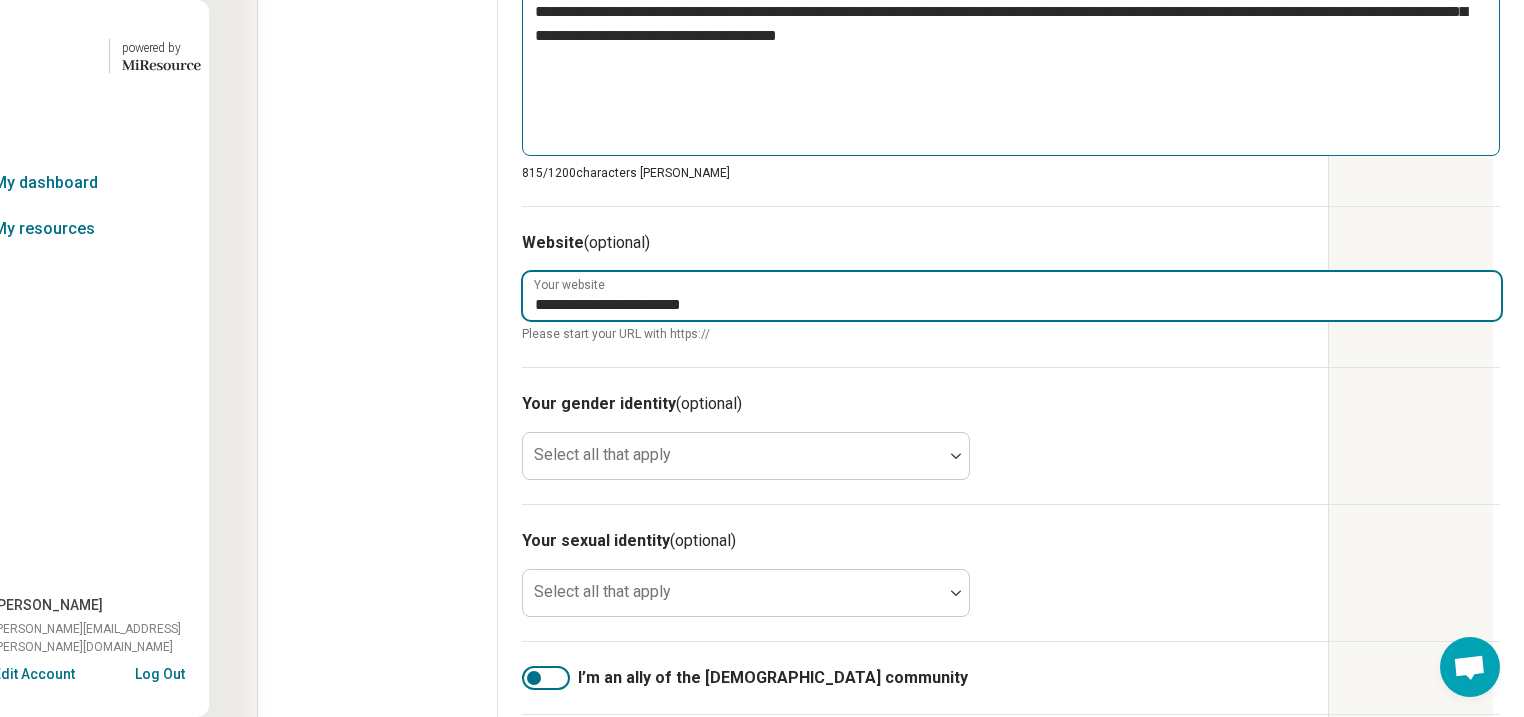 type on "*" 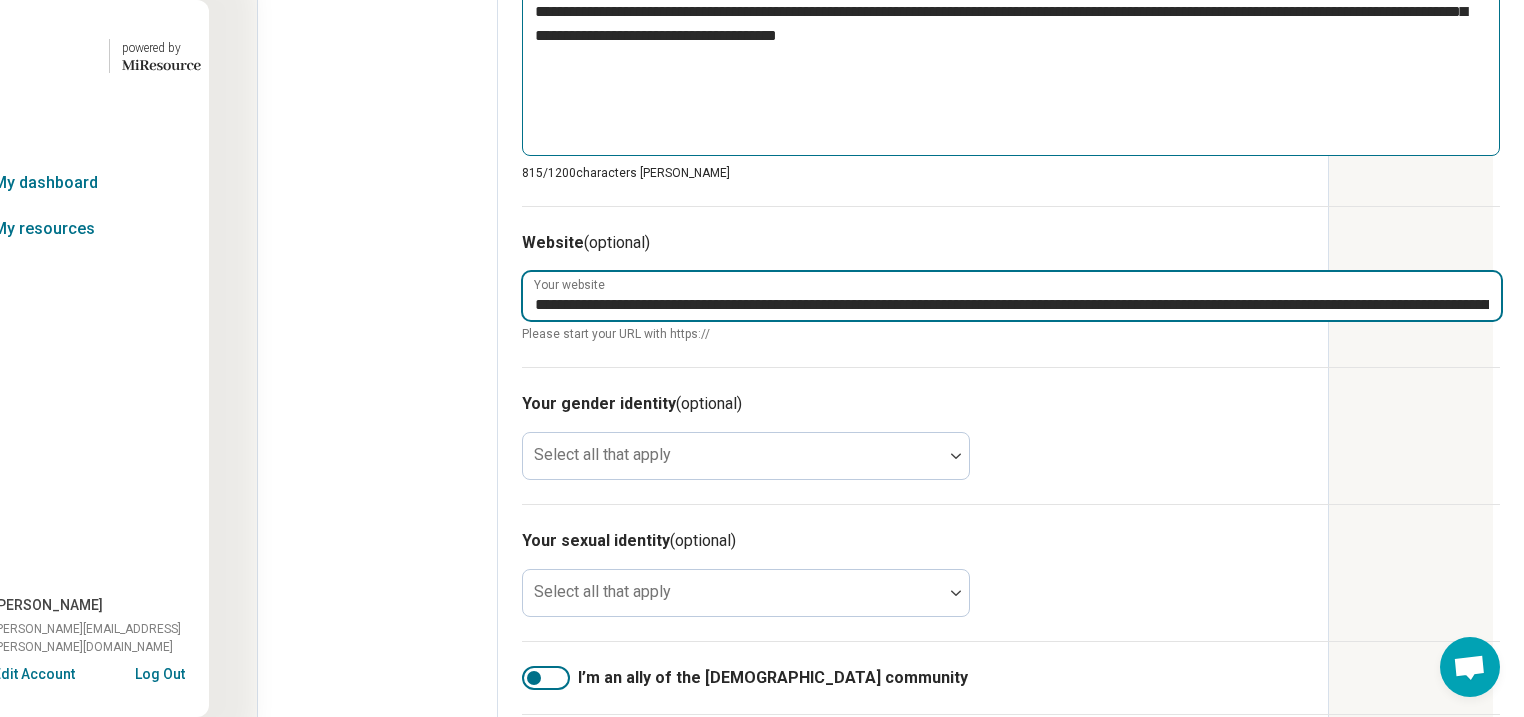 scroll, scrollTop: 0, scrollLeft: 6848, axis: horizontal 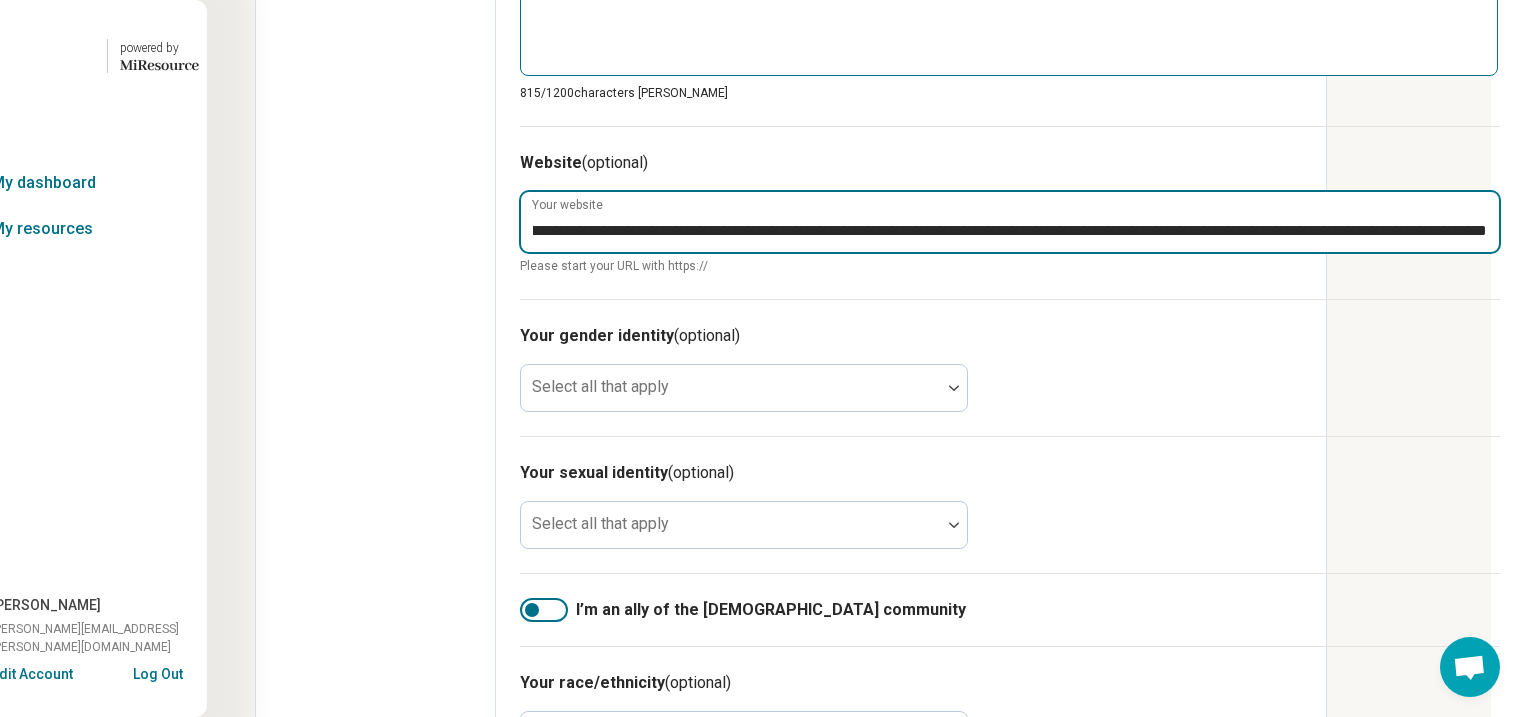 type on "*" 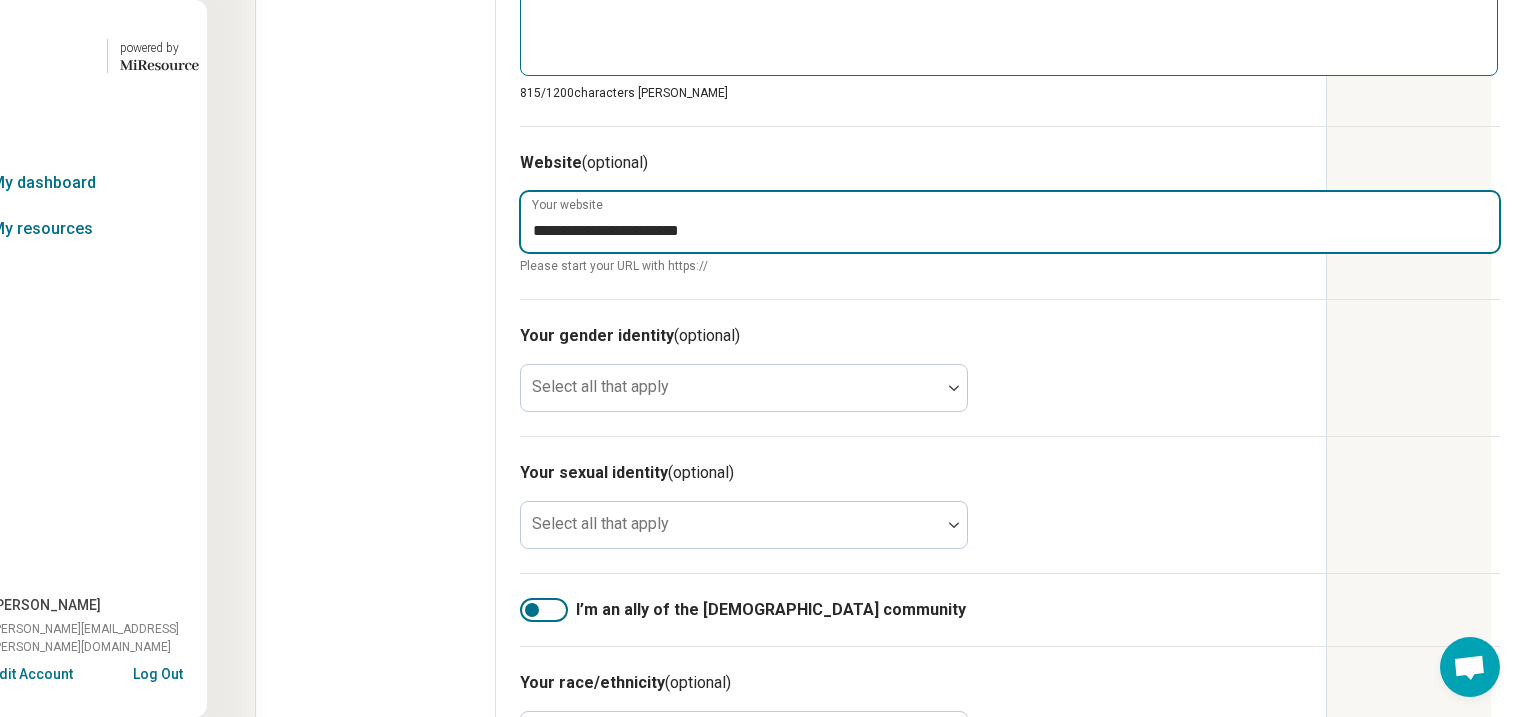 scroll, scrollTop: 0, scrollLeft: 0, axis: both 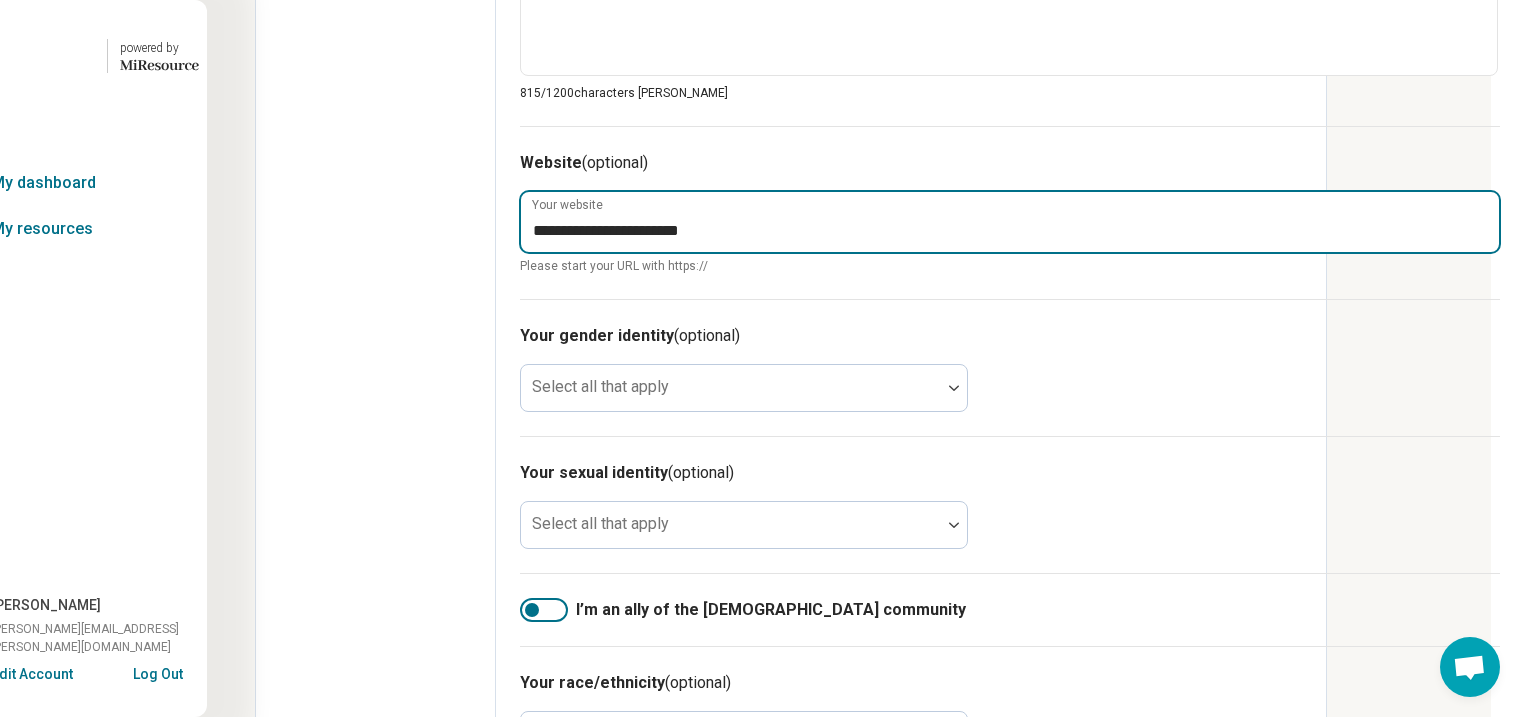 type on "*" 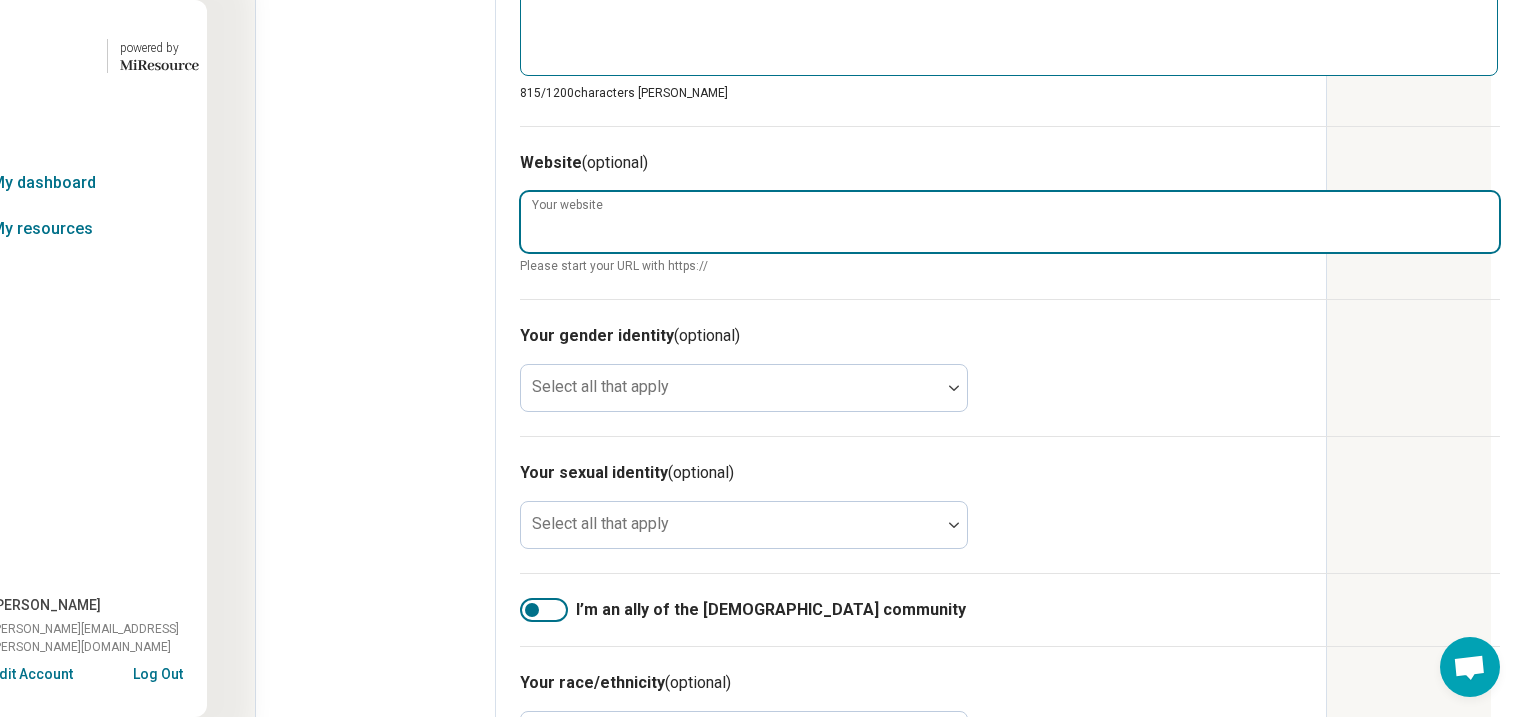 type 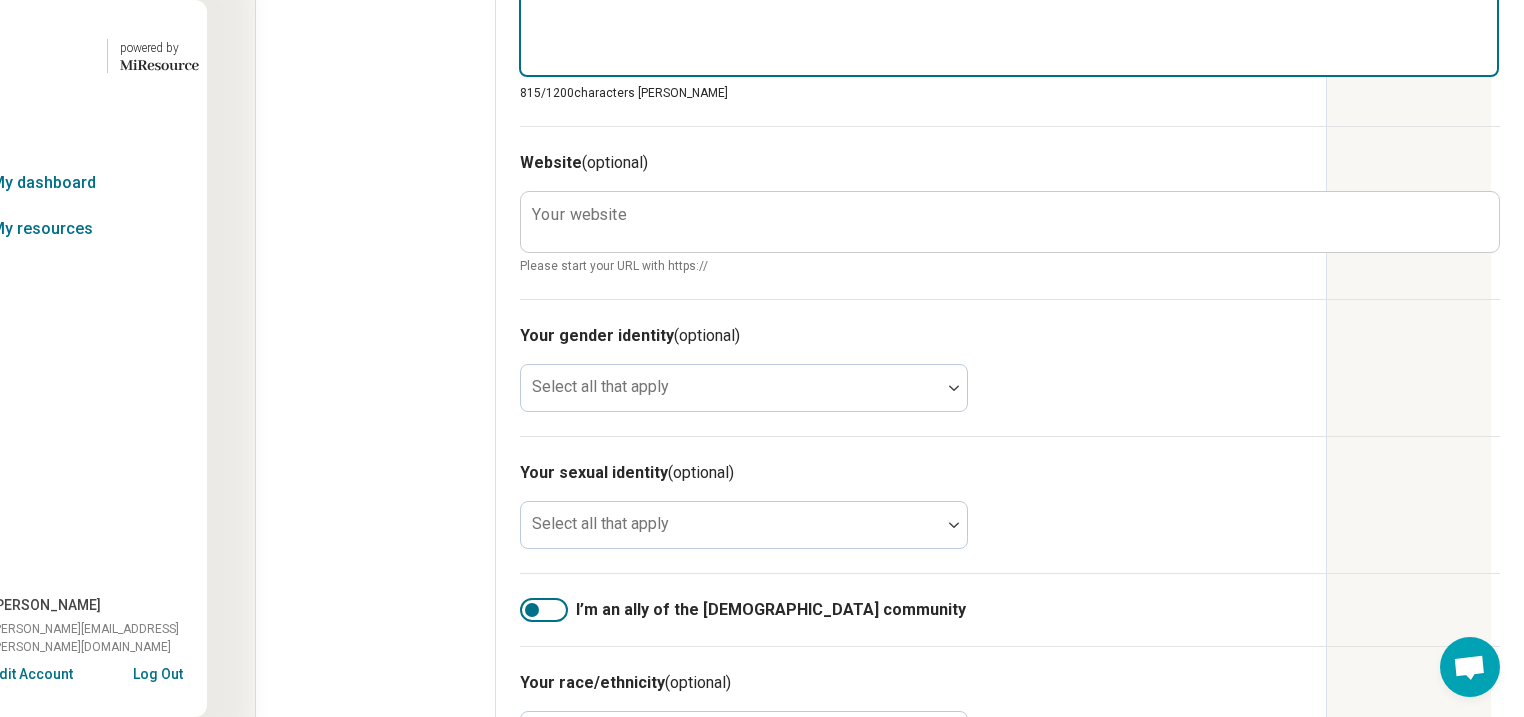 drag, startPoint x: 1223, startPoint y: 272, endPoint x: 383, endPoint y: 52, distance: 868.3317 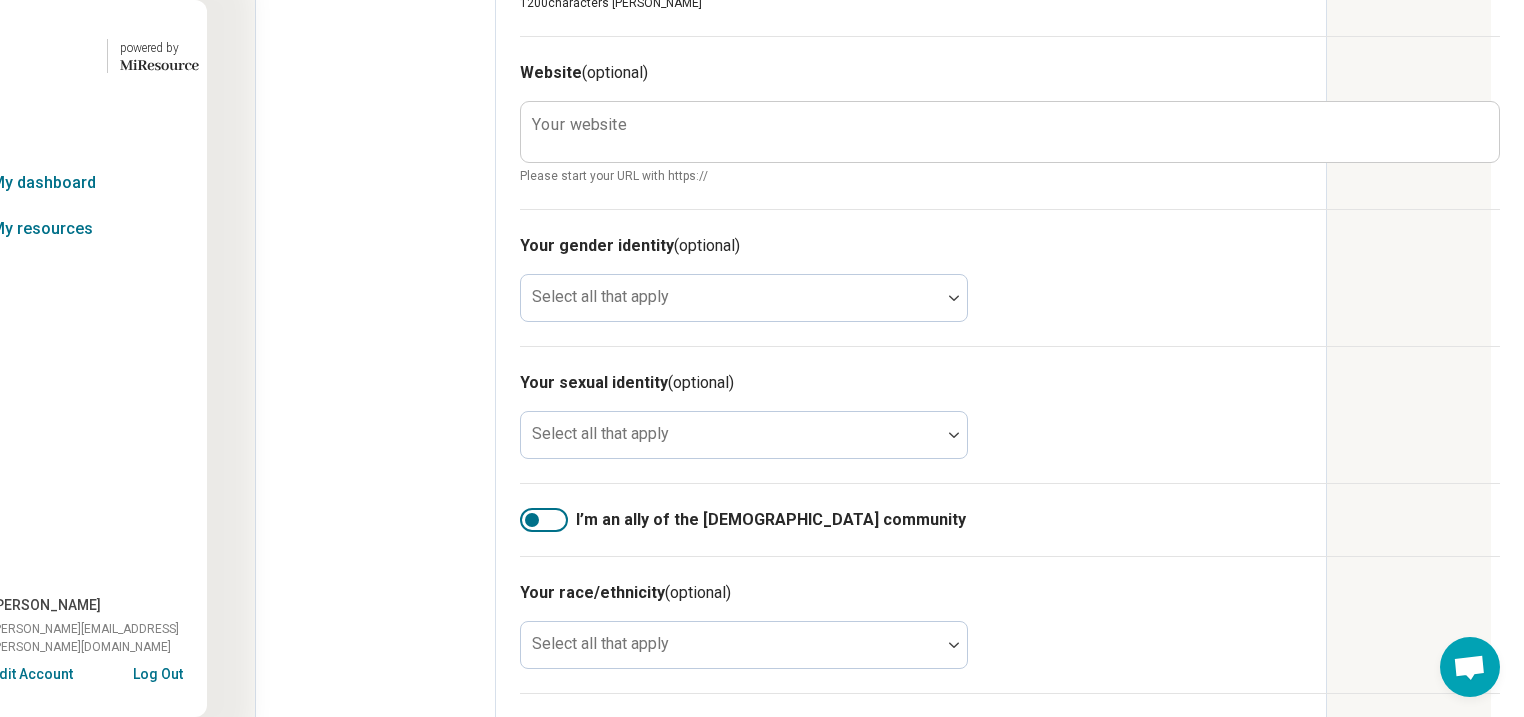type 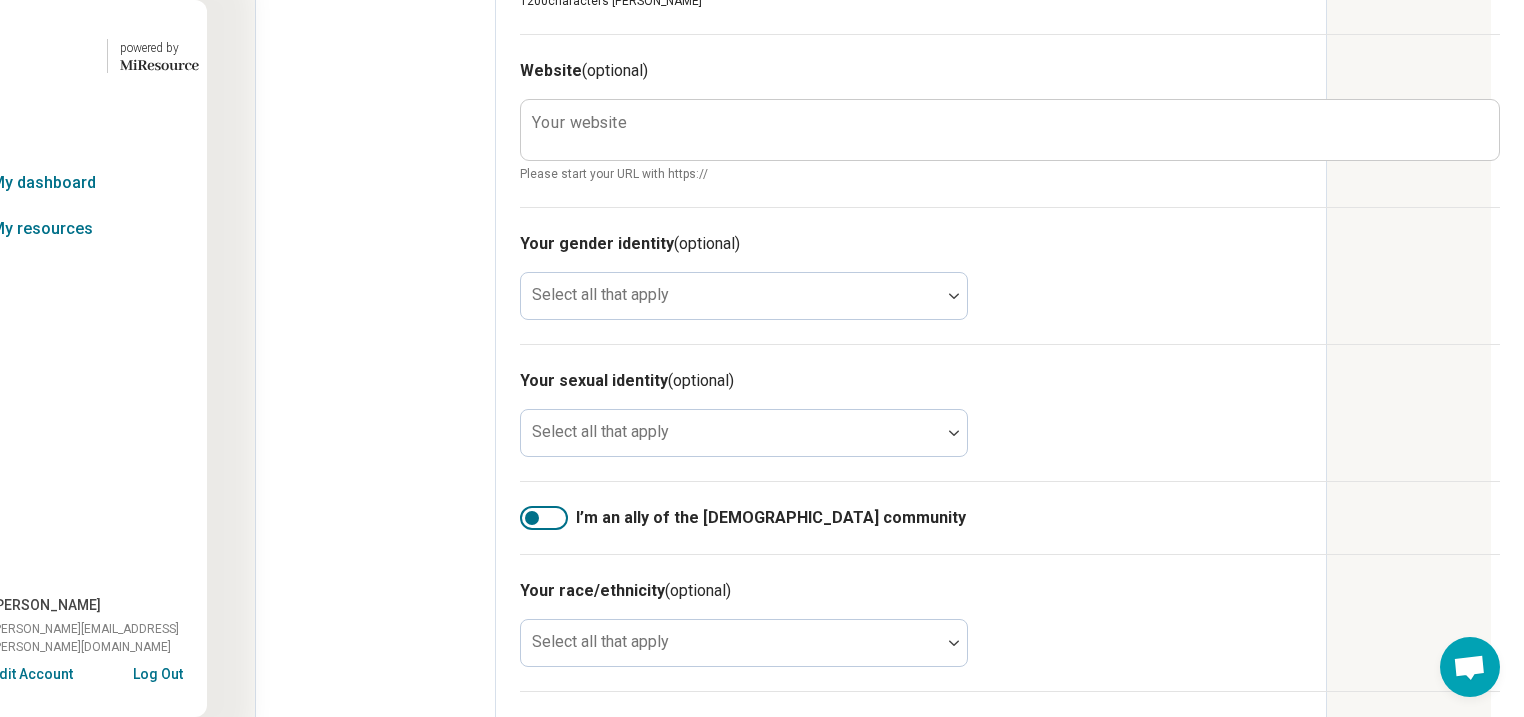 click at bounding box center (1008, -100) 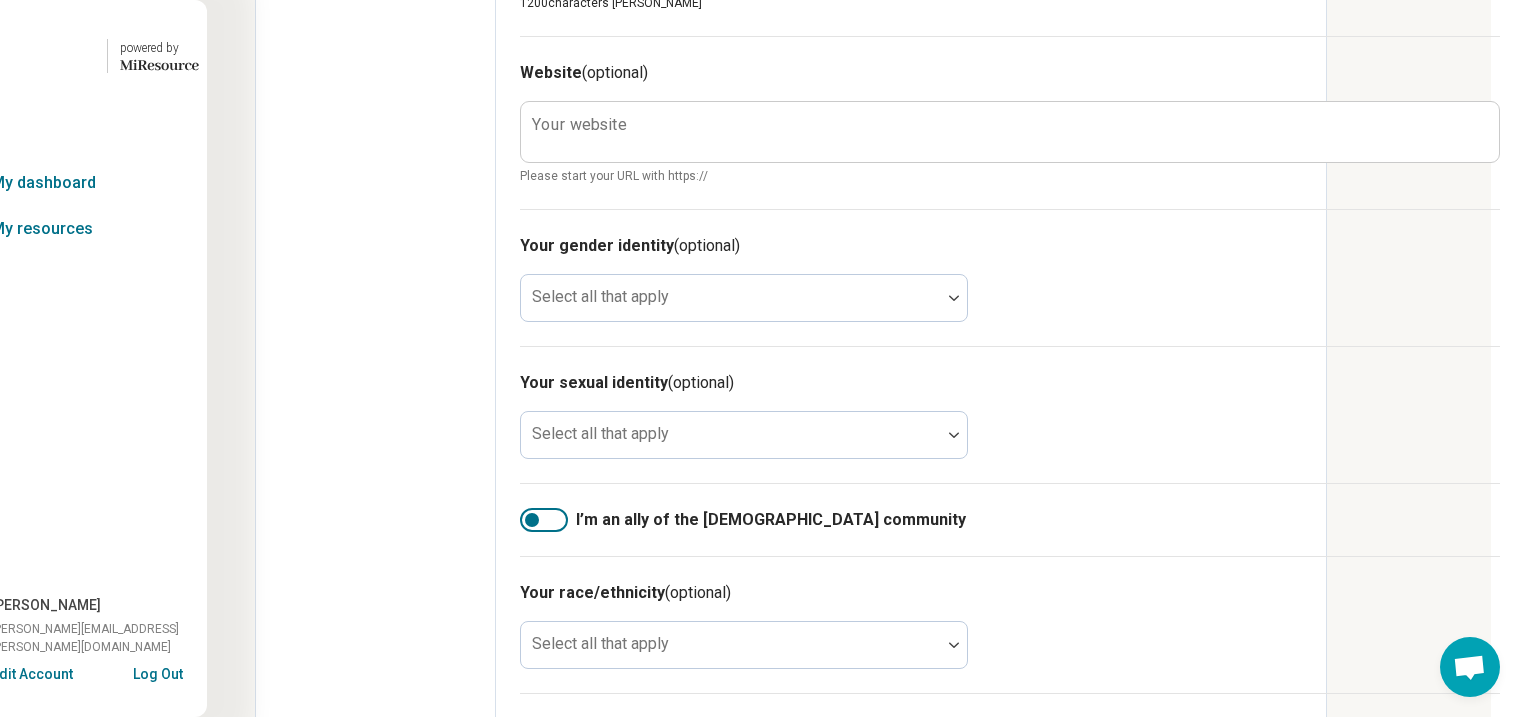 paste on "**********" 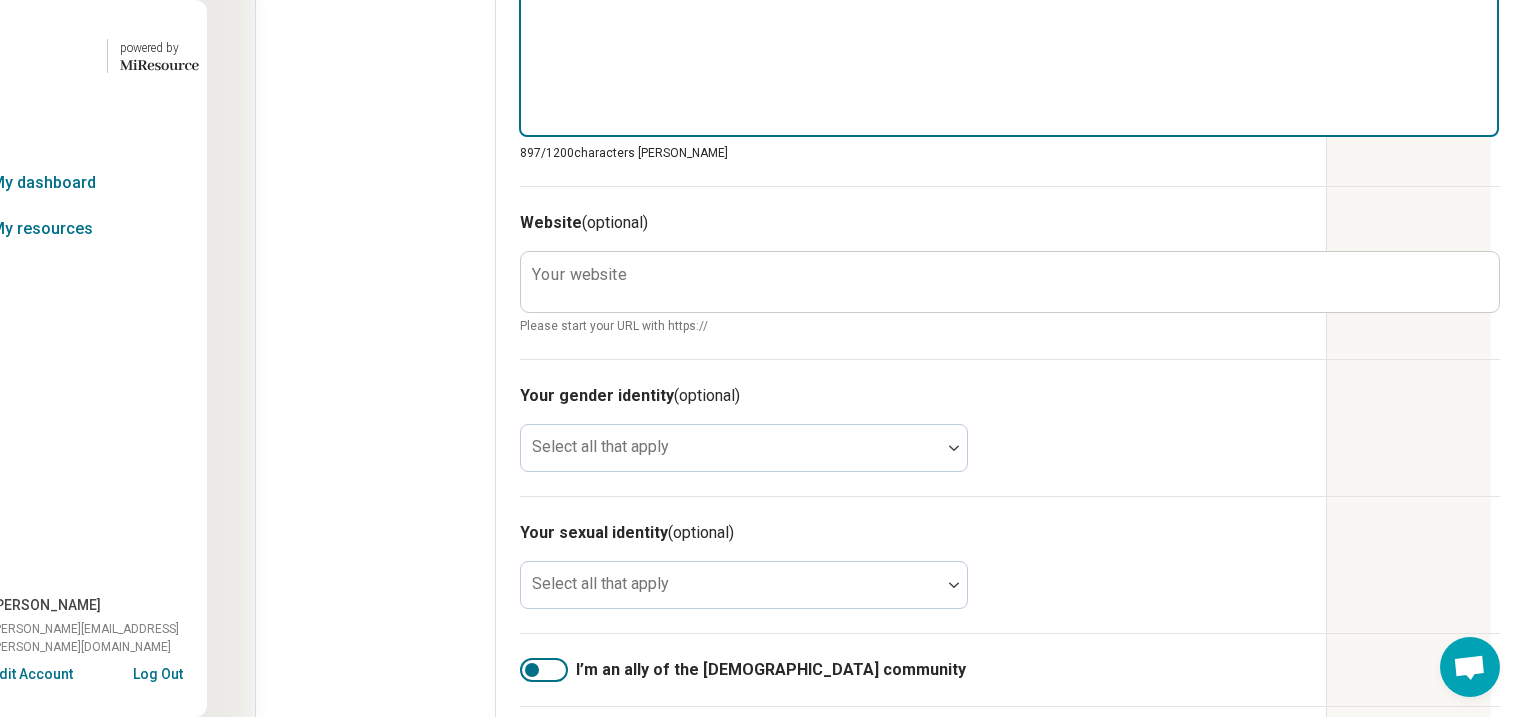 type on "**********" 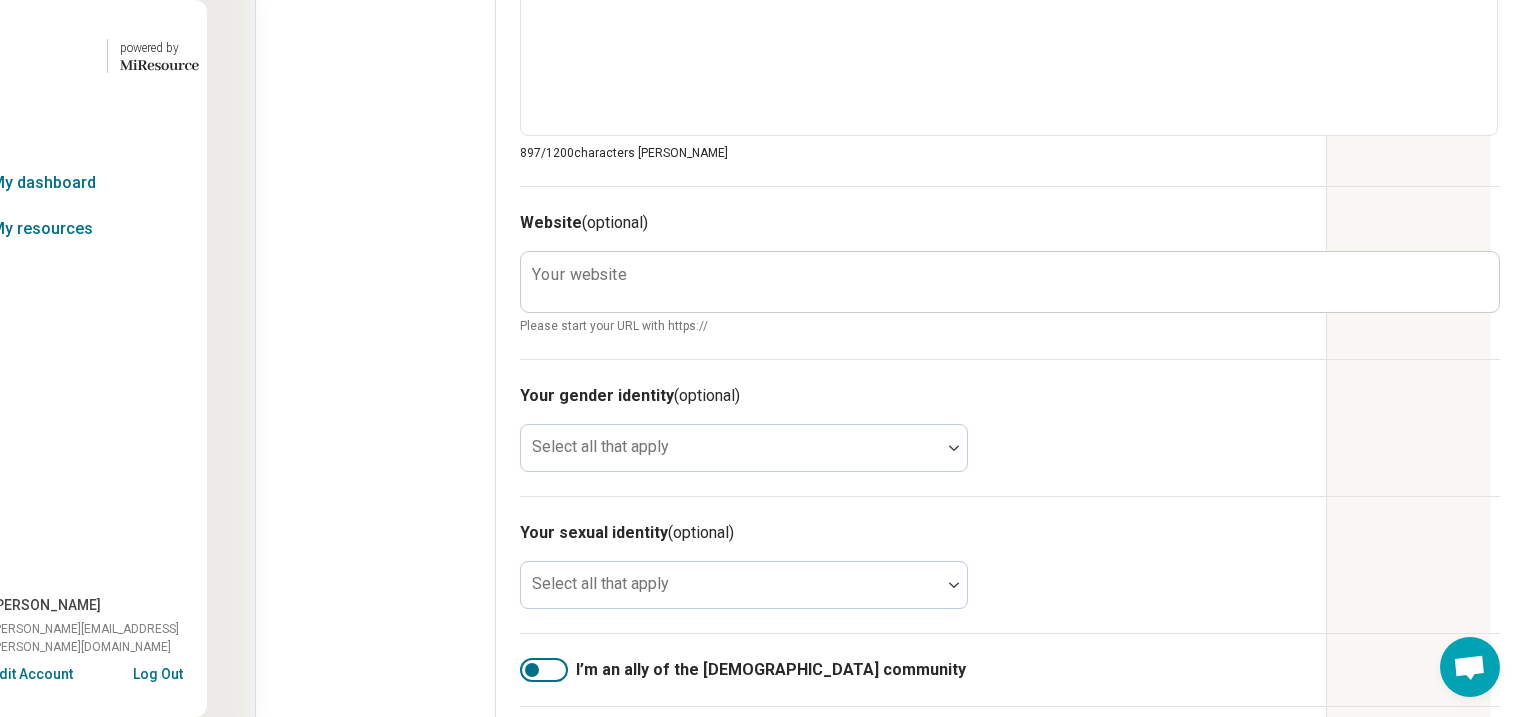 click on "Your website" at bounding box center [579, 275] 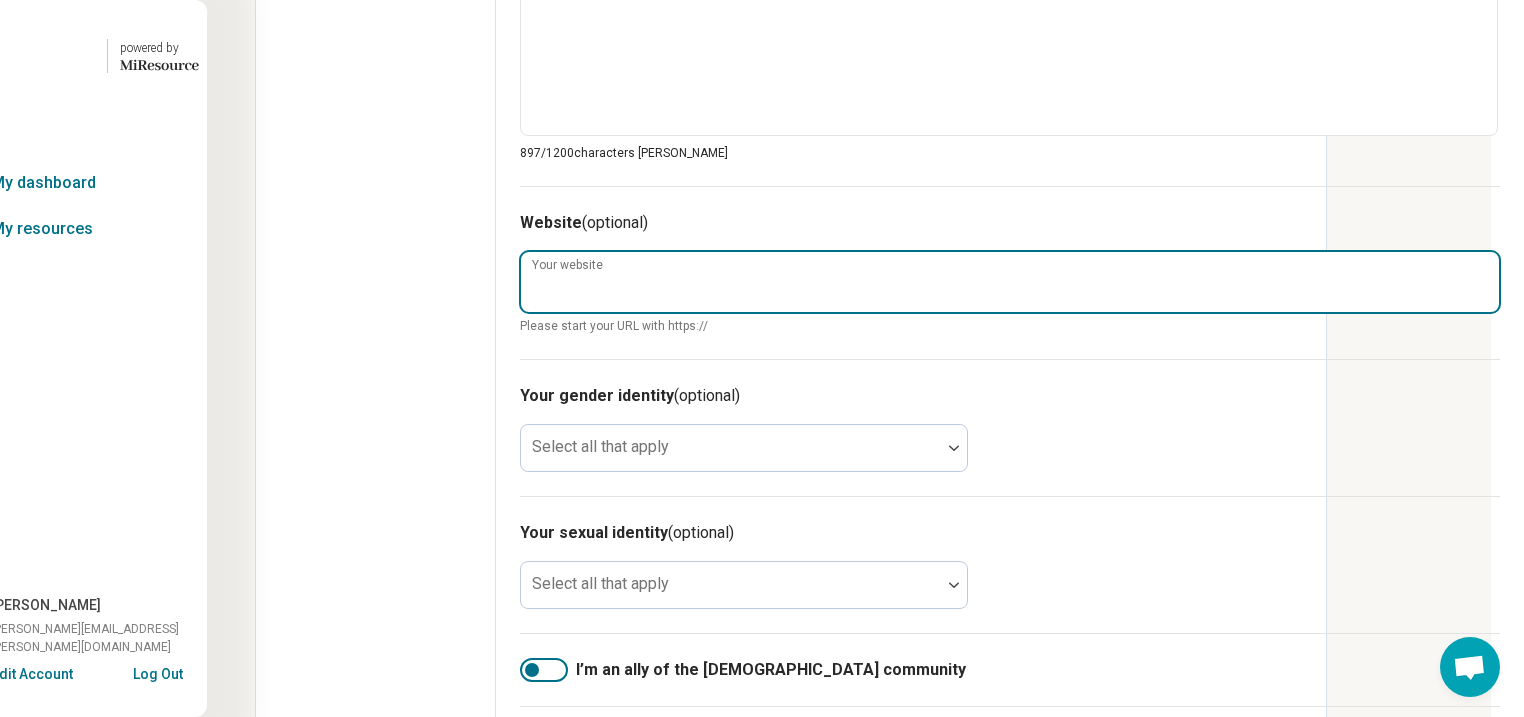 click on "Your website" at bounding box center (1010, 282) 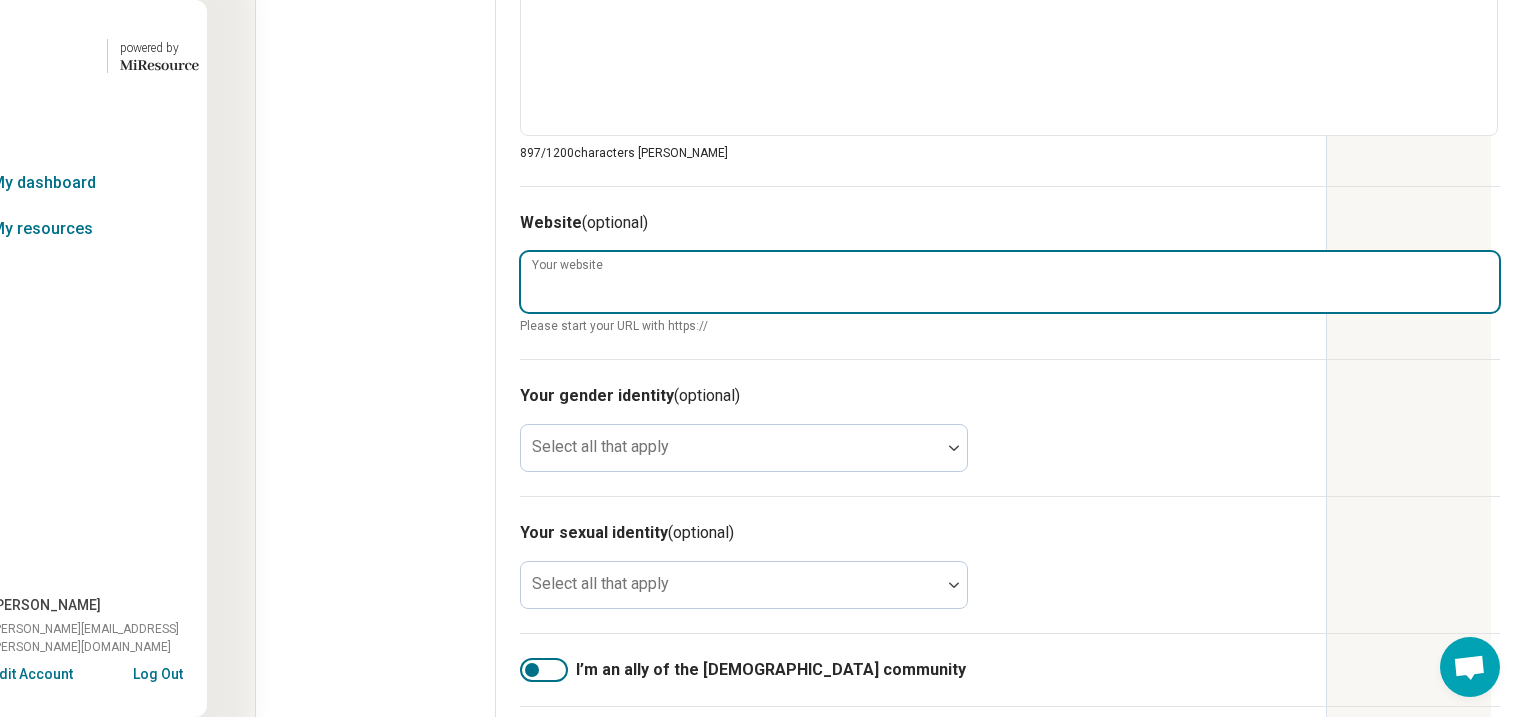 paste on "**********" 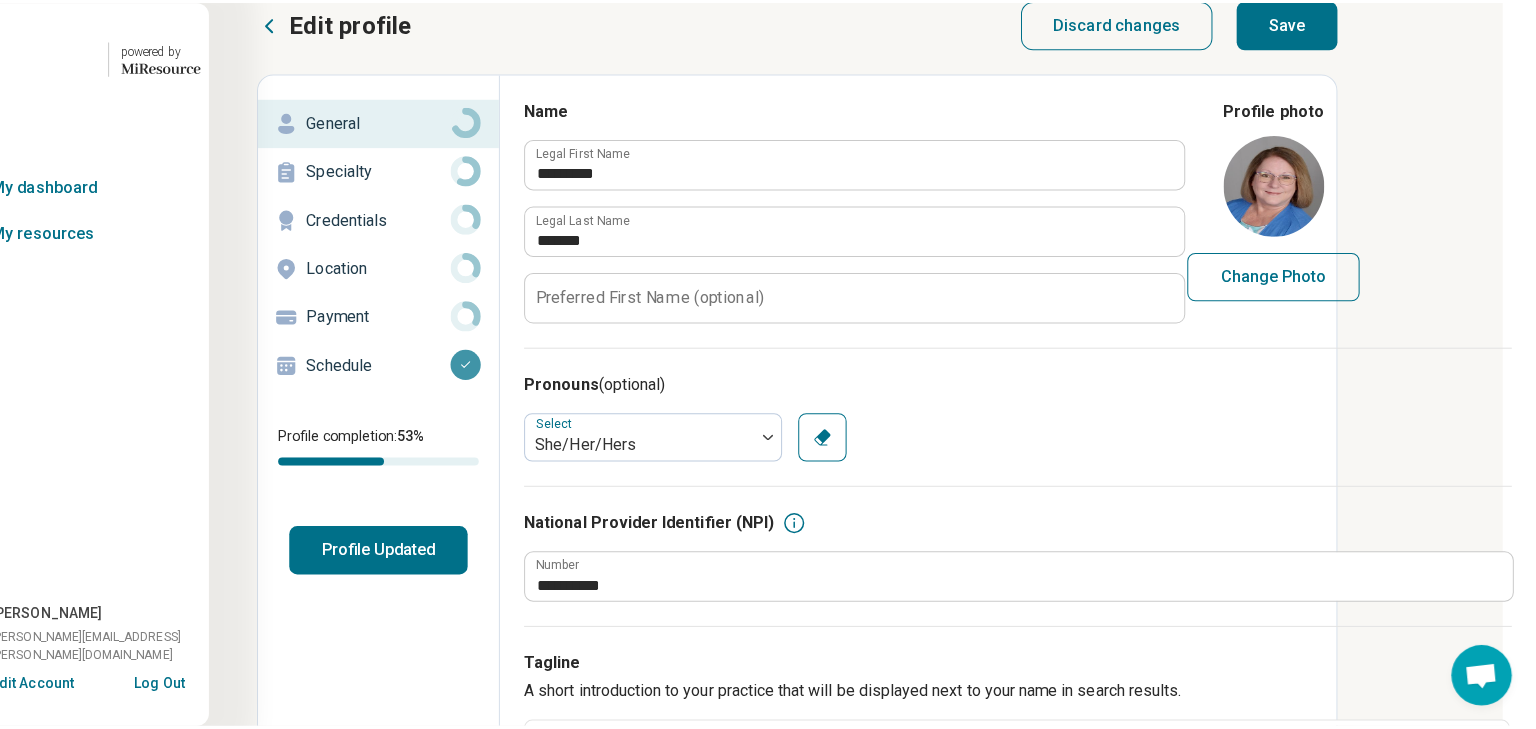 scroll, scrollTop: 0, scrollLeft: 256, axis: horizontal 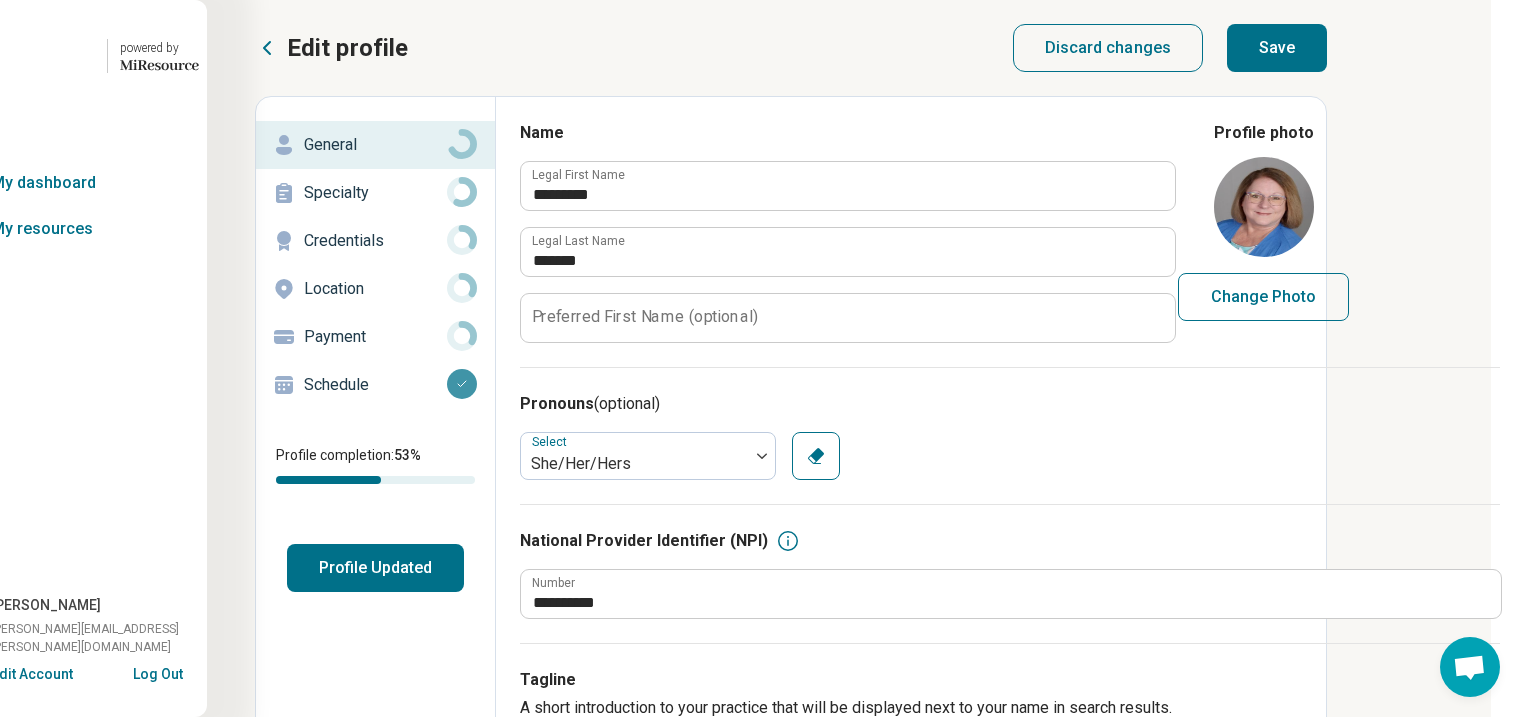 type on "**********" 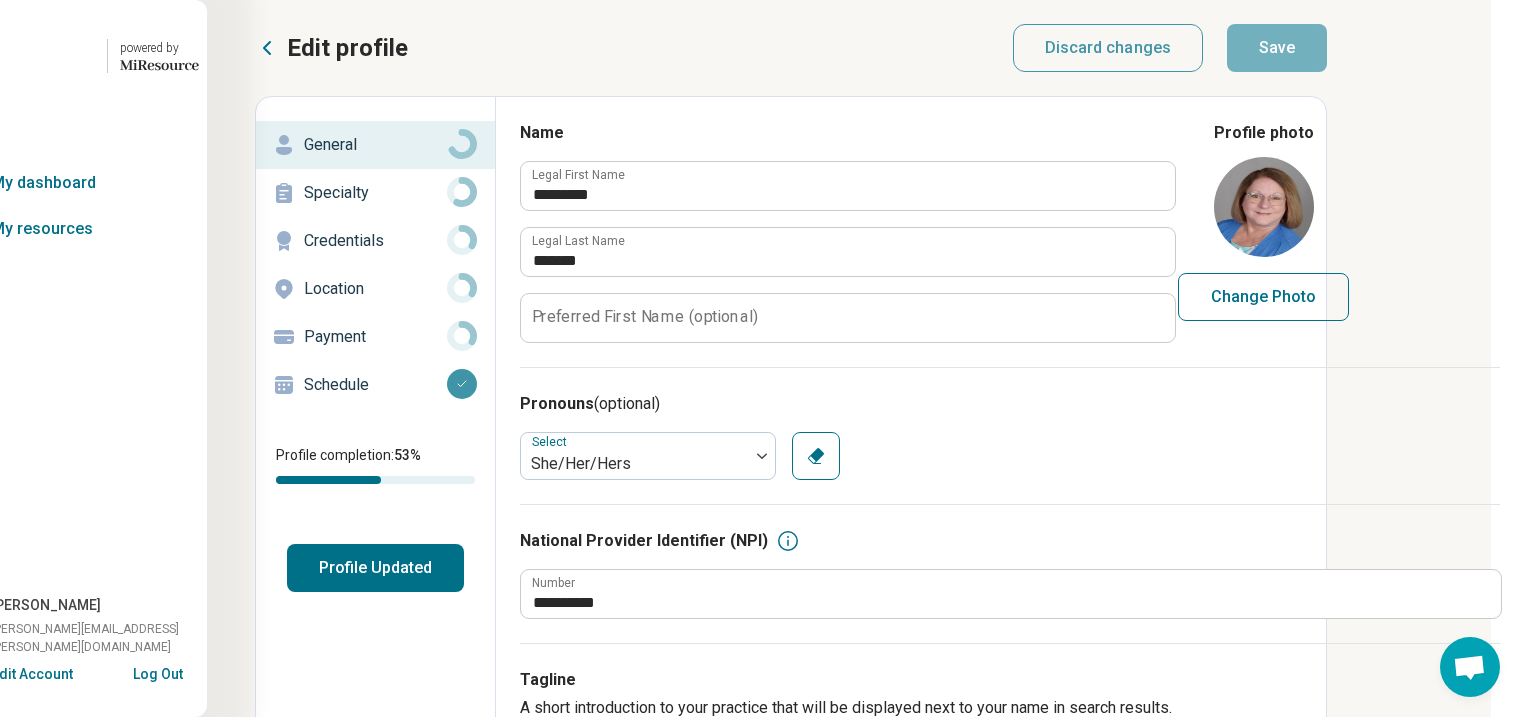 click on "Profile Updated" at bounding box center [375, 568] 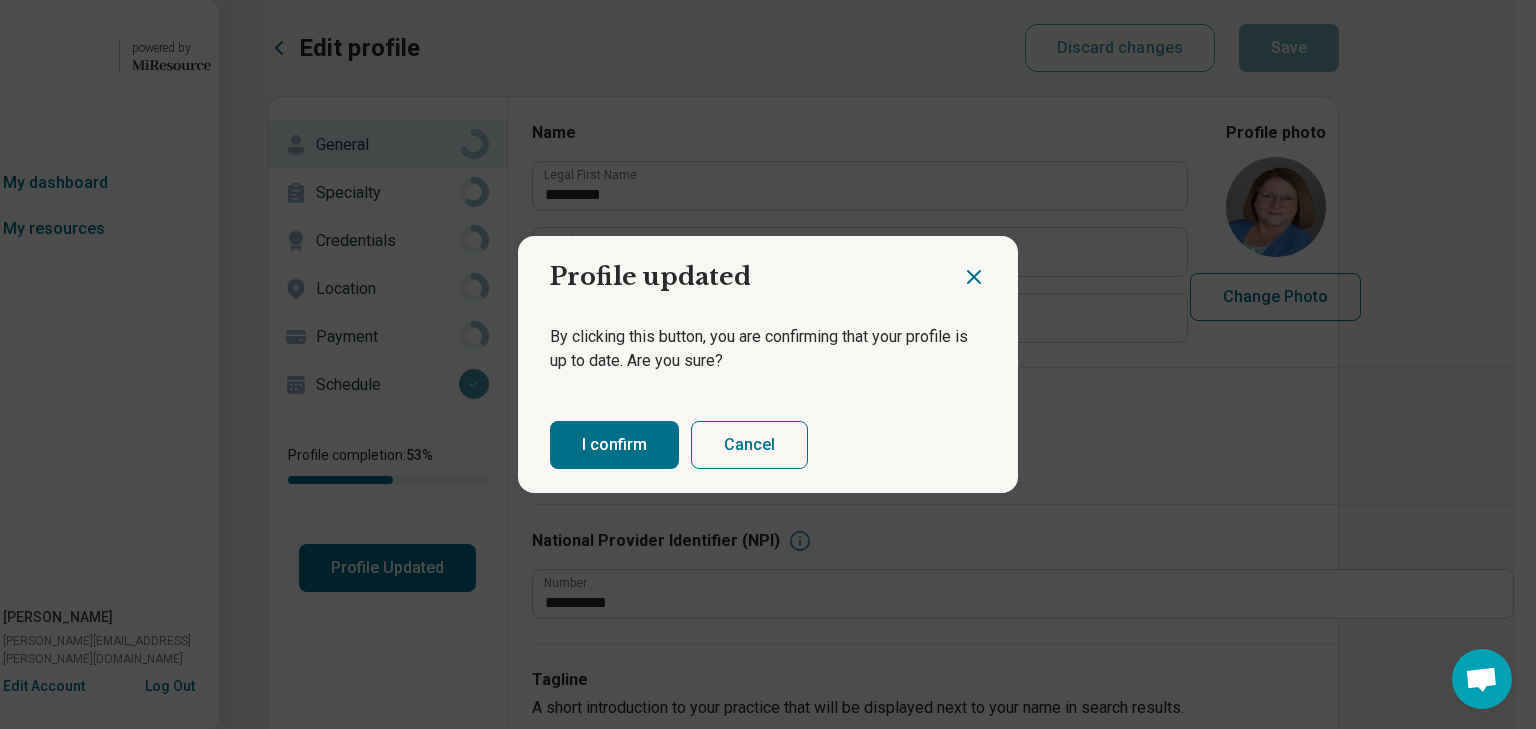 click on "I confirm" at bounding box center [614, 445] 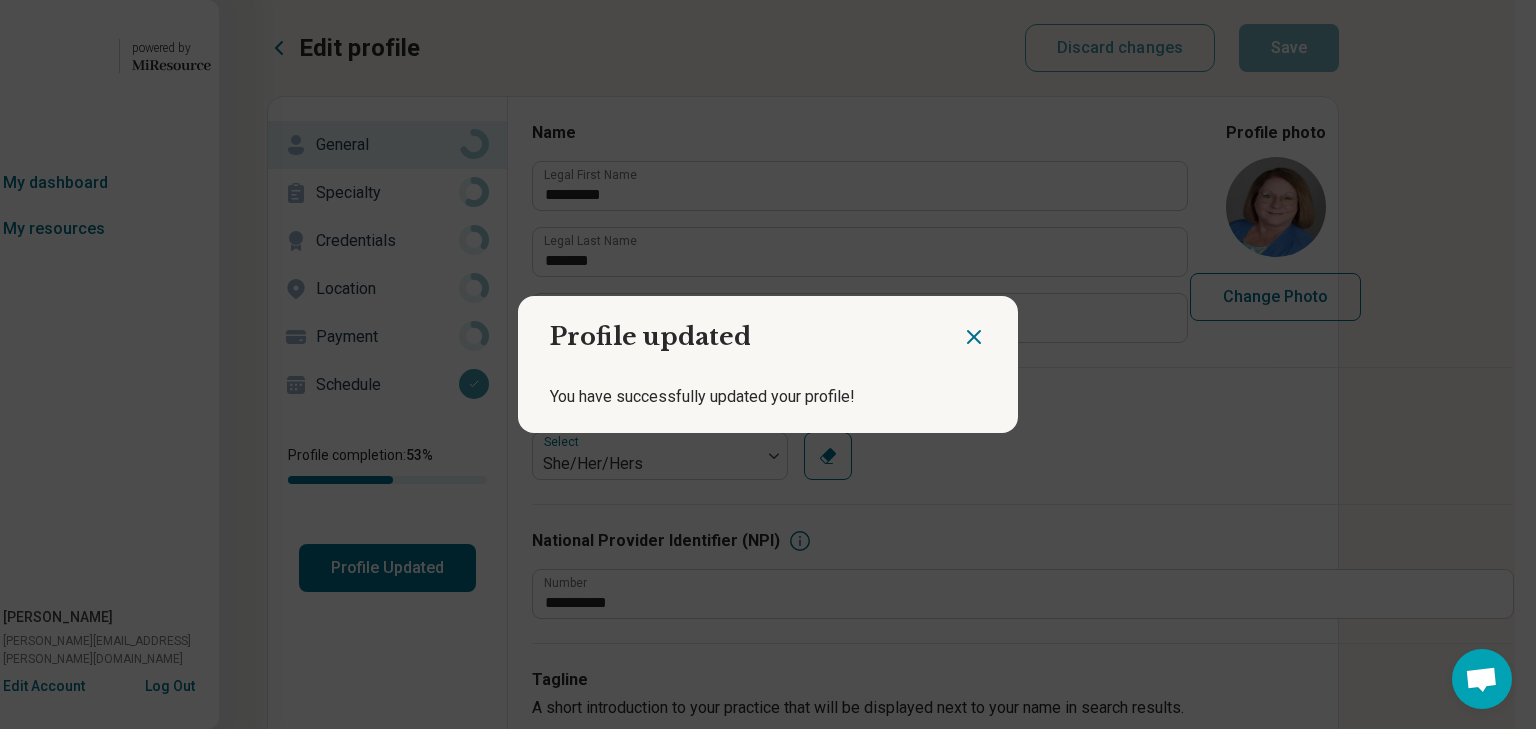 click 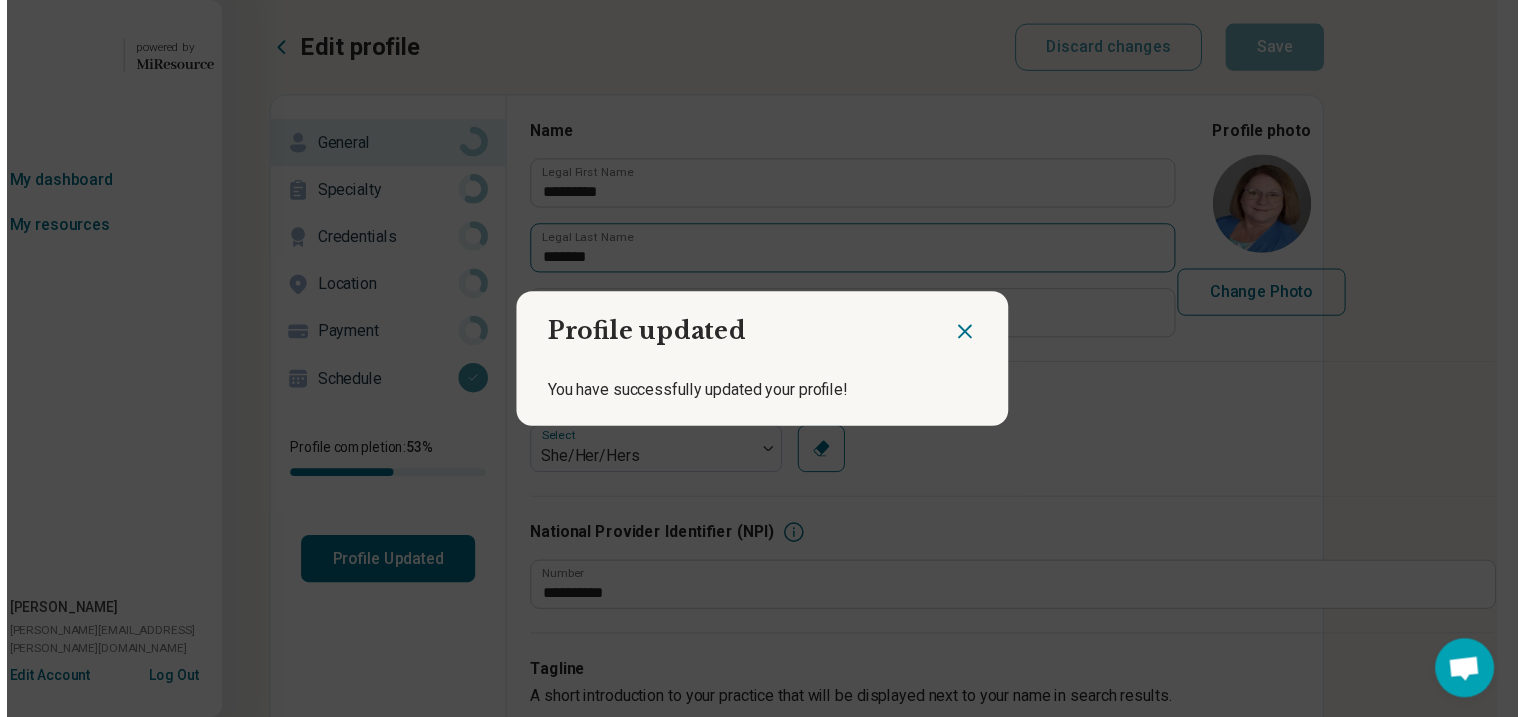 scroll, scrollTop: 0, scrollLeft: 244, axis: horizontal 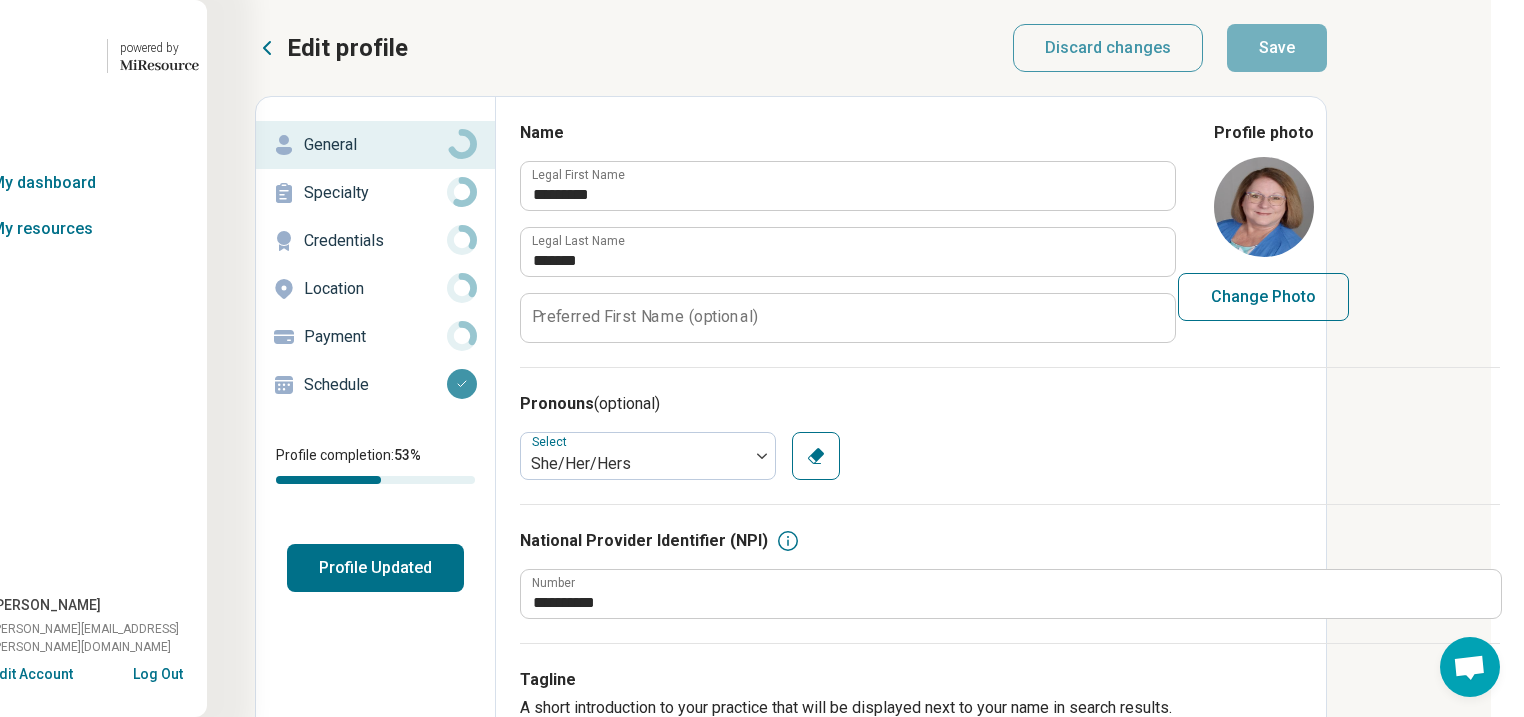 click 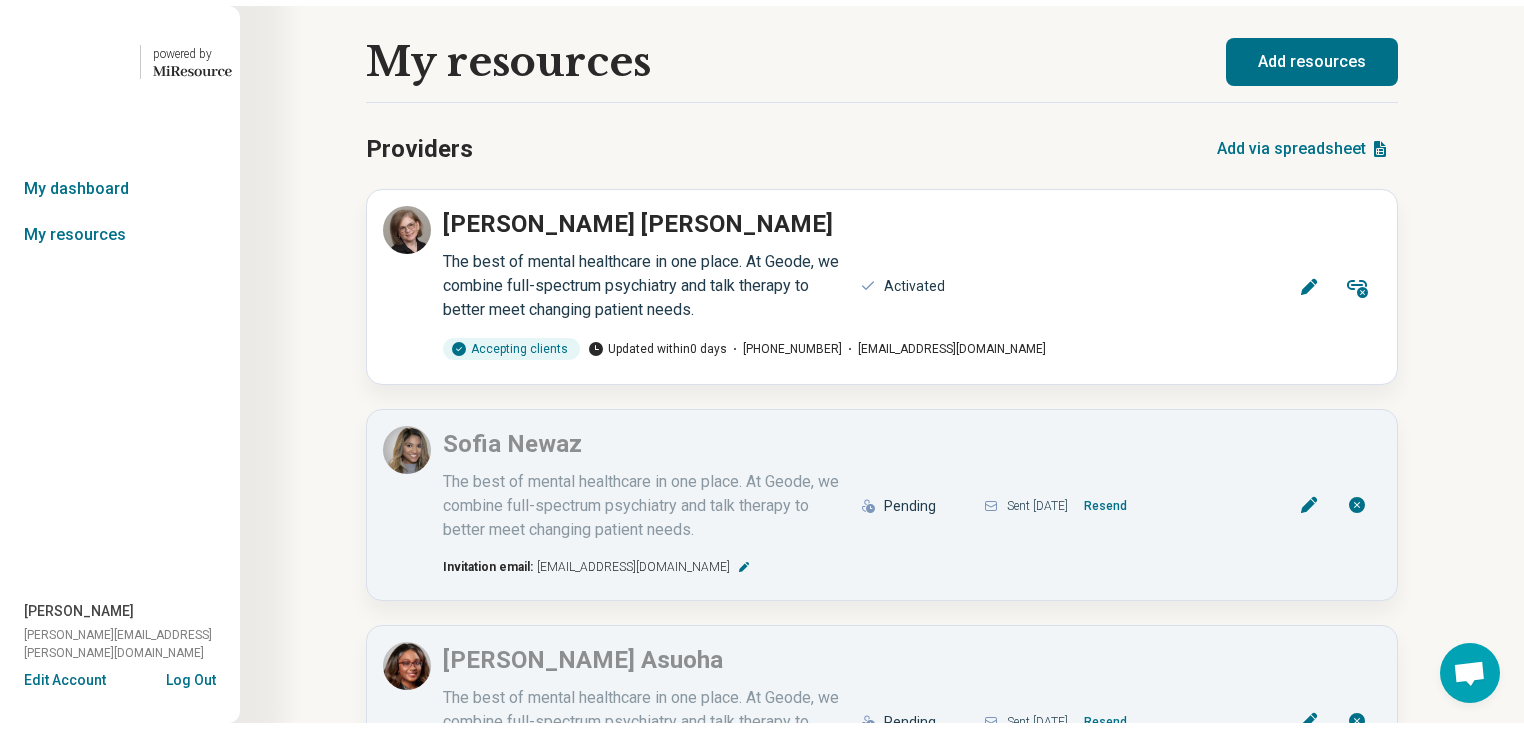 scroll, scrollTop: 0, scrollLeft: 0, axis: both 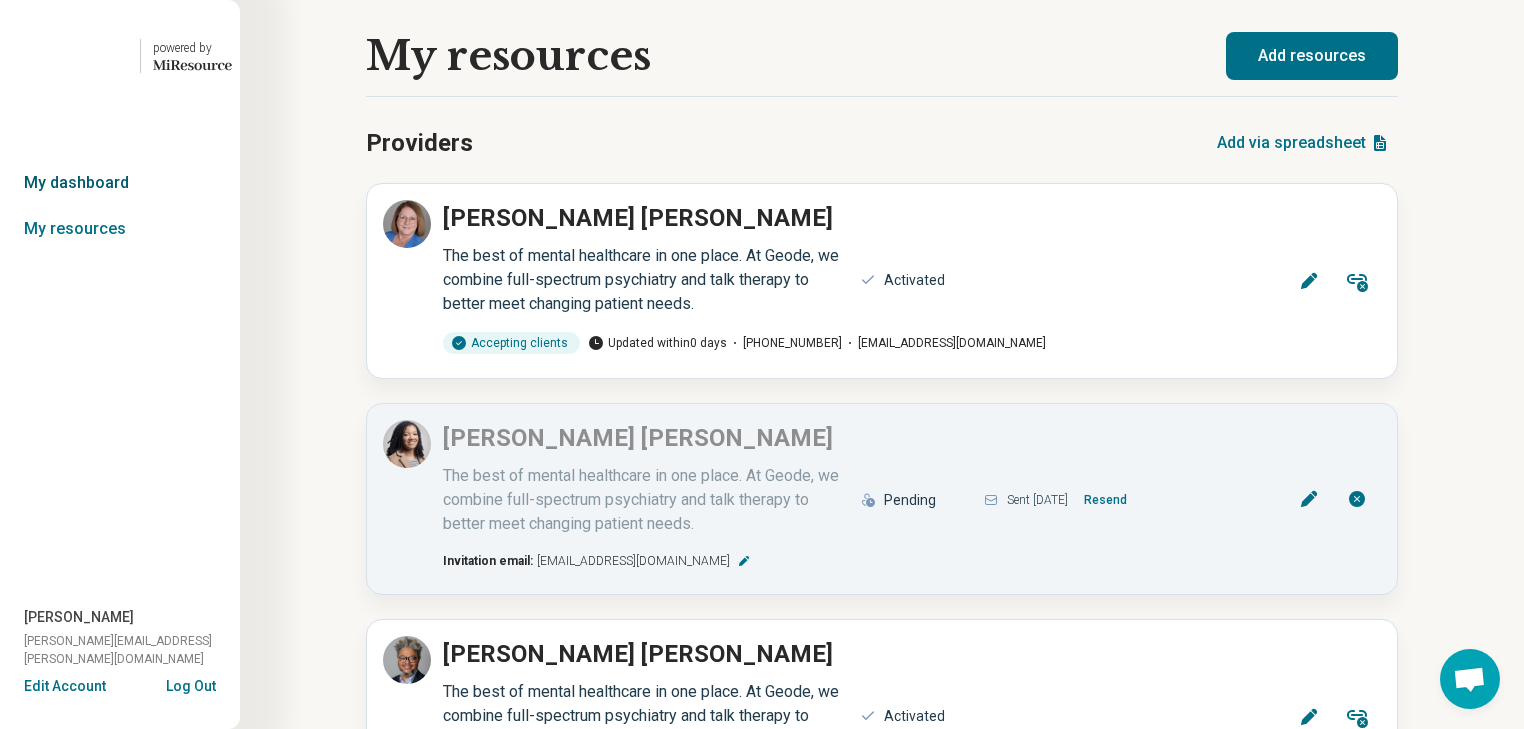 click on "My dashboard" at bounding box center [120, 183] 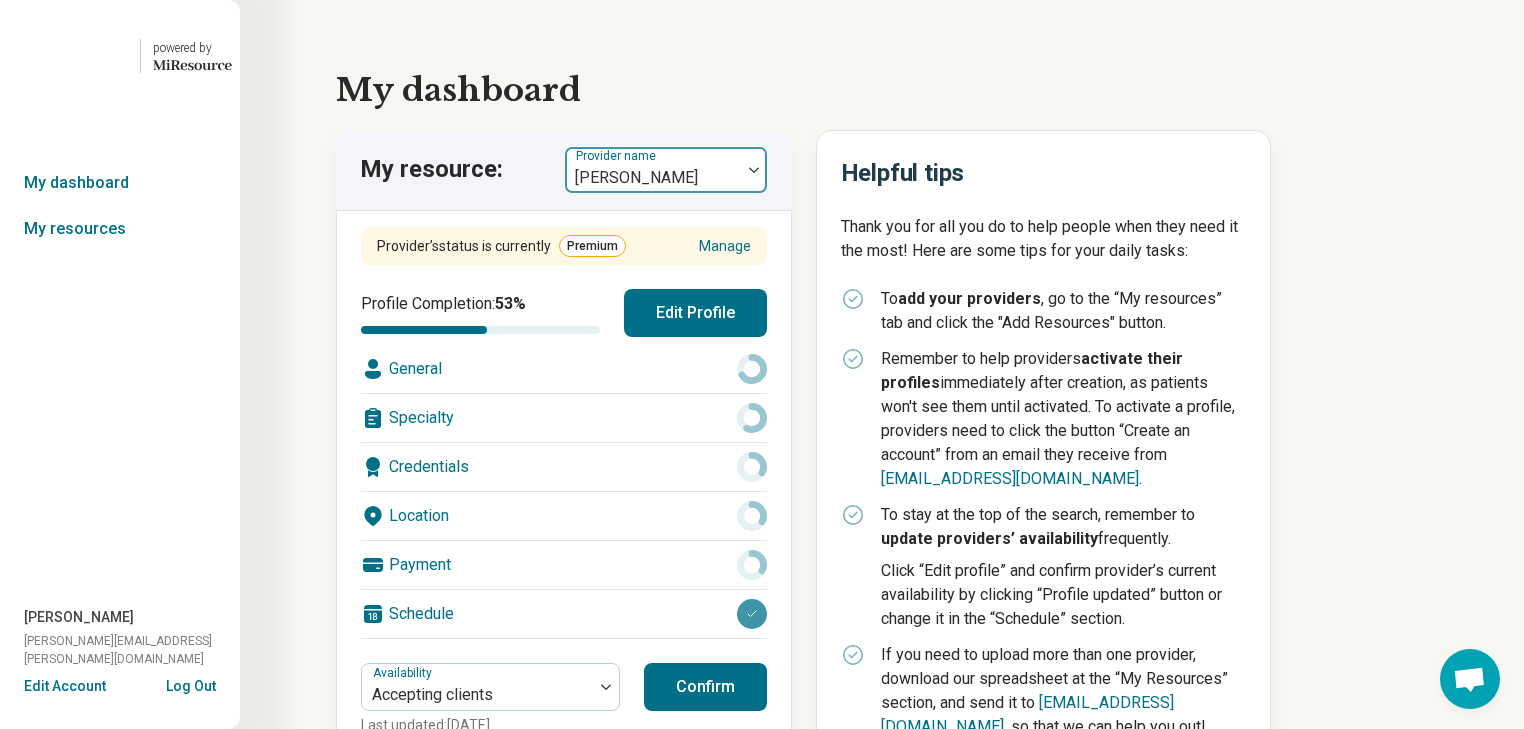 click at bounding box center [754, 170] 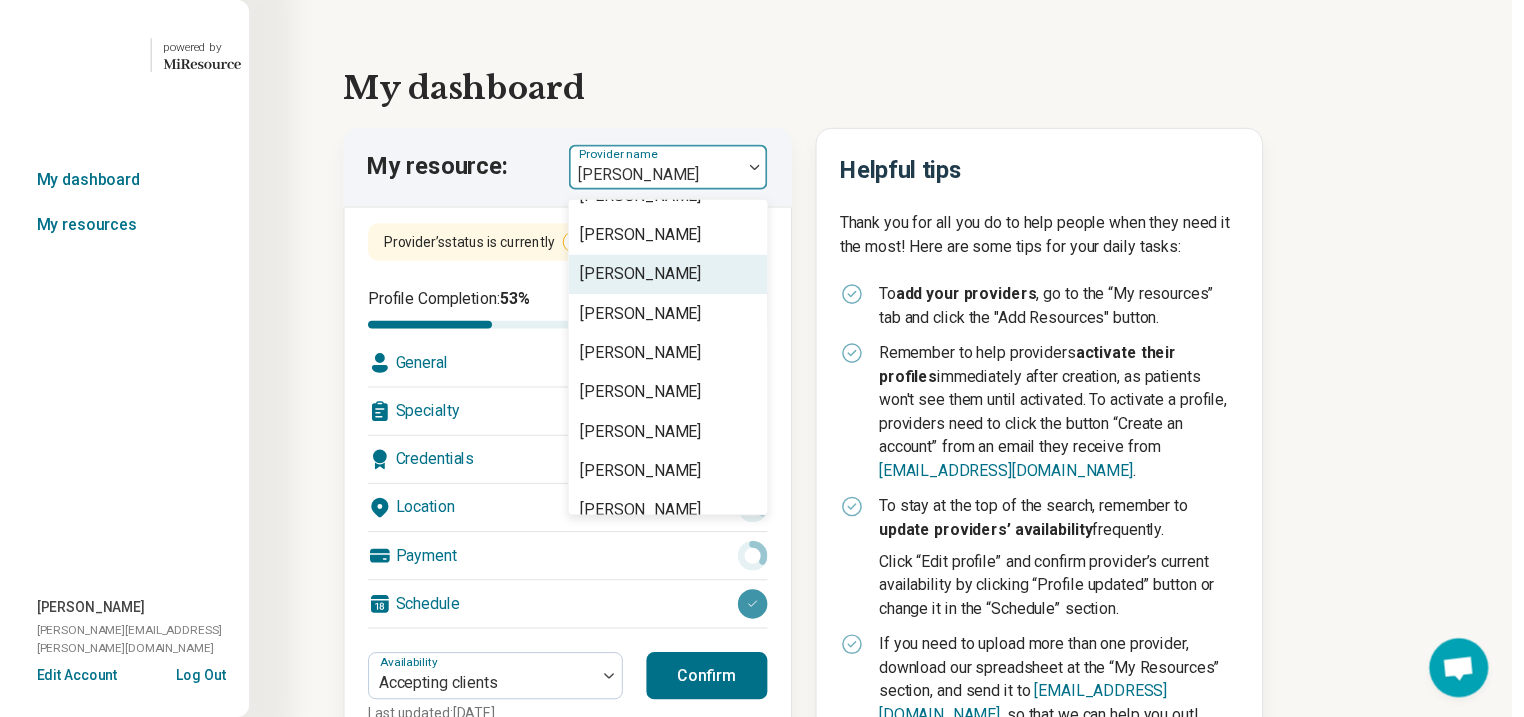 scroll, scrollTop: 0, scrollLeft: 0, axis: both 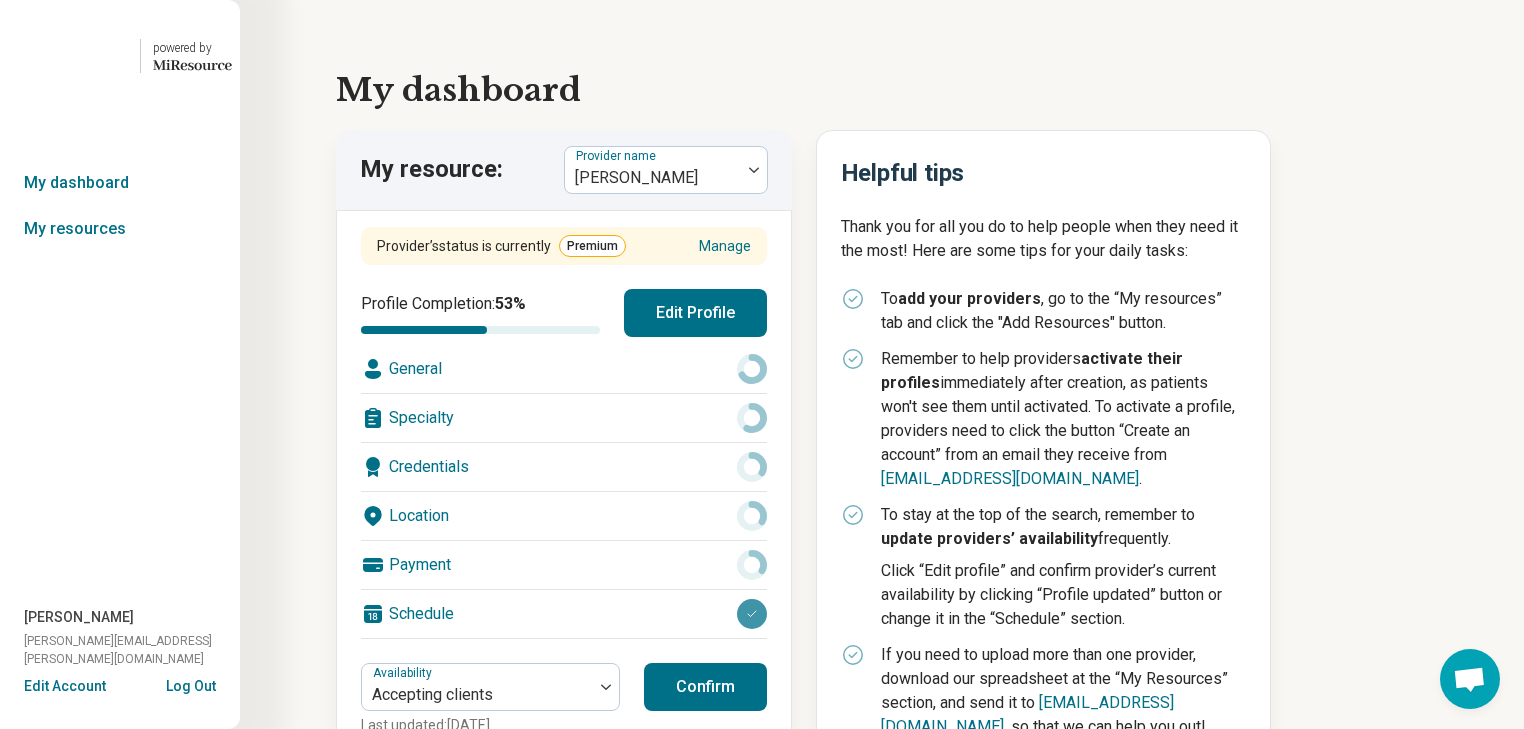 click on "Edit Profile" at bounding box center [695, 313] 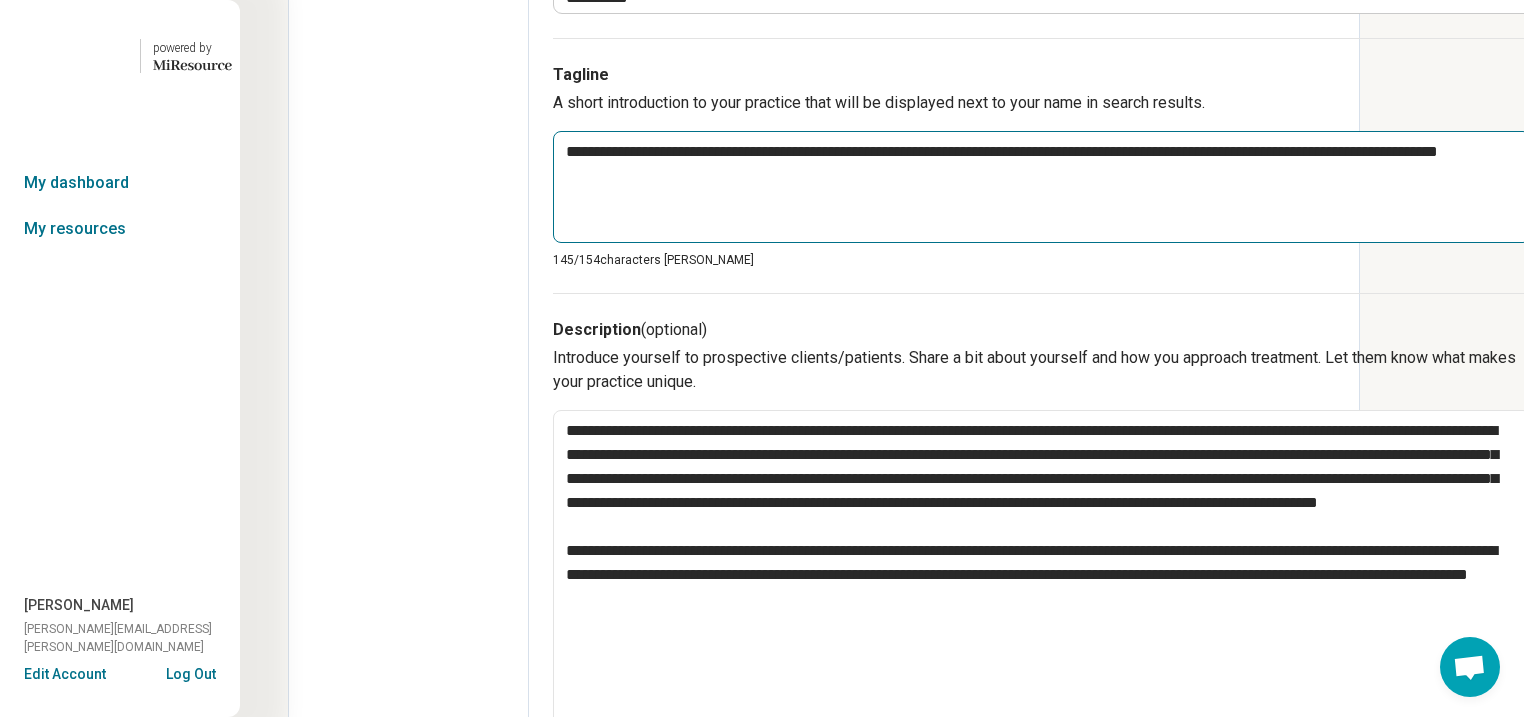 scroll, scrollTop: 640, scrollLeft: 0, axis: vertical 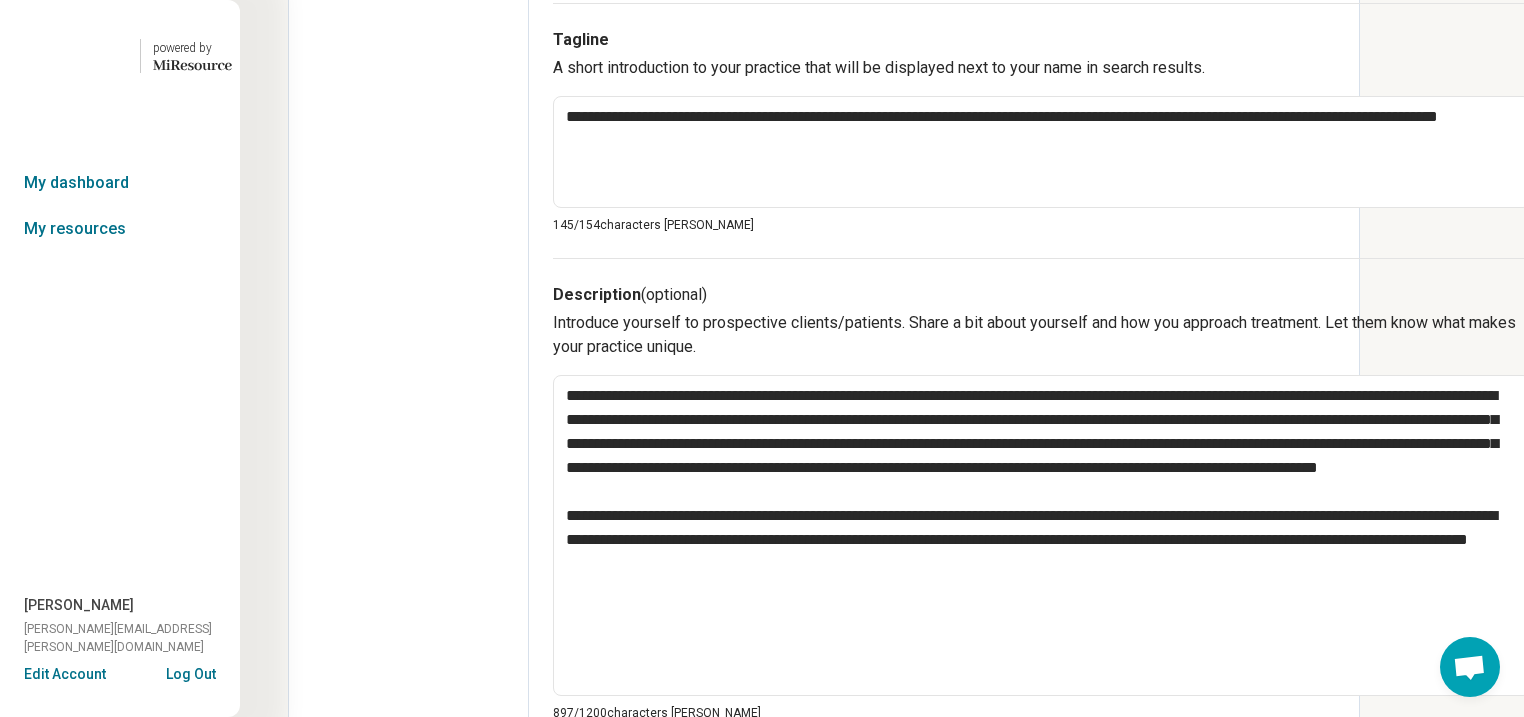 type on "*" 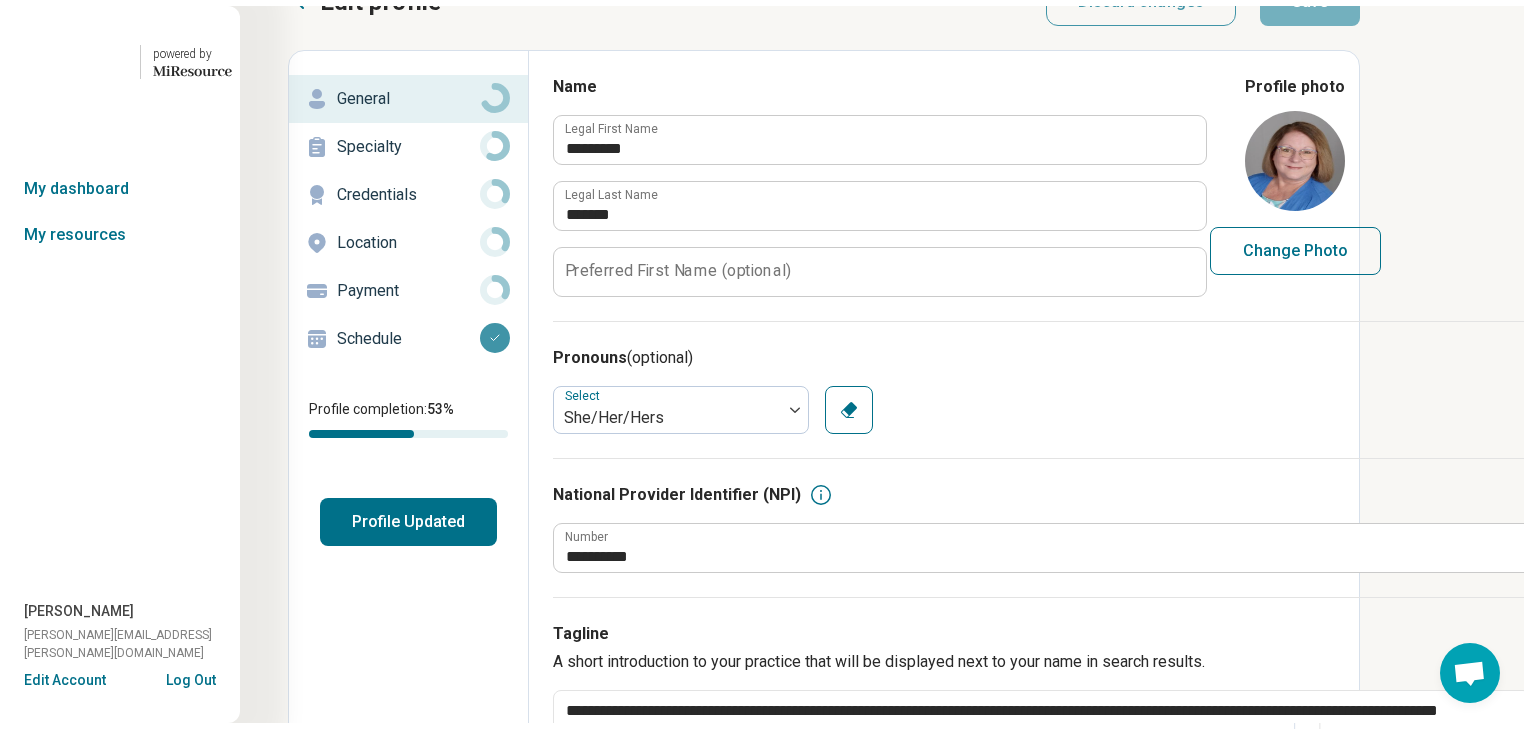 scroll, scrollTop: 0, scrollLeft: 0, axis: both 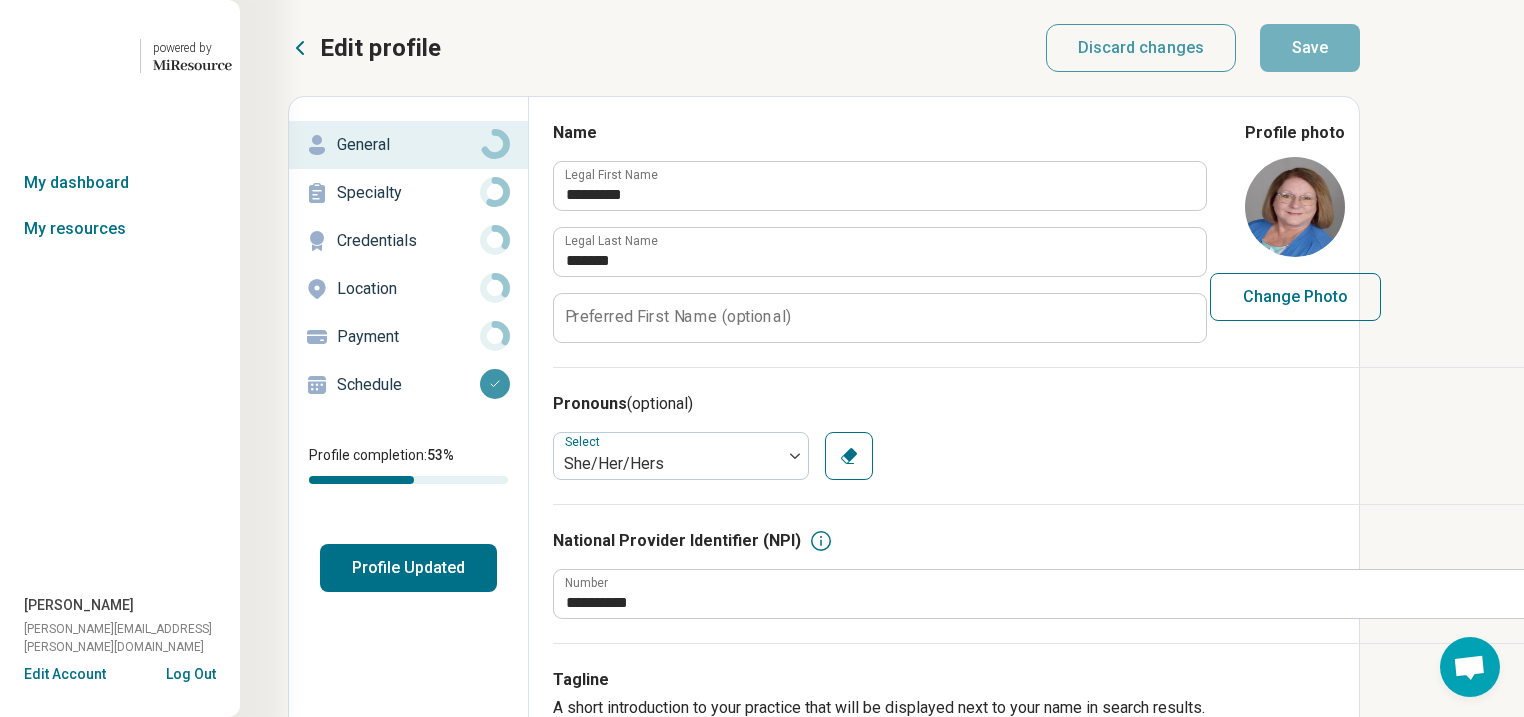 click 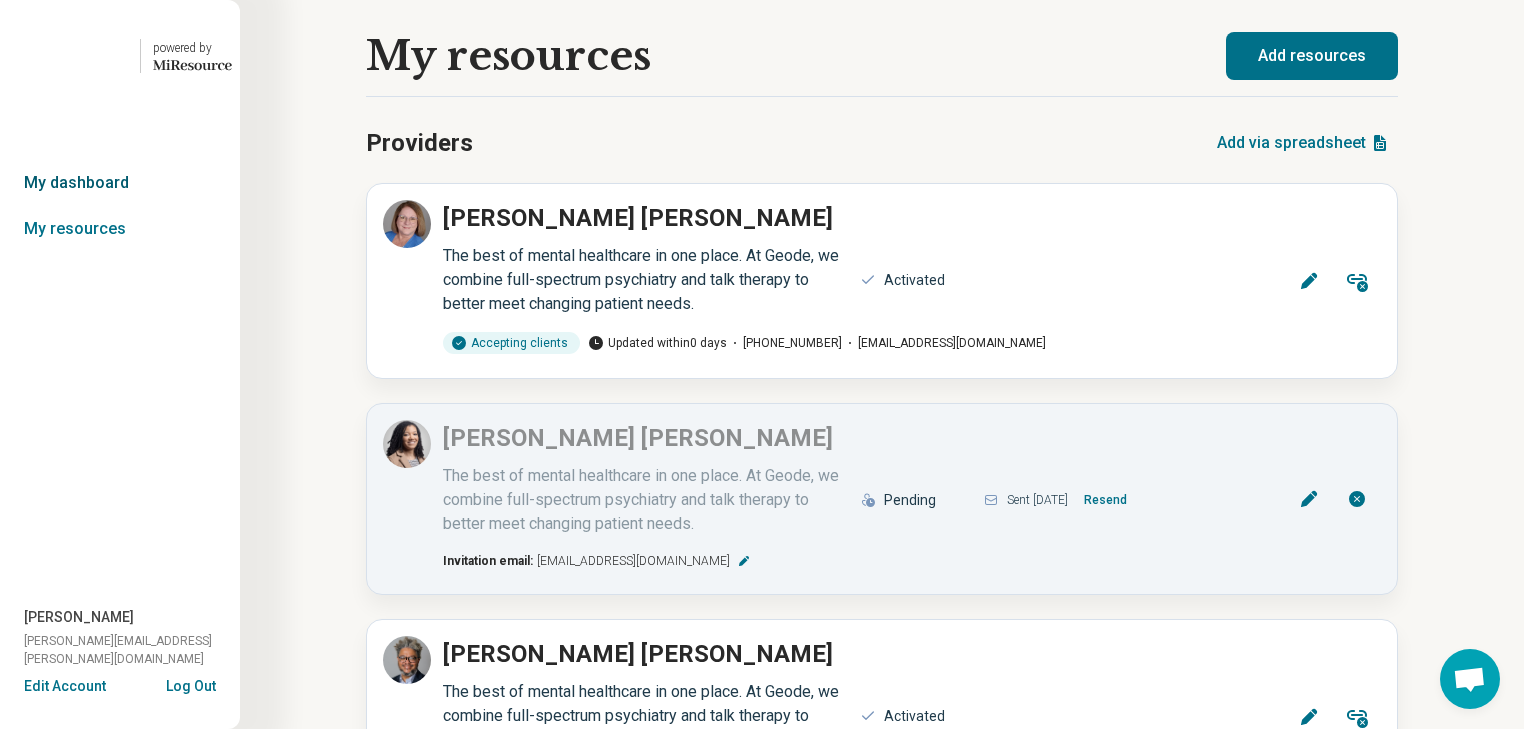 click on "My dashboard" at bounding box center (120, 183) 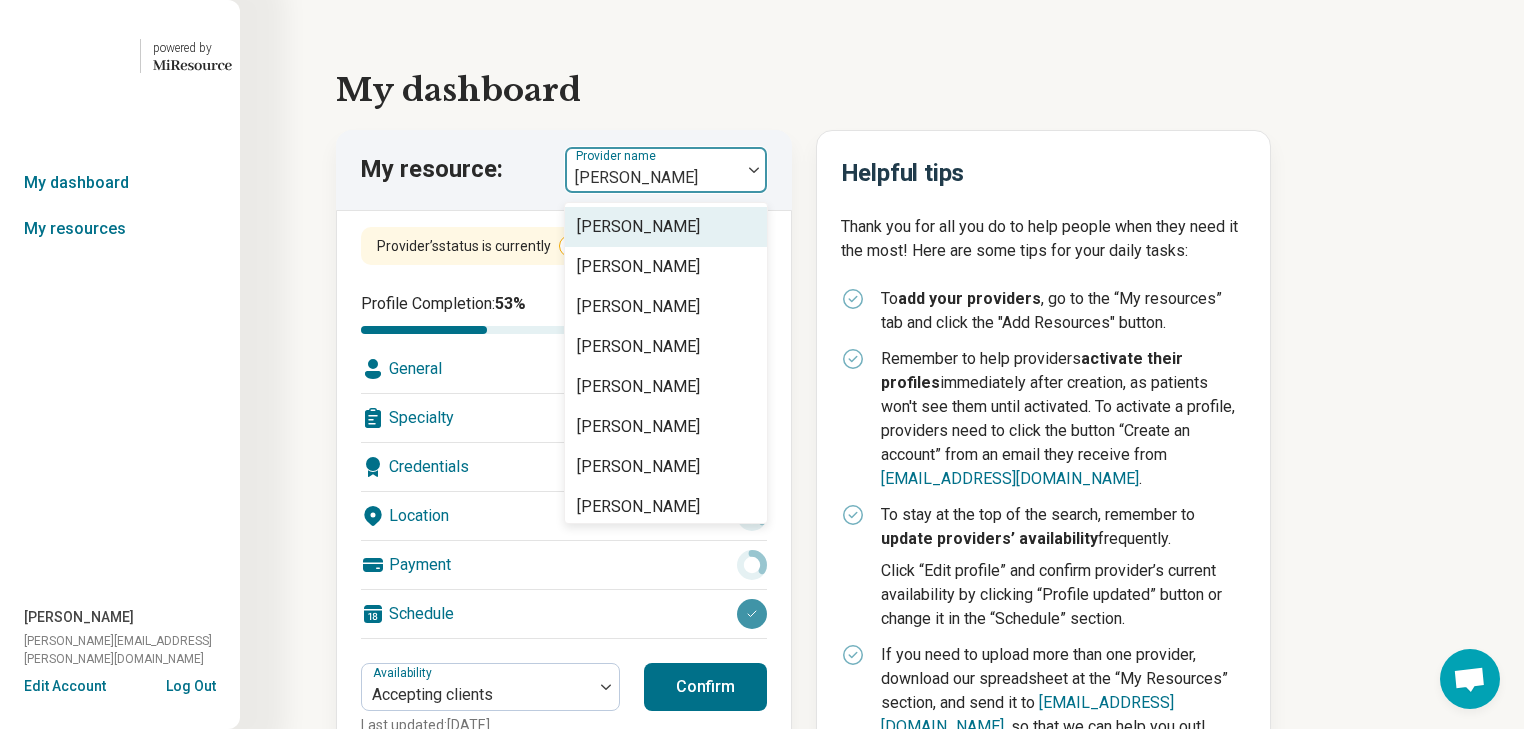 click at bounding box center [754, 170] 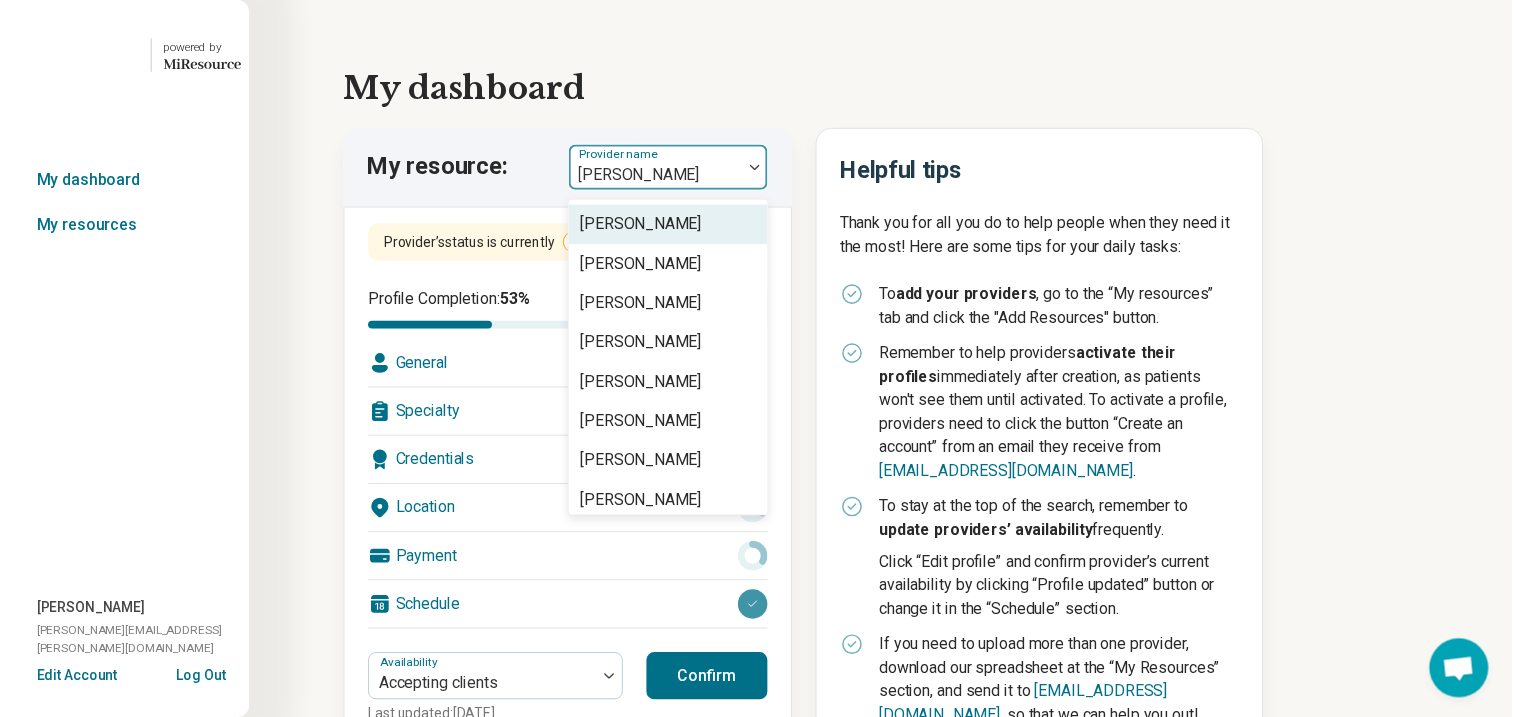 scroll, scrollTop: 0, scrollLeft: 0, axis: both 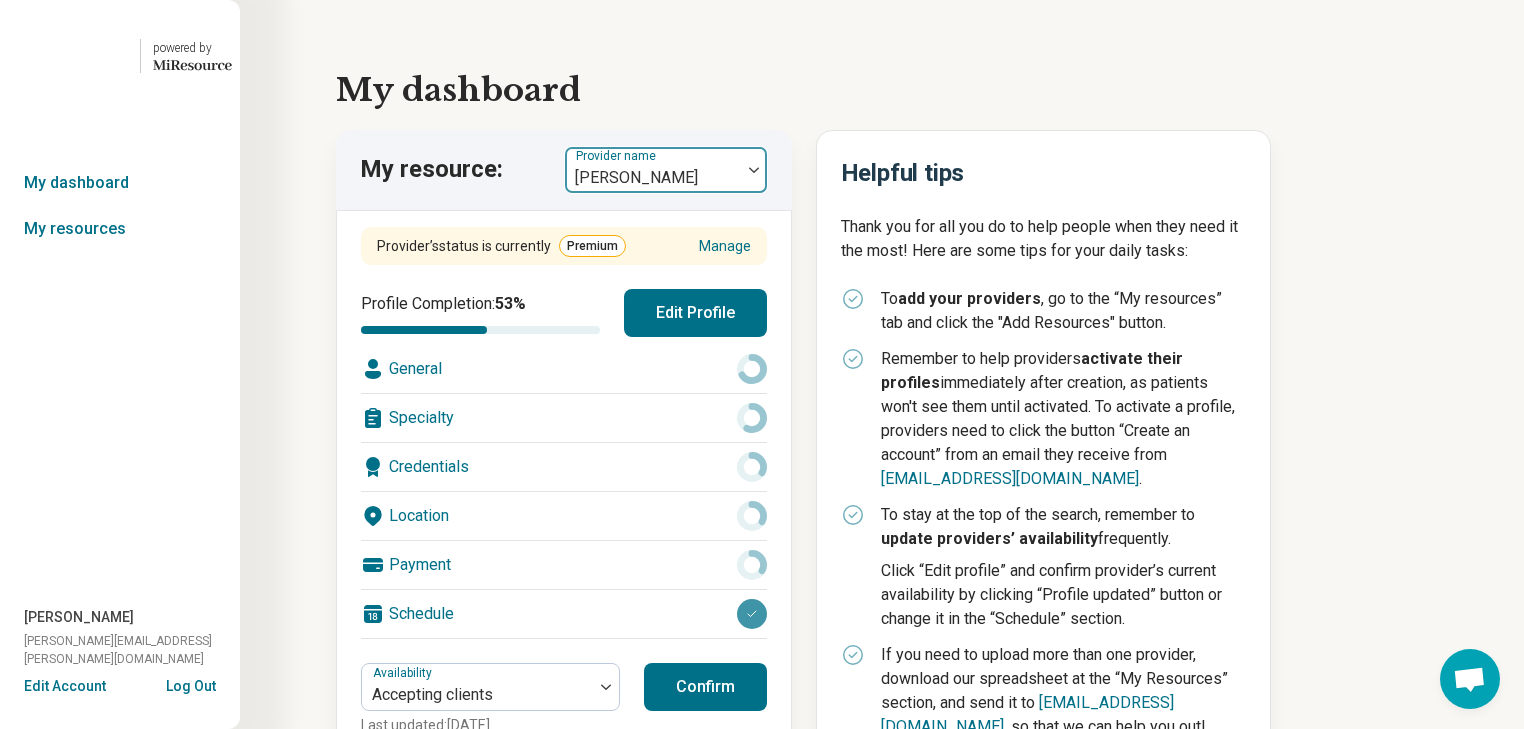 click at bounding box center (653, 178) 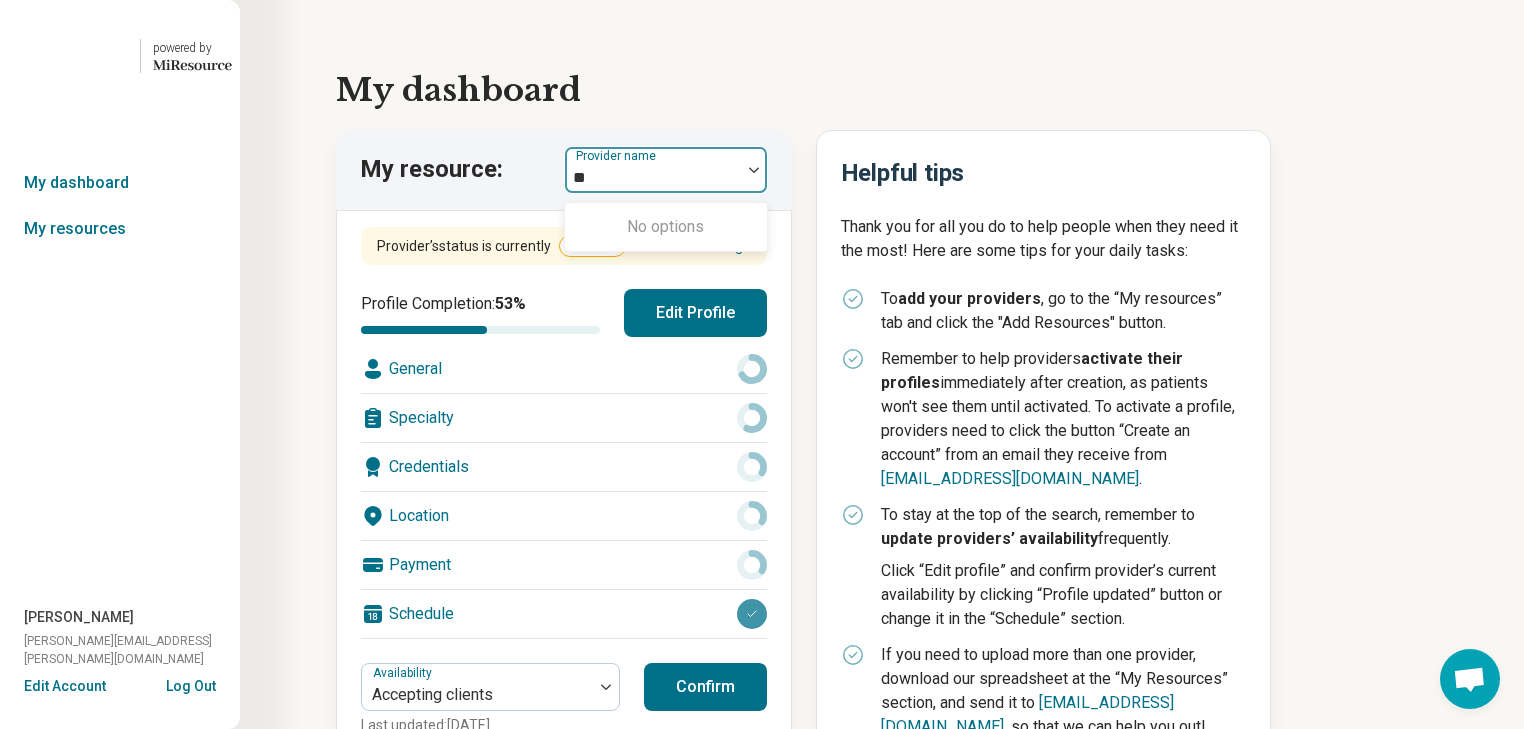 type on "**" 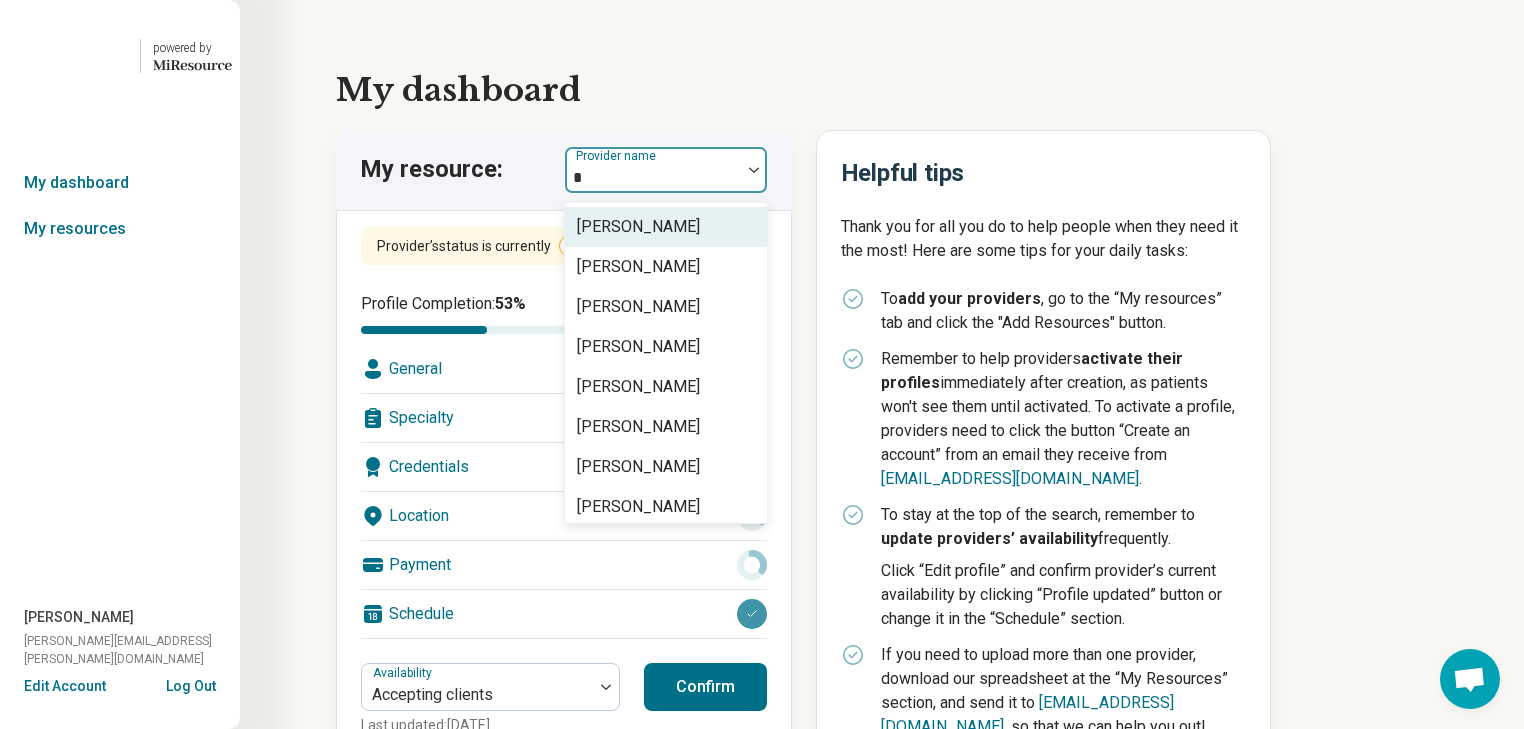 type on "**" 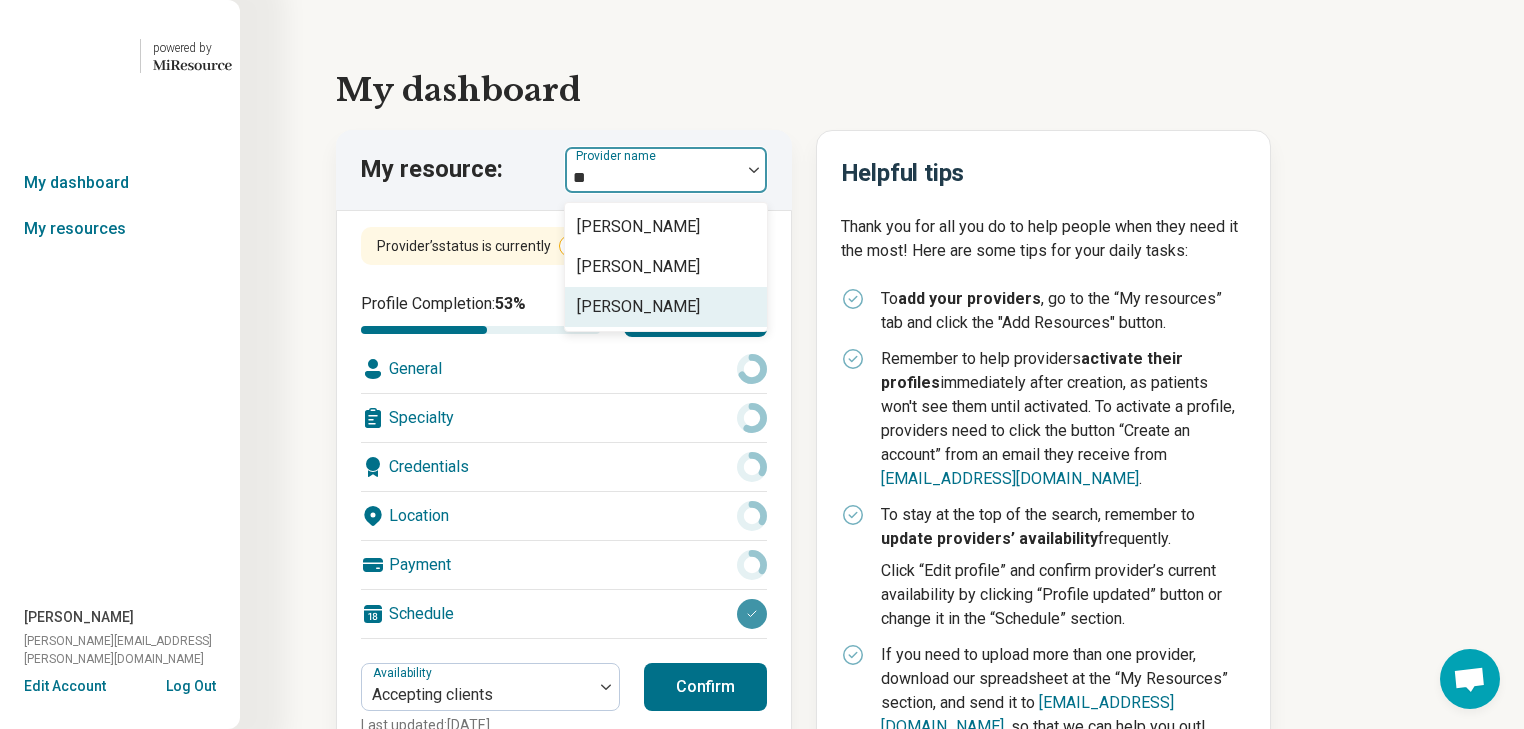 click on "[PERSON_NAME]" at bounding box center [638, 307] 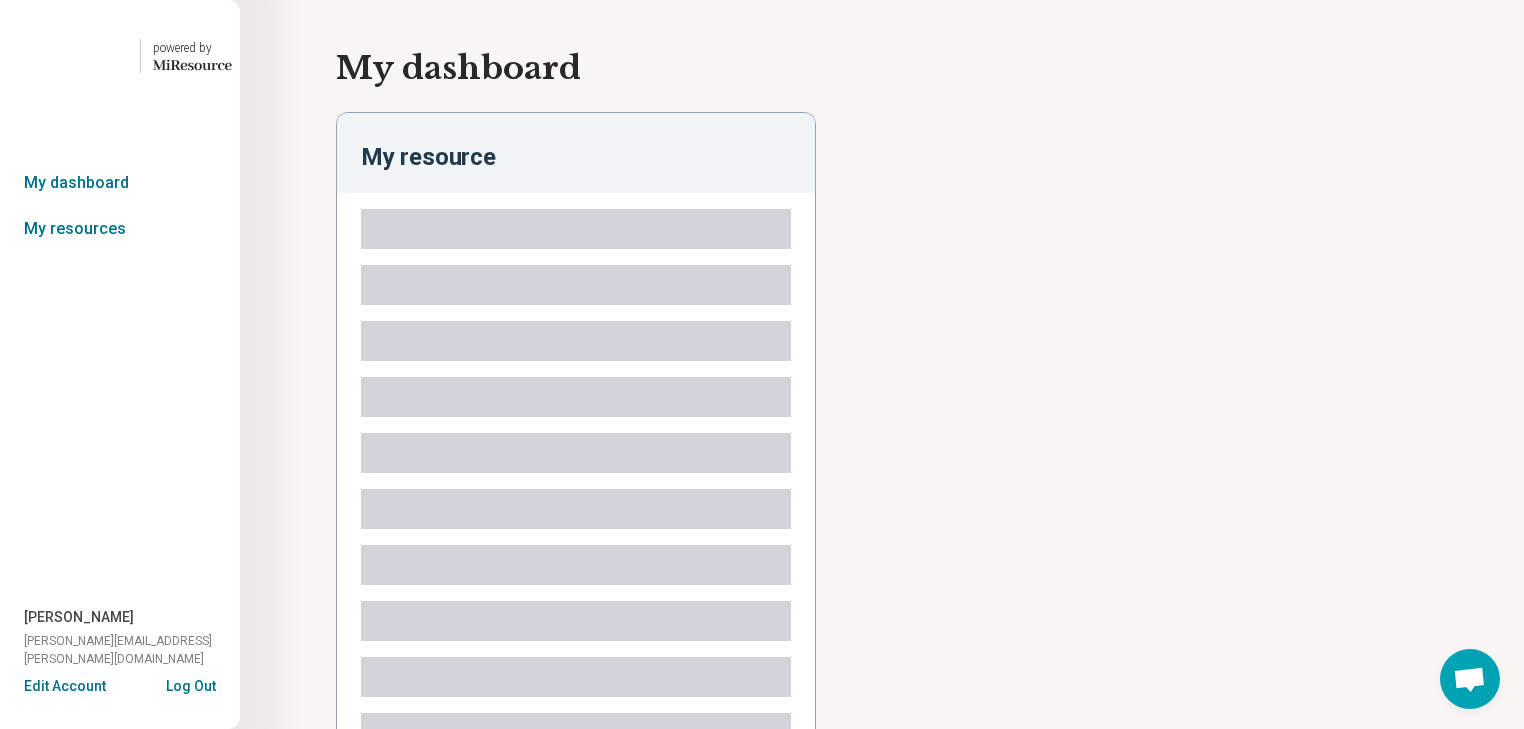 type 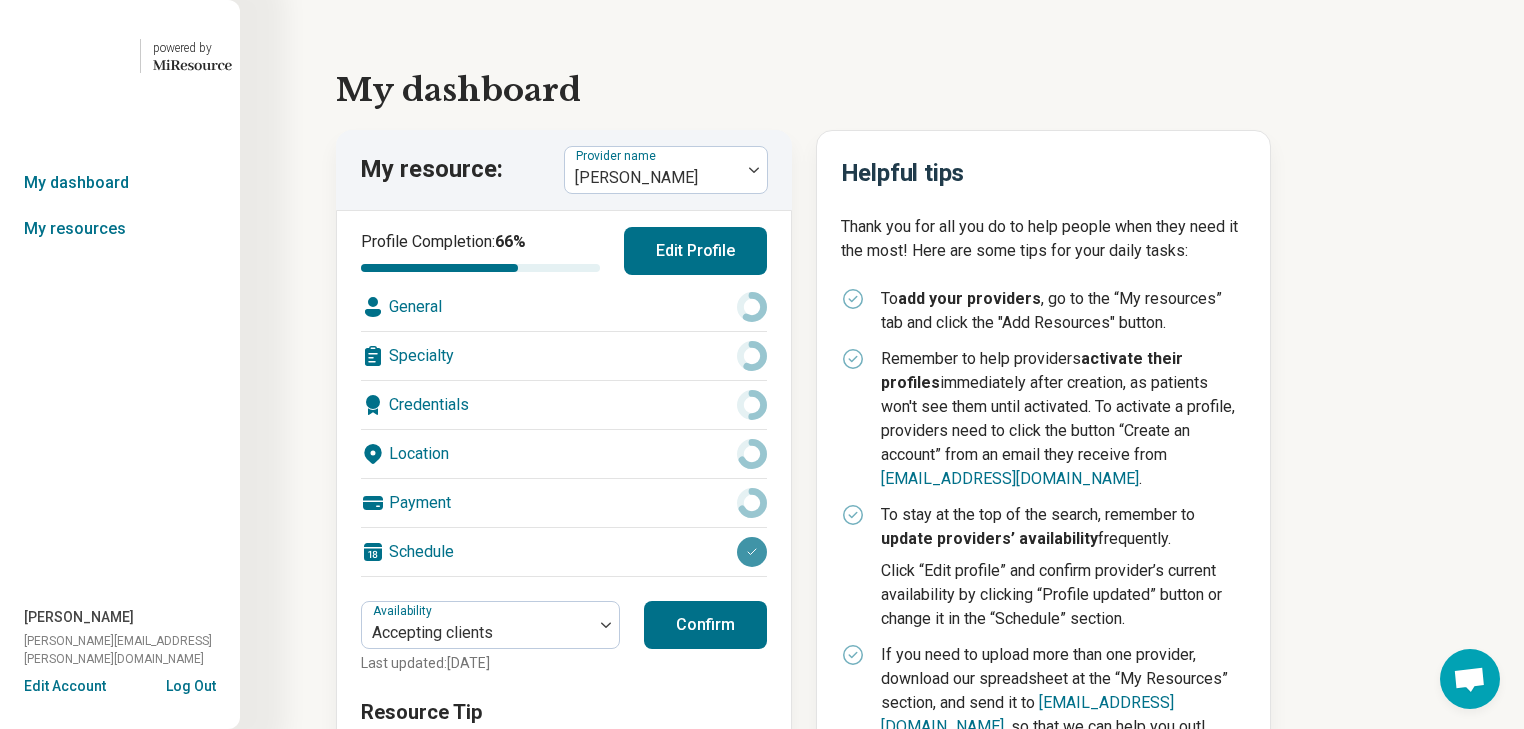 click on "Edit Profile" at bounding box center [695, 251] 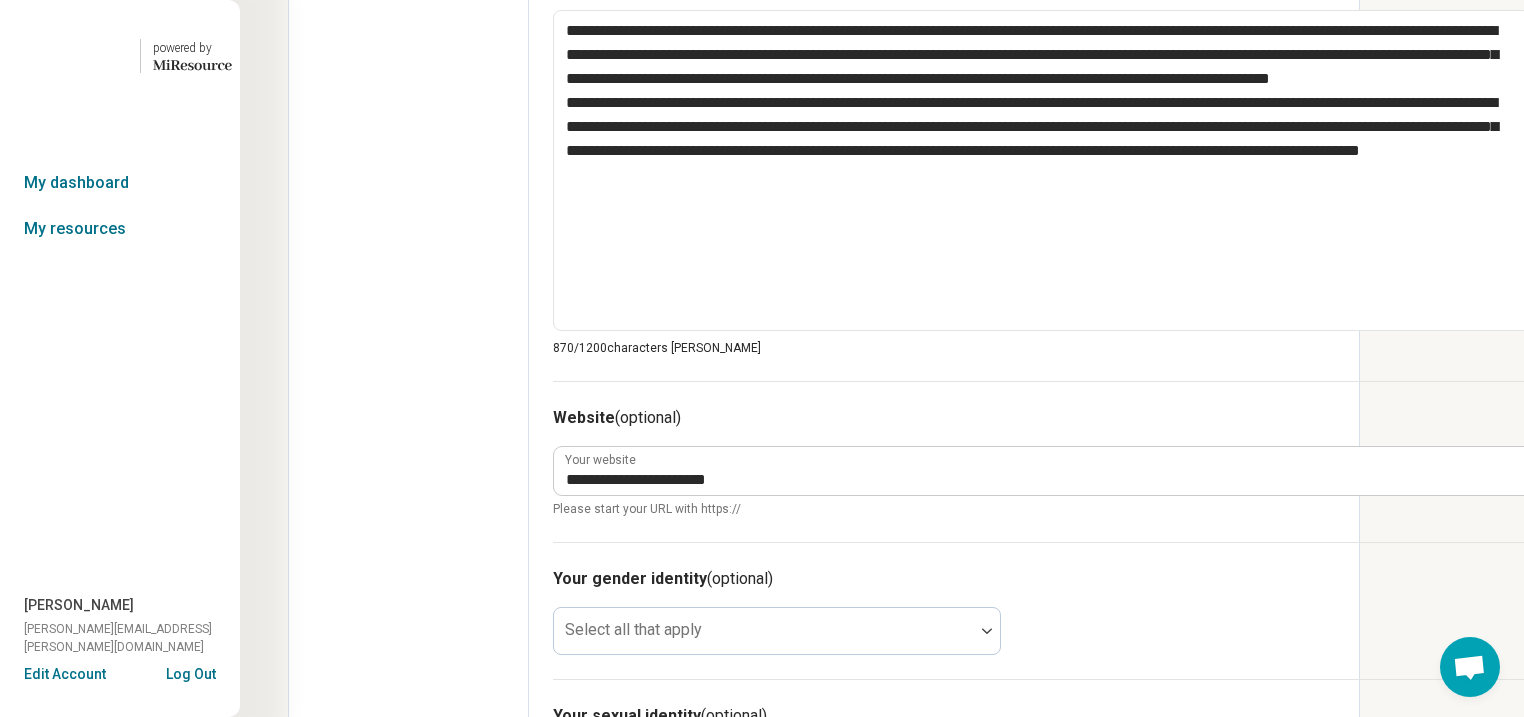 scroll, scrollTop: 880, scrollLeft: 0, axis: vertical 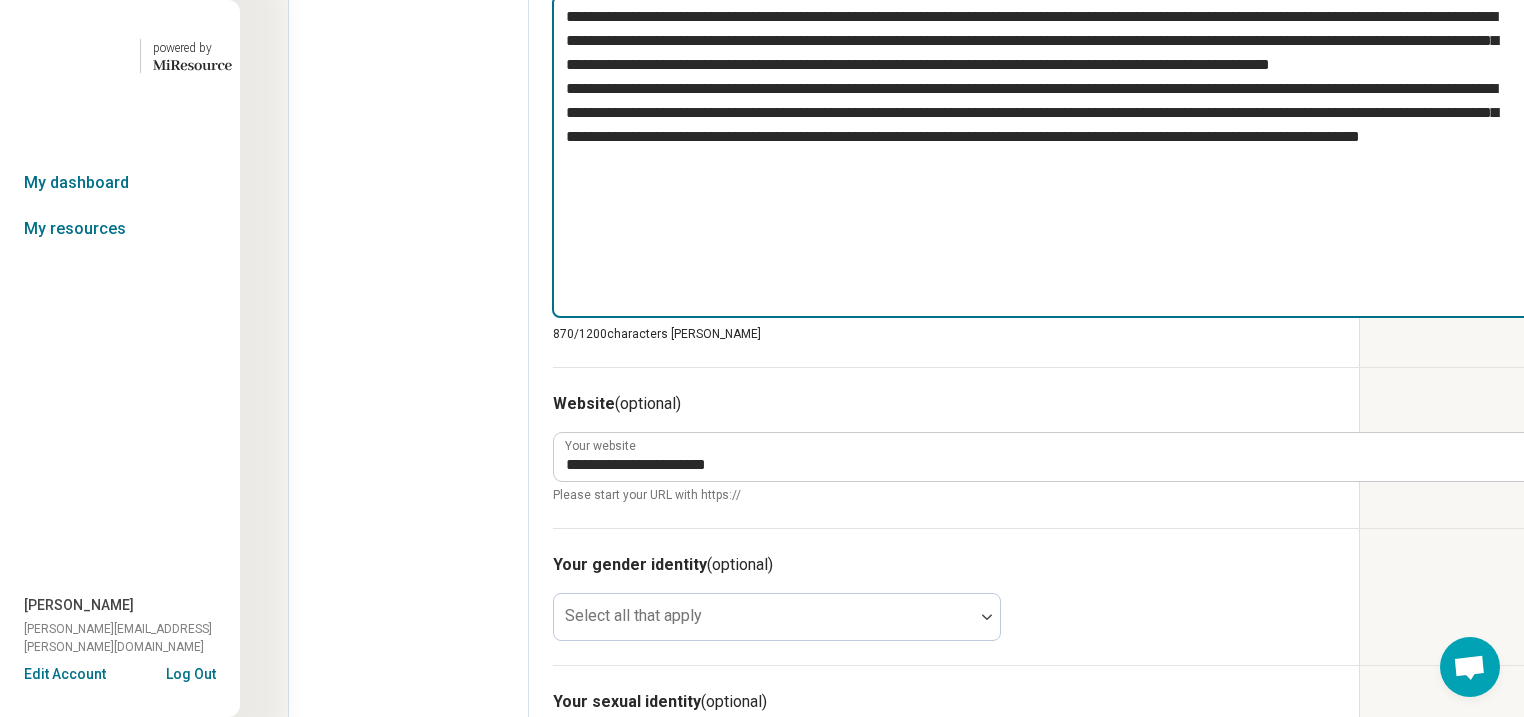 drag, startPoint x: 954, startPoint y: 475, endPoint x: 641, endPoint y: 205, distance: 413.36304 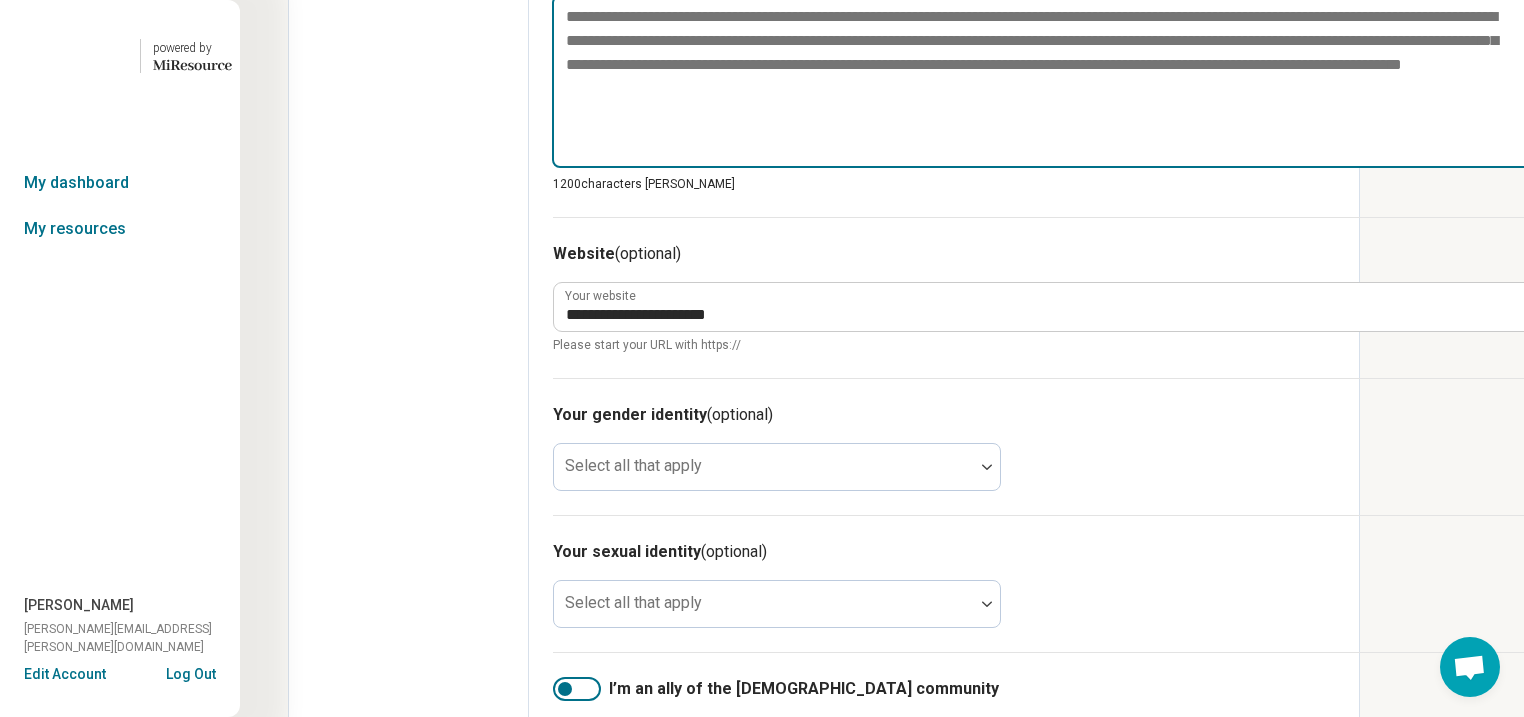 type 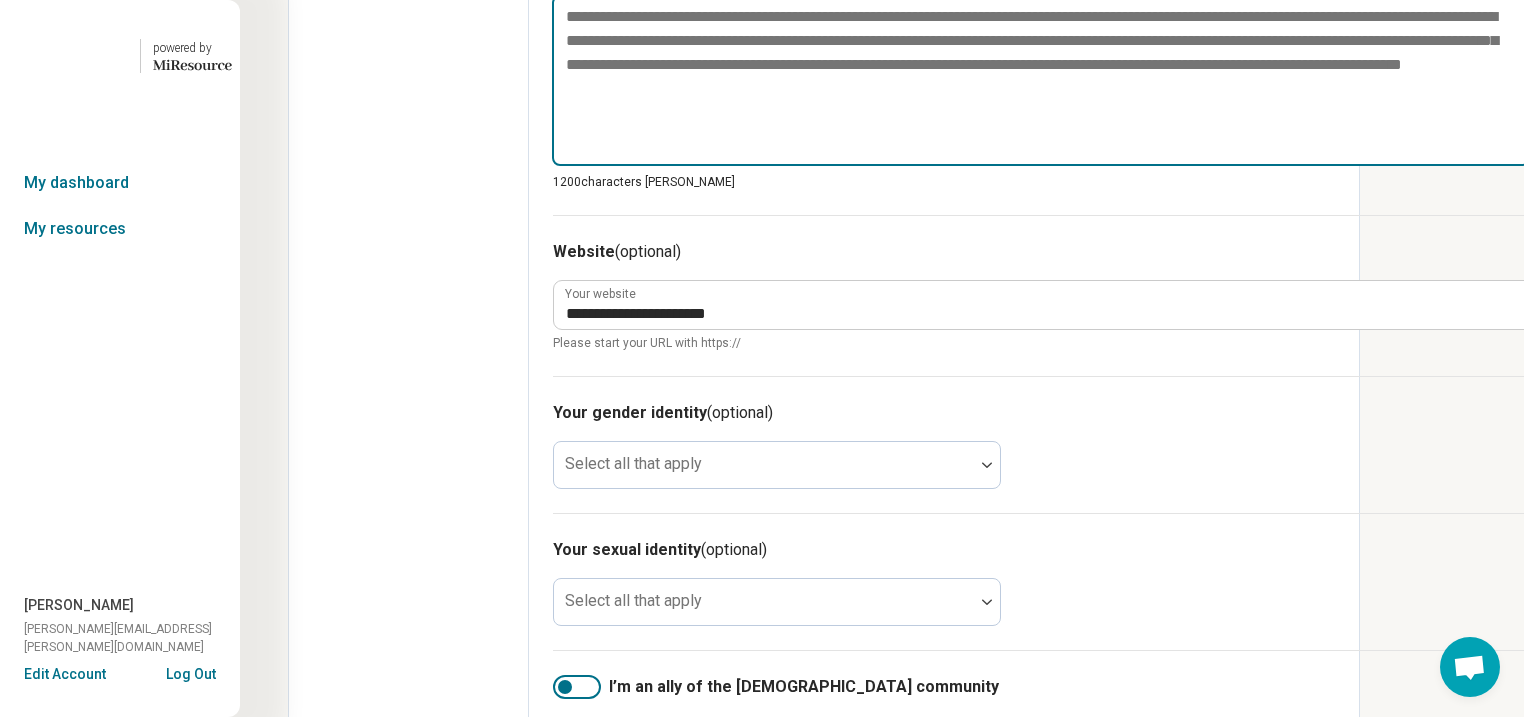 click at bounding box center [1041, 81] 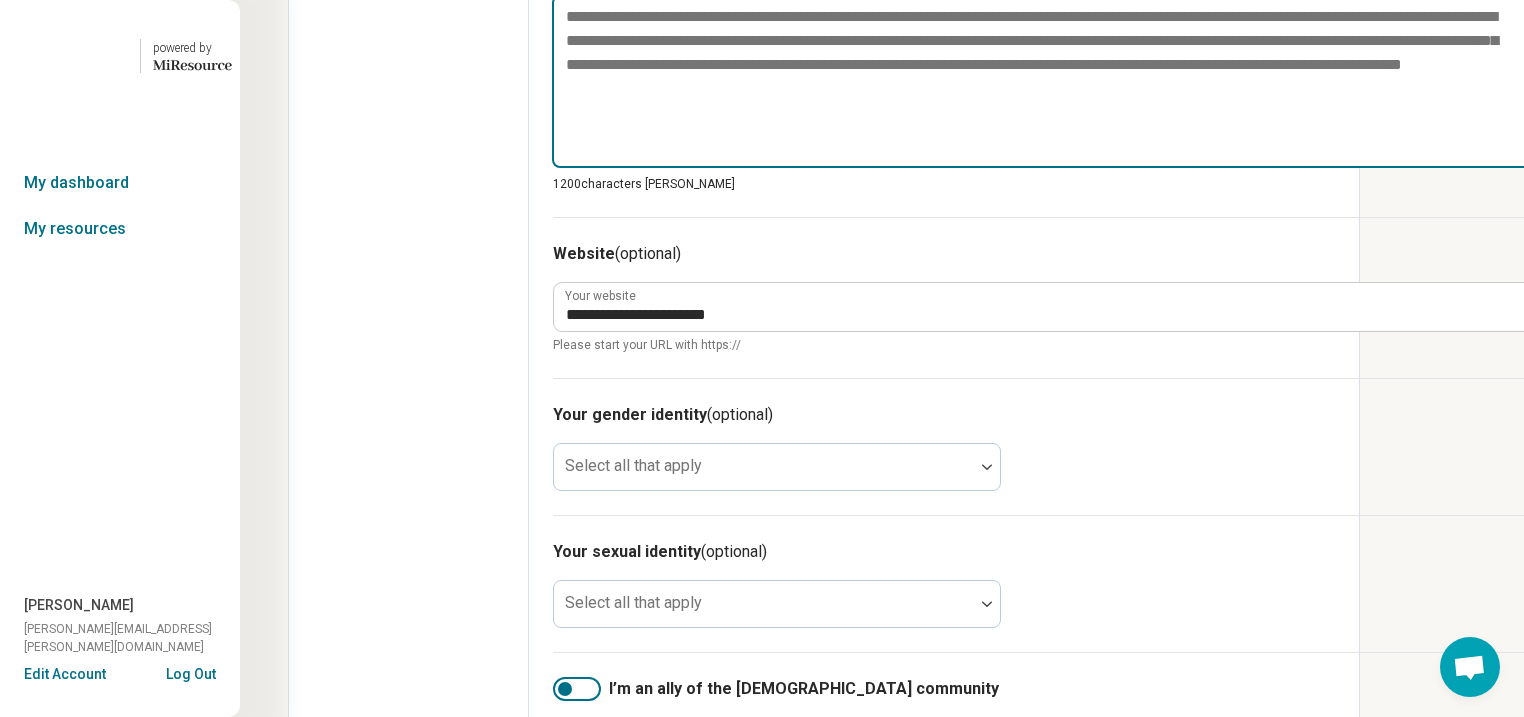 paste on "**********" 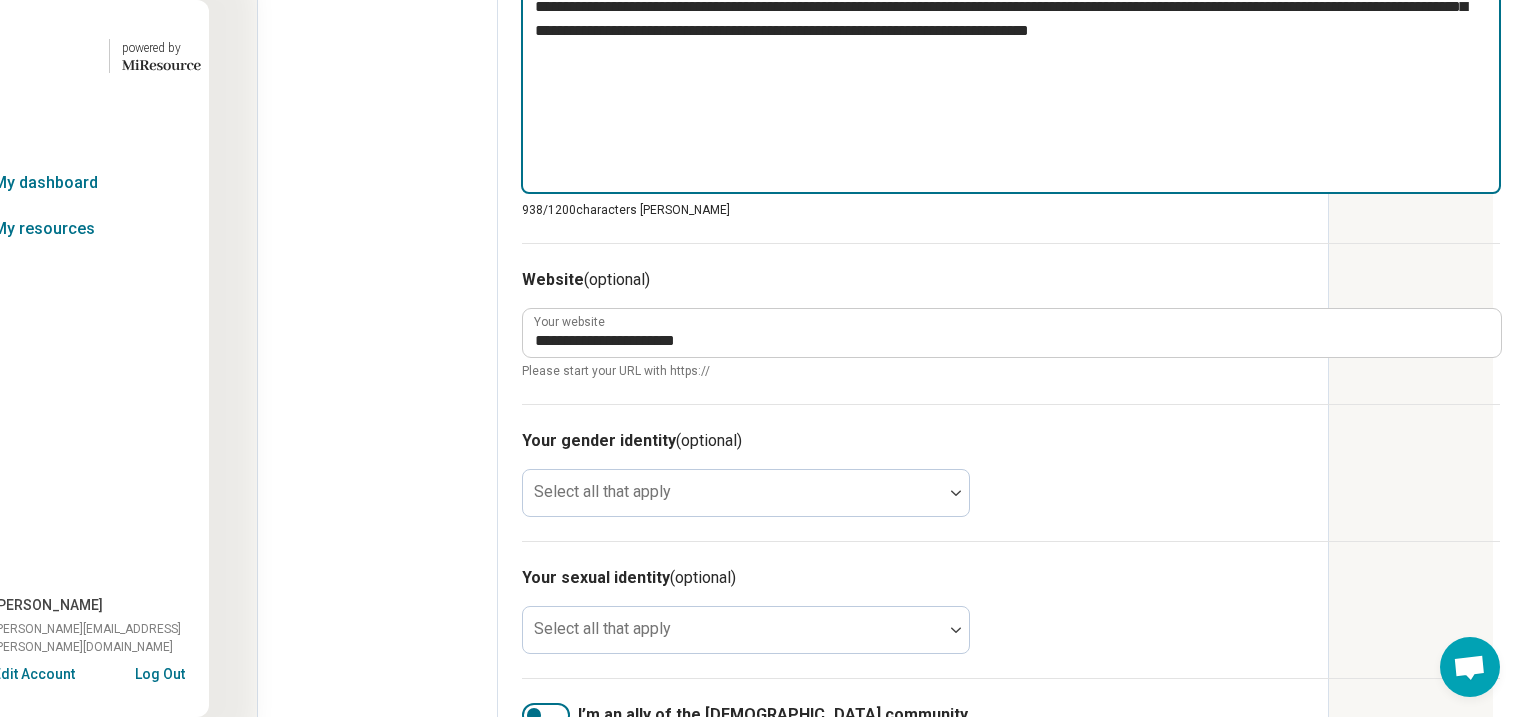 scroll, scrollTop: 1120, scrollLeft: 216, axis: both 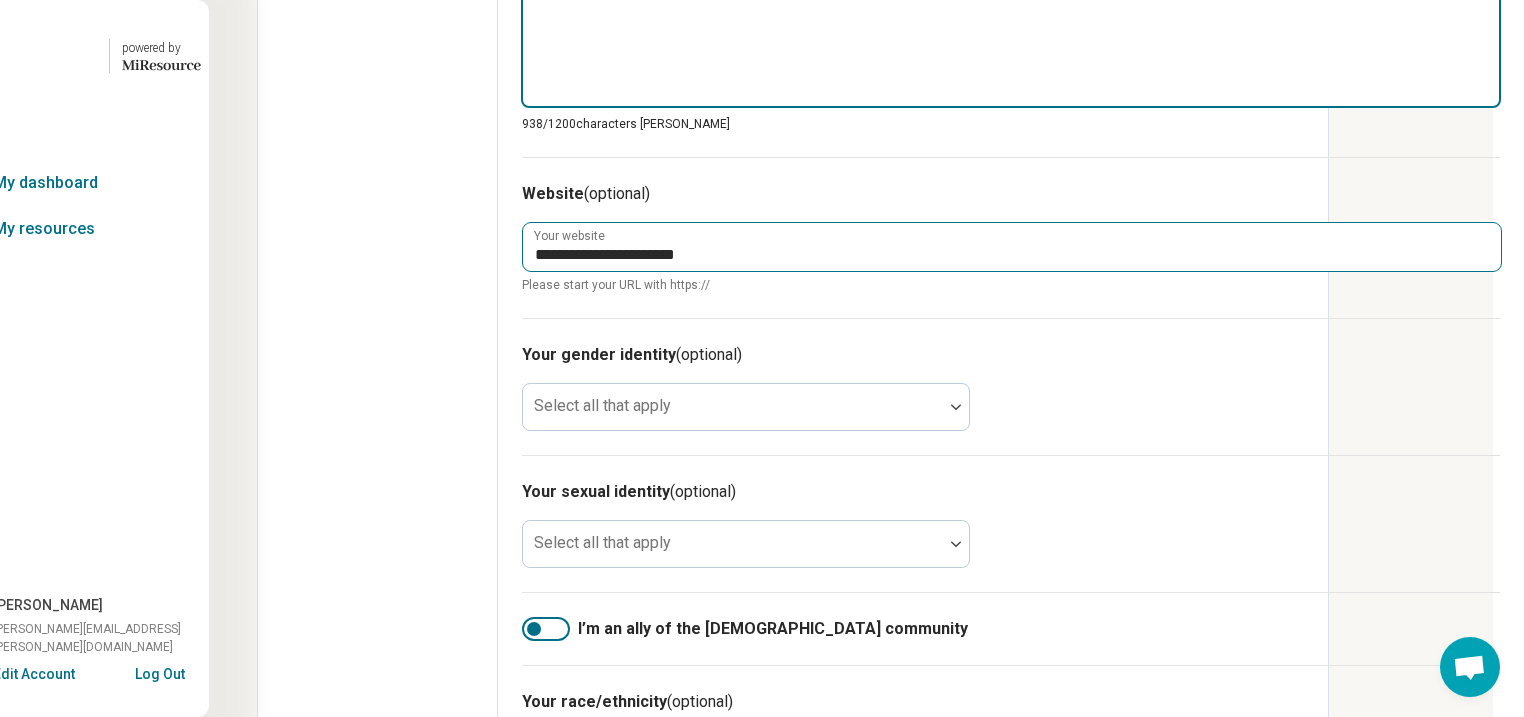 type on "**********" 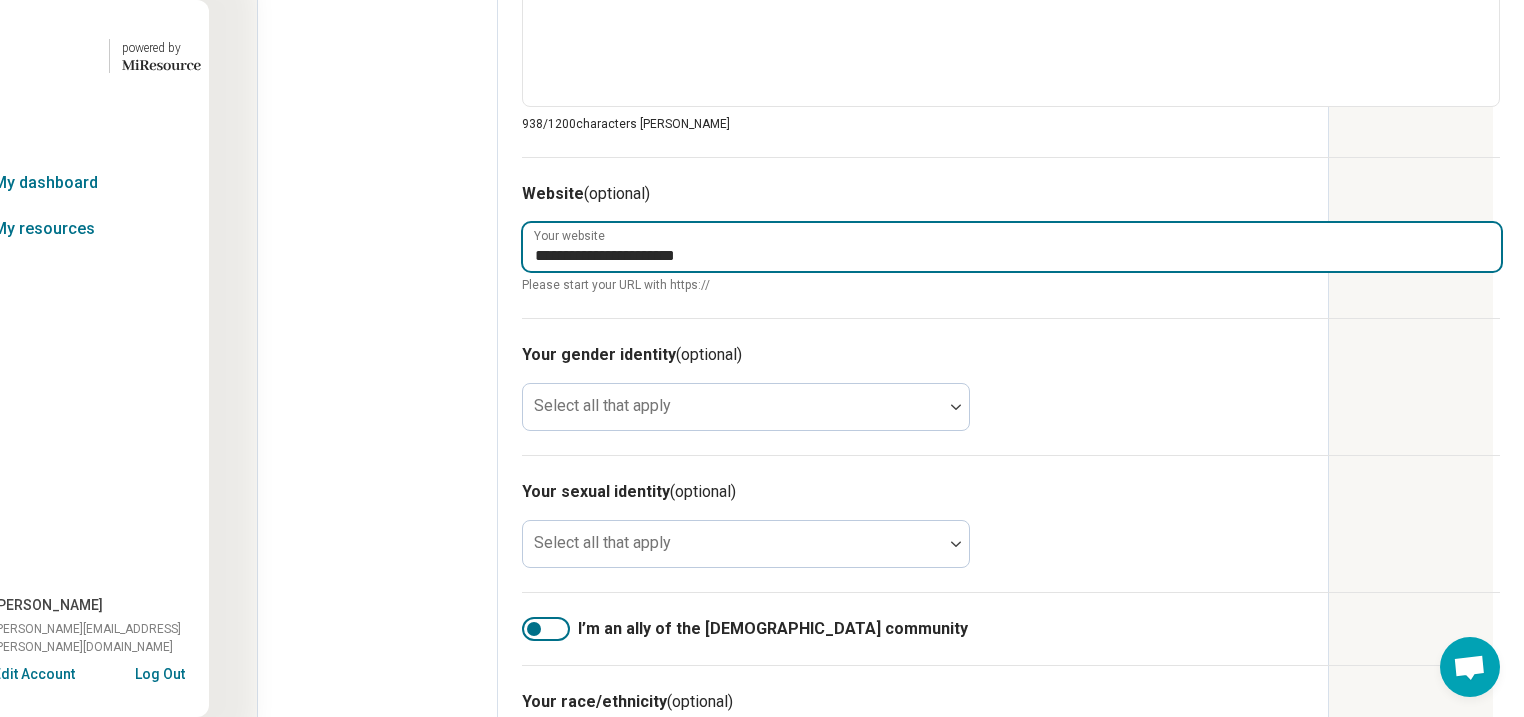 drag, startPoint x: 726, startPoint y: 472, endPoint x: 406, endPoint y: 456, distance: 320.39975 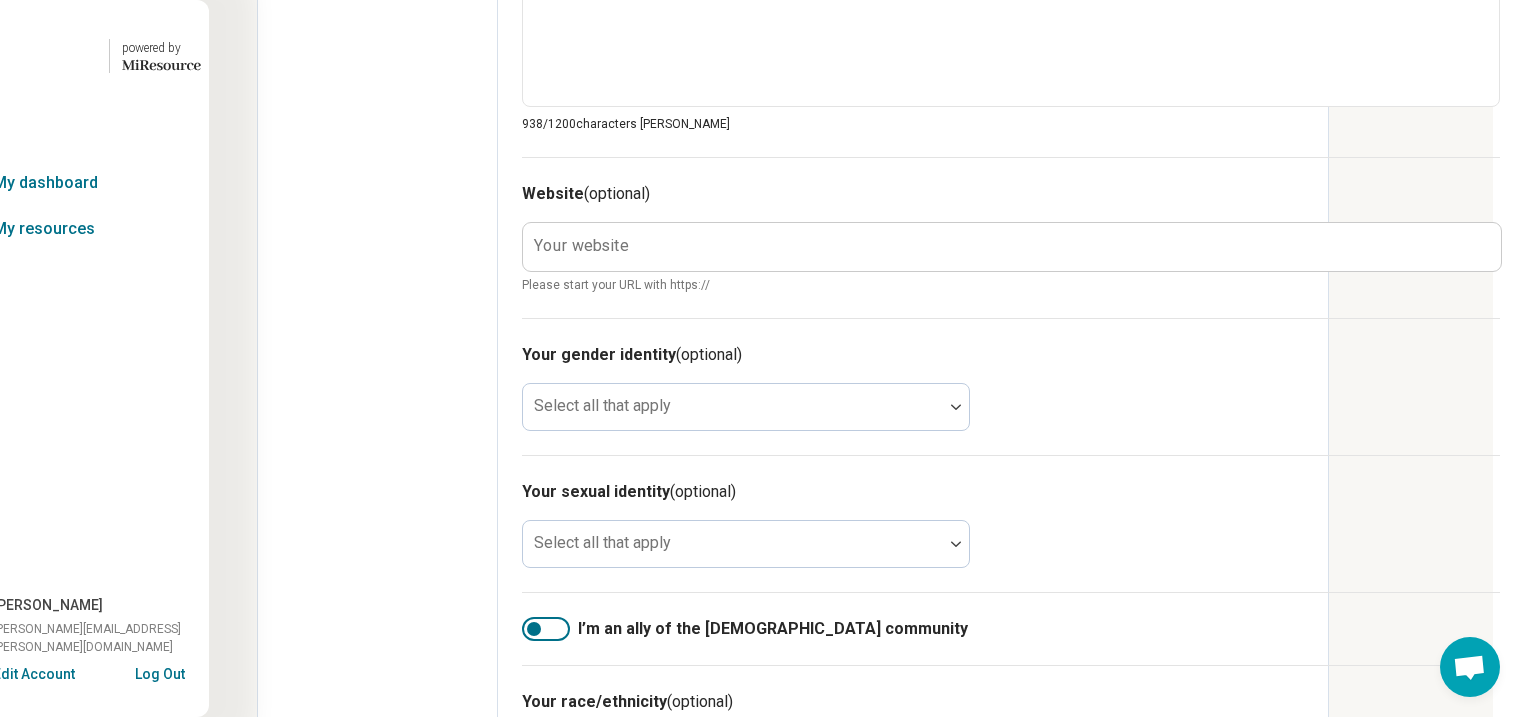 drag, startPoint x: 477, startPoint y: 464, endPoint x: 456, endPoint y: 460, distance: 21.377558 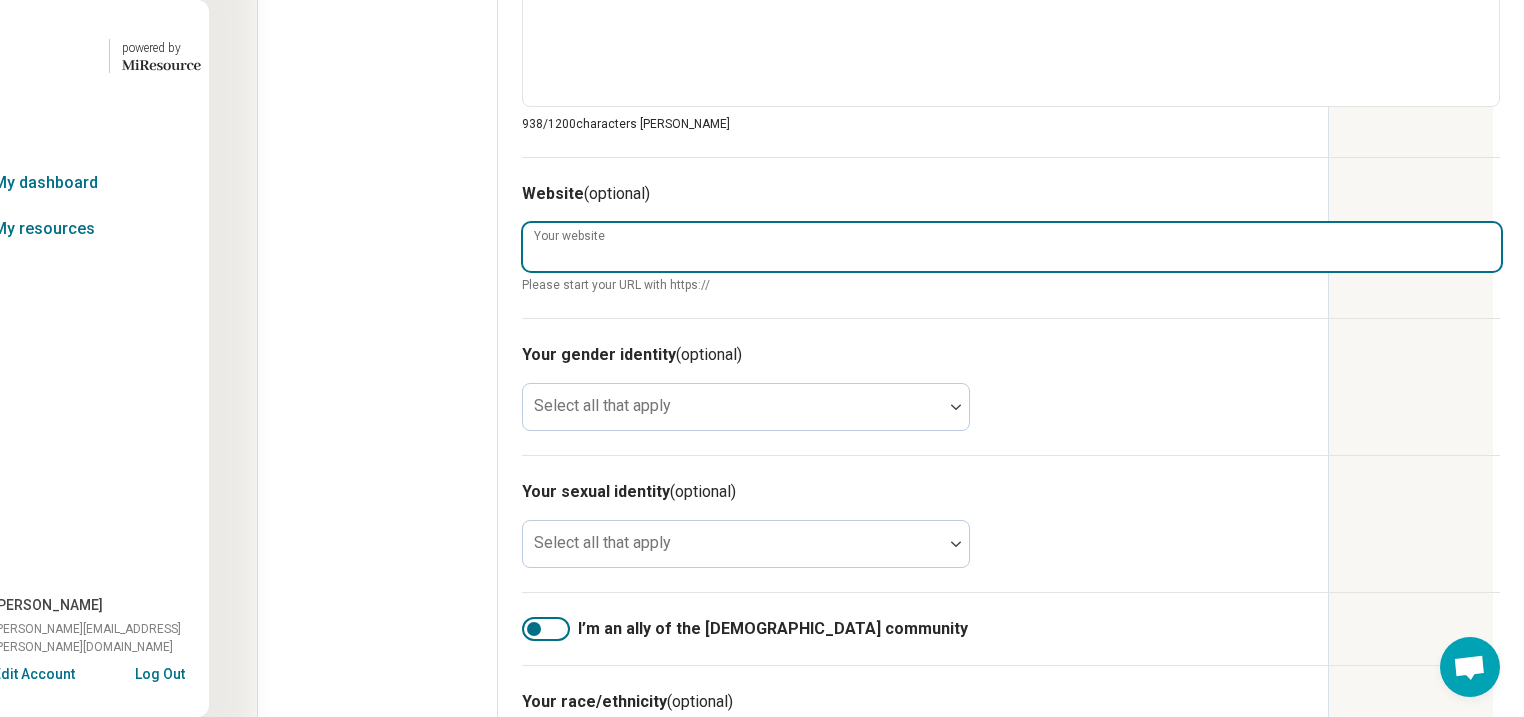 click on "Your website" at bounding box center (1012, 247) 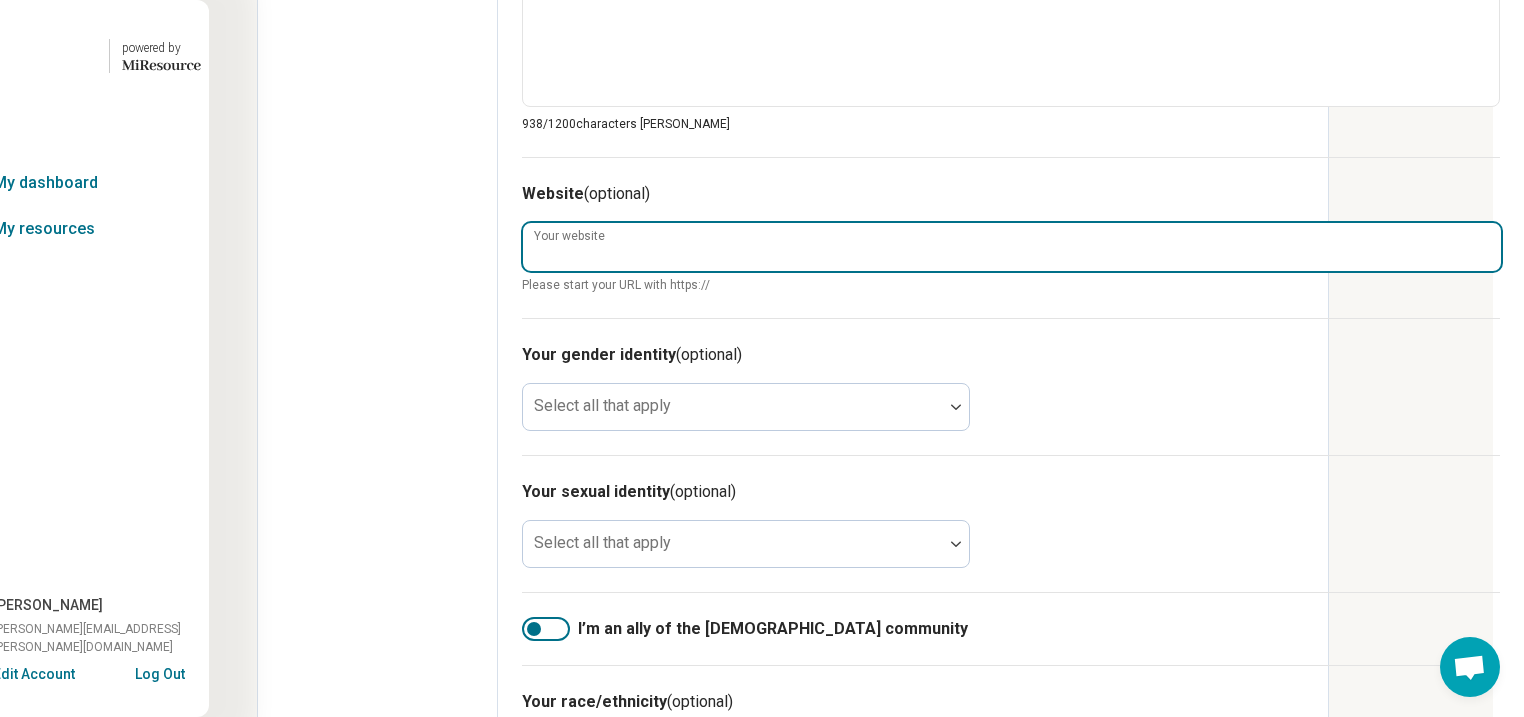 drag, startPoint x: 456, startPoint y: 461, endPoint x: 462, endPoint y: 484, distance: 23.769728 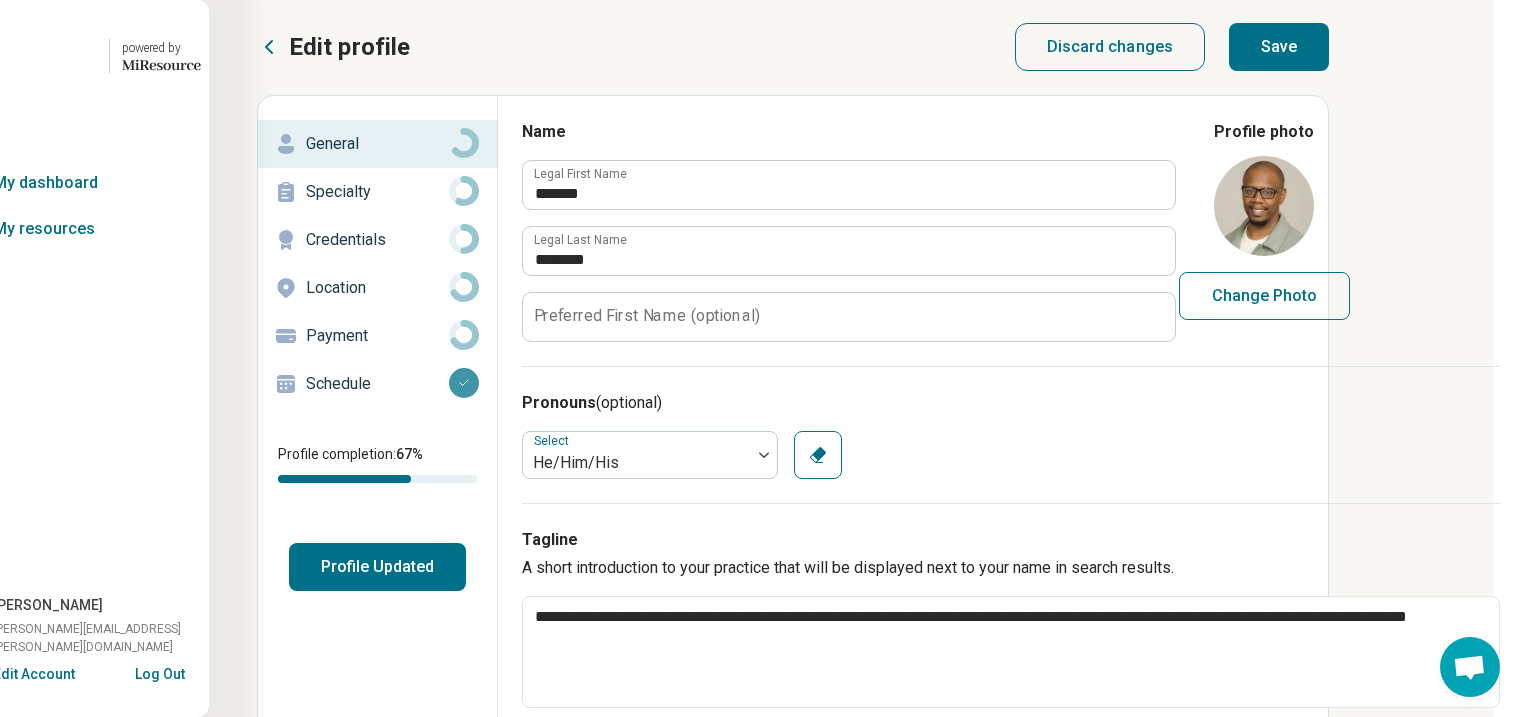 scroll, scrollTop: 0, scrollLeft: 216, axis: horizontal 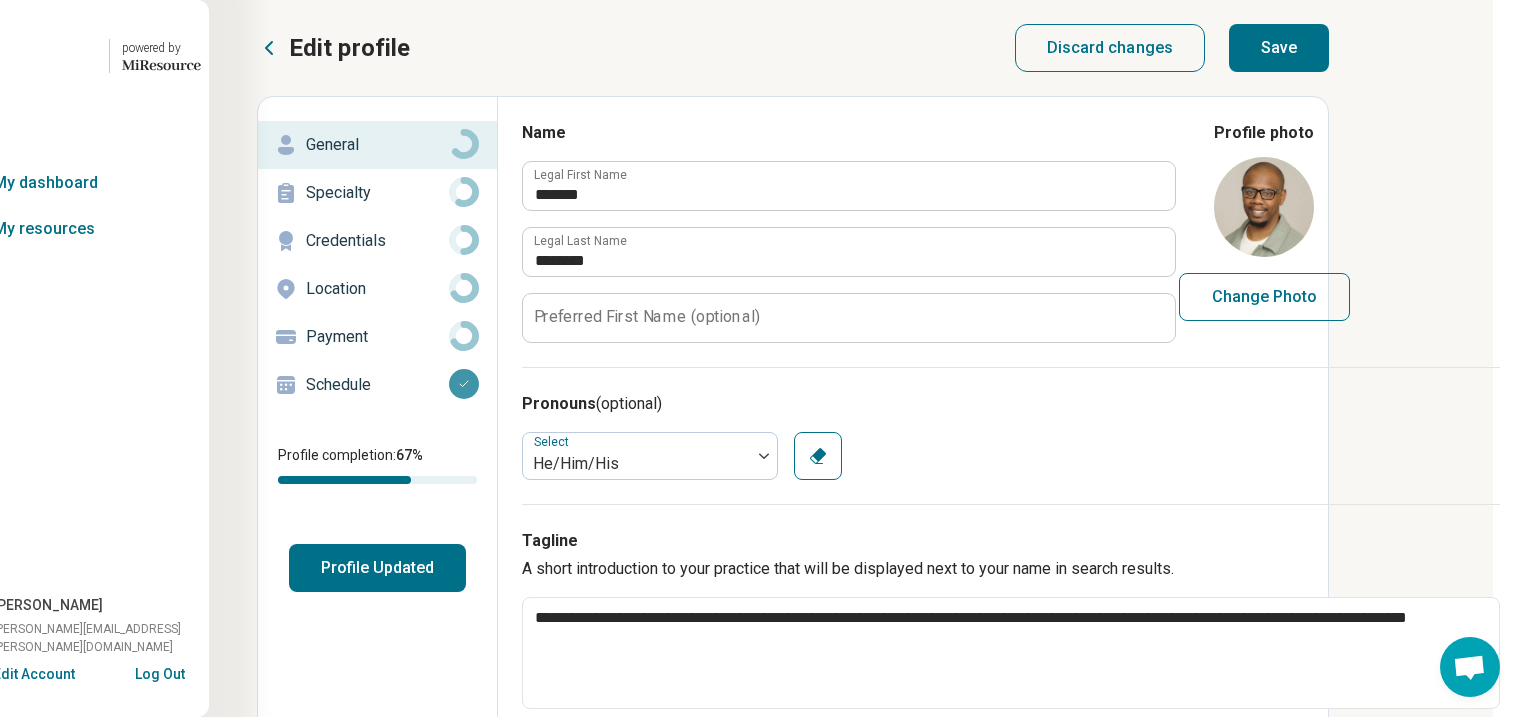 click on "Save" at bounding box center (1279, 48) 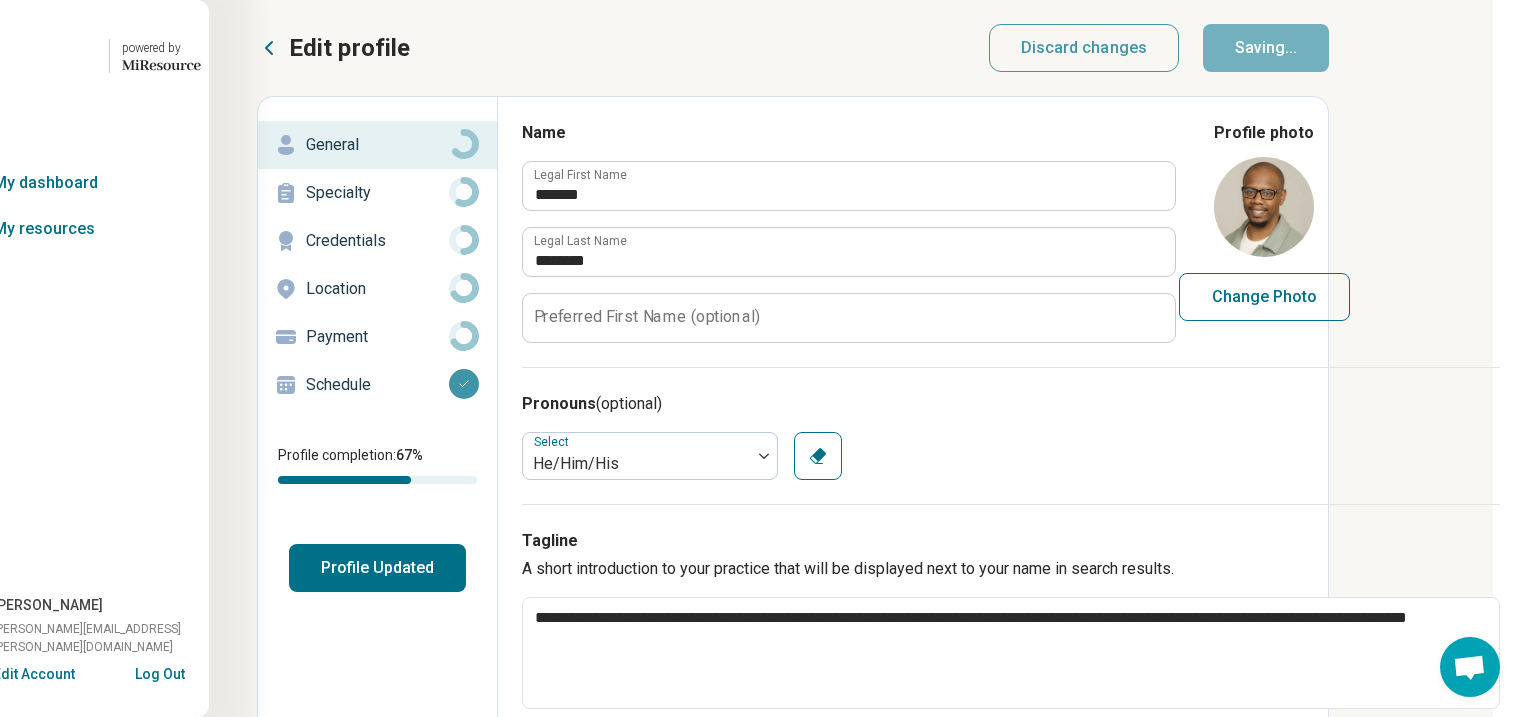type on "*" 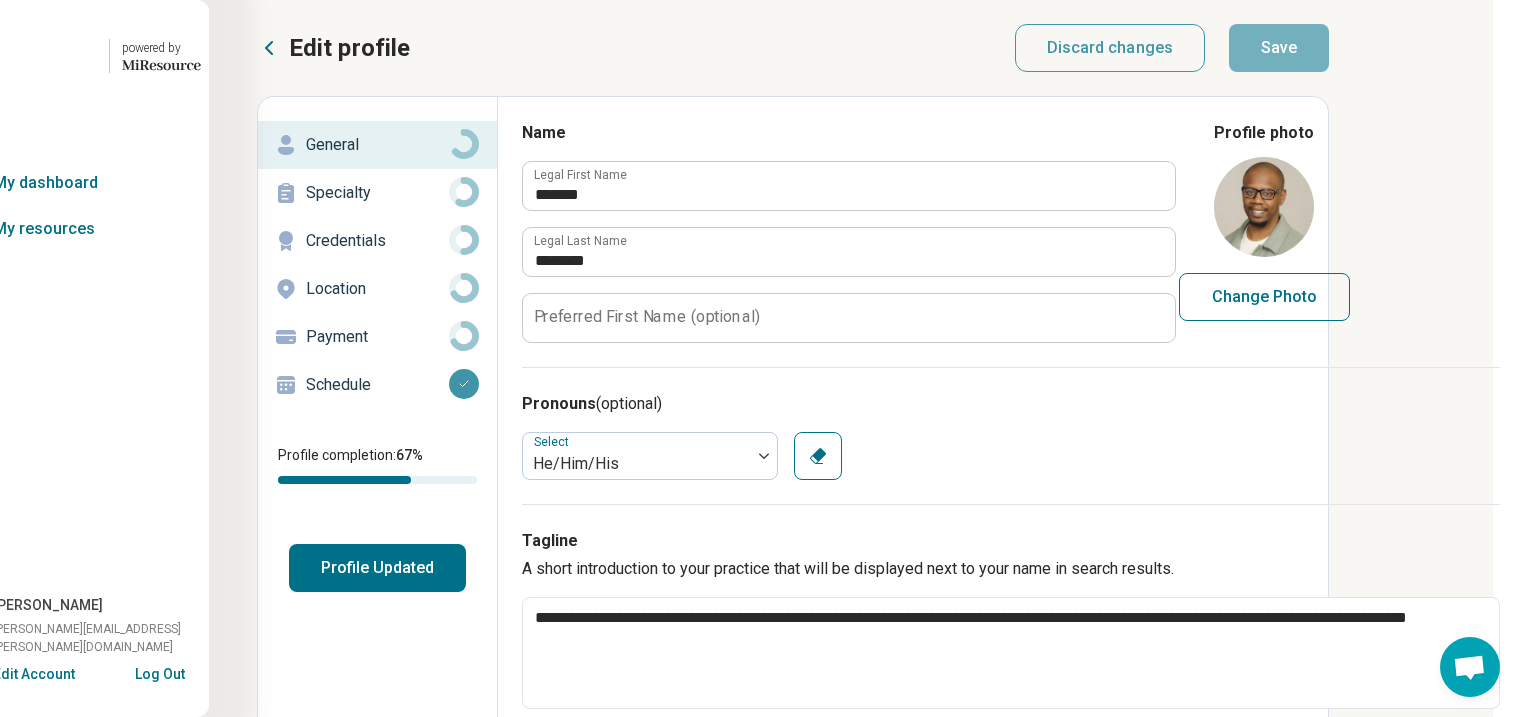 click on "Profile Updated" at bounding box center (377, 568) 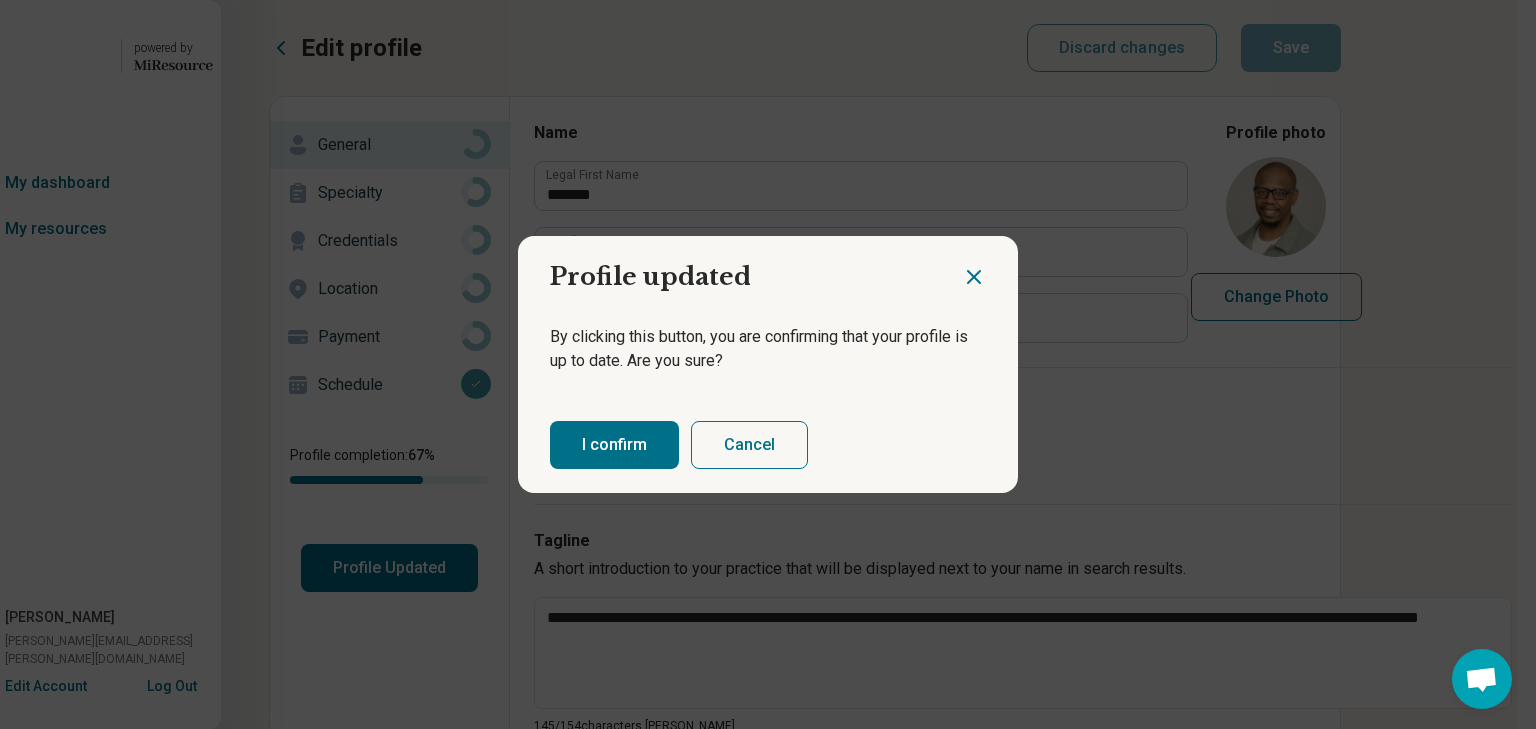 click on "I confirm" at bounding box center [614, 445] 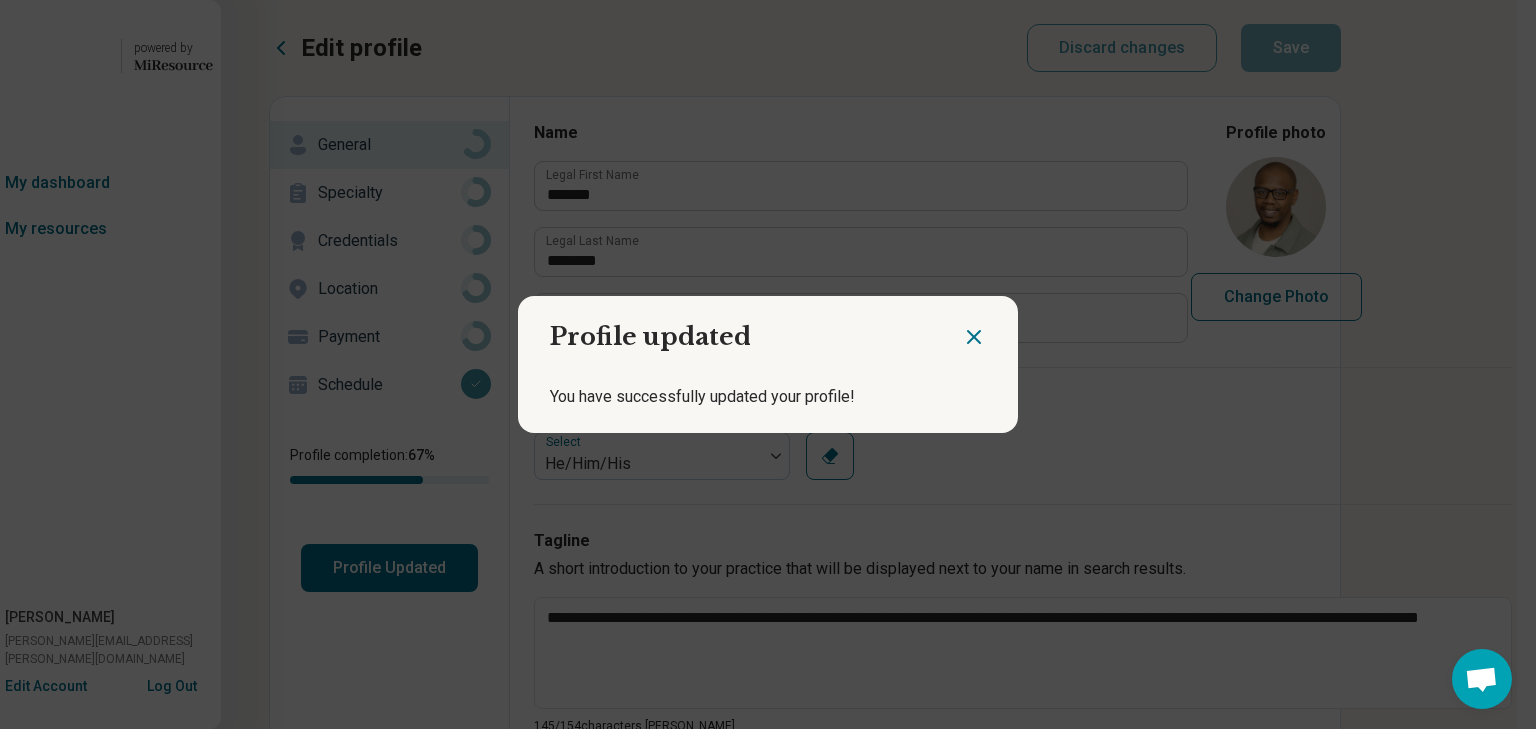 click 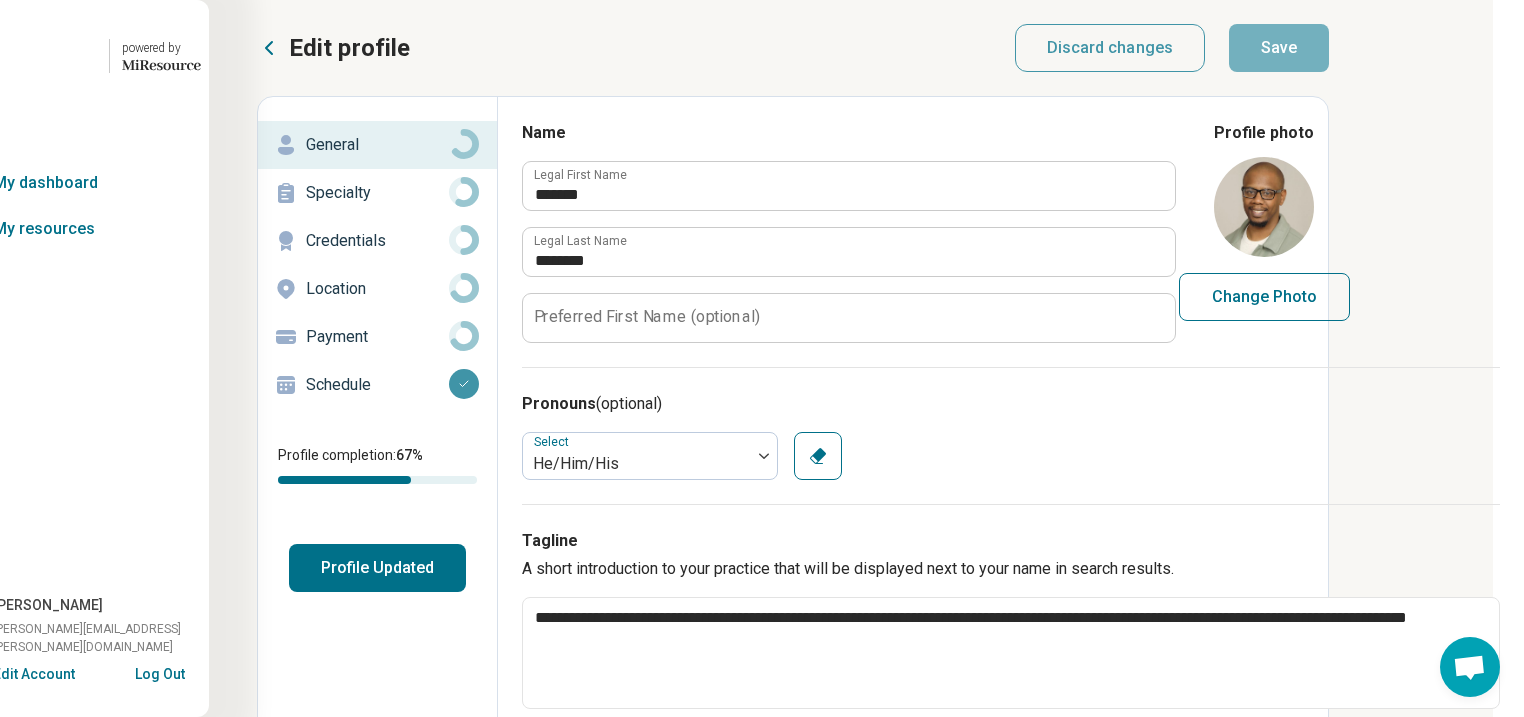 click 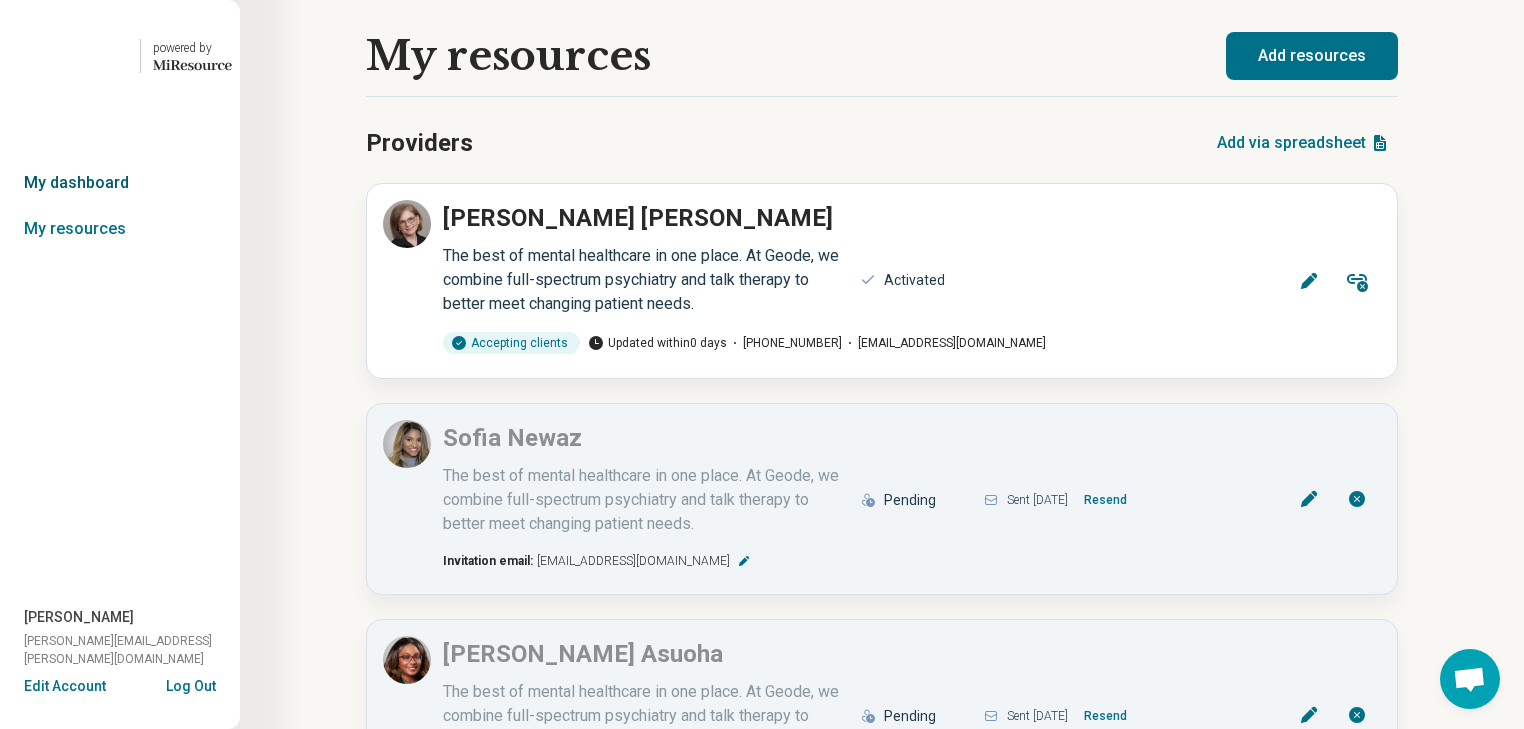 click on "My dashboard" at bounding box center (120, 183) 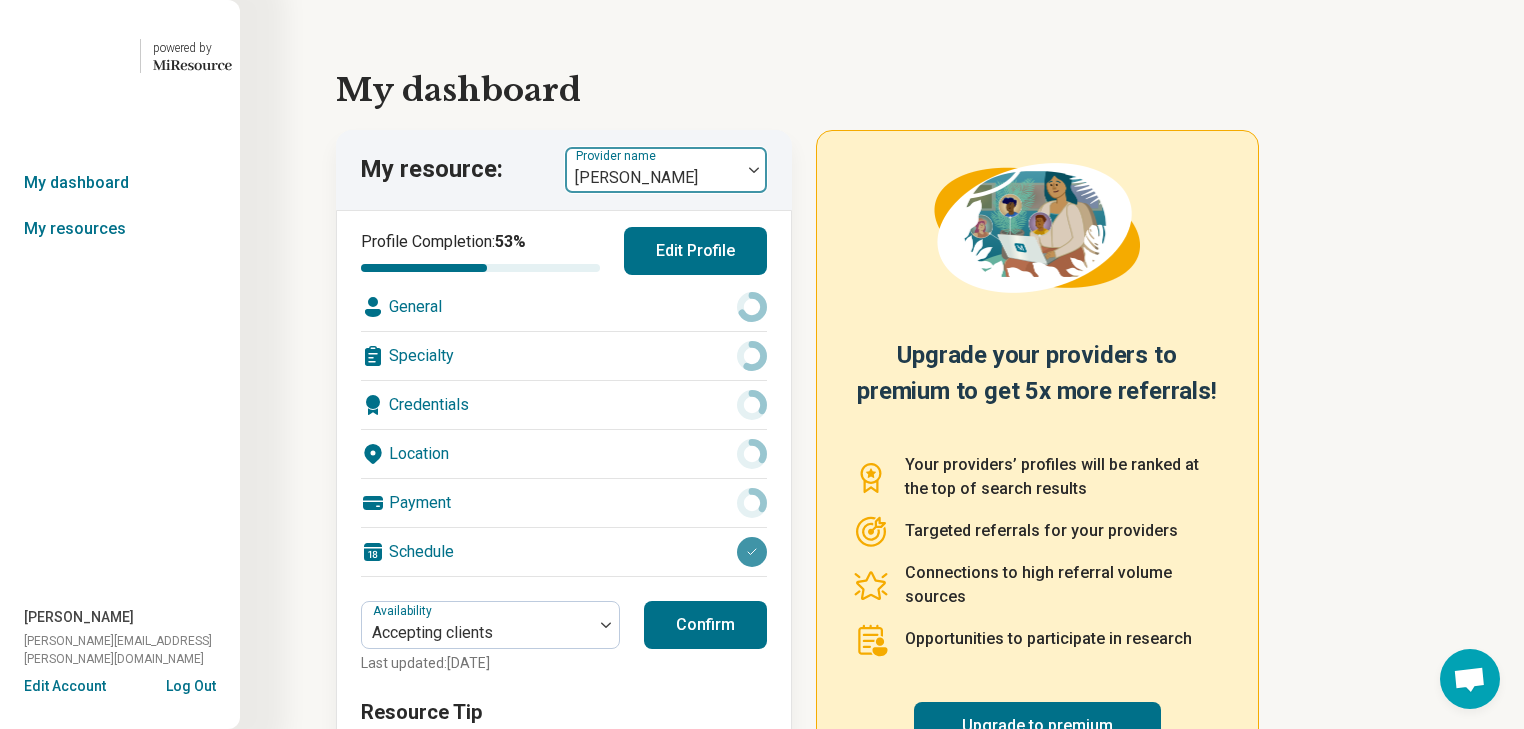 click at bounding box center (754, 170) 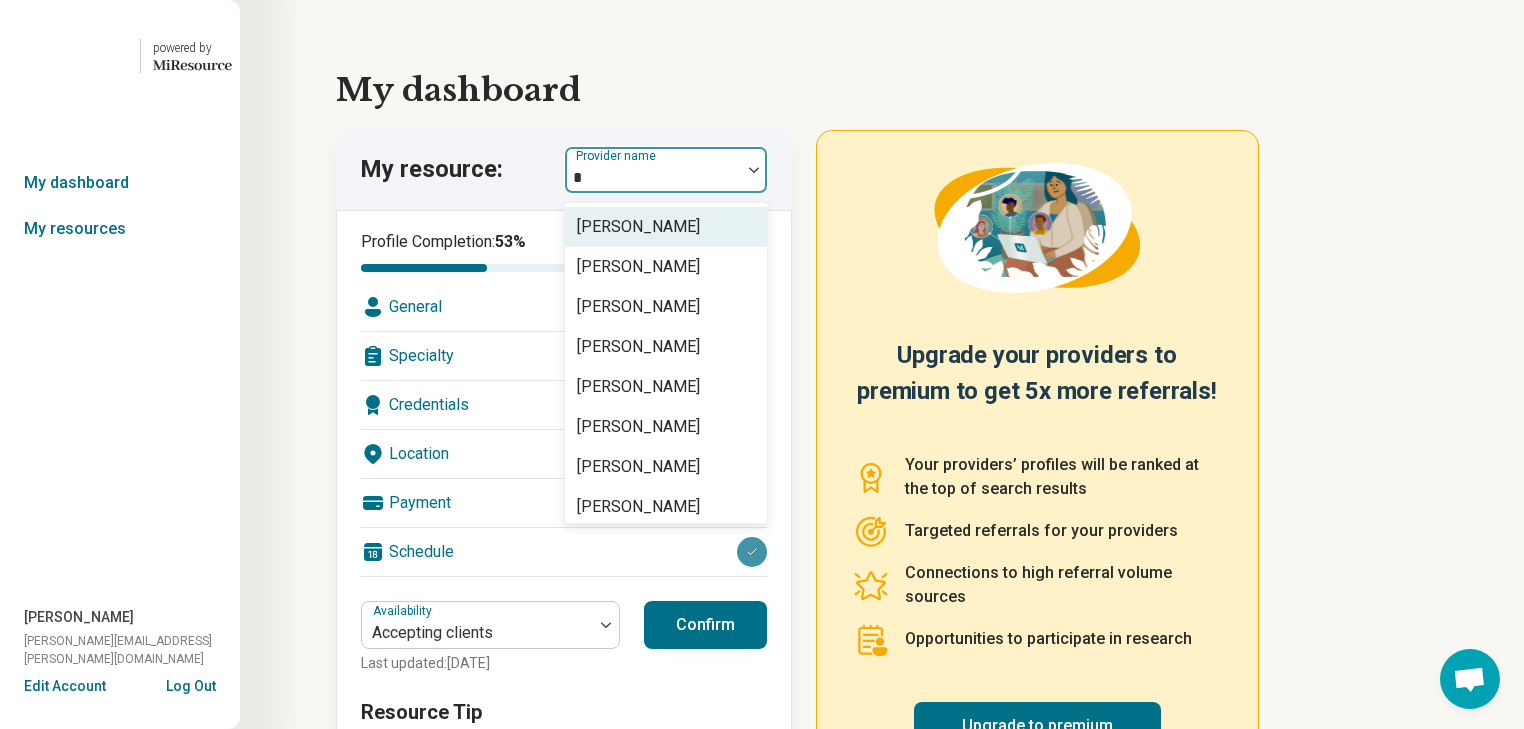 type on "**" 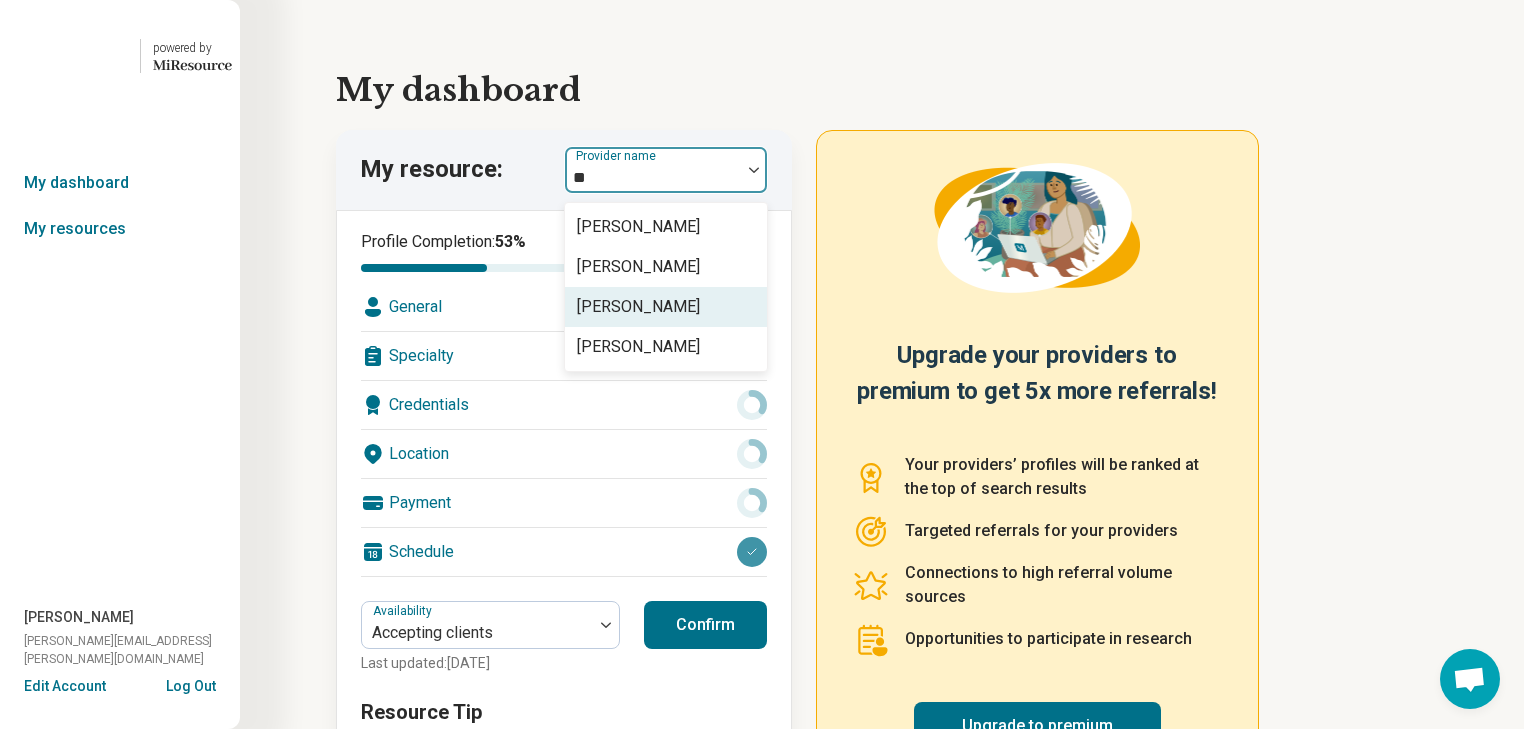 click on "[PERSON_NAME]" at bounding box center (638, 307) 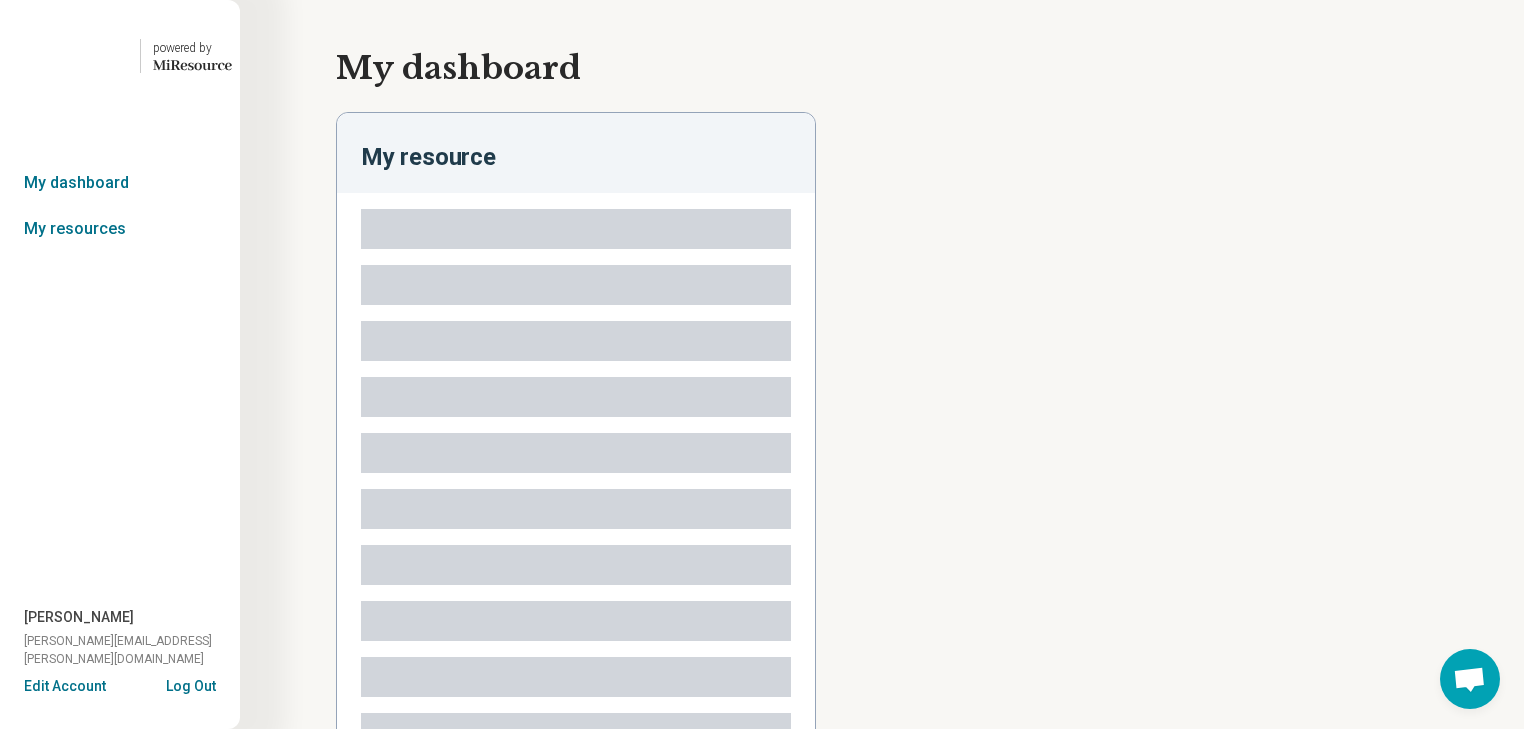 type 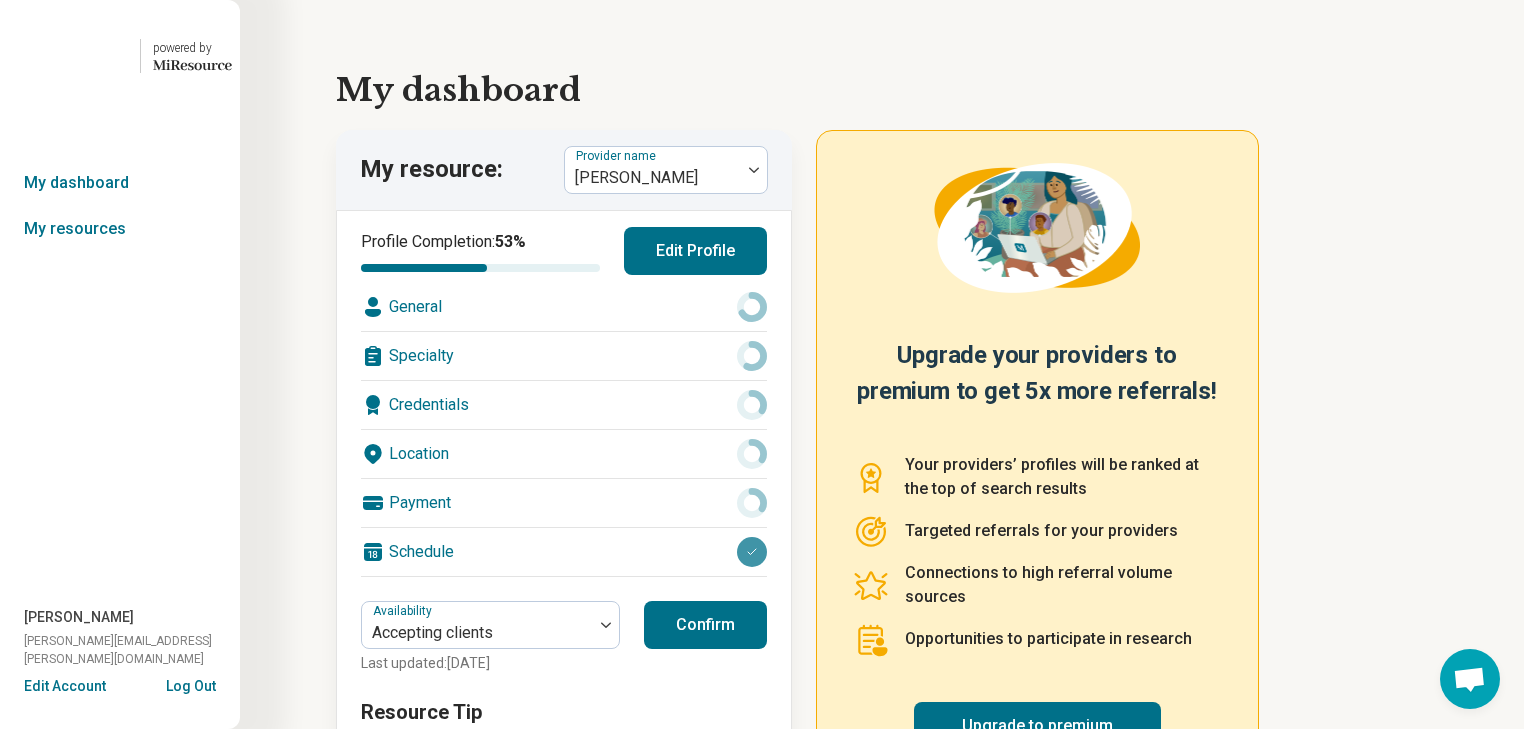 click on "Edit Profile" at bounding box center (695, 251) 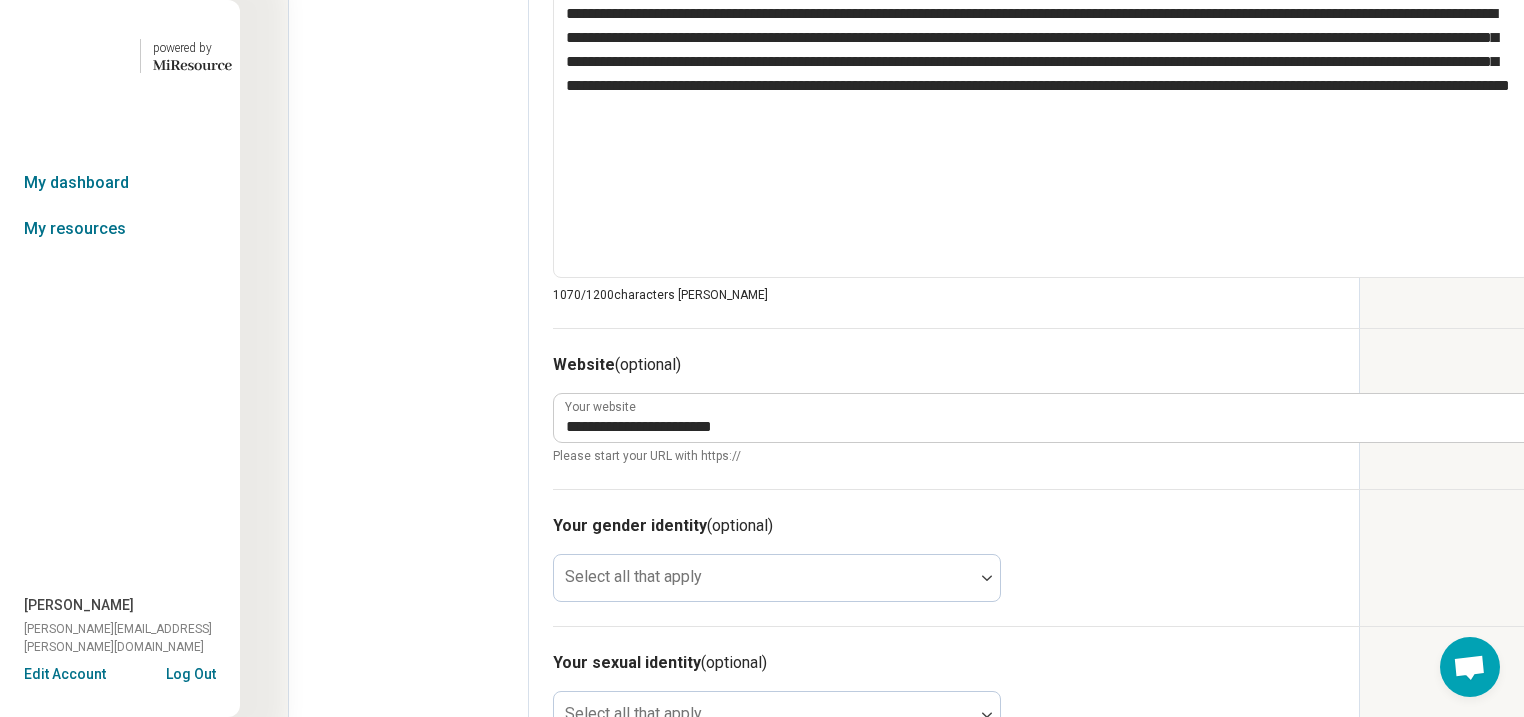 scroll, scrollTop: 1120, scrollLeft: 0, axis: vertical 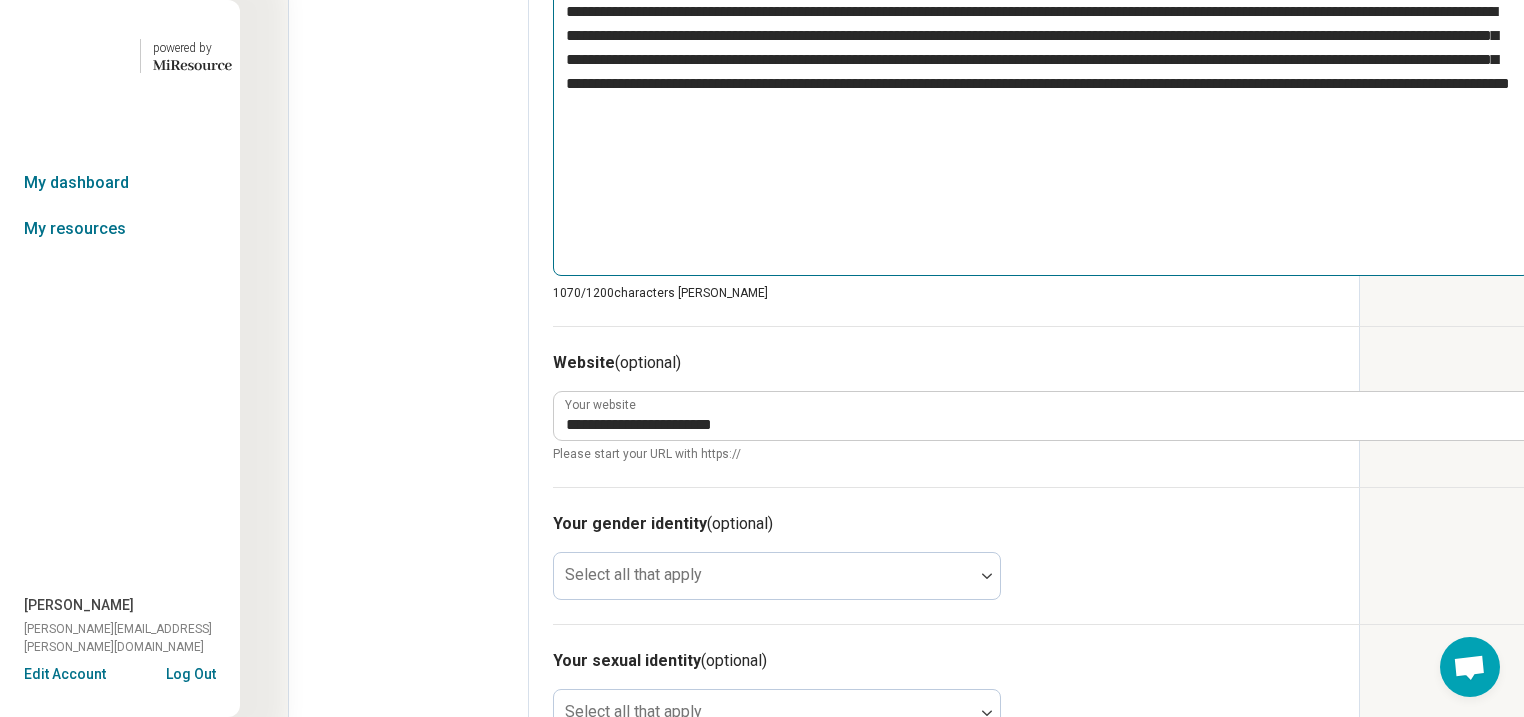 type on "*" 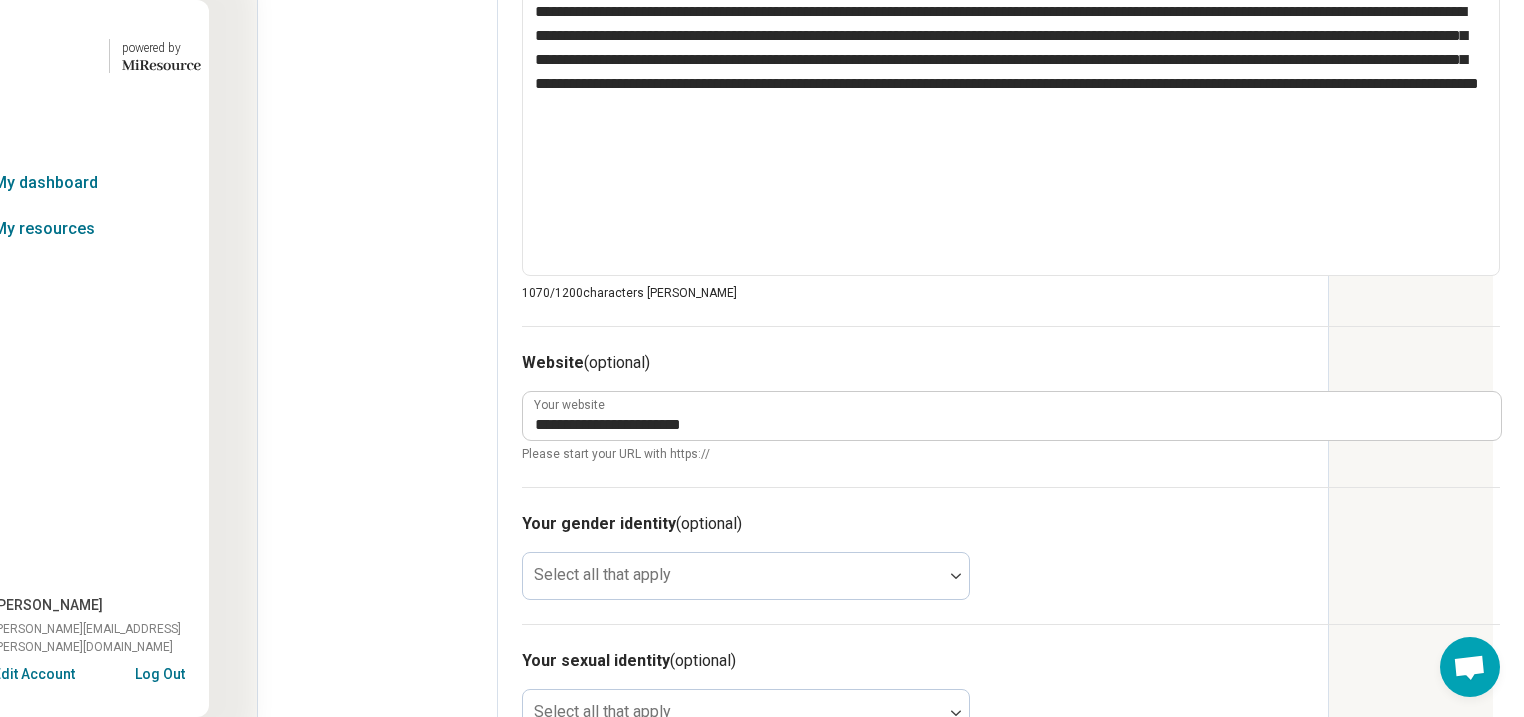scroll, scrollTop: 1120, scrollLeft: 256, axis: both 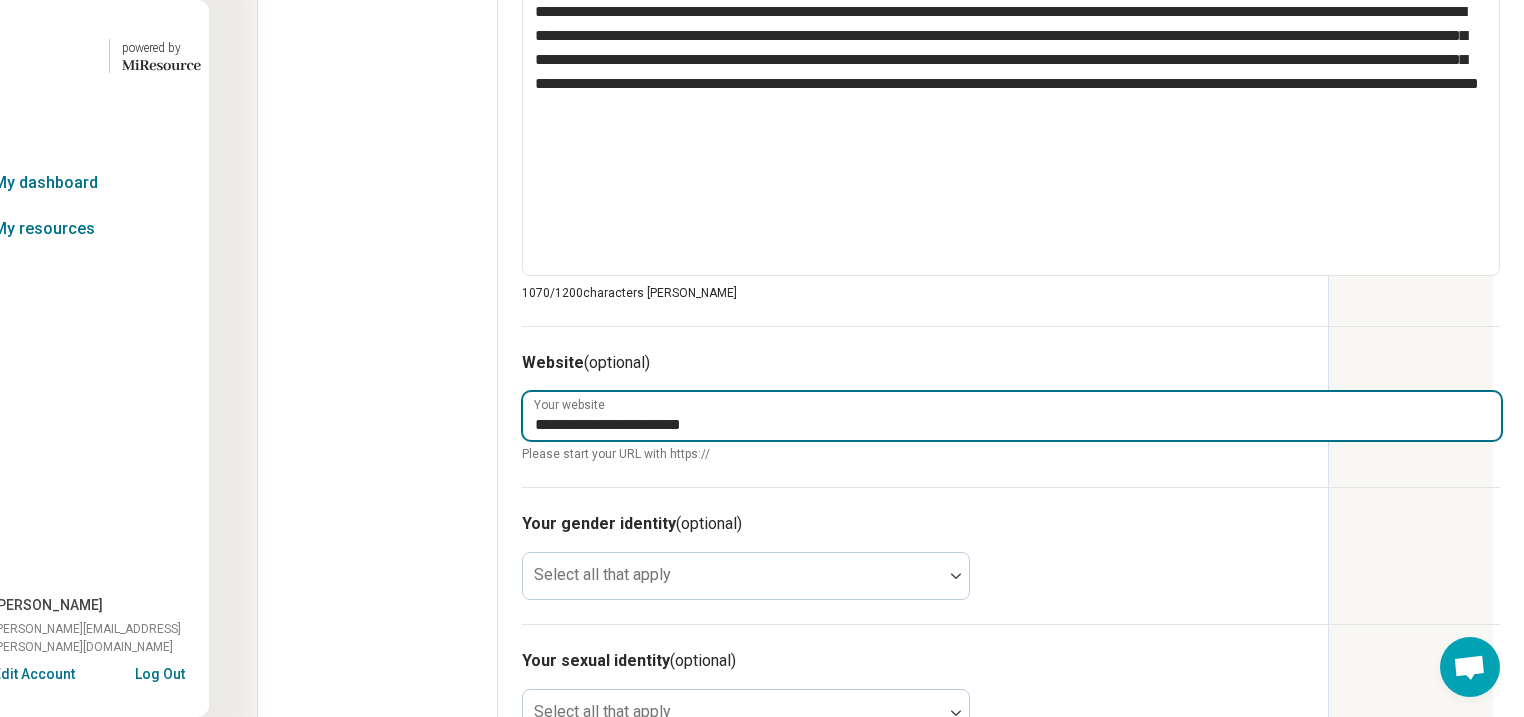 drag, startPoint x: 573, startPoint y: 684, endPoint x: 389, endPoint y: 668, distance: 184.69434 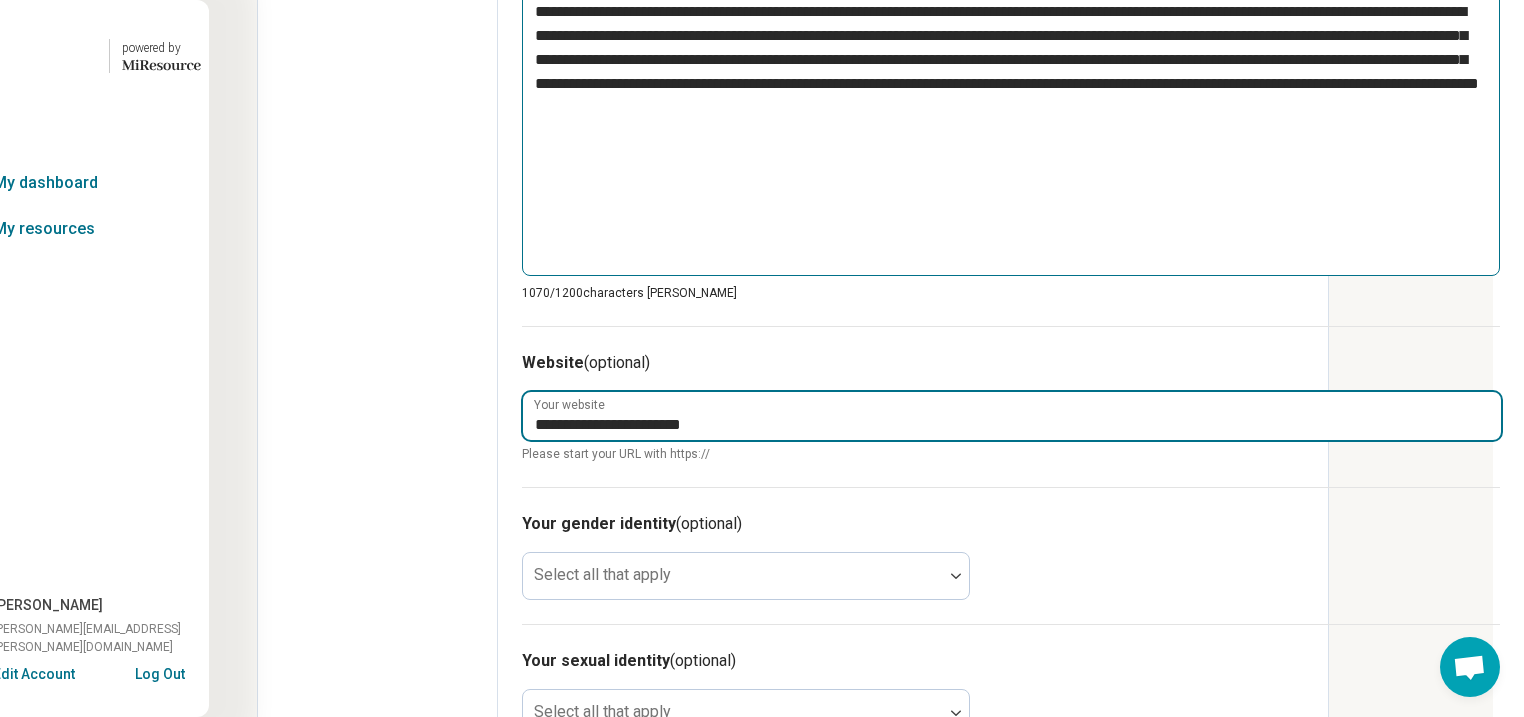 type on "*" 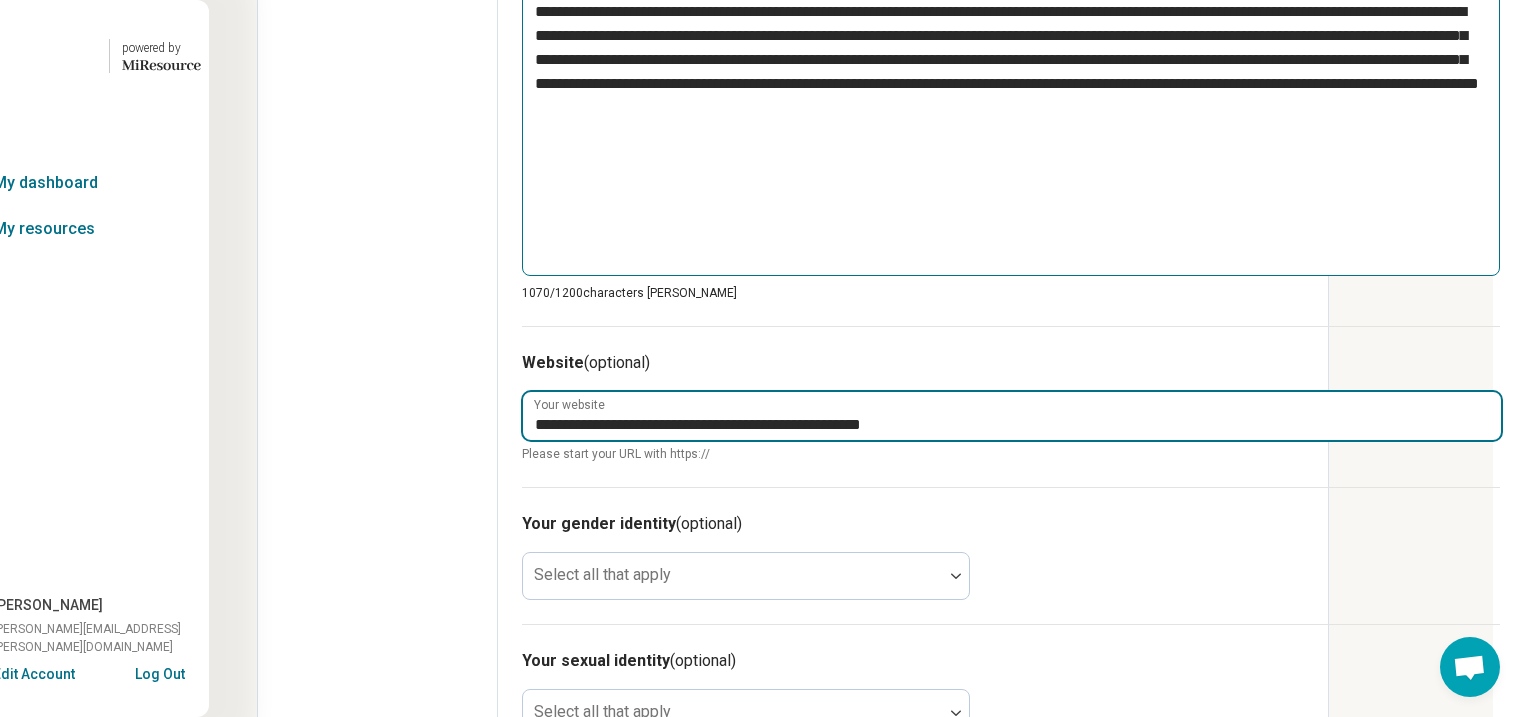 type on "**********" 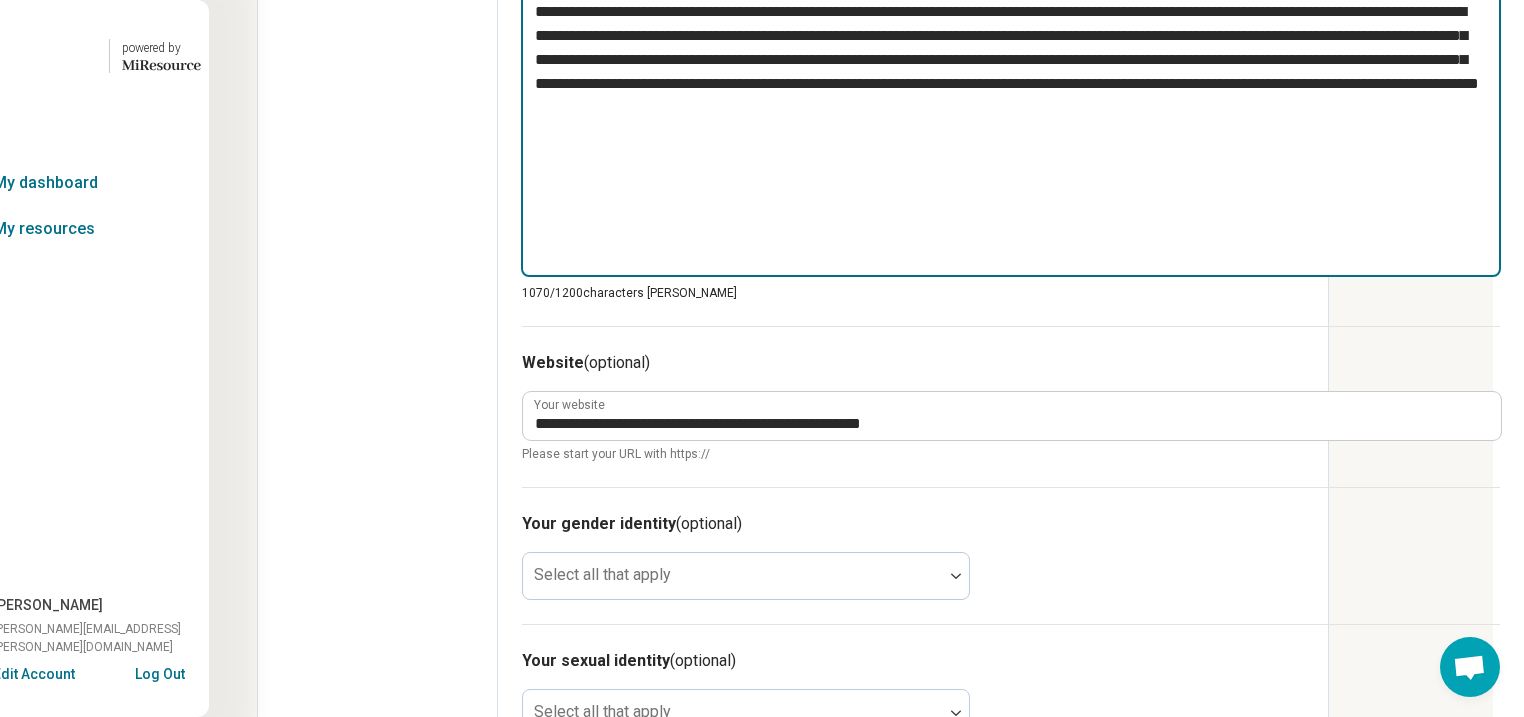 drag, startPoint x: 1295, startPoint y: 468, endPoint x: 372, endPoint y: 143, distance: 978.5469 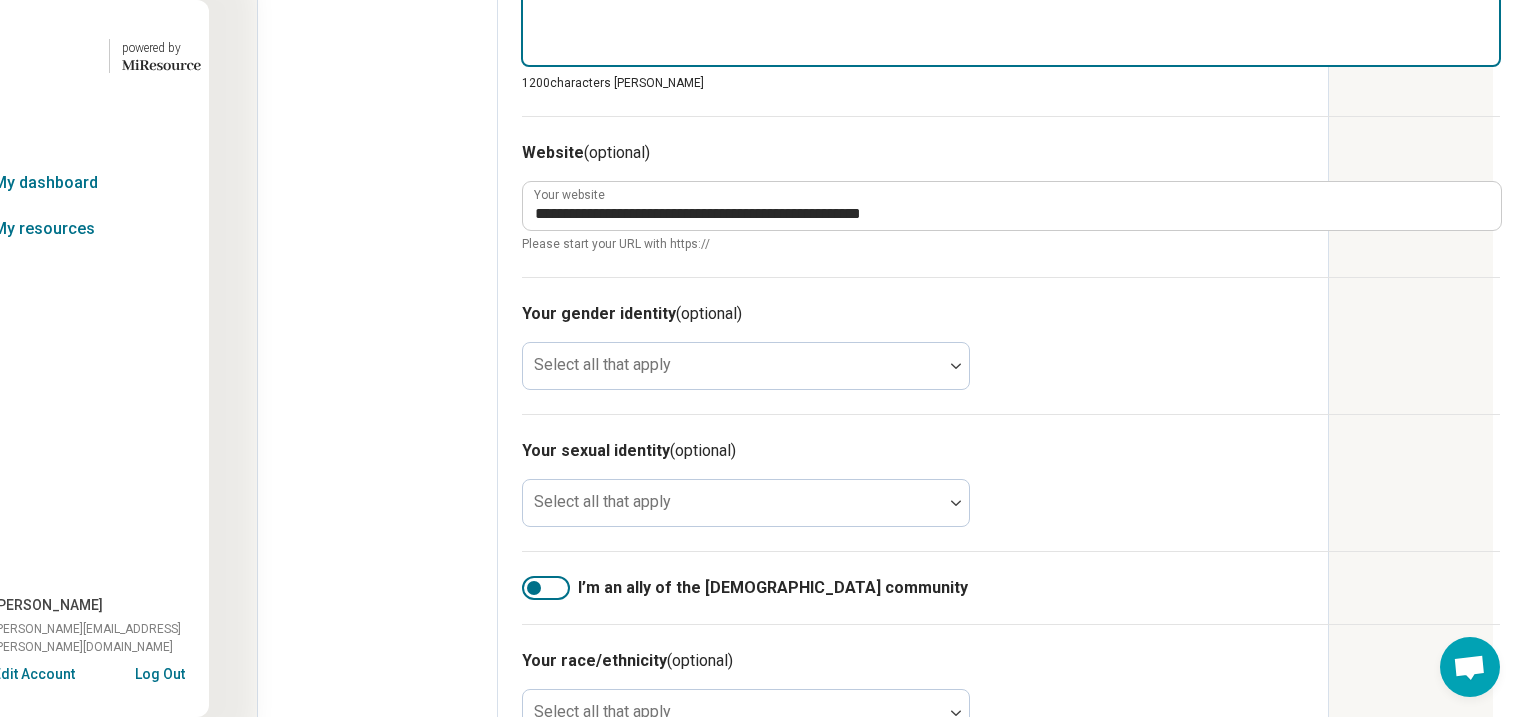type 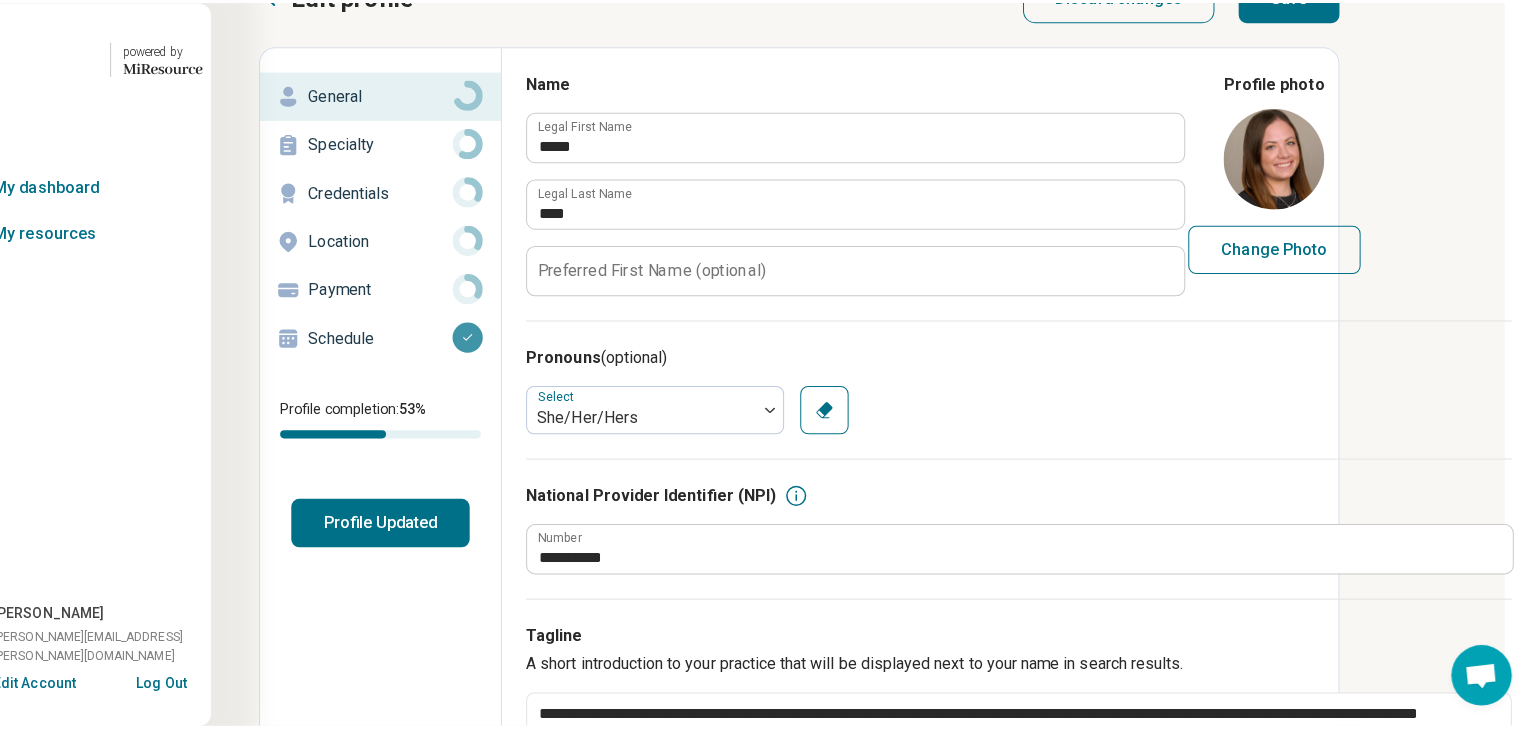 scroll, scrollTop: 0, scrollLeft: 256, axis: horizontal 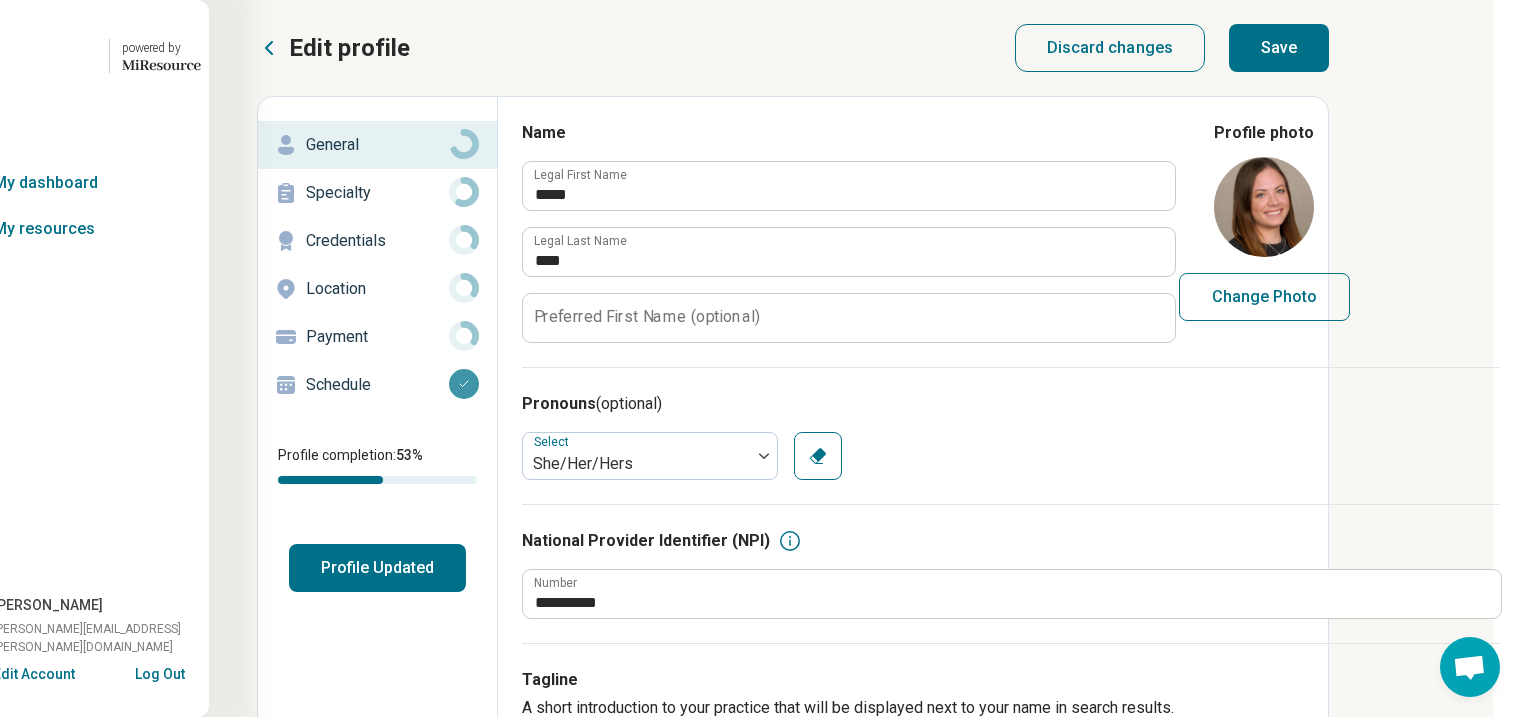 type on "**********" 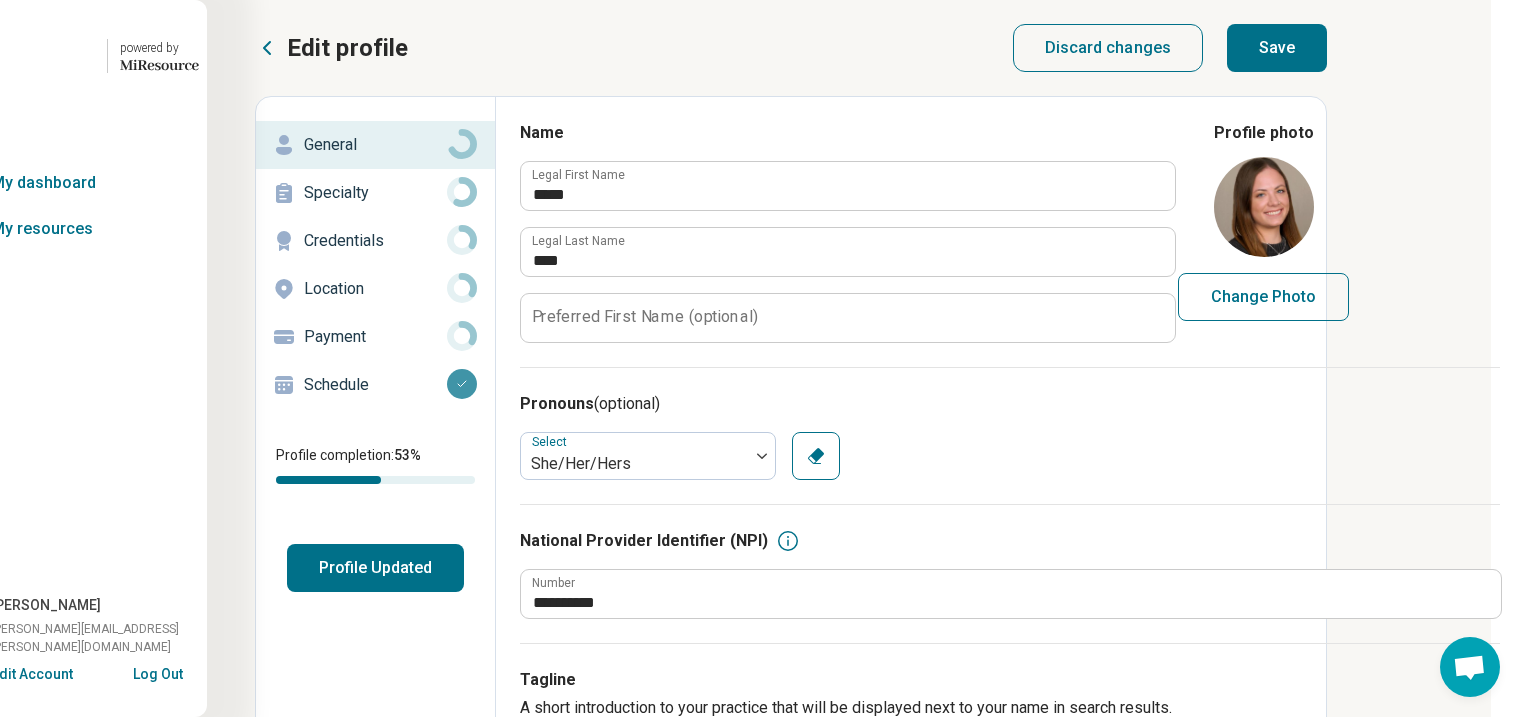 click on "Save" at bounding box center [1277, 48] 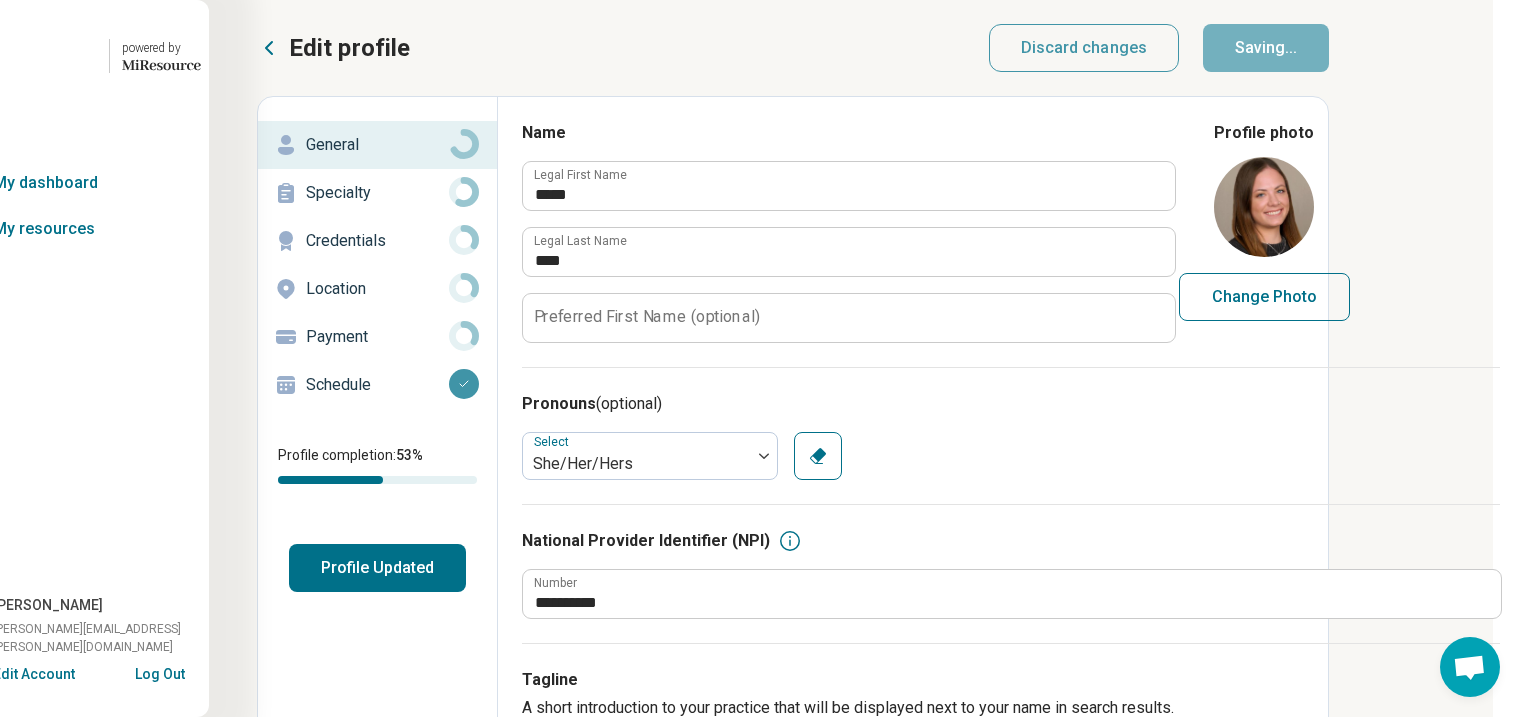 type on "*" 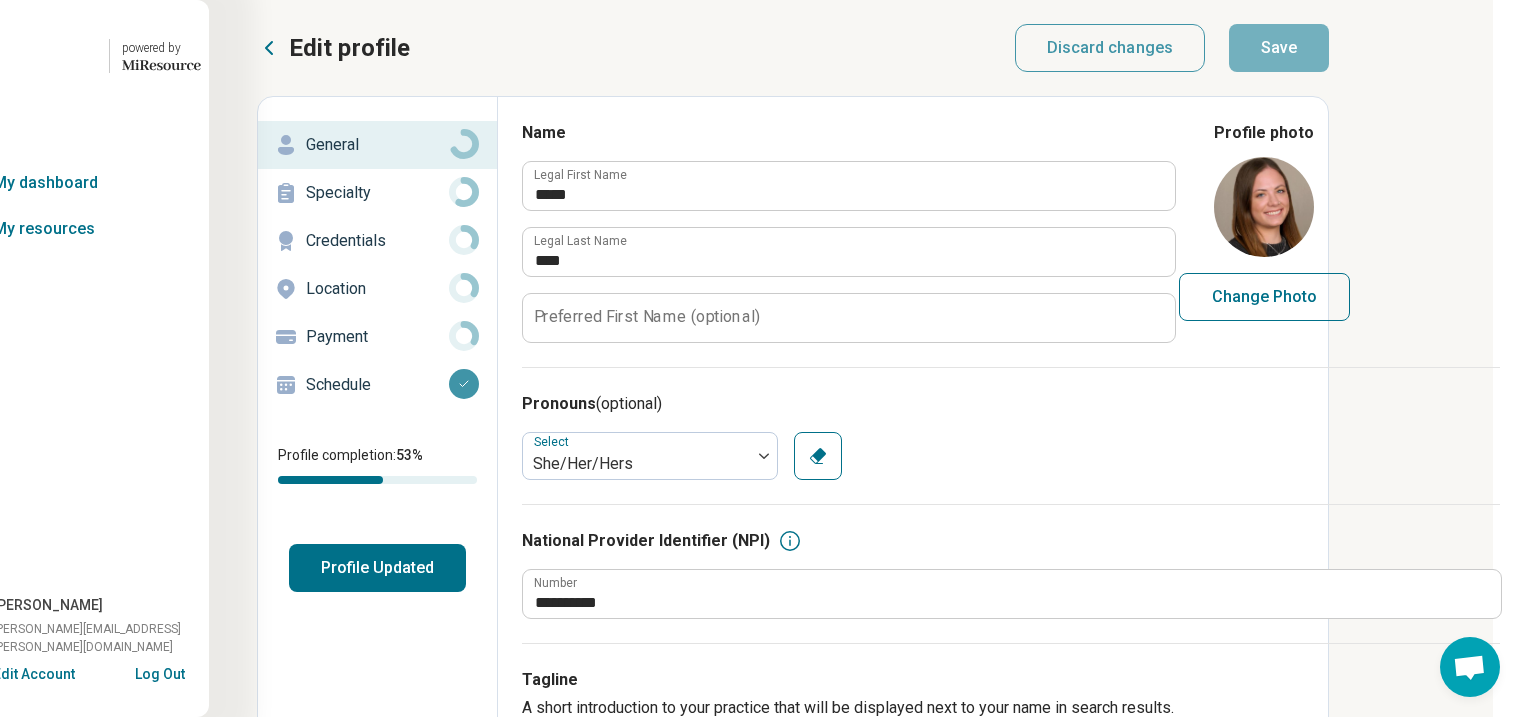 click on "Profile Updated" at bounding box center (377, 568) 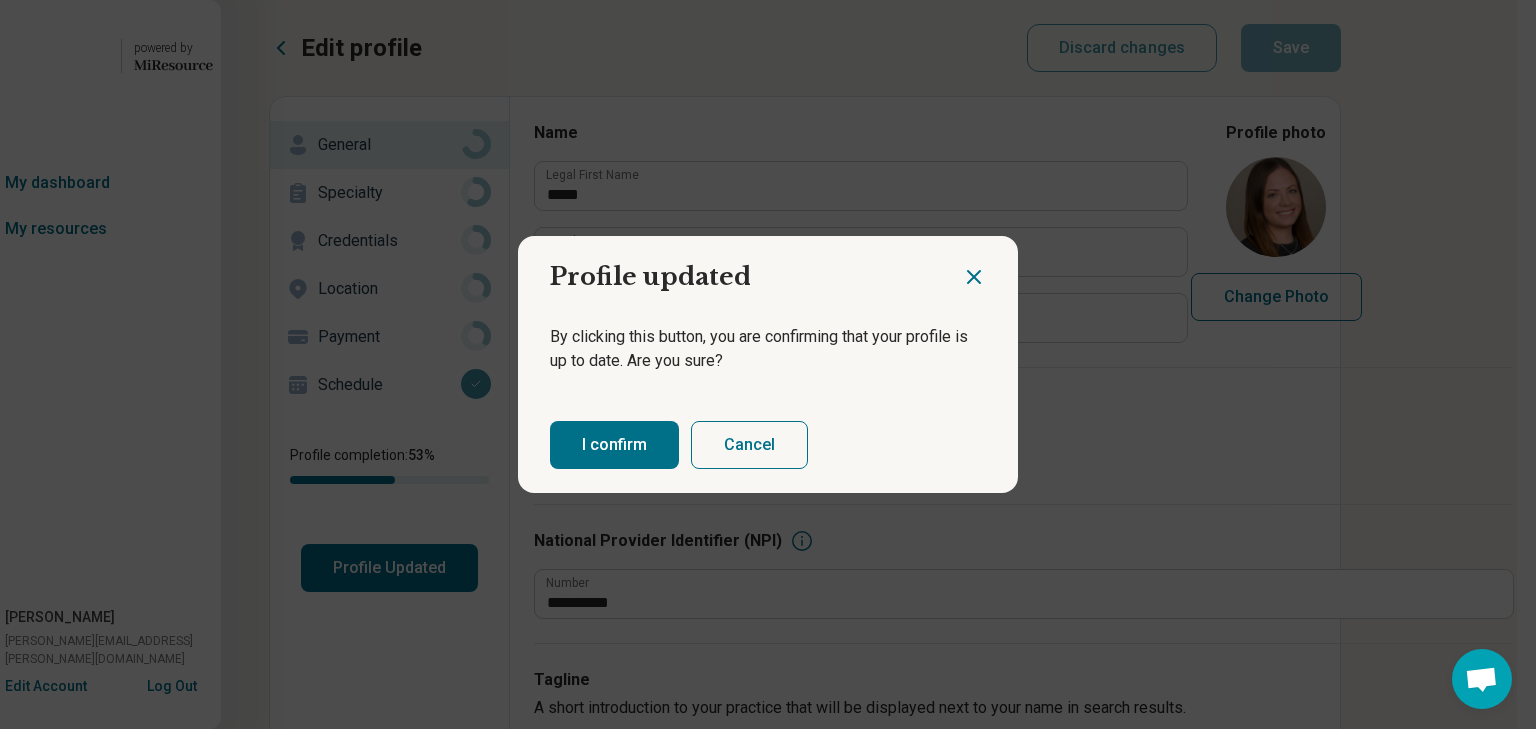 click on "I confirm" at bounding box center [614, 445] 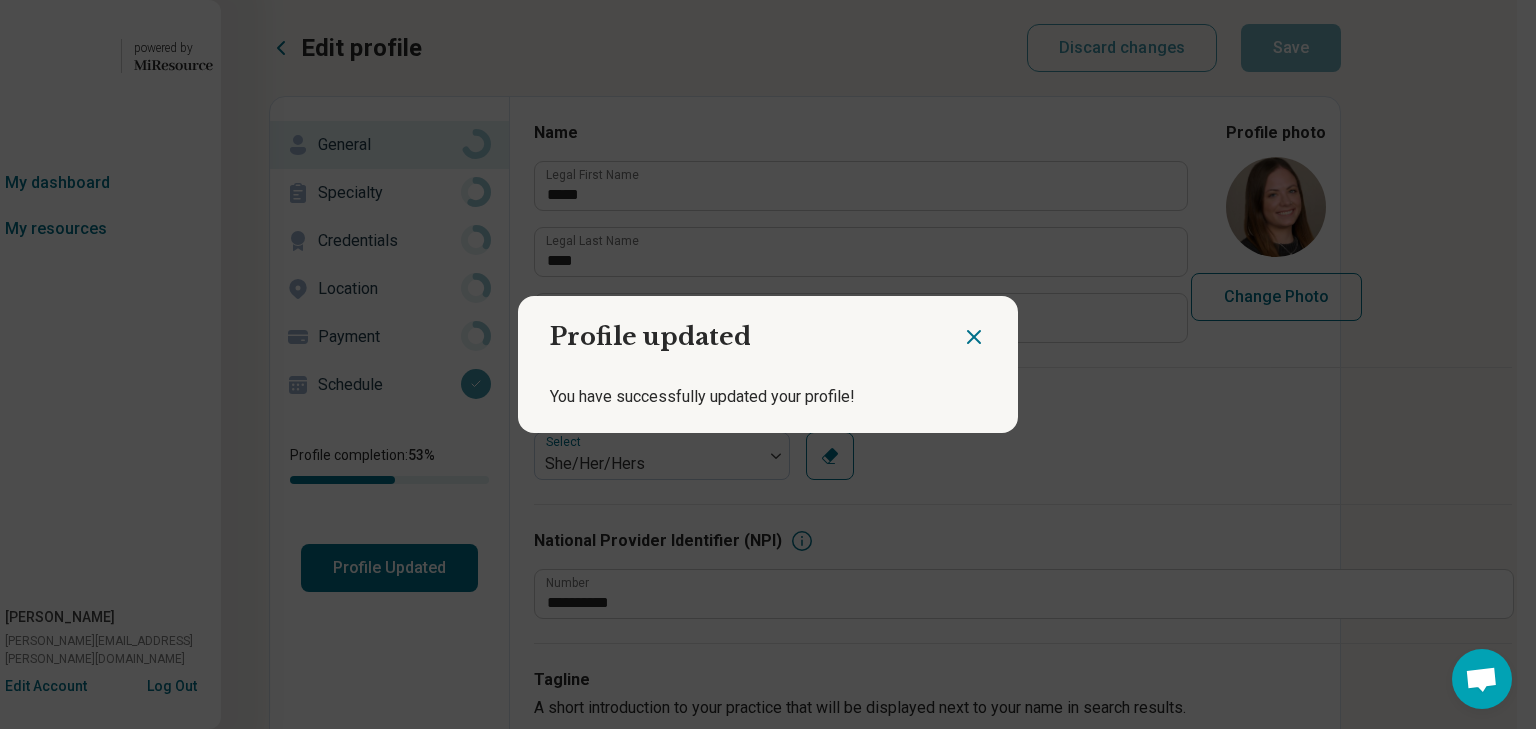 click 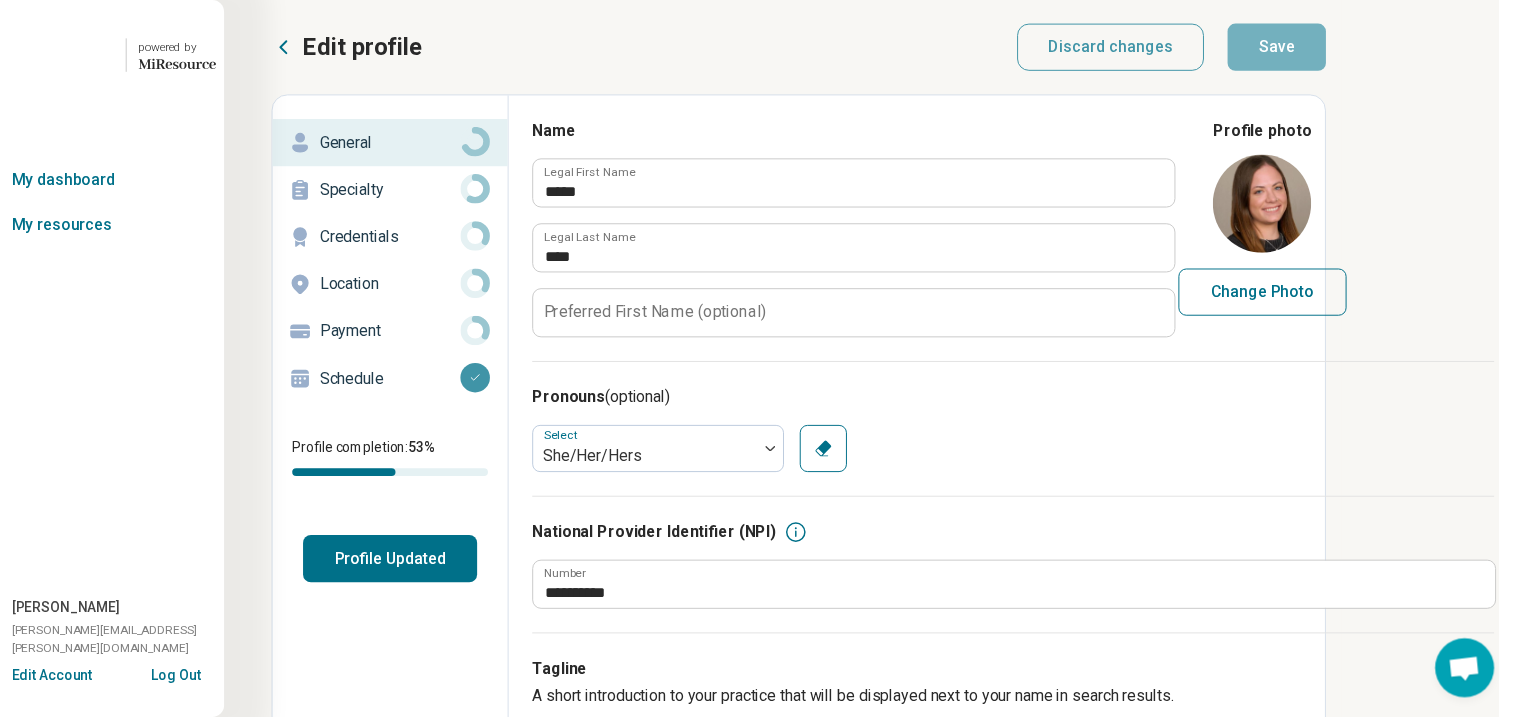 scroll, scrollTop: 0, scrollLeft: 244, axis: horizontal 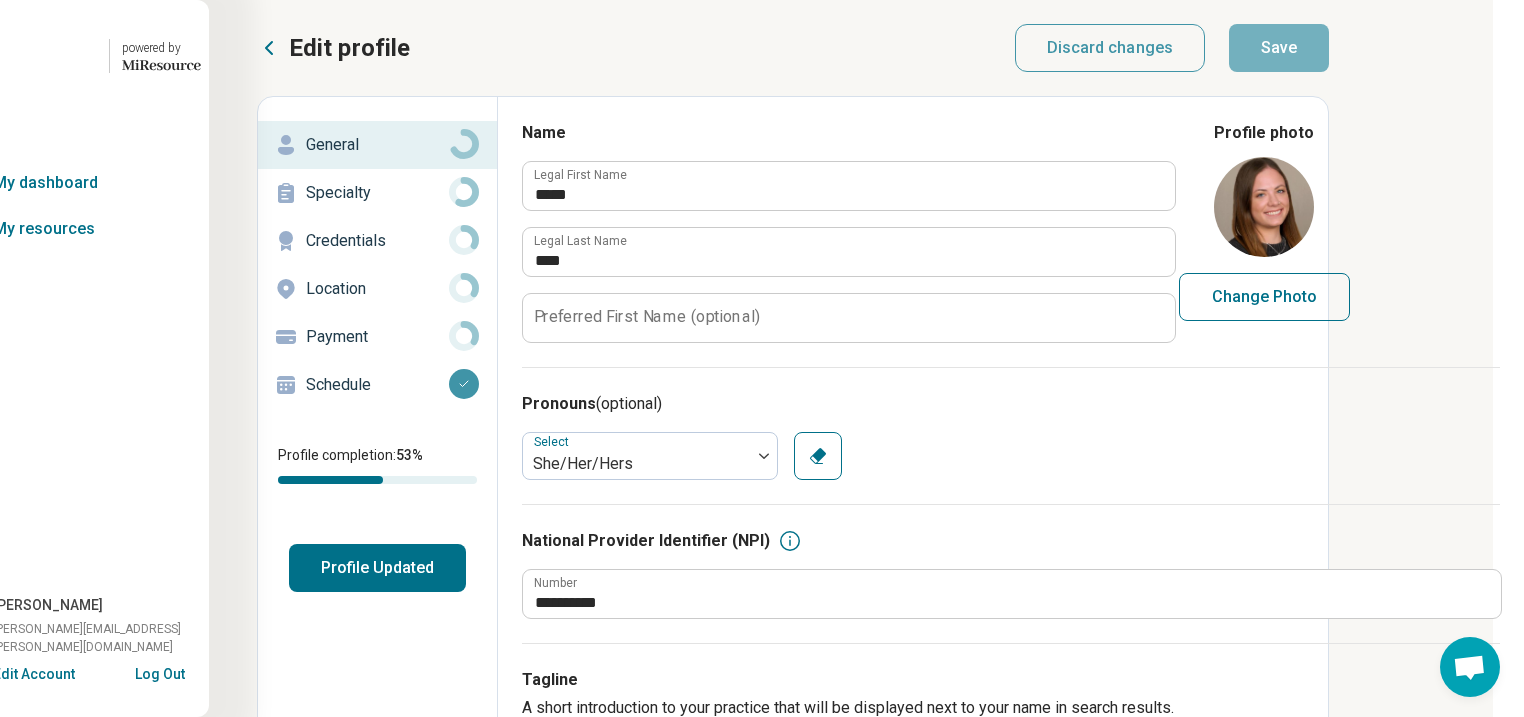 click 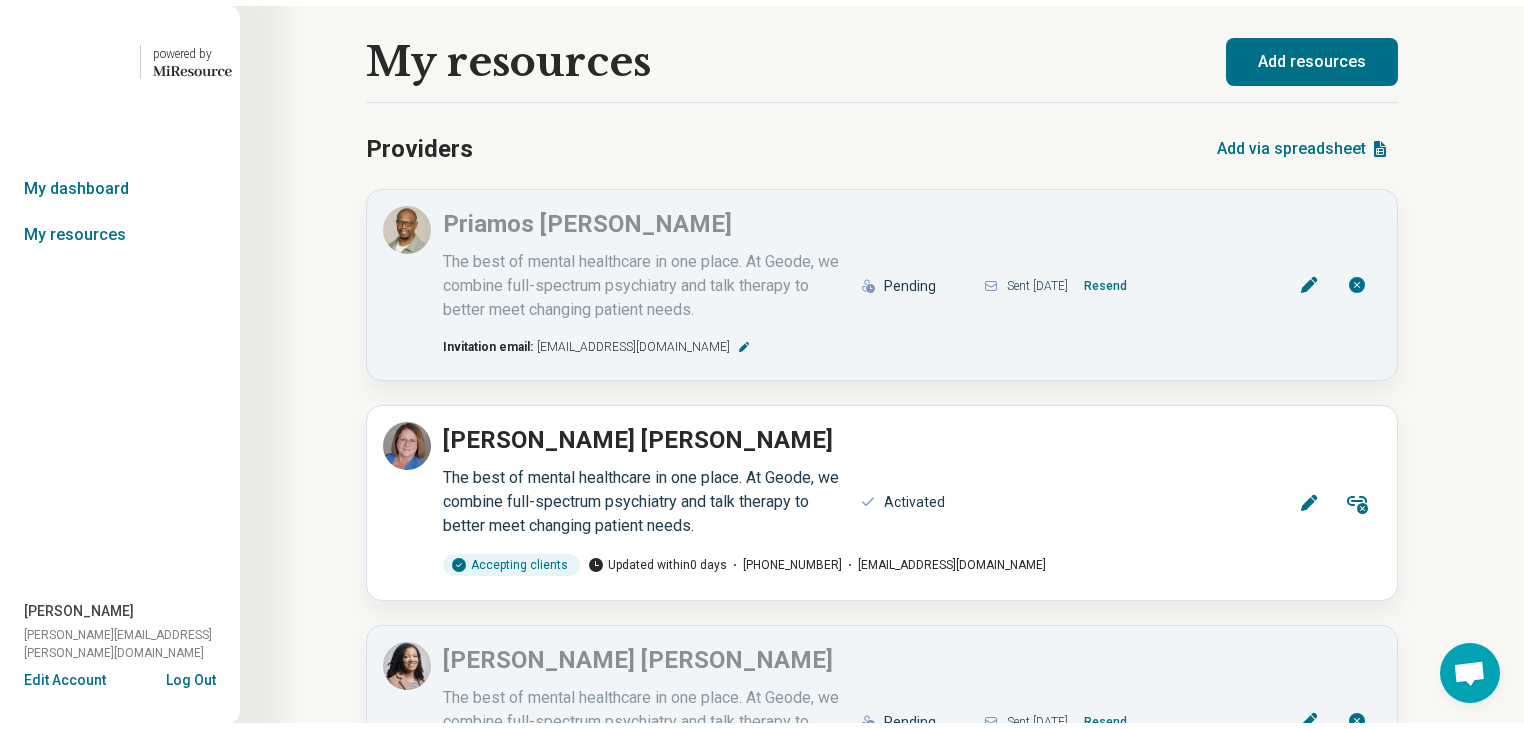 scroll, scrollTop: 0, scrollLeft: 0, axis: both 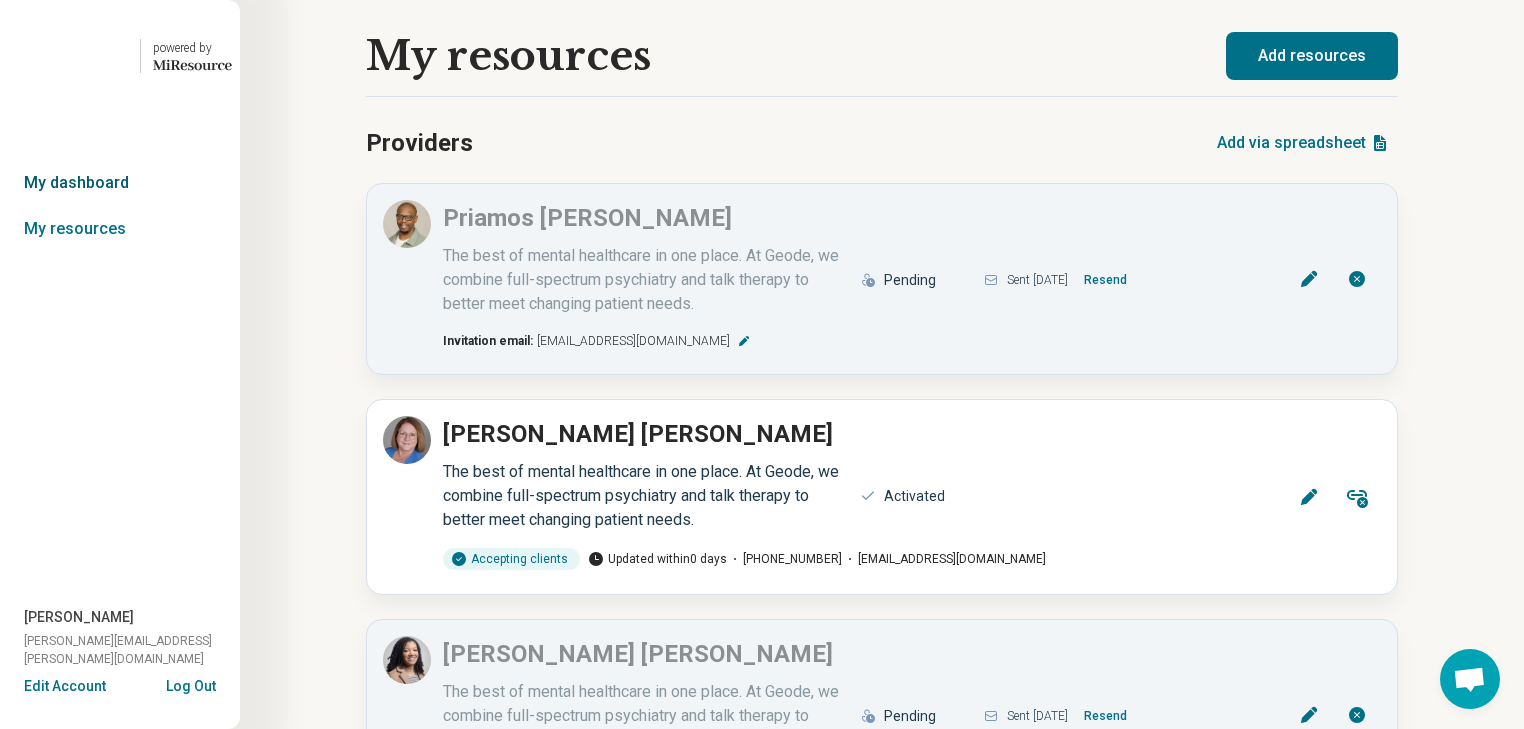 click on "My dashboard" at bounding box center (120, 183) 